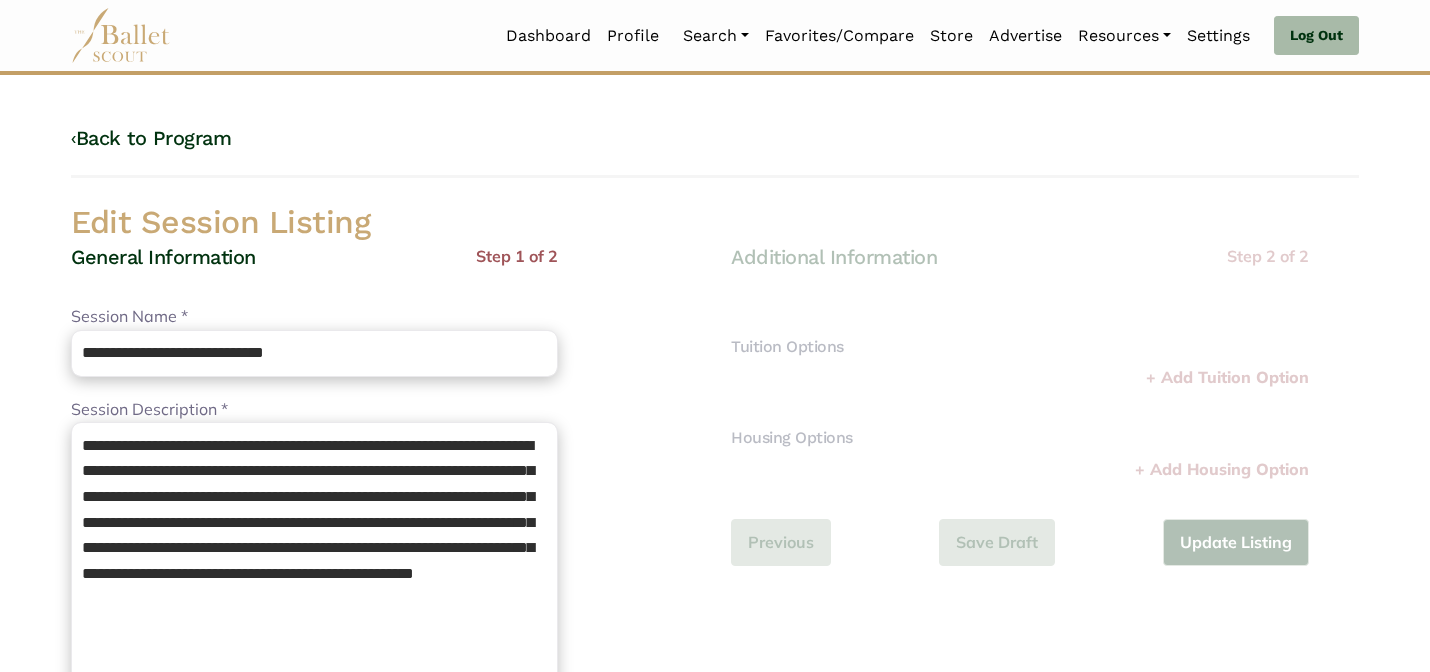 scroll, scrollTop: 0, scrollLeft: 0, axis: both 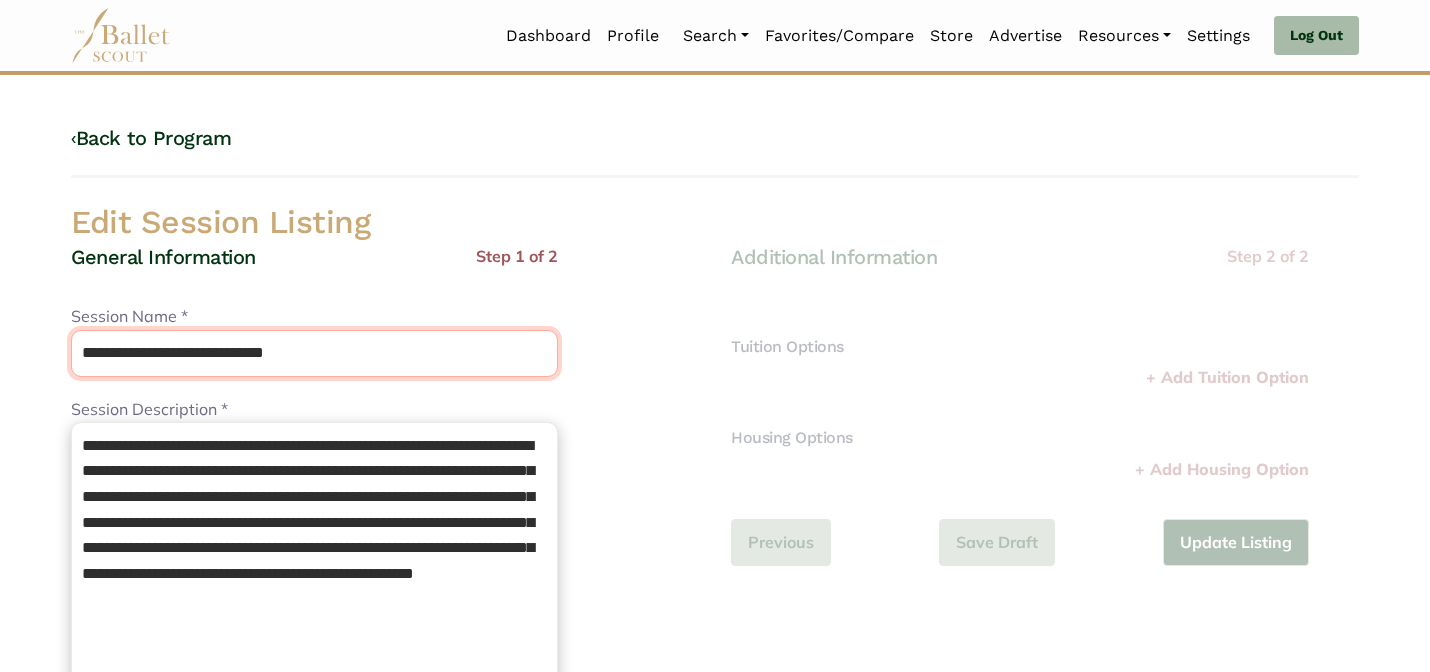 drag, startPoint x: 240, startPoint y: 354, endPoint x: 226, endPoint y: 315, distance: 41.4367 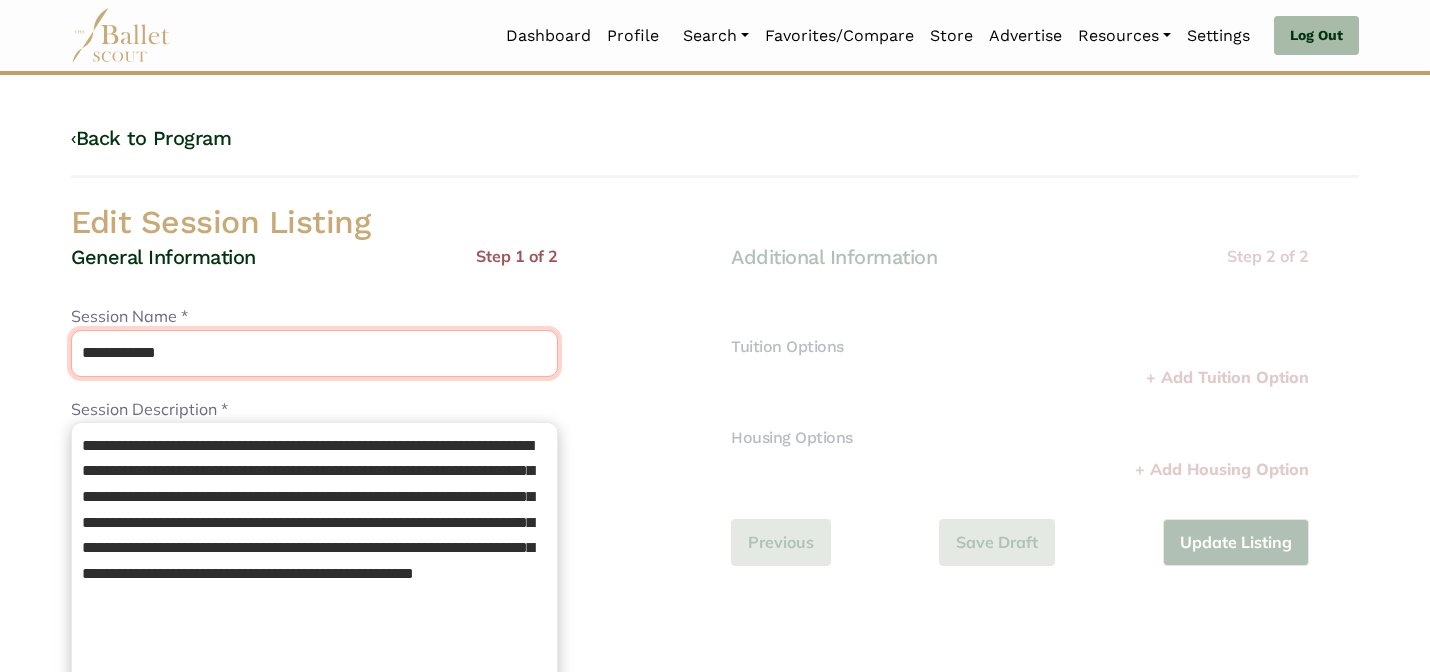 type on "**********" 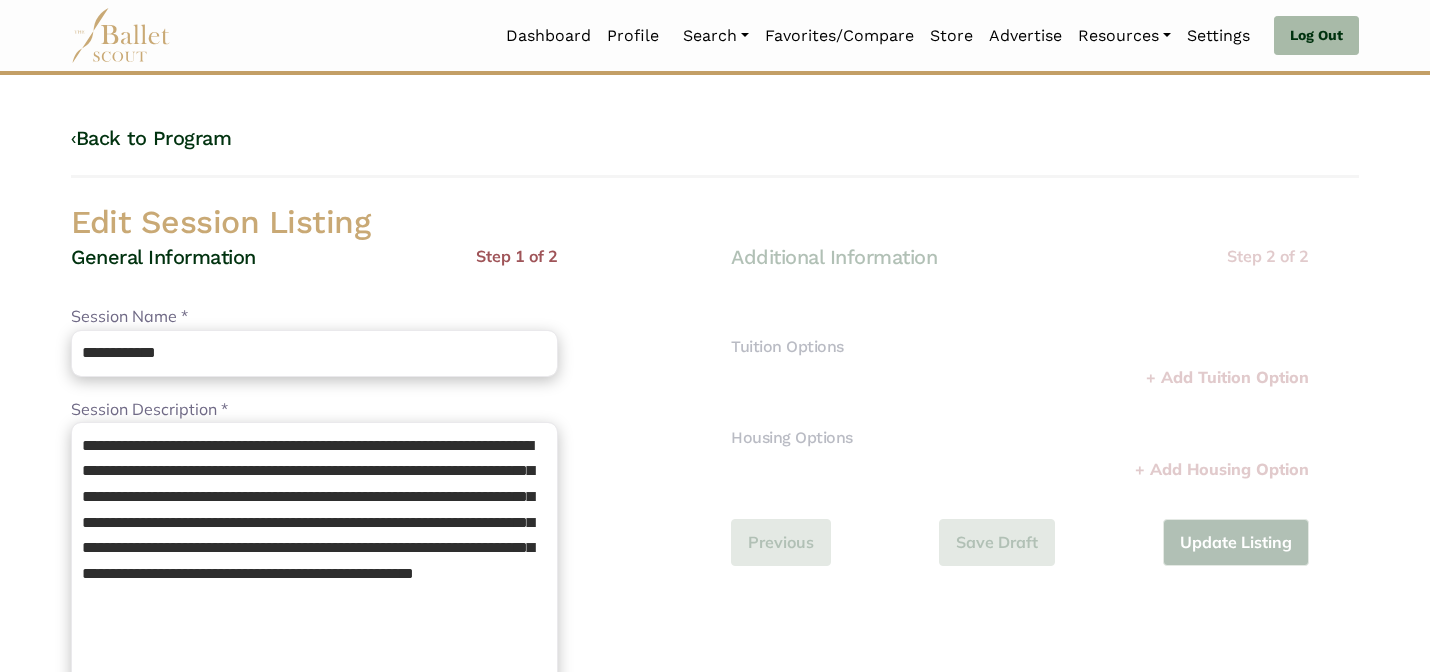 click on "General Information
Step 1 of 2" at bounding box center [314, 274] 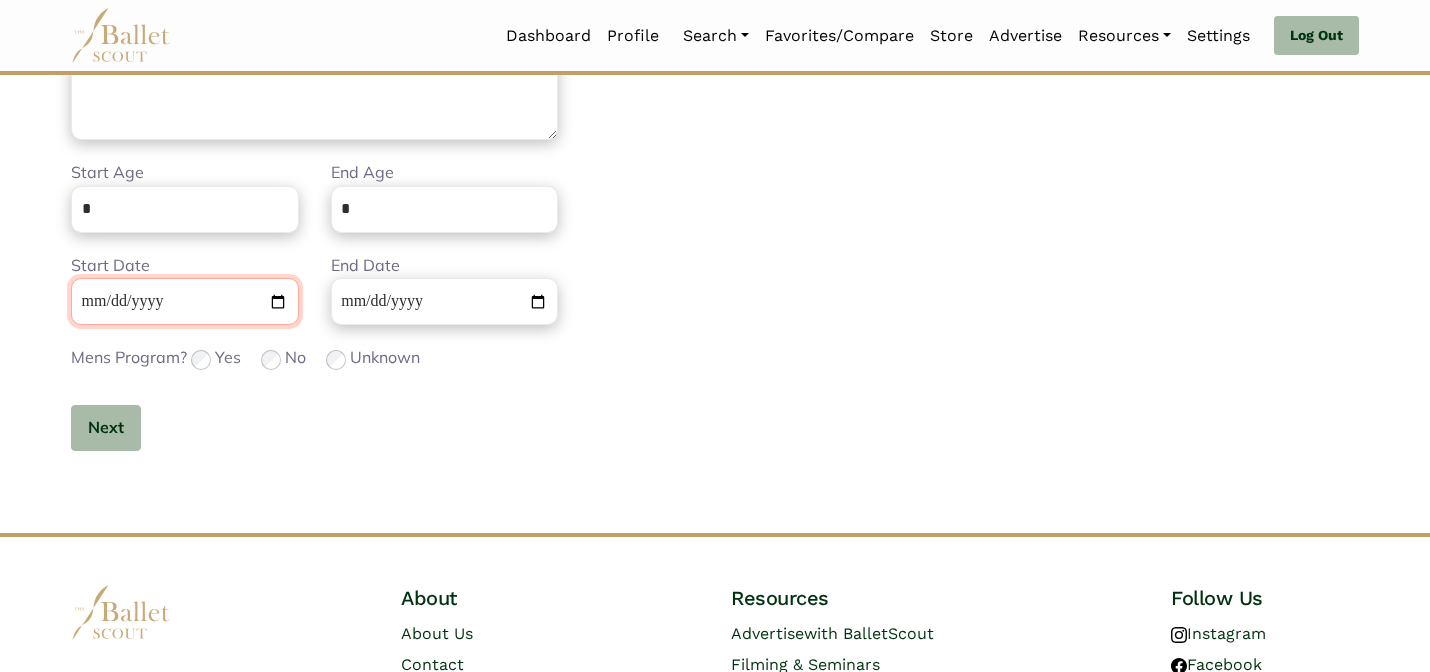 click on "**********" at bounding box center (185, 301) 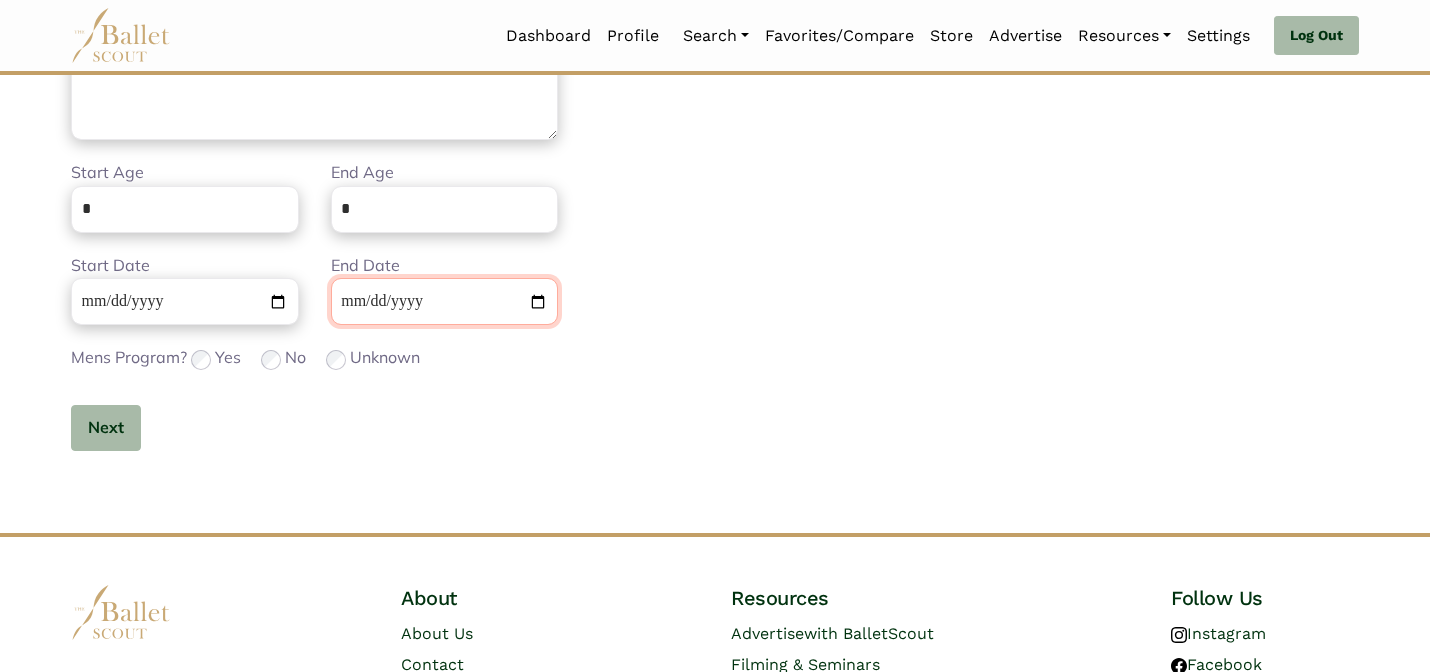 type 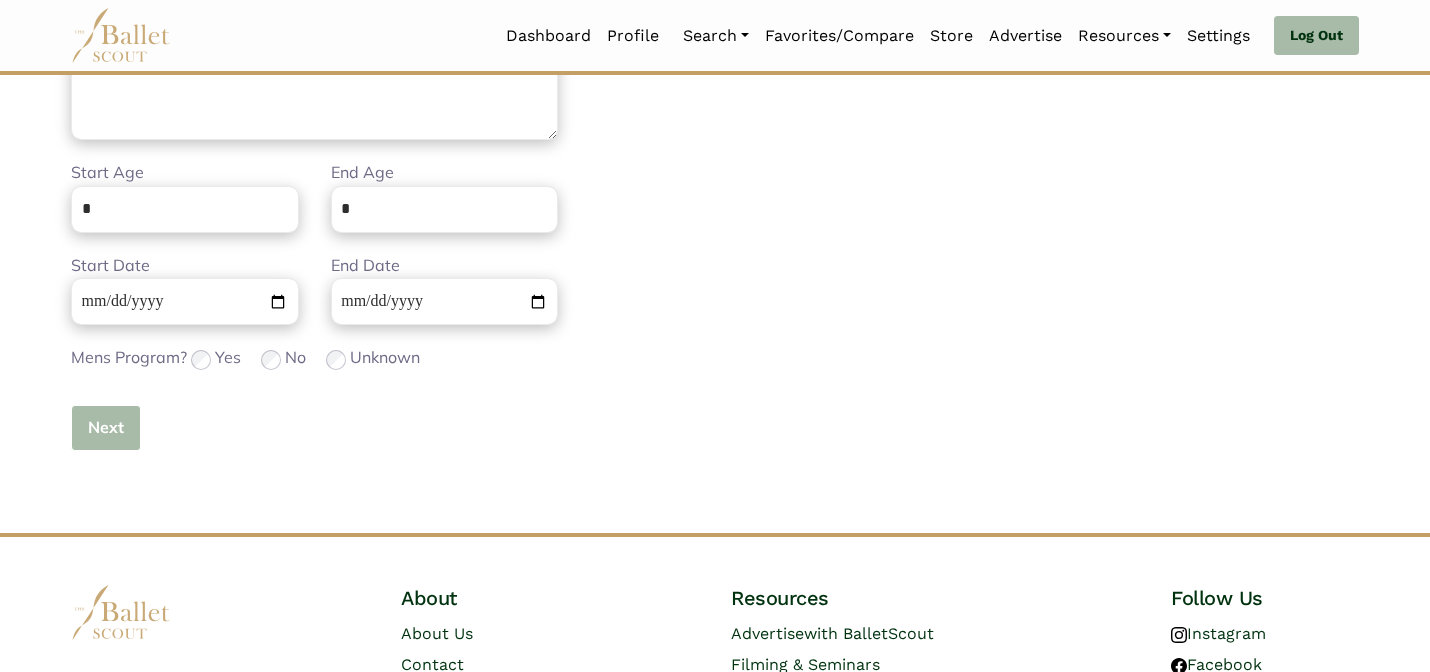 click on "Next" at bounding box center [106, 428] 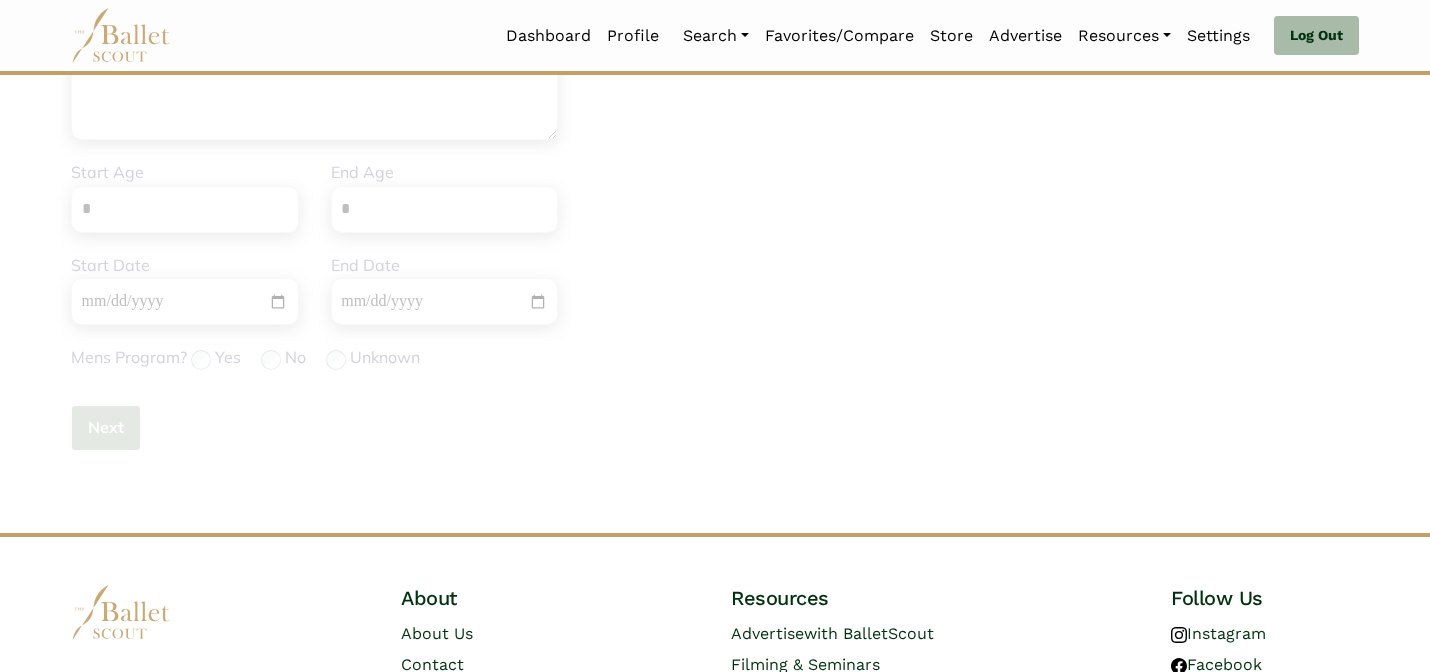 type 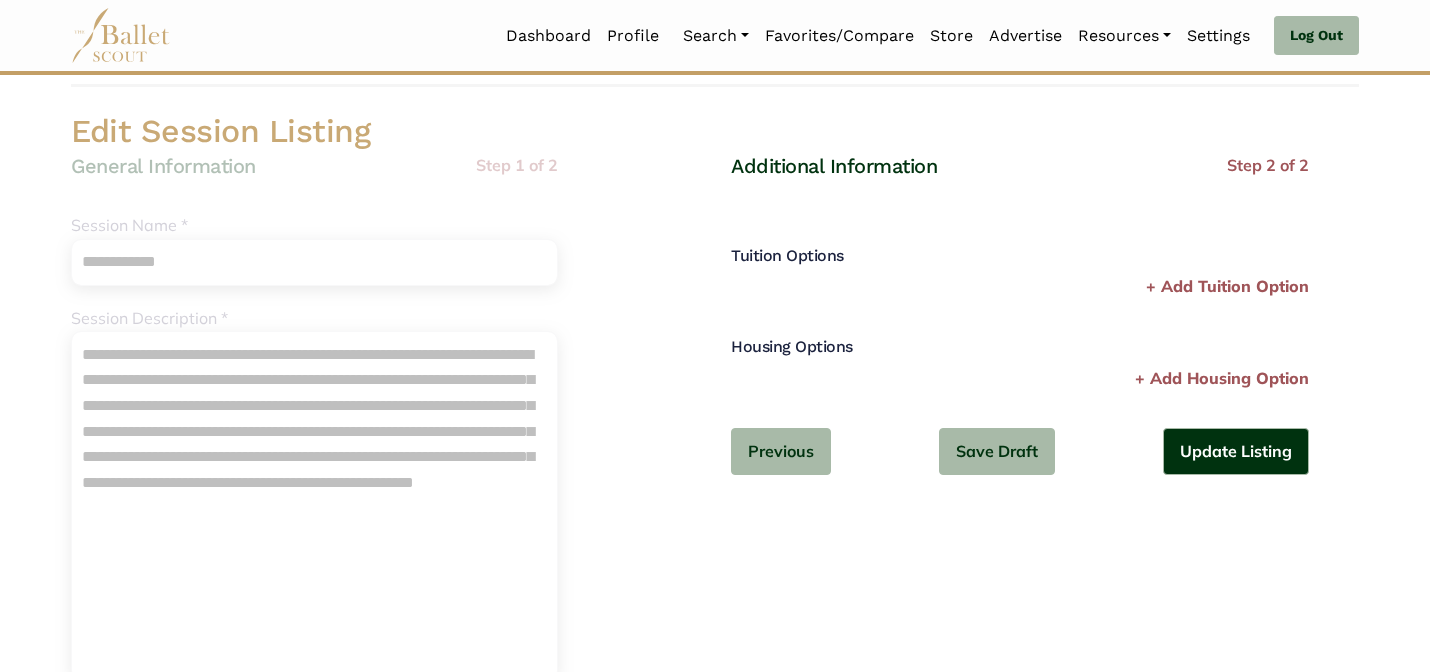 scroll, scrollTop: 0, scrollLeft: 0, axis: both 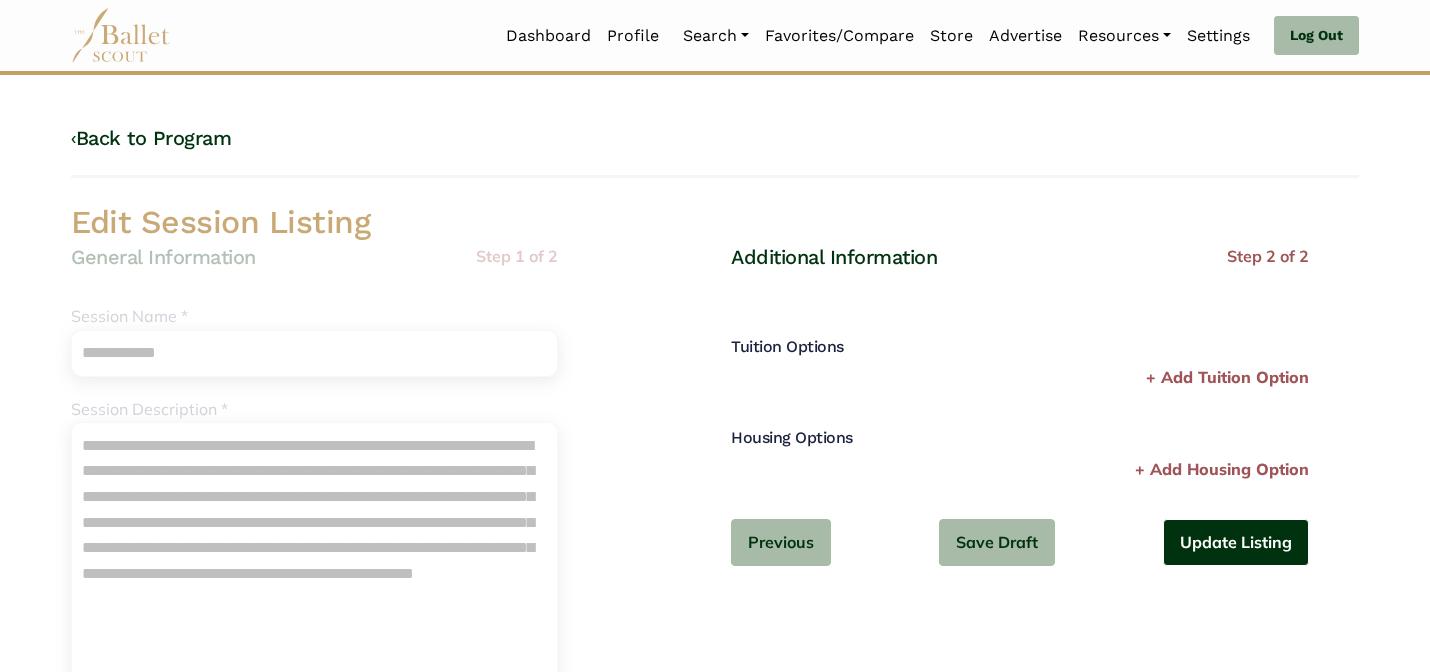 click on "Update Listing" at bounding box center [1236, 542] 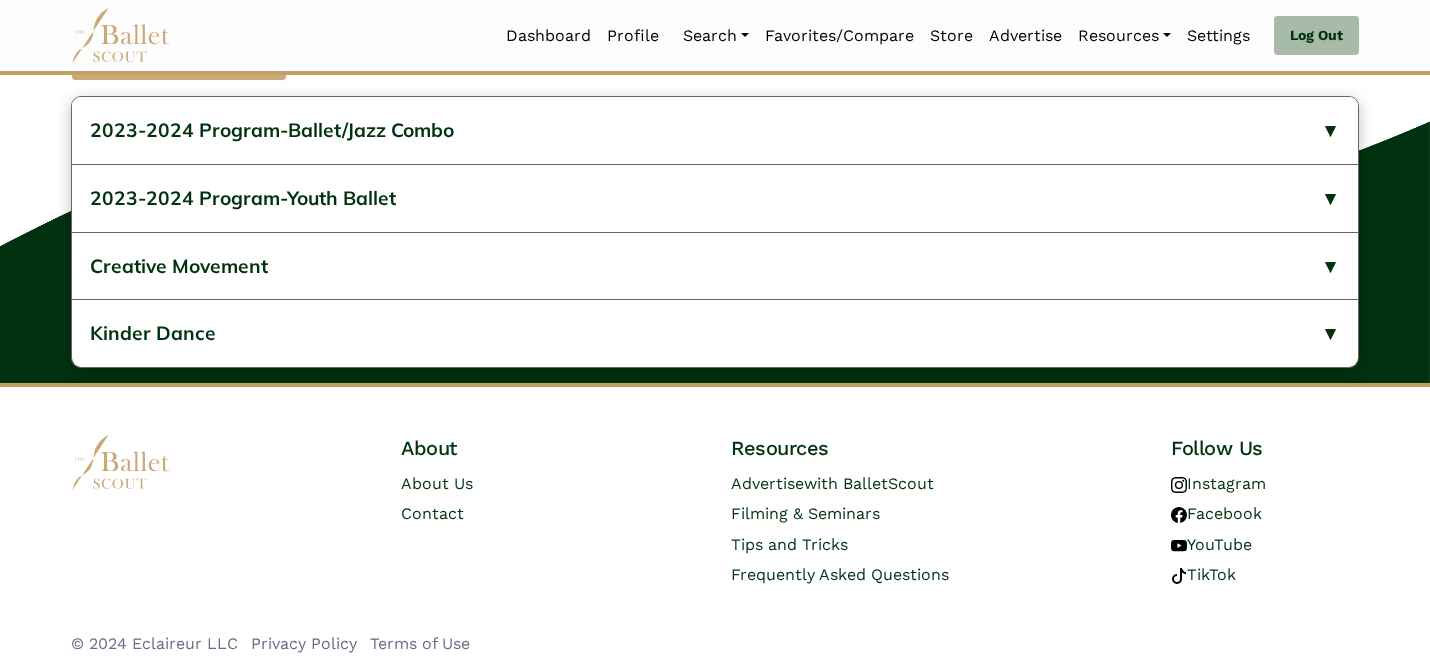 scroll, scrollTop: 1282, scrollLeft: 0, axis: vertical 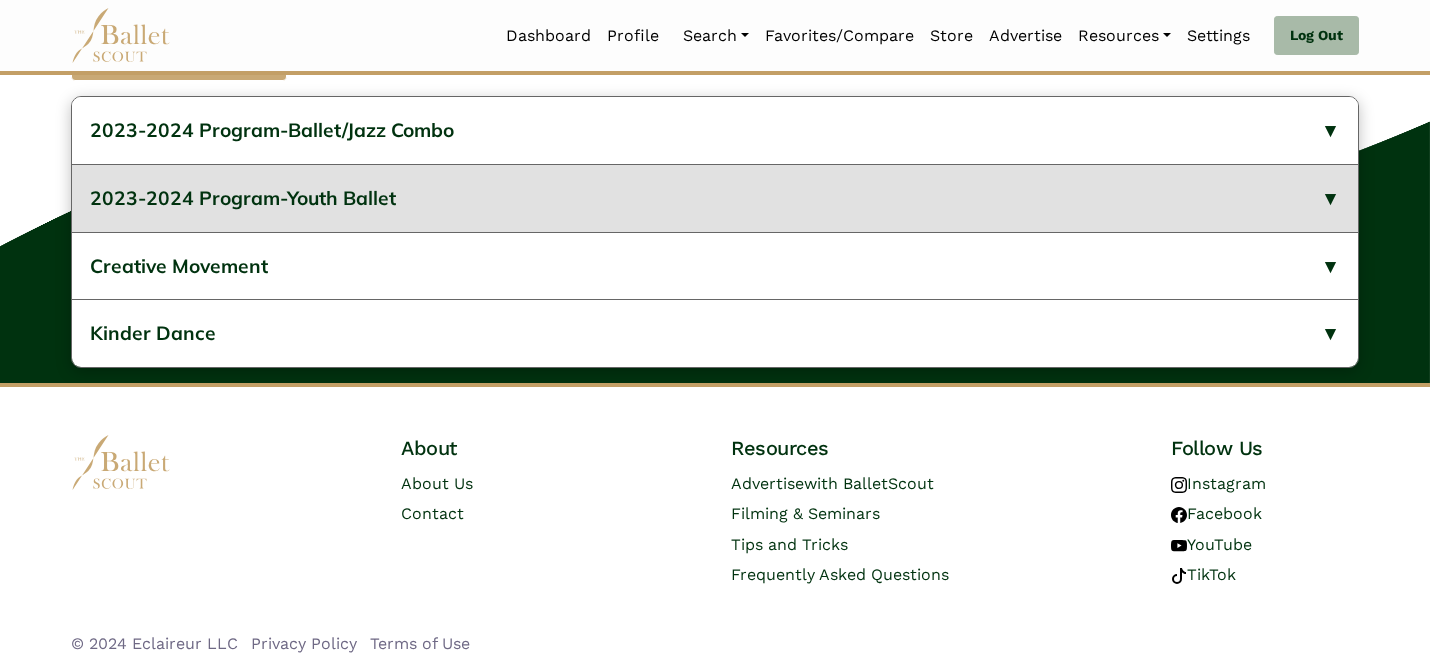 click on "2023-2024 Program-Youth Ballet" at bounding box center (715, 198) 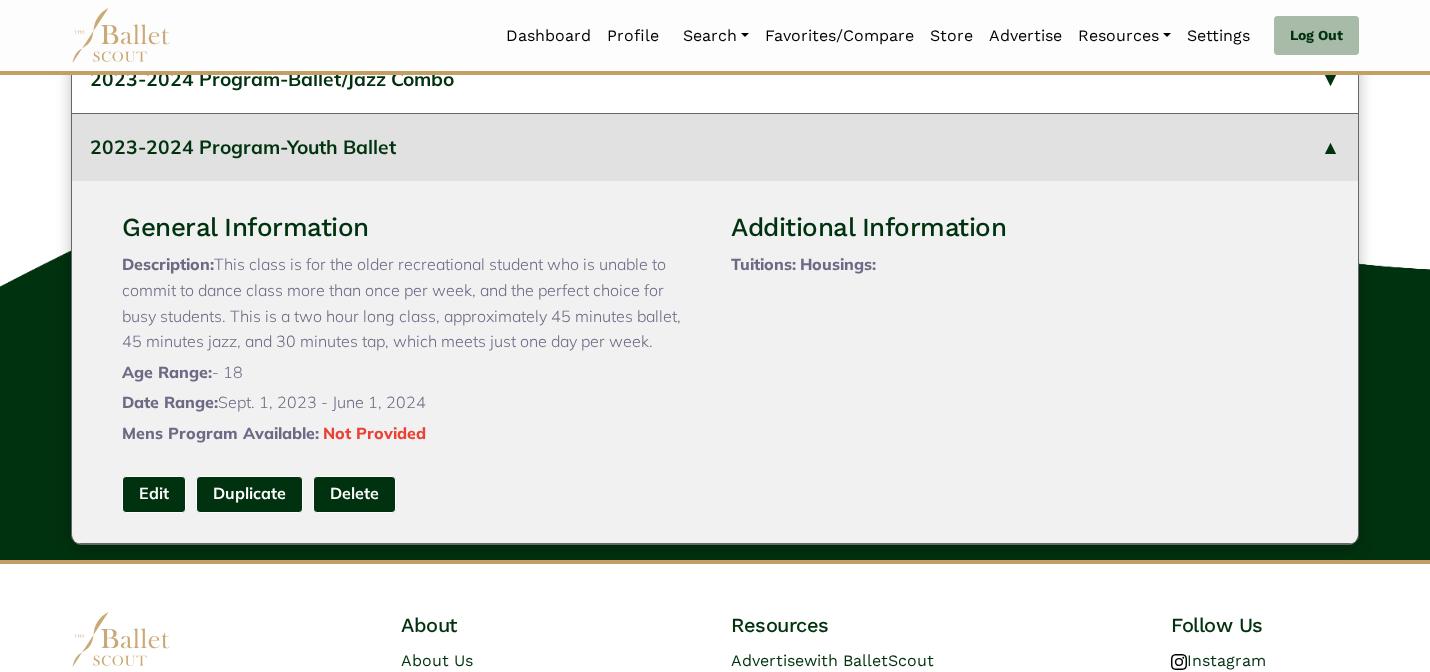 type 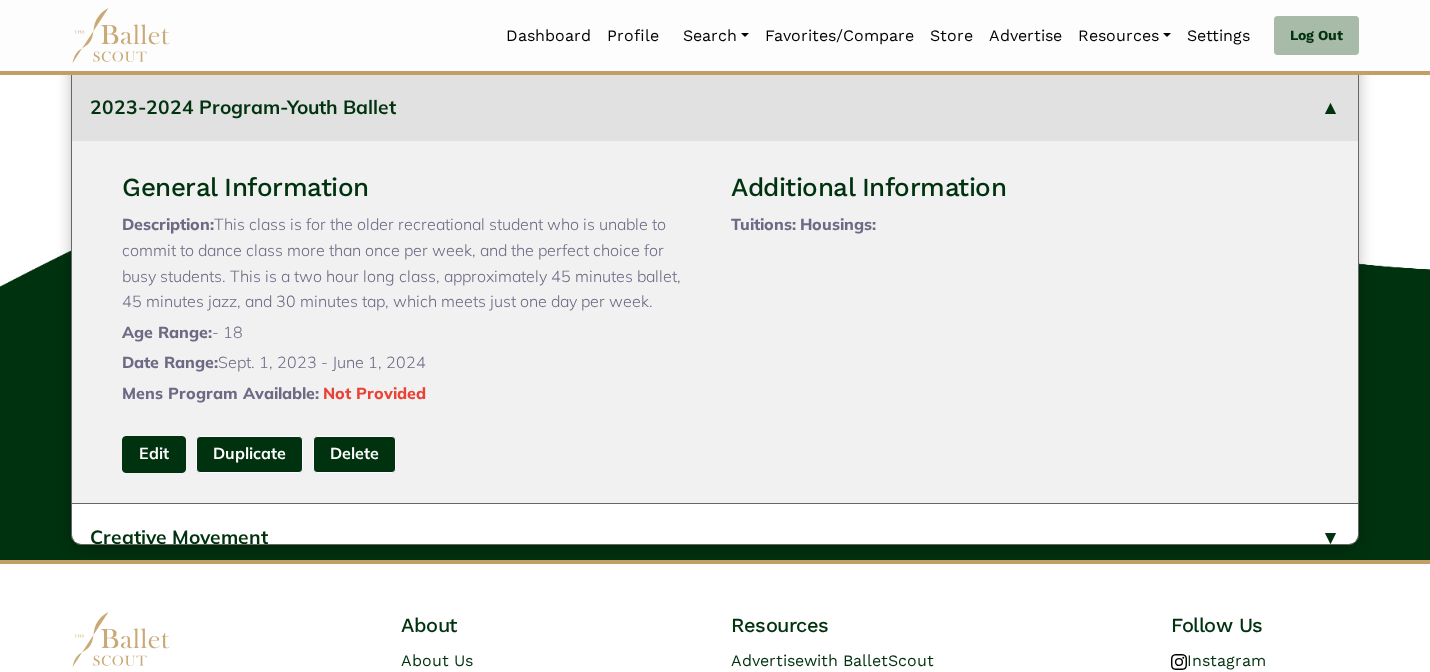 click on "Edit" at bounding box center (154, 454) 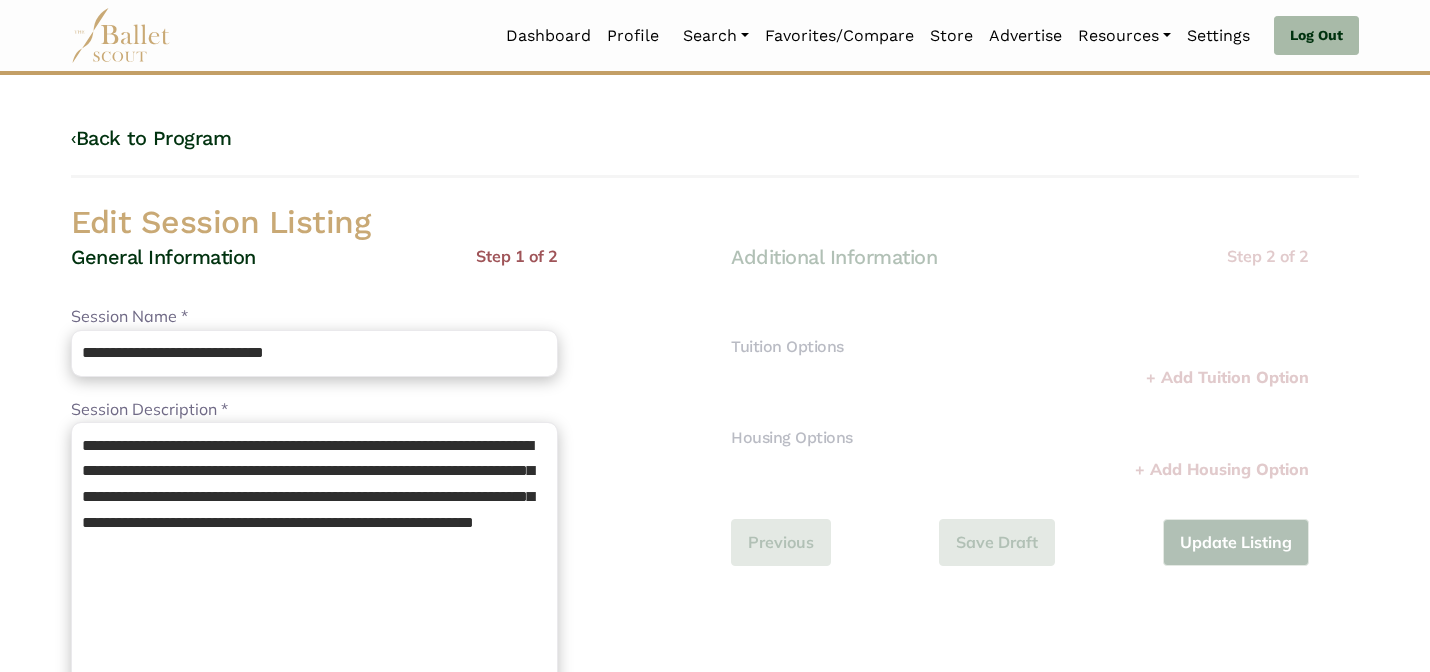 scroll, scrollTop: 0, scrollLeft: 0, axis: both 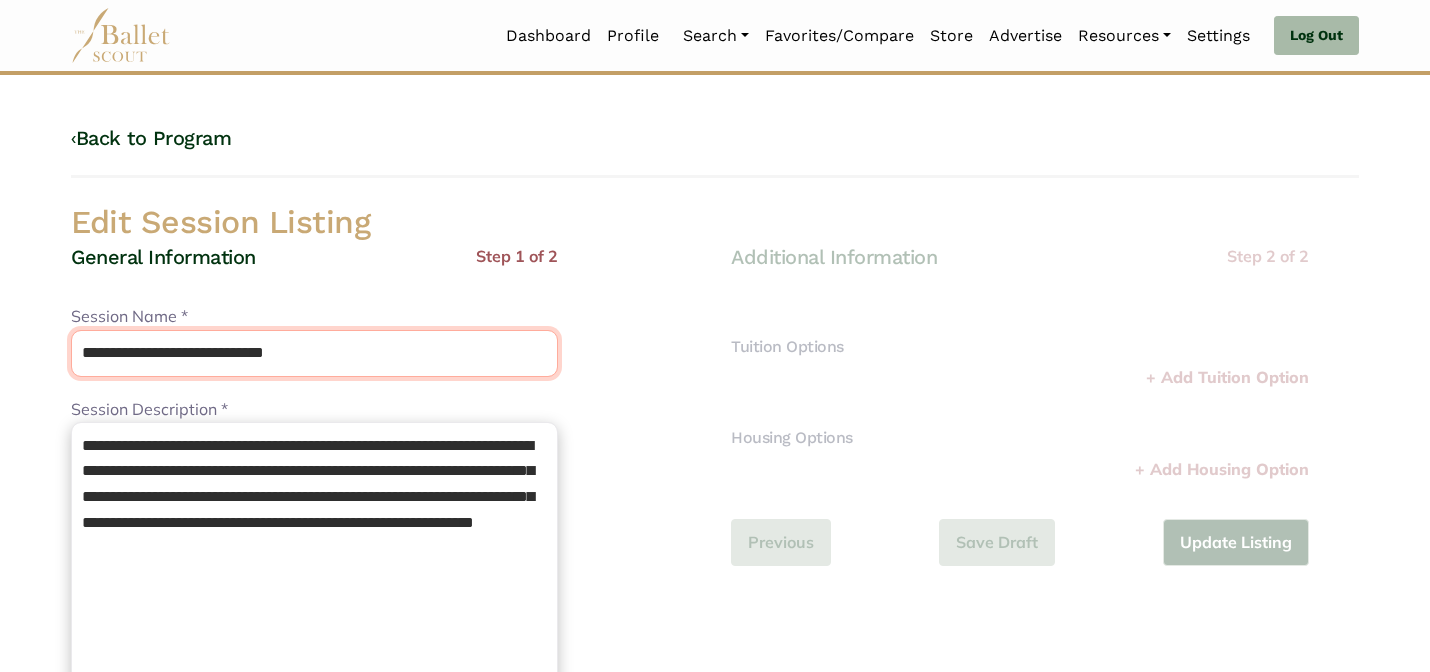 drag, startPoint x: 239, startPoint y: 364, endPoint x: 203, endPoint y: 310, distance: 64.899925 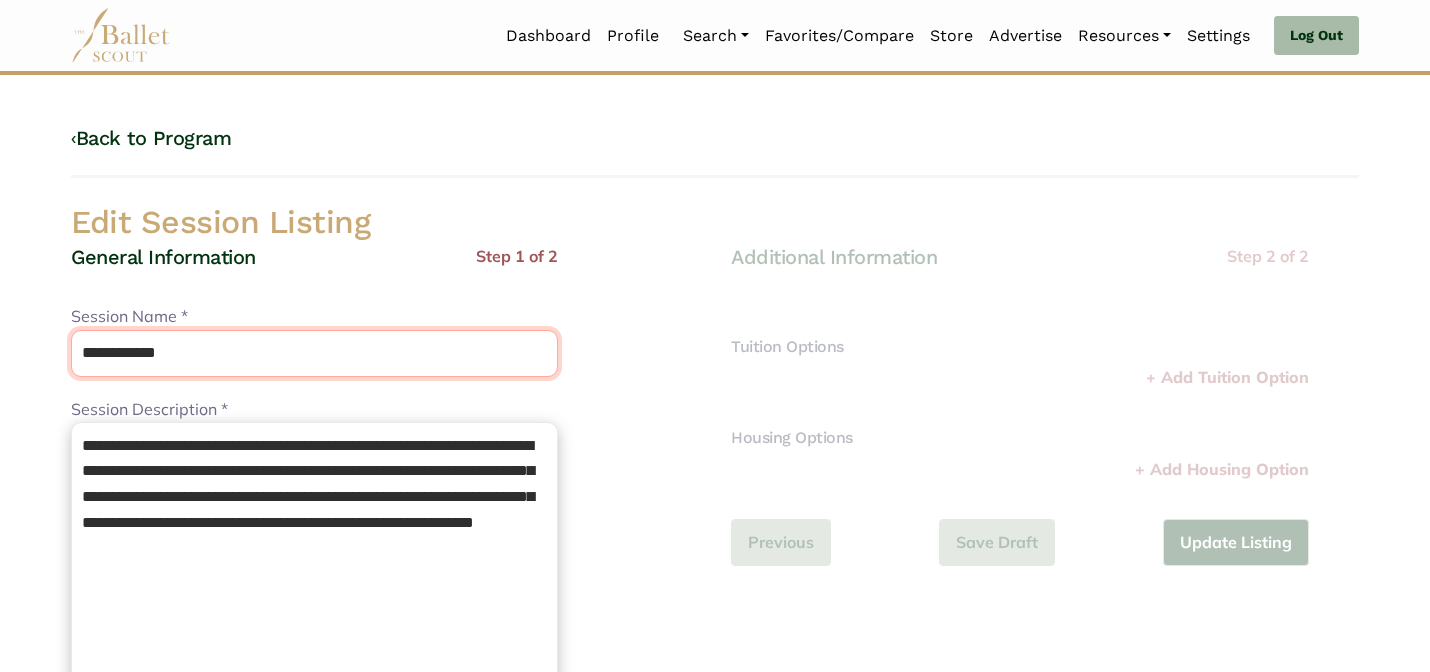 type on "**********" 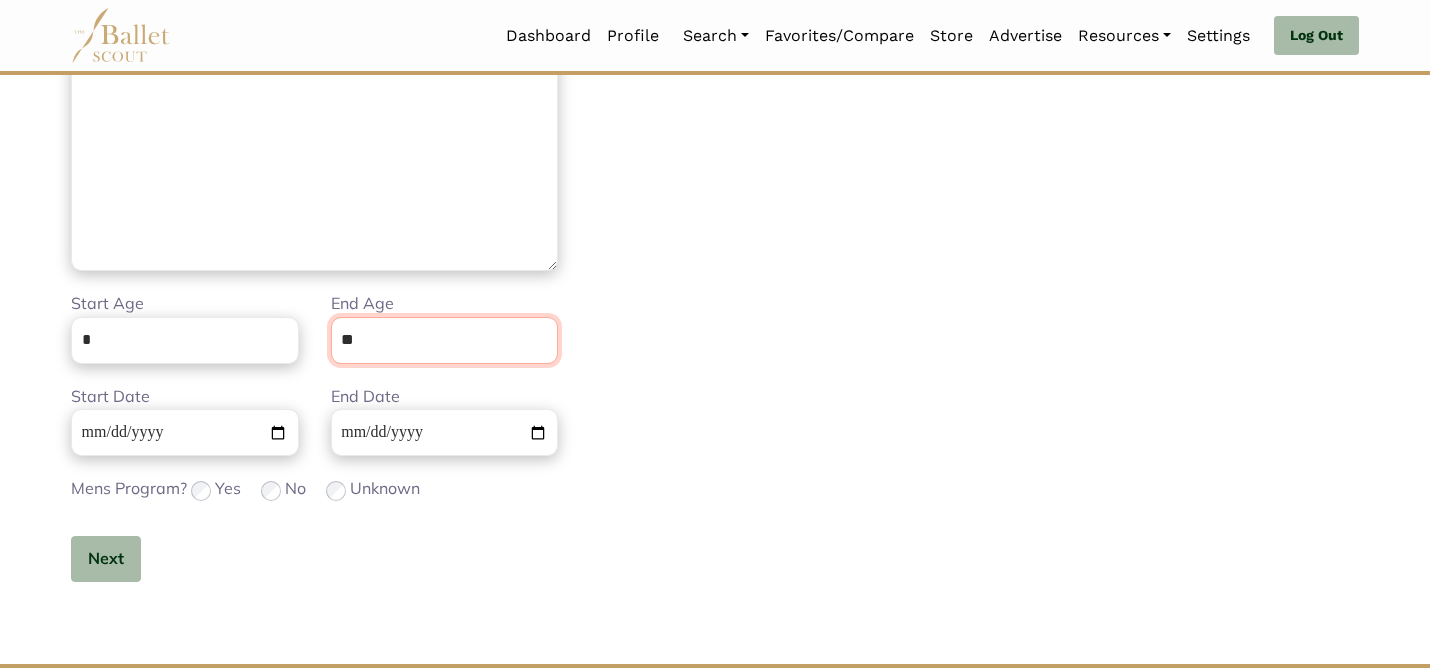 scroll, scrollTop: 505, scrollLeft: 0, axis: vertical 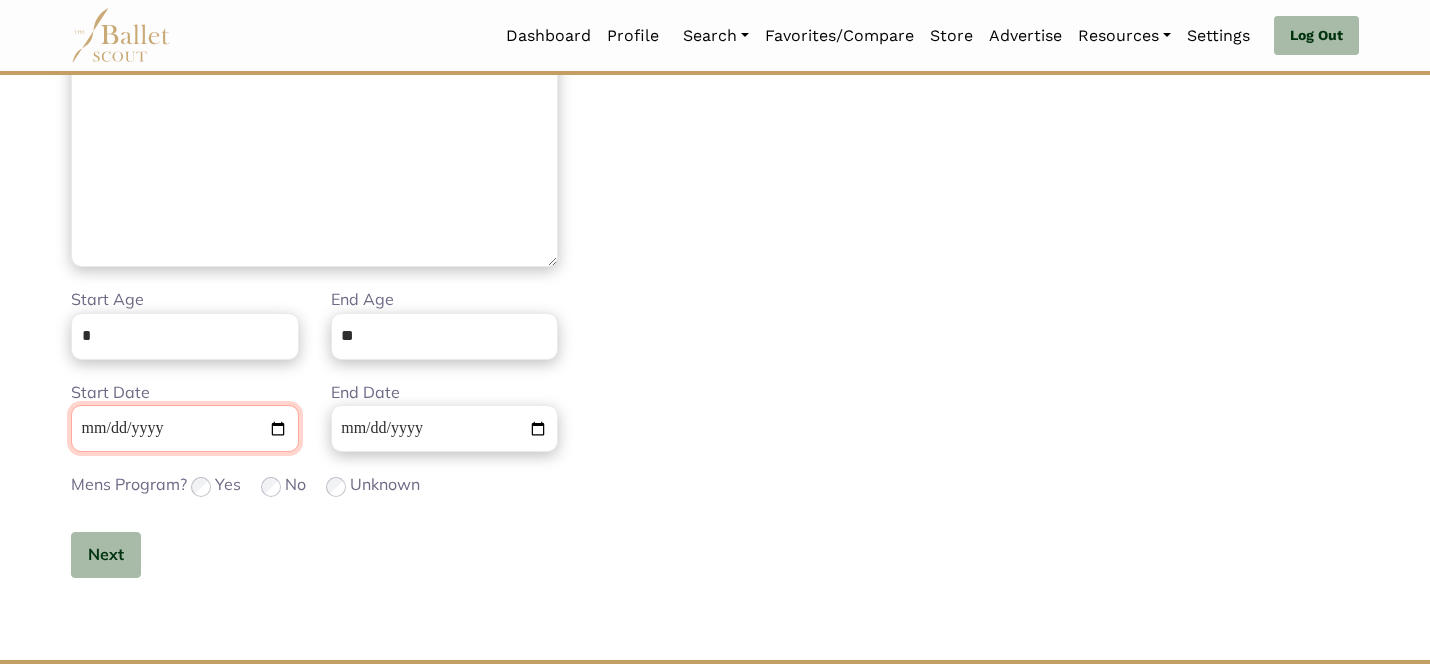 type 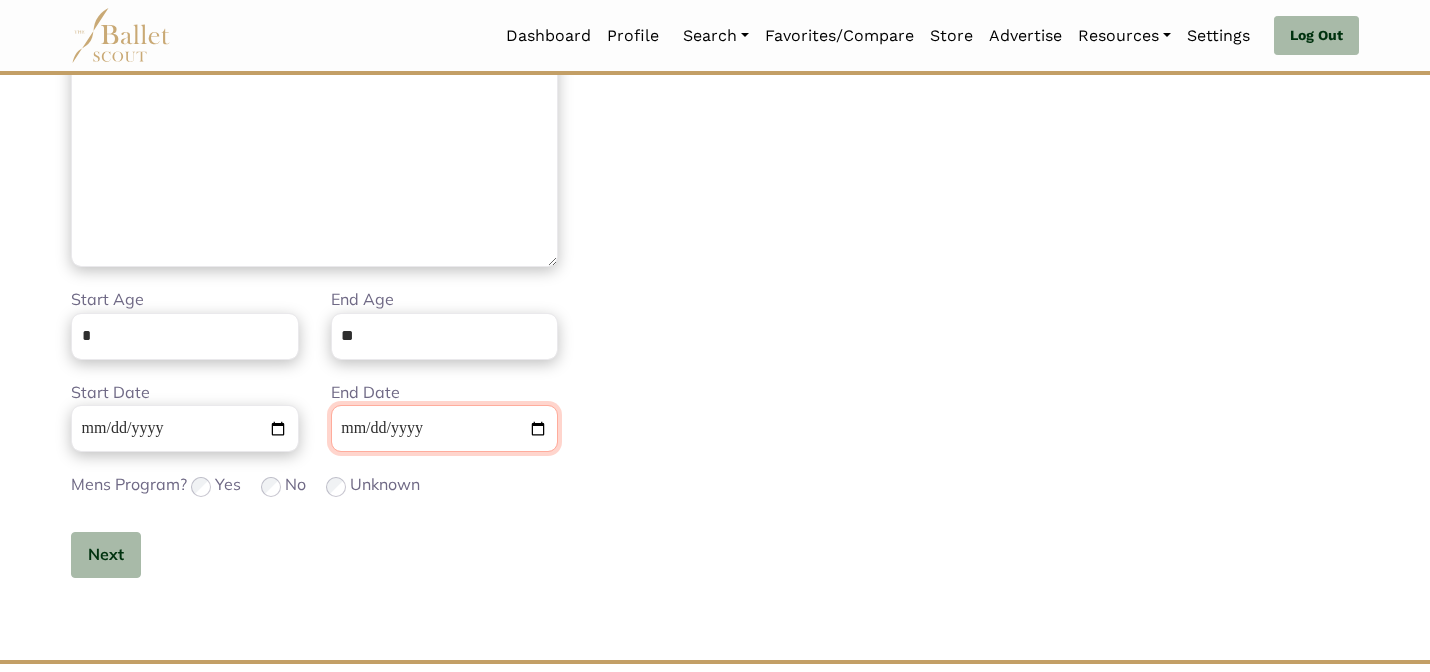 type 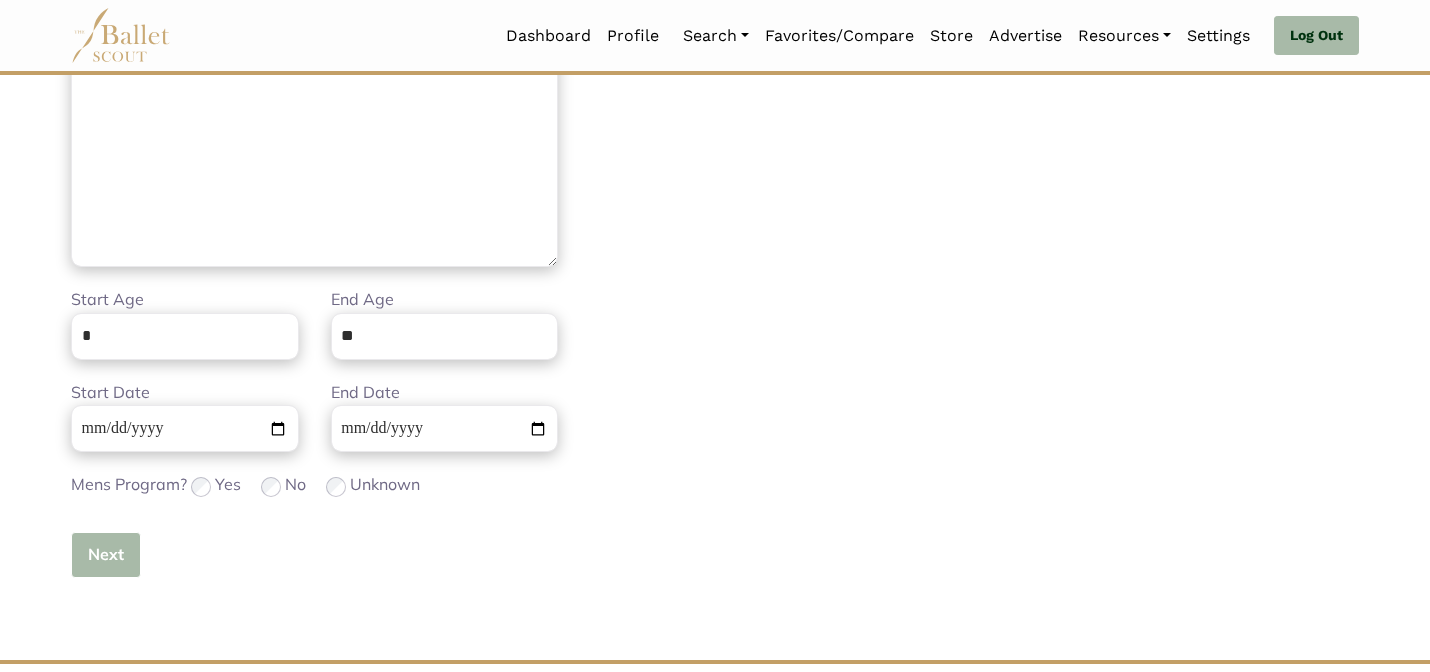 click on "Next" at bounding box center [106, 555] 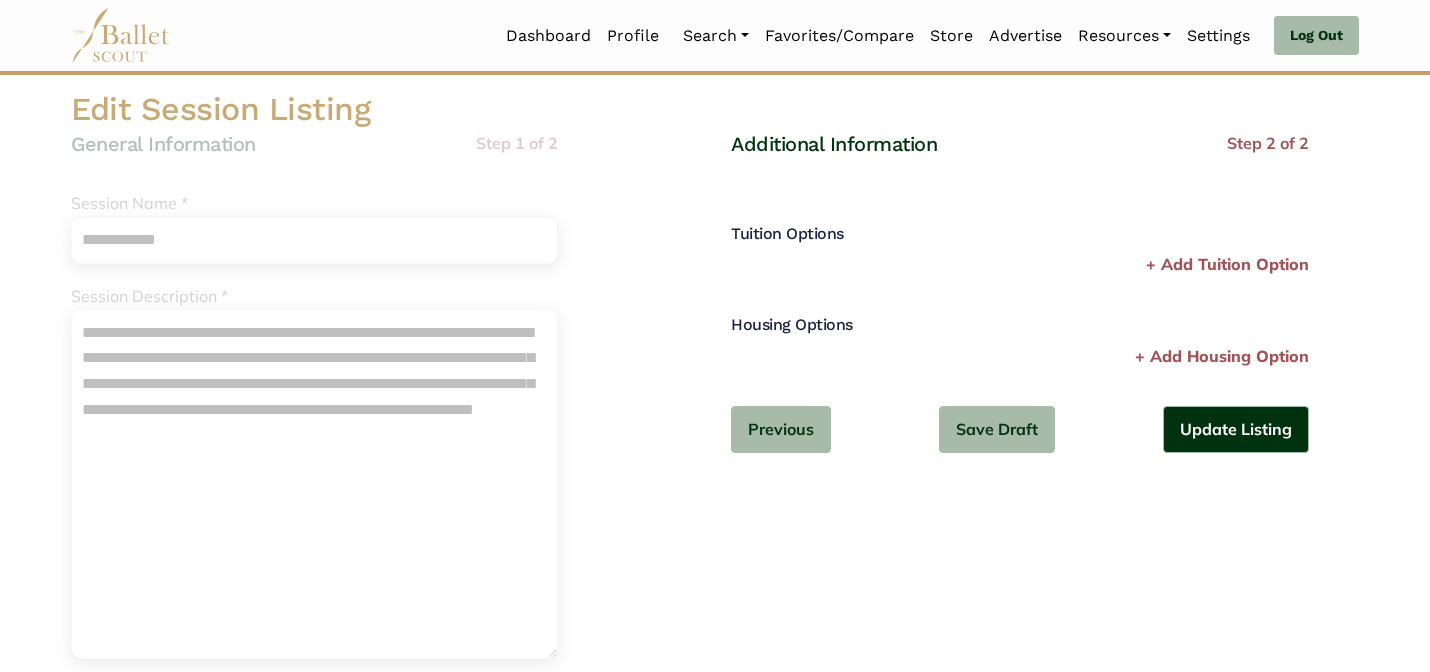 scroll, scrollTop: 0, scrollLeft: 0, axis: both 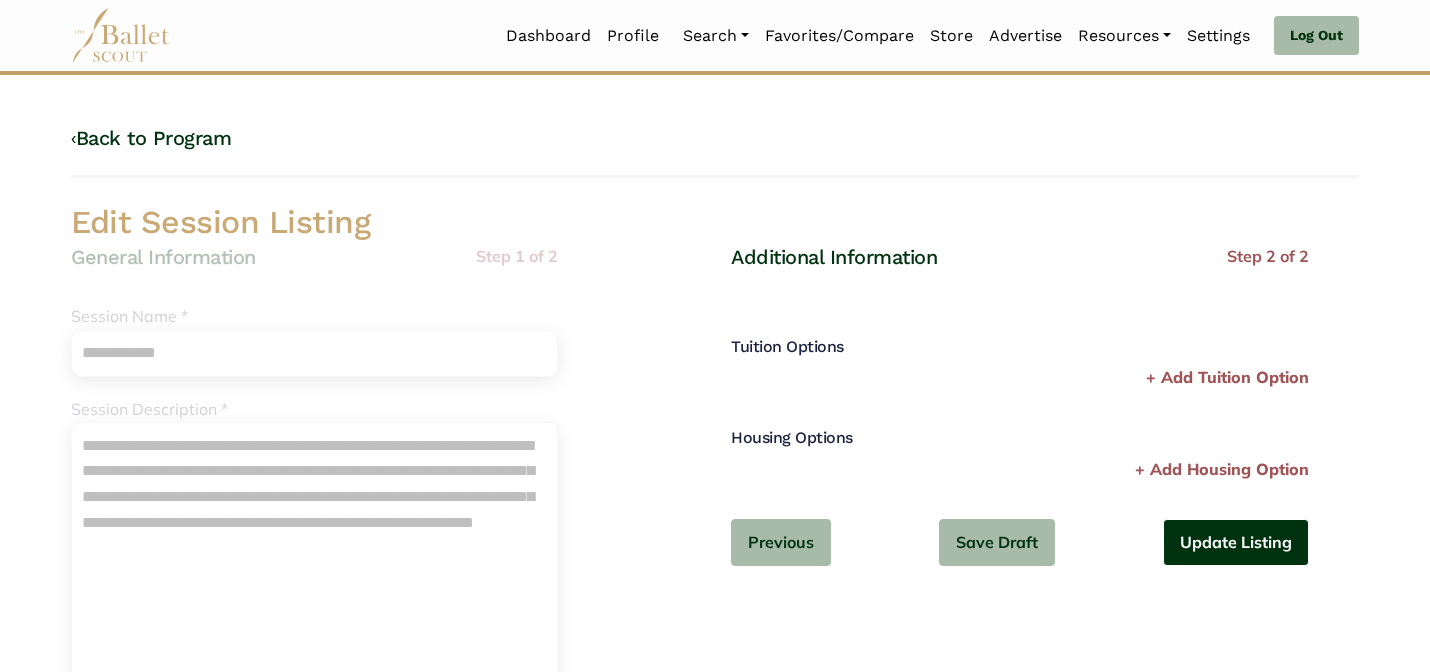 click on "Update Listing" at bounding box center (1236, 542) 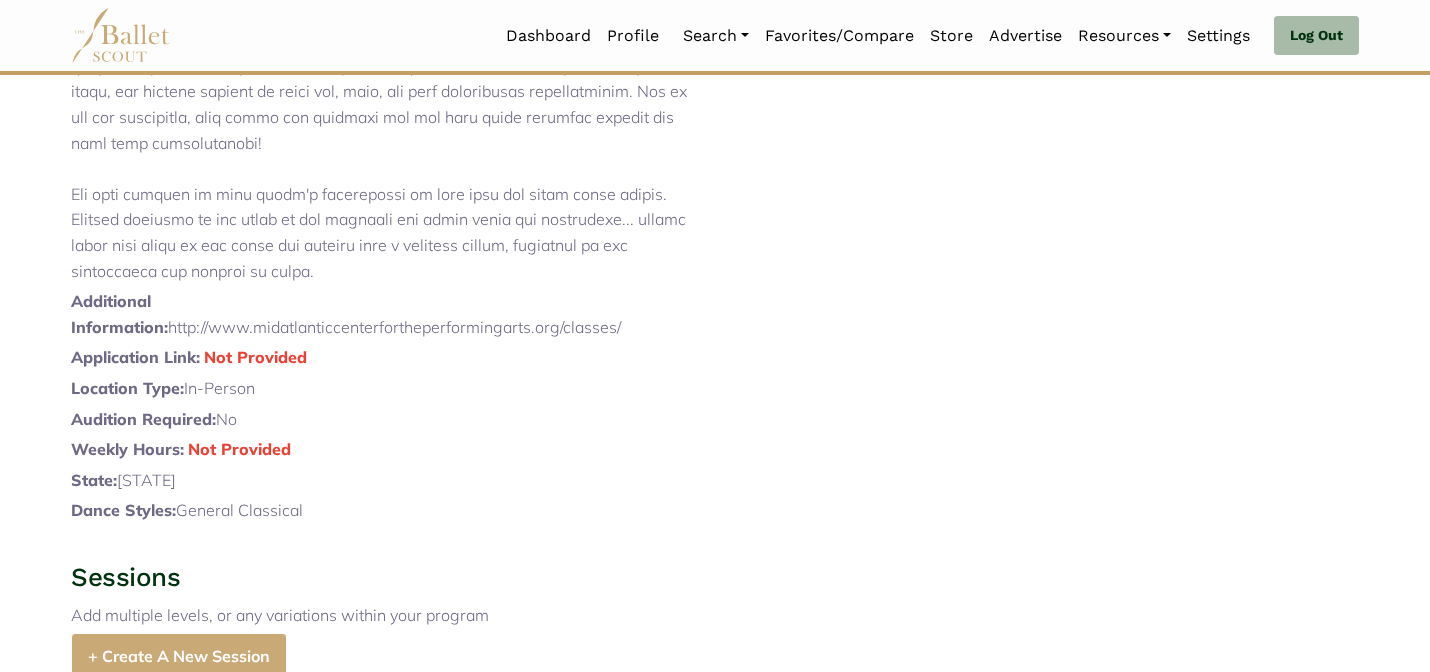 scroll, scrollTop: 1264, scrollLeft: 0, axis: vertical 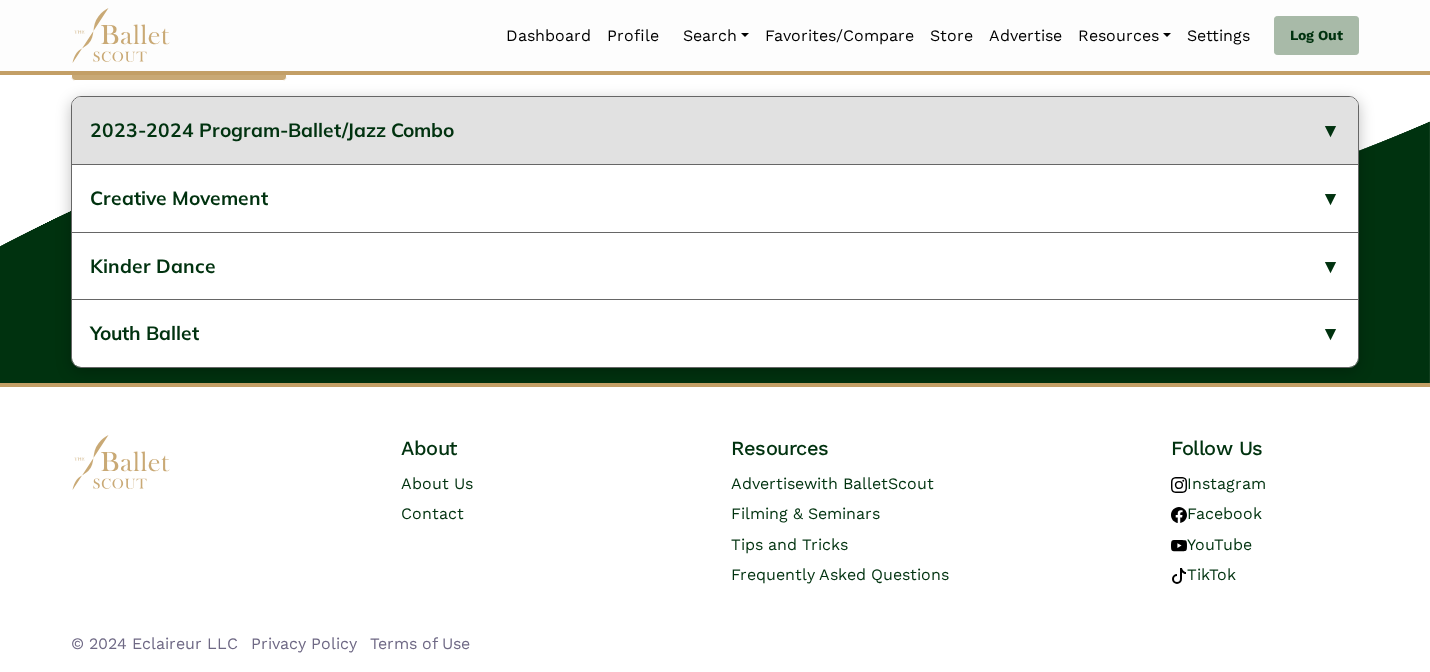 click on "2023-2024 Program-Ballet/Jazz Combo" at bounding box center [715, 130] 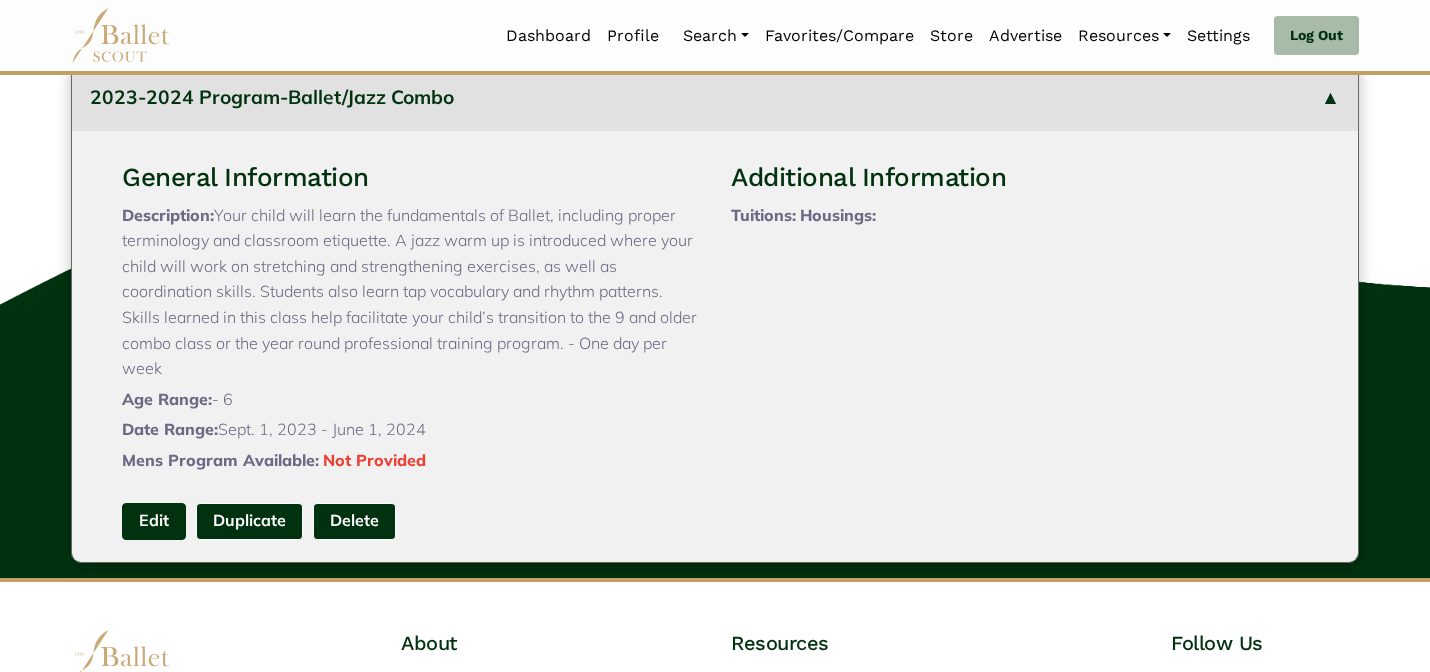click on "Edit" at bounding box center (154, 521) 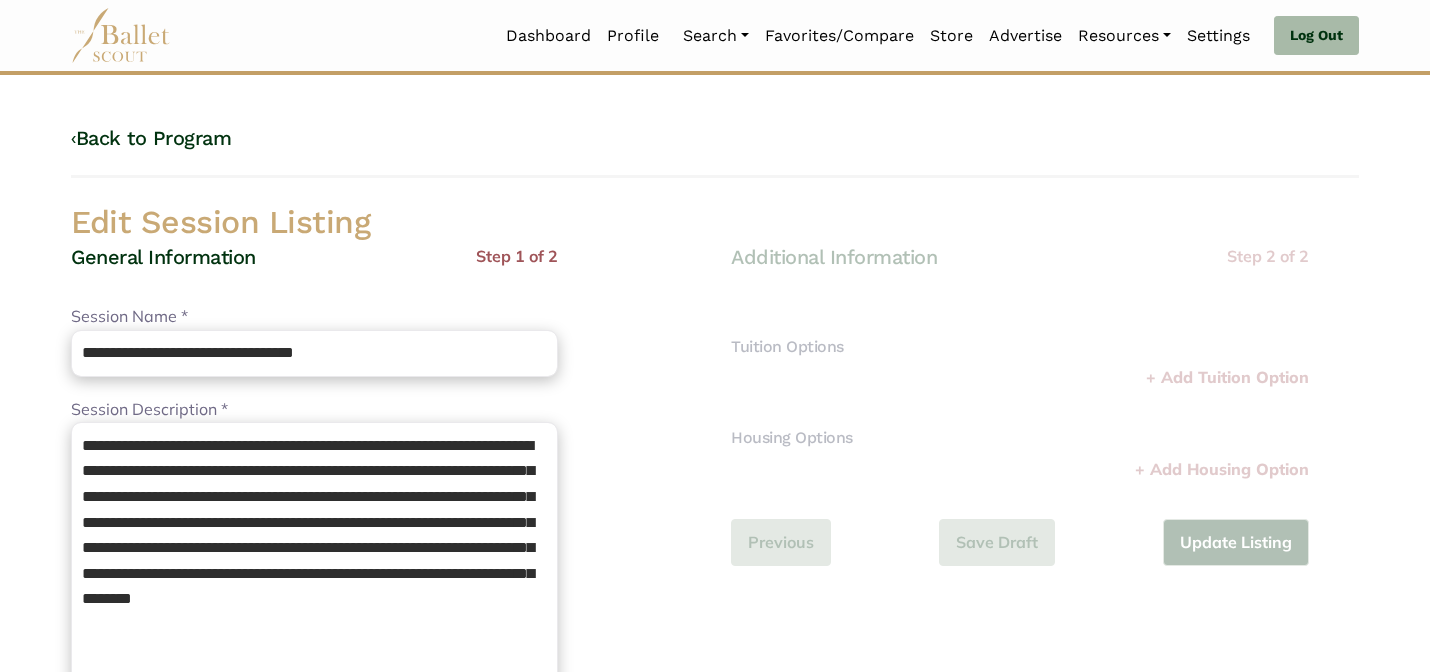 scroll, scrollTop: 0, scrollLeft: 0, axis: both 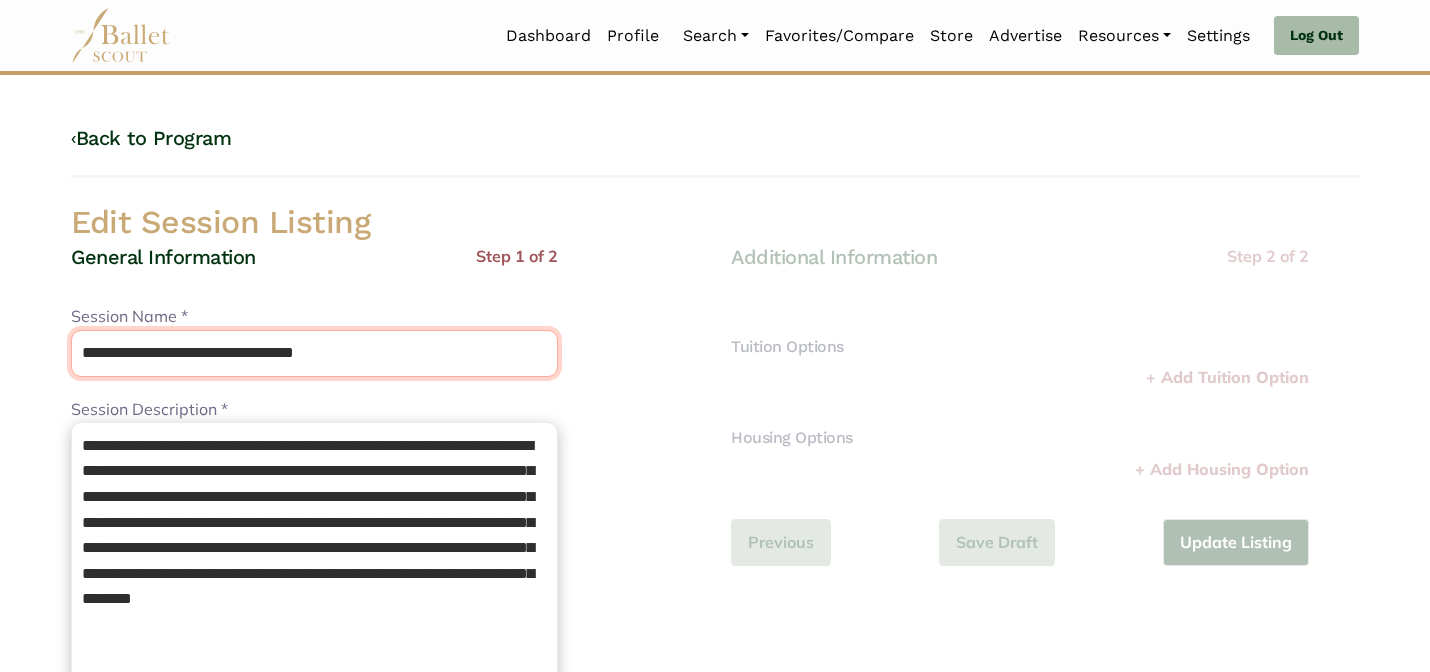 drag, startPoint x: 244, startPoint y: 352, endPoint x: 201, endPoint y: 309, distance: 60.811184 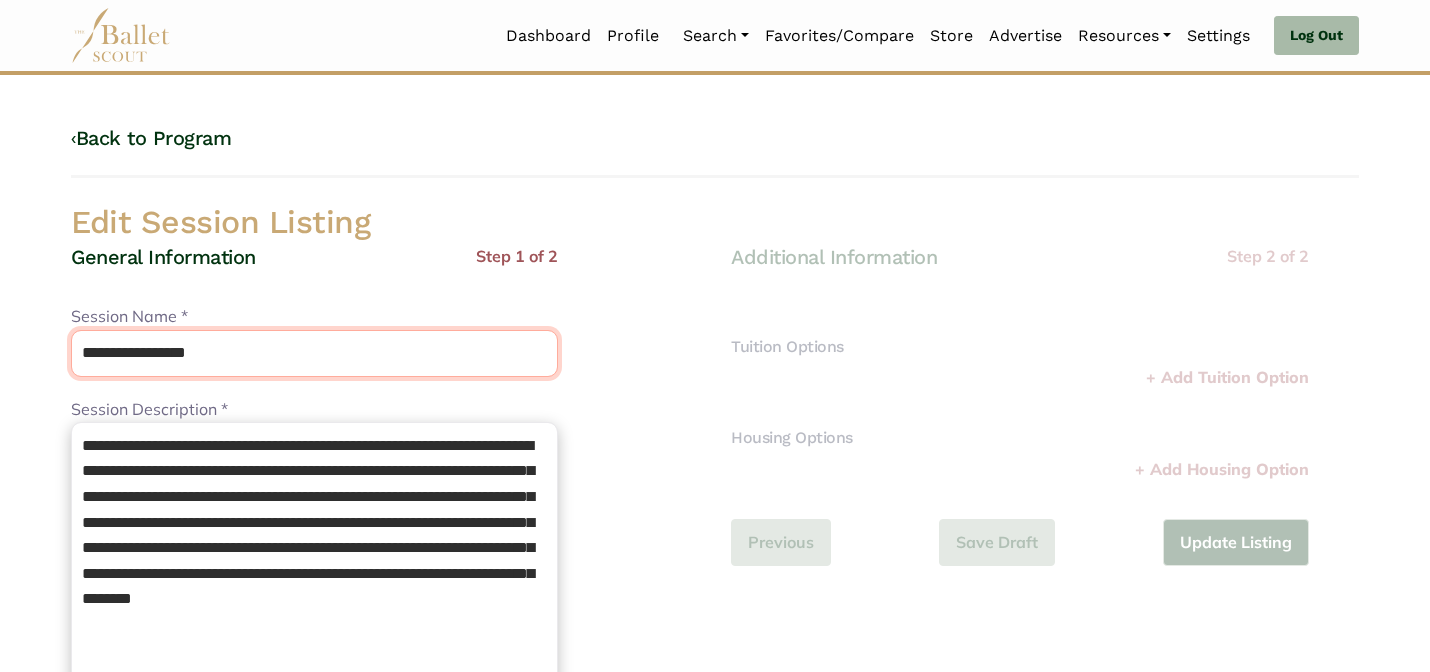 type on "**********" 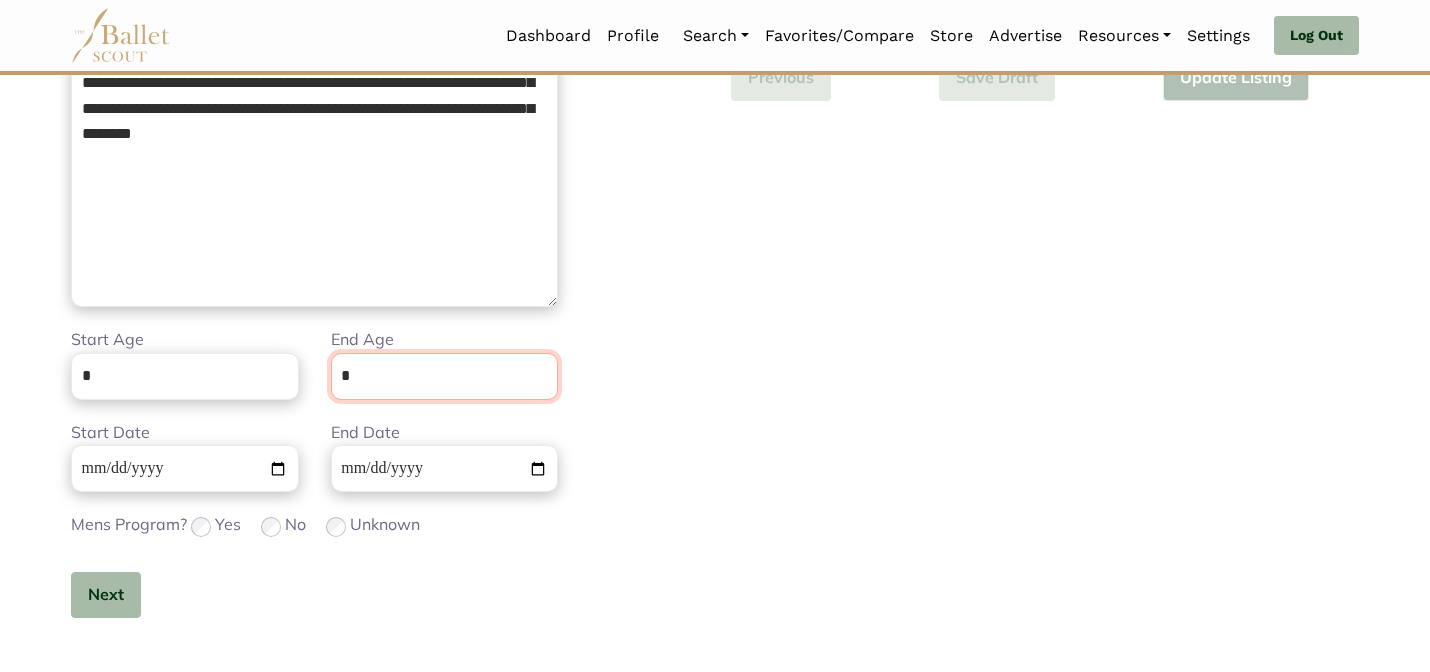 scroll, scrollTop: 505, scrollLeft: 0, axis: vertical 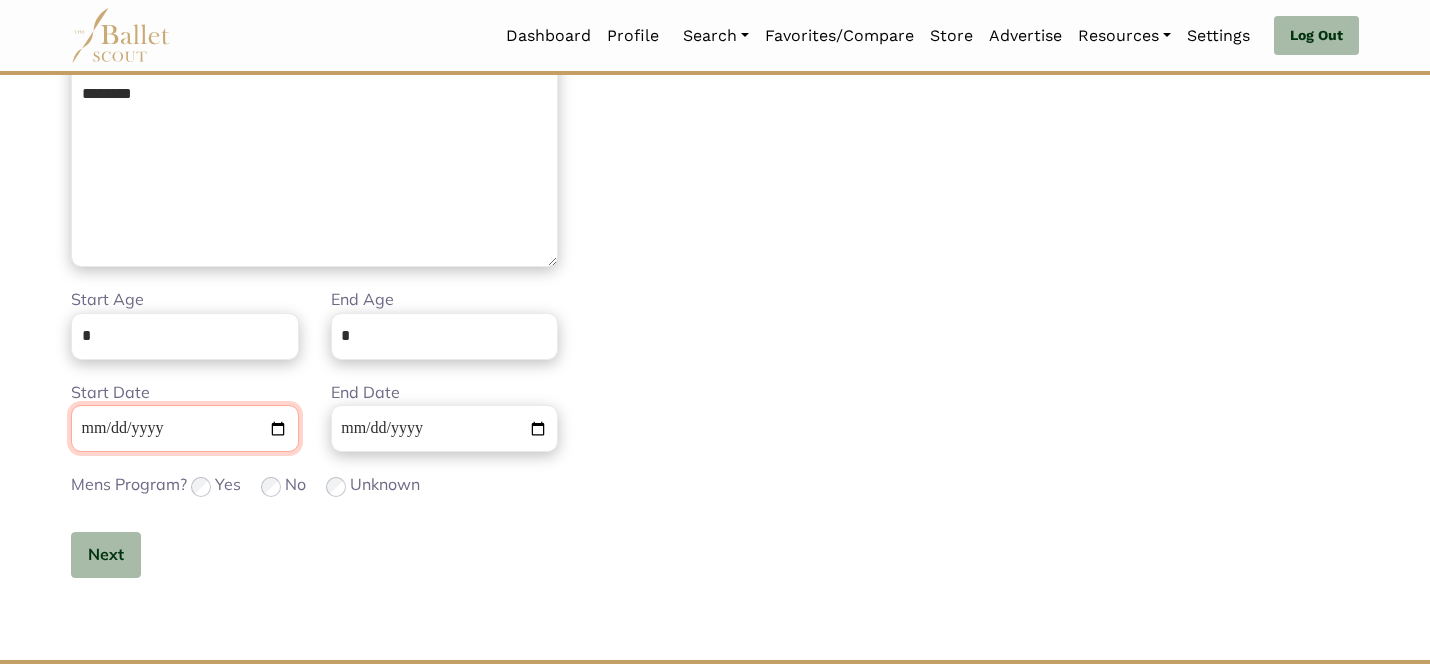 type 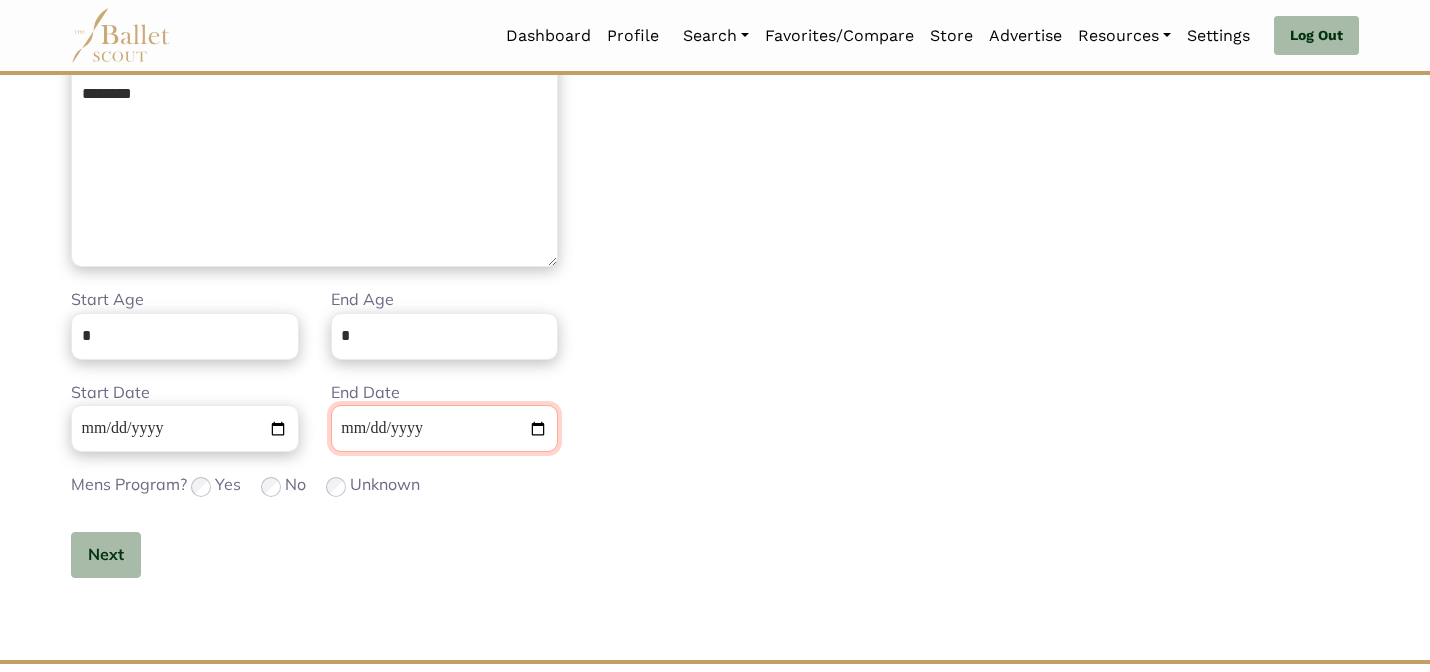 type 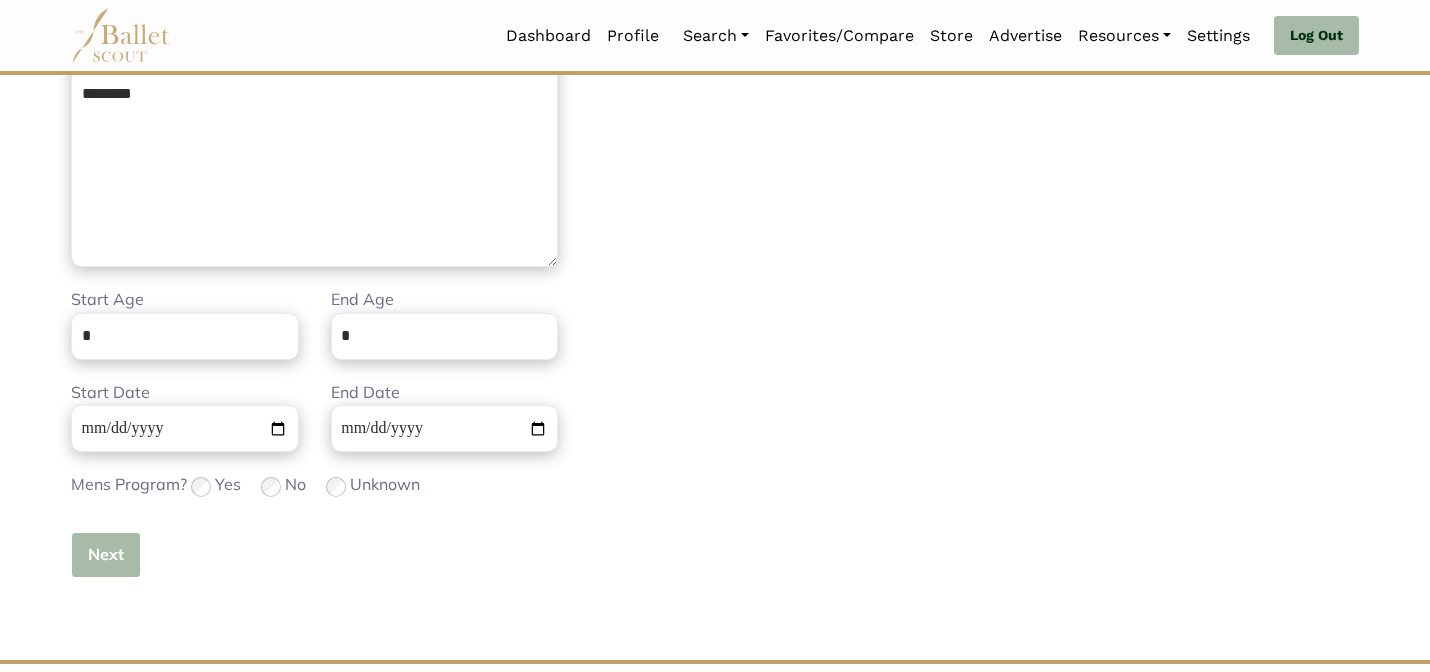 click on "Next" at bounding box center (106, 555) 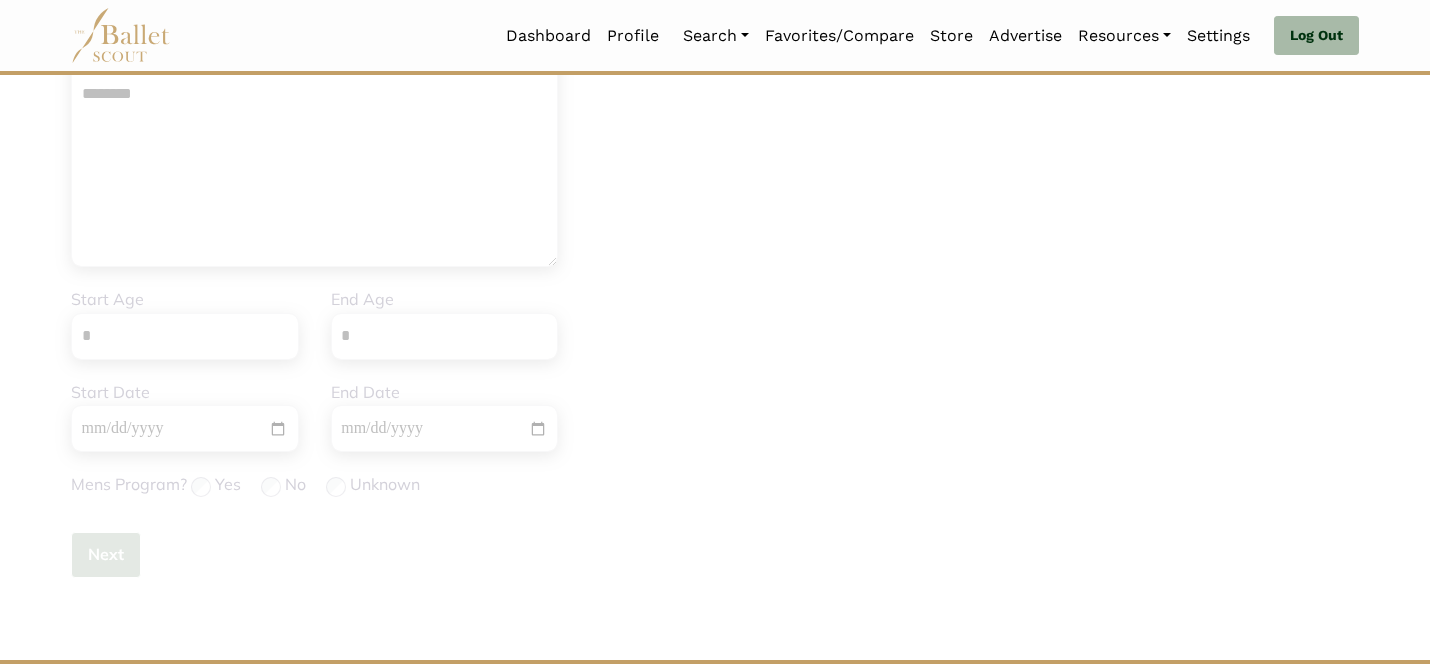 type 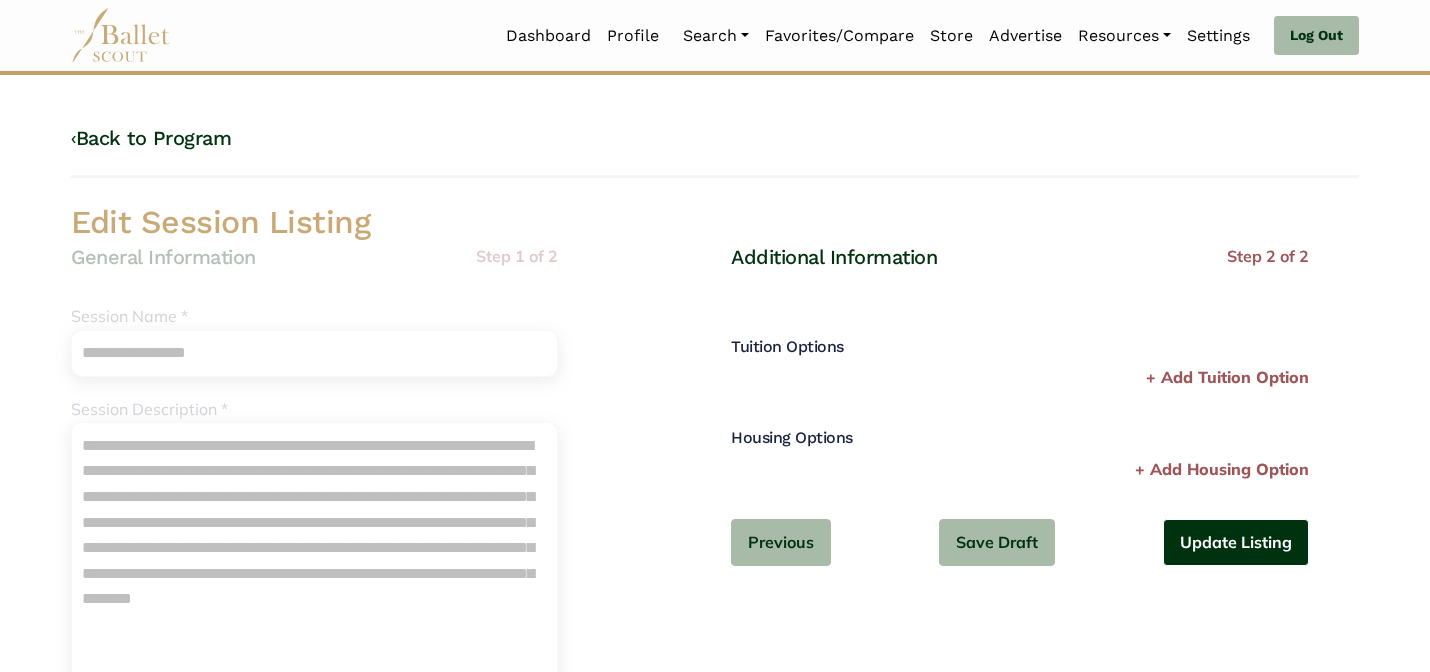click on "Update Listing" at bounding box center [1236, 542] 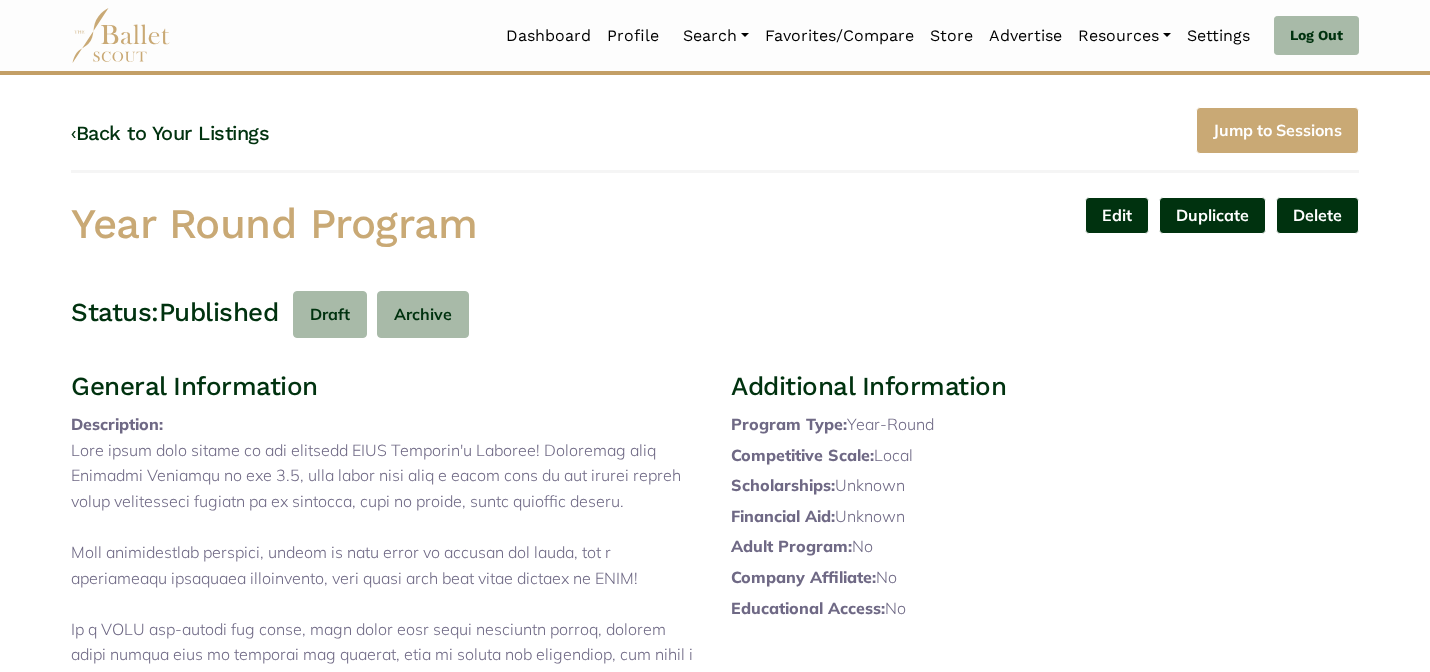 scroll, scrollTop: 0, scrollLeft: 0, axis: both 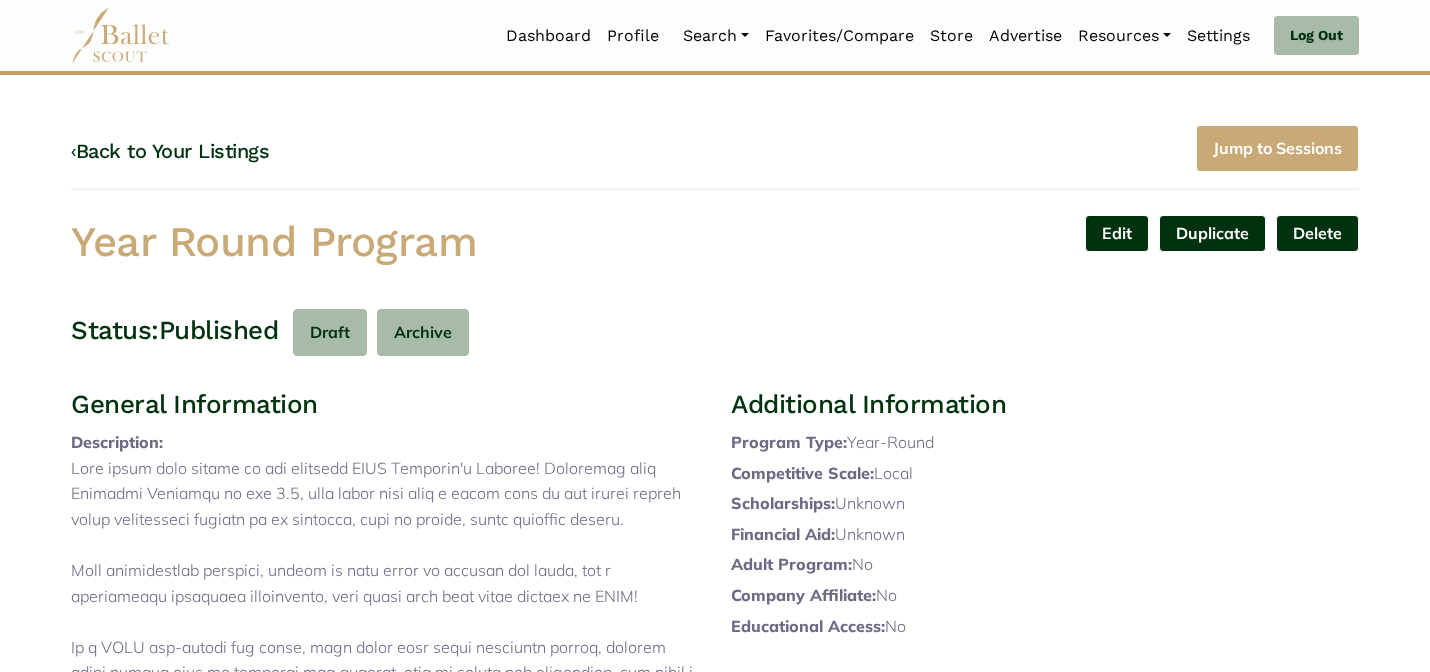 click on "‹  Back to Your Listings
Jump to Sessions" at bounding box center [715, 158] 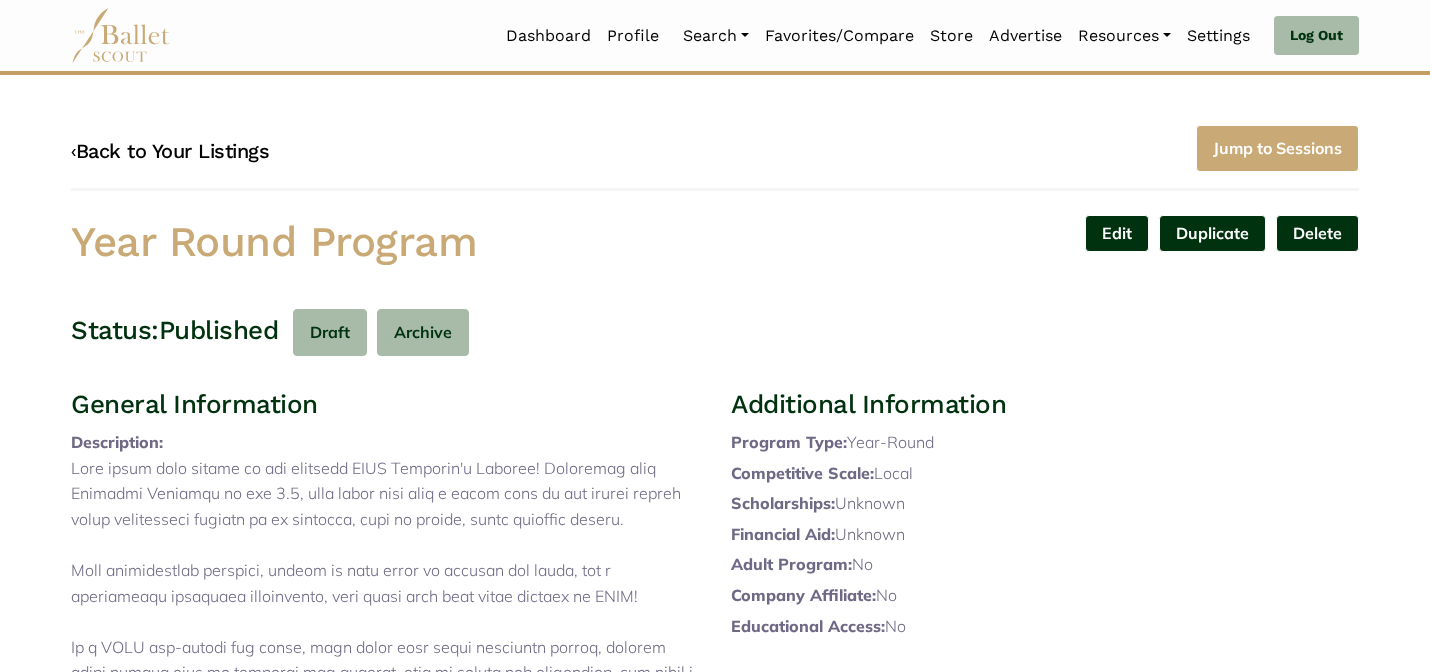 click on "‹  Back to Your Listings" at bounding box center [170, 151] 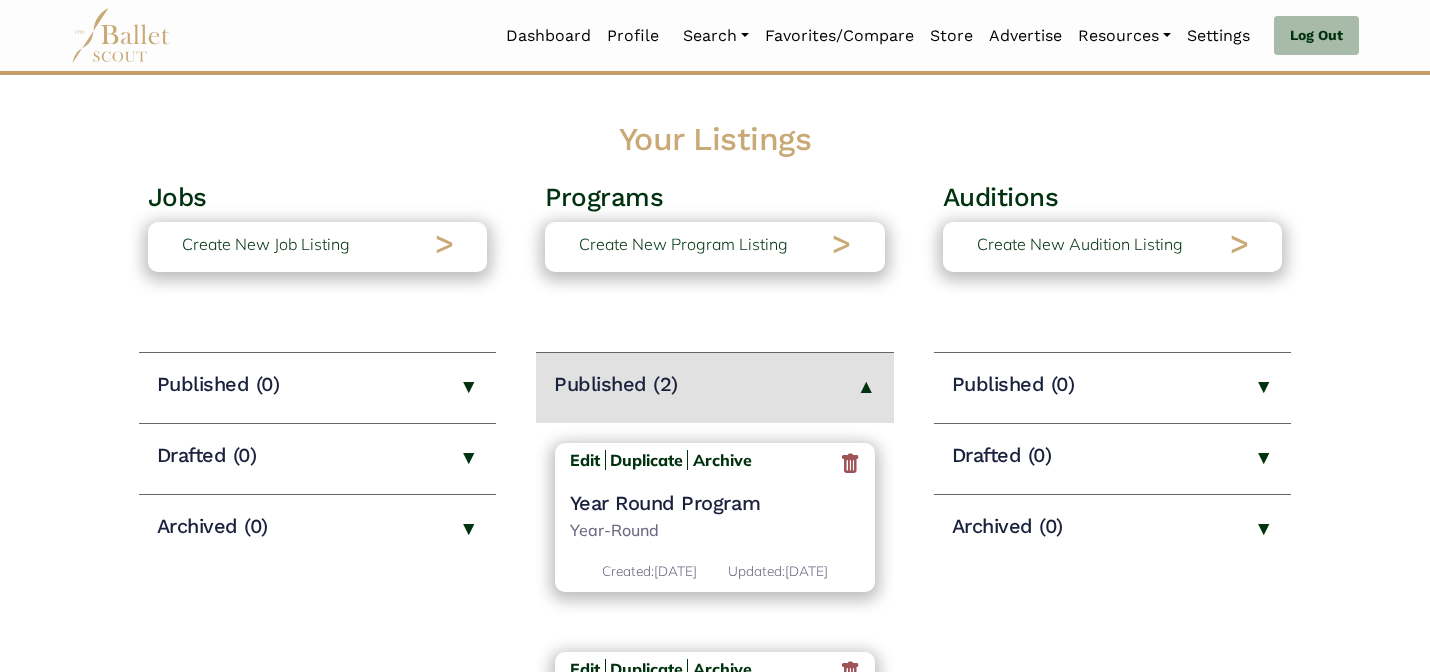 scroll, scrollTop: 0, scrollLeft: 0, axis: both 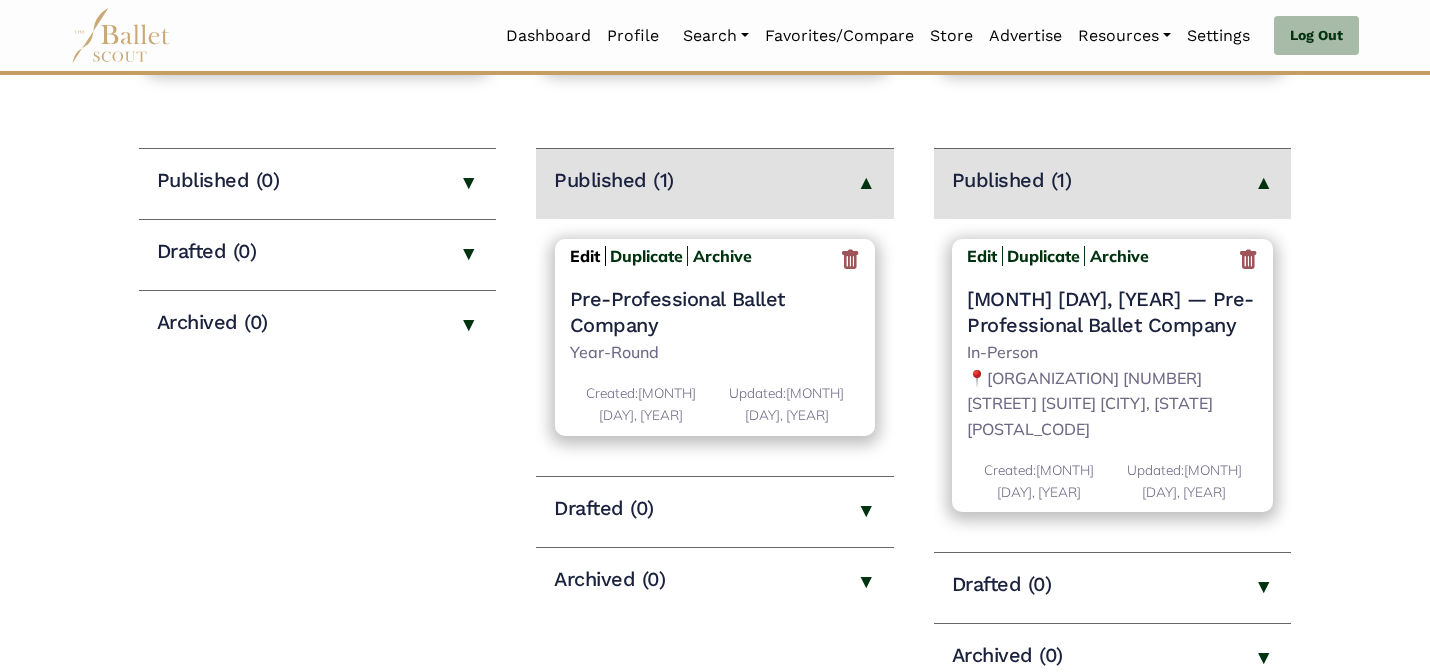 click on "Edit" at bounding box center [585, 256] 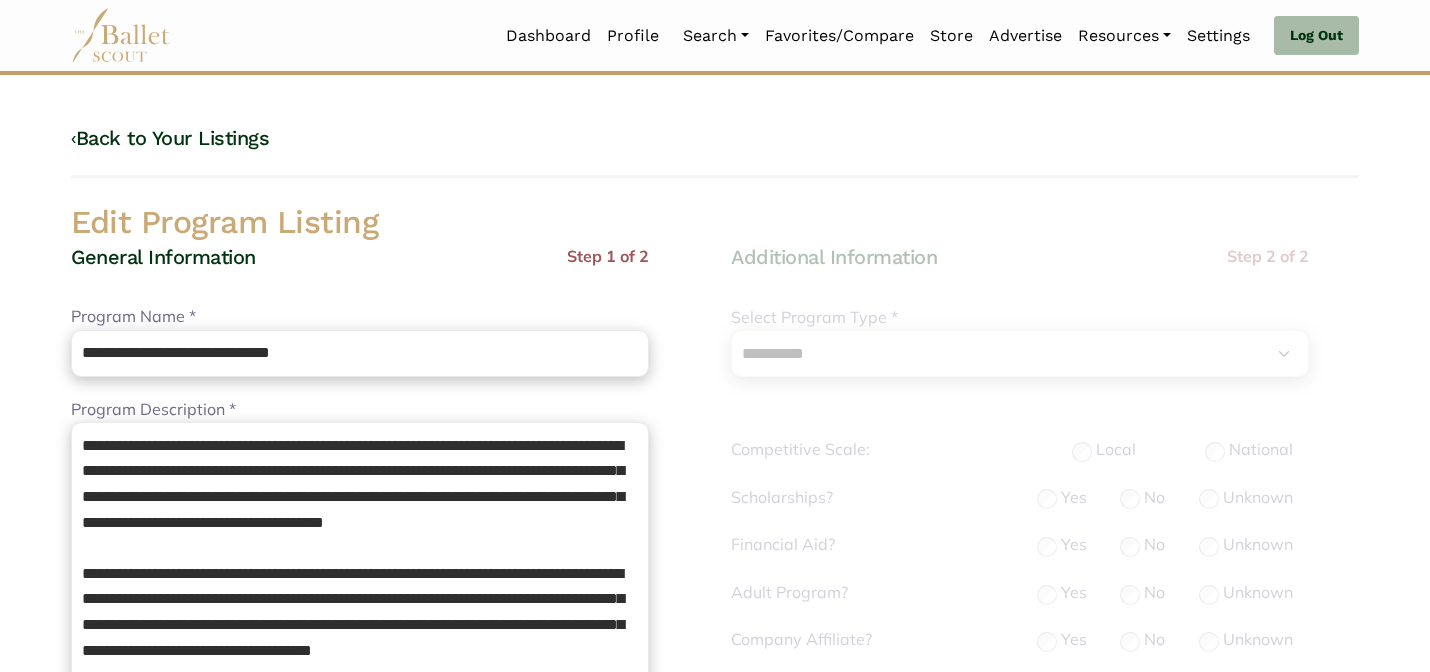 select on "**" 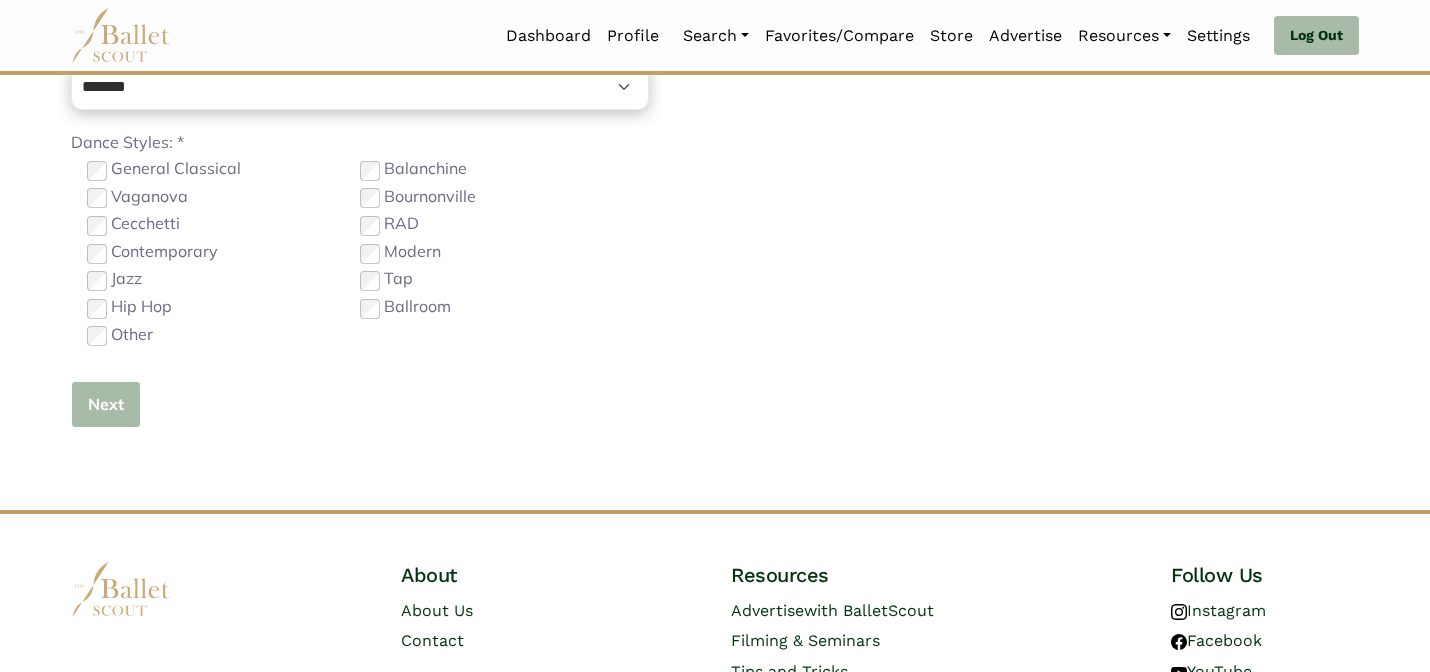 click on "Next" at bounding box center [106, 404] 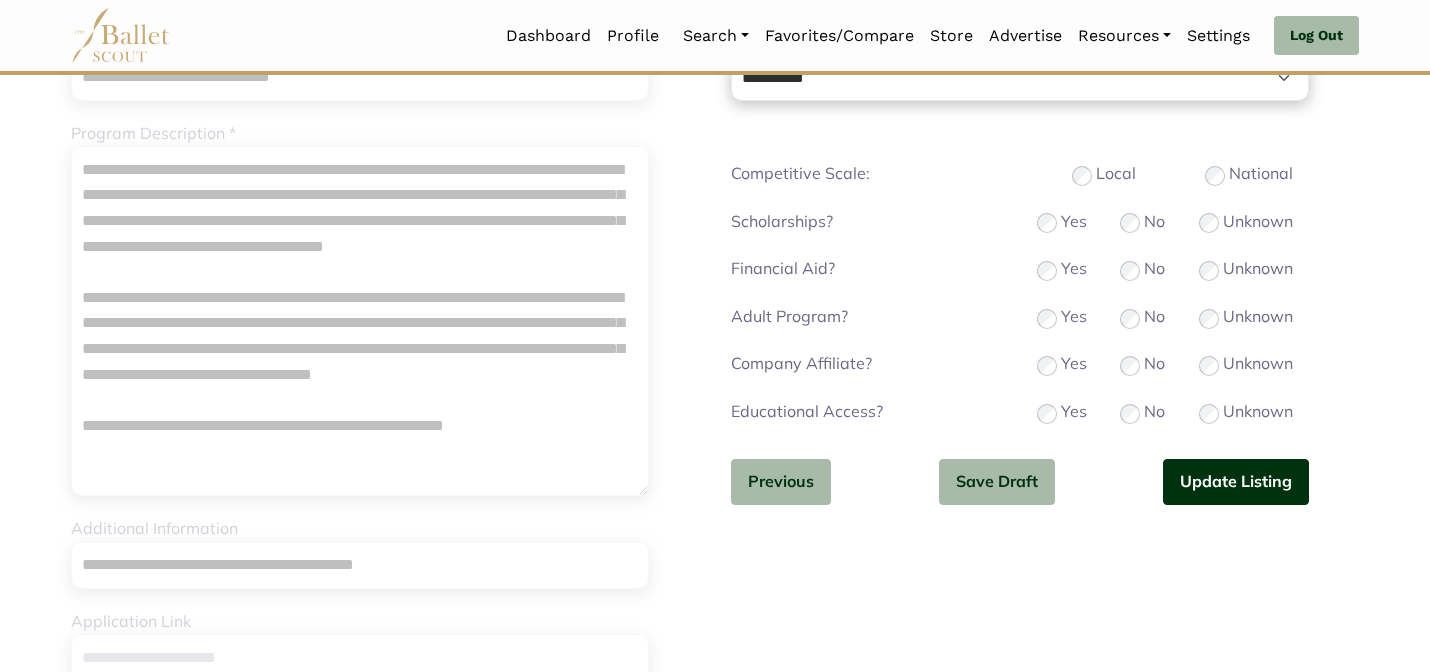 scroll, scrollTop: 280, scrollLeft: 0, axis: vertical 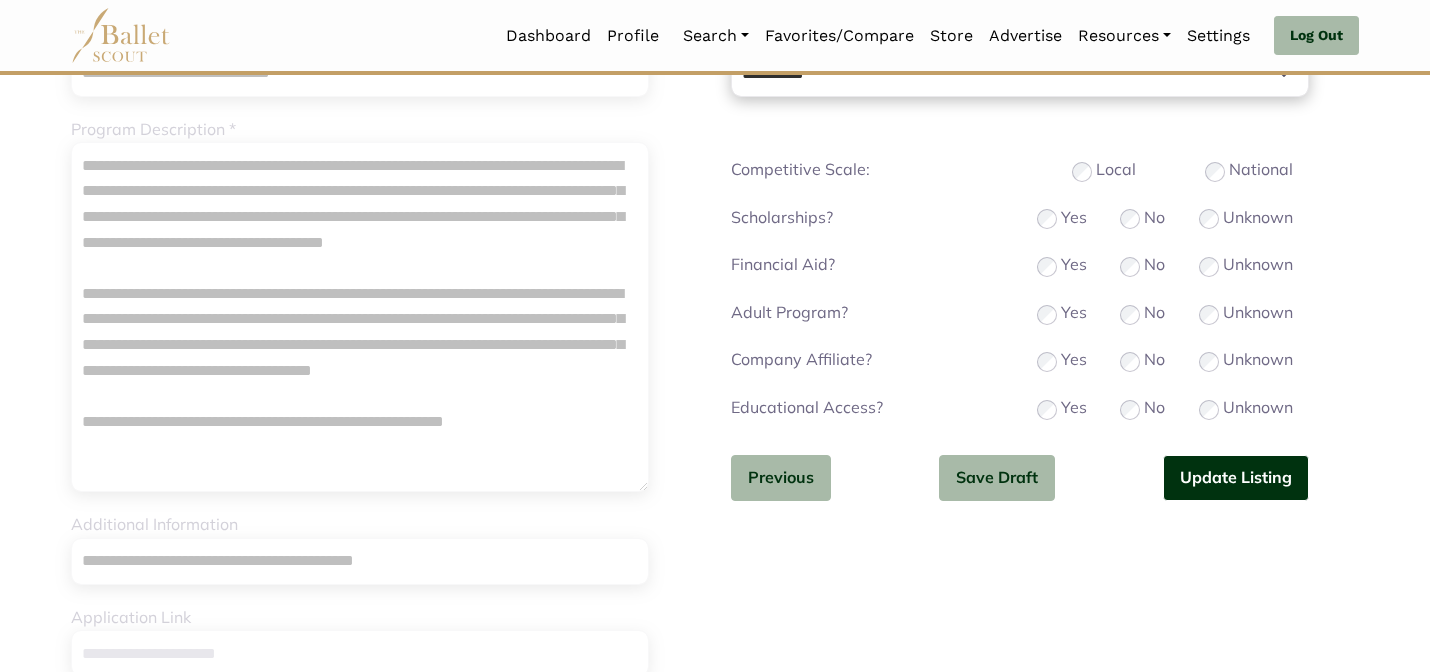 click on "Update Listing" at bounding box center (1236, 478) 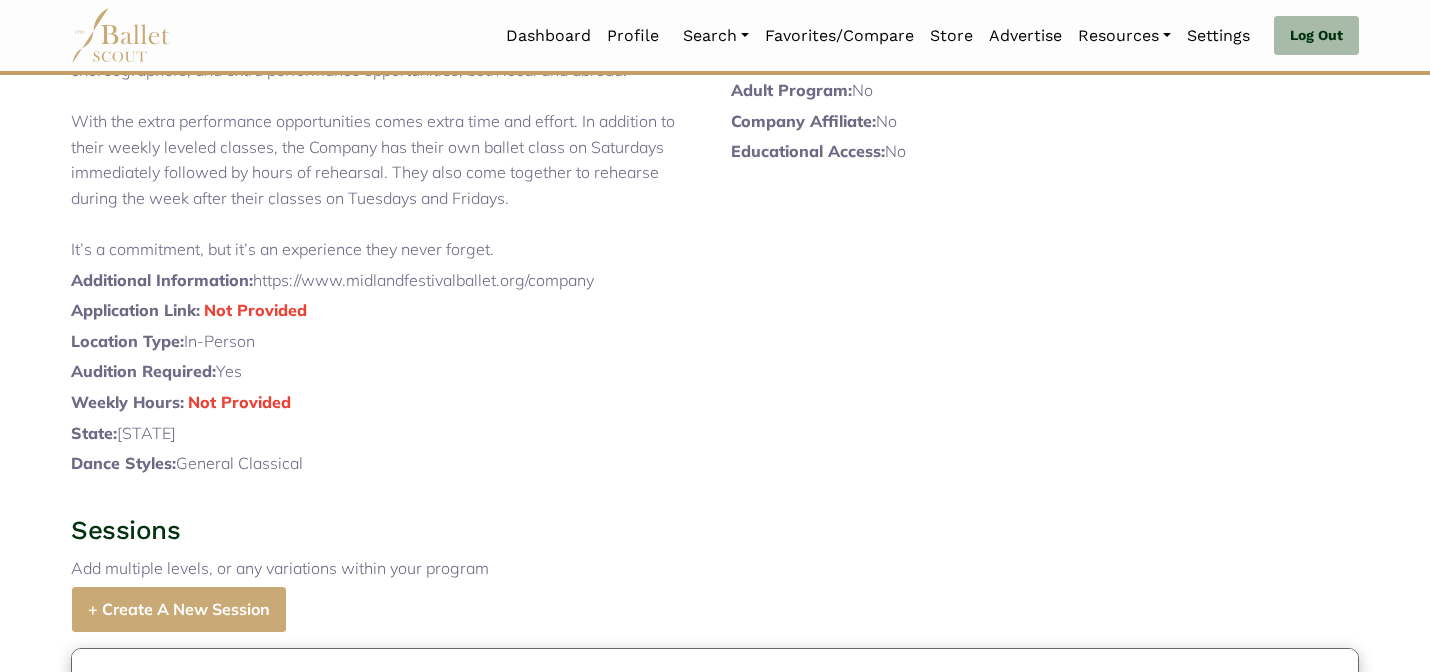 scroll, scrollTop: 929, scrollLeft: 0, axis: vertical 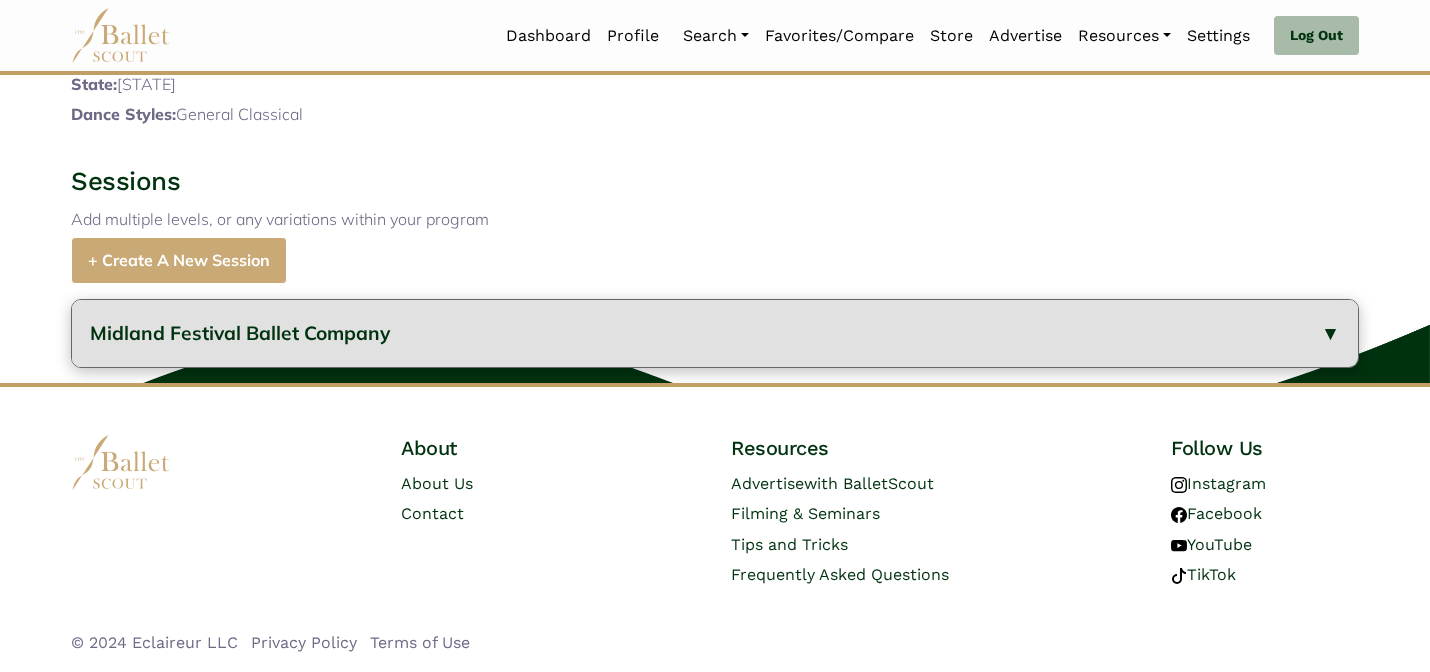 click on "Midland Festival Ballet Company" at bounding box center [715, 333] 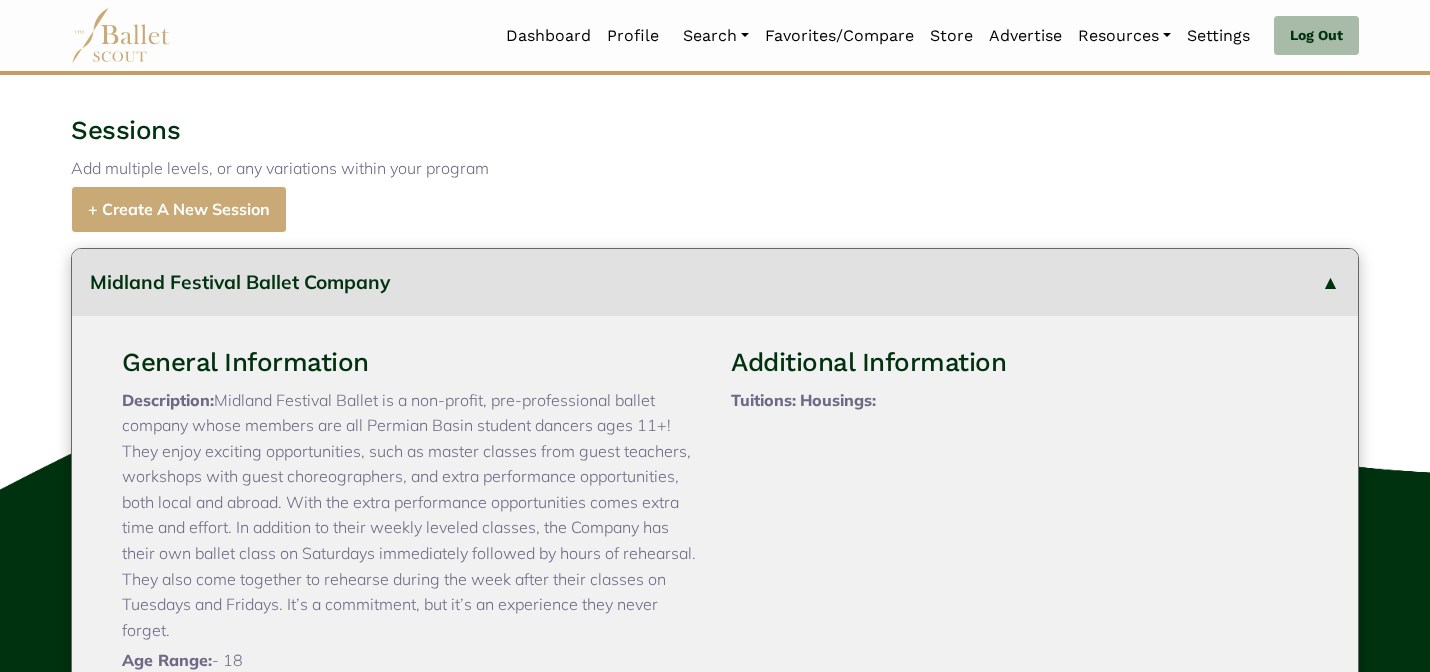 type 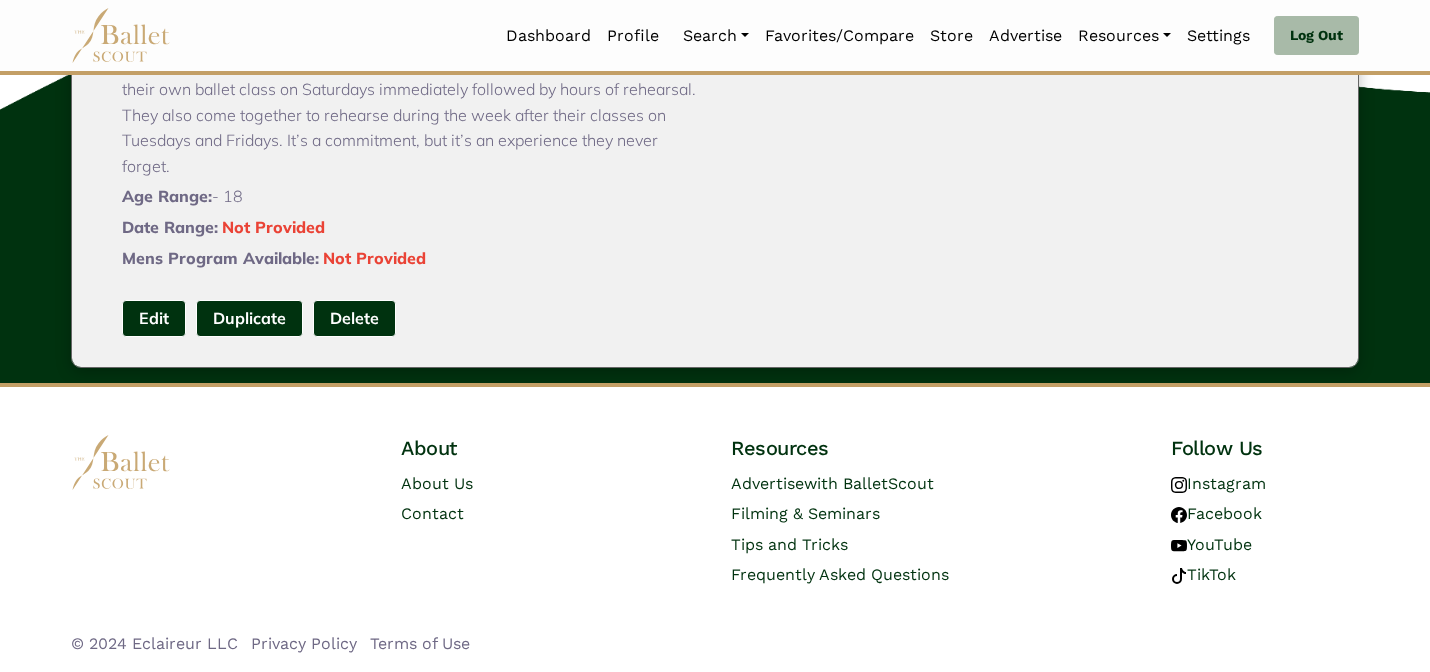 scroll, scrollTop: 1360, scrollLeft: 0, axis: vertical 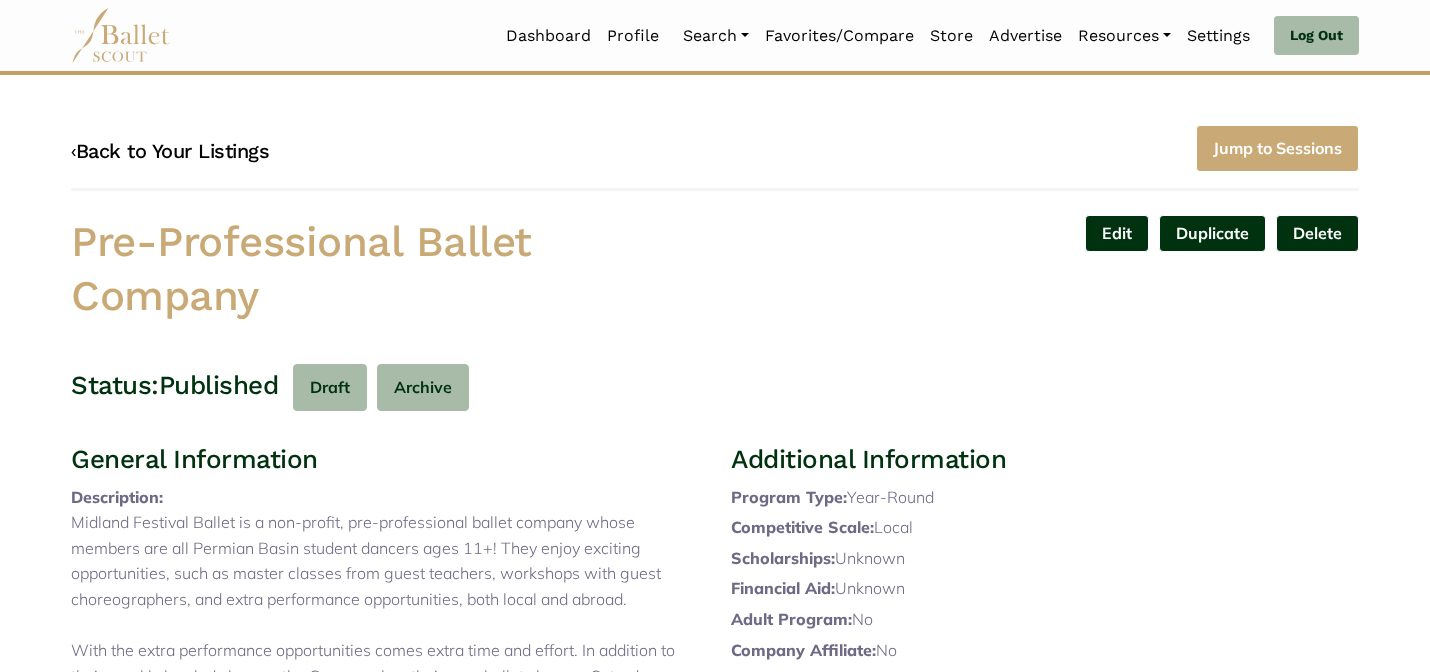 click on "‹  Back to Your Listings" at bounding box center (170, 151) 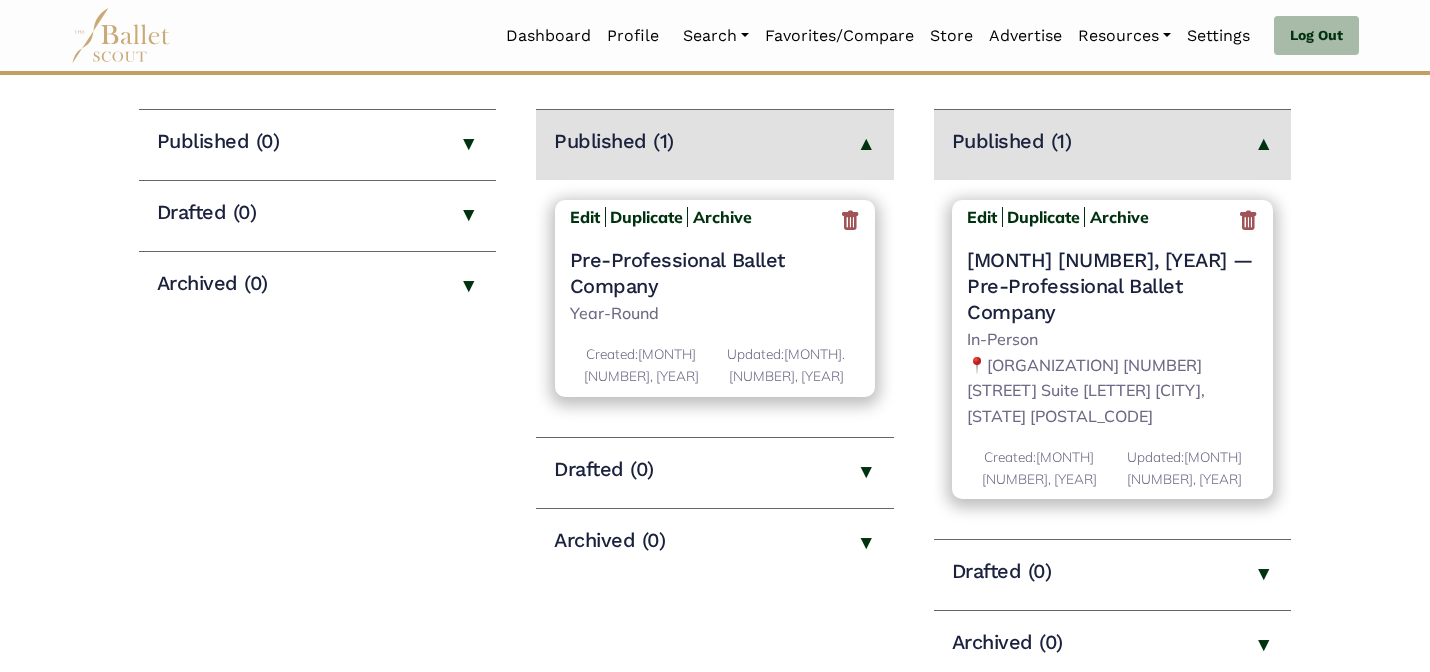 scroll, scrollTop: 280, scrollLeft: 0, axis: vertical 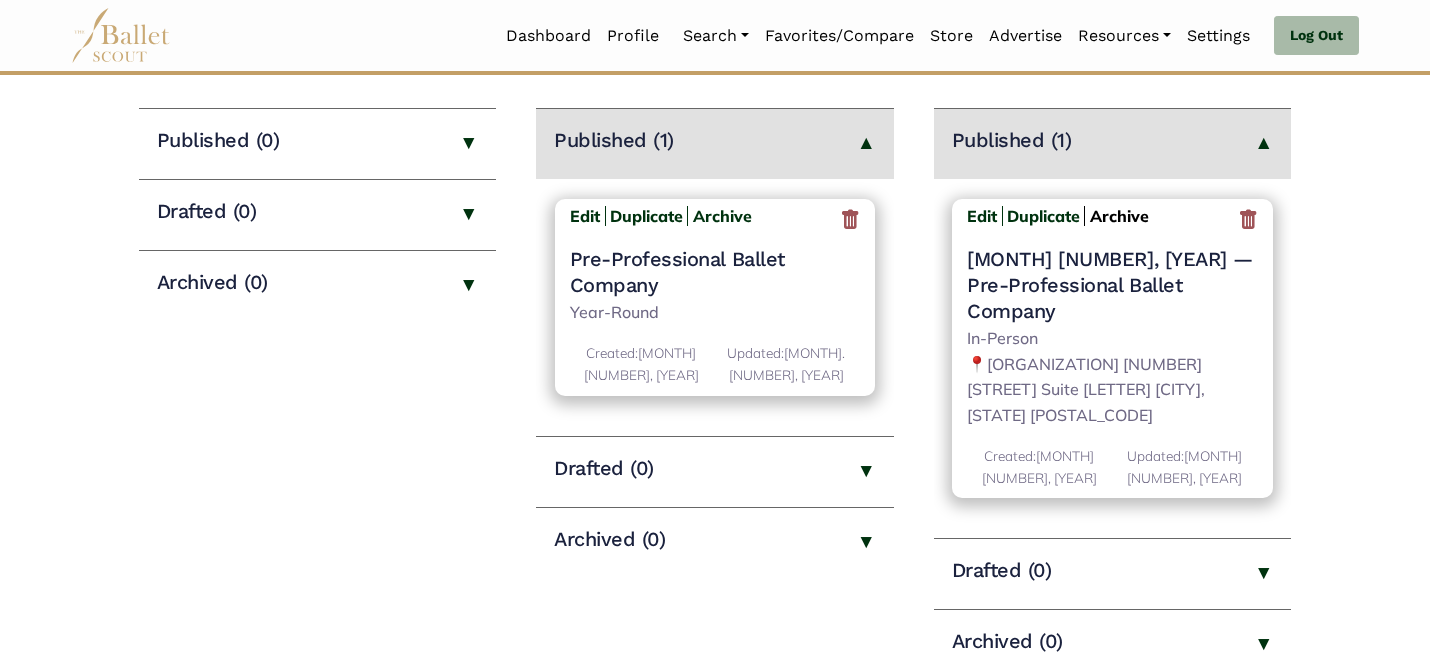 click on "Archive" at bounding box center [1119, 216] 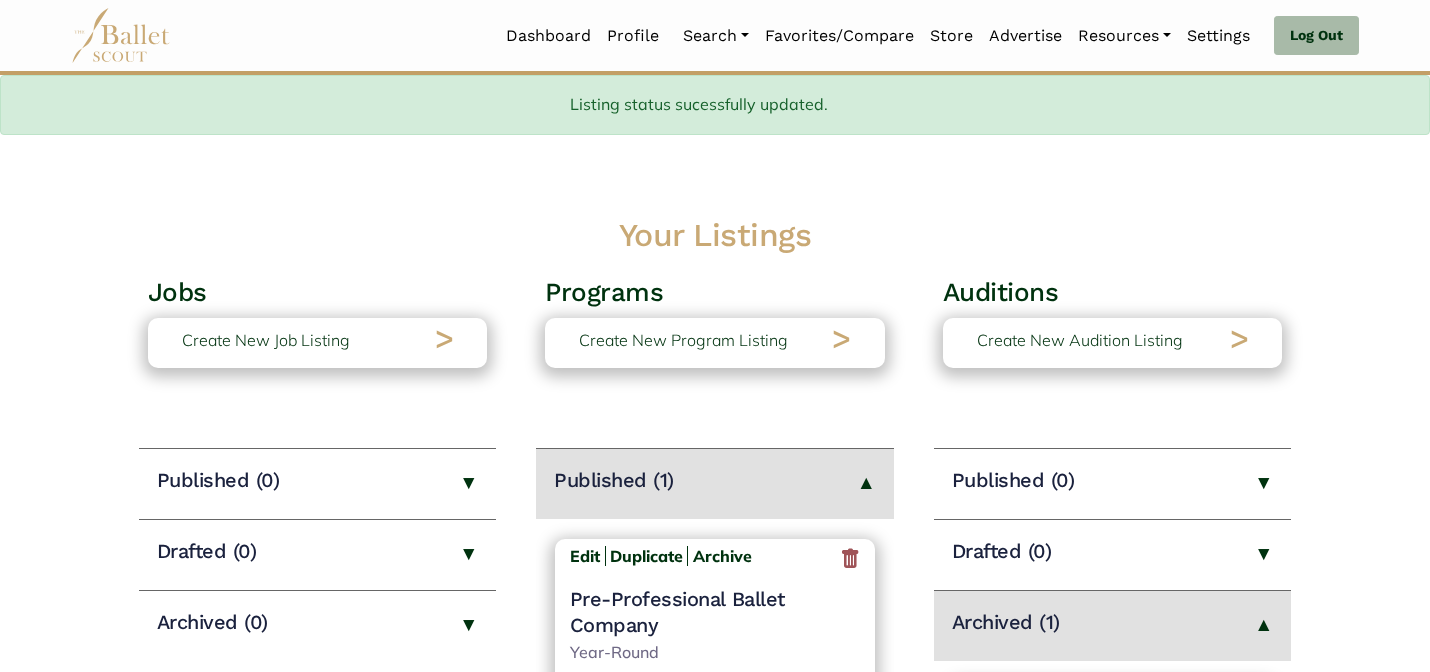 scroll, scrollTop: 338, scrollLeft: 0, axis: vertical 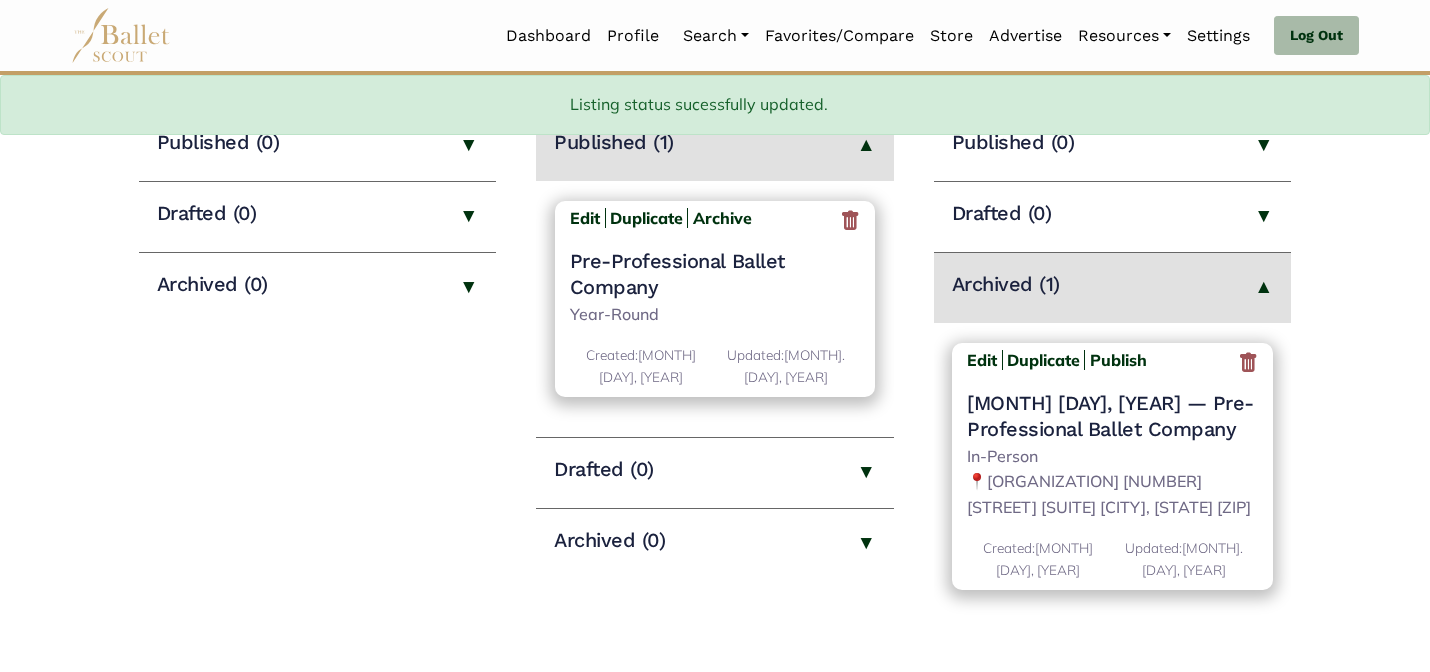click on "Jobs
Create New Job Listing  >
Published (0)
Drafted (0)
Archived (0)" at bounding box center [318, 284] 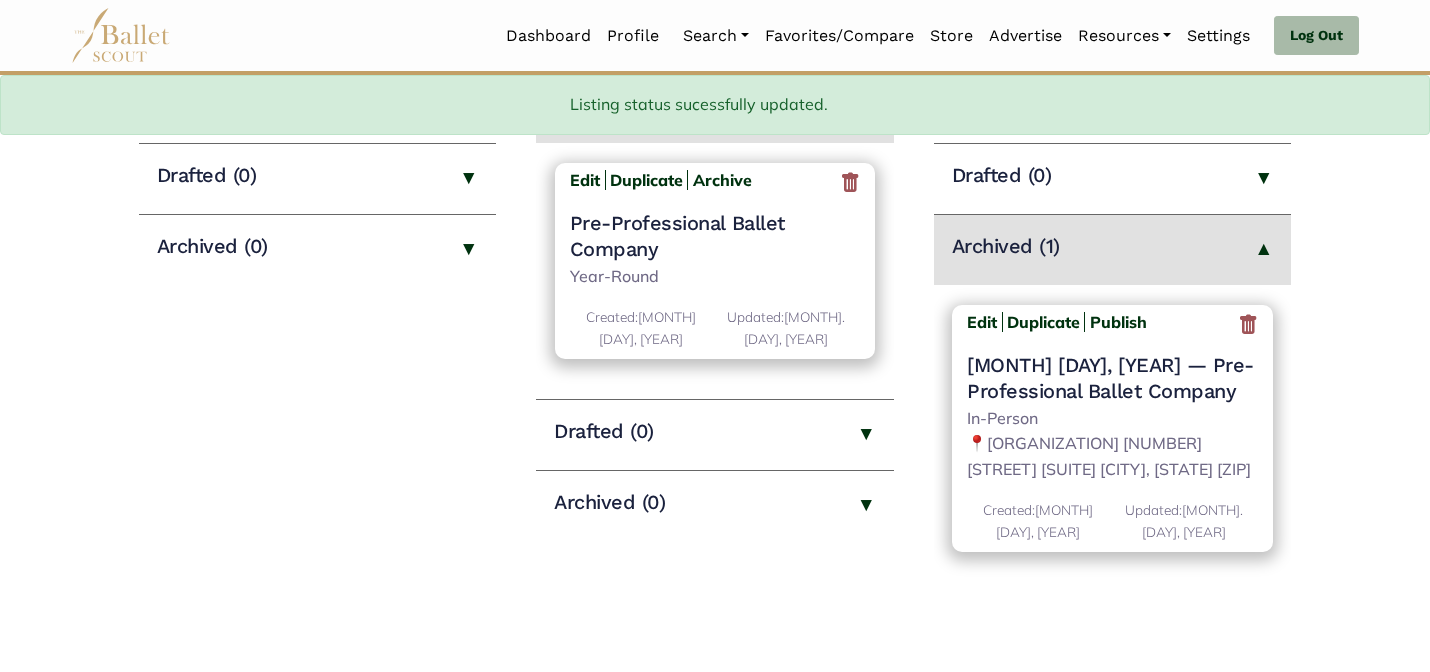 scroll, scrollTop: 378, scrollLeft: 0, axis: vertical 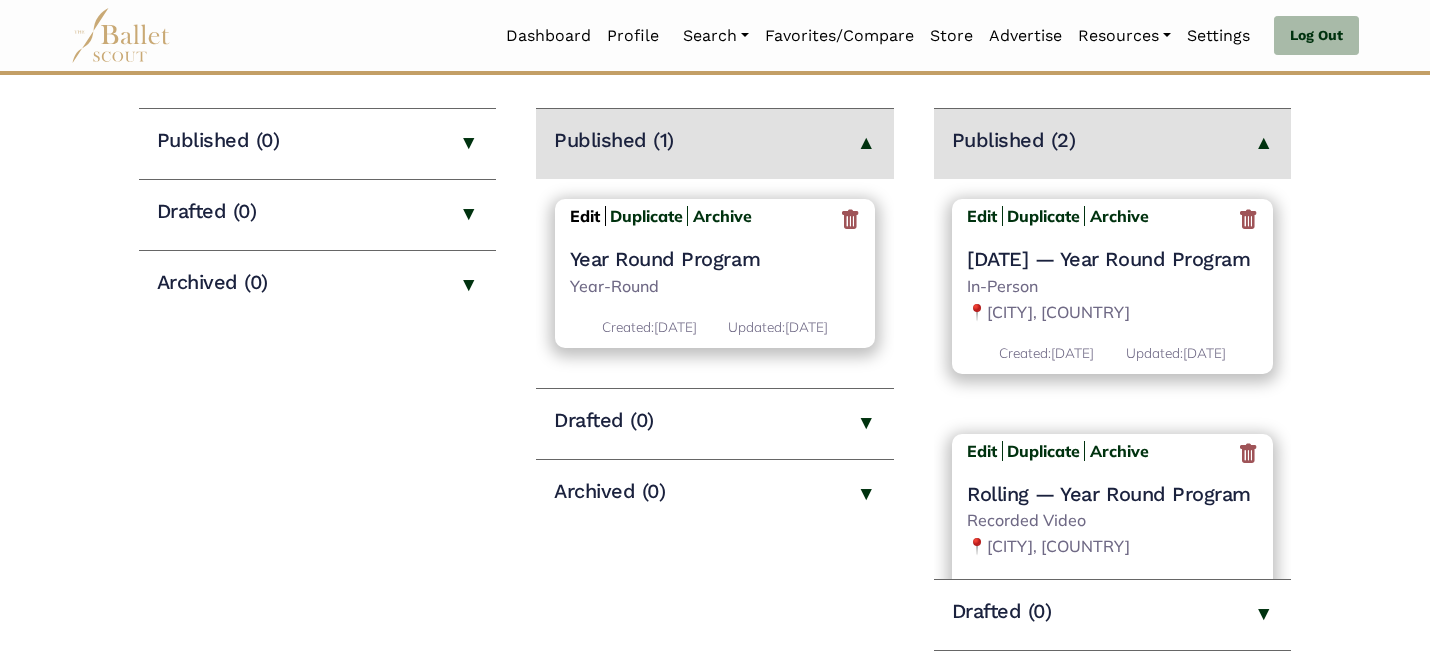 click on "Edit" at bounding box center [585, 216] 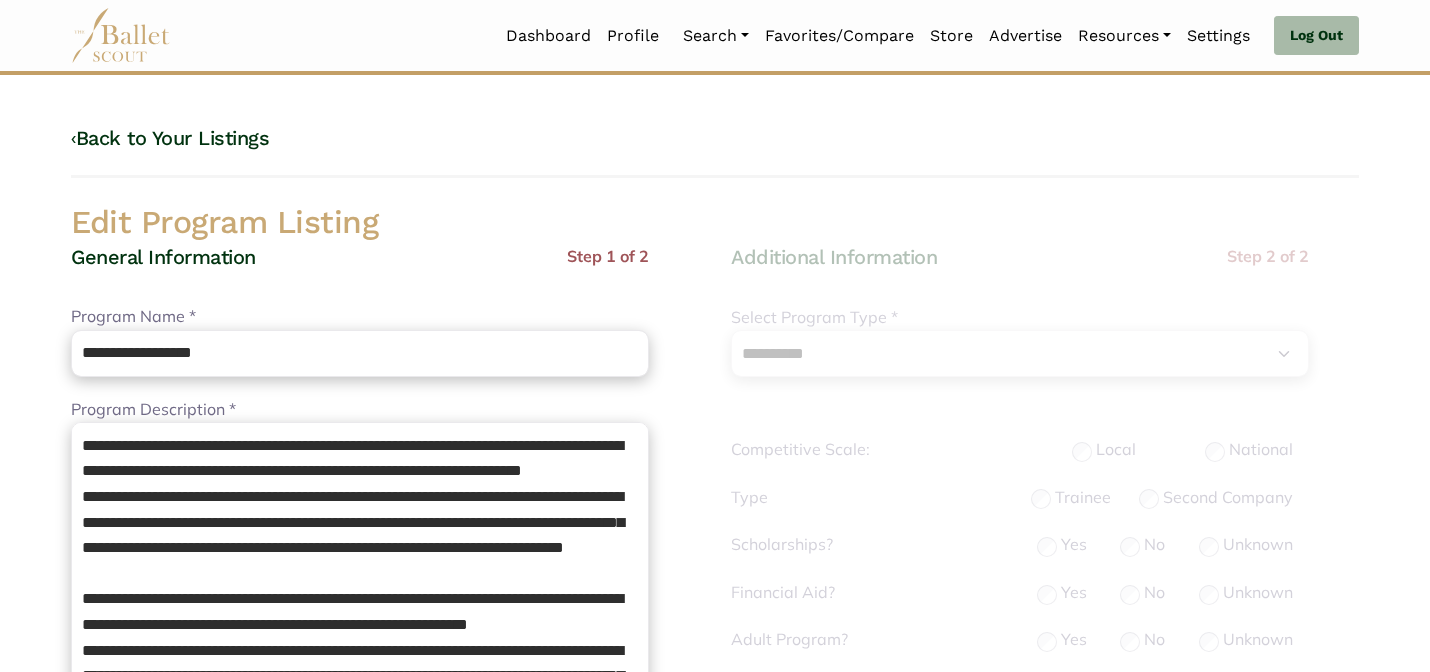 select on "**" 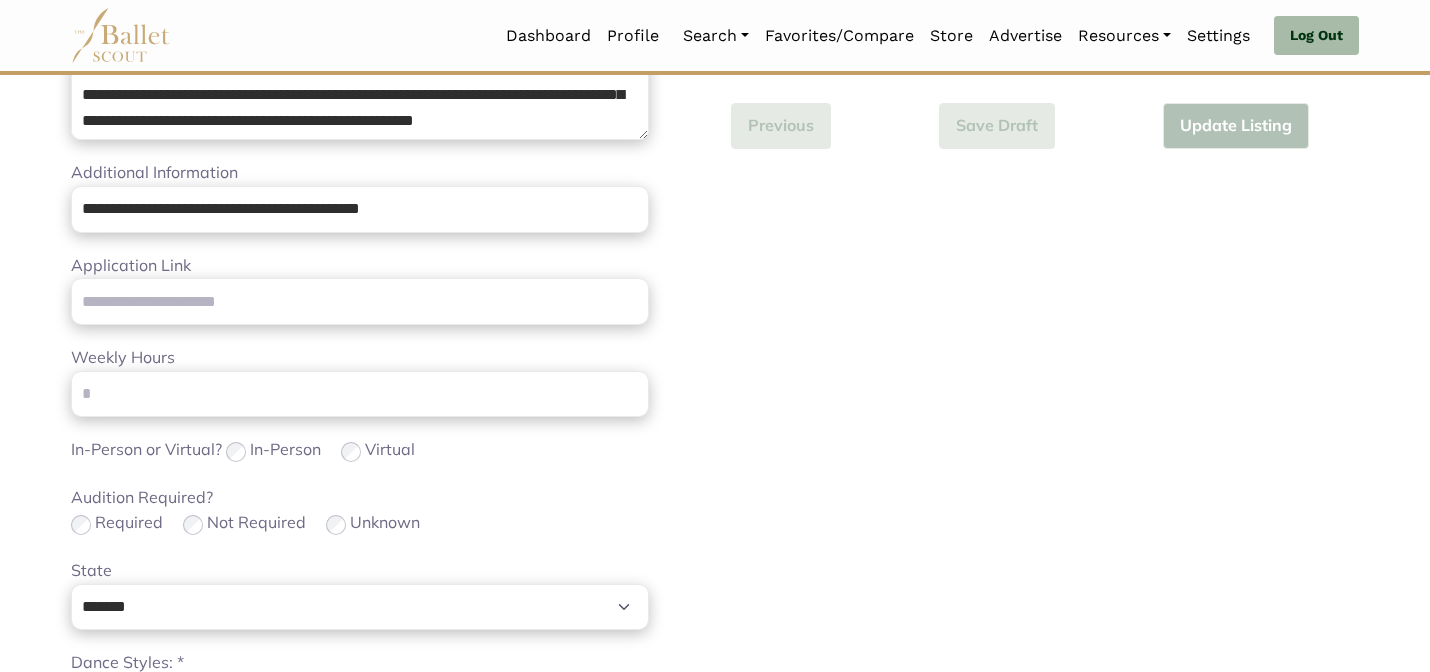 scroll, scrollTop: 1264, scrollLeft: 0, axis: vertical 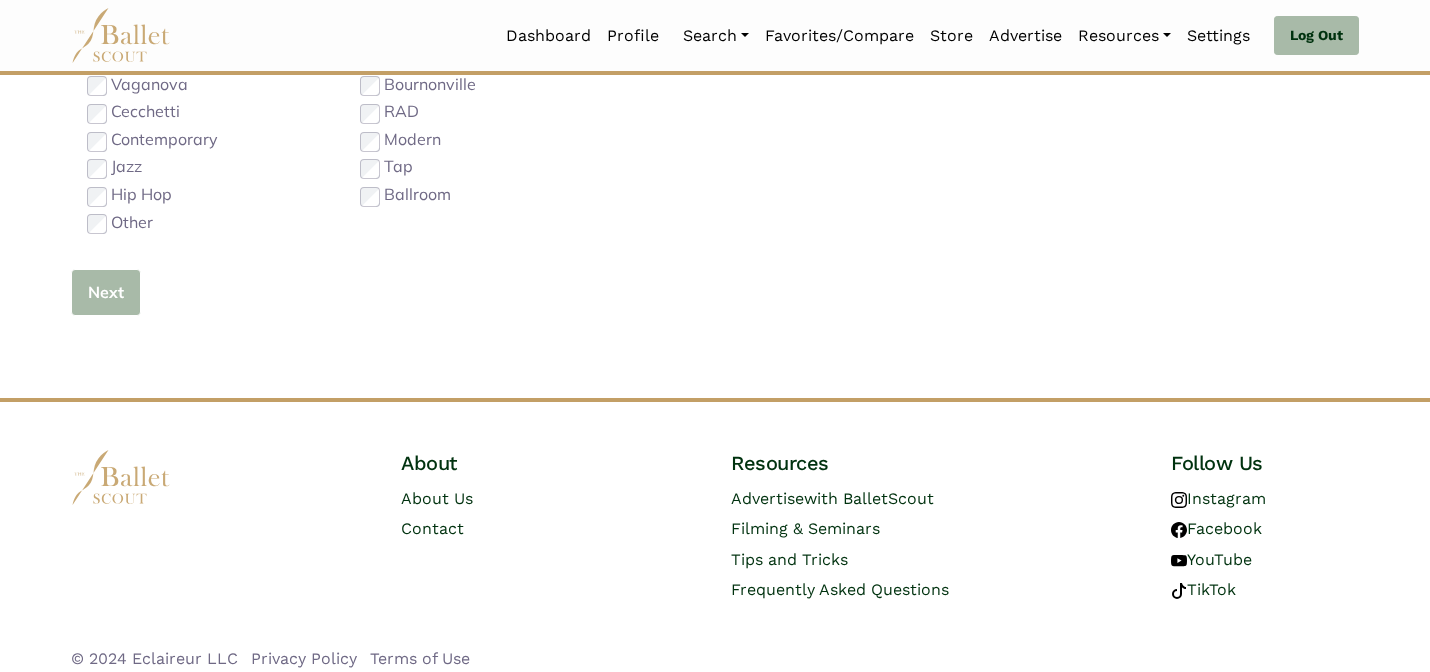 type 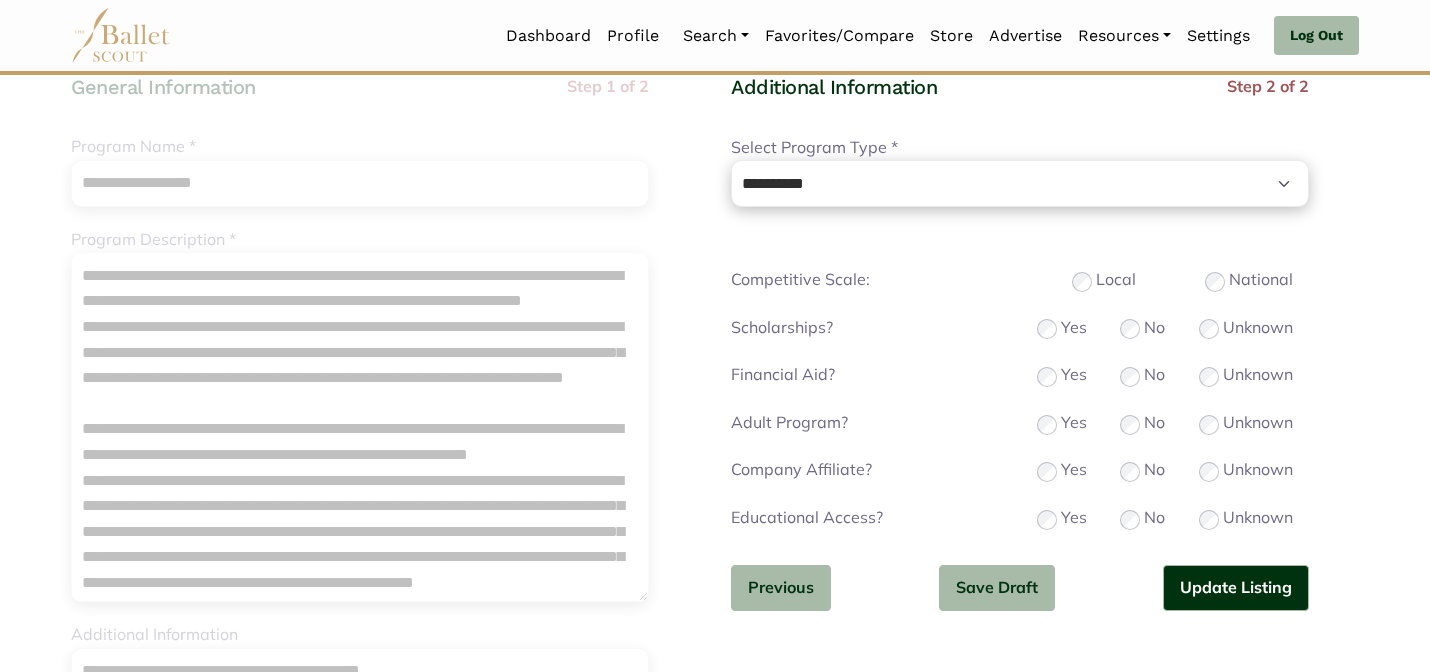 scroll, scrollTop: 200, scrollLeft: 0, axis: vertical 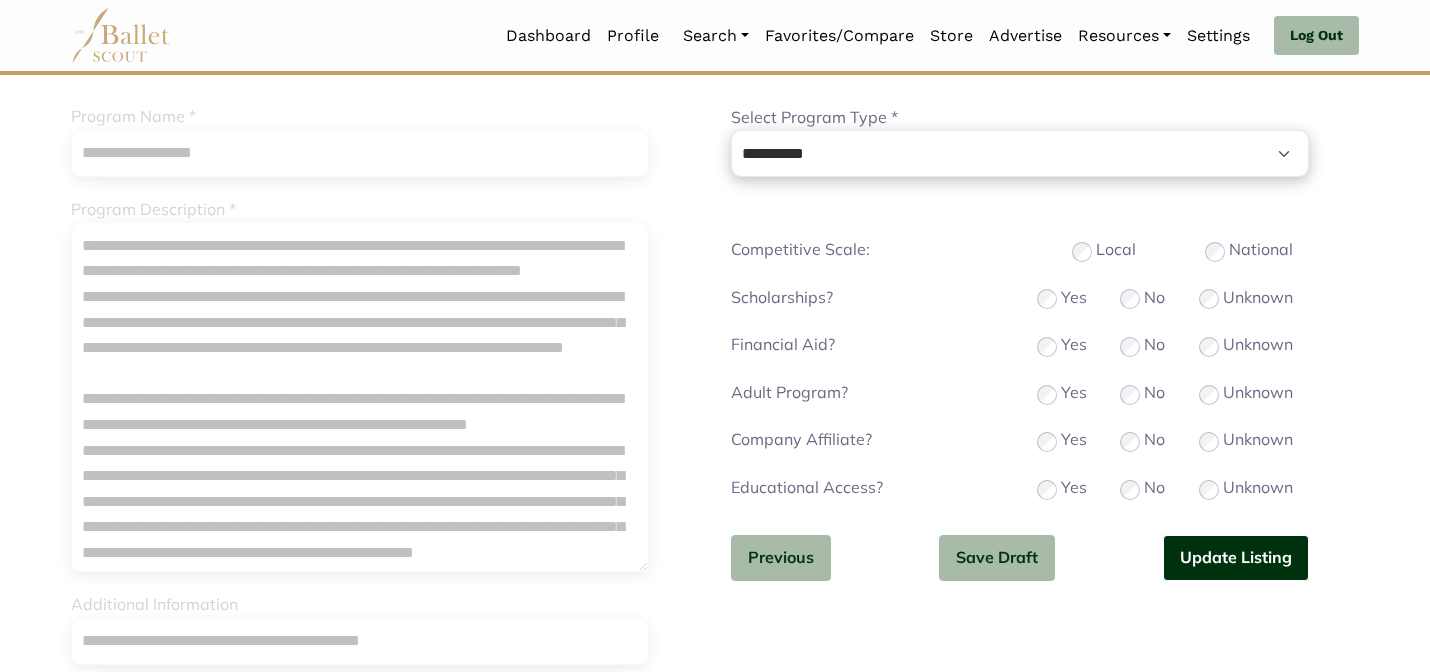 click on "Update Listing" at bounding box center [1236, 558] 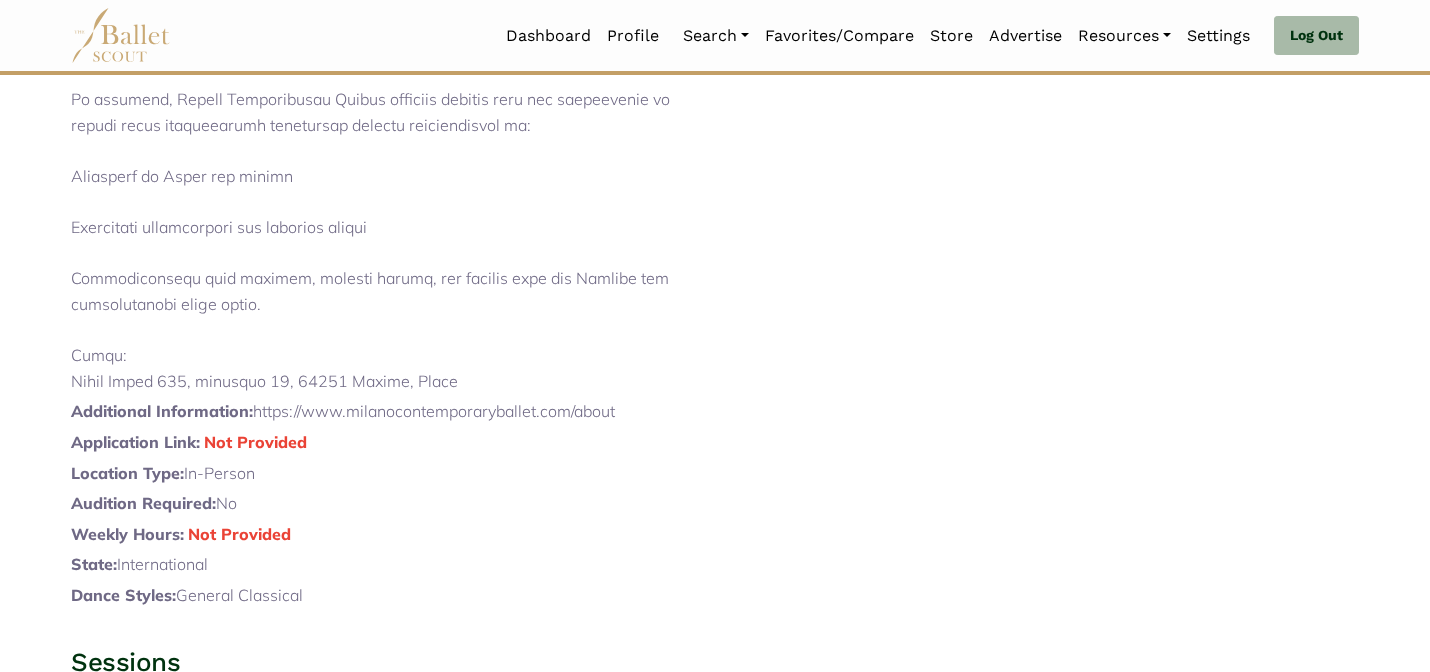 scroll, scrollTop: 1770, scrollLeft: 0, axis: vertical 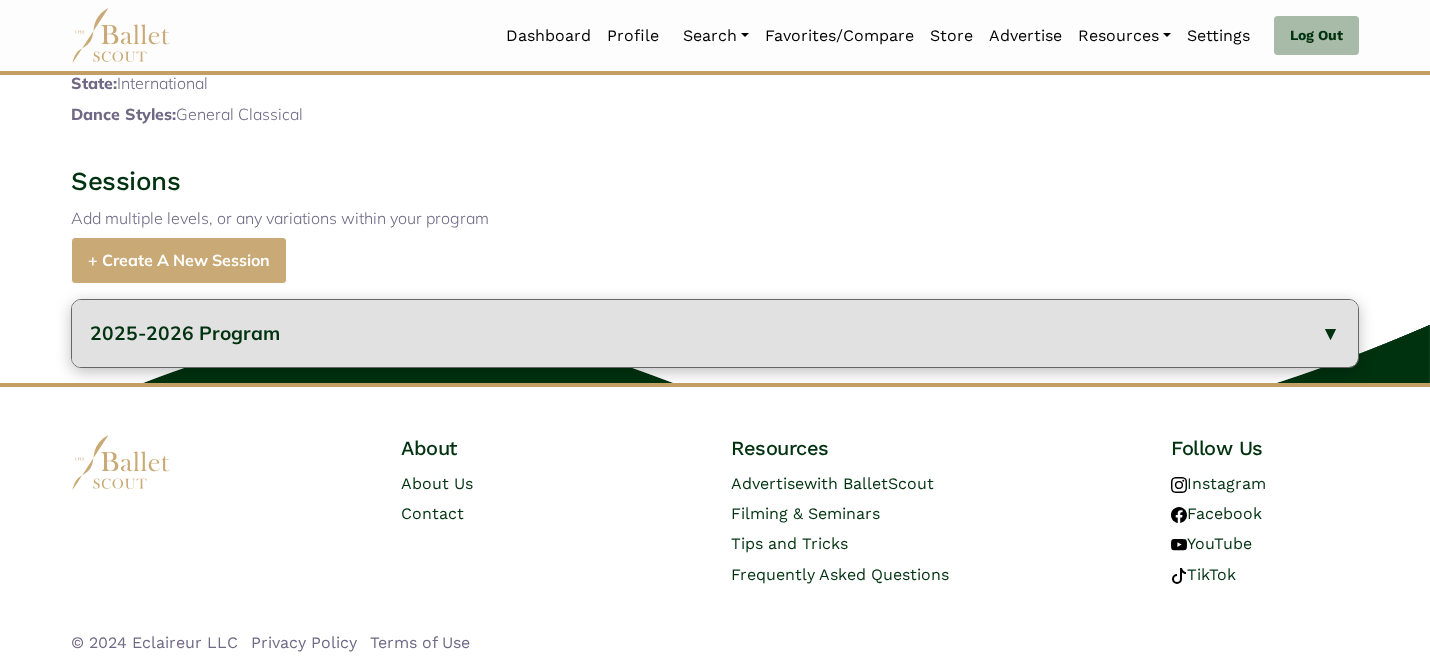 click on "2025-2026 Program" at bounding box center (715, 333) 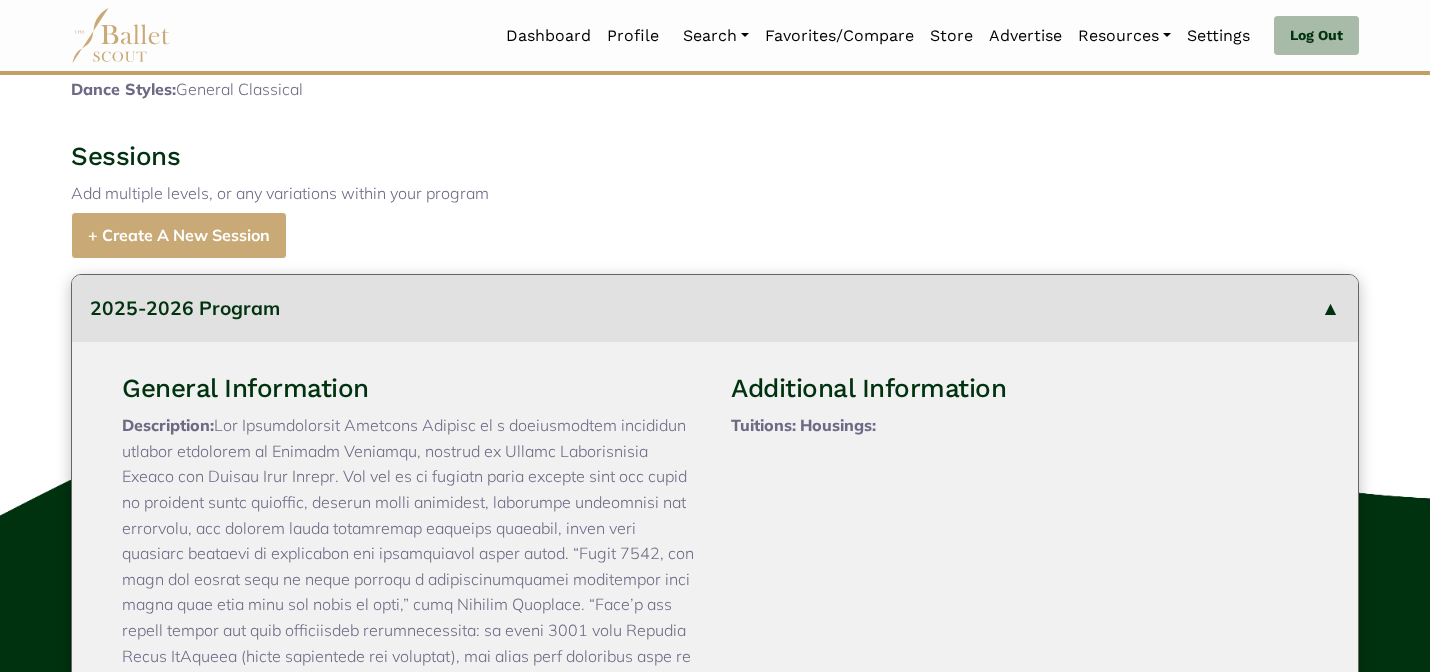 click on "Sessions
Add multiple levels, or any variations within your program
+ Create A New Session" at bounding box center (715, 199) 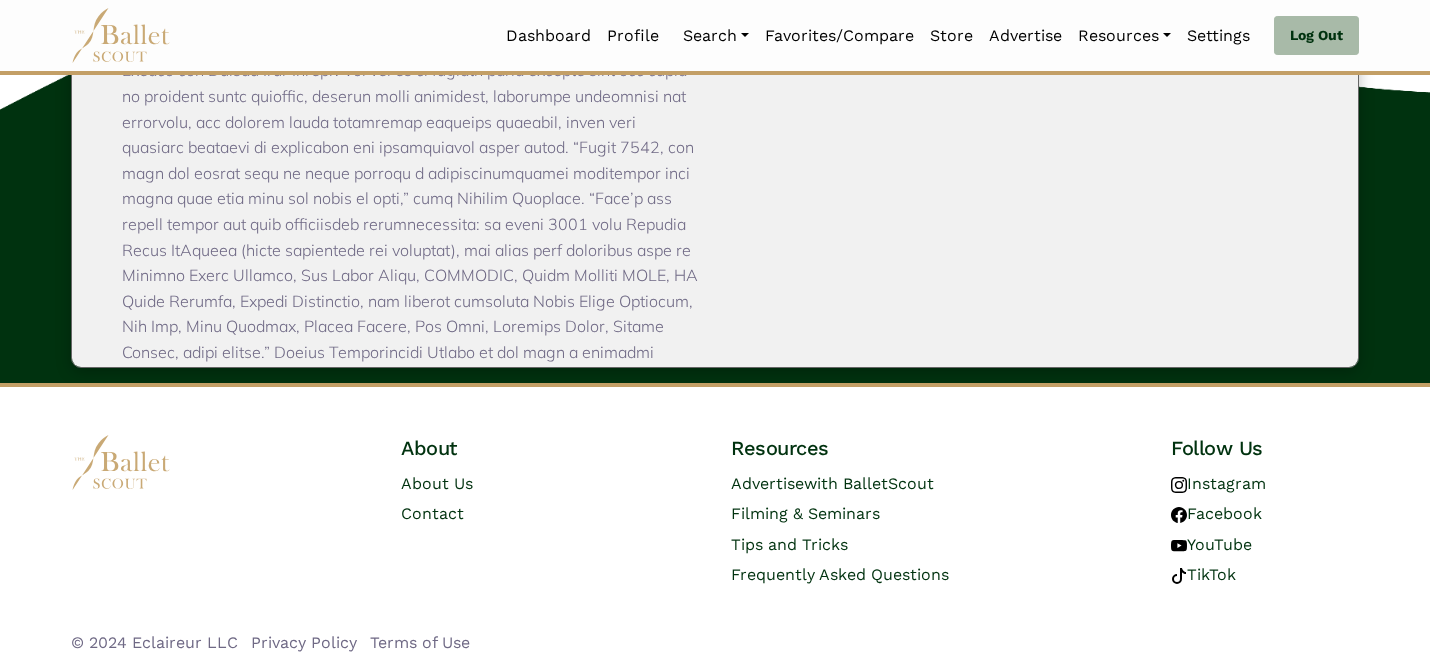 click on "Description:" at bounding box center (410, 352) 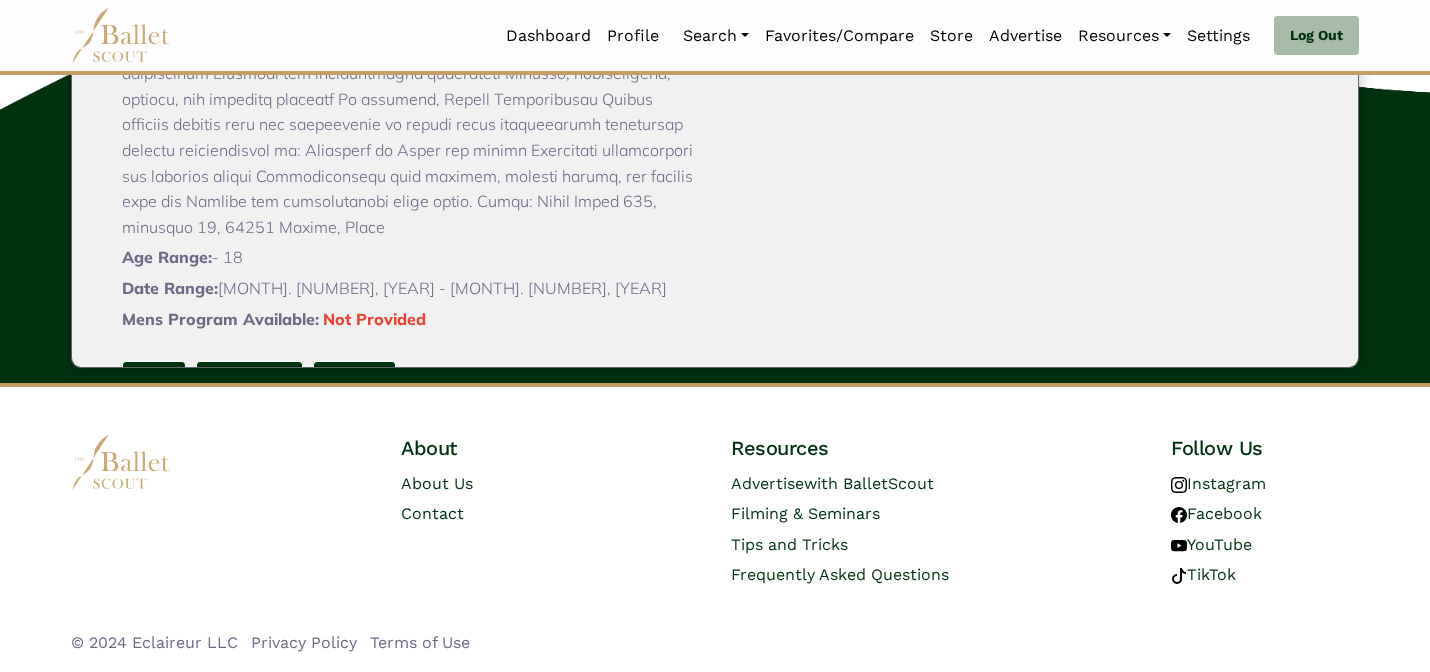 scroll, scrollTop: 520, scrollLeft: 0, axis: vertical 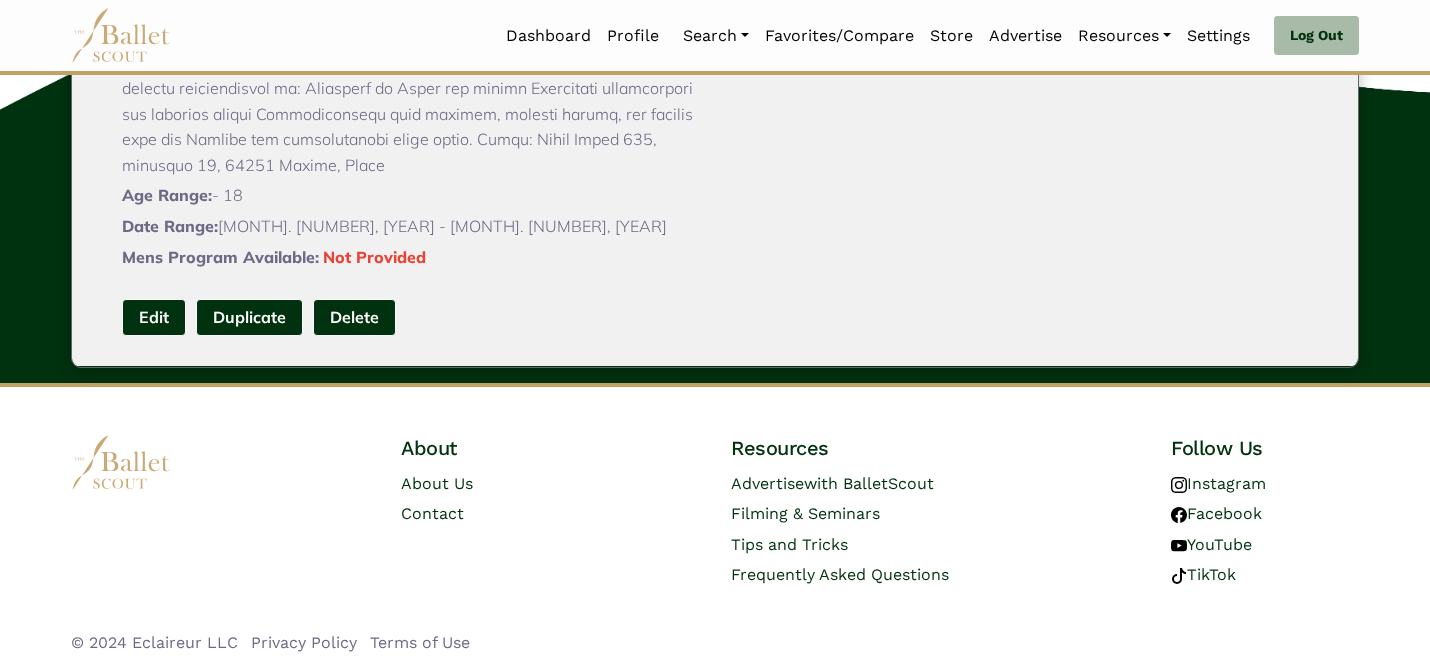 click on "General Information
Description:
Age Range:
- 18
Date Range:
Sept. 1, 2025 - June 1, 2026
Mens Program Available:
Not Provided
Tuitions:" at bounding box center (715, -109) 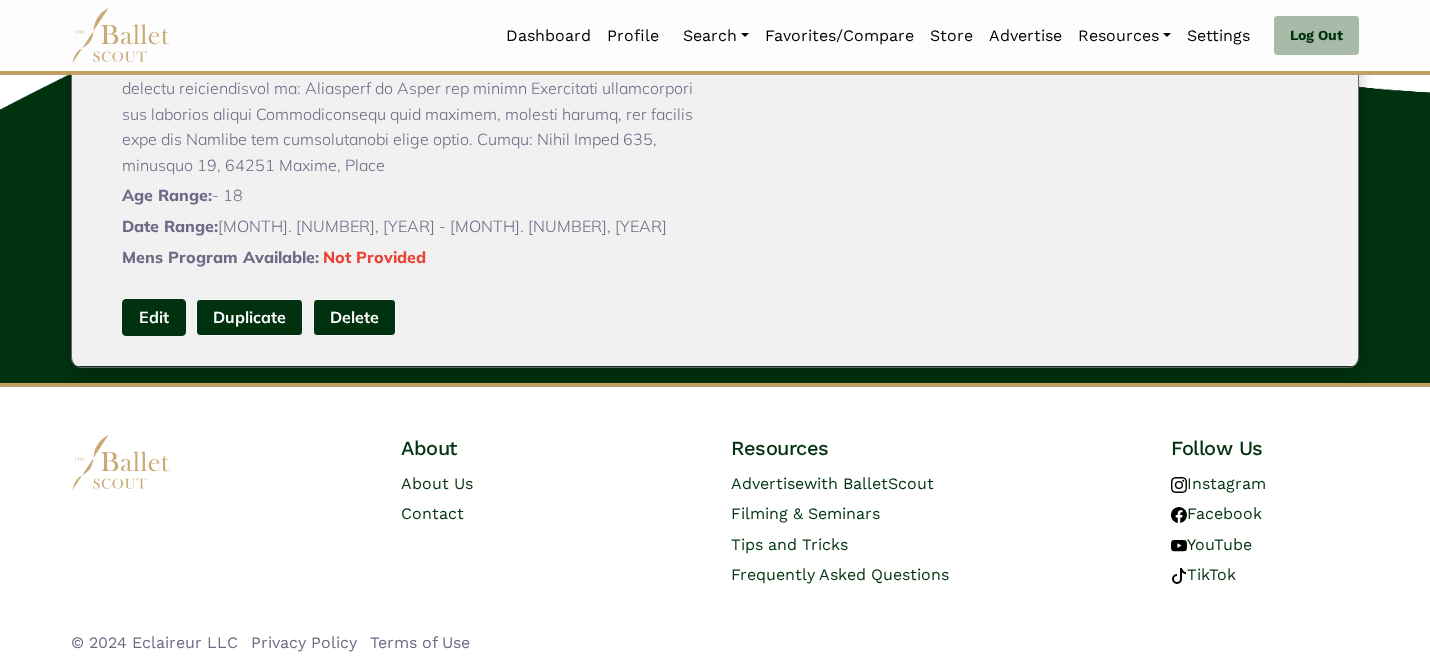 click on "Edit" at bounding box center (154, 317) 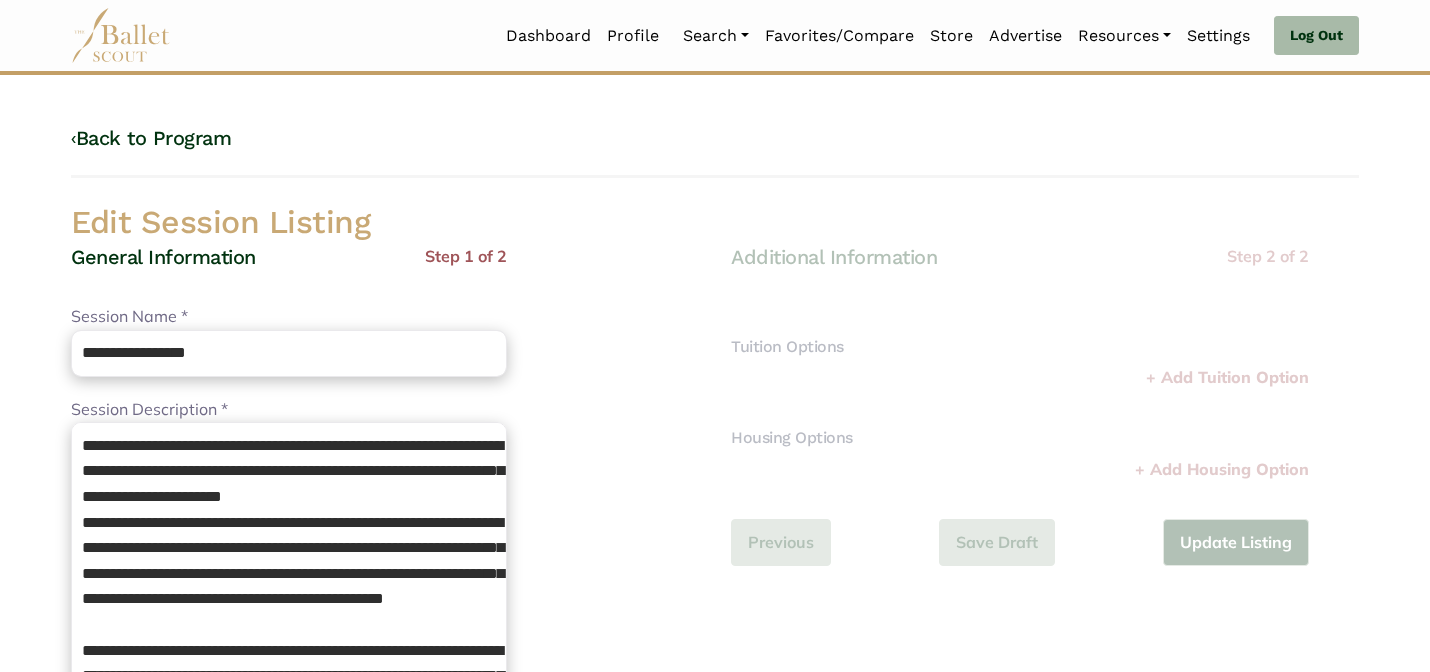 scroll, scrollTop: 0, scrollLeft: 0, axis: both 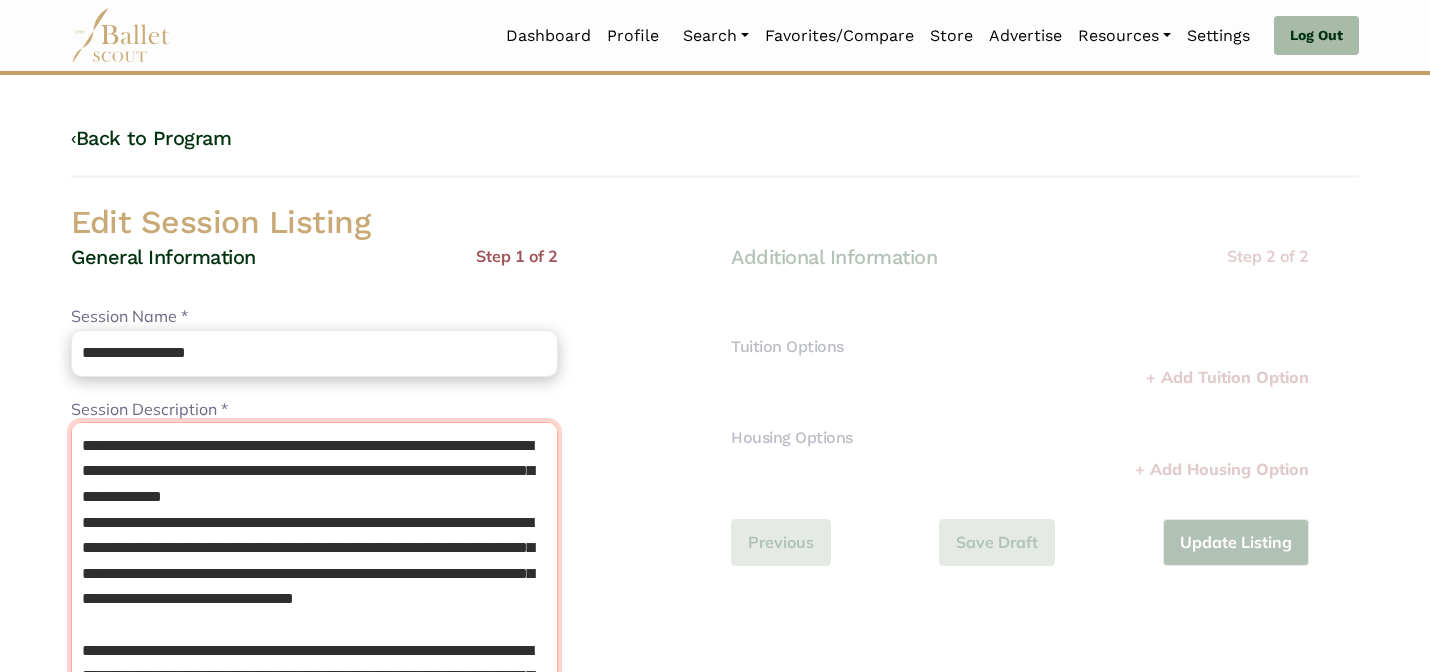 drag, startPoint x: 341, startPoint y: 443, endPoint x: 116, endPoint y: 447, distance: 225.03555 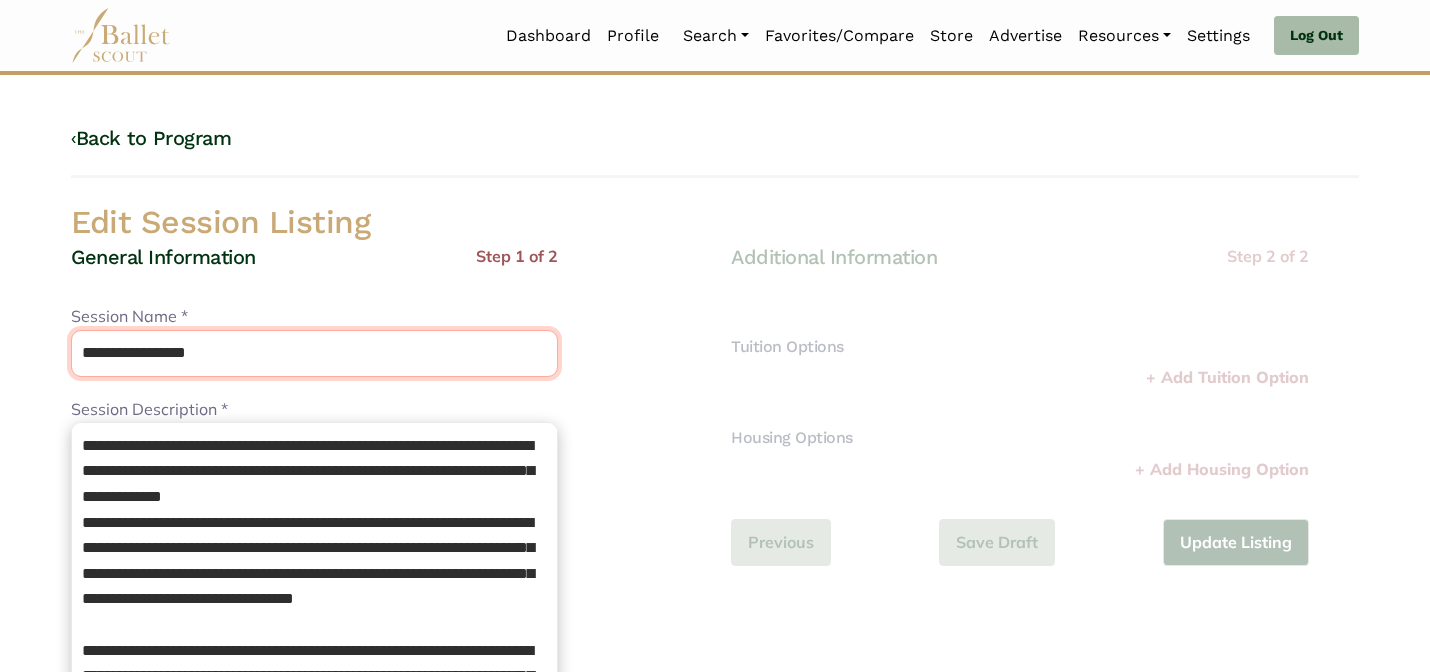 drag, startPoint x: 266, startPoint y: 363, endPoint x: 208, endPoint y: 282, distance: 99.62429 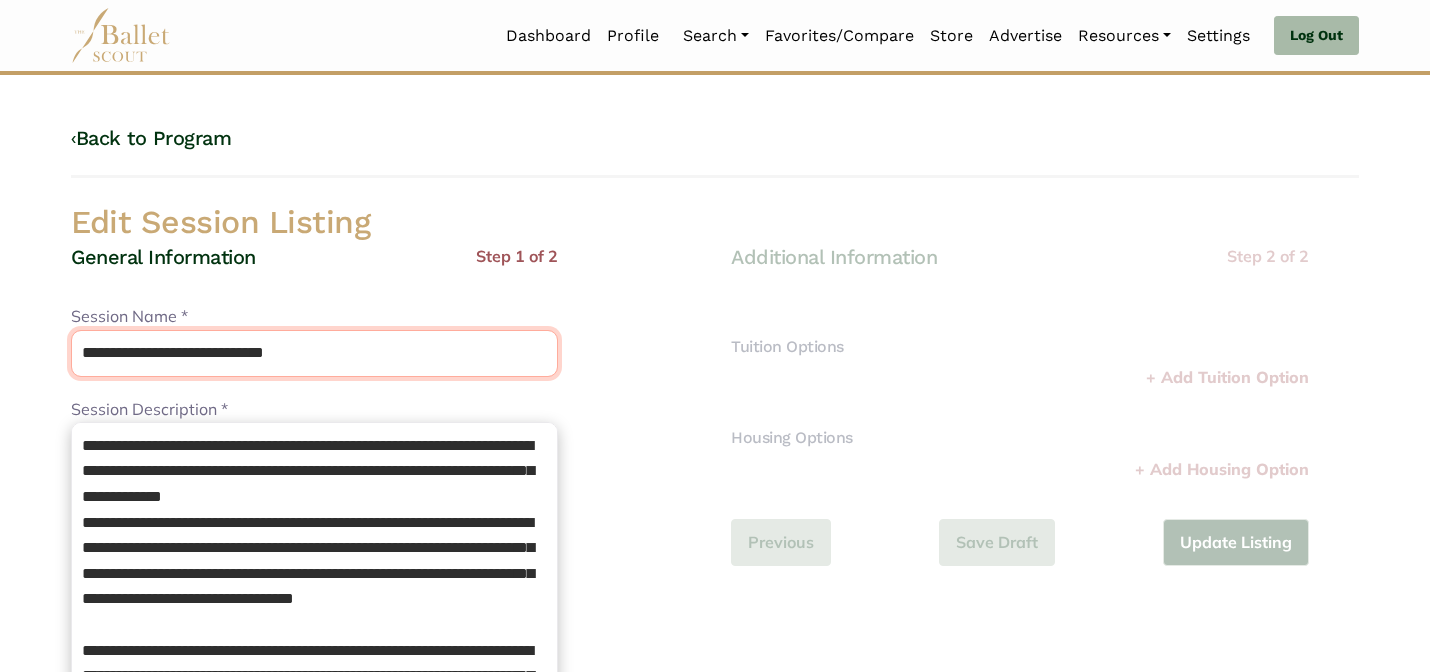 type on "**********" 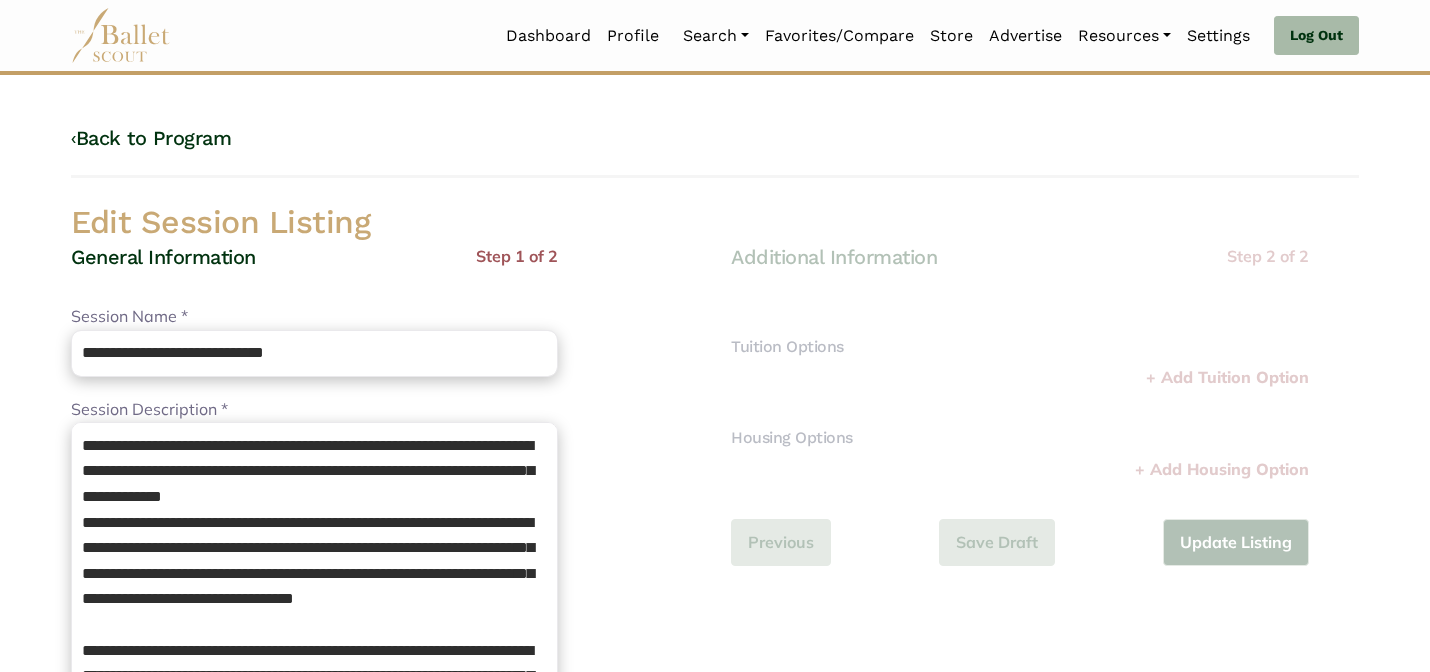 click on "General Information
Step 1 of 2" at bounding box center (314, 274) 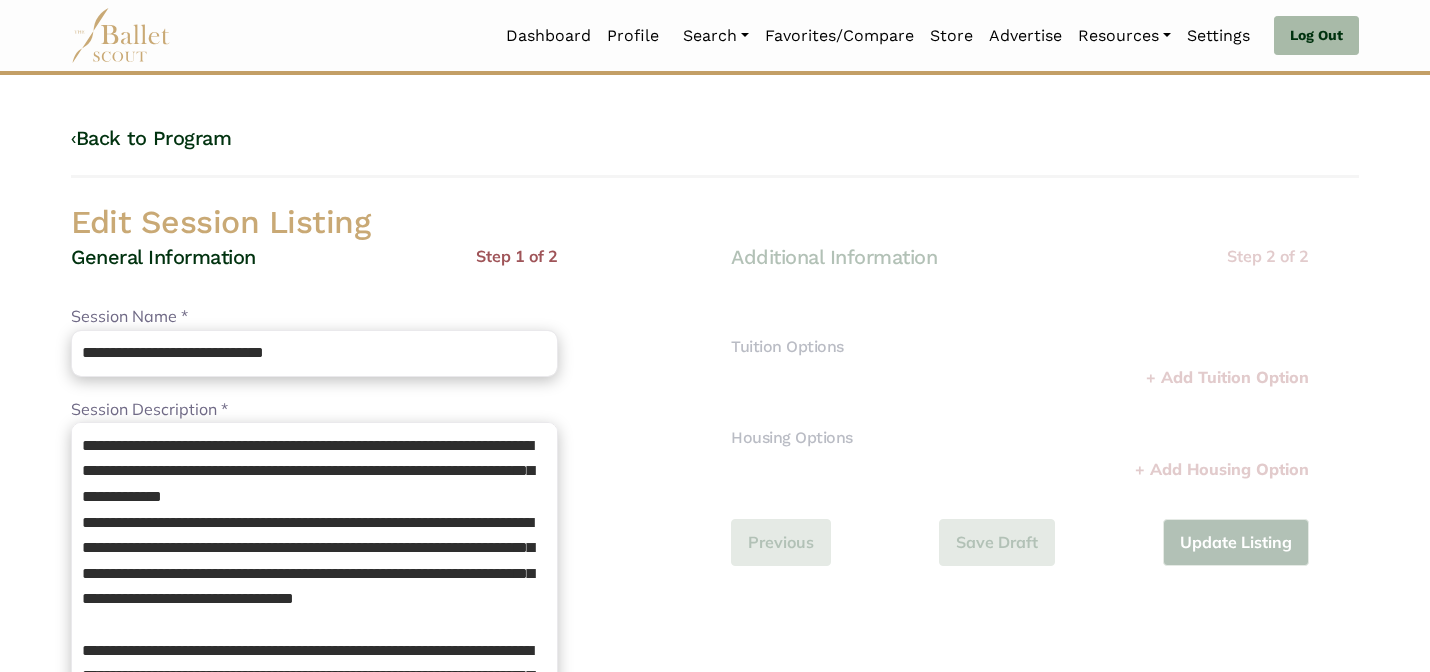 click on "Edit Session Listing" at bounding box center [715, 223] 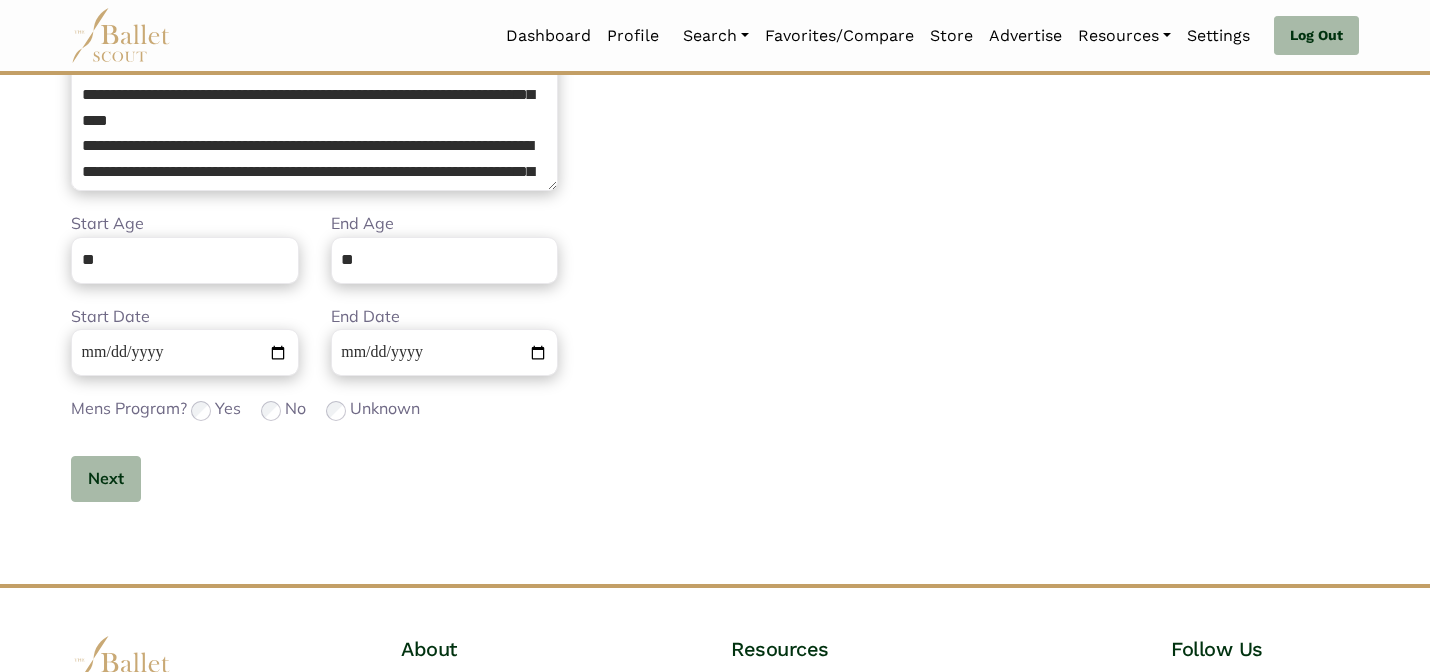 scroll, scrollTop: 672, scrollLeft: 0, axis: vertical 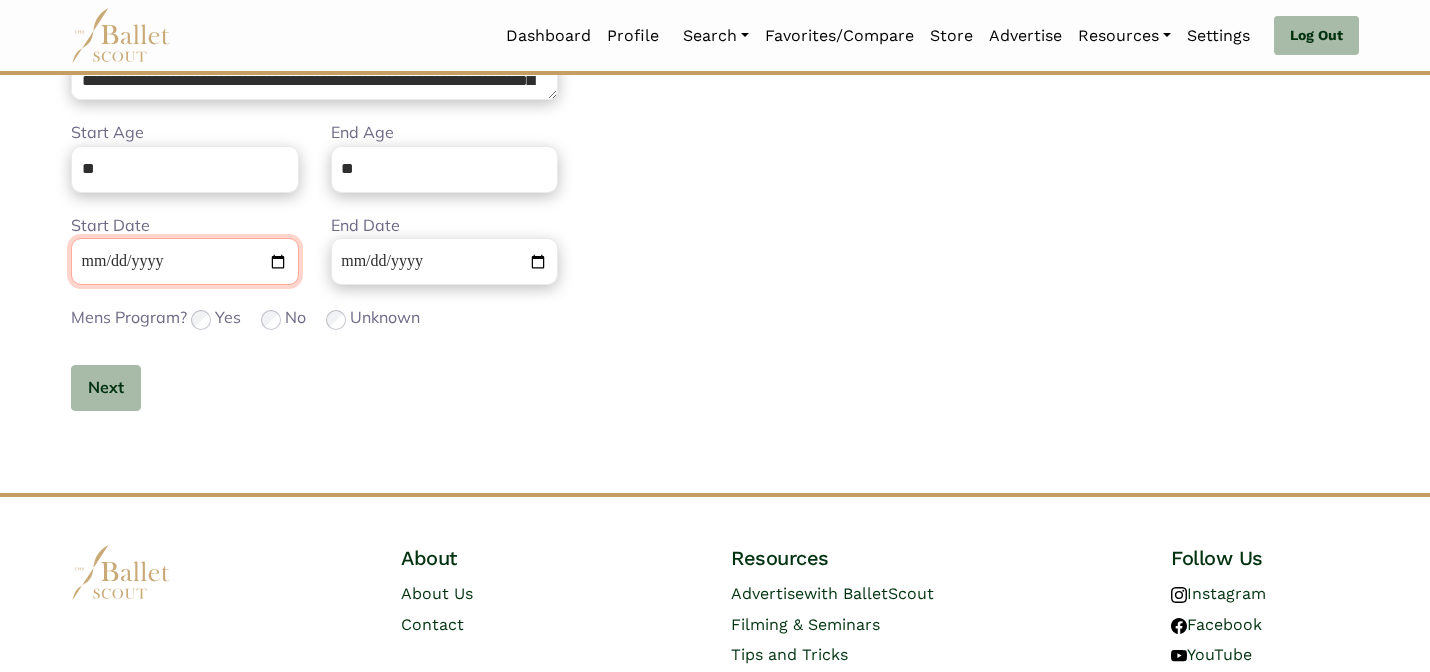 click on "**********" at bounding box center [185, 261] 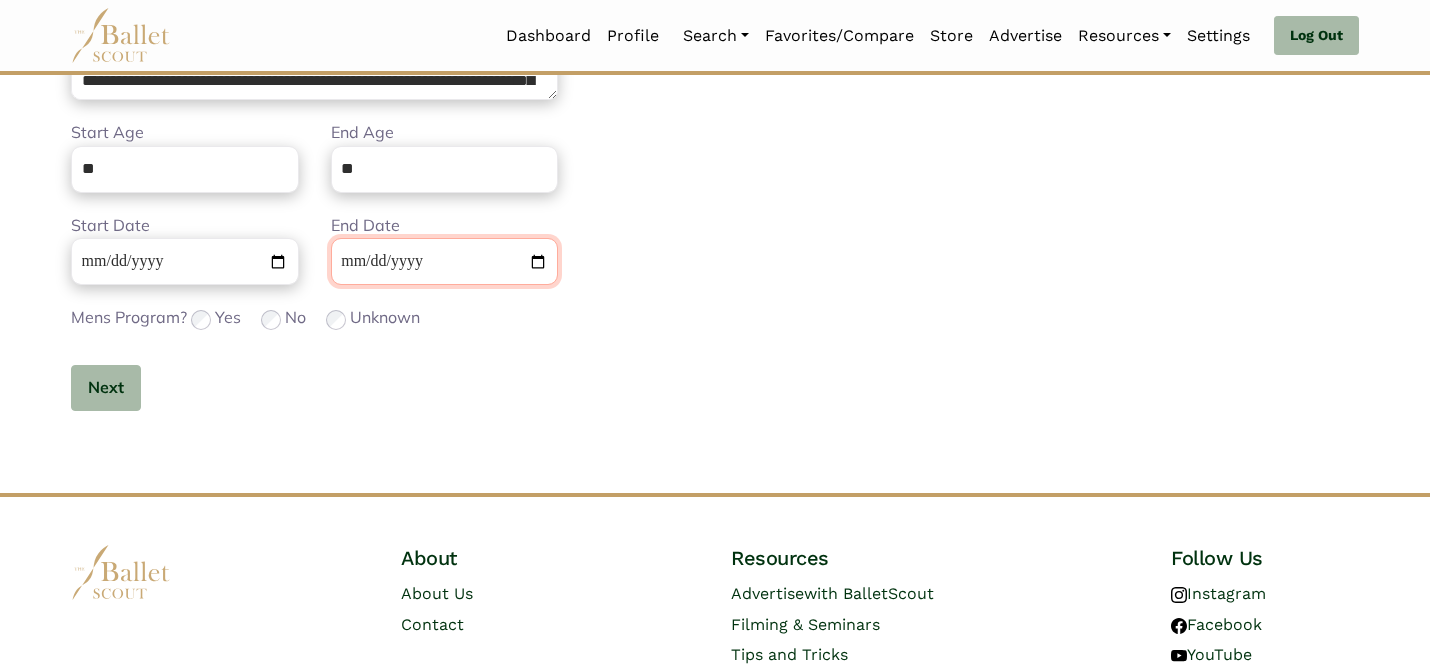 type 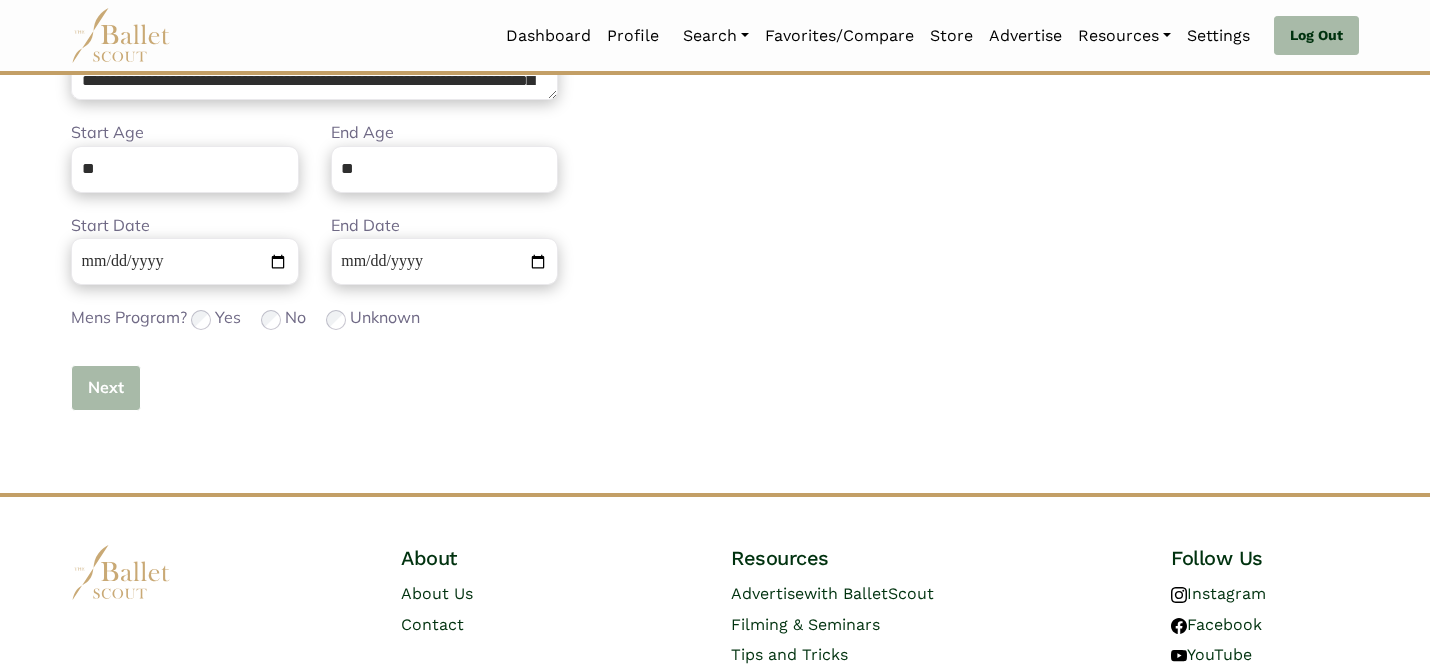 click on "Next" at bounding box center [106, 388] 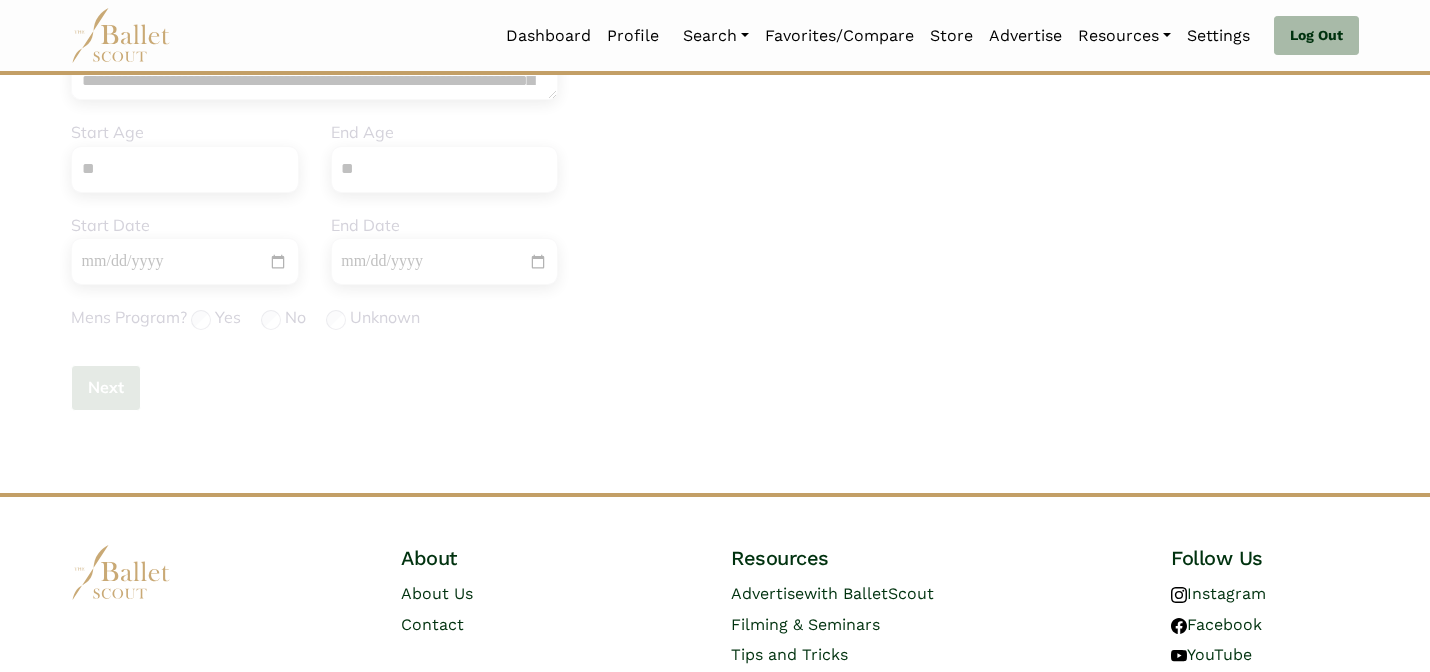type 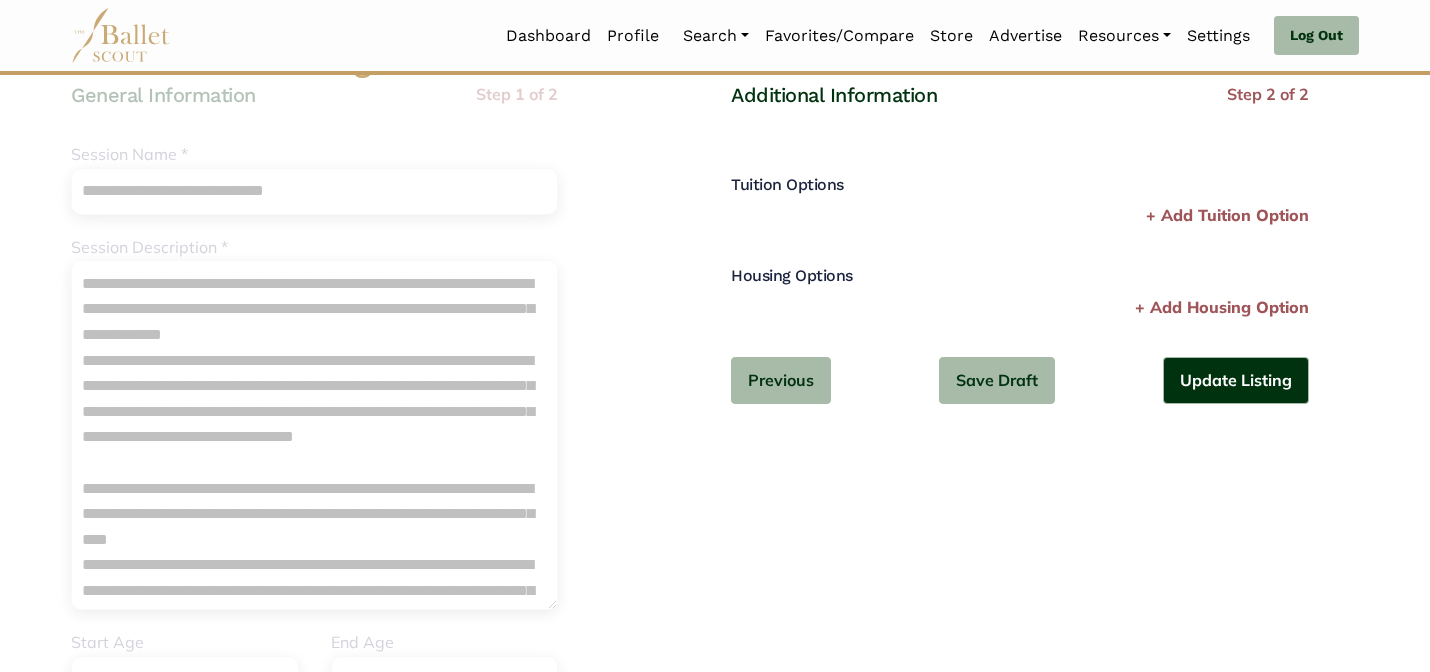 scroll, scrollTop: 40, scrollLeft: 0, axis: vertical 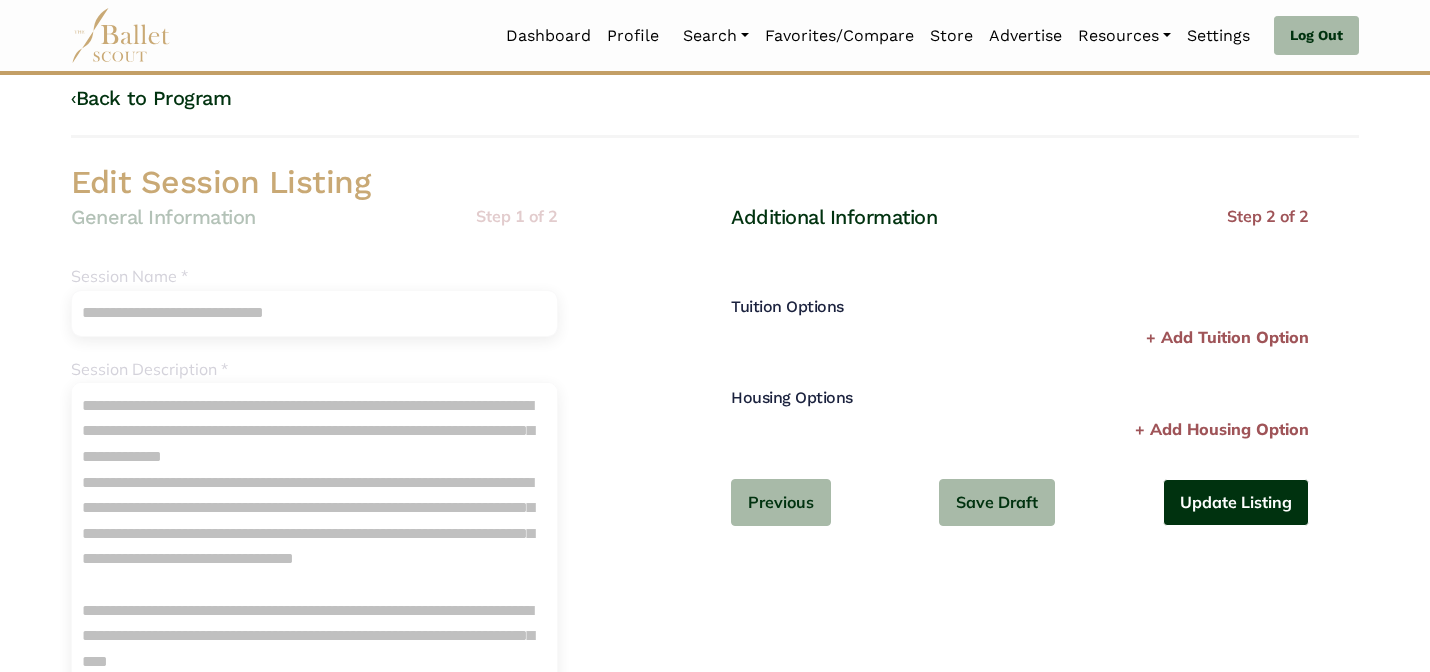 click on "Update Listing" at bounding box center (1236, 502) 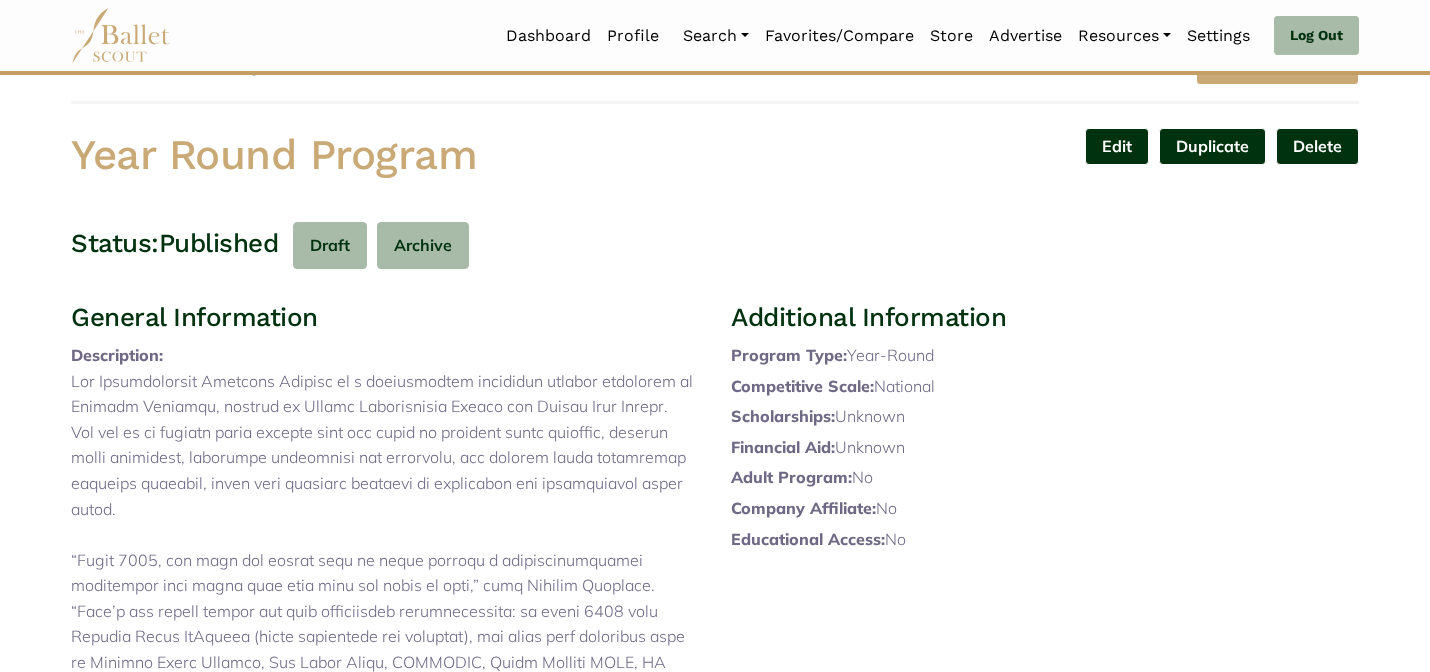 scroll, scrollTop: 0, scrollLeft: 0, axis: both 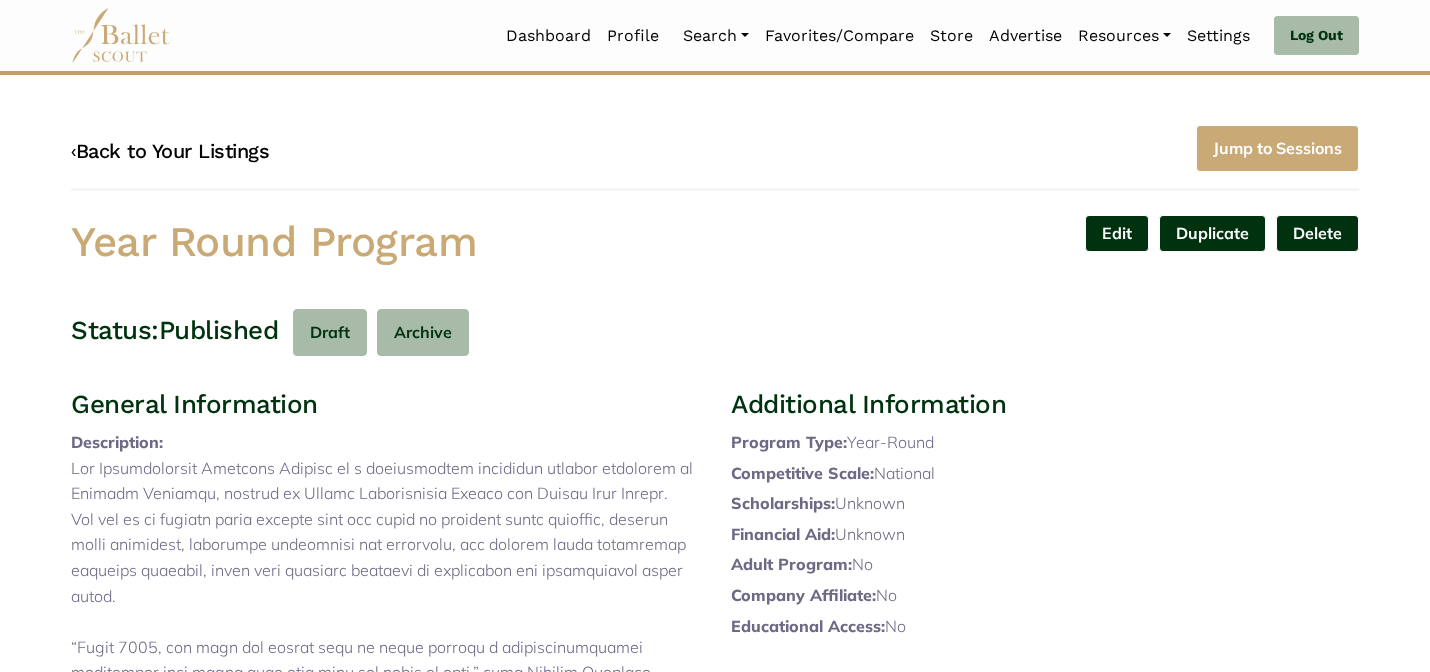 click on "‹  Back to Your Listings" at bounding box center [170, 151] 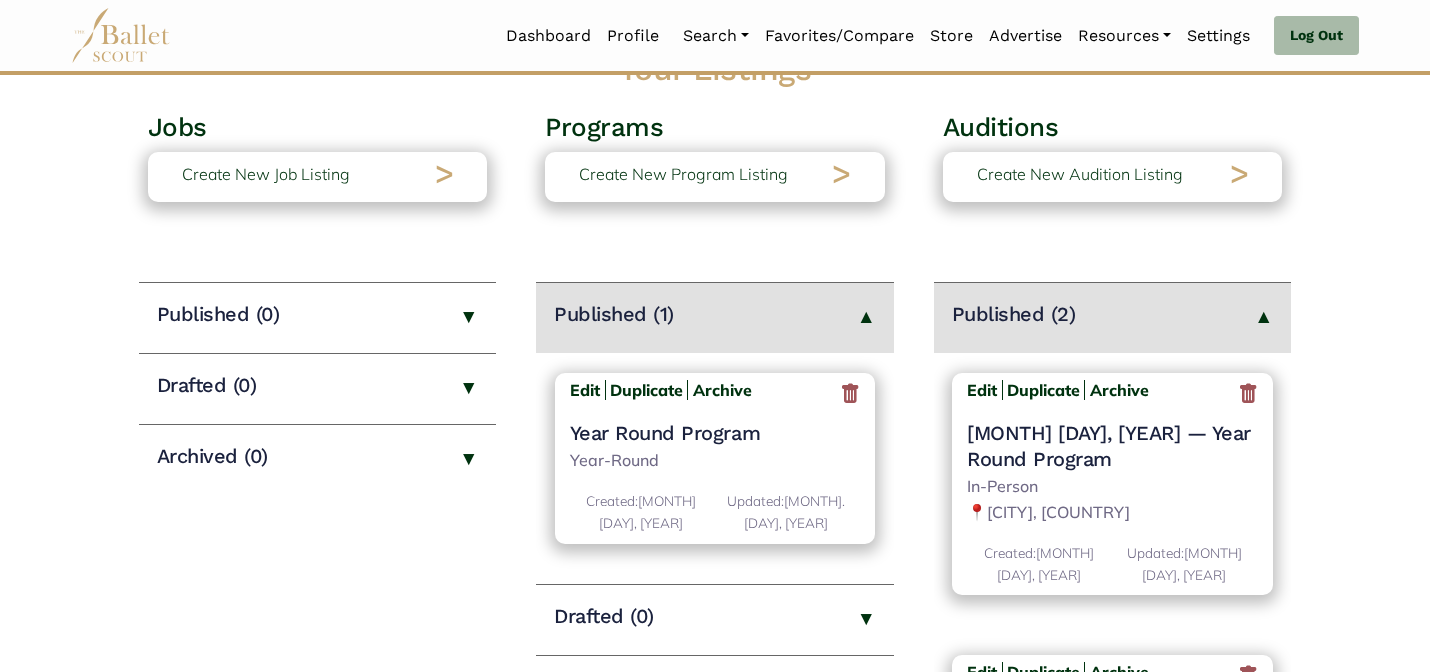 scroll, scrollTop: 0, scrollLeft: 0, axis: both 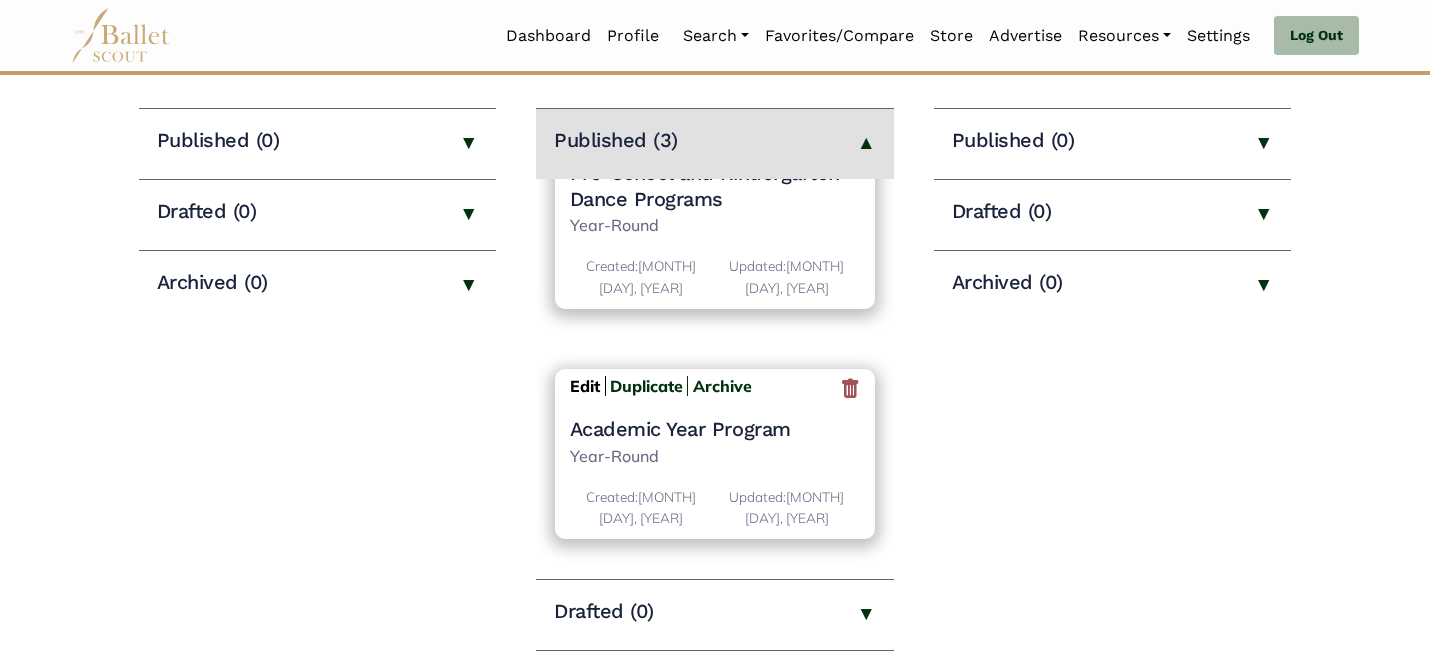 click on "Edit" at bounding box center (585, 386) 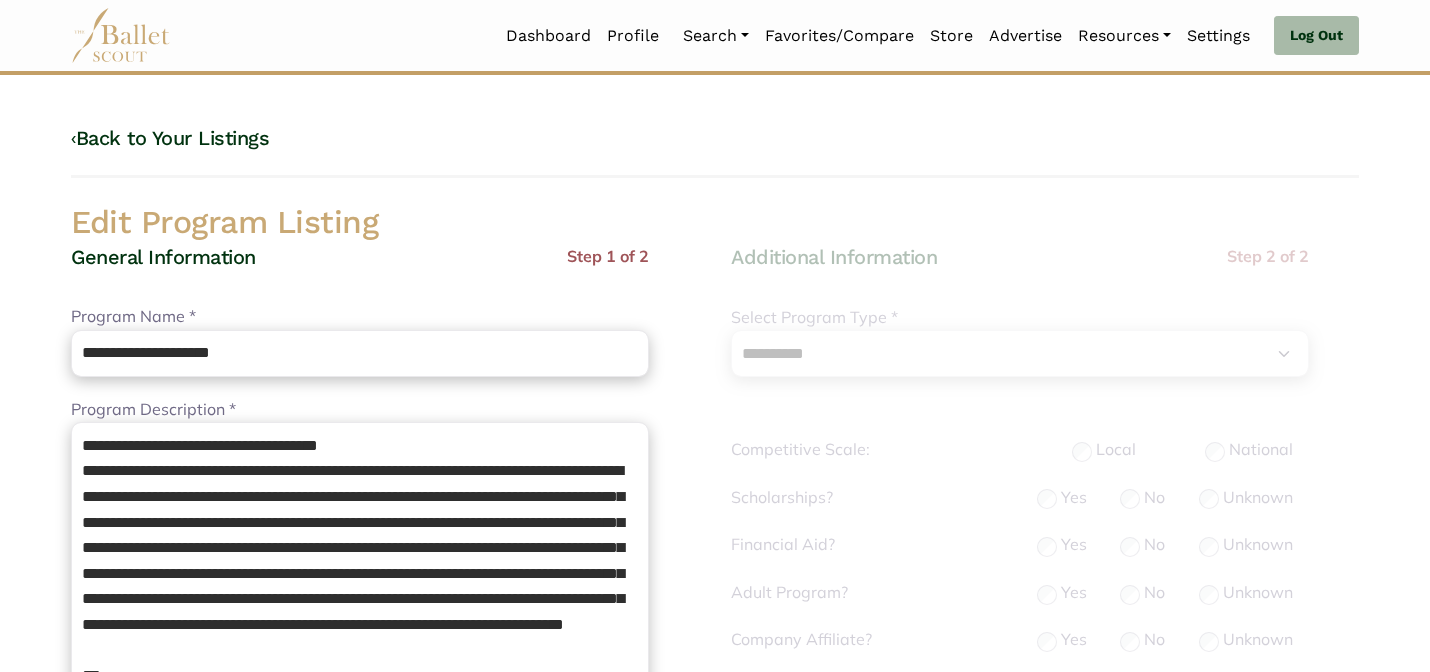 select on "**" 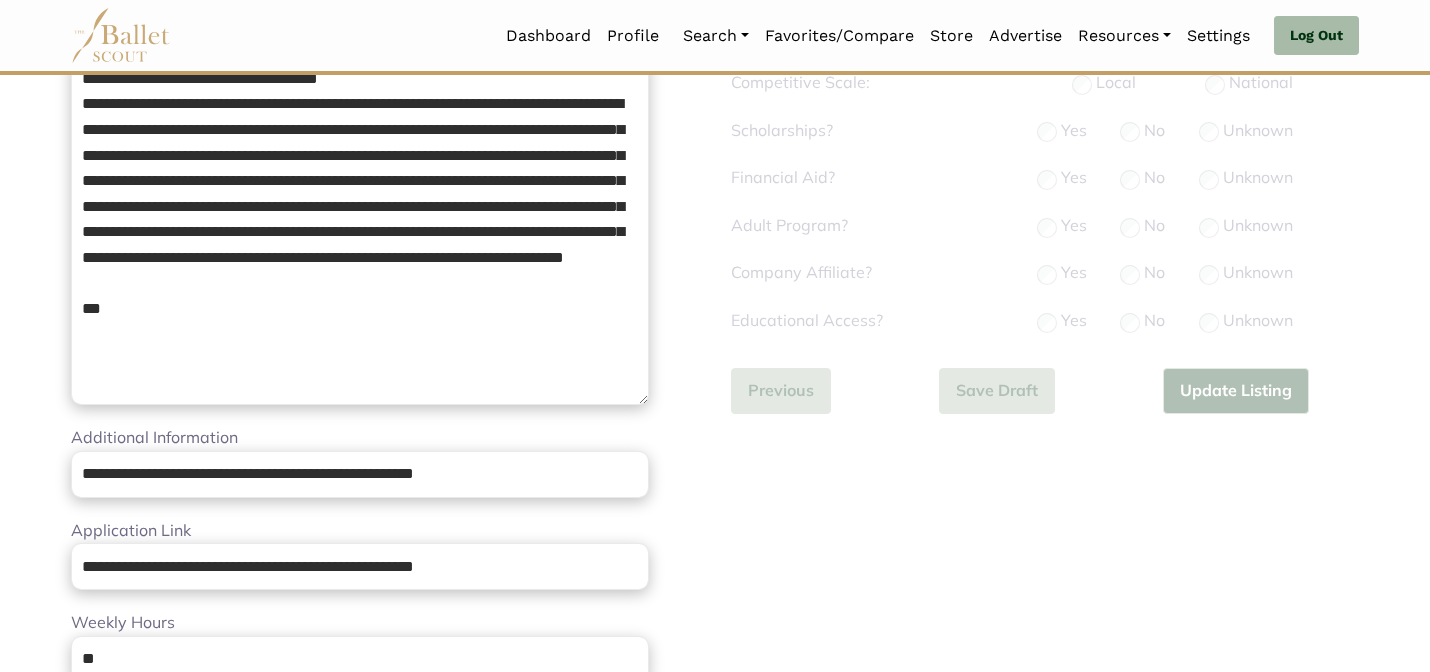 scroll, scrollTop: 0, scrollLeft: 0, axis: both 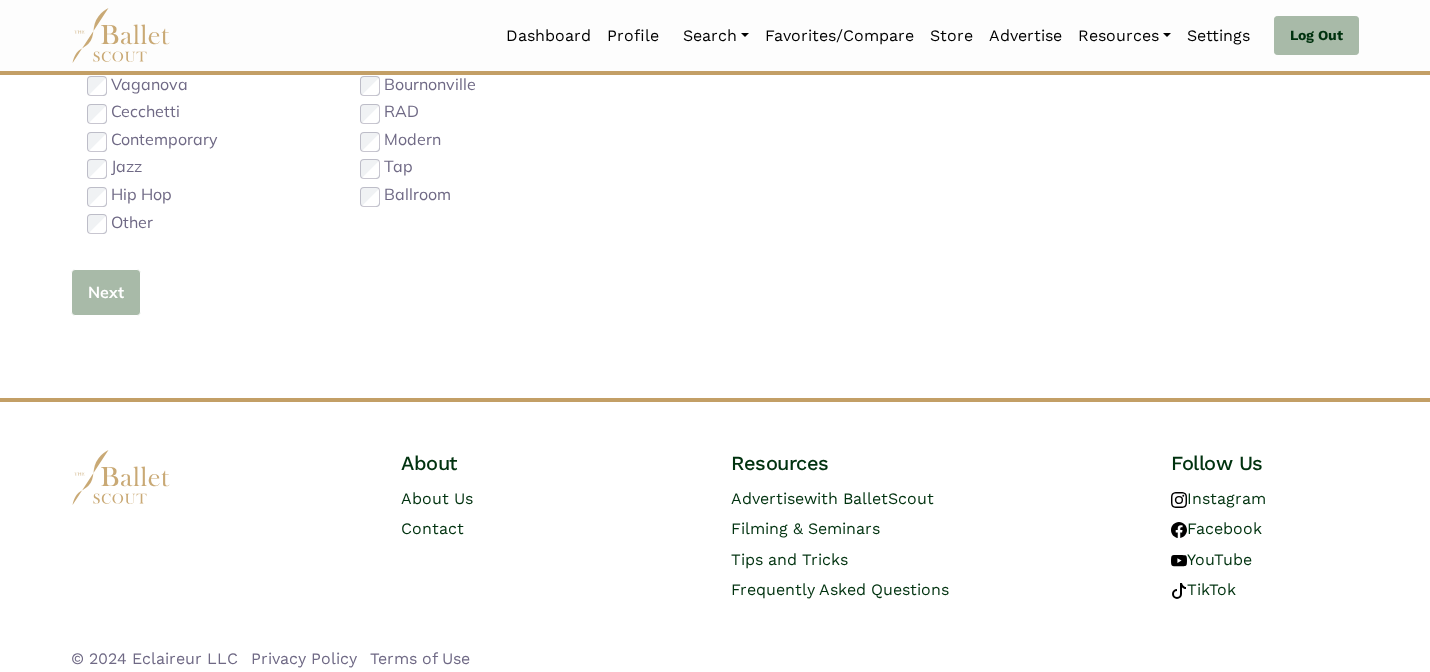 click on "Next" at bounding box center [106, 292] 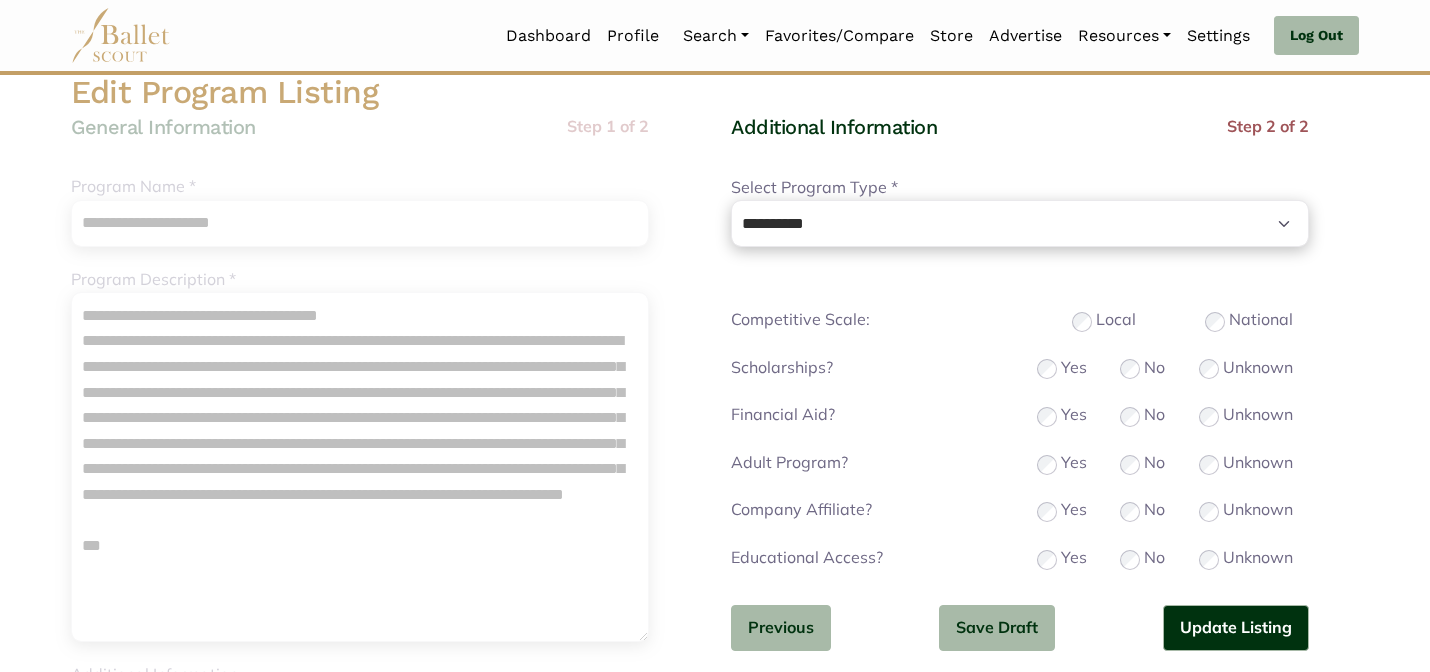 scroll, scrollTop: 200, scrollLeft: 0, axis: vertical 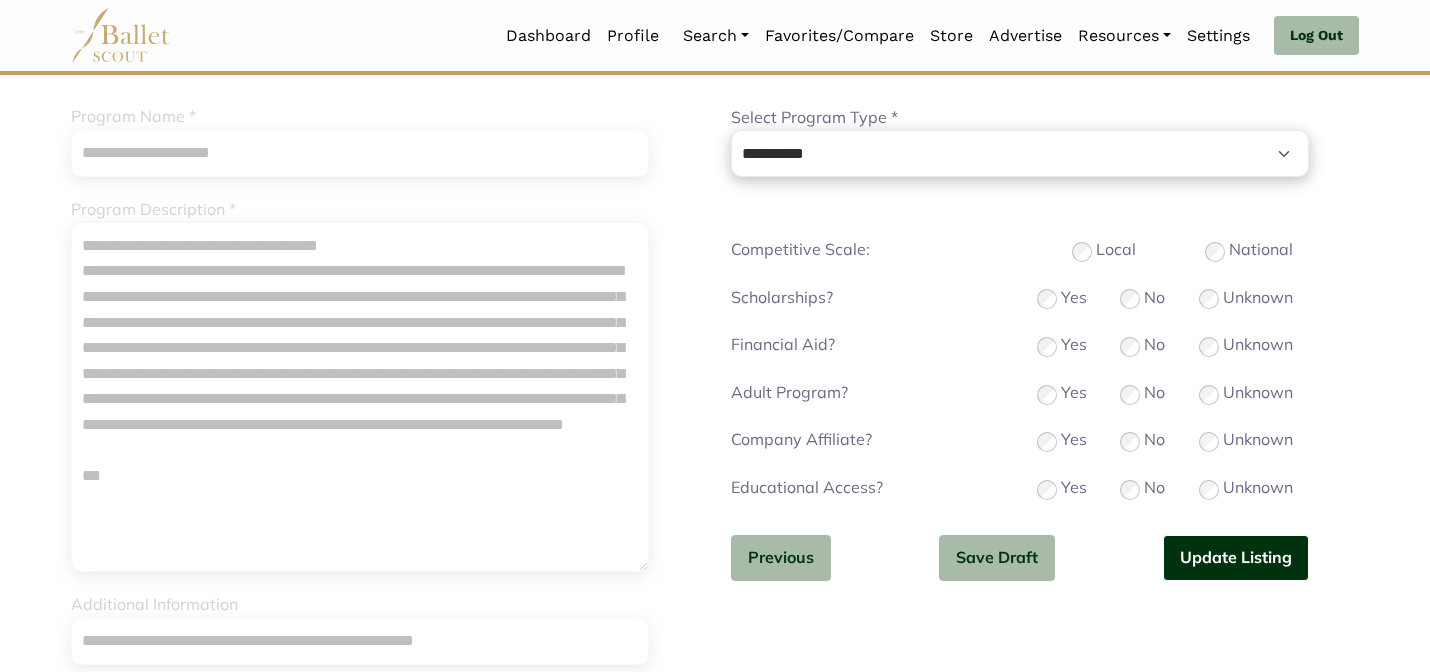 click on "Update Listing" at bounding box center [1236, 558] 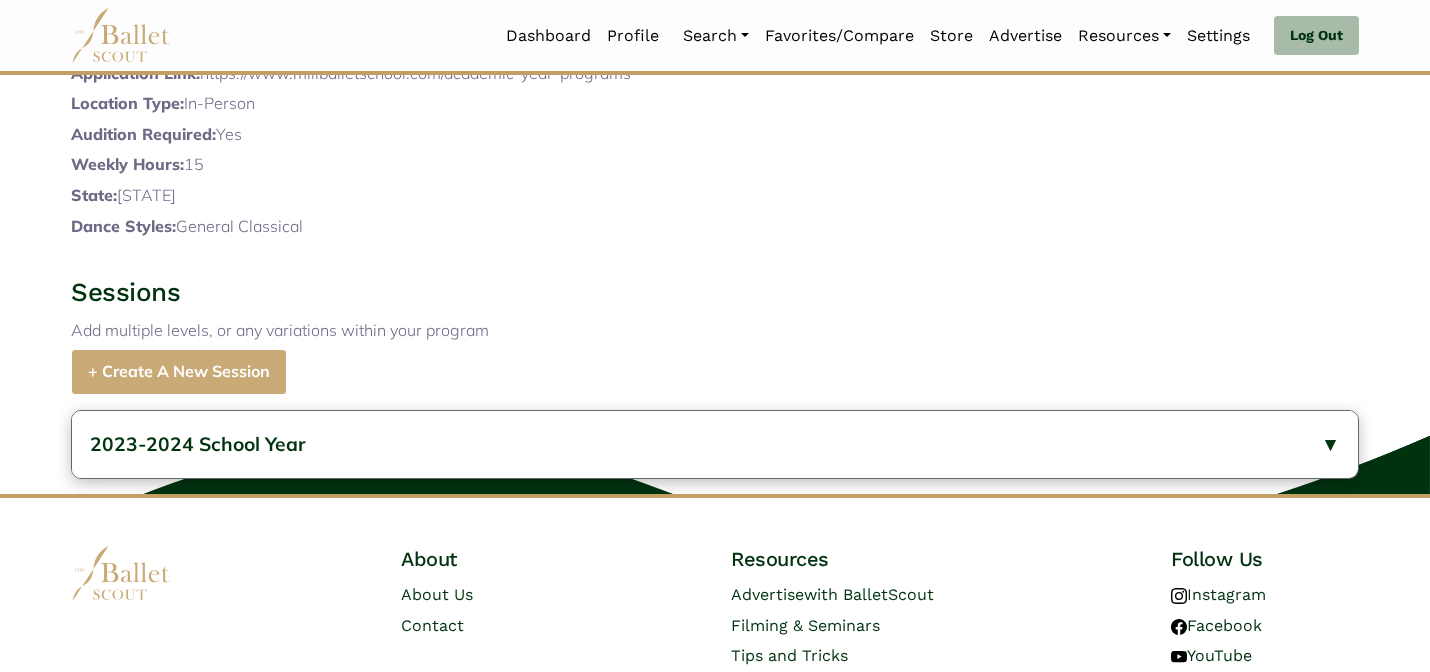 scroll, scrollTop: 900, scrollLeft: 0, axis: vertical 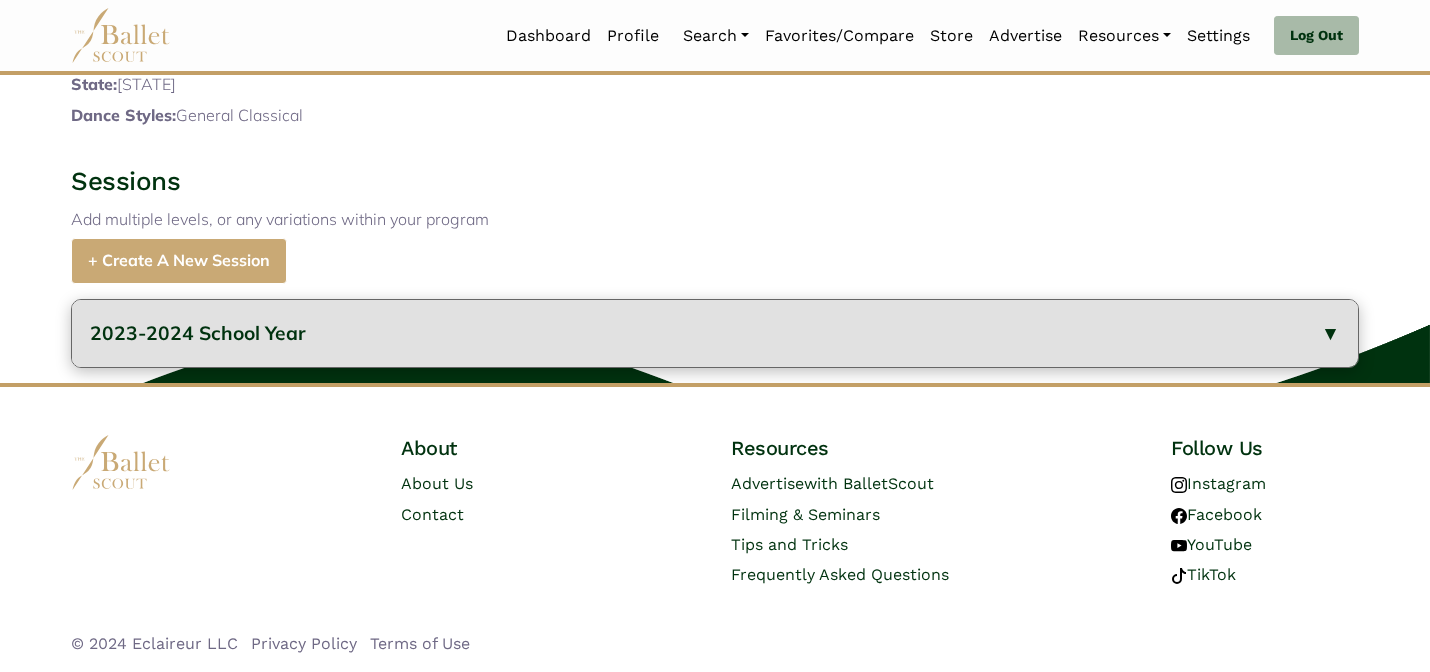 click on "2023-2024 School Year" at bounding box center [715, 333] 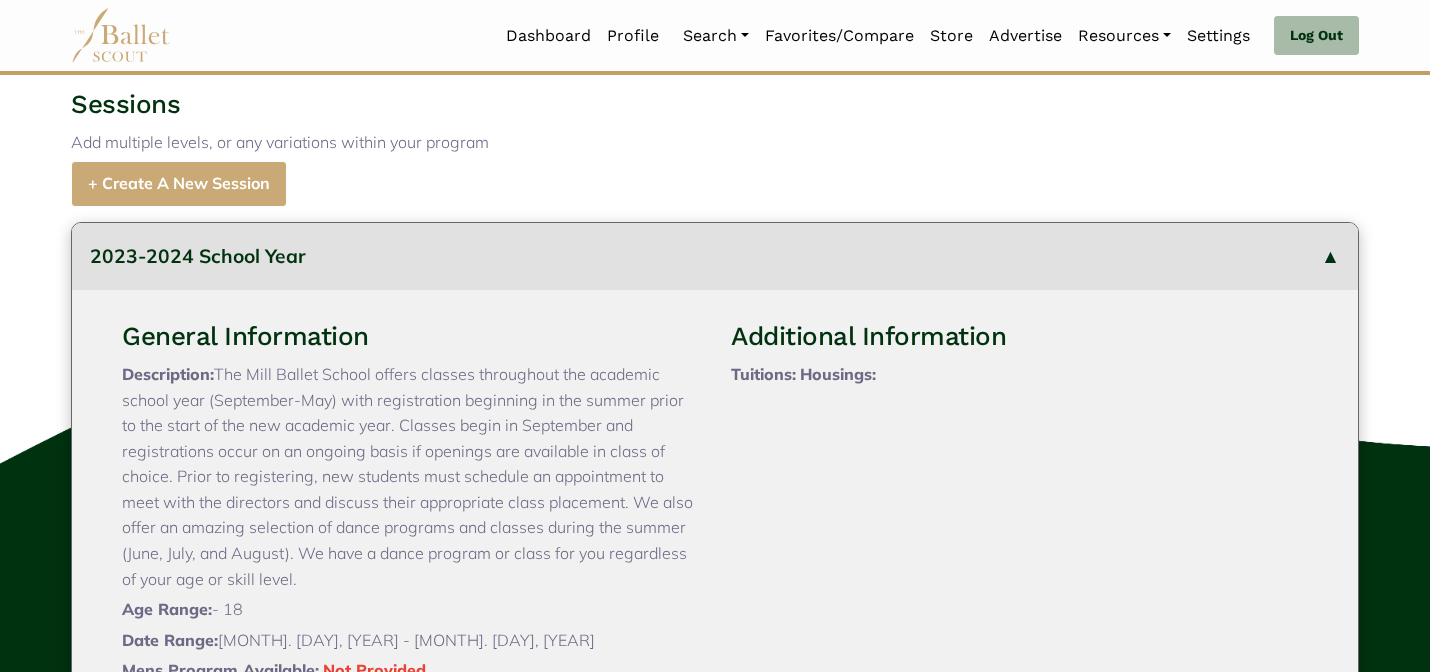 type 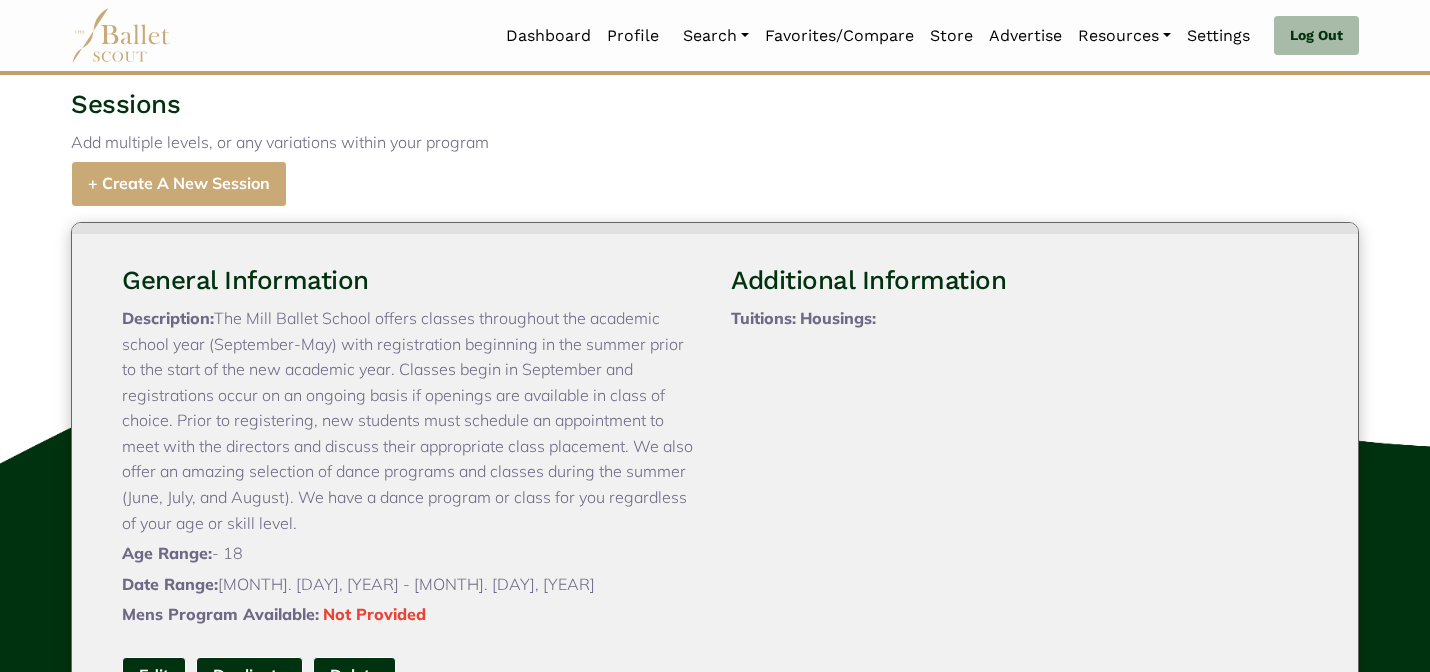 scroll, scrollTop: 59, scrollLeft: 0, axis: vertical 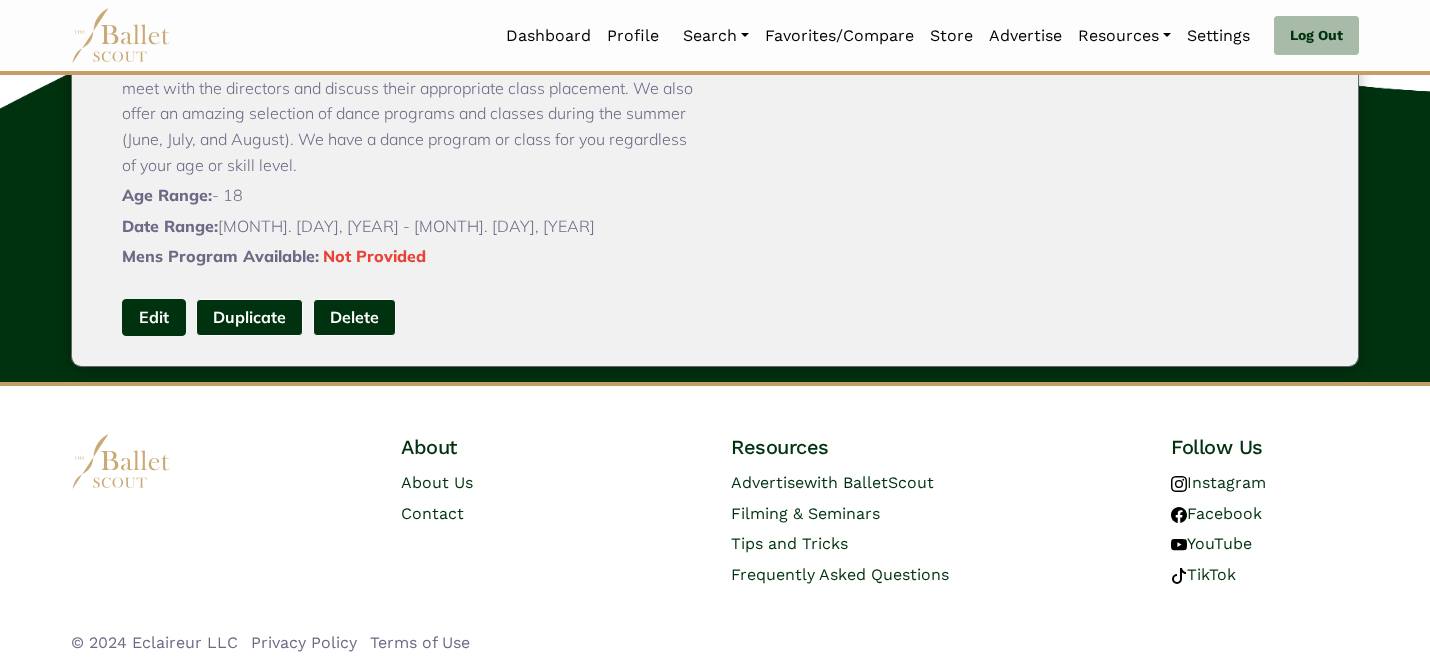 click on "Edit" at bounding box center (154, 317) 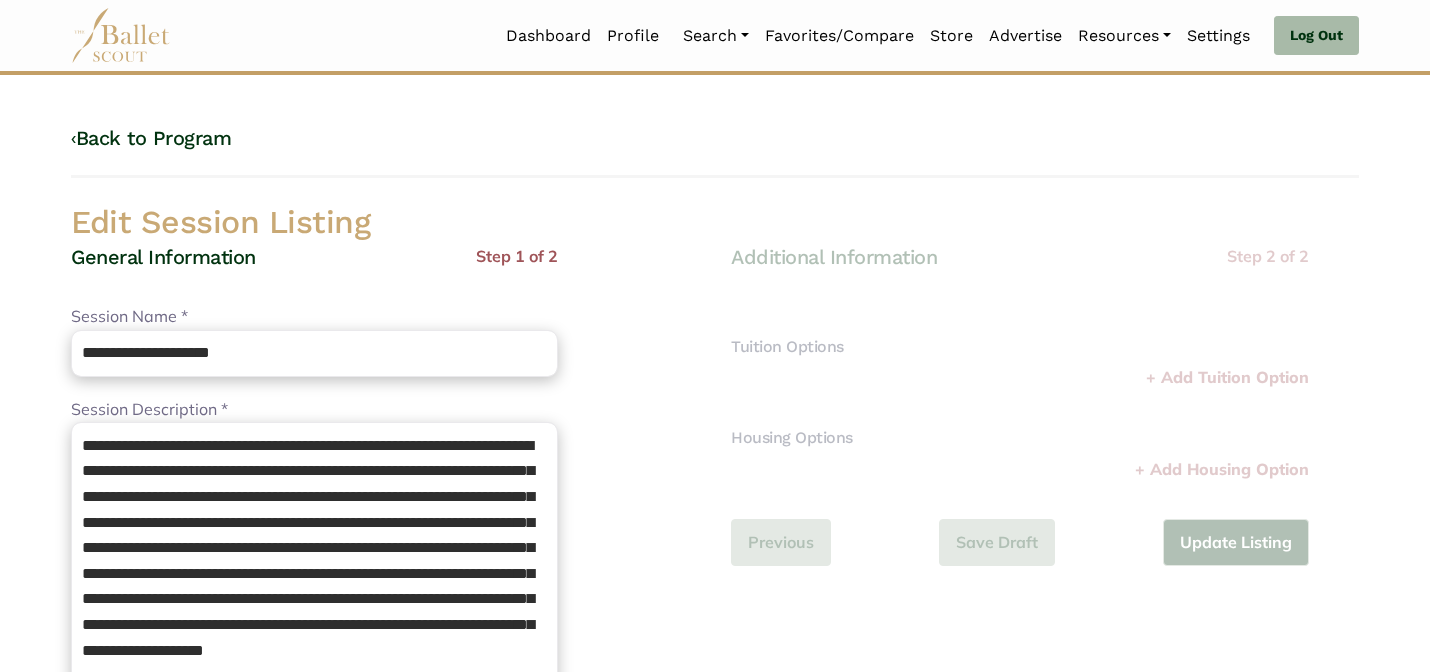 scroll, scrollTop: 0, scrollLeft: 0, axis: both 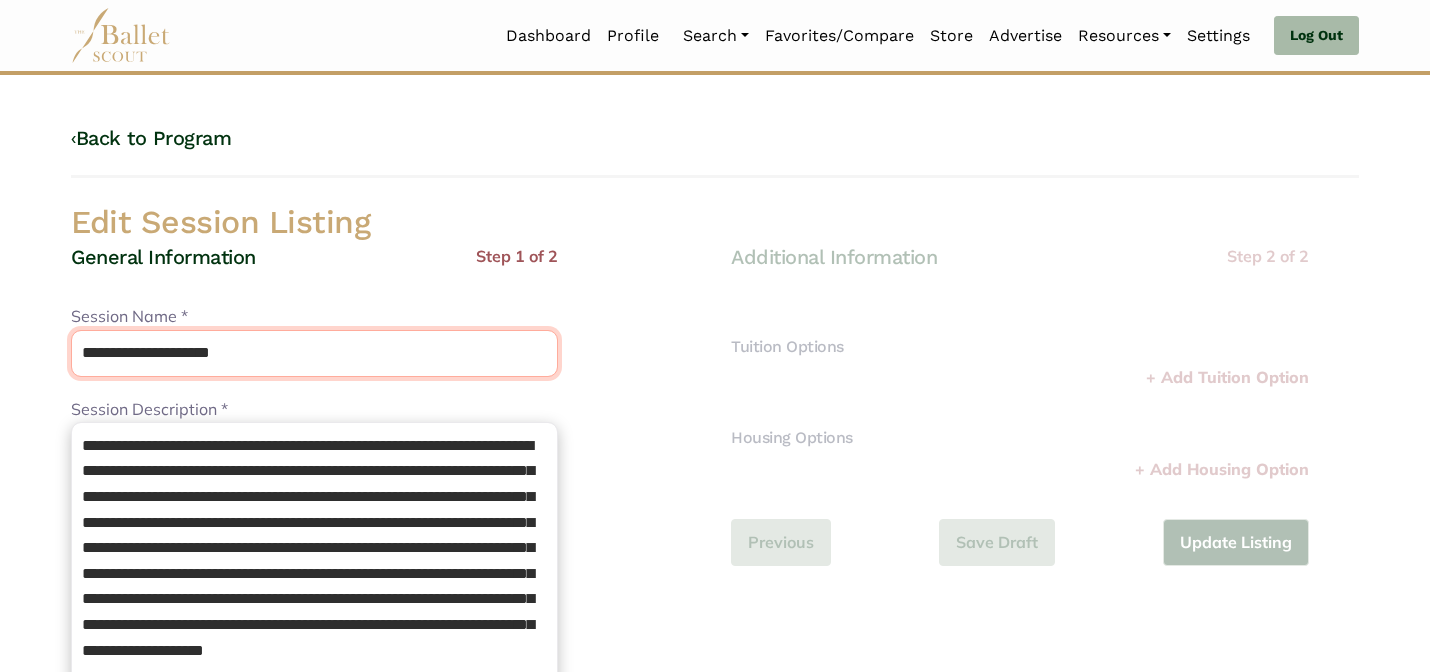drag, startPoint x: 285, startPoint y: 357, endPoint x: 258, endPoint y: 357, distance: 27 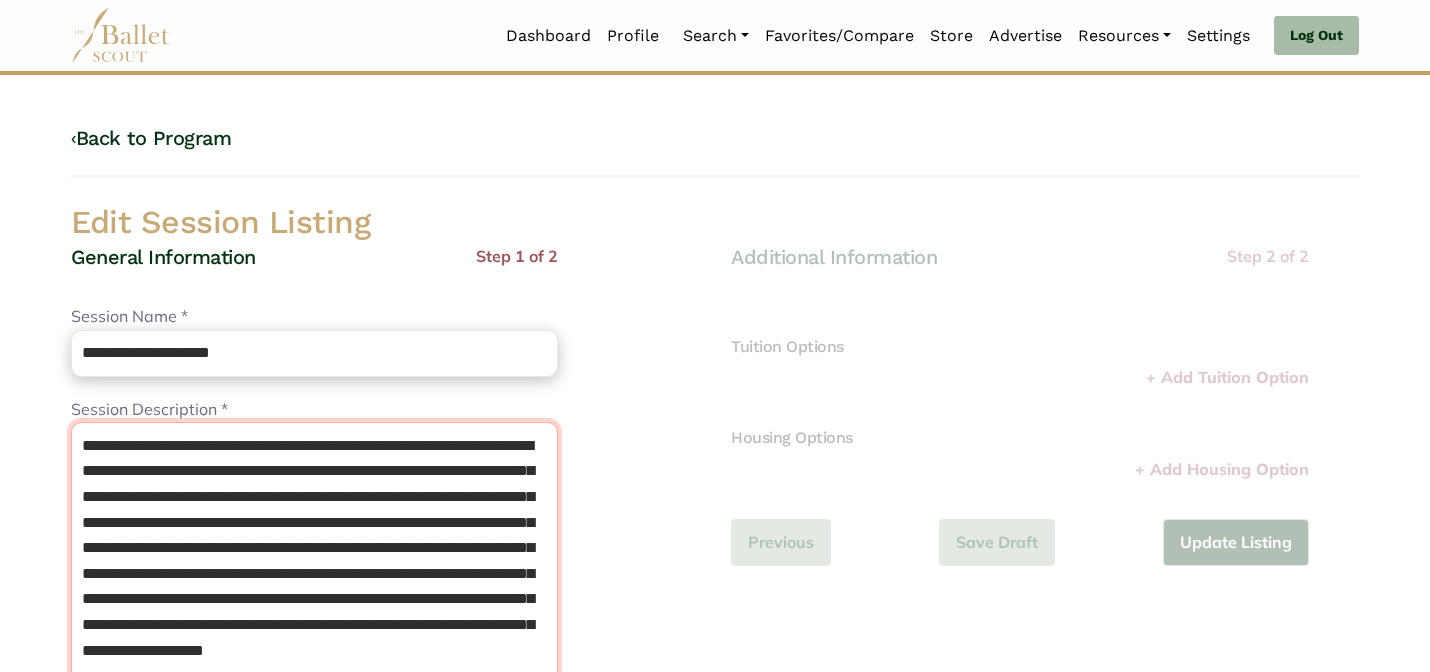 drag, startPoint x: 241, startPoint y: 440, endPoint x: 113, endPoint y: 437, distance: 128.03516 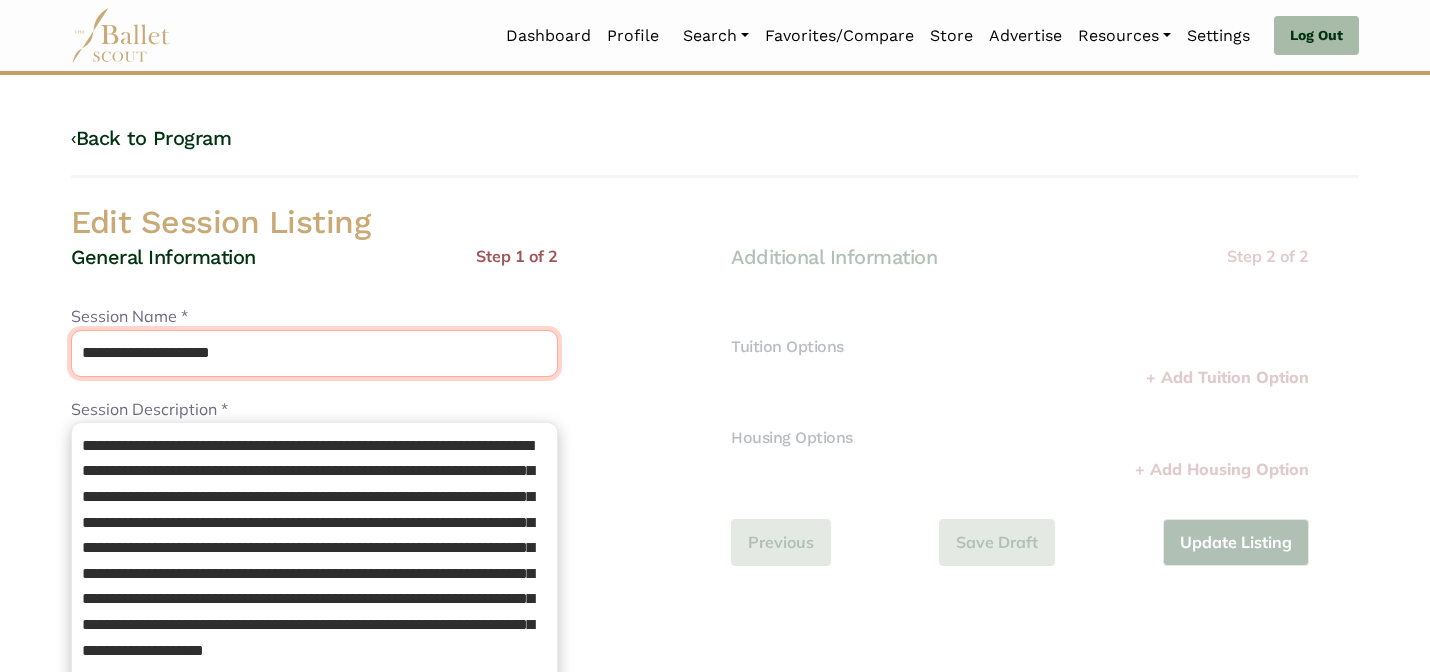 drag, startPoint x: 301, startPoint y: 362, endPoint x: 279, endPoint y: 316, distance: 50.990196 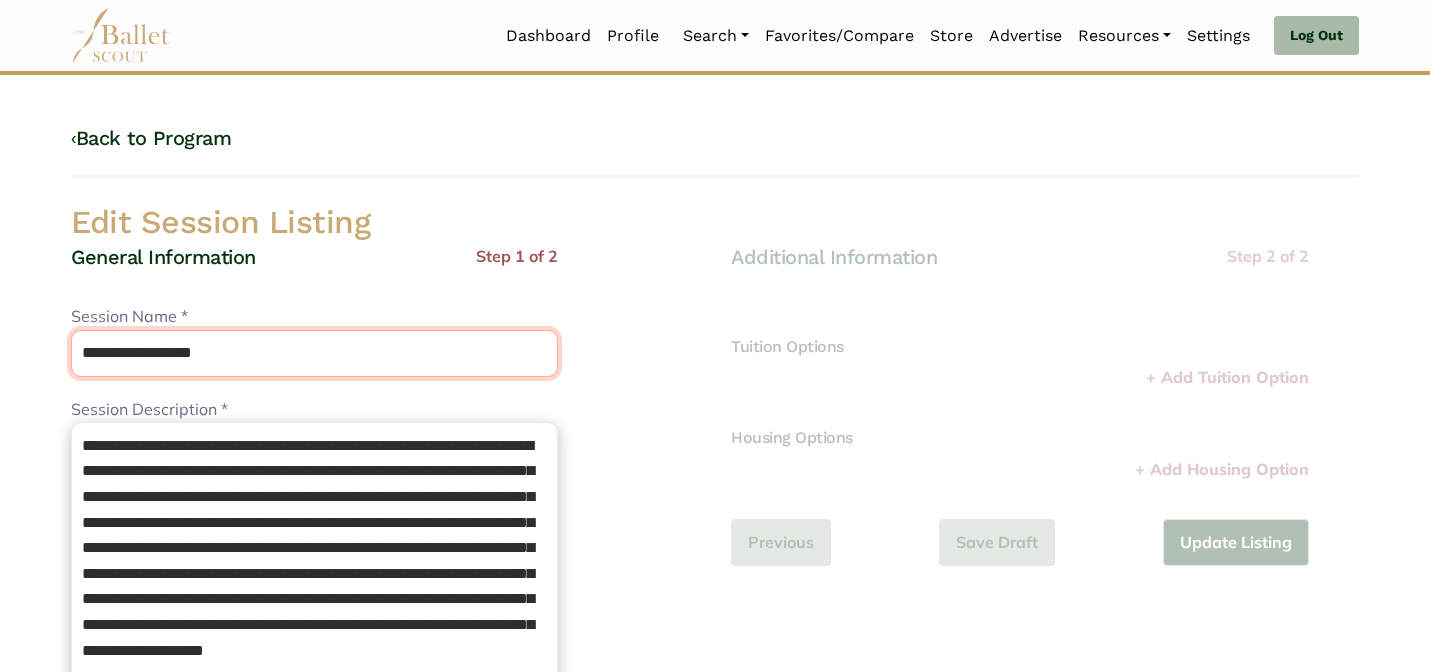 type on "**********" 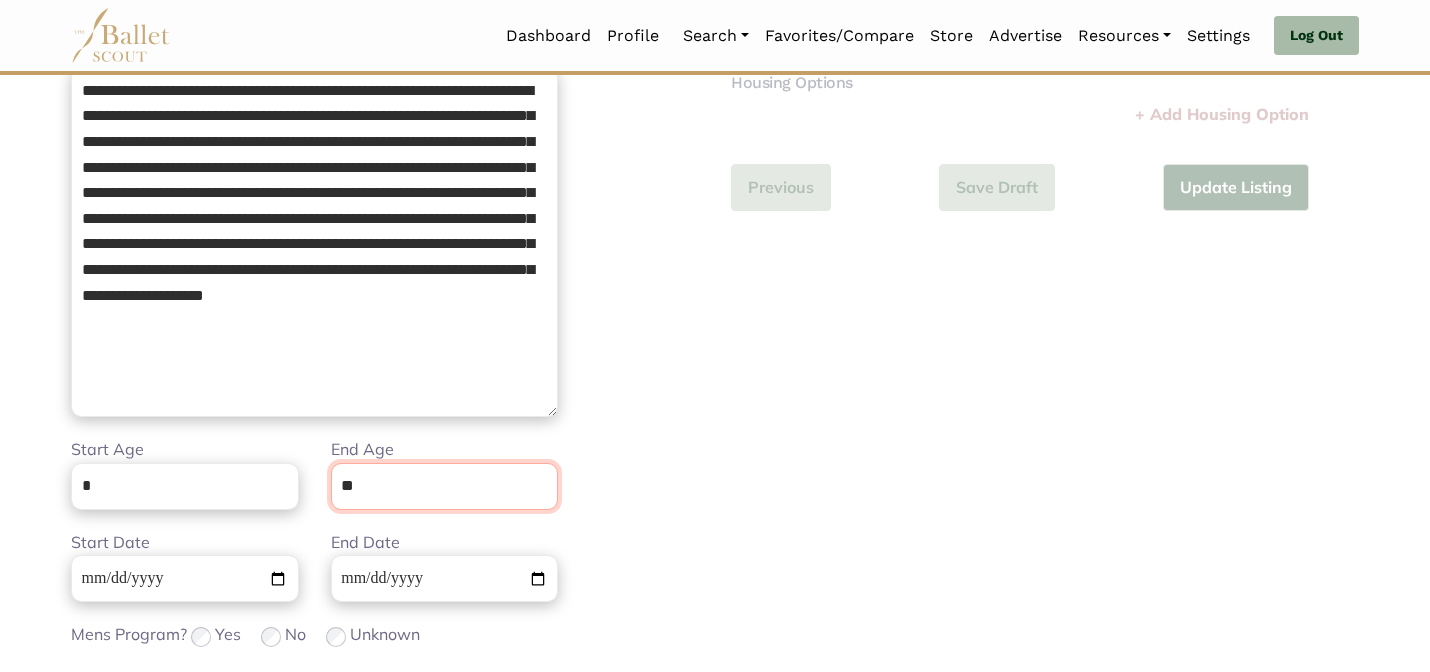 scroll, scrollTop: 505, scrollLeft: 0, axis: vertical 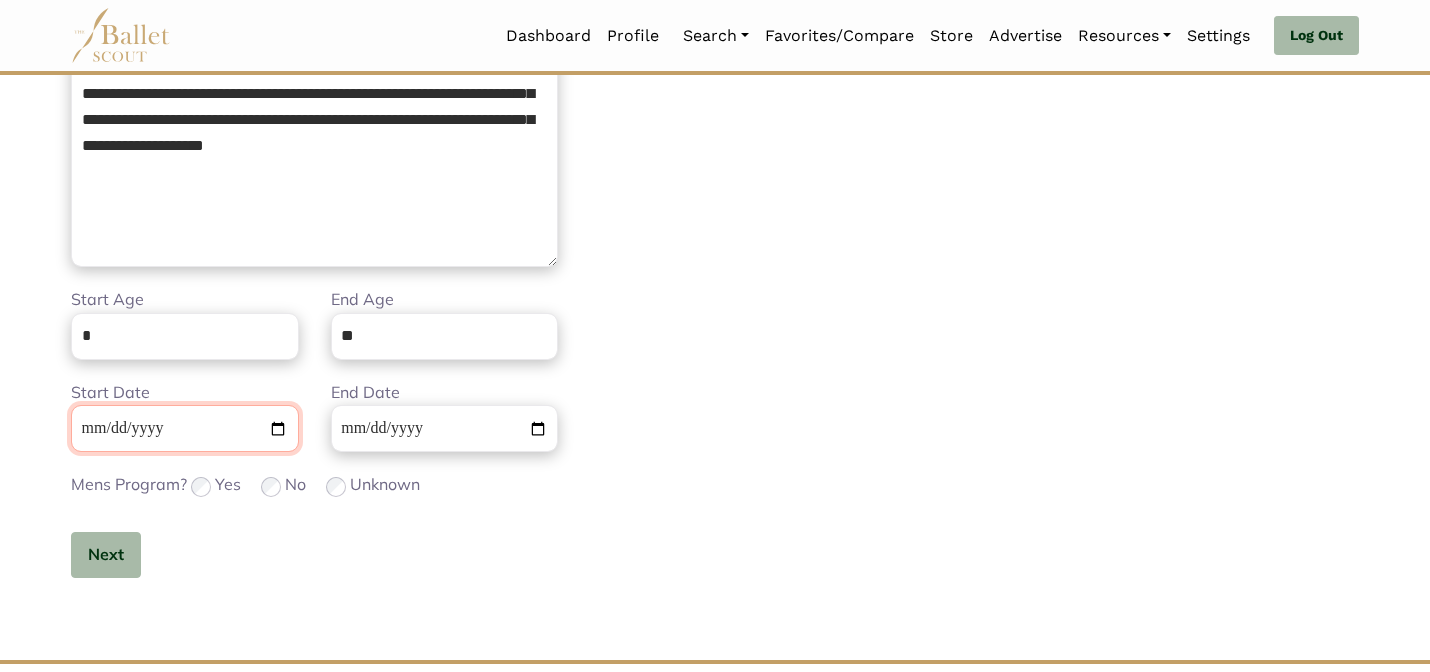 type 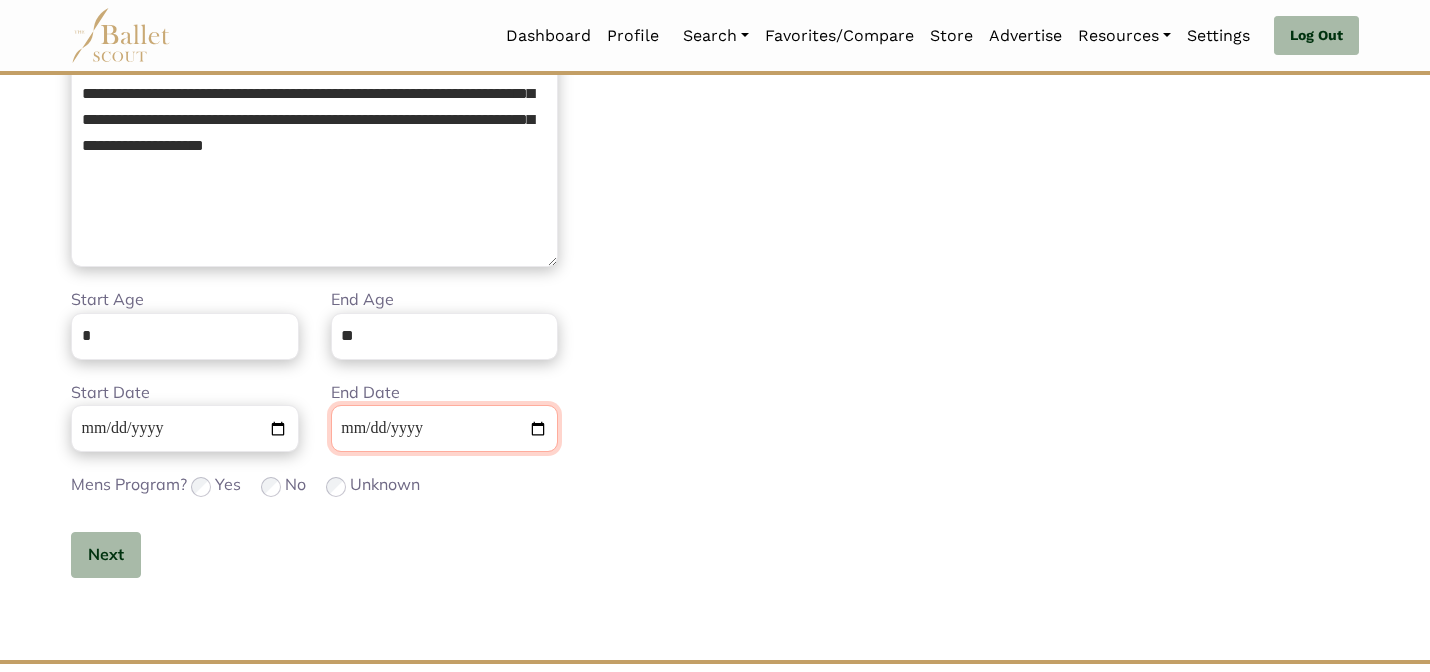 type 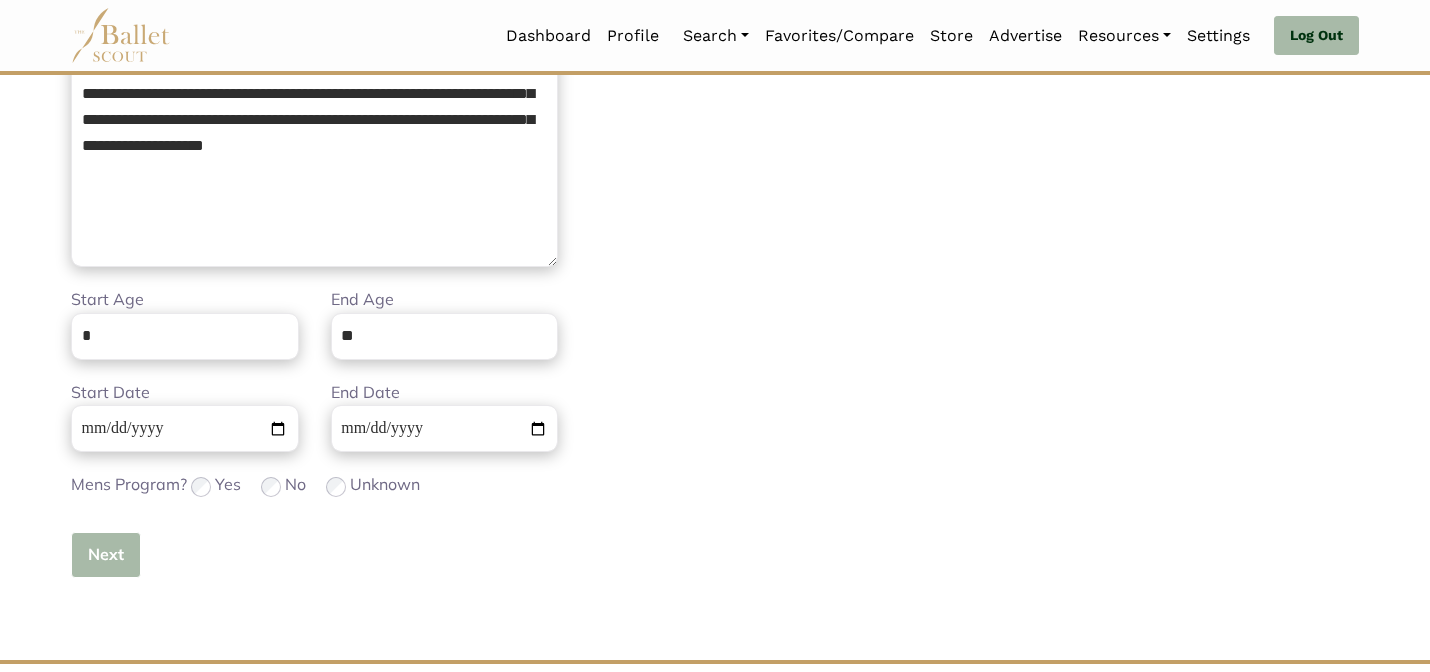 click on "Next" at bounding box center [106, 555] 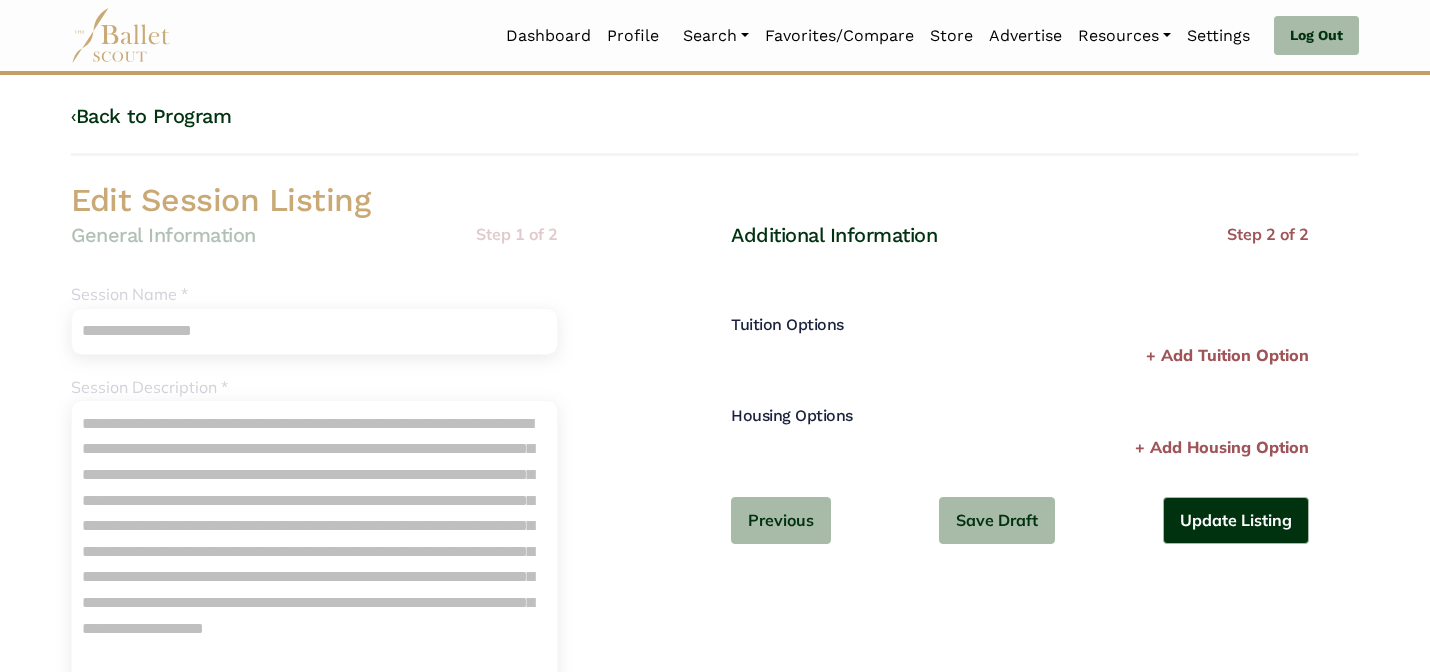 scroll, scrollTop: 0, scrollLeft: 0, axis: both 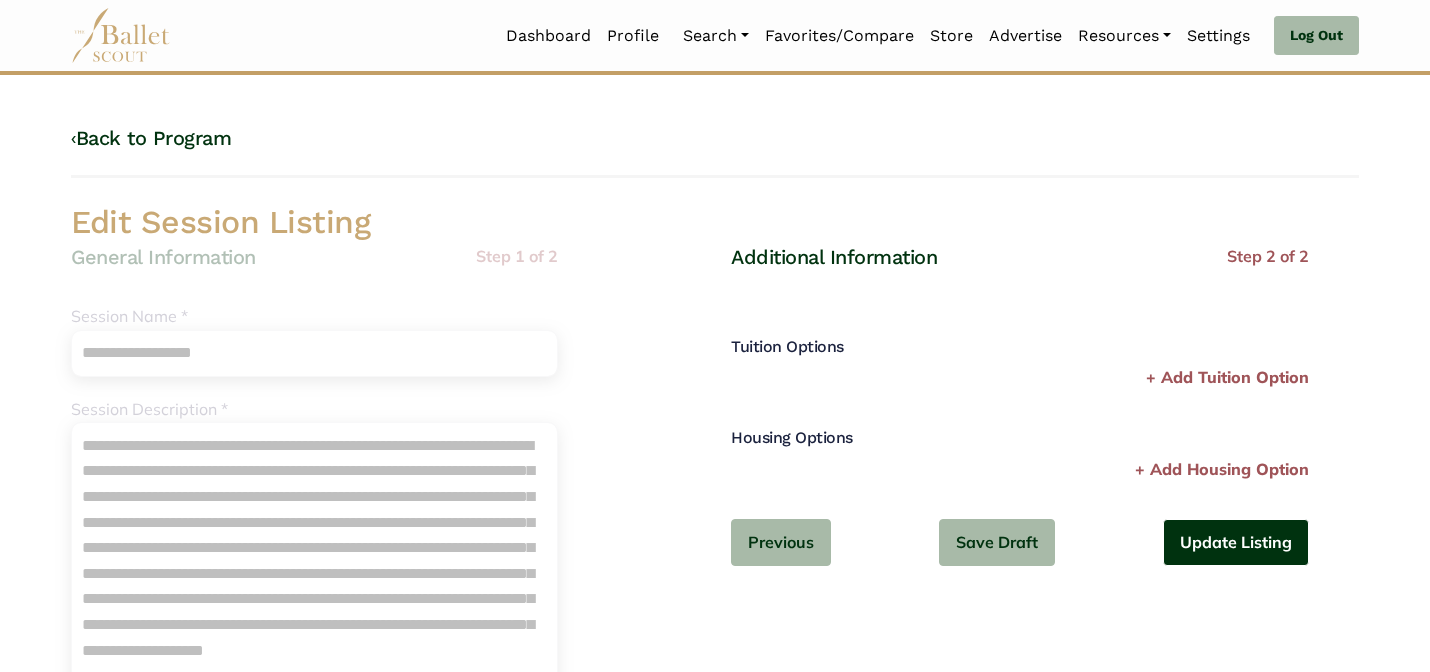 click on "Update Listing" at bounding box center (1236, 542) 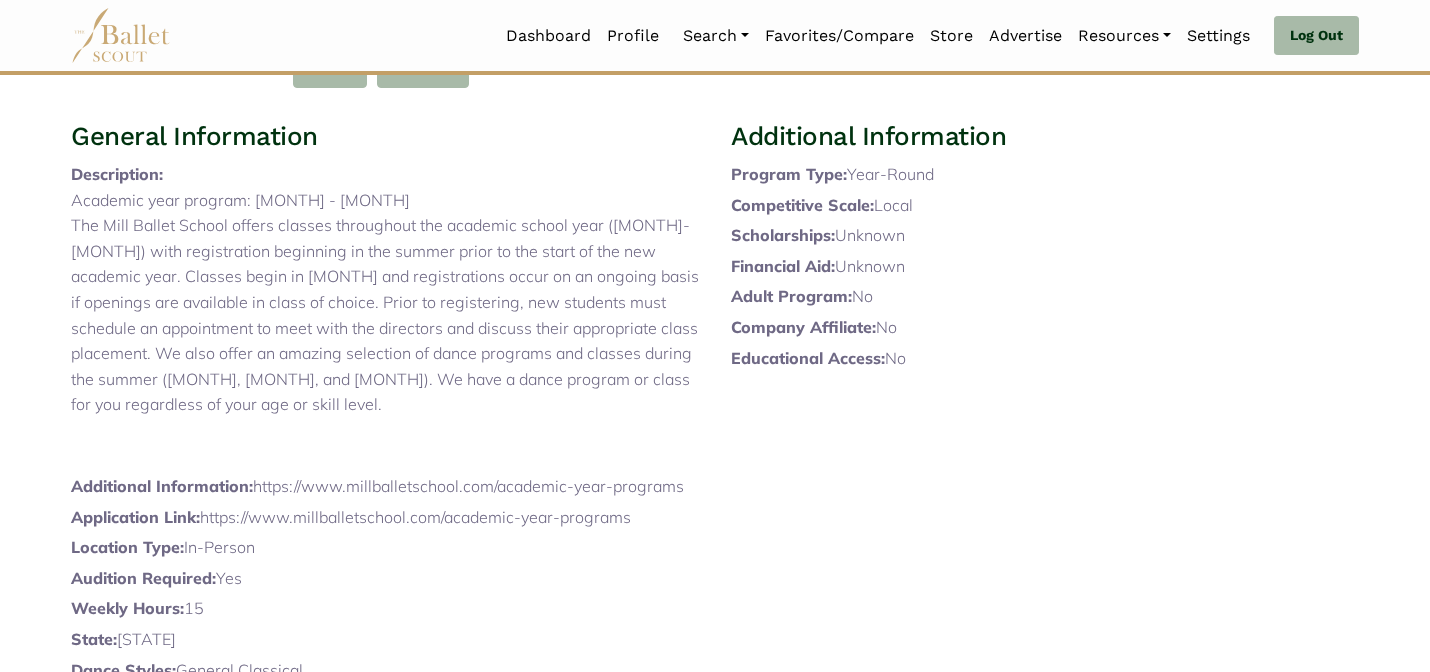 scroll, scrollTop: 0, scrollLeft: 0, axis: both 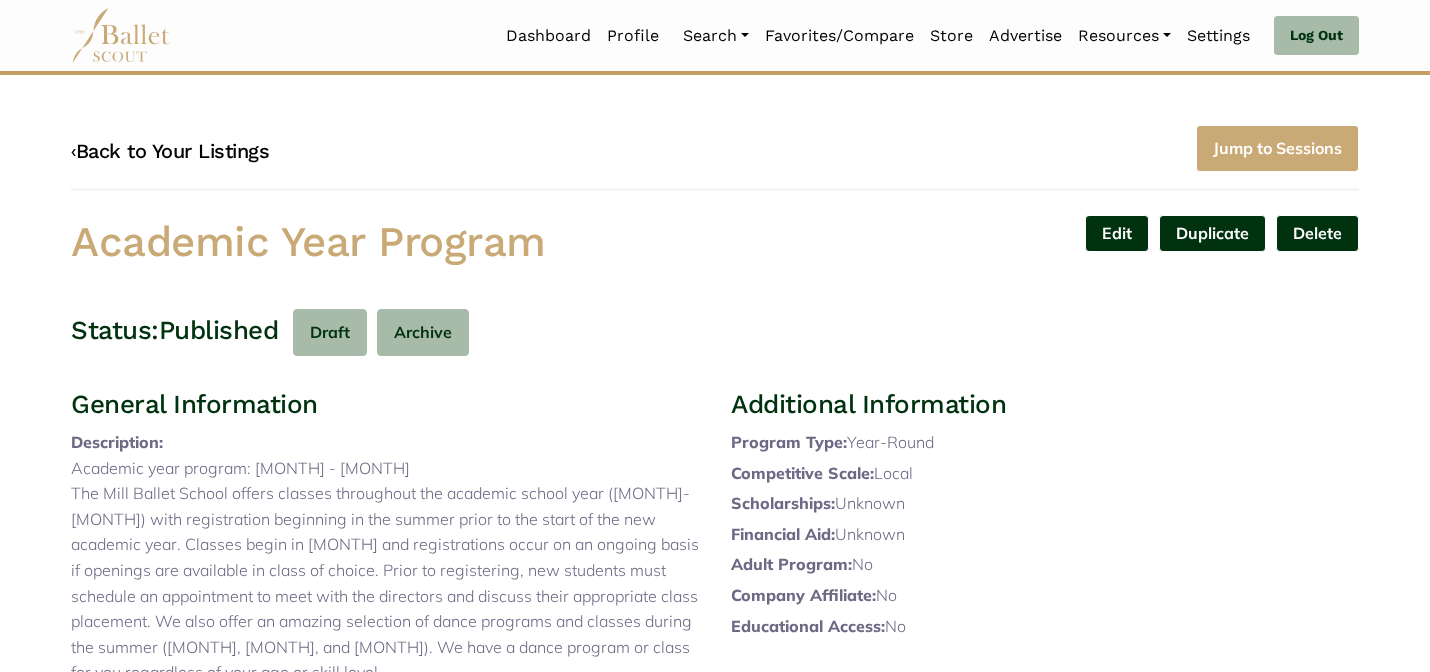 click on "‹  Back to Your Listings" at bounding box center [170, 151] 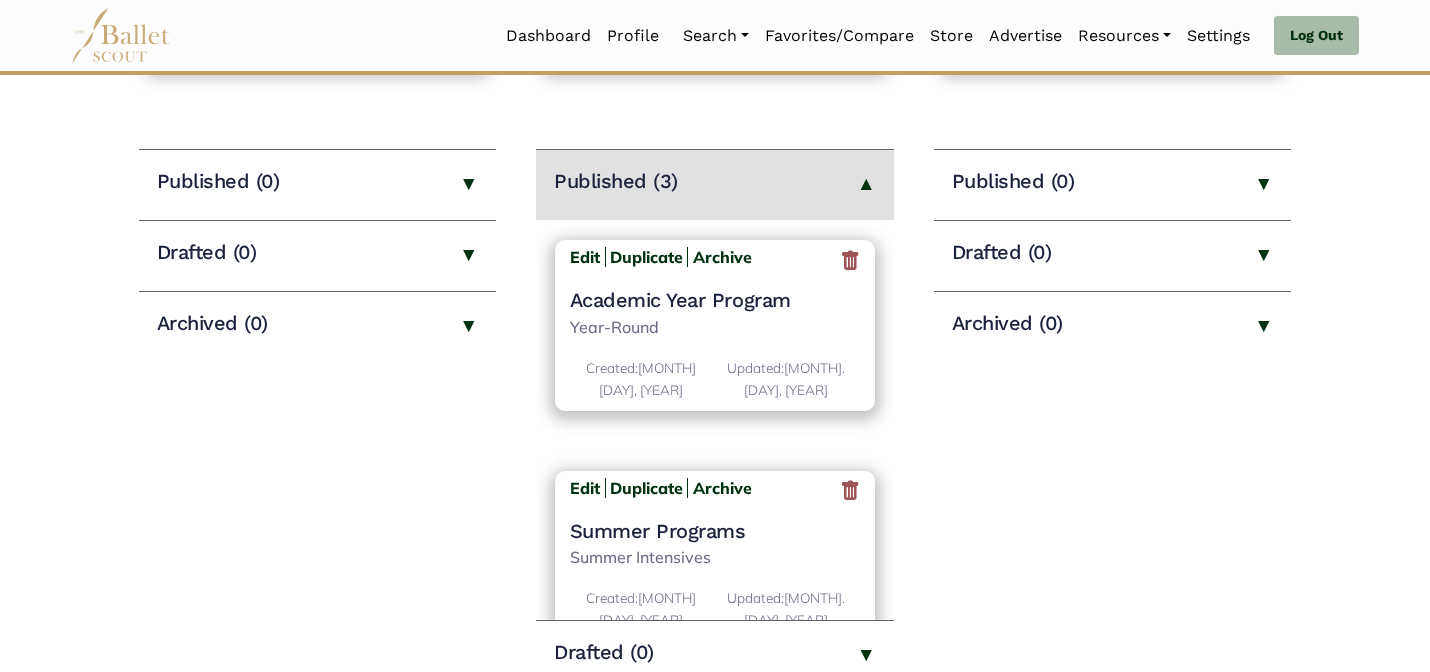 scroll, scrollTop: 240, scrollLeft: 0, axis: vertical 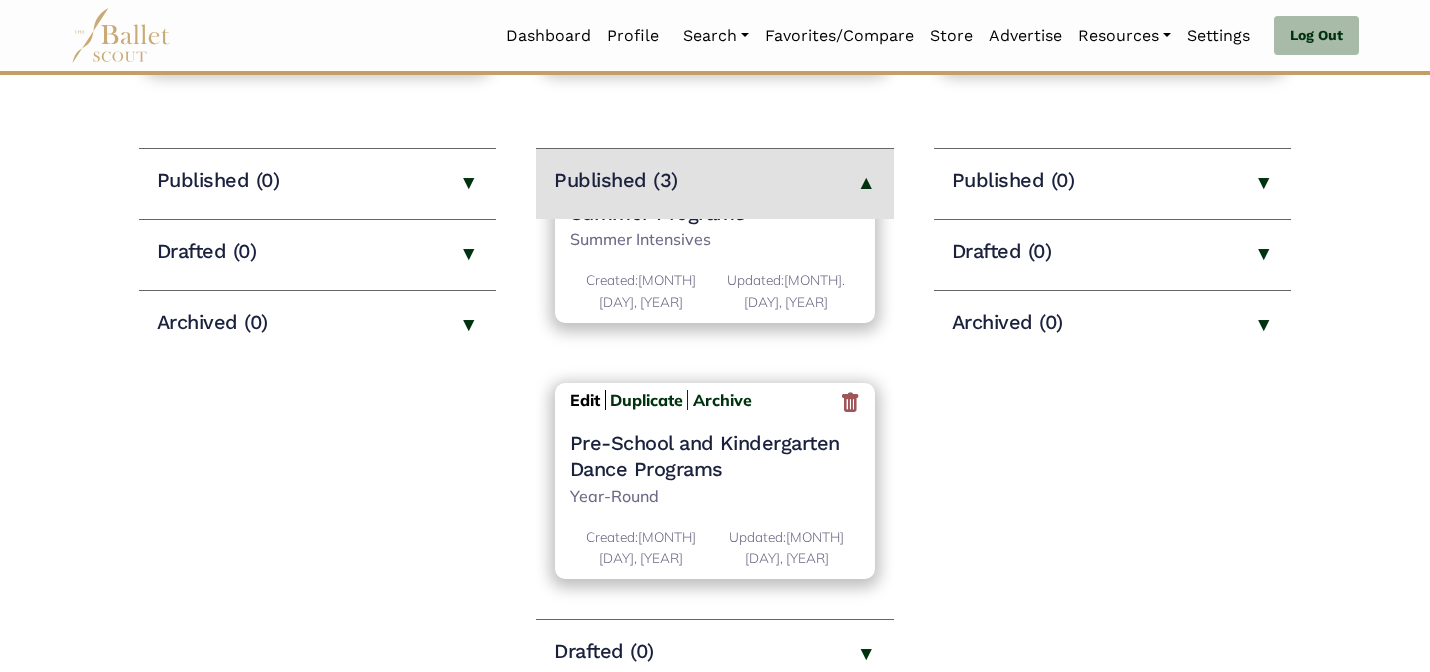 click on "Edit" at bounding box center [585, 400] 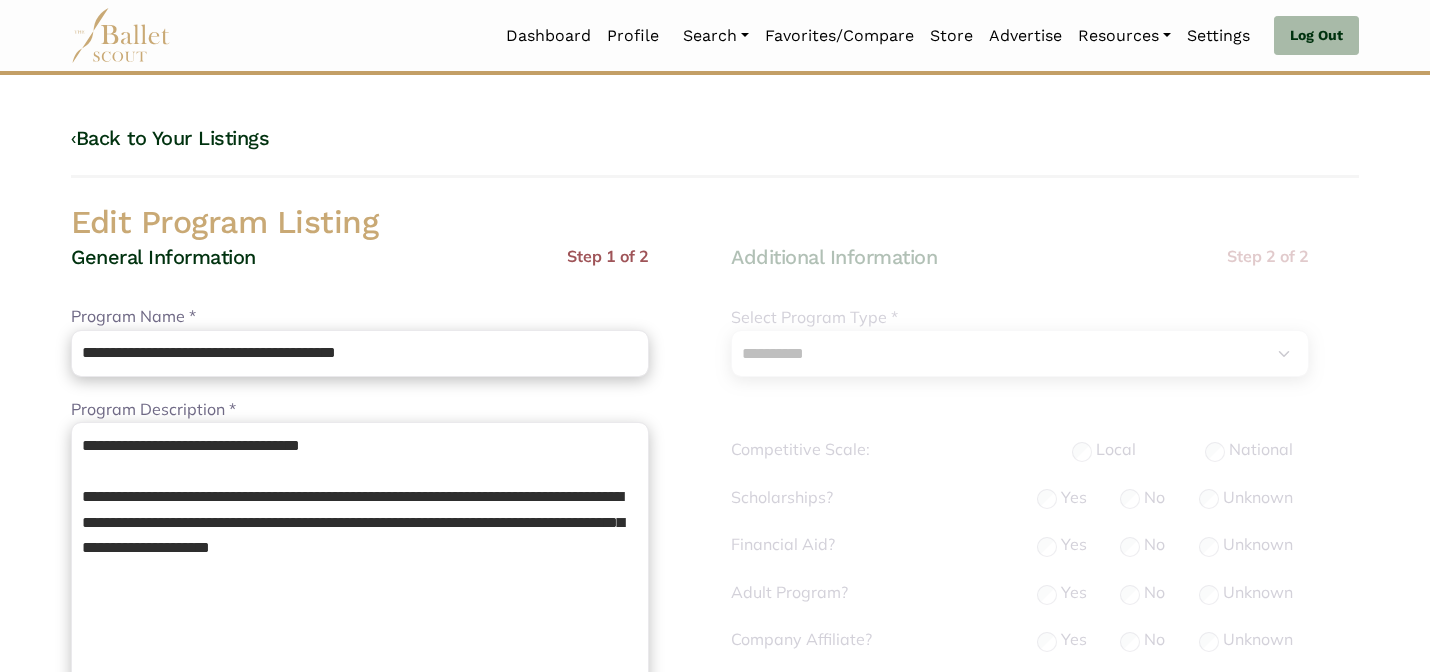 select on "**" 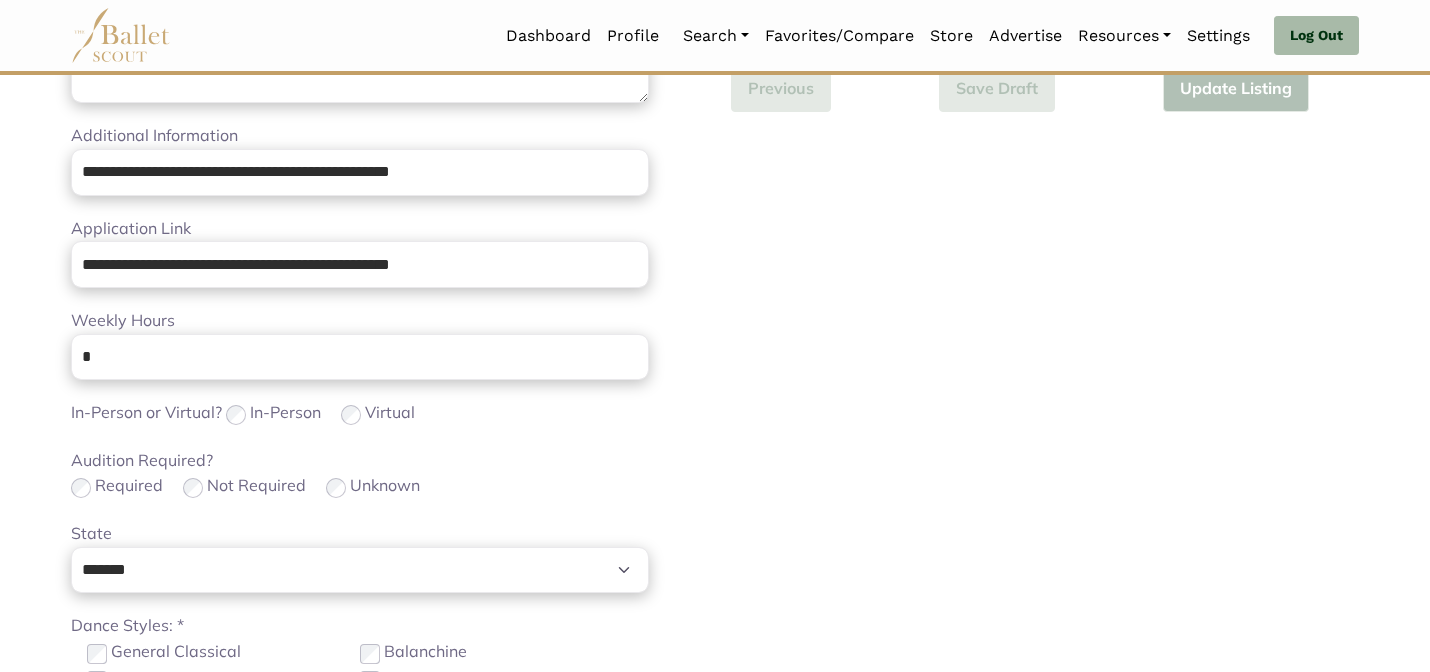 scroll, scrollTop: 672, scrollLeft: 0, axis: vertical 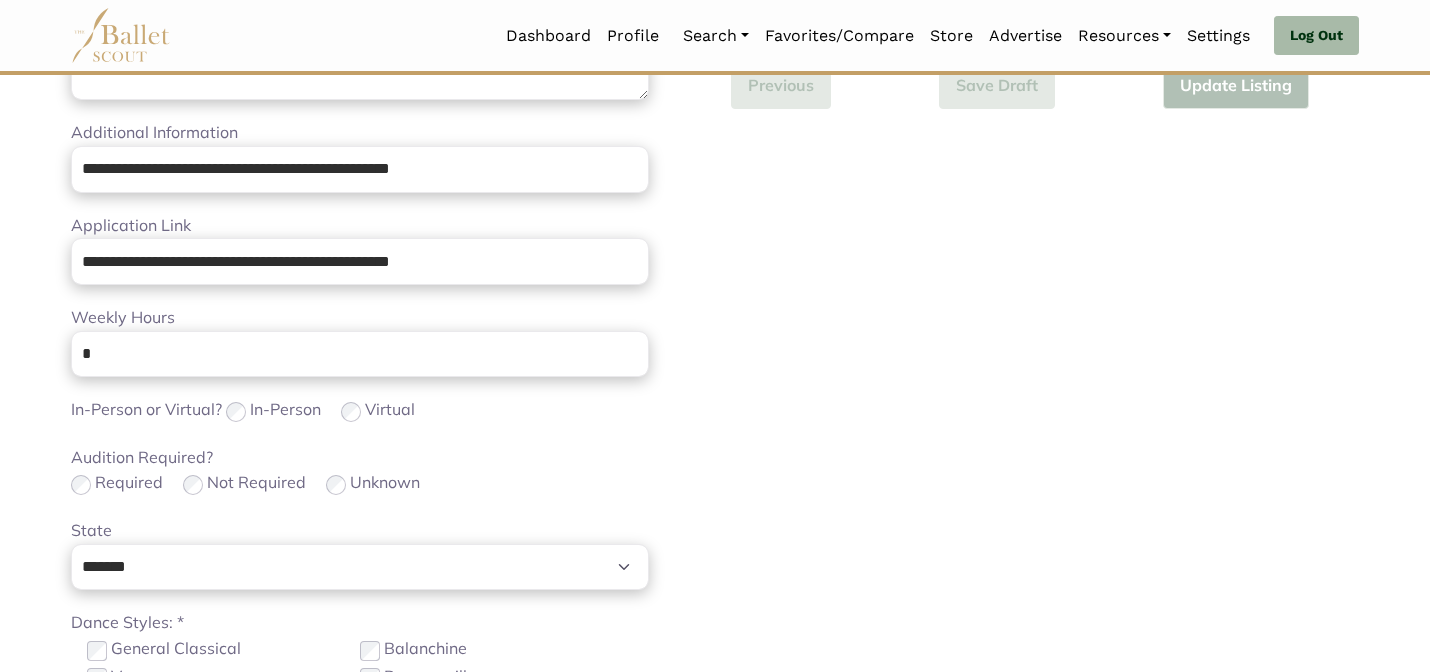 click on "Required
Not Required
Unknown" at bounding box center [360, 484] 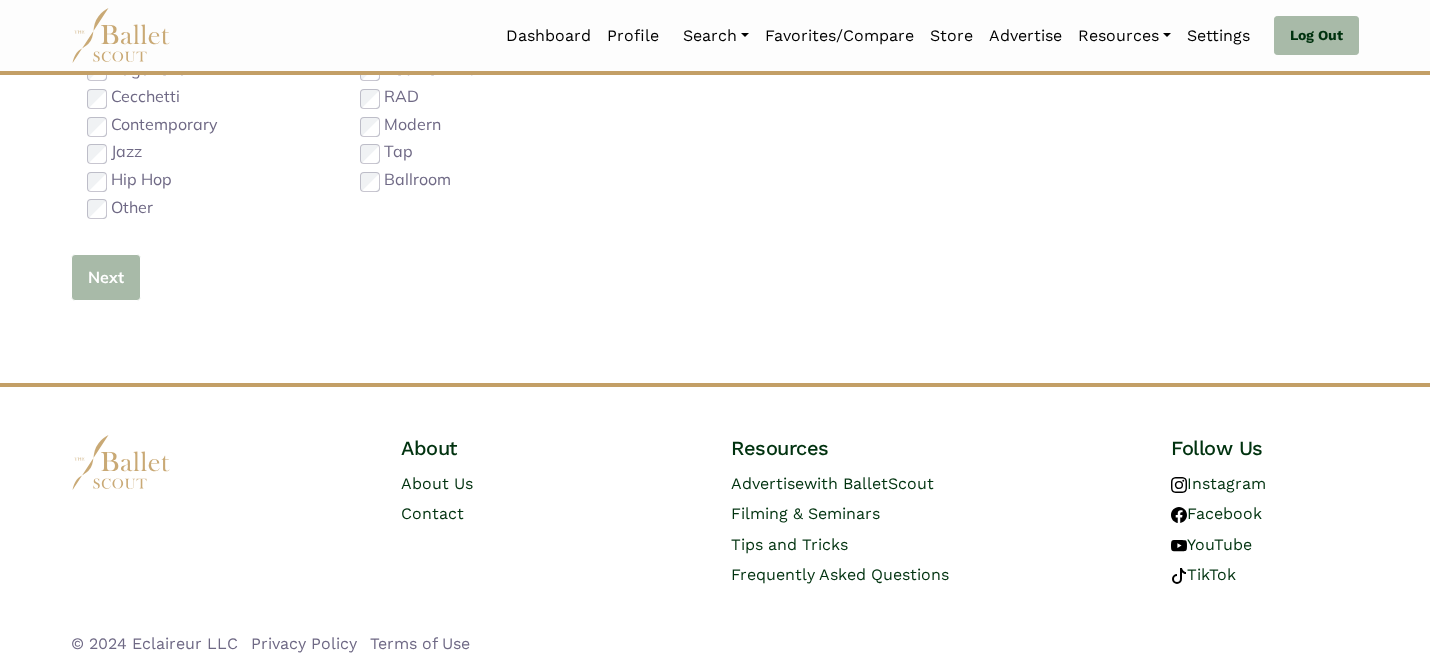 click on "Next" at bounding box center [106, 277] 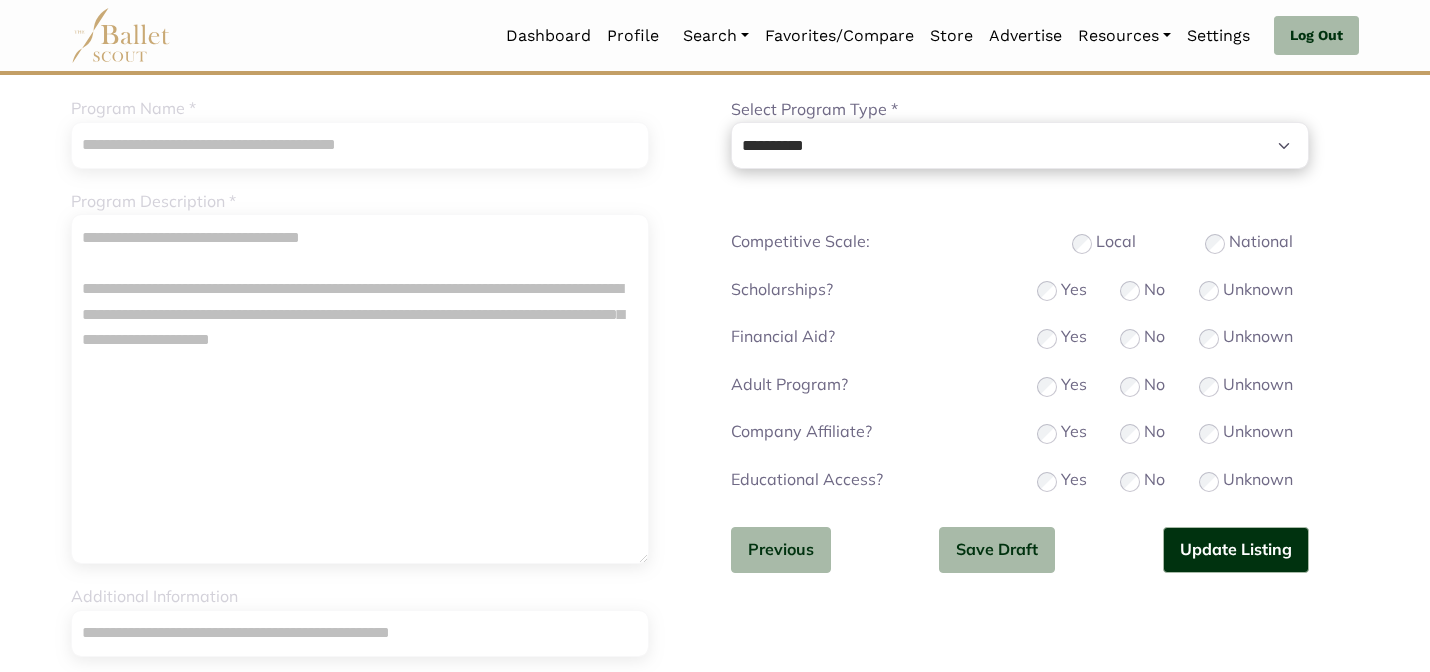 scroll, scrollTop: 215, scrollLeft: 0, axis: vertical 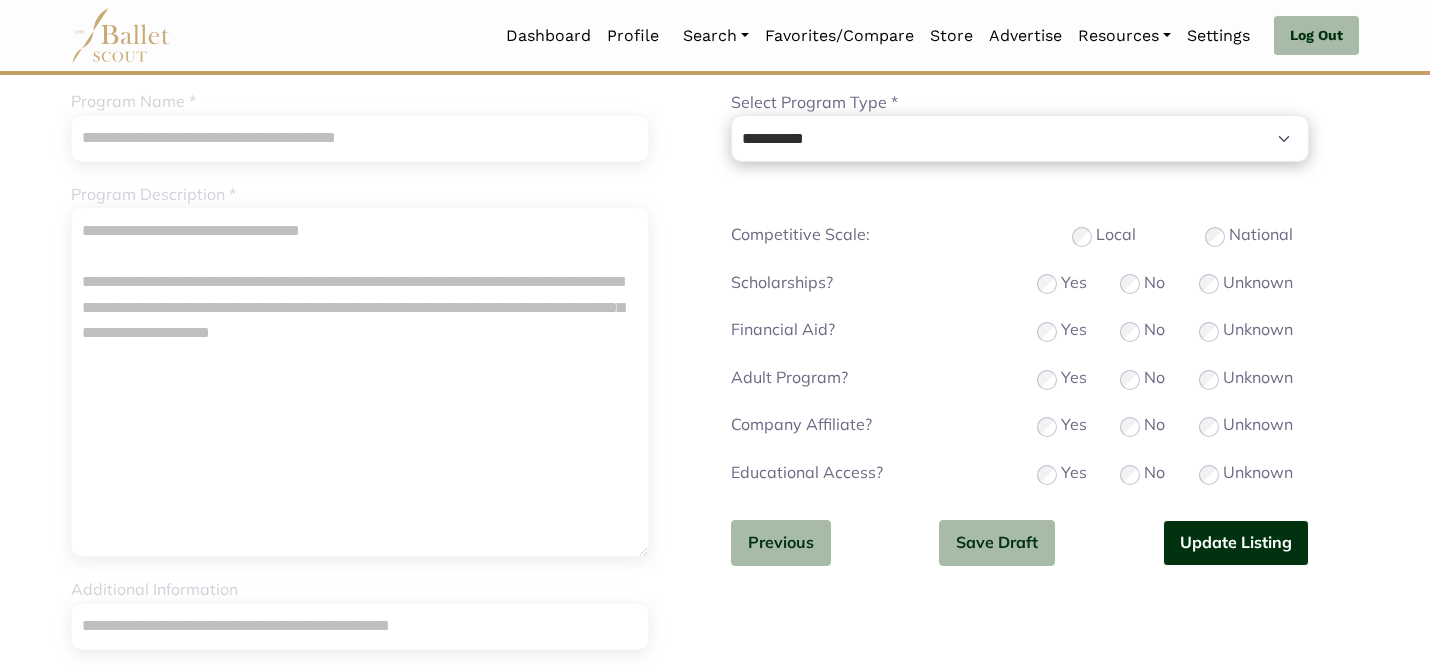 click on "Update Listing" at bounding box center [1236, 543] 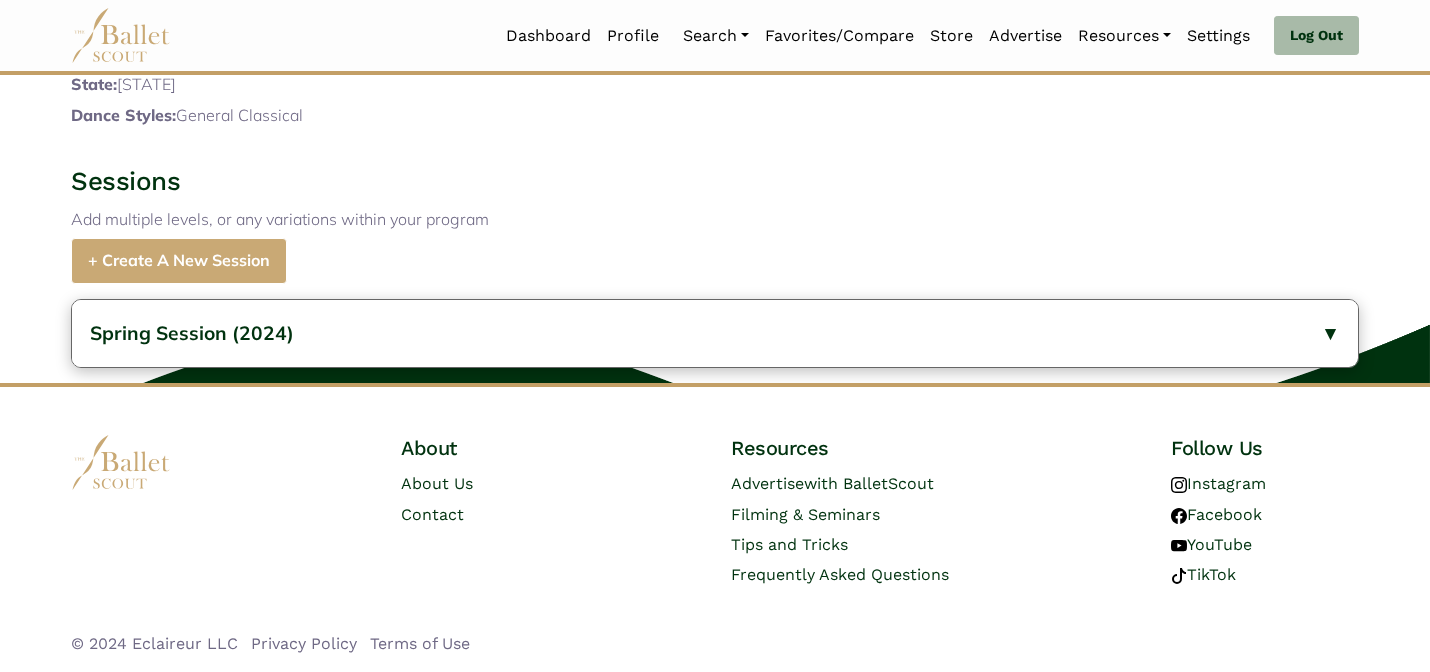 scroll, scrollTop: 827, scrollLeft: 0, axis: vertical 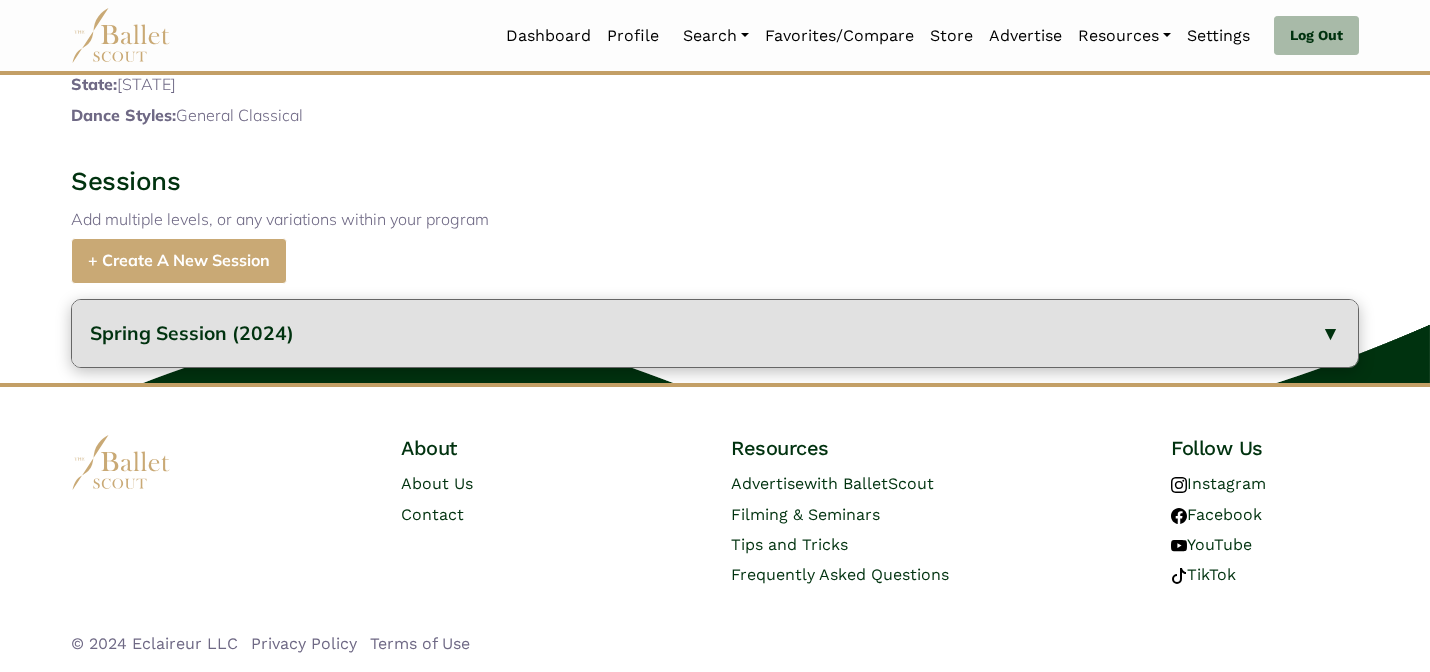 click on "Spring Session (2024)" at bounding box center [715, 333] 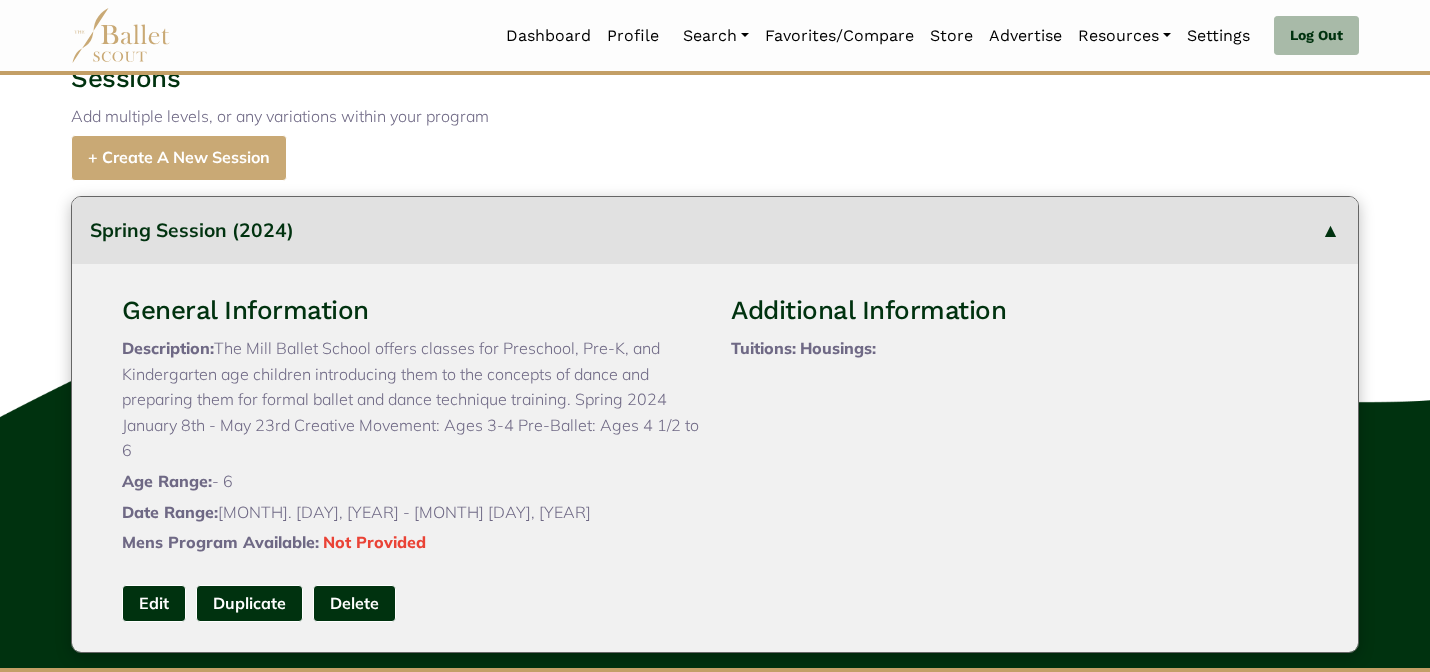 type 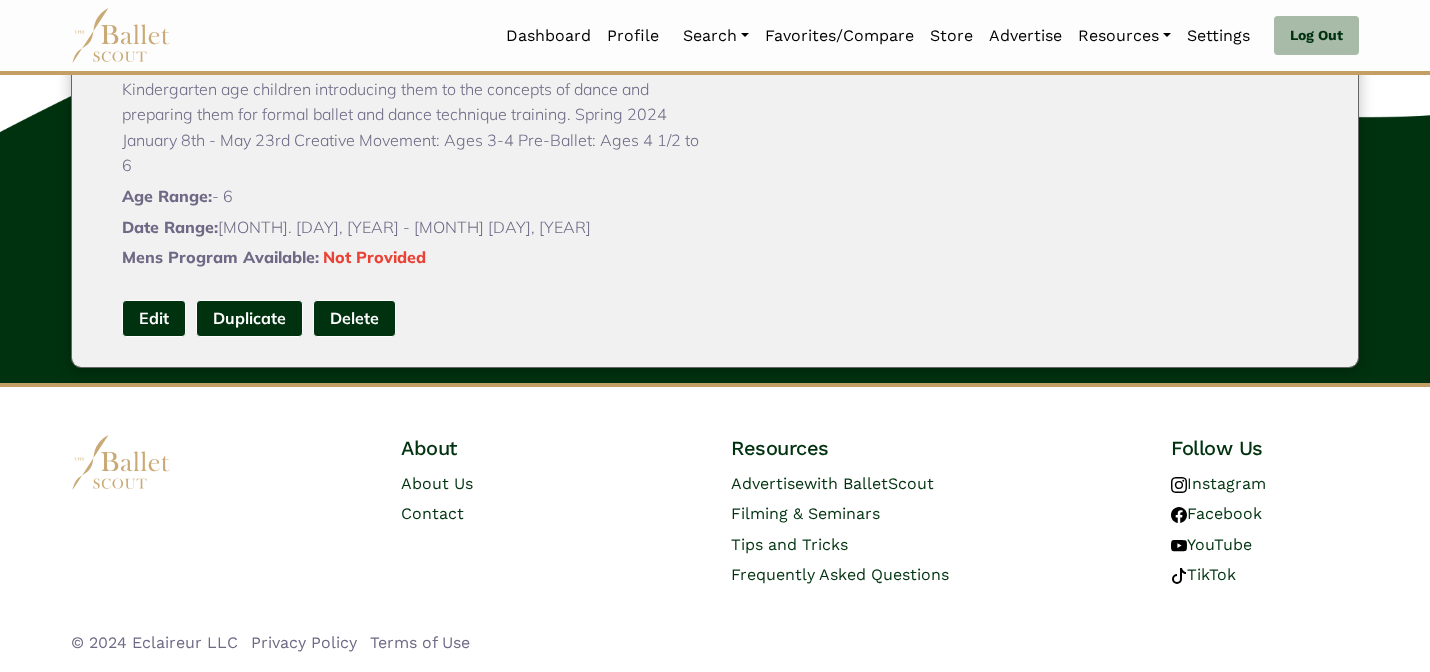 scroll, scrollTop: 1214, scrollLeft: 0, axis: vertical 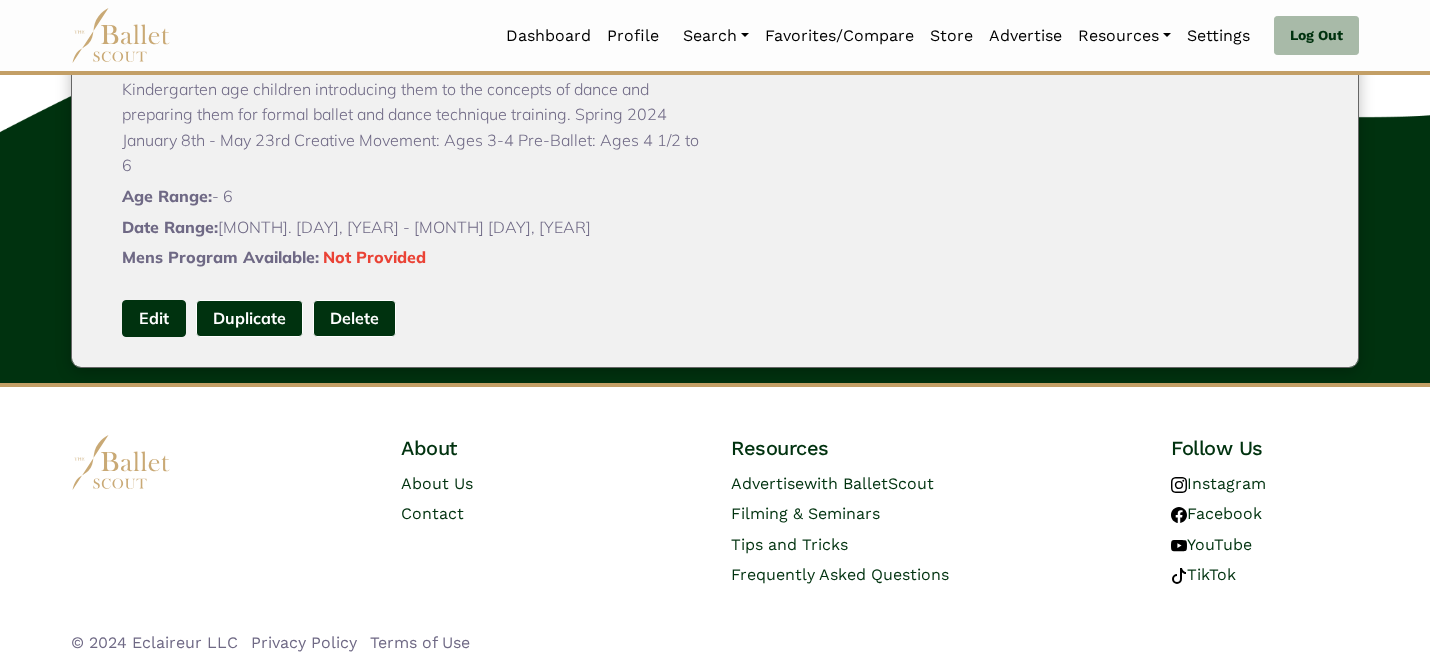 click on "Edit" at bounding box center (154, 318) 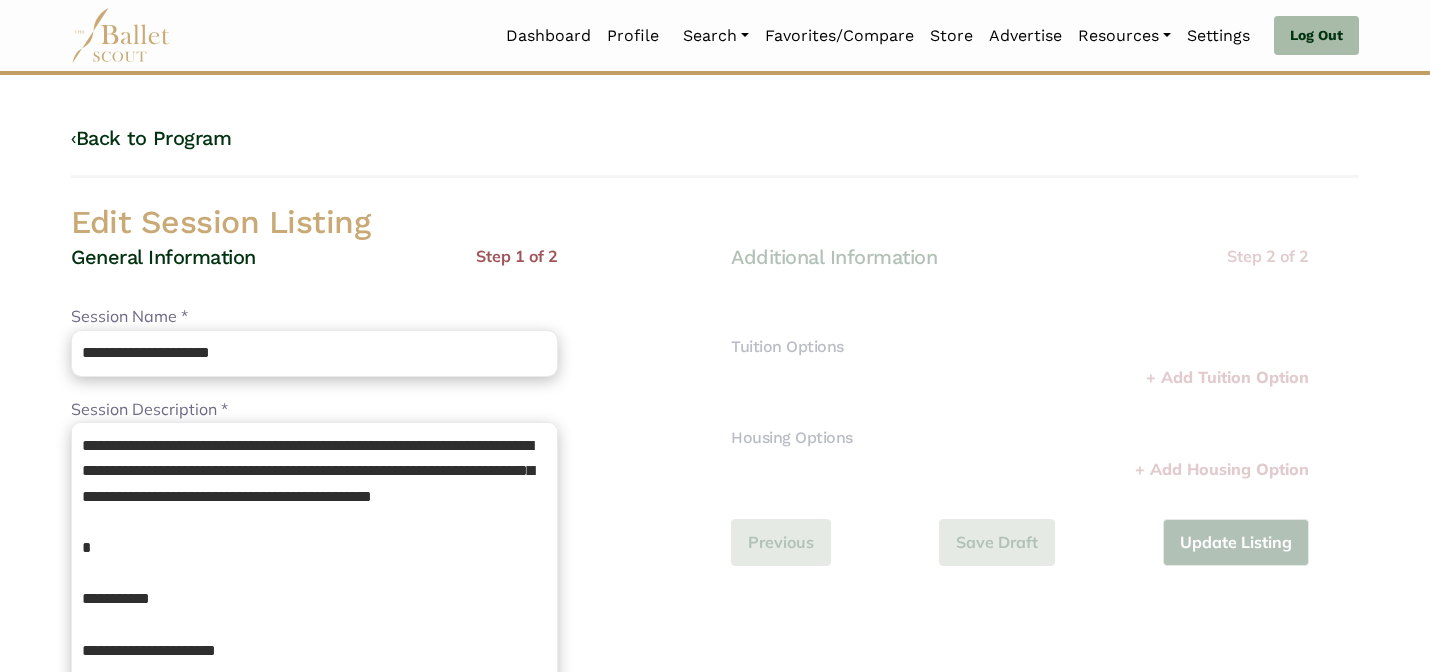 scroll, scrollTop: 0, scrollLeft: 0, axis: both 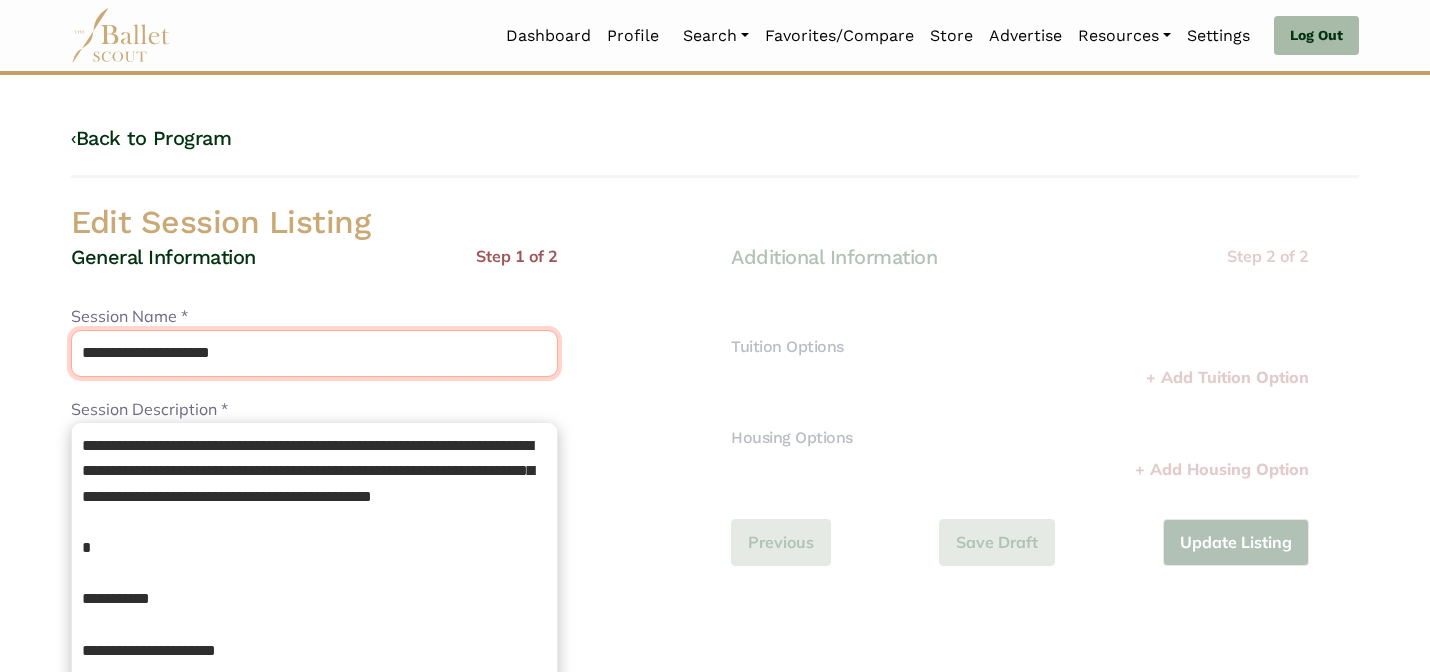 drag, startPoint x: 298, startPoint y: 345, endPoint x: 260, endPoint y: 294, distance: 63.600315 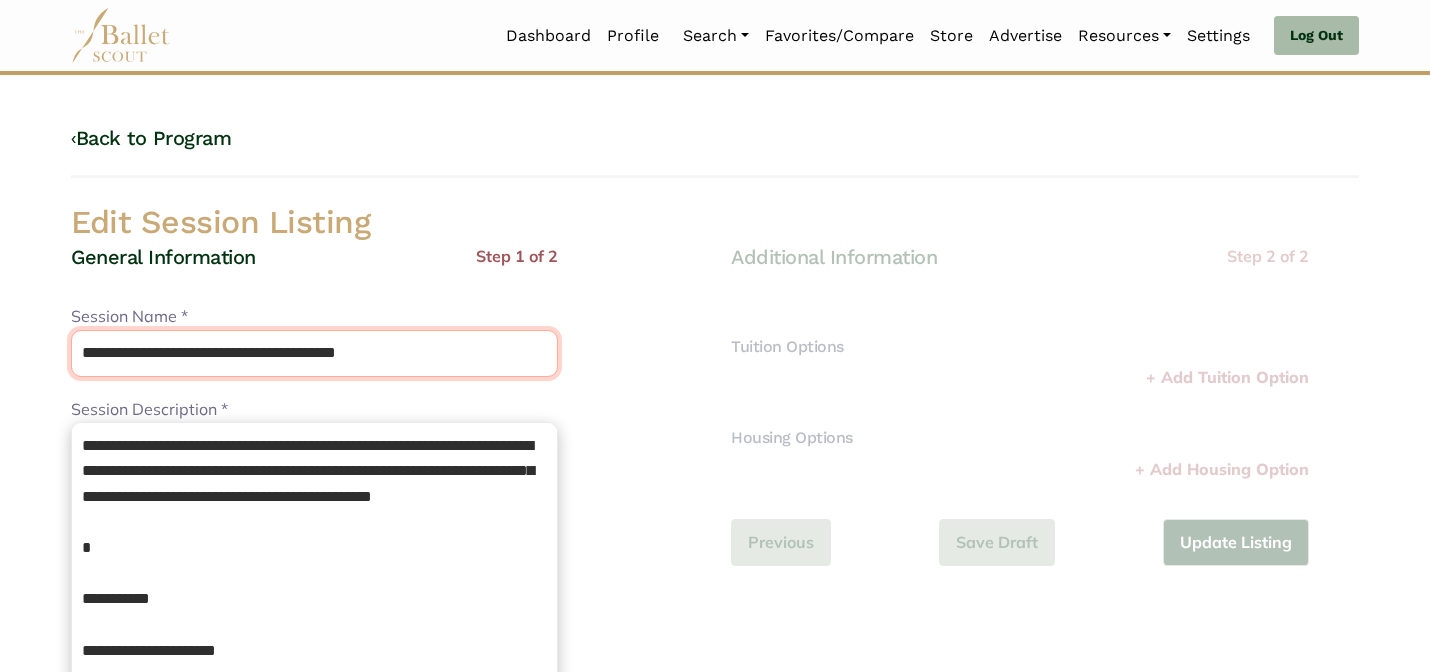 type on "**********" 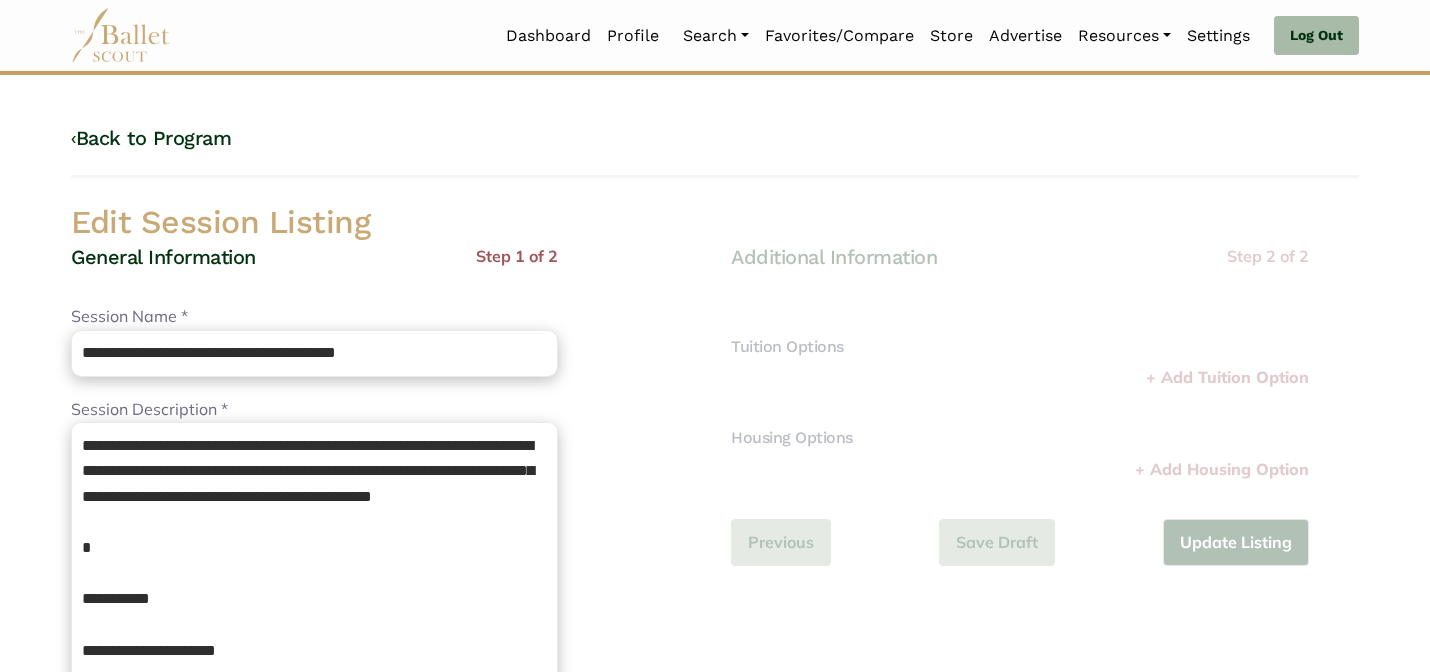 click on "General Information
Step 1 of 2" at bounding box center (314, 274) 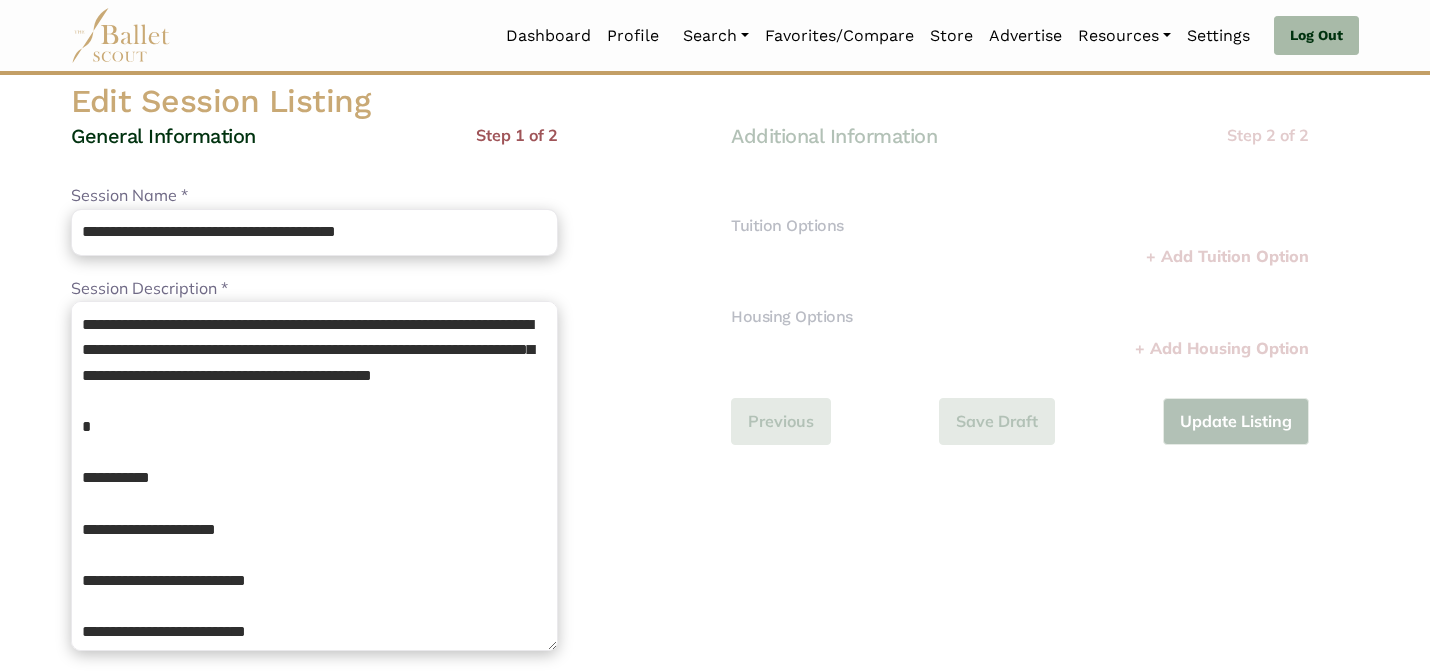 scroll, scrollTop: 200, scrollLeft: 0, axis: vertical 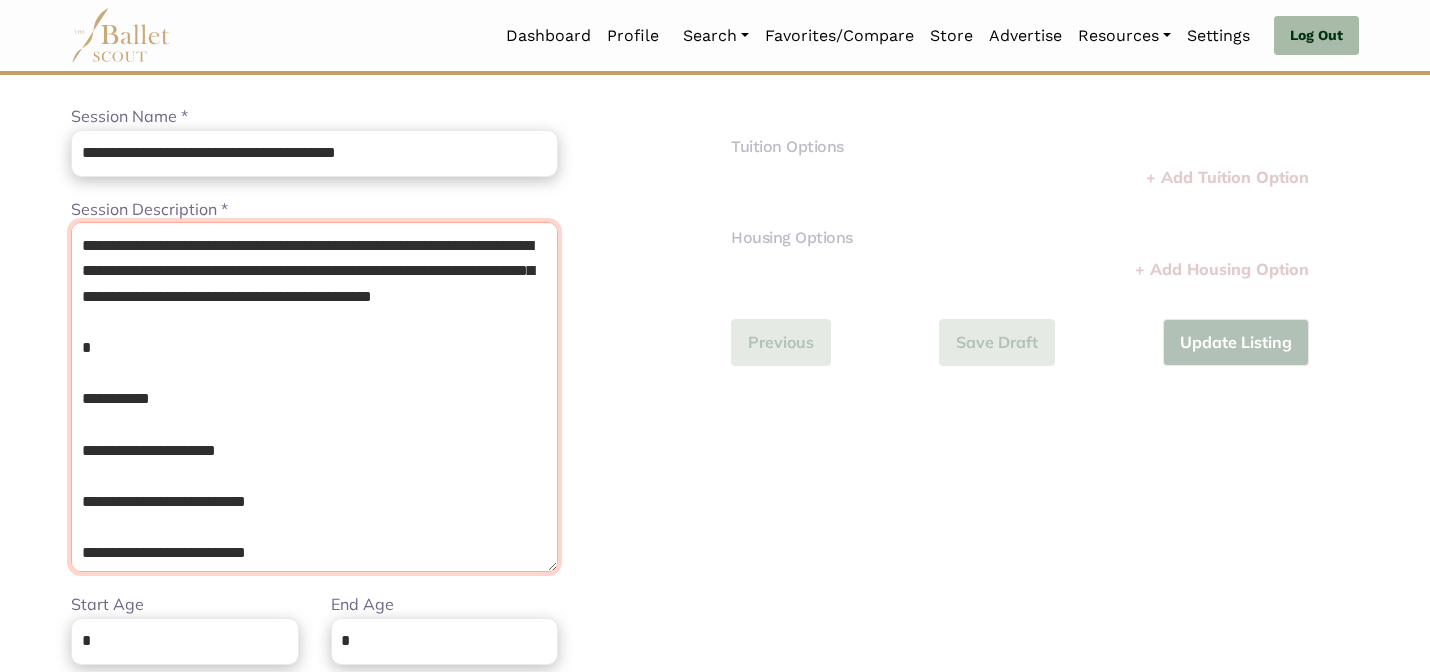 drag, startPoint x: 318, startPoint y: 485, endPoint x: 217, endPoint y: 359, distance: 161.48375 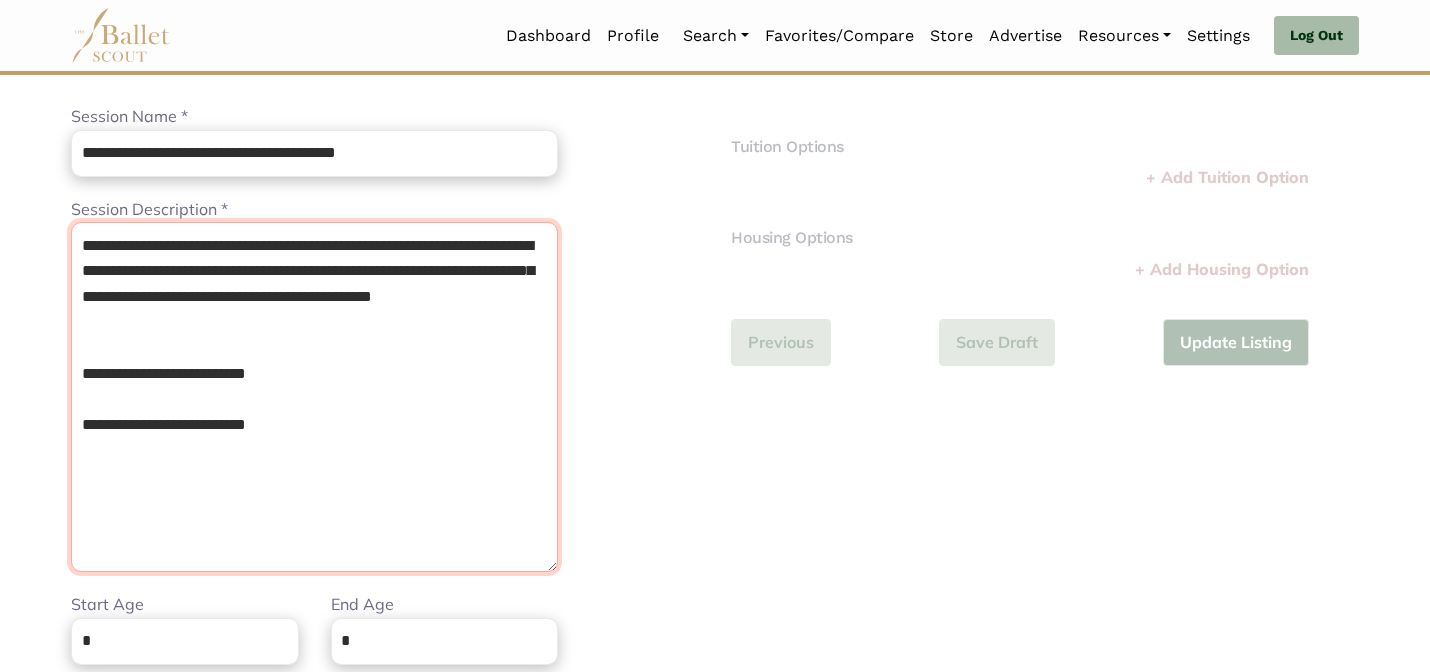 type on "**********" 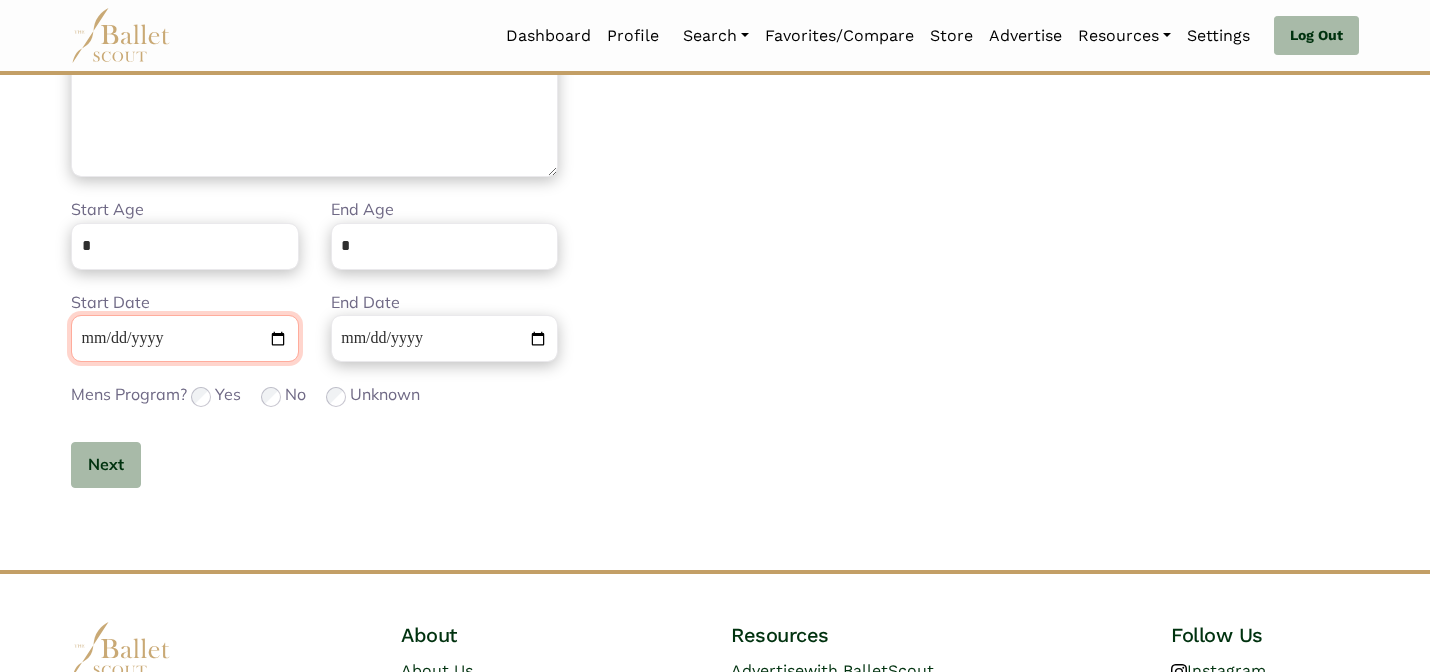 scroll, scrollTop: 597, scrollLeft: 0, axis: vertical 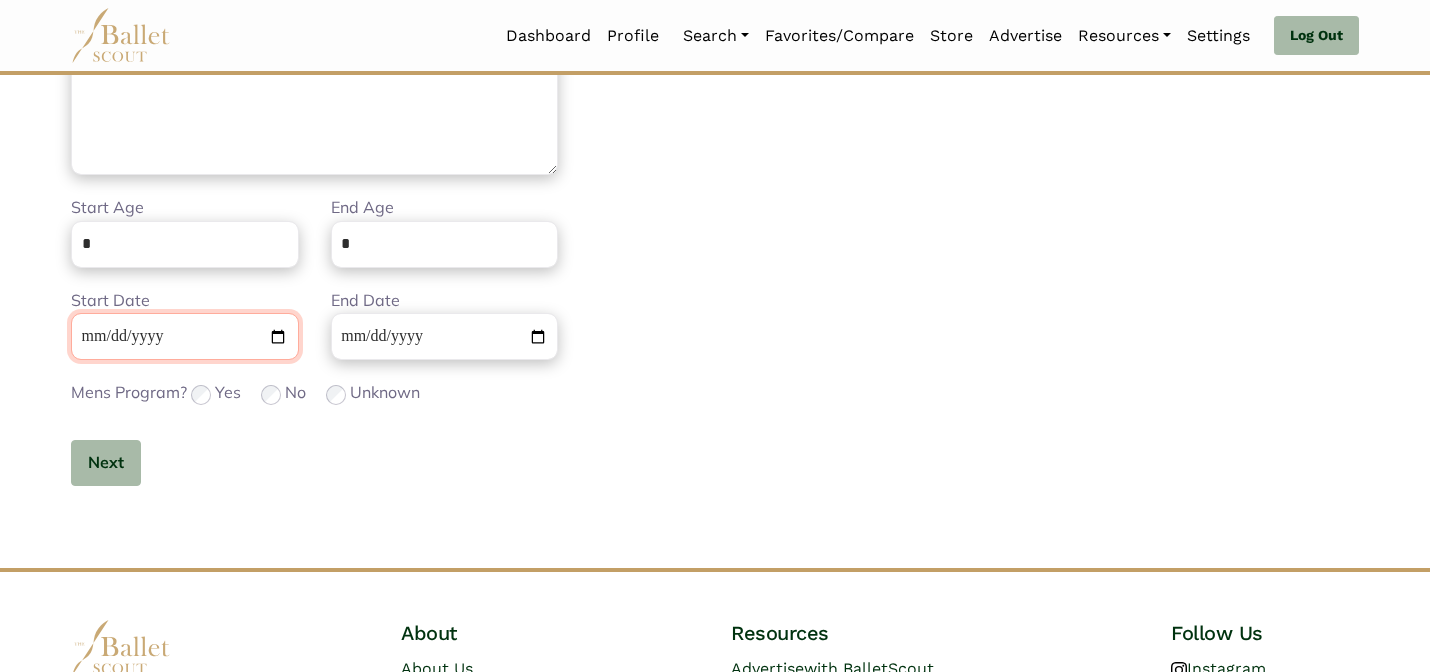 type 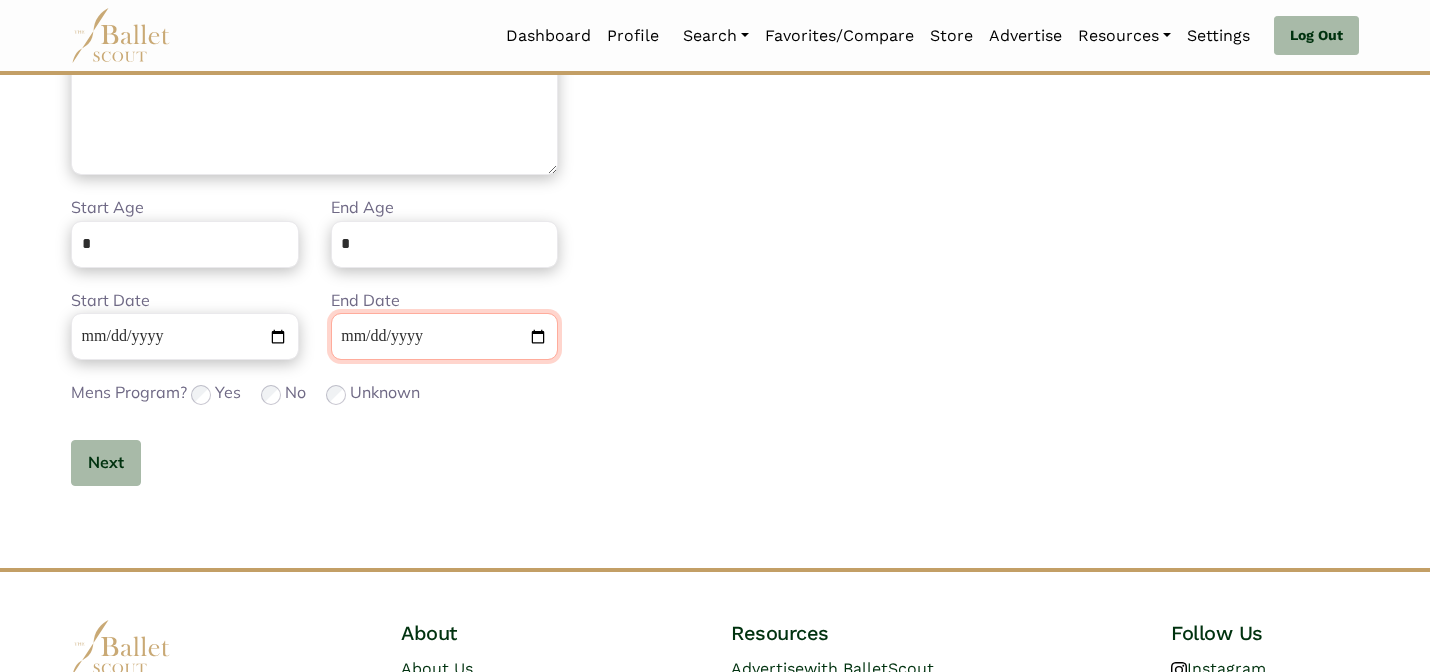 type 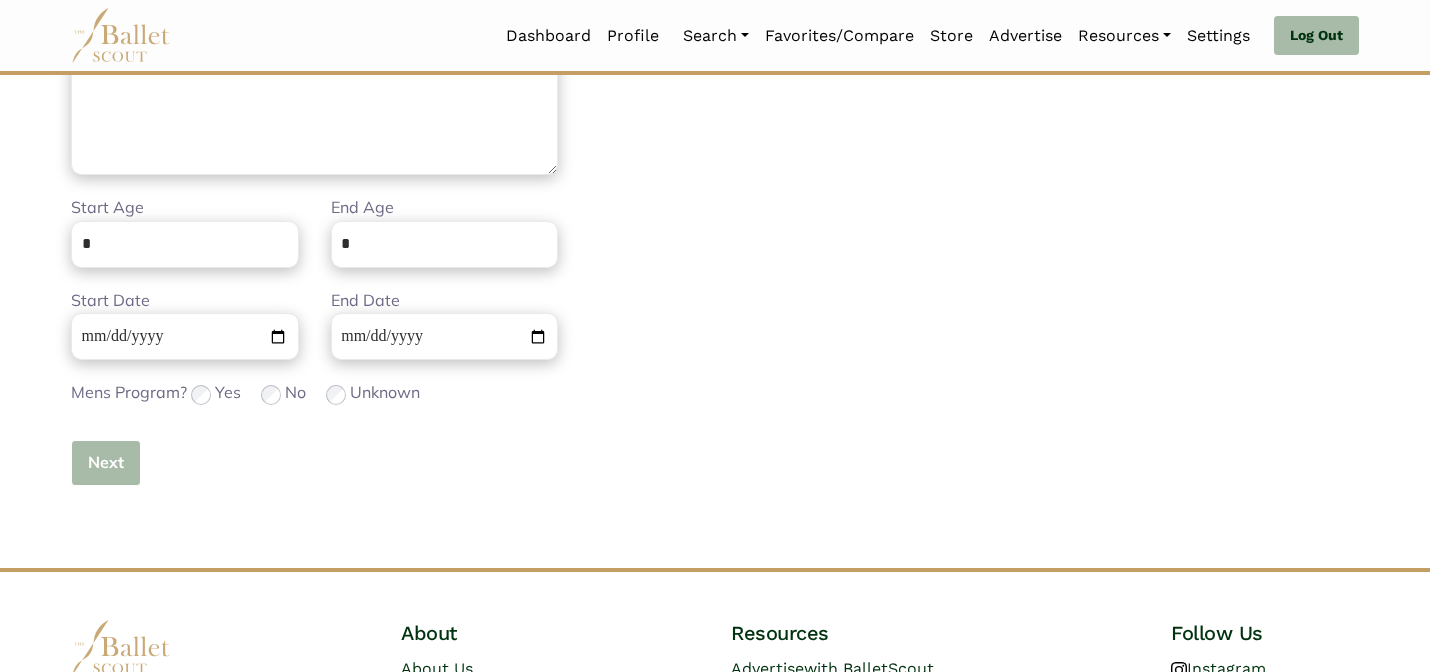 click on "Next" at bounding box center (106, 463) 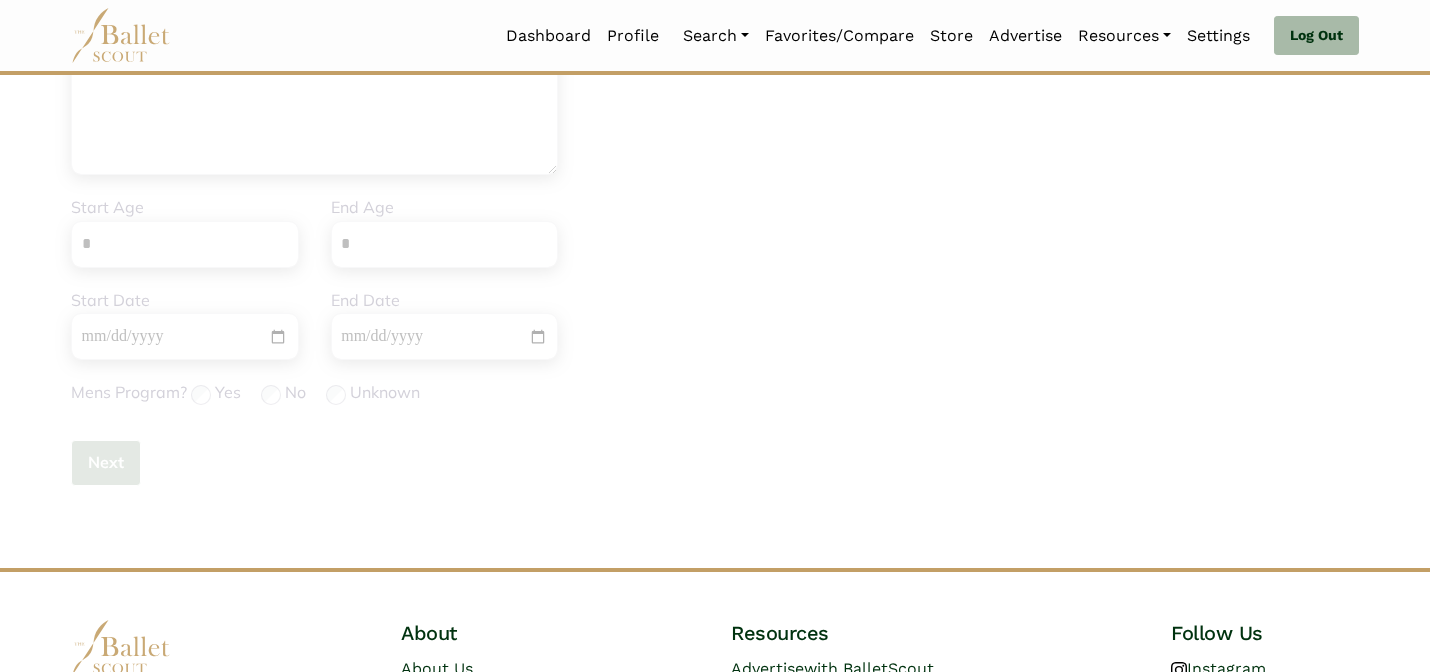 scroll, scrollTop: 0, scrollLeft: 0, axis: both 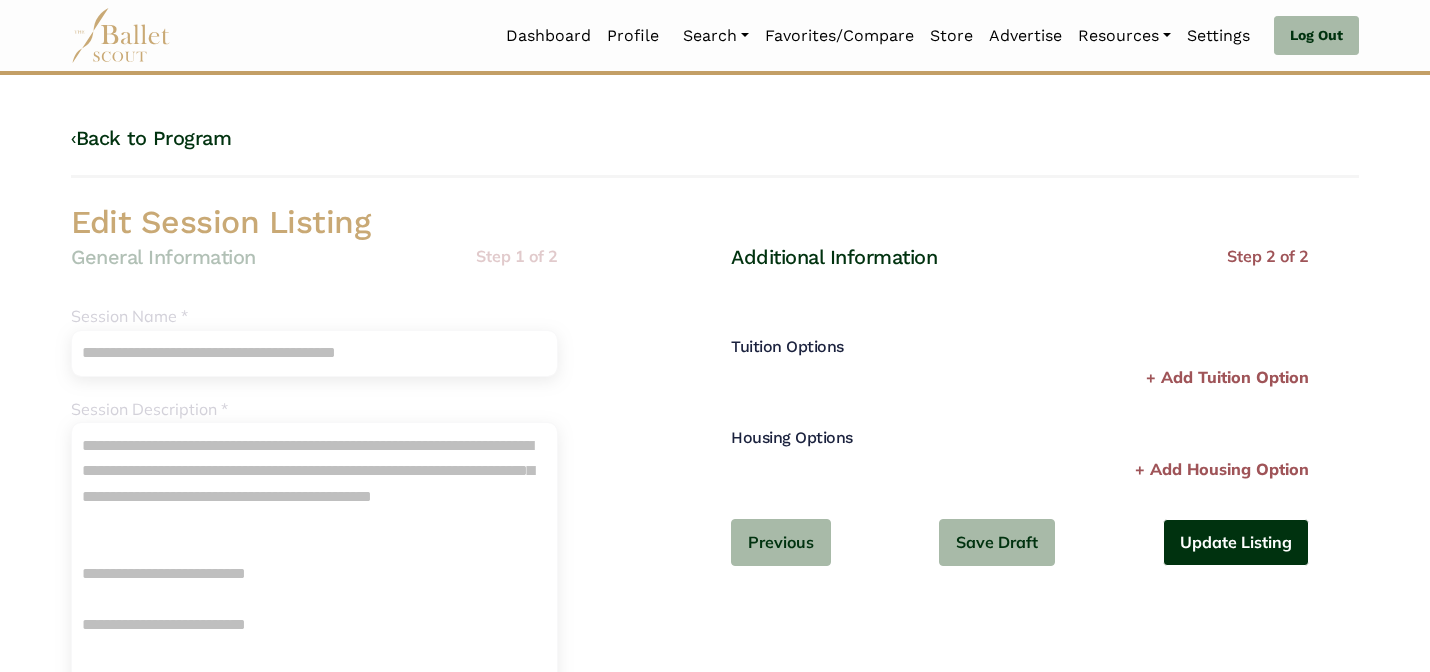 click on "Update Listing" at bounding box center (1236, 542) 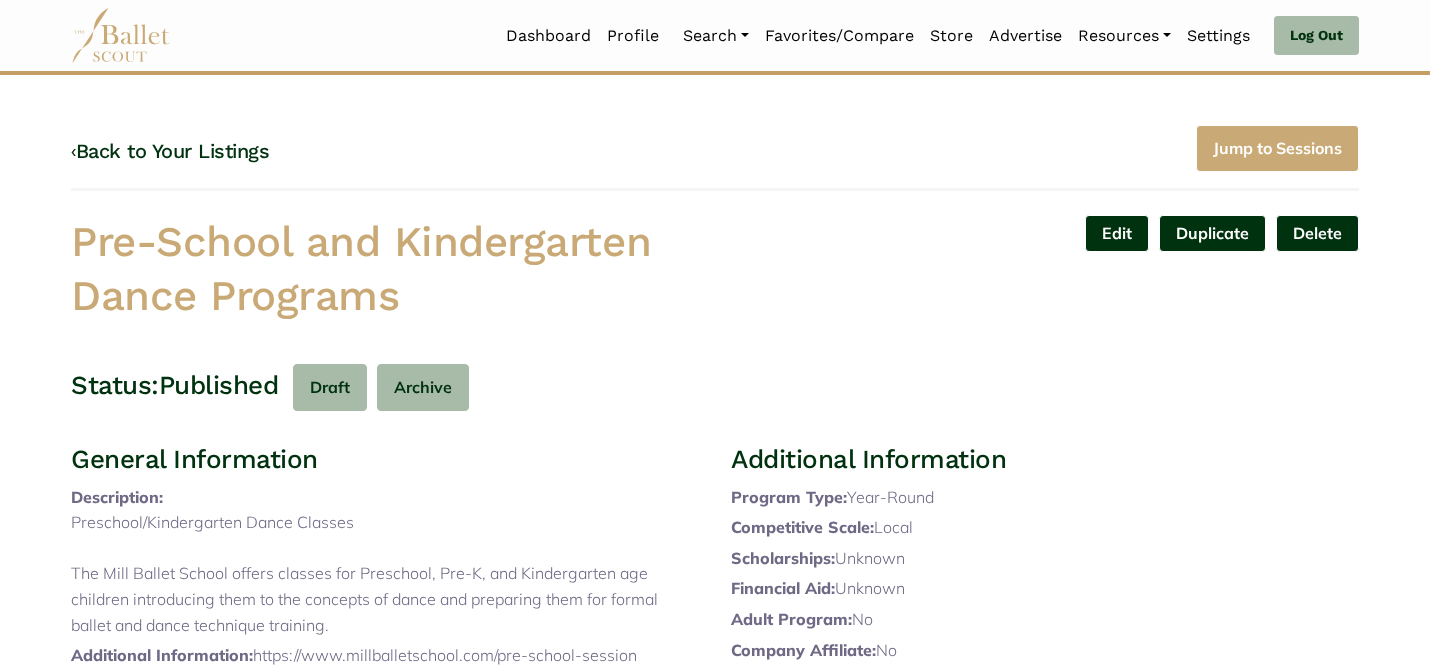 scroll, scrollTop: 0, scrollLeft: 0, axis: both 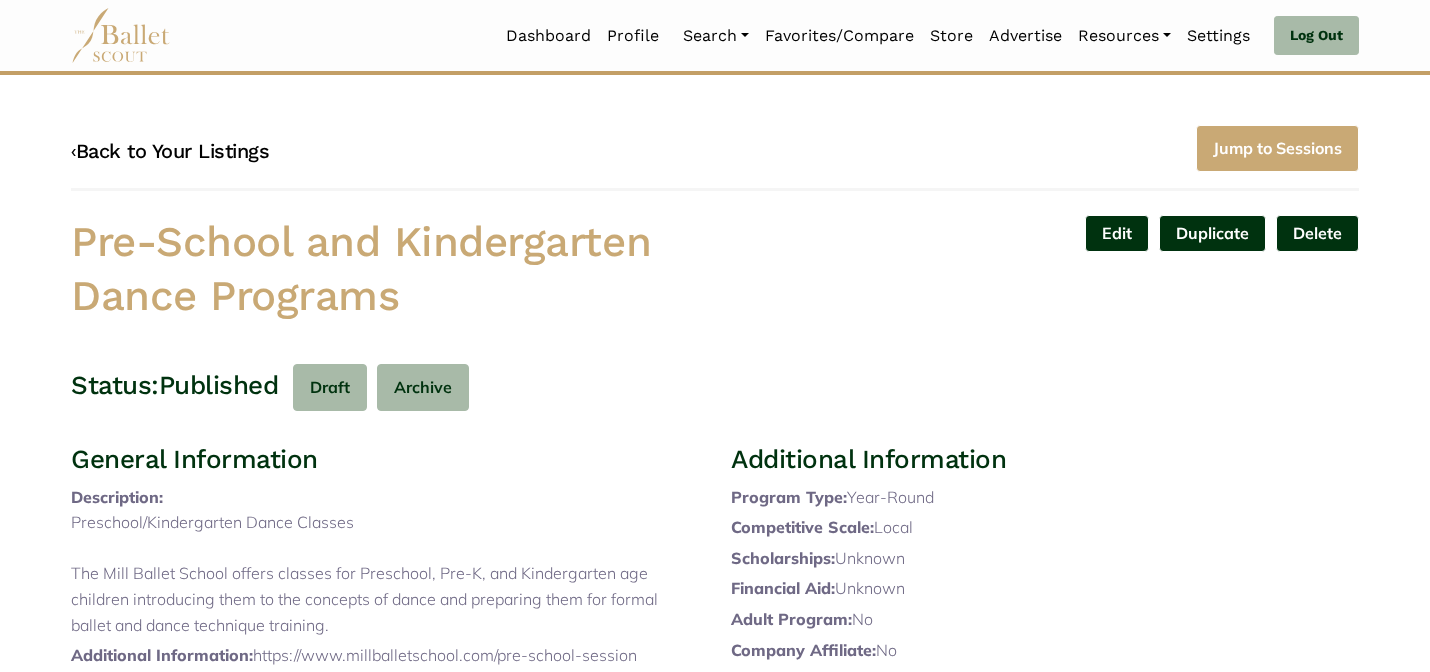 click on "‹  Back to Your Listings" at bounding box center [170, 151] 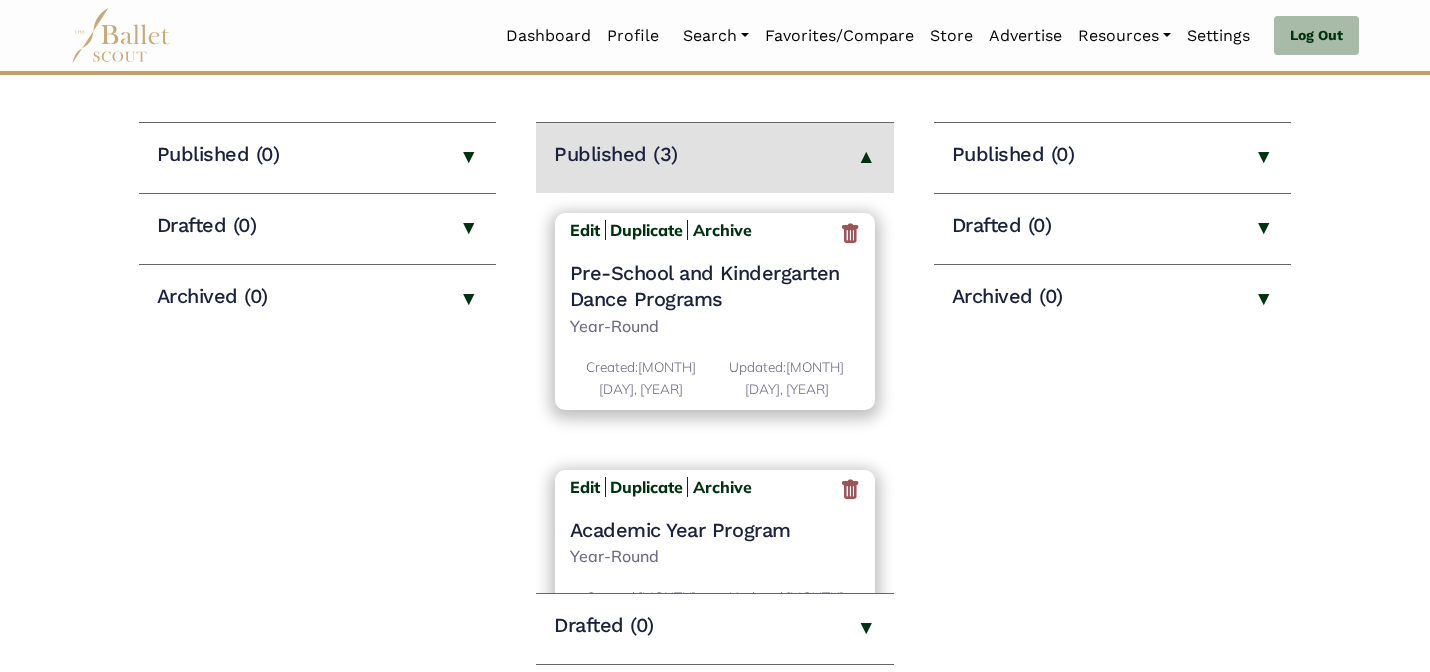 scroll, scrollTop: 280, scrollLeft: 0, axis: vertical 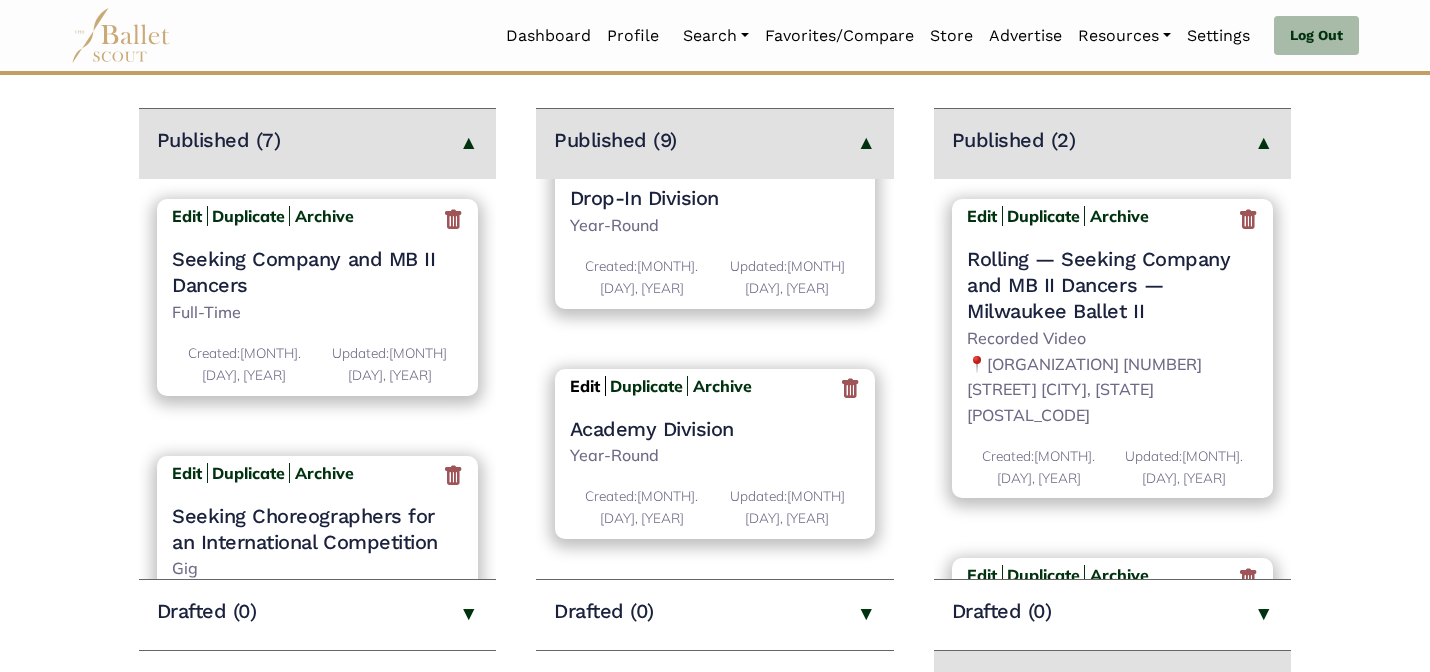 click on "Edit" at bounding box center [585, 386] 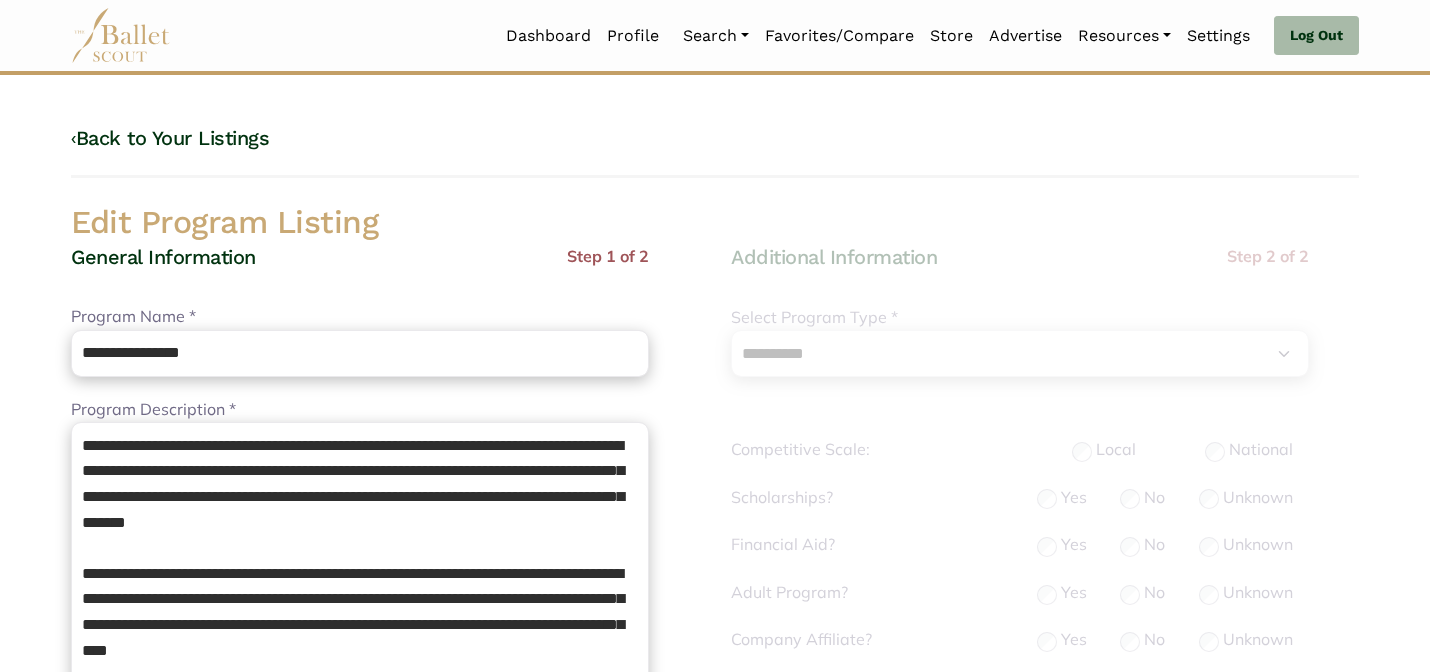 select on "**" 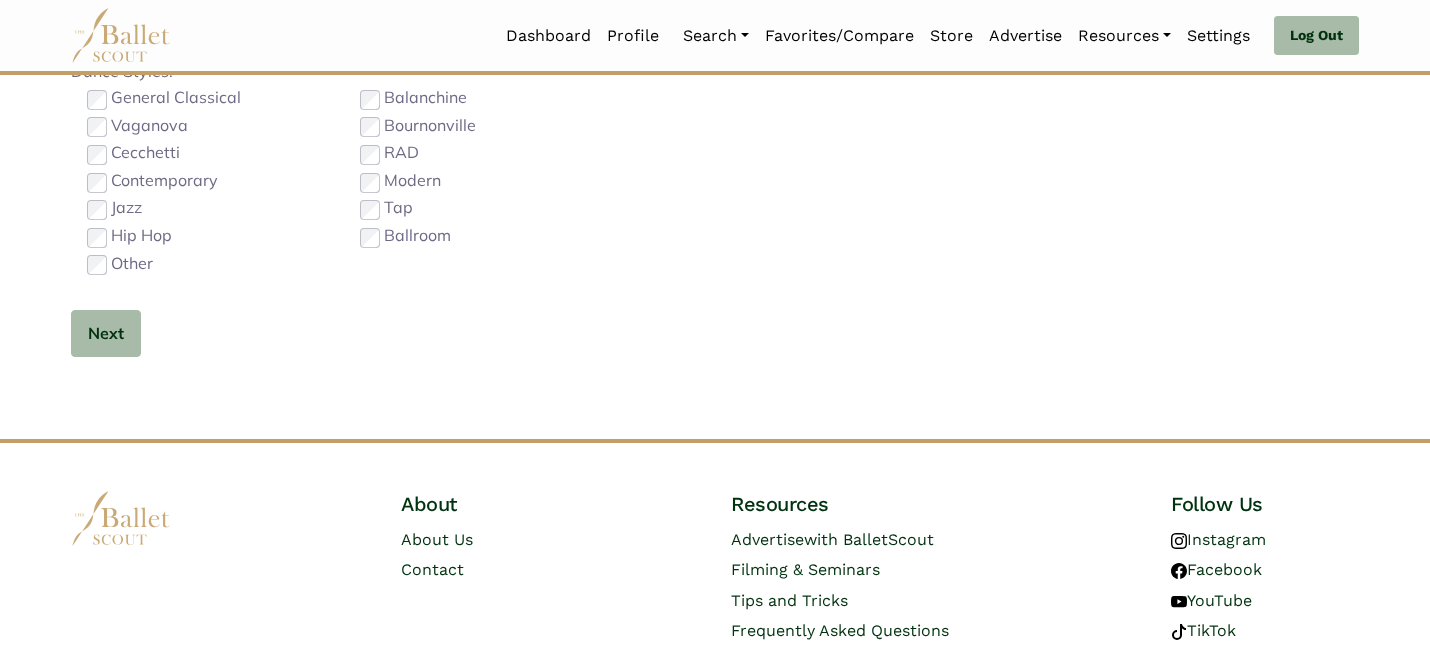 scroll, scrollTop: 1264, scrollLeft: 0, axis: vertical 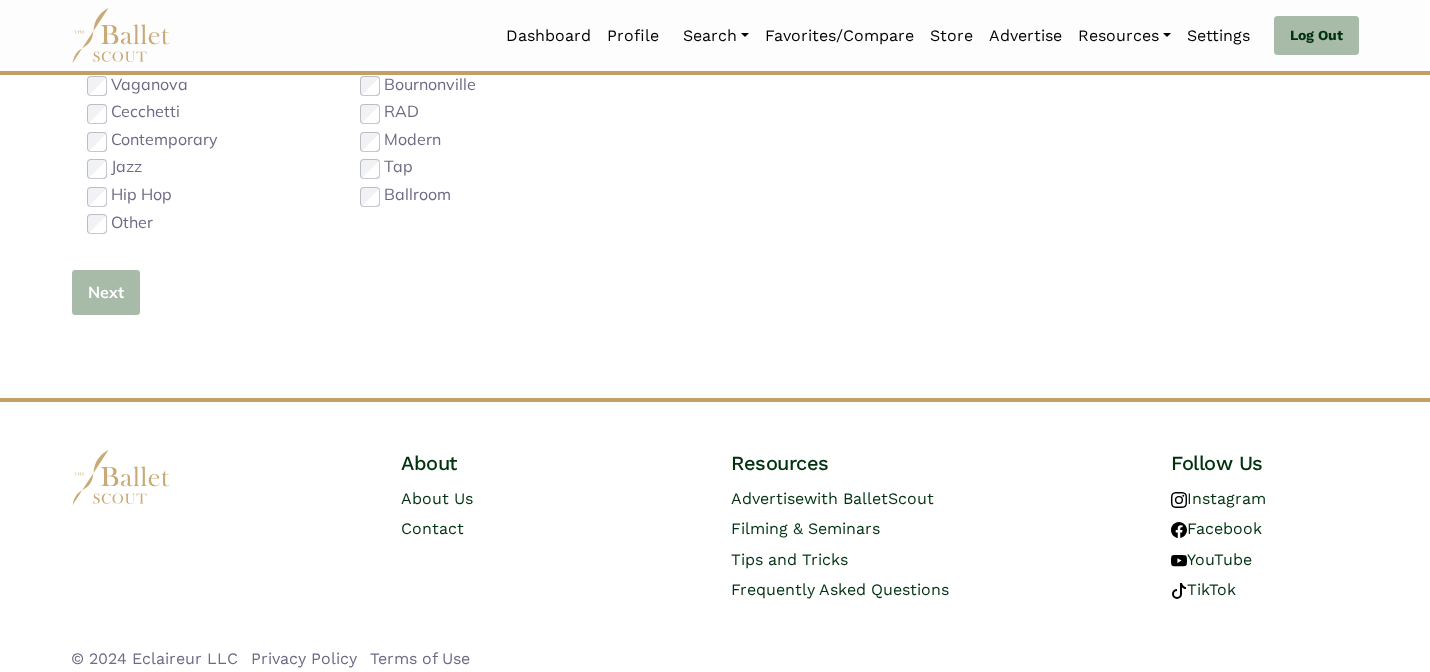 click on "Next" at bounding box center (106, 292) 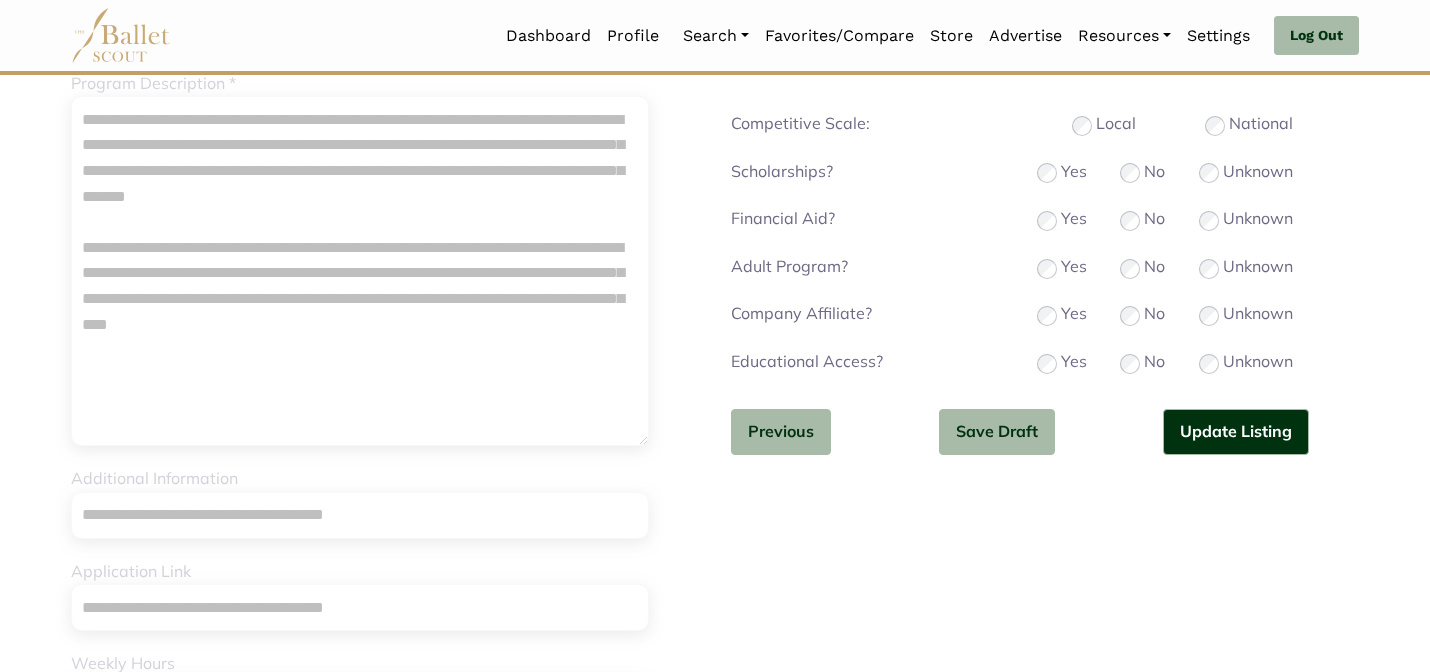 scroll, scrollTop: 312, scrollLeft: 0, axis: vertical 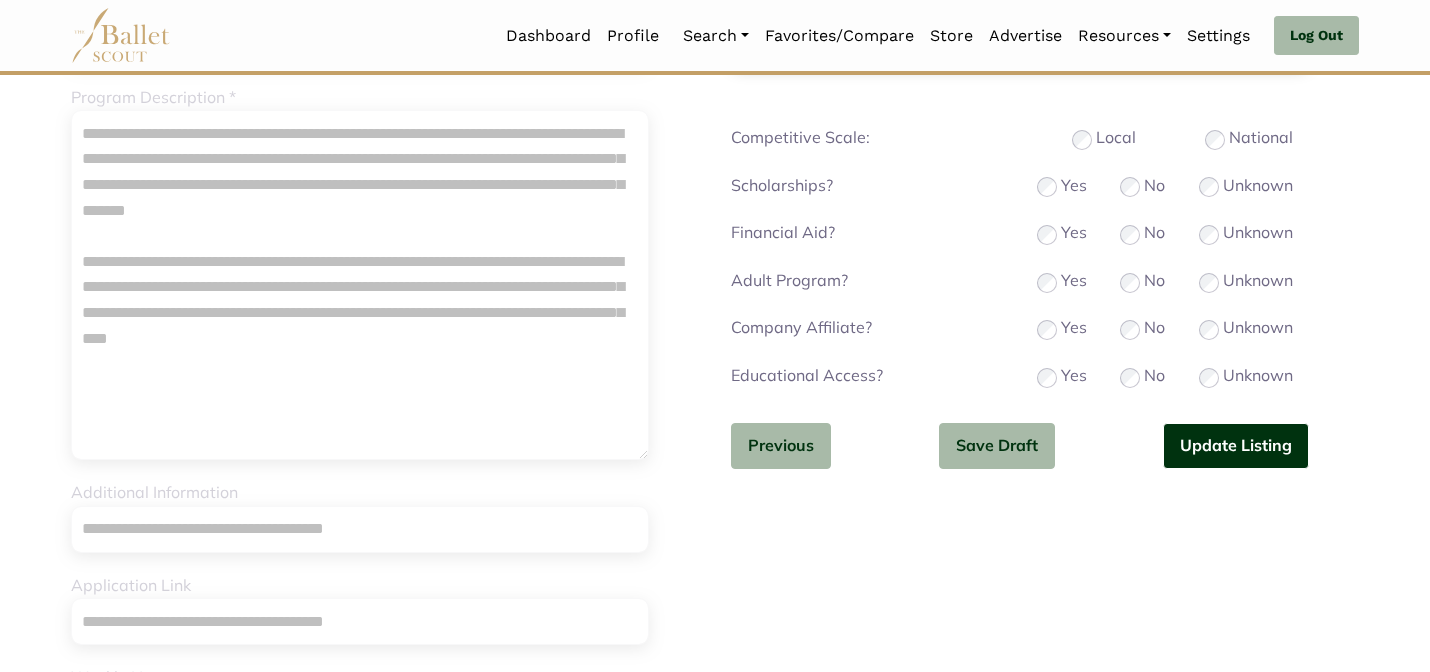 click on "Update Listing" at bounding box center (1236, 446) 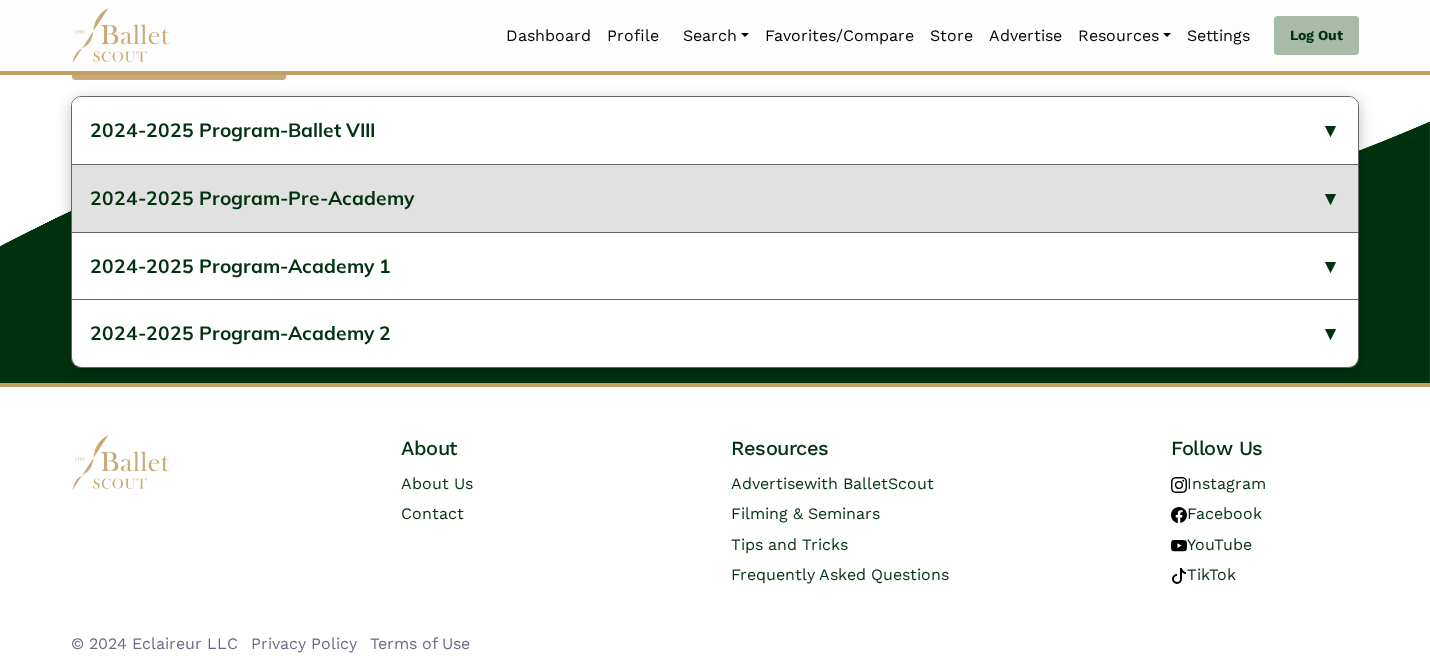 scroll, scrollTop: 986, scrollLeft: 0, axis: vertical 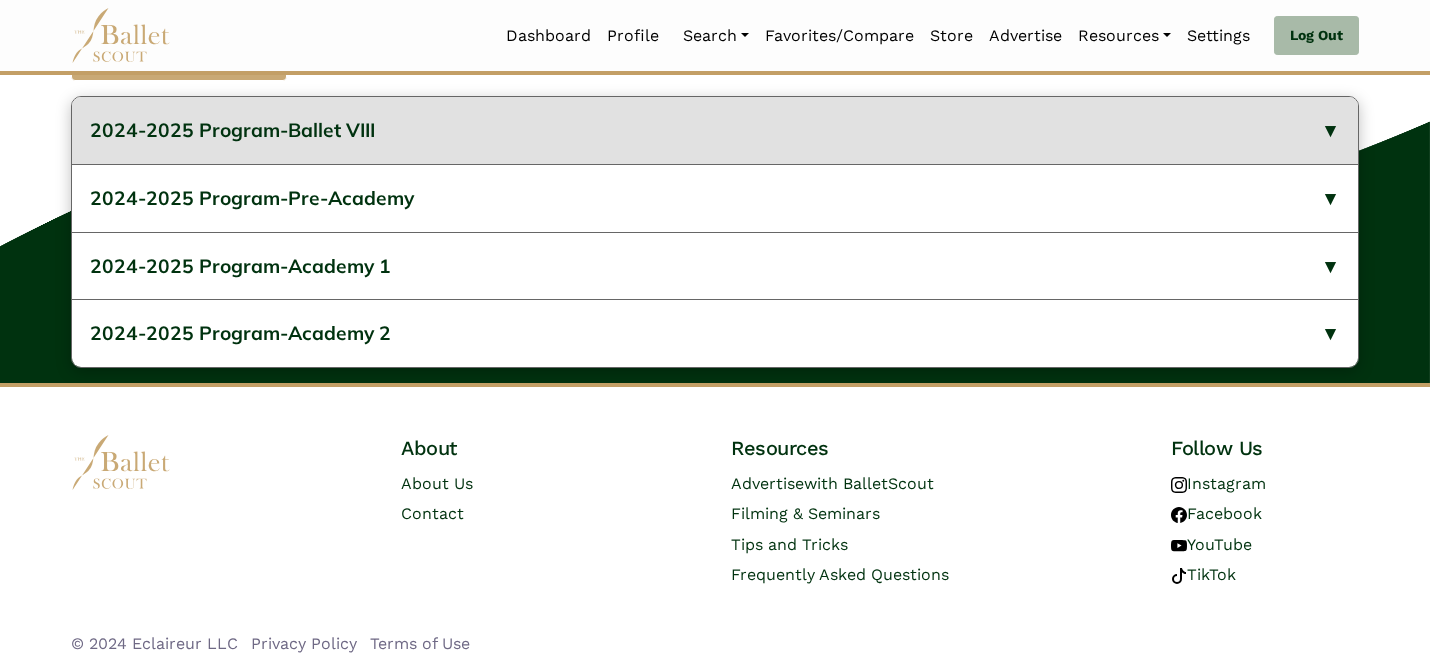 click on "2024-2025 Program-Ballet VIII" at bounding box center (715, 130) 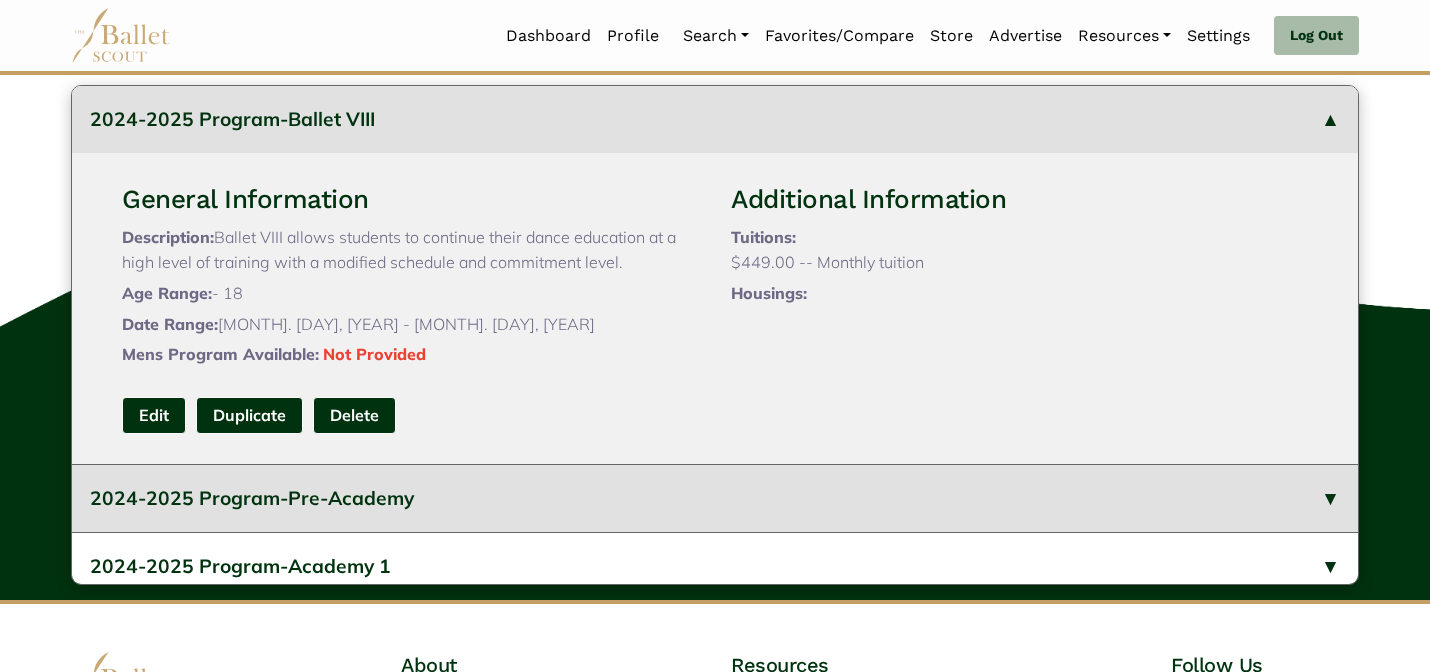 type 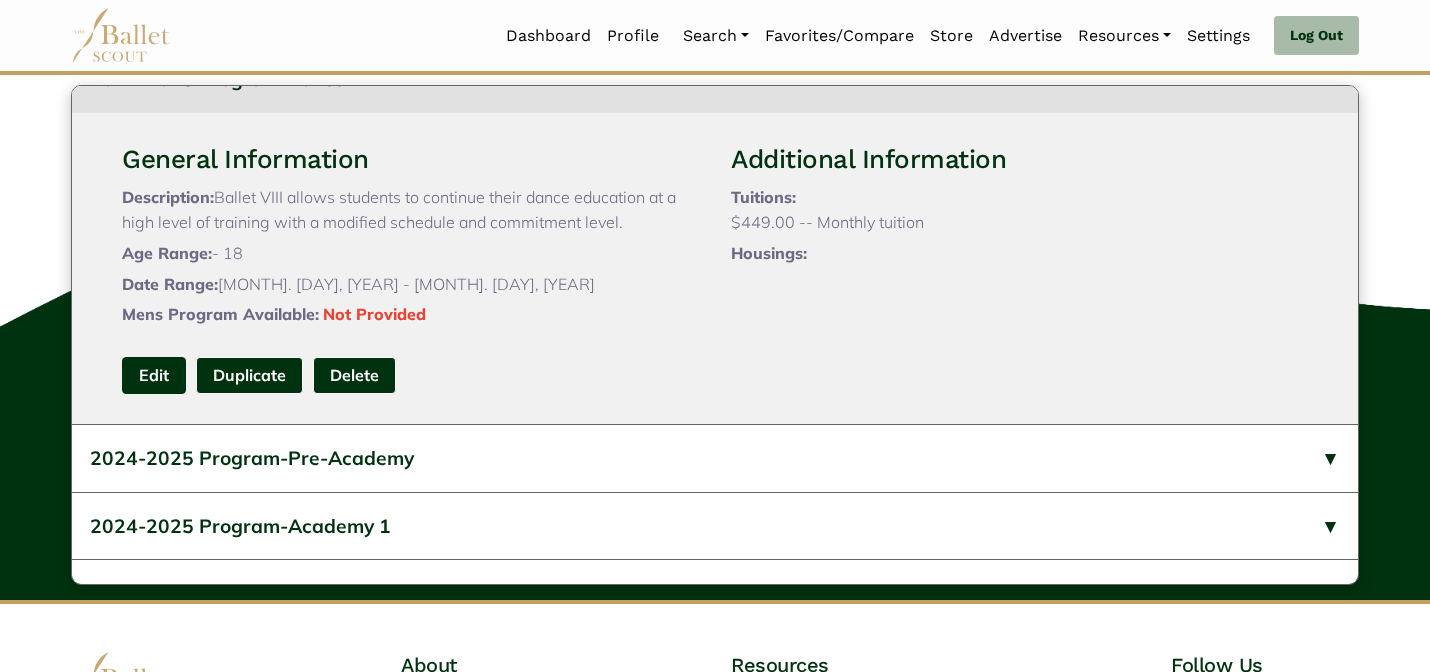 click on "Edit" at bounding box center [154, 375] 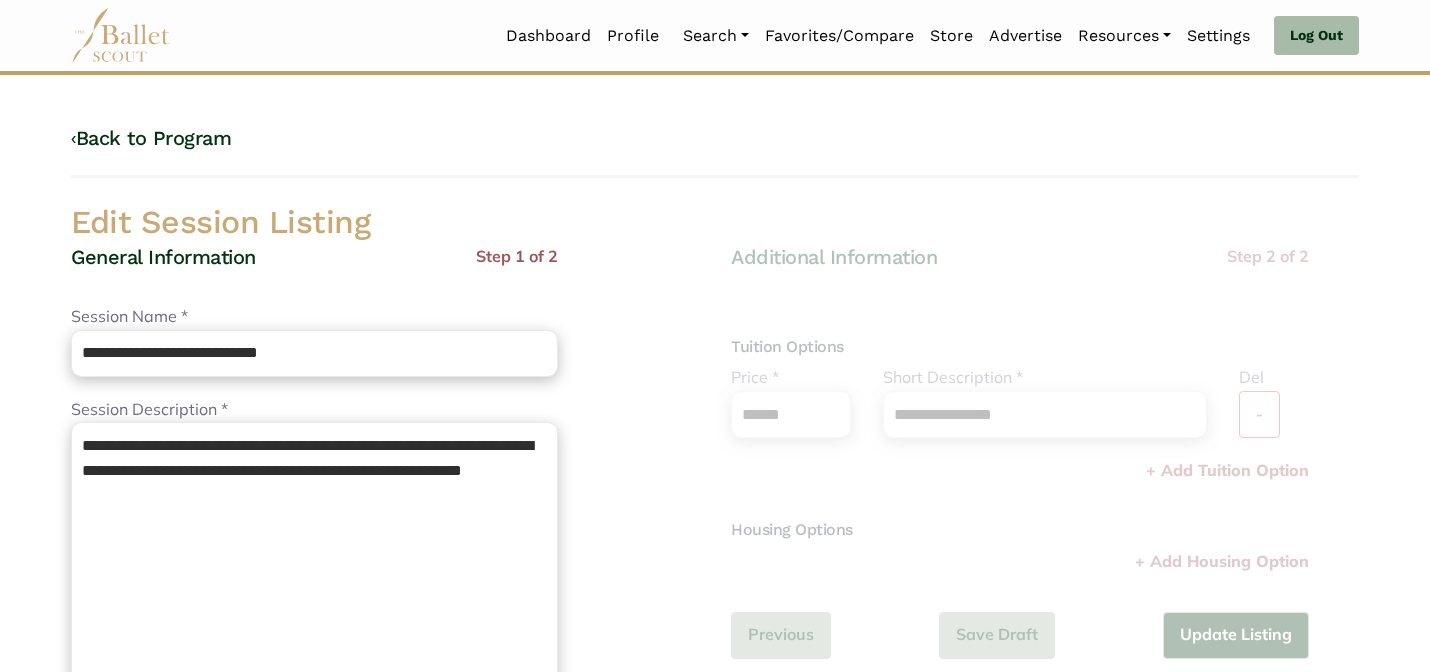 scroll, scrollTop: 0, scrollLeft: 0, axis: both 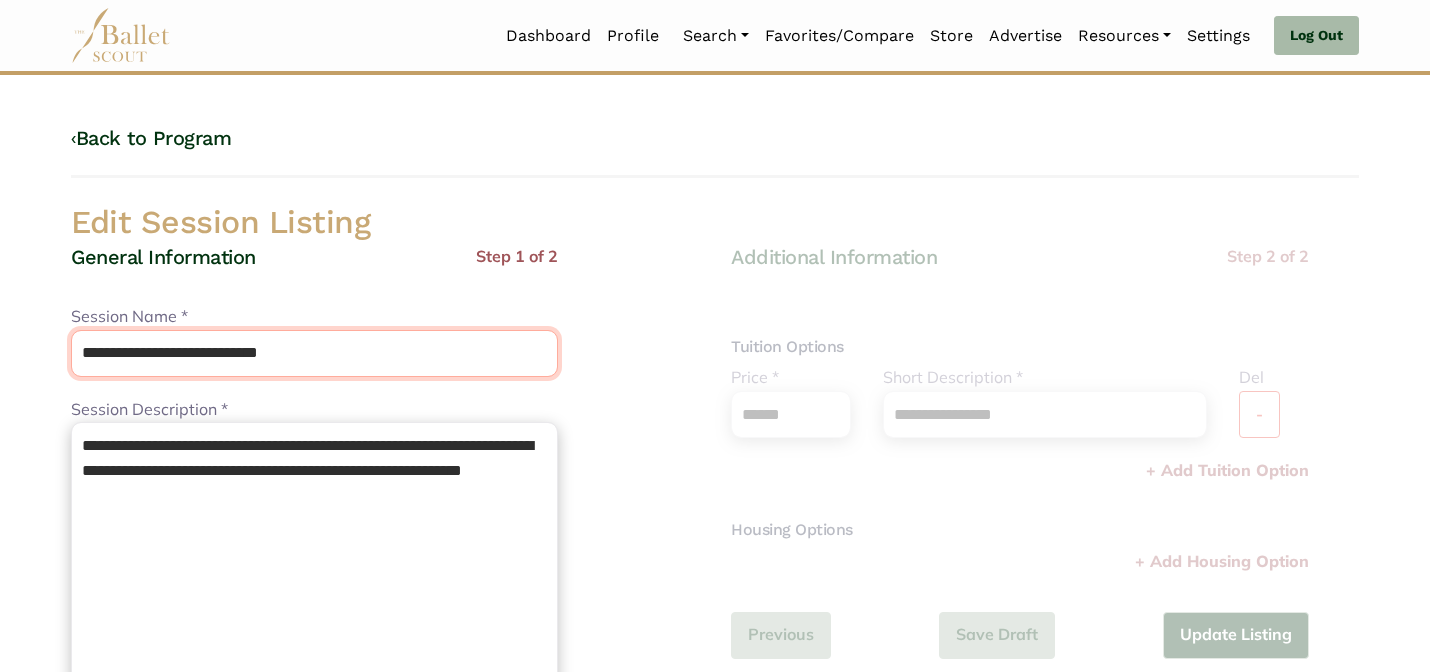 drag, startPoint x: 242, startPoint y: 354, endPoint x: 234, endPoint y: 298, distance: 56.568542 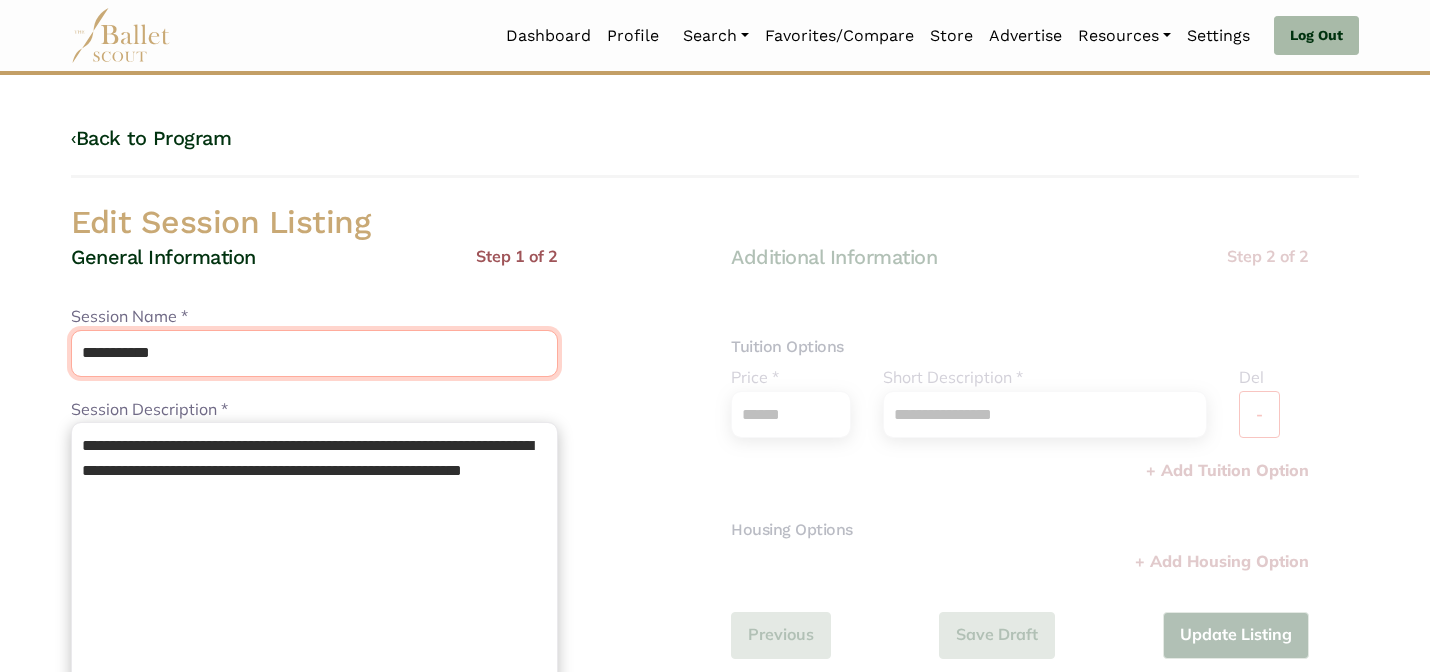 type on "**********" 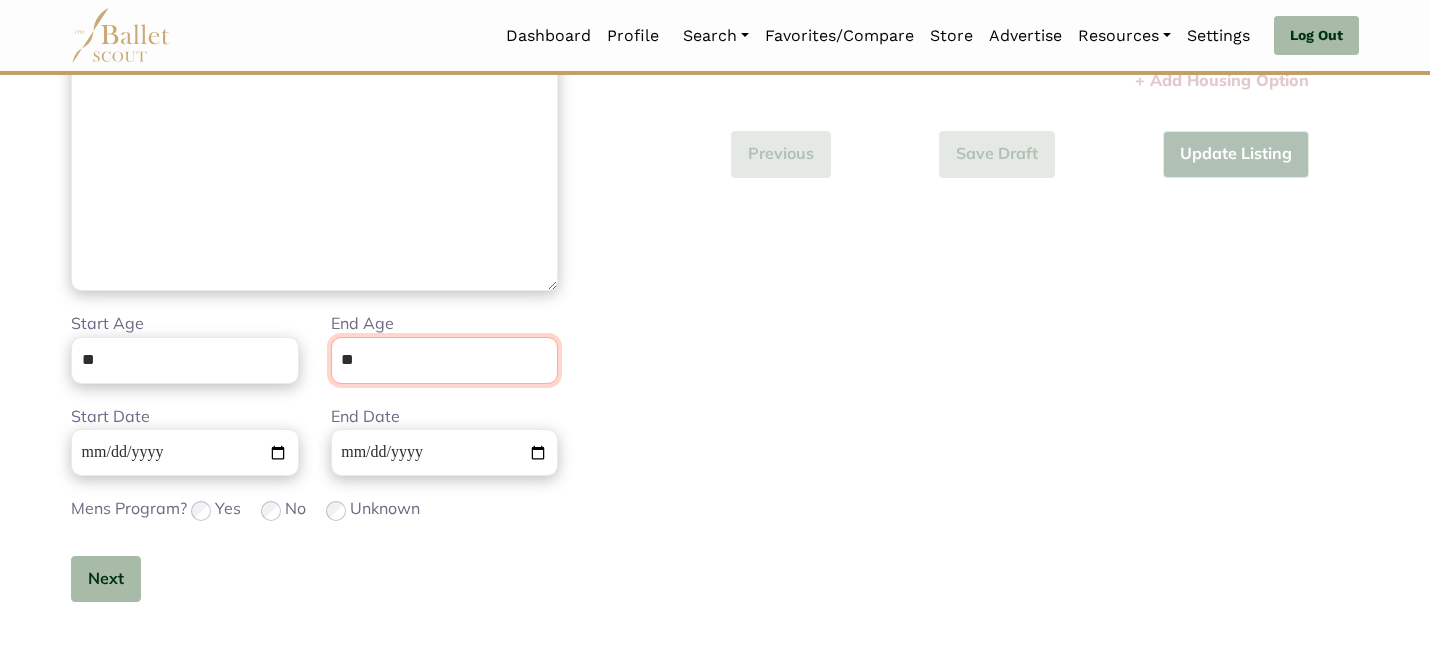 scroll, scrollTop: 505, scrollLeft: 0, axis: vertical 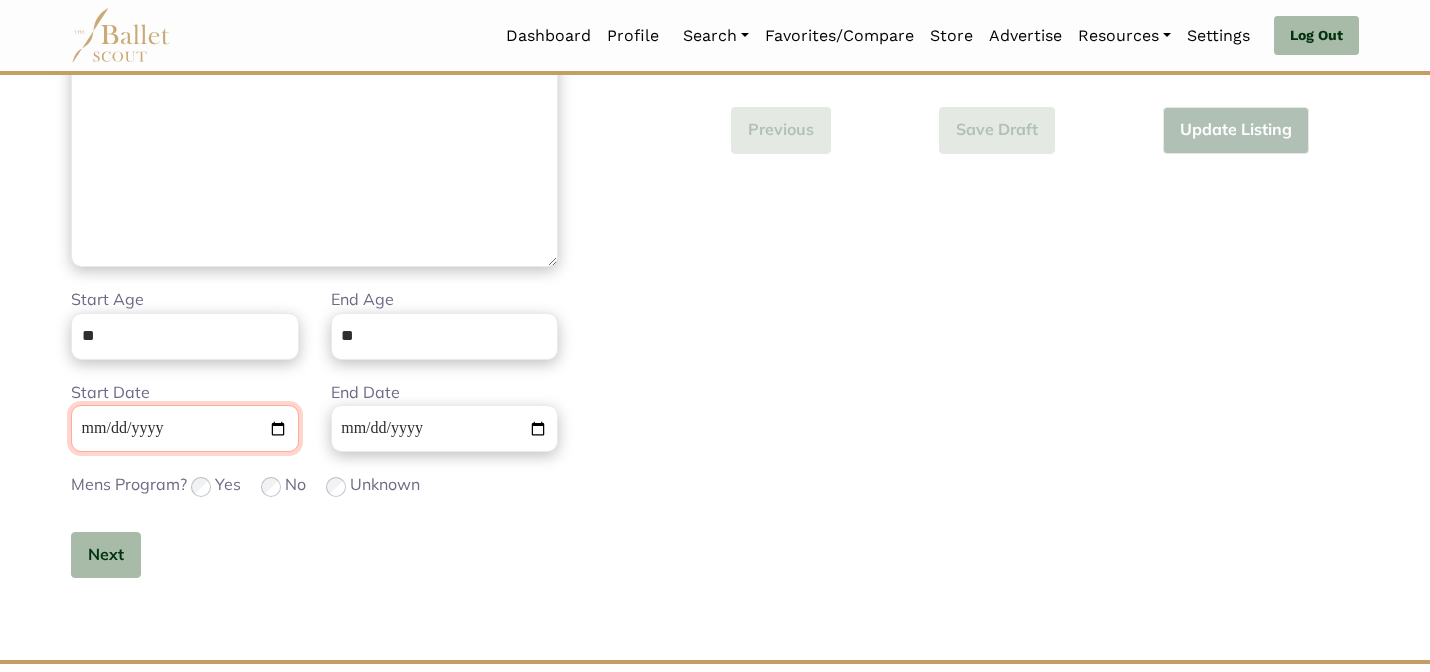 type 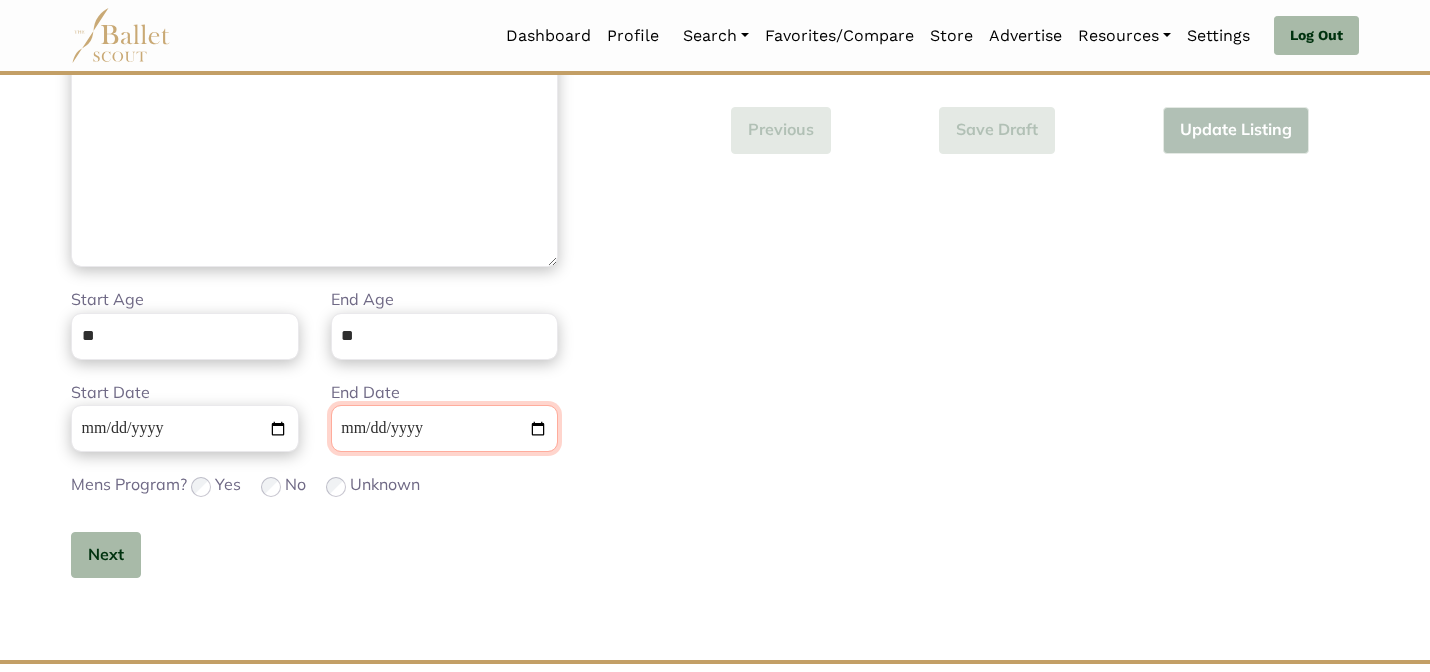 type 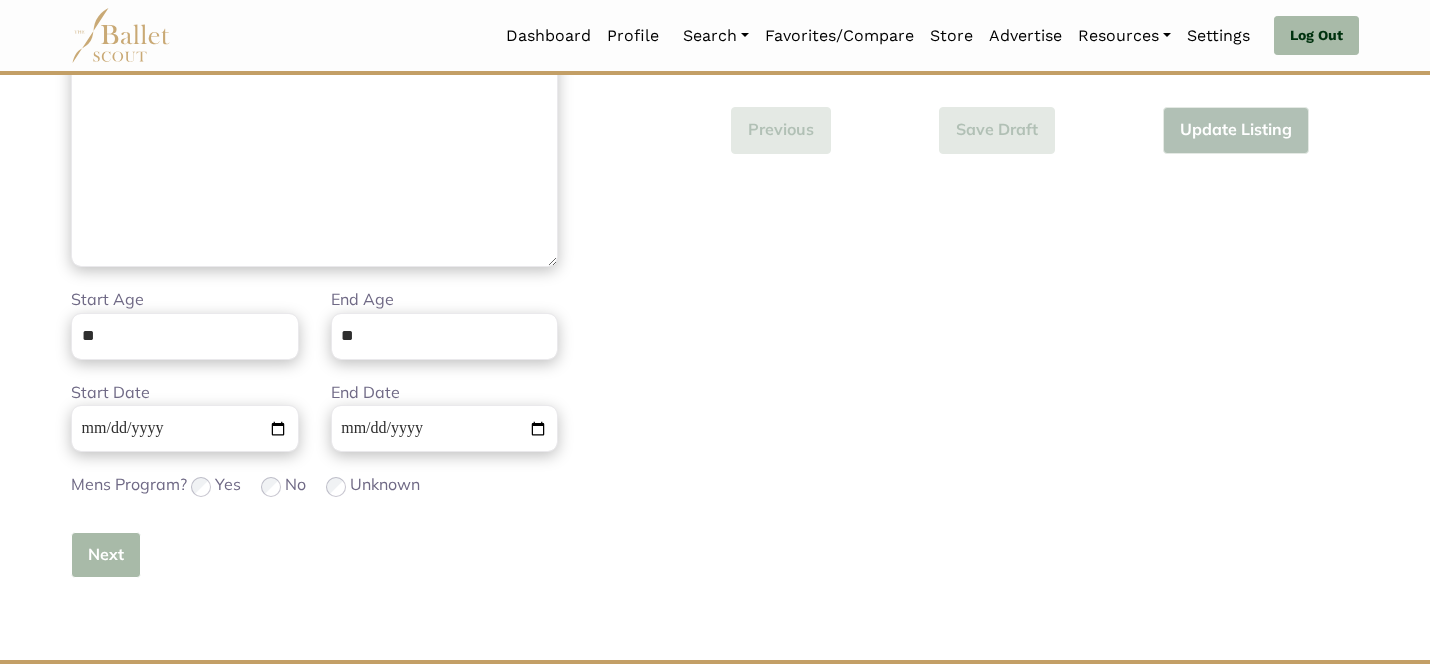 click on "Next" at bounding box center [106, 555] 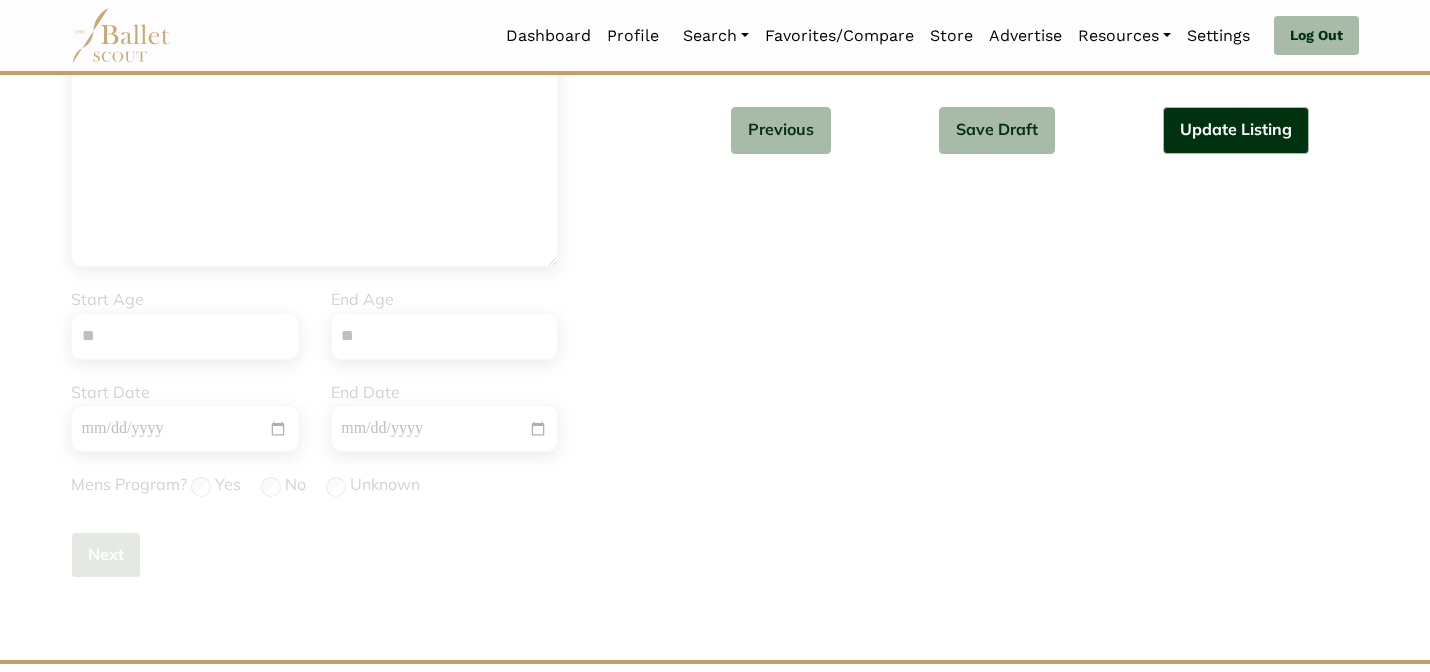 type 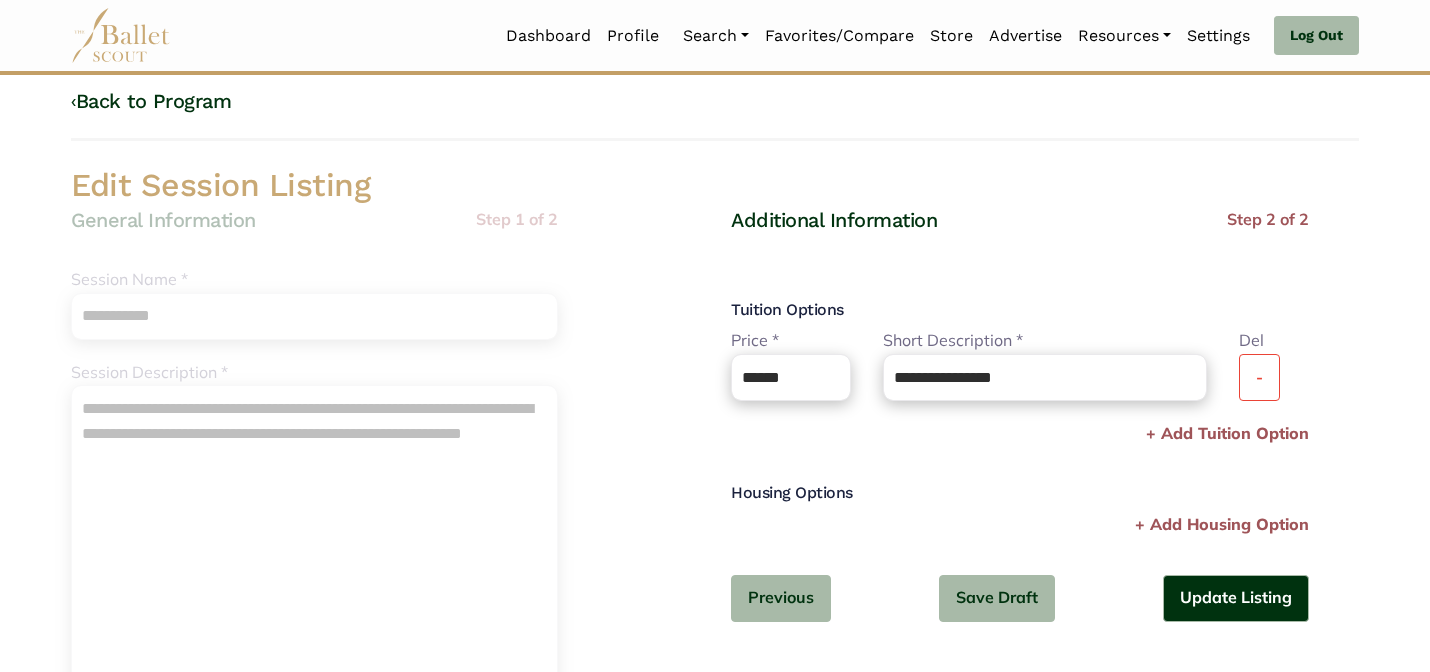 scroll, scrollTop: 40, scrollLeft: 0, axis: vertical 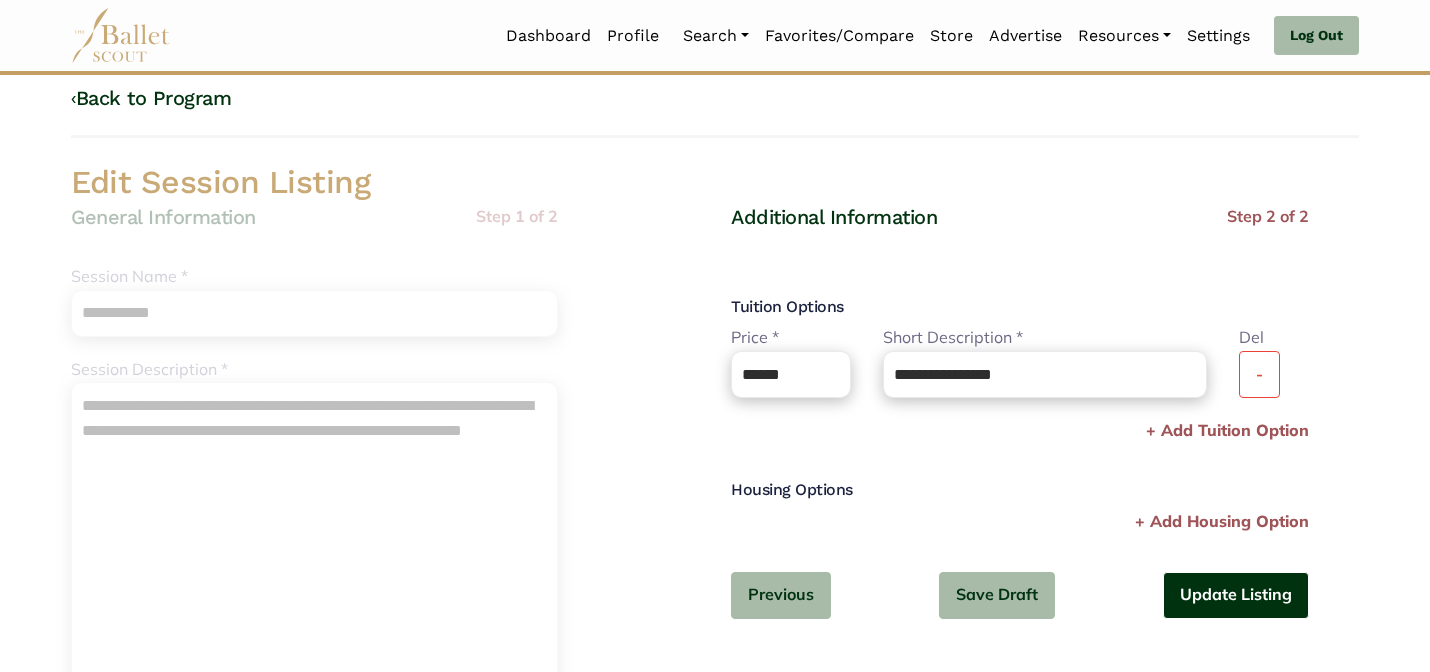 click on "Update Listing" at bounding box center (1236, 595) 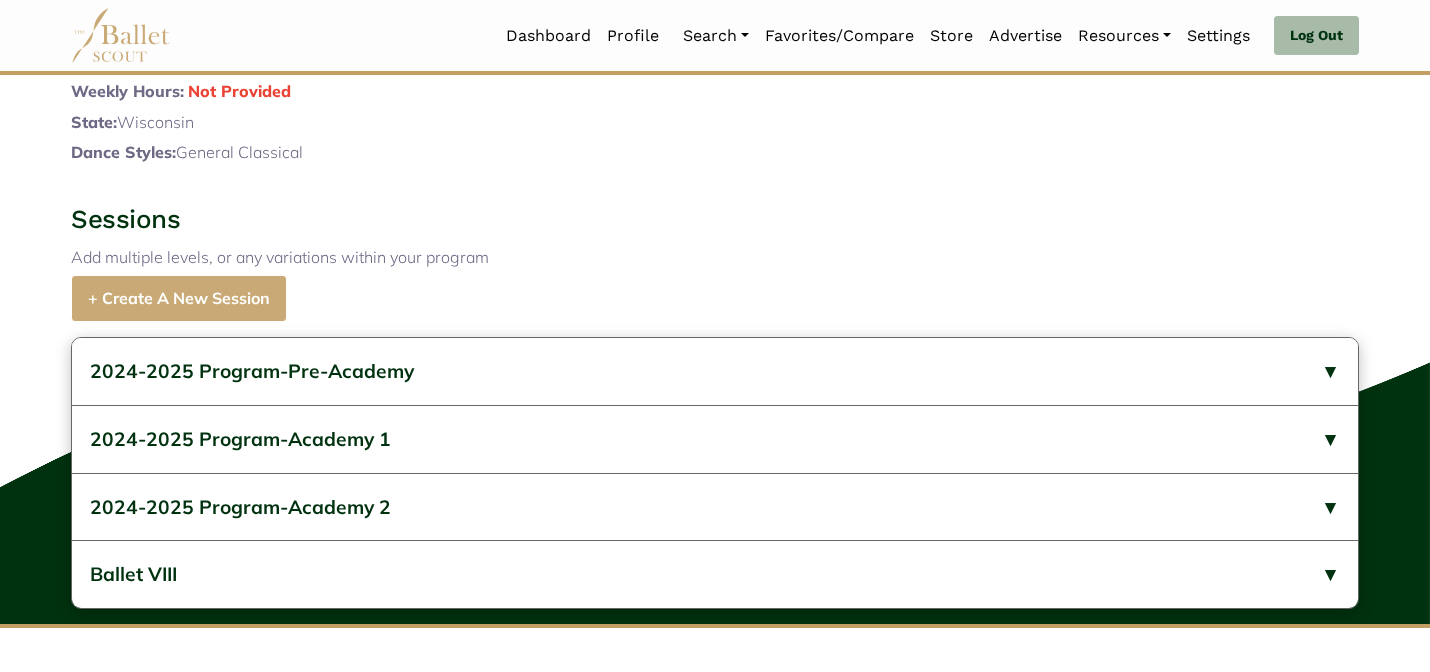 scroll, scrollTop: 1026, scrollLeft: 0, axis: vertical 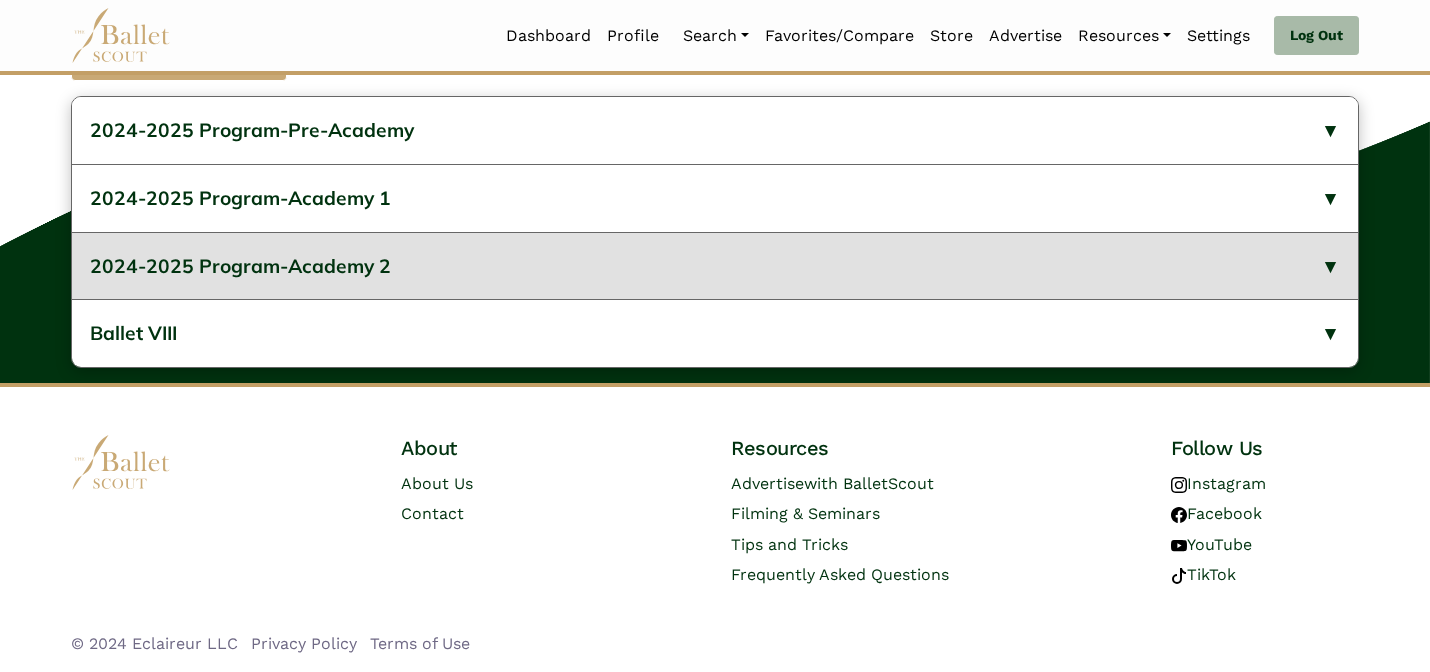 click on "2024-2025 Program-Academy 2" at bounding box center (715, 266) 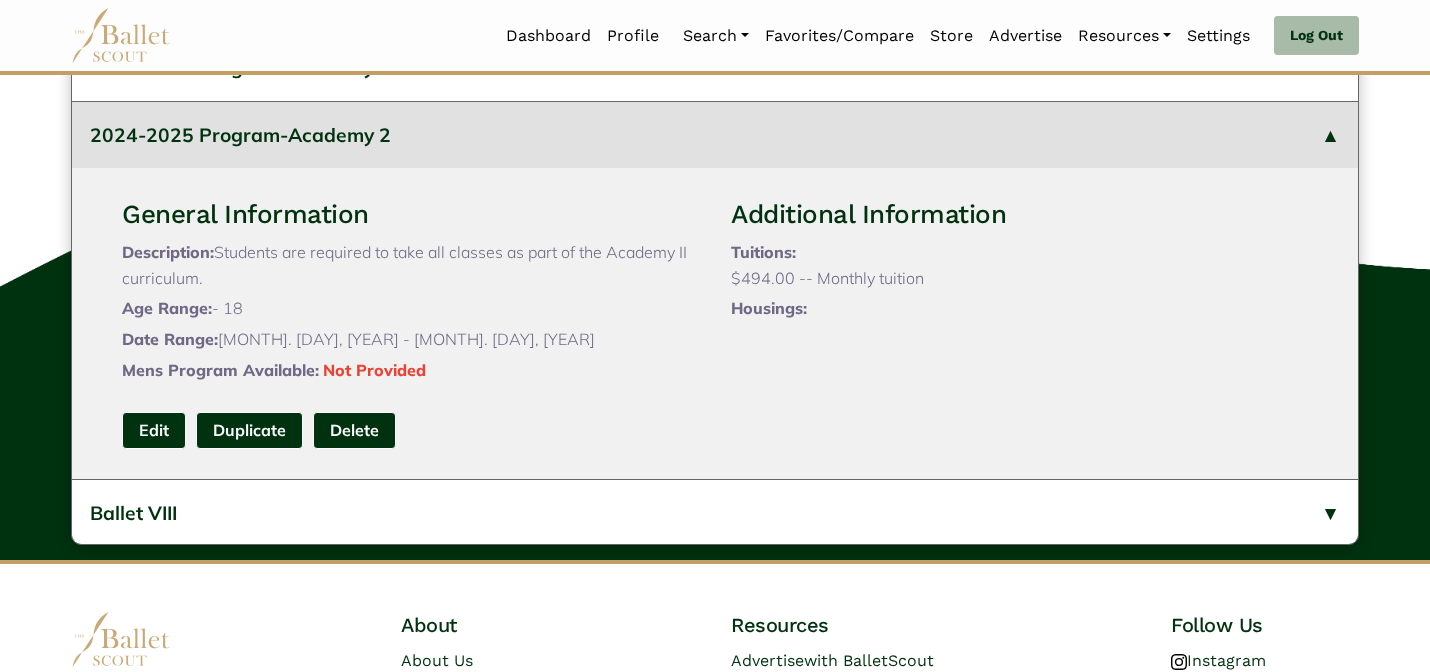 click on "Edit
Duplicate
Delete
Are you sure?
Yes
No" at bounding box center [410, 430] 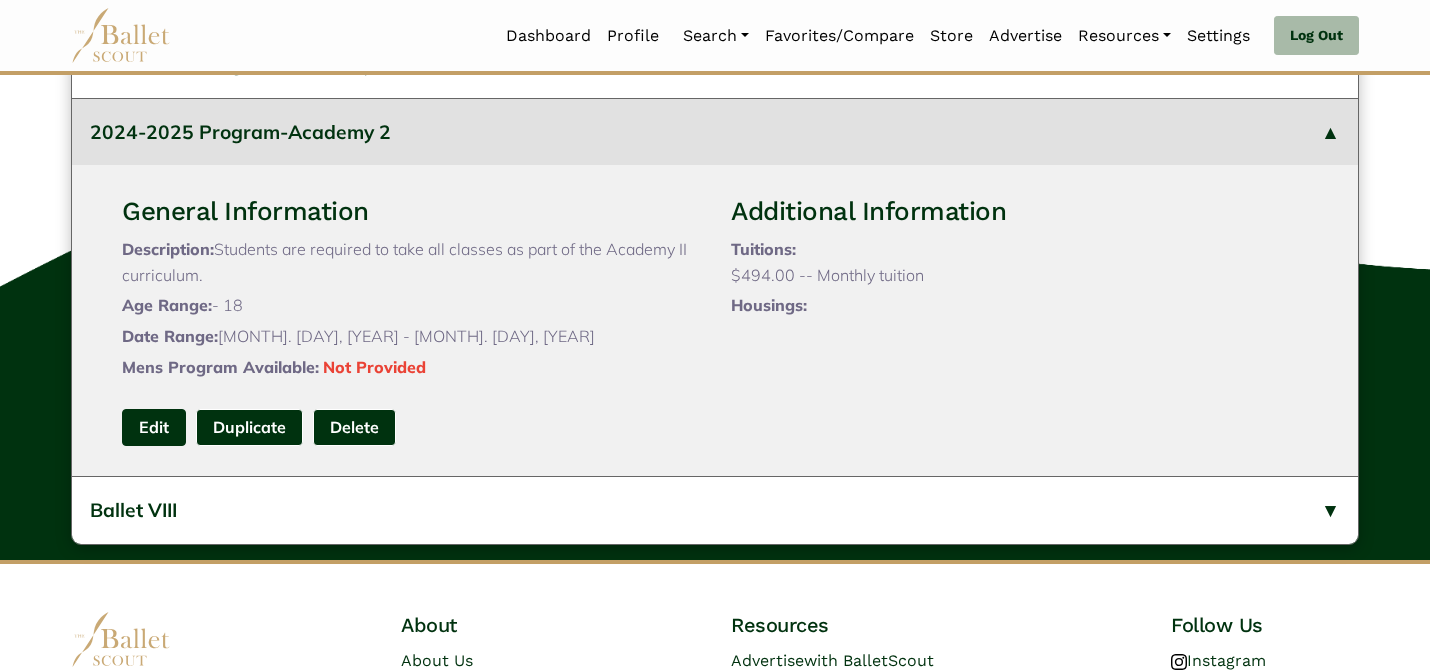 click on "Edit" at bounding box center (154, 427) 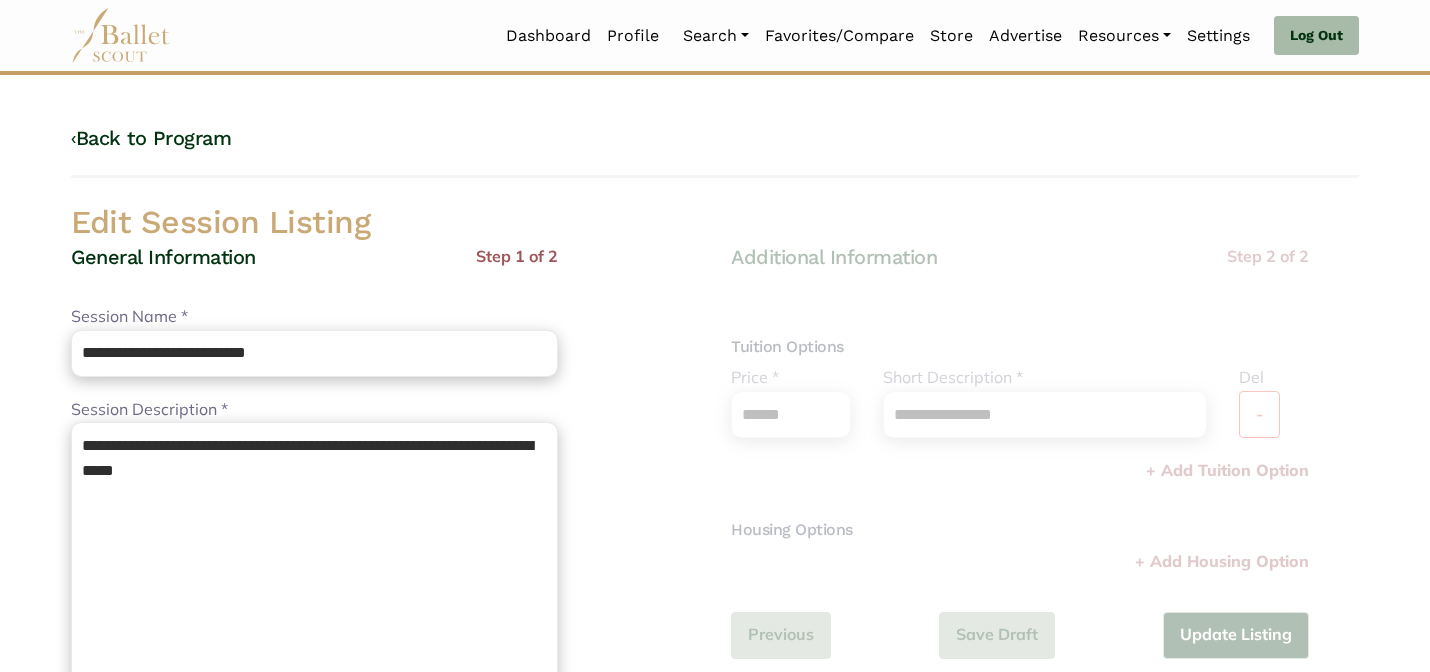scroll, scrollTop: 0, scrollLeft: 0, axis: both 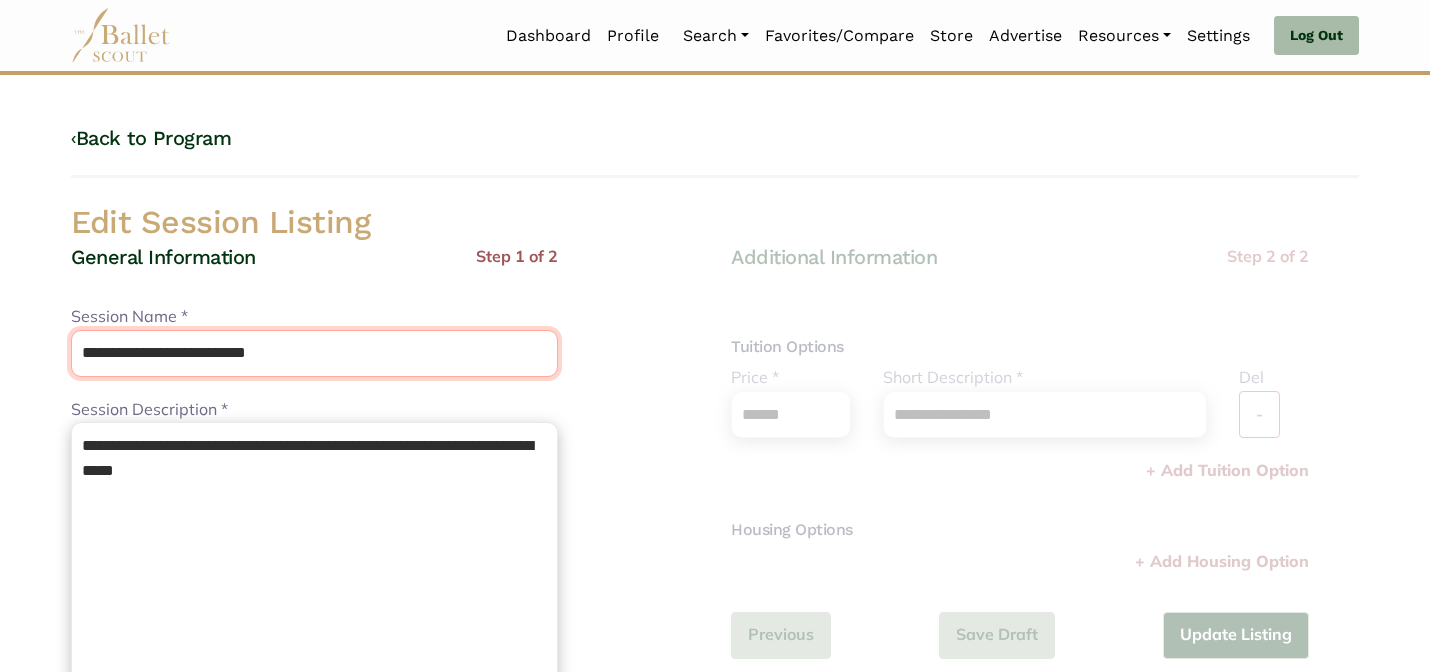 drag, startPoint x: 244, startPoint y: 345, endPoint x: 219, endPoint y: 301, distance: 50.606323 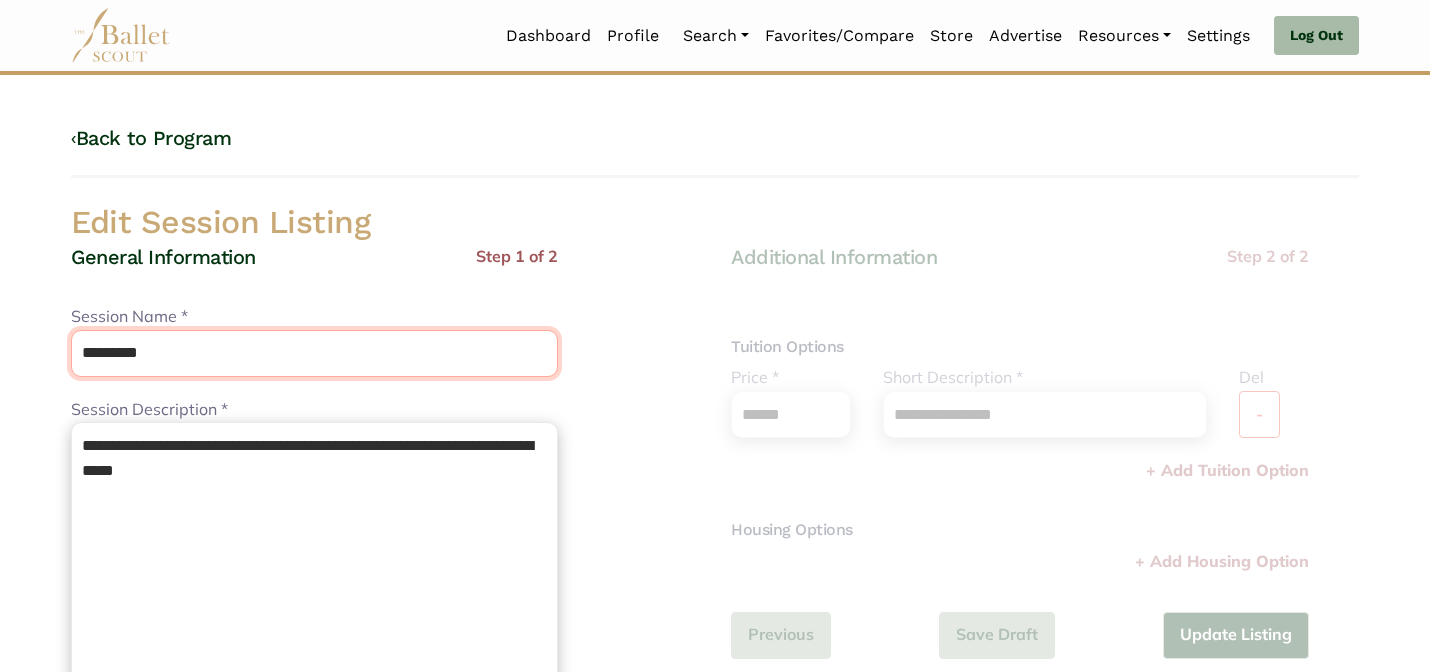 type on "*********" 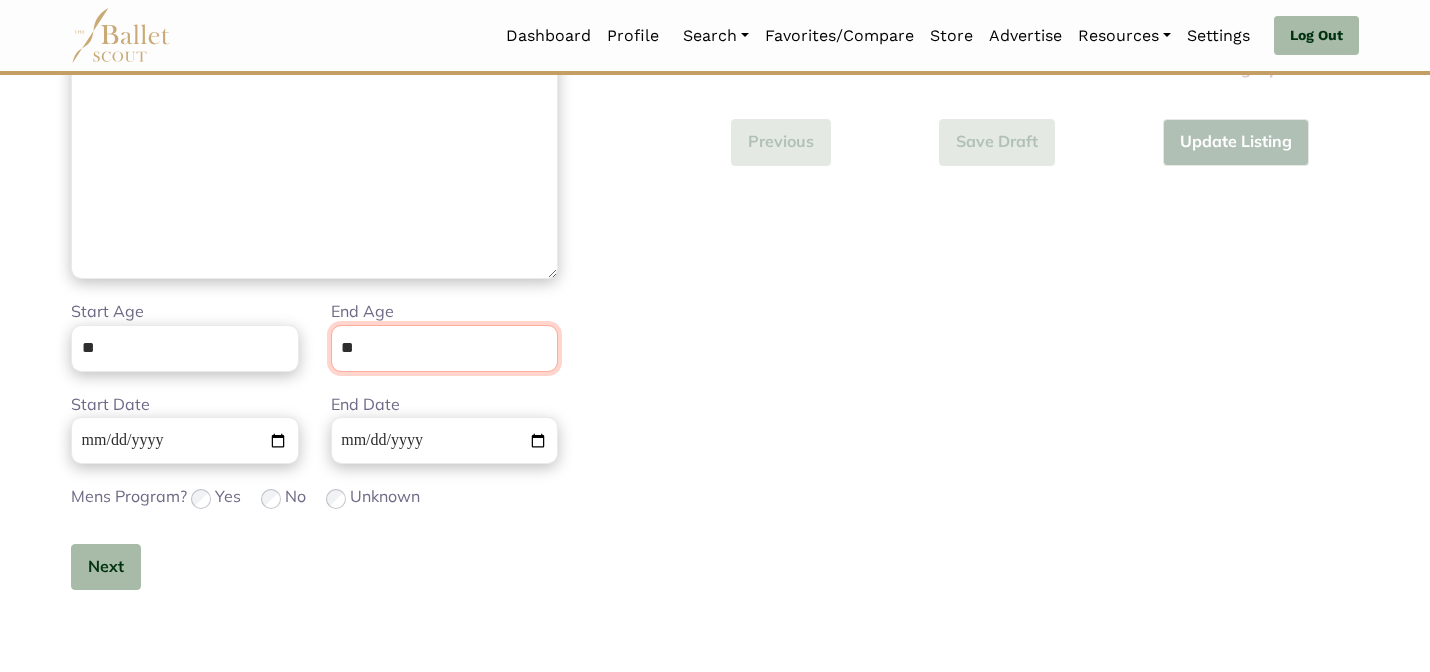 scroll, scrollTop: 505, scrollLeft: 0, axis: vertical 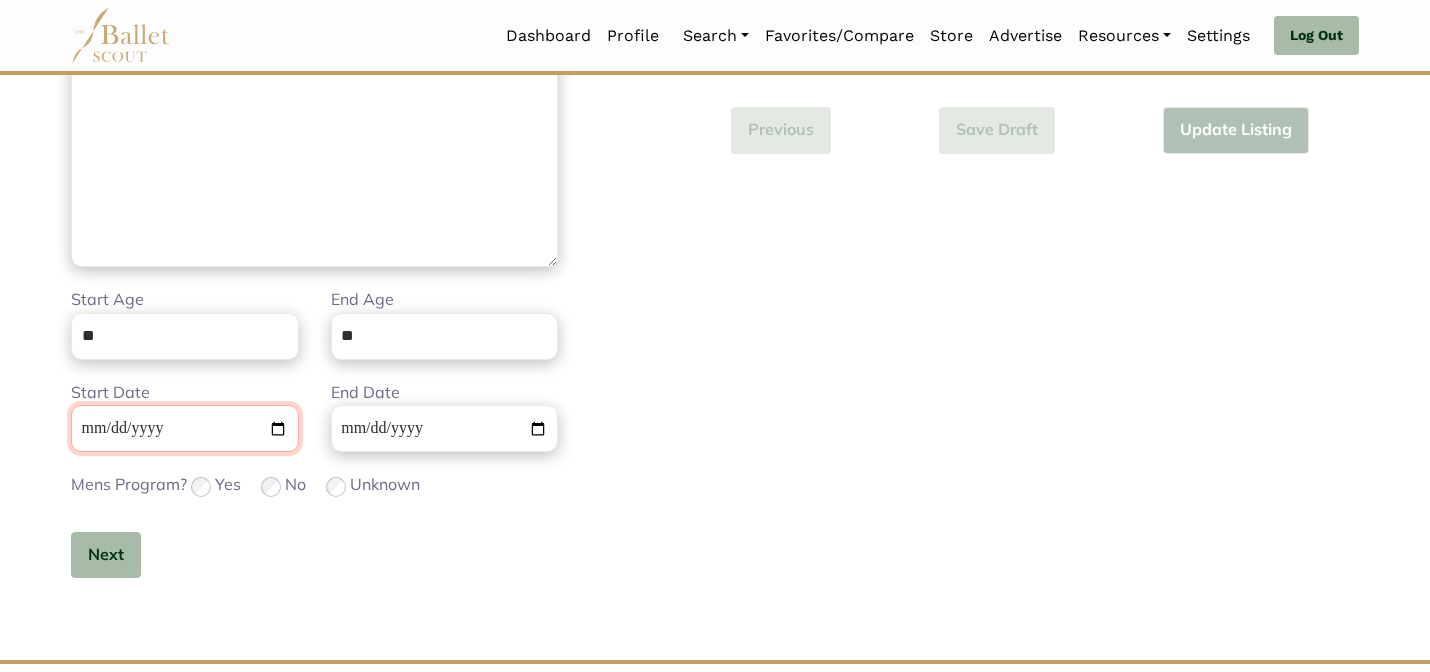 type 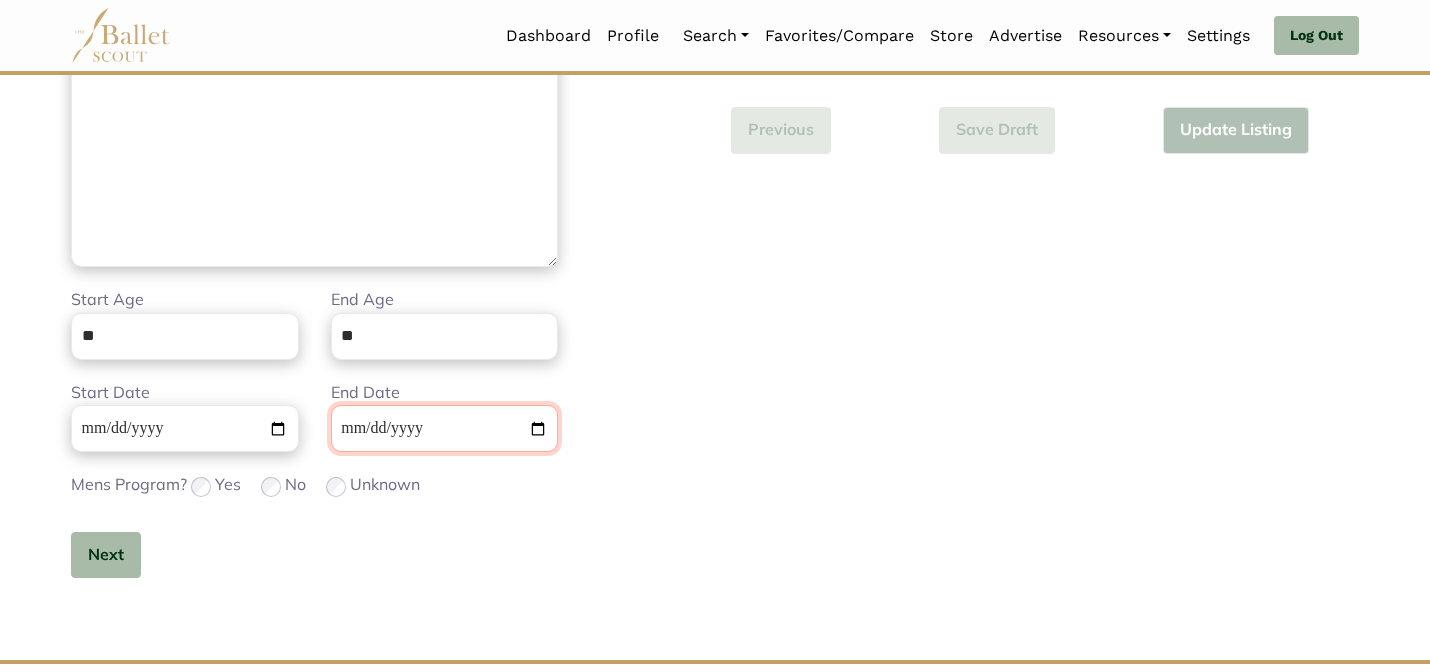 type 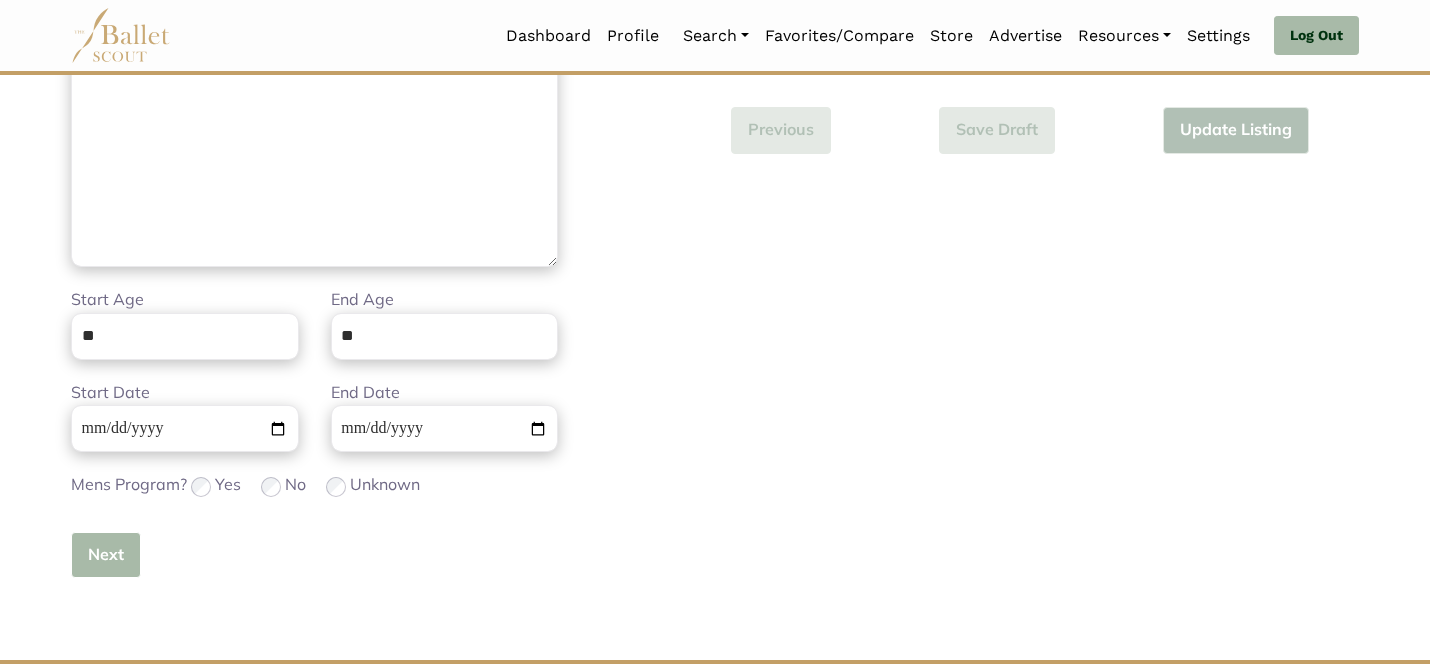 click on "Next" at bounding box center (106, 555) 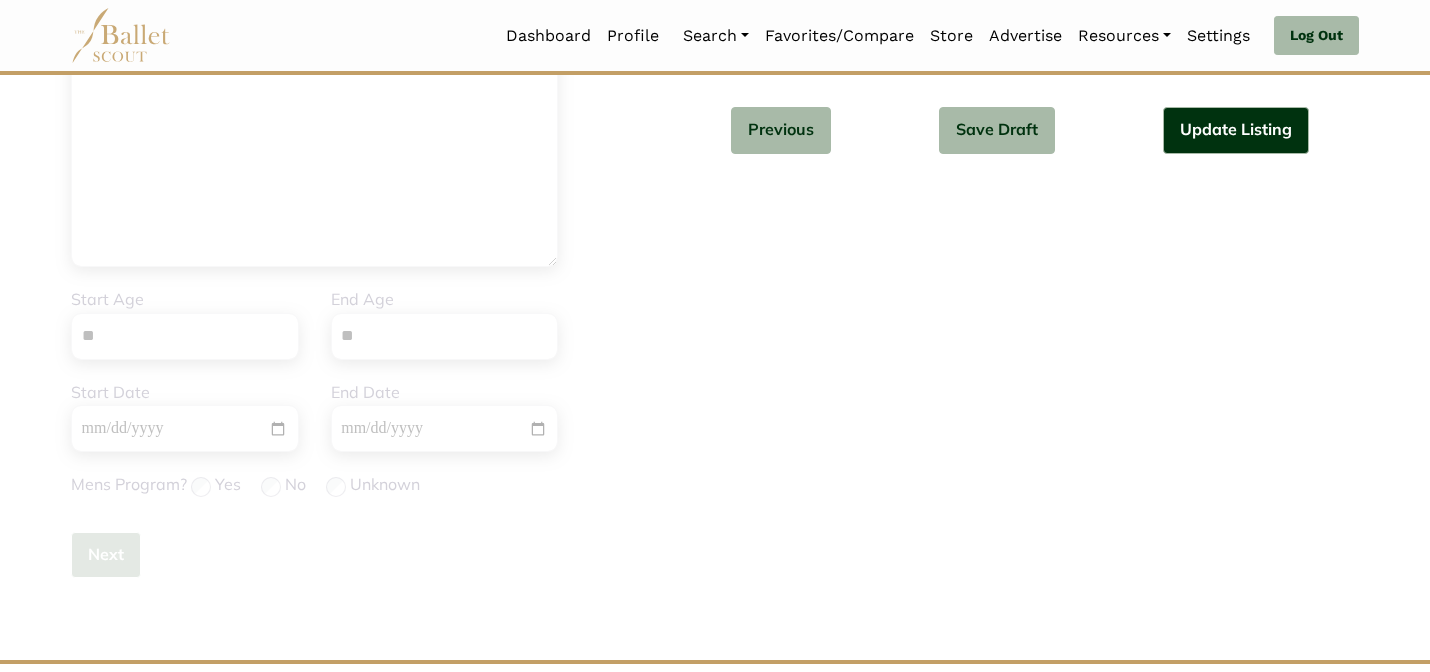 type 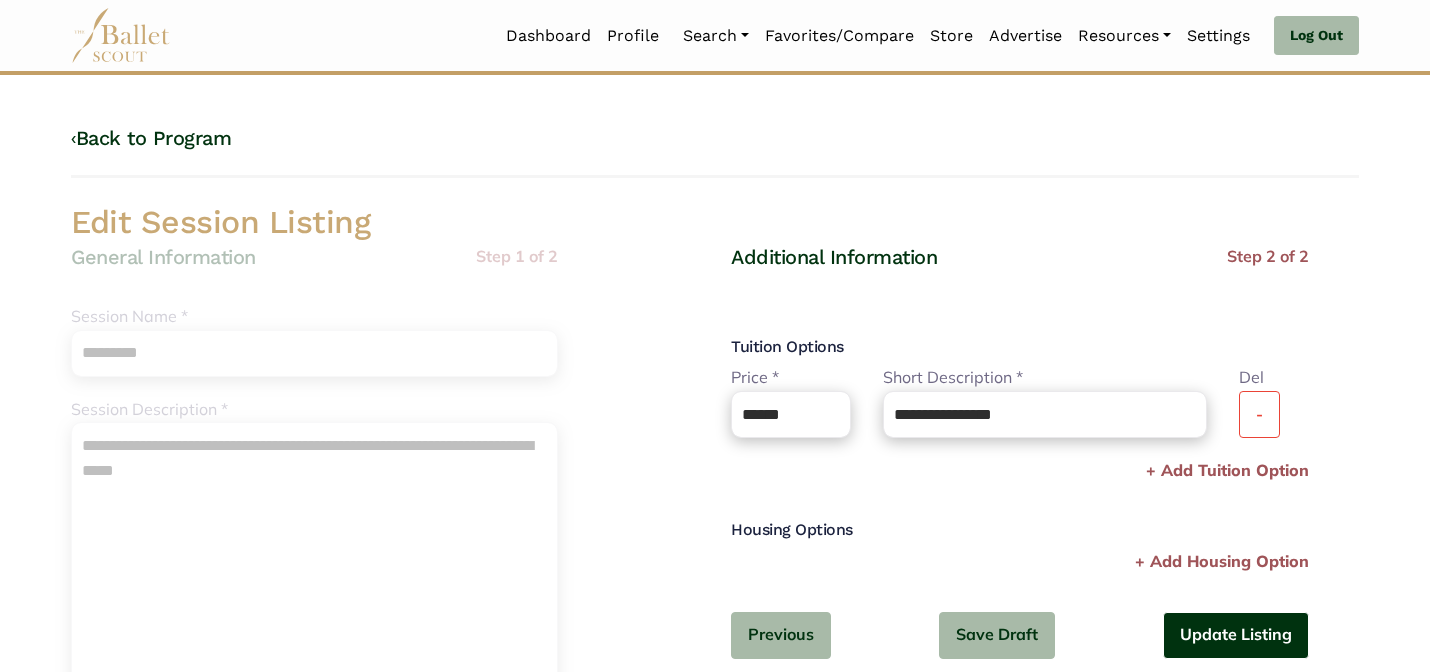 click on "Update Listing" at bounding box center [1236, 635] 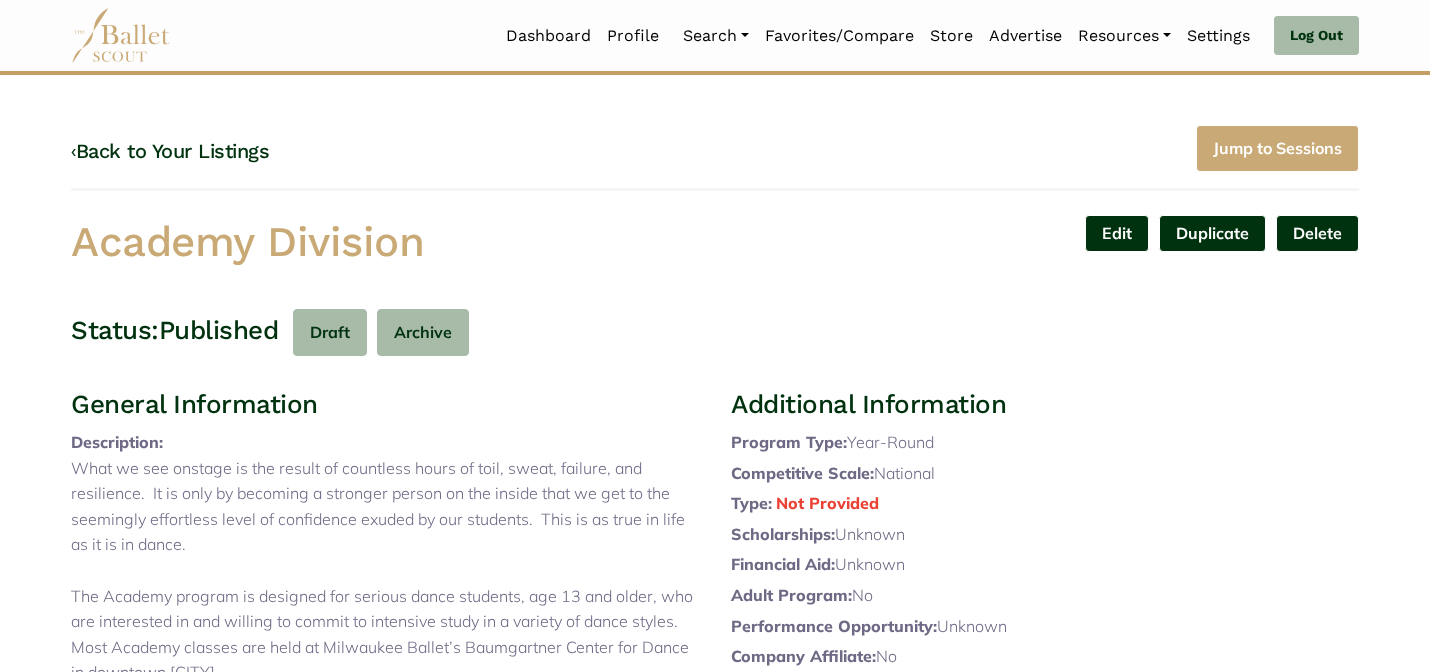 scroll, scrollTop: 0, scrollLeft: 0, axis: both 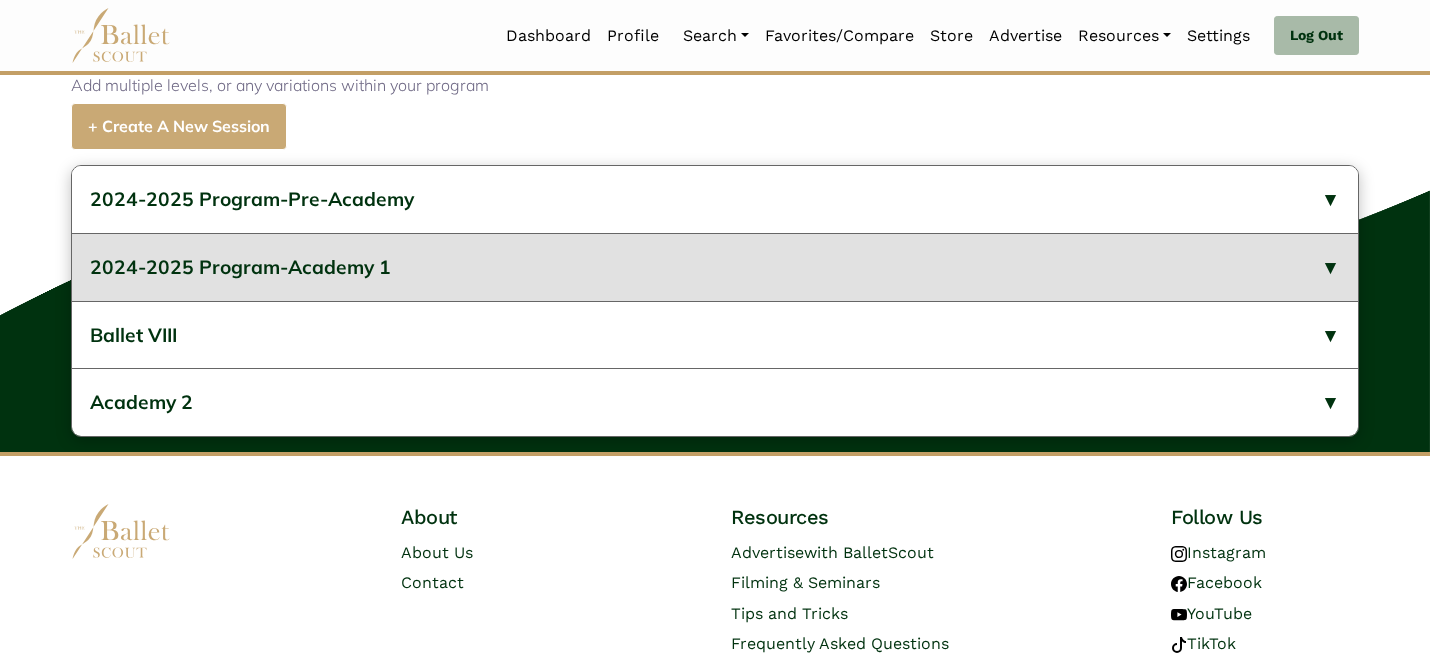click on "2024-2025 Program-Academy 1" at bounding box center (715, 267) 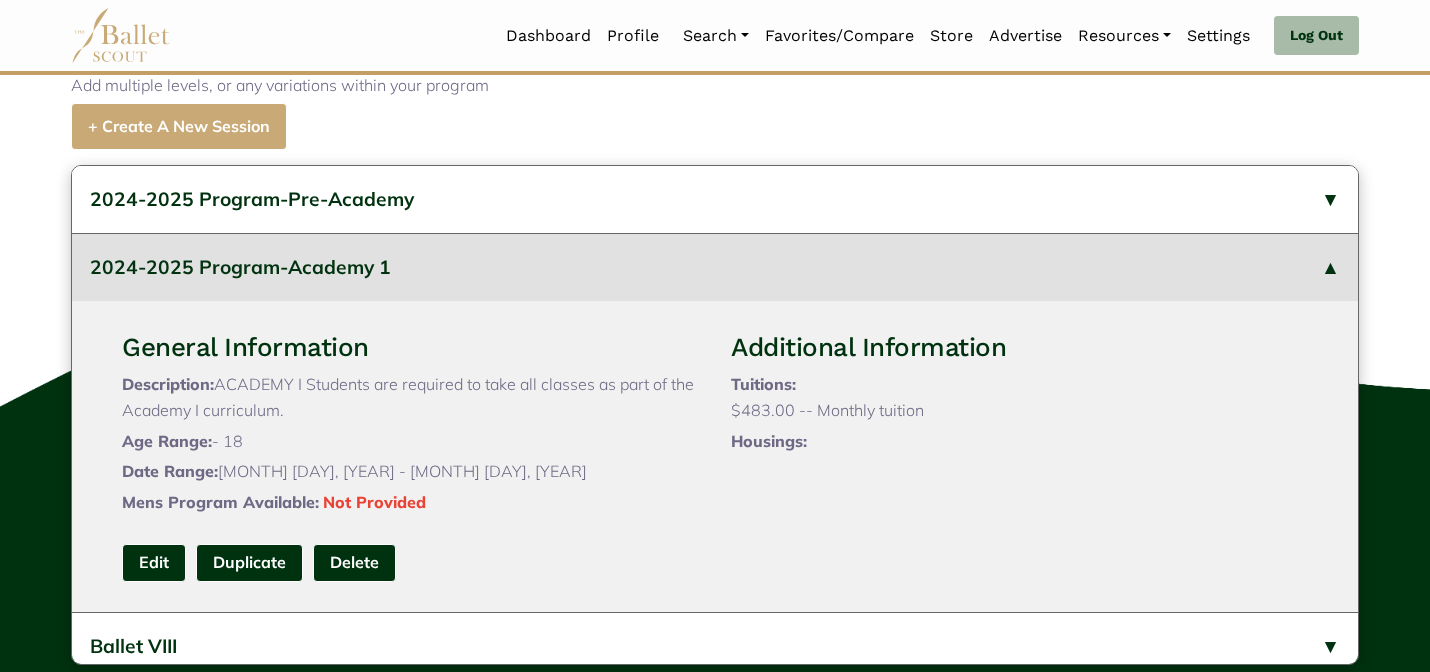 scroll, scrollTop: 946, scrollLeft: 0, axis: vertical 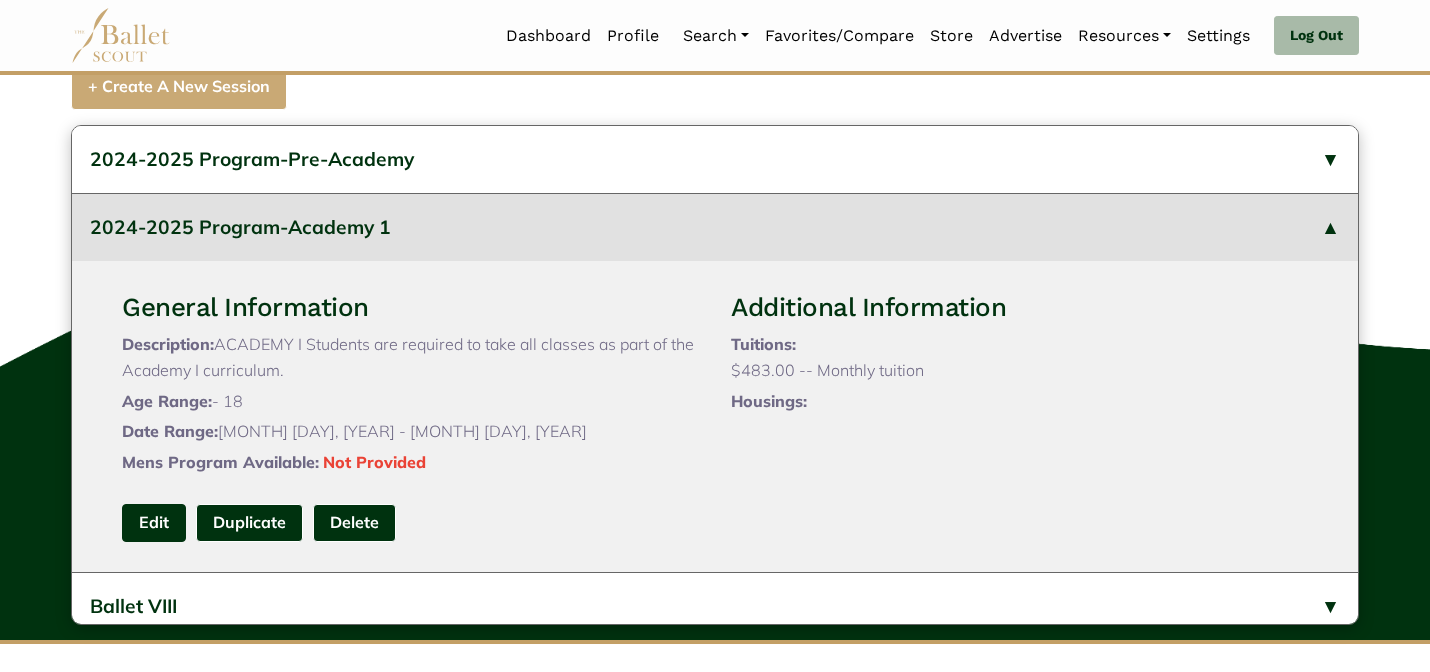 click on "Edit" at bounding box center (154, 522) 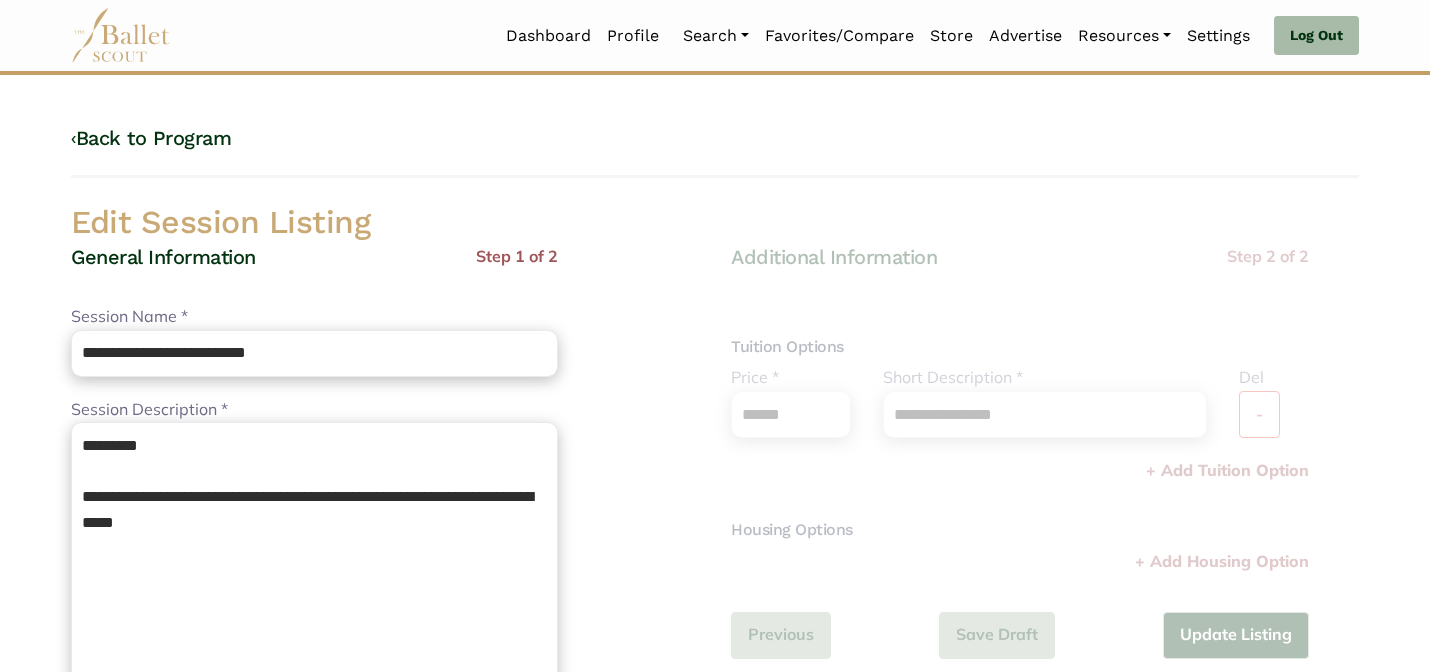 scroll, scrollTop: 0, scrollLeft: 0, axis: both 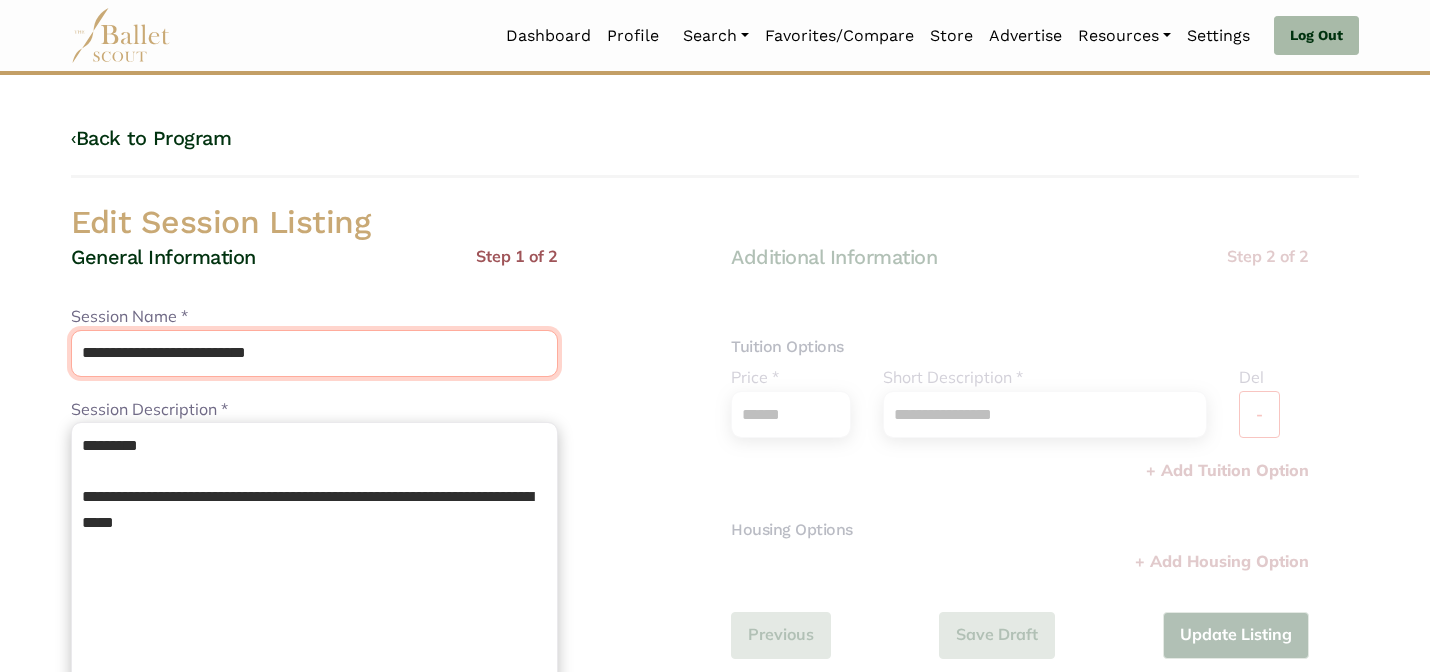 drag, startPoint x: 242, startPoint y: 358, endPoint x: 178, endPoint y: 288, distance: 94.847244 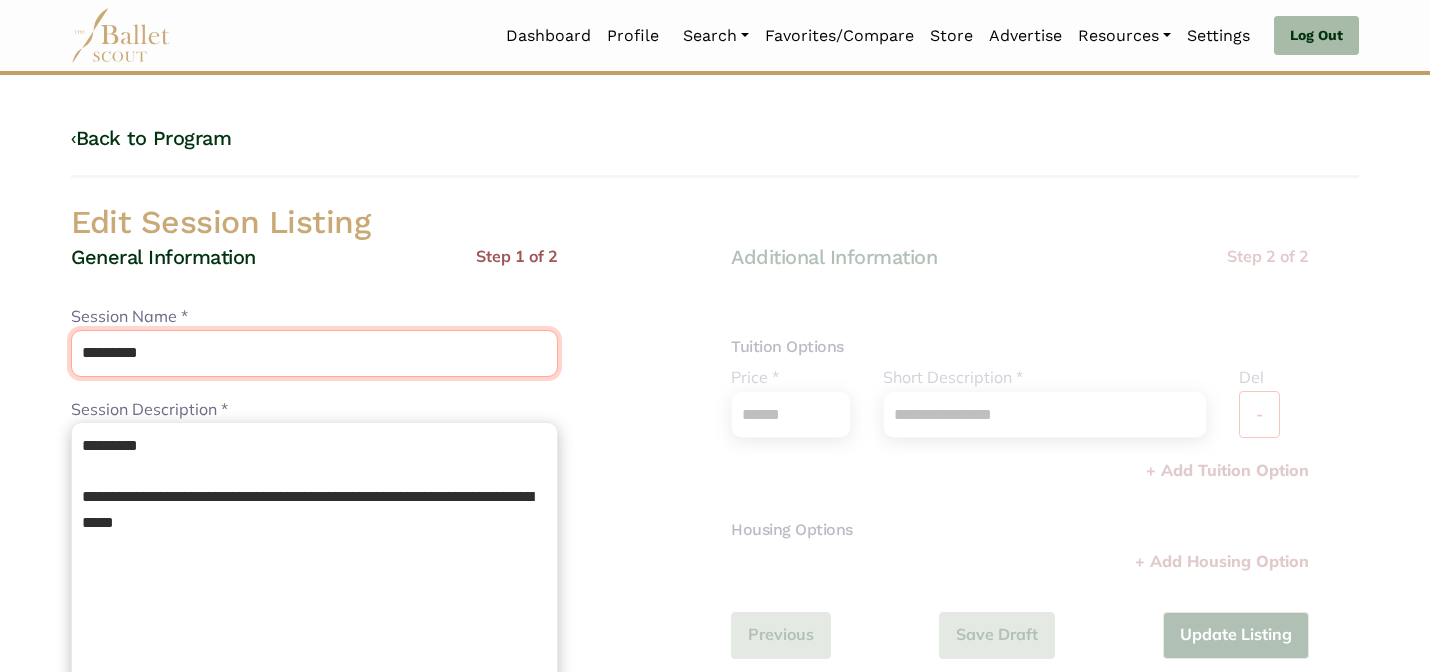 type on "*********" 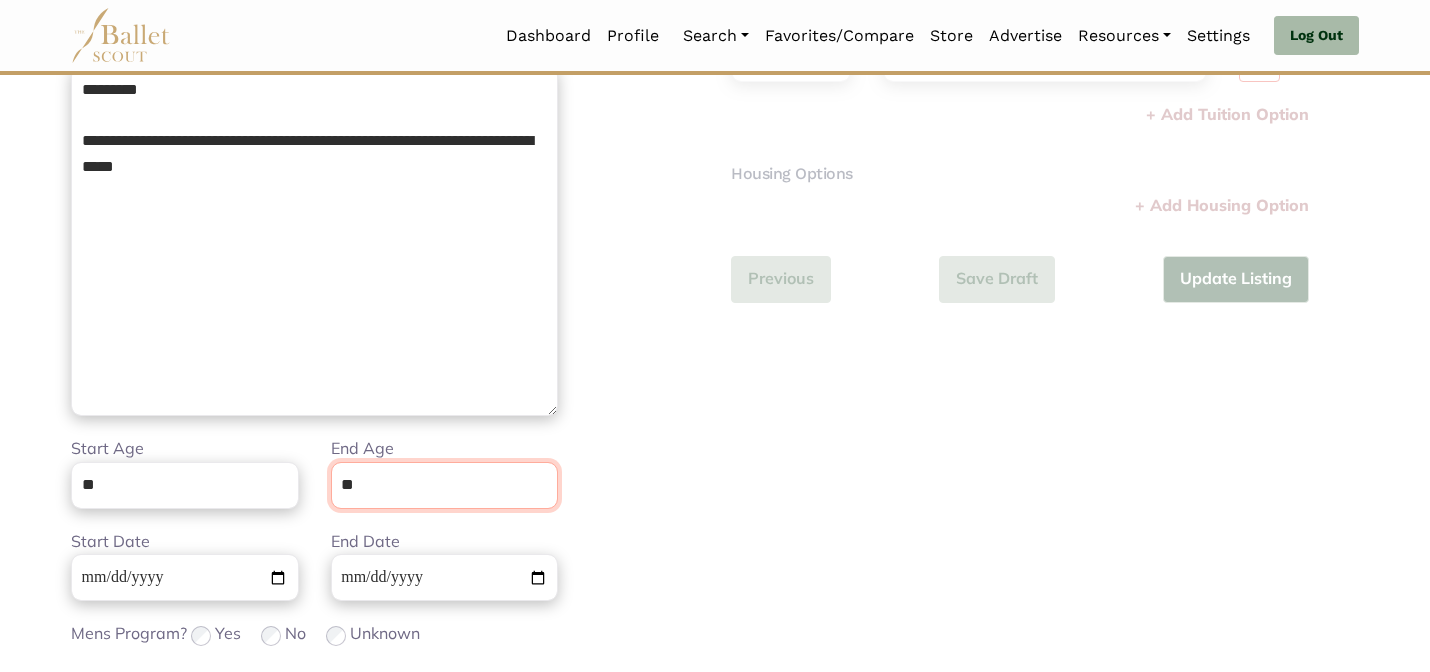 scroll, scrollTop: 505, scrollLeft: 0, axis: vertical 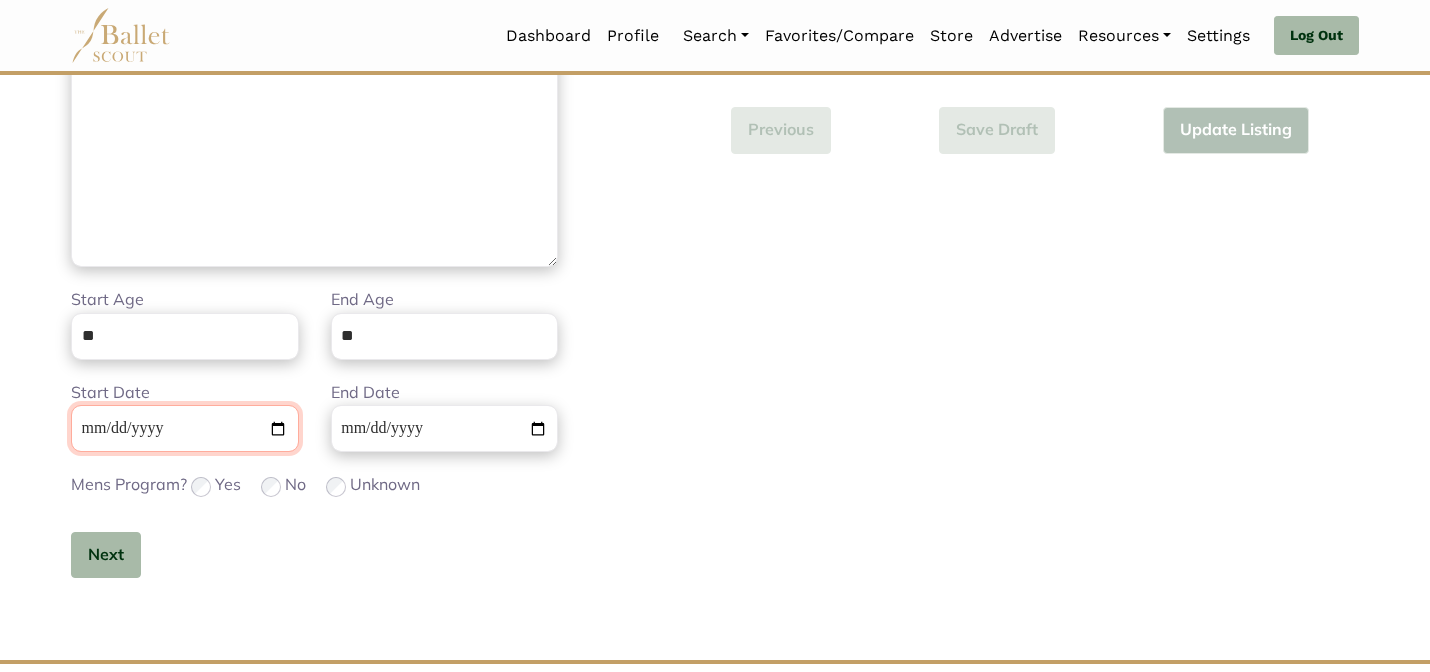 type 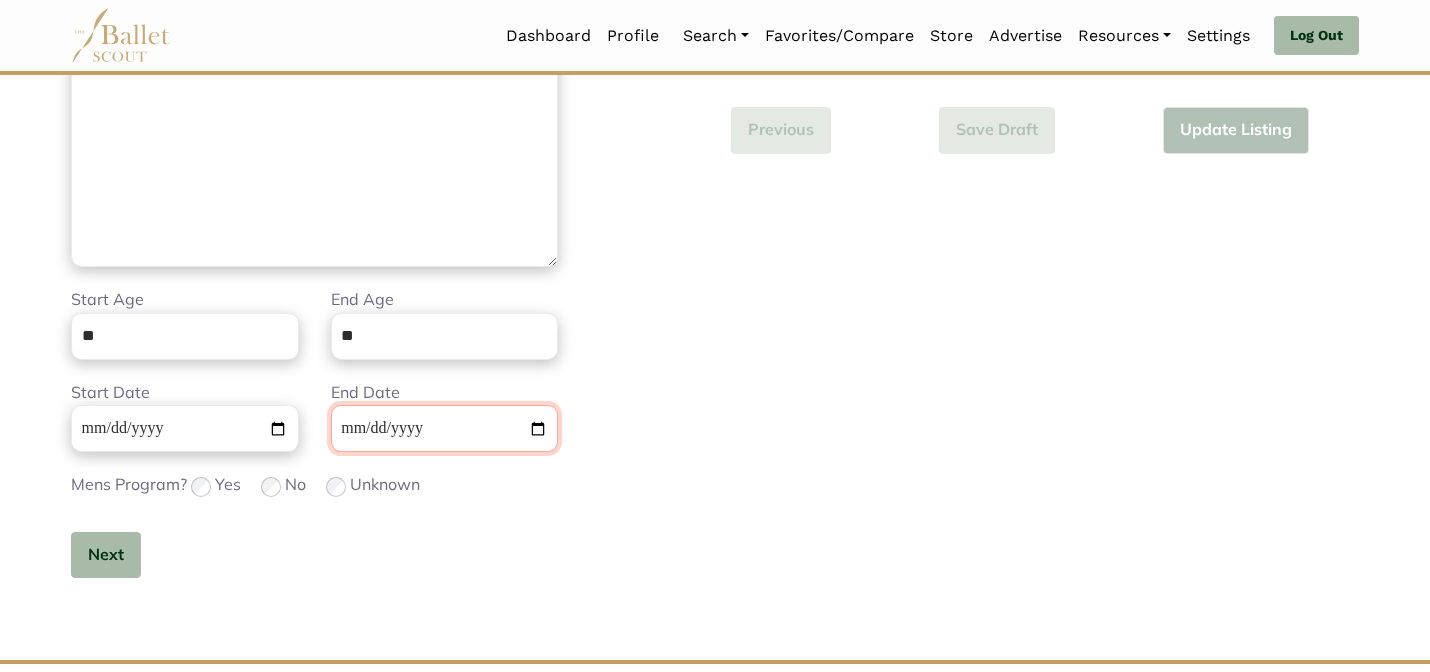 type 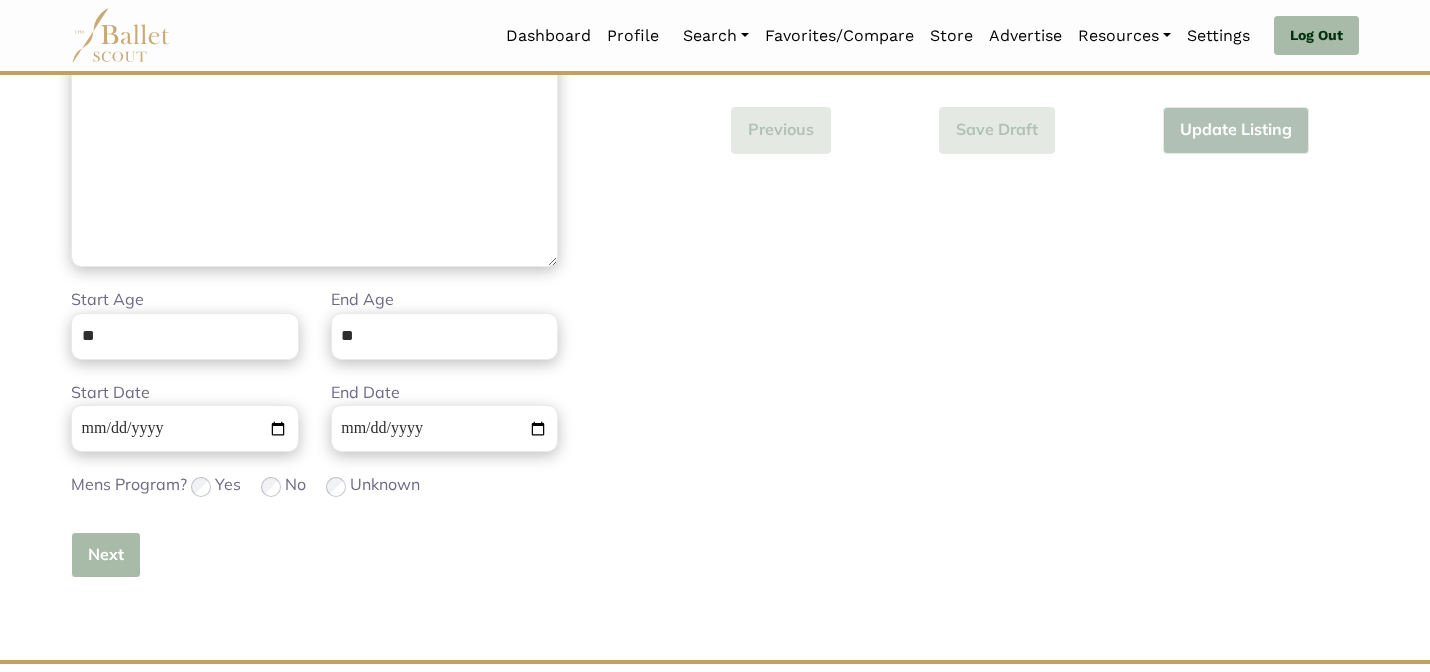 click on "Next" at bounding box center [106, 555] 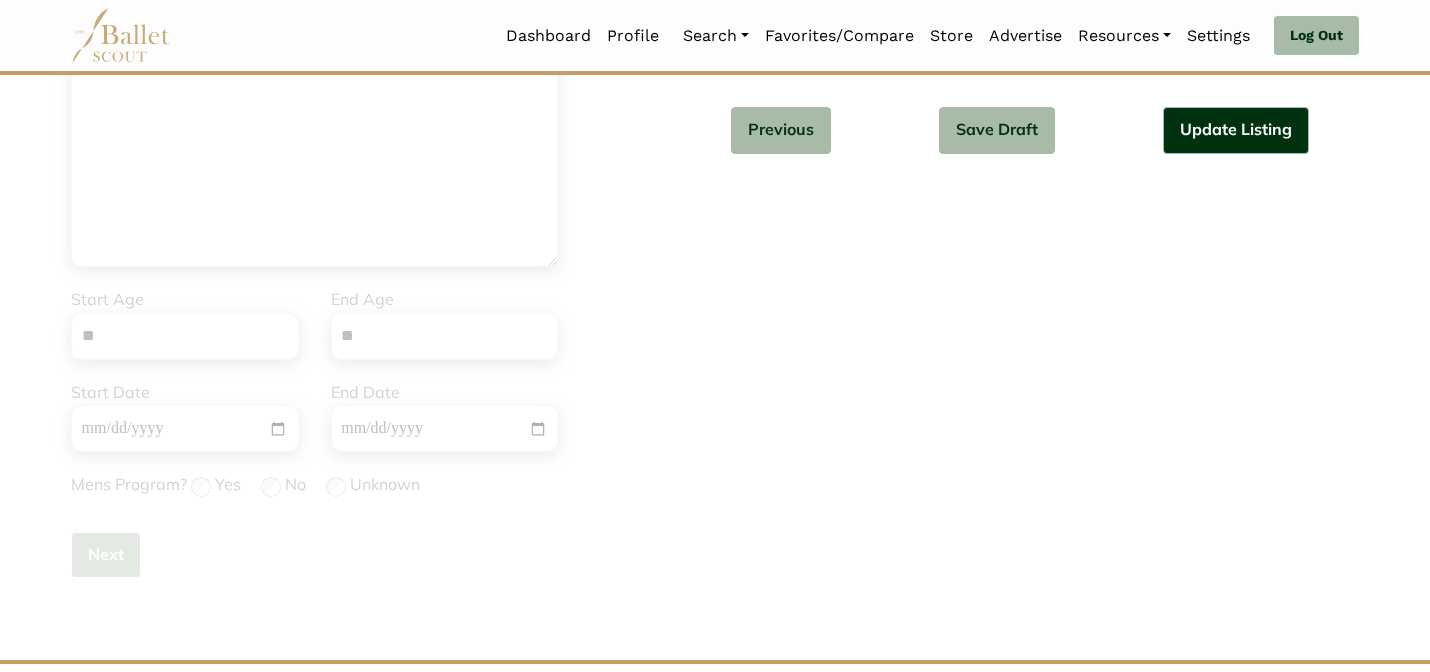 type 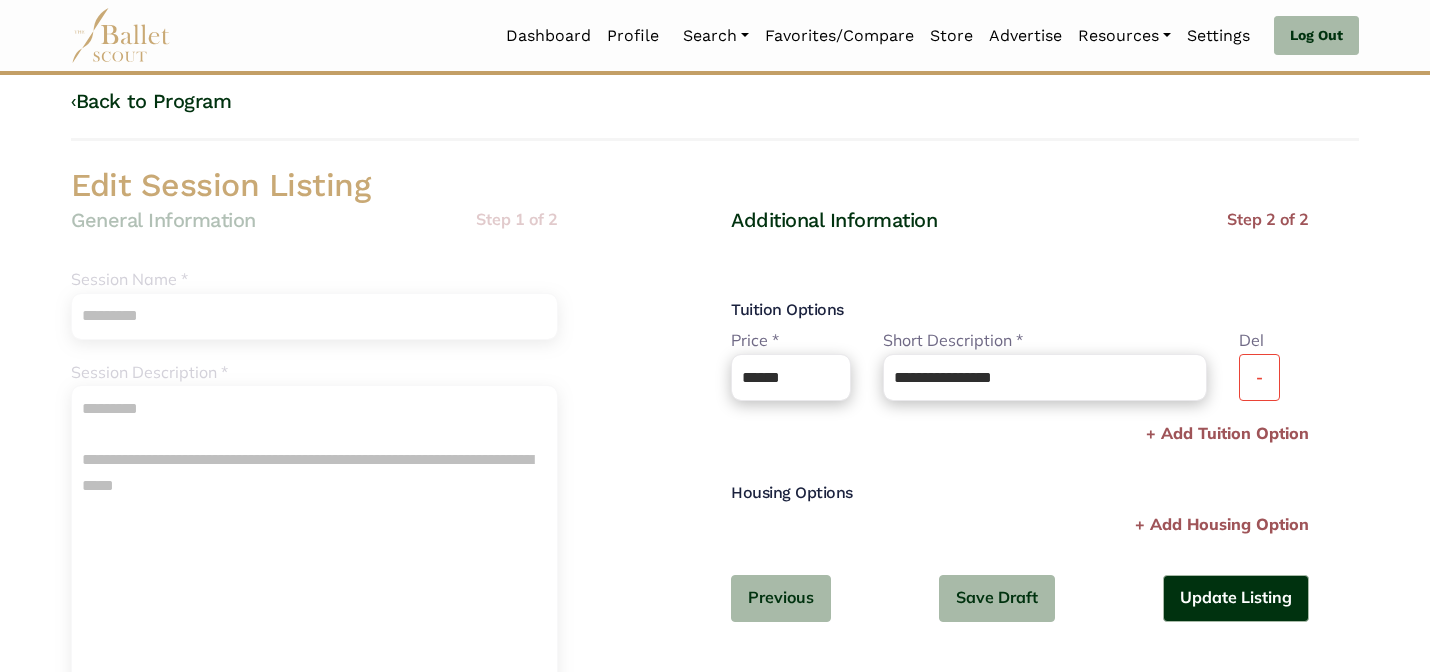 scroll, scrollTop: 40, scrollLeft: 0, axis: vertical 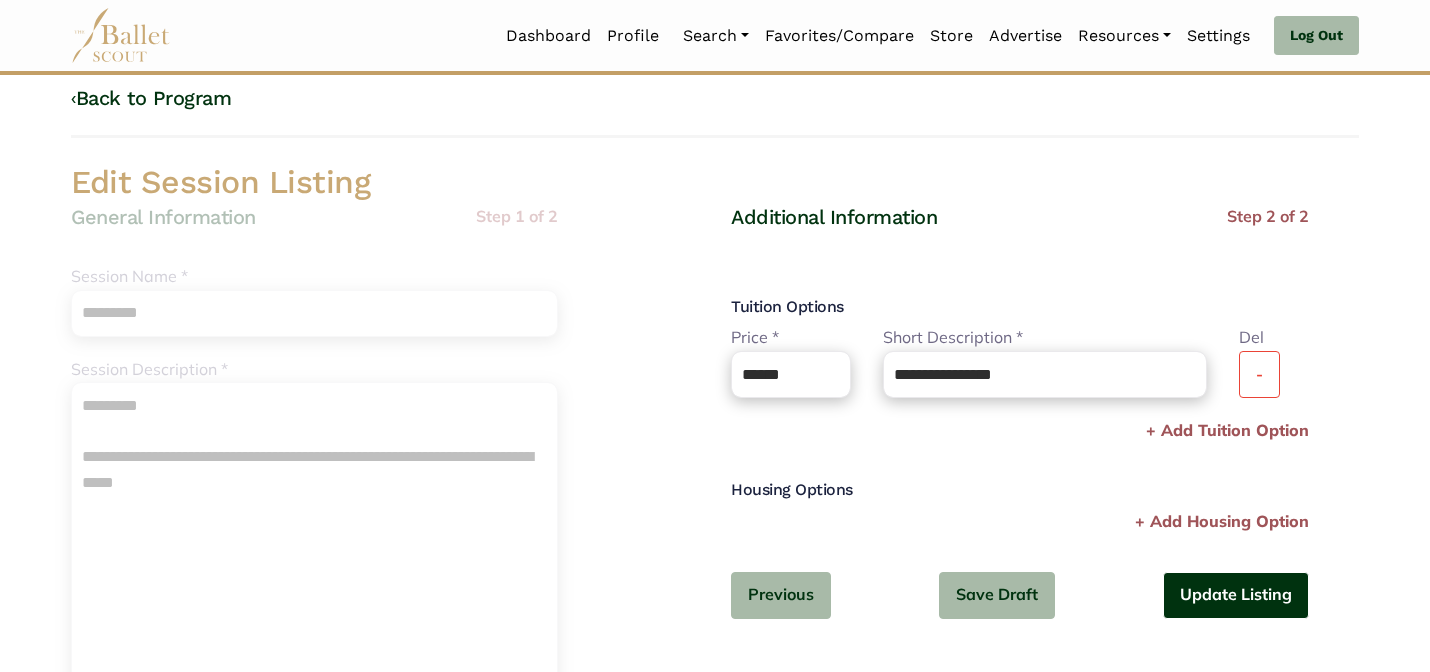 click on "Update Listing" at bounding box center [1236, 595] 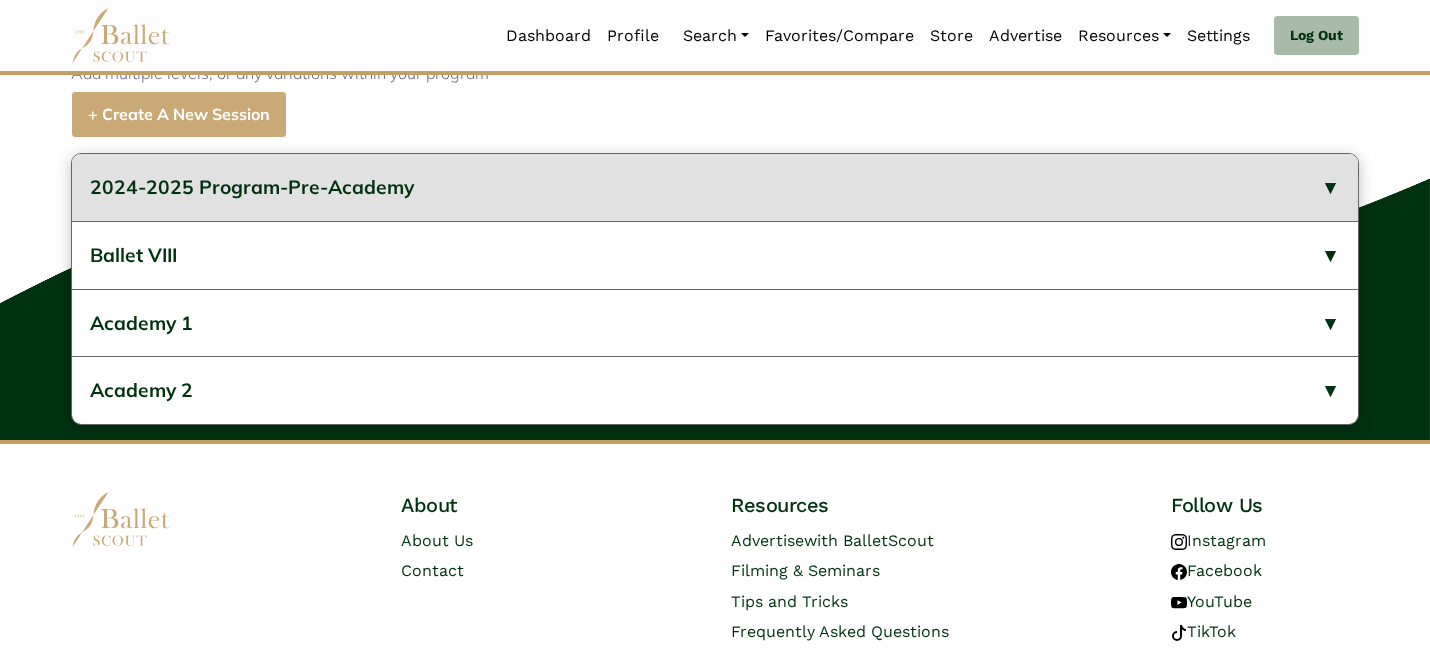 scroll, scrollTop: 921, scrollLeft: 0, axis: vertical 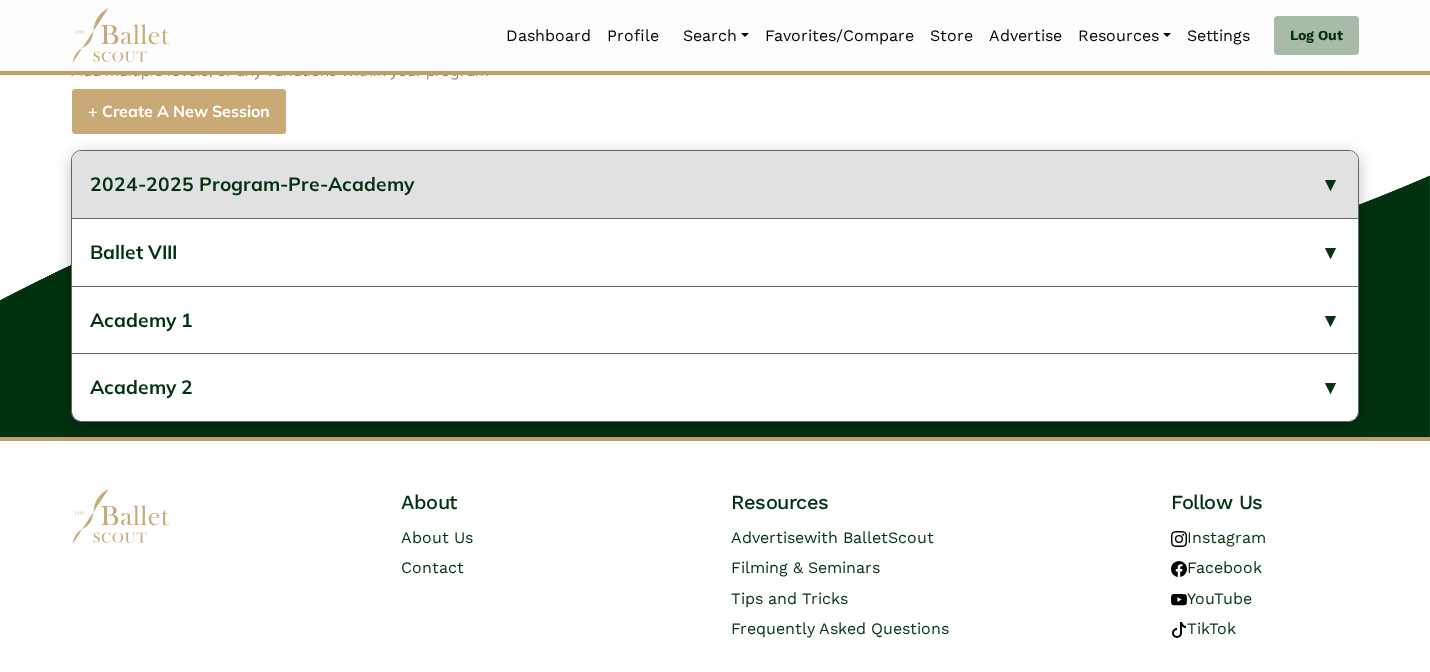 click on "2024-2025 Program-Pre-Academy" at bounding box center [715, 184] 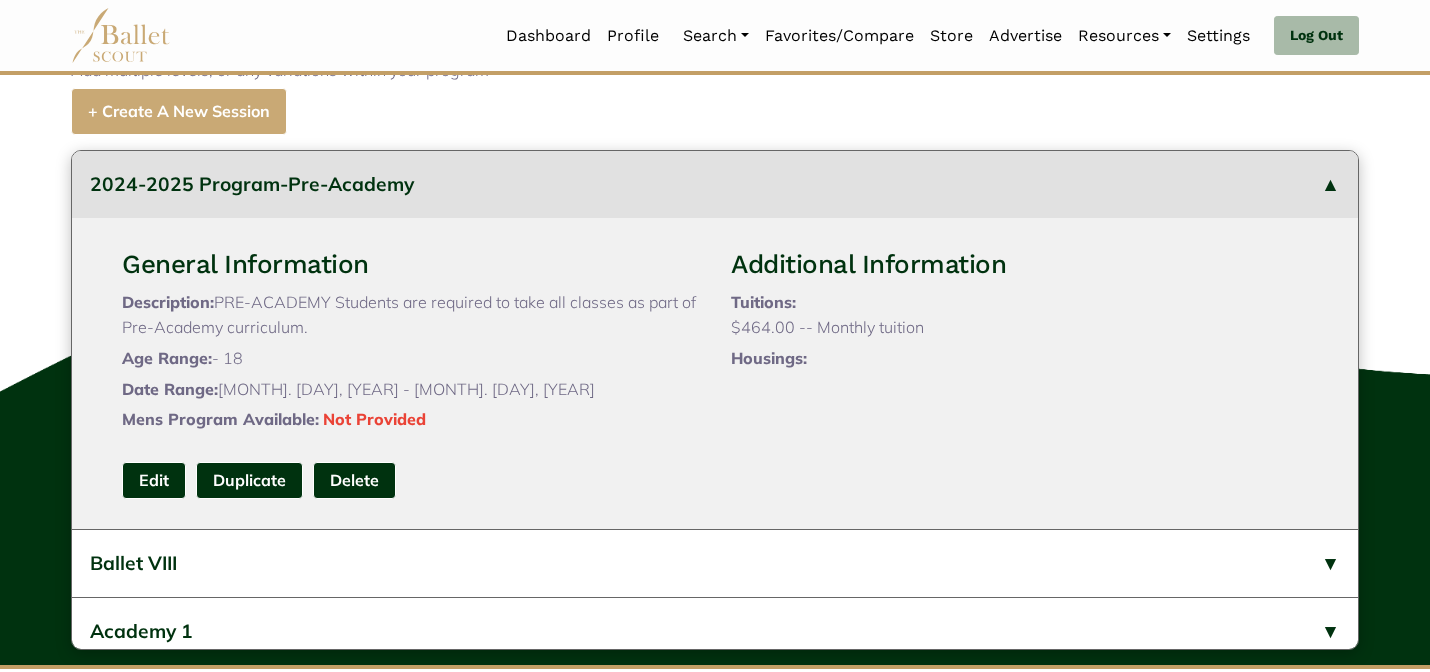 type 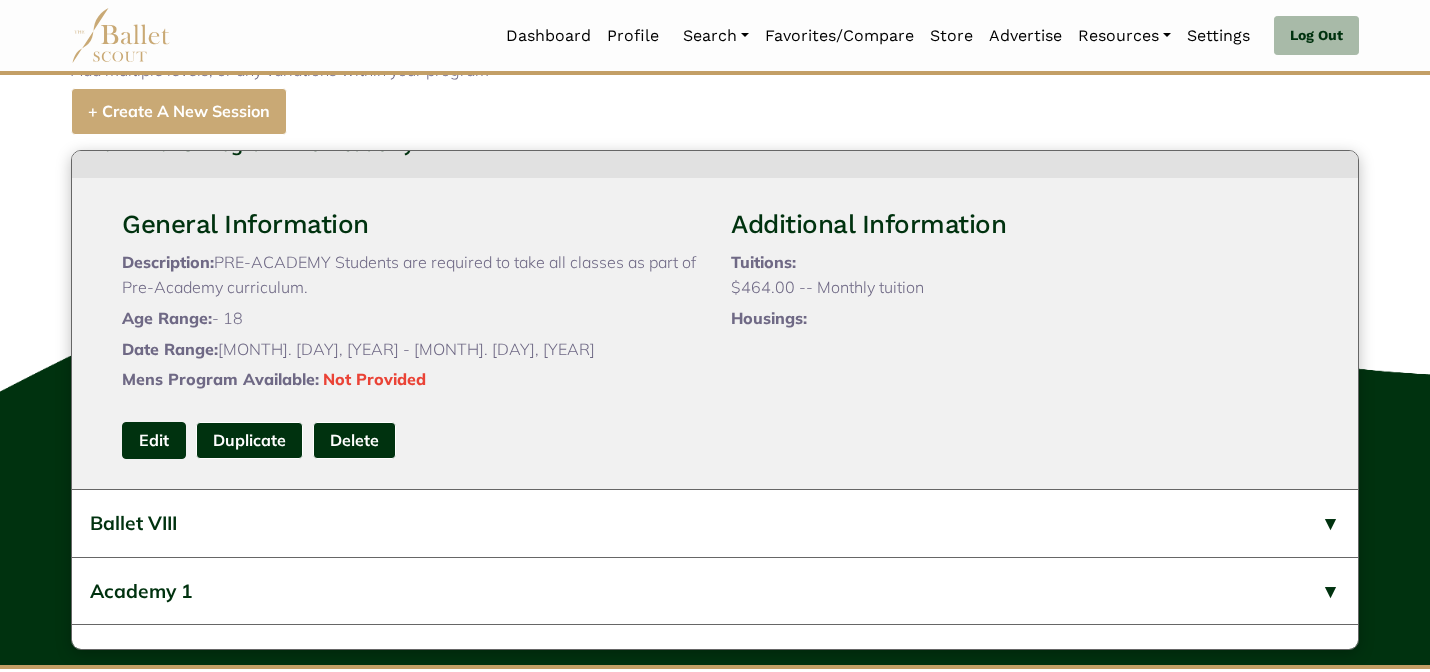 click on "Edit" at bounding box center (154, 440) 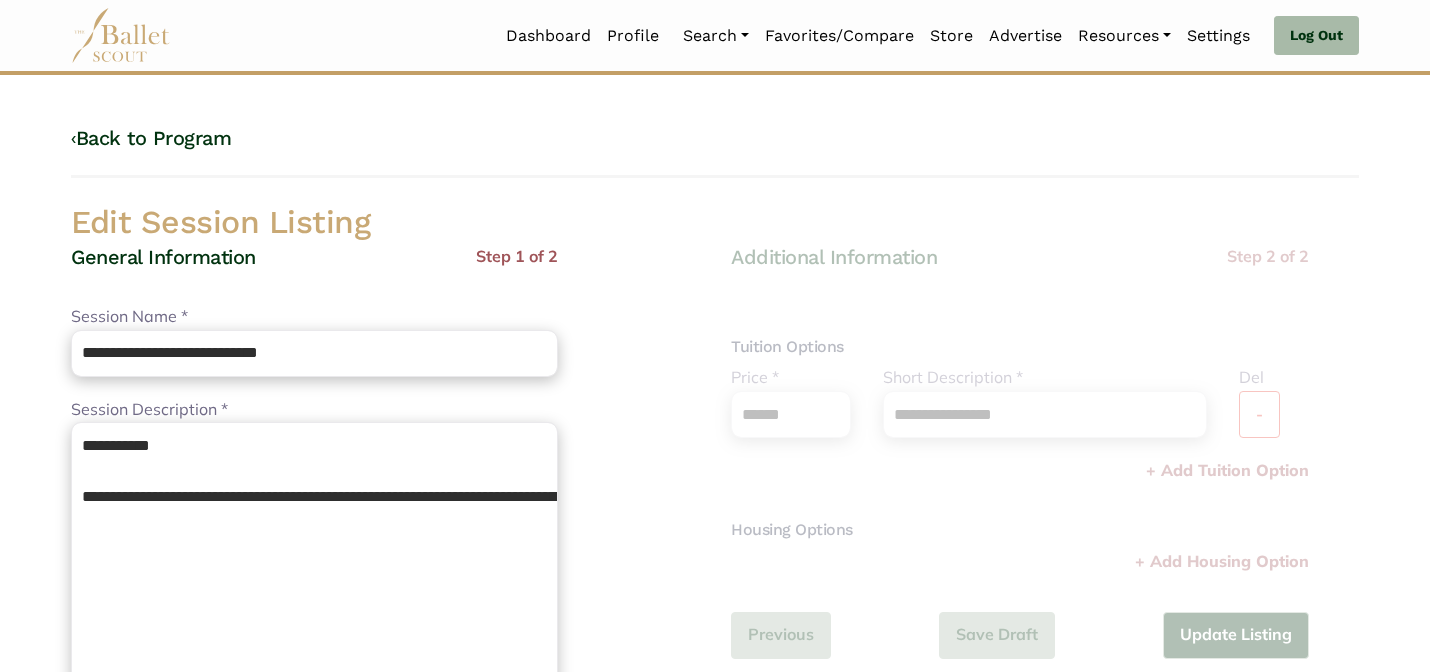 scroll, scrollTop: 0, scrollLeft: 0, axis: both 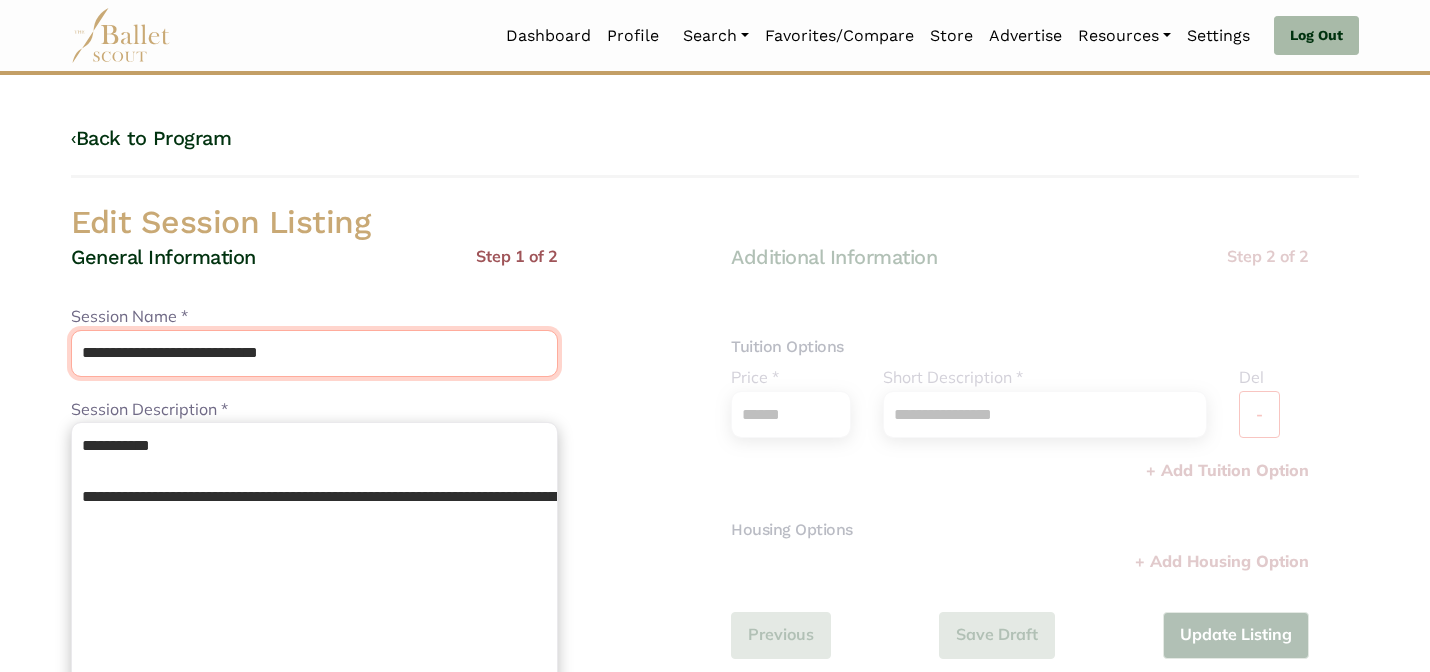 drag, startPoint x: 246, startPoint y: 344, endPoint x: 211, endPoint y: 296, distance: 59.405388 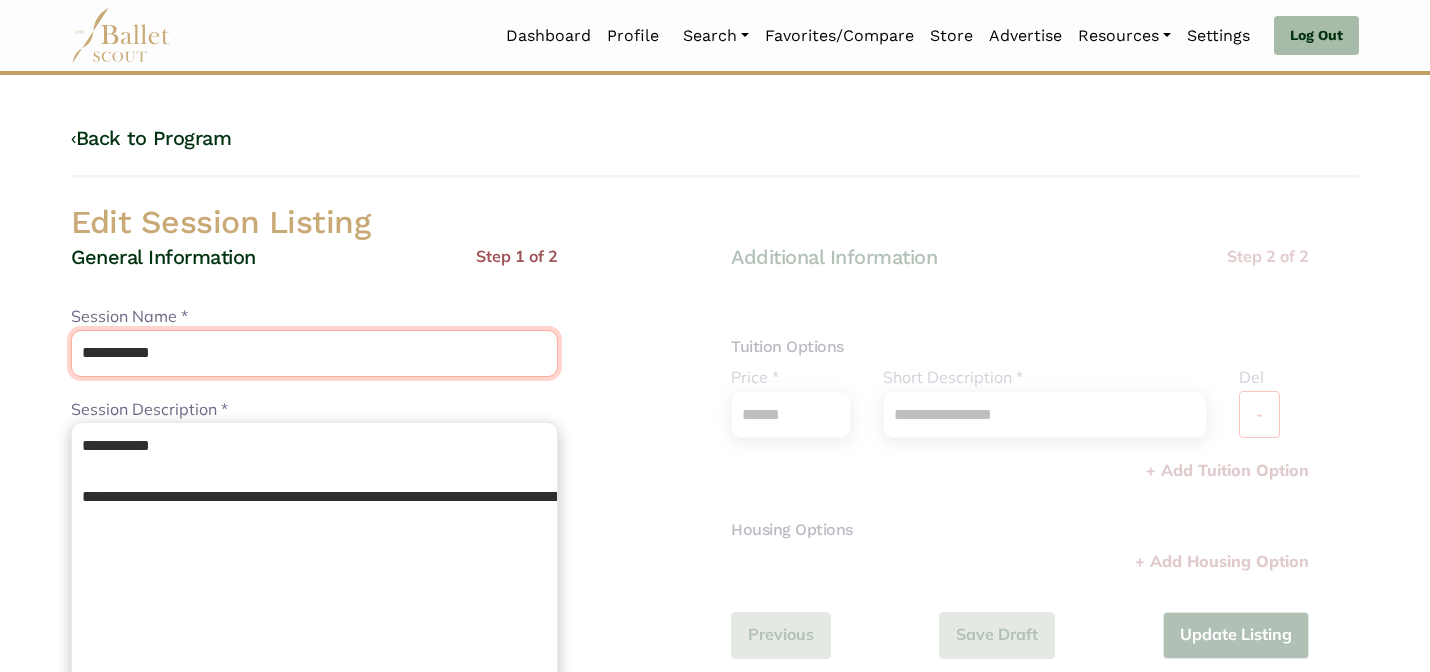 type on "**********" 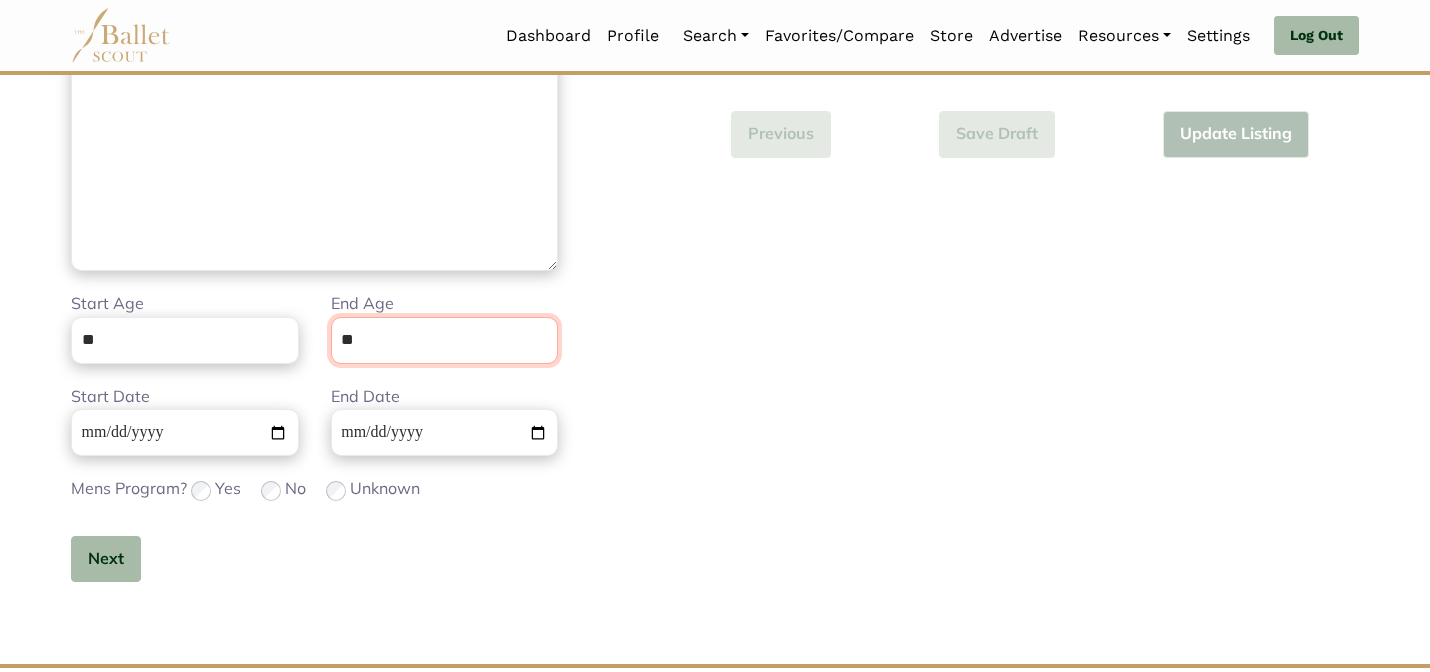 scroll, scrollTop: 505, scrollLeft: 0, axis: vertical 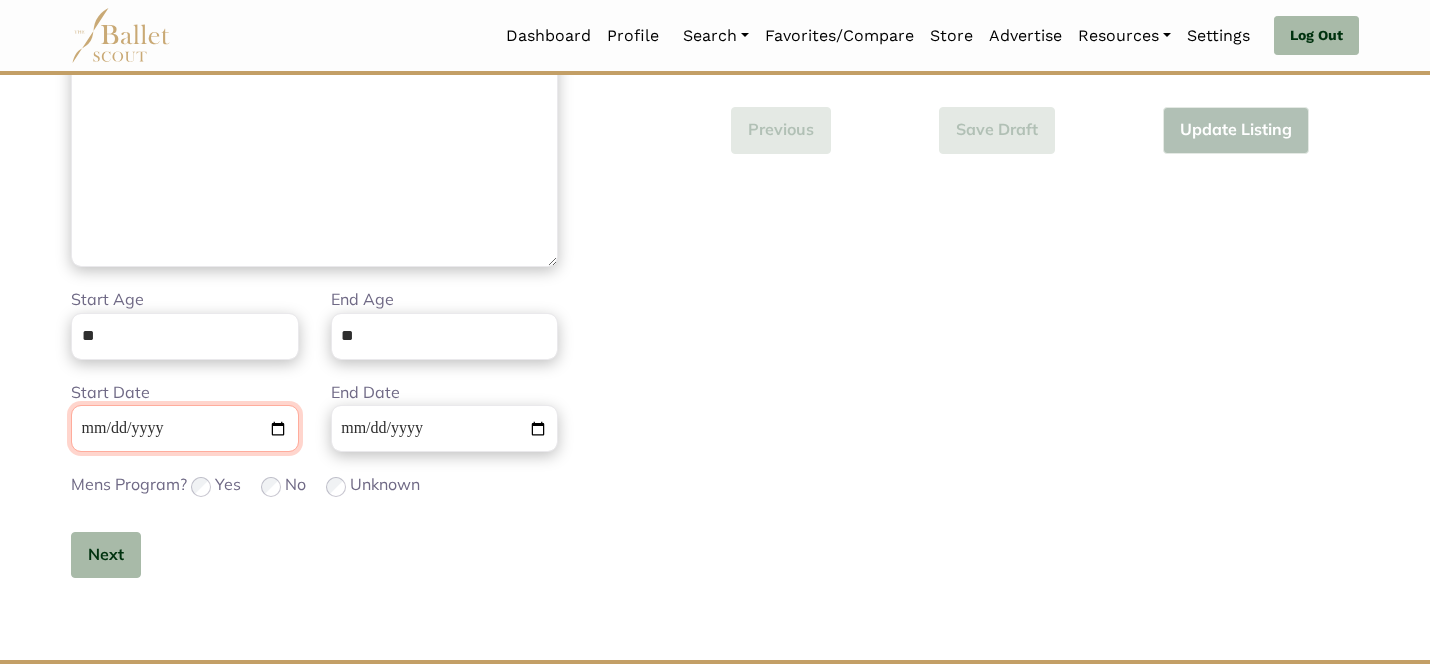 type 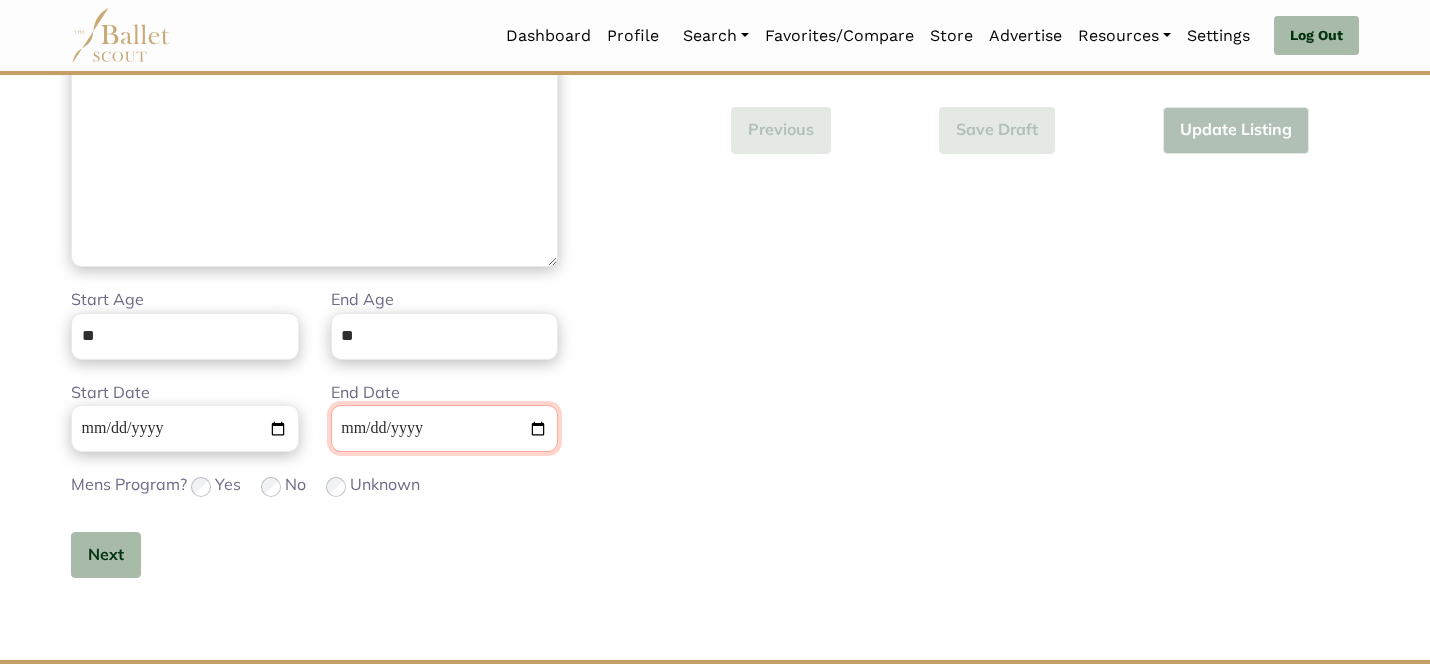 type 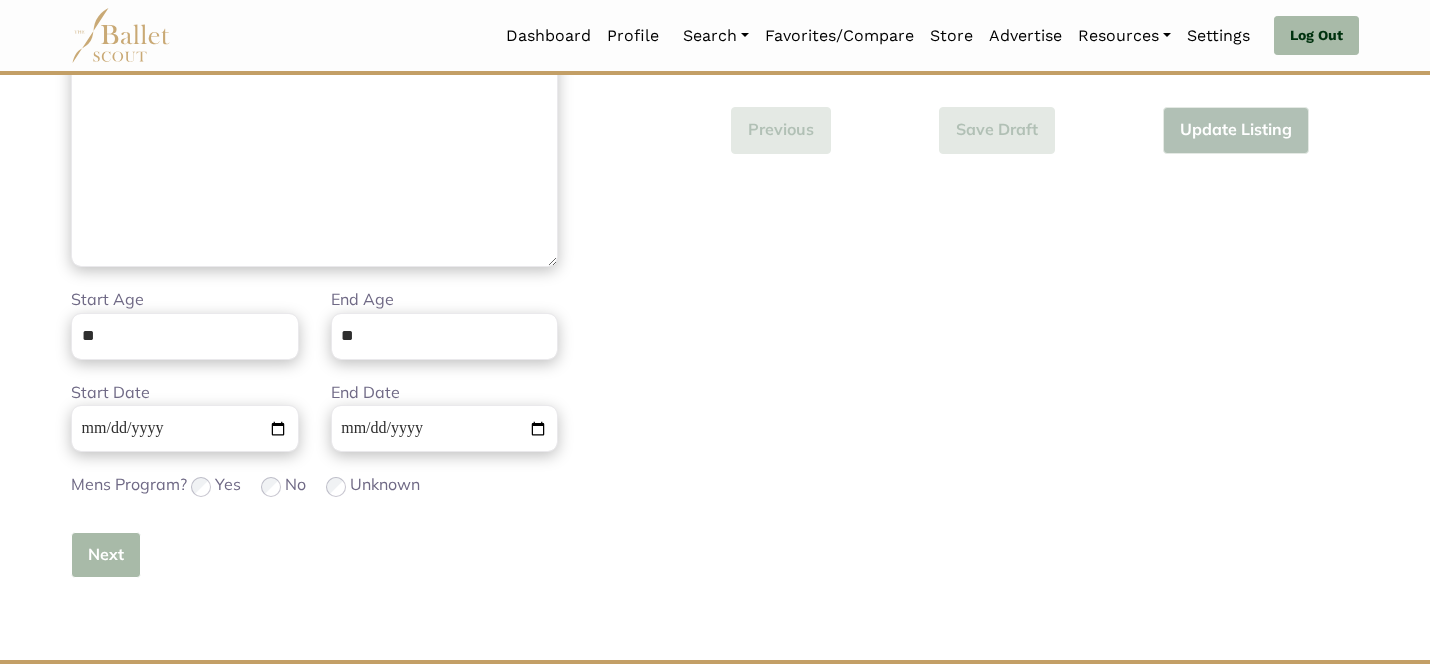 click on "Next" at bounding box center (106, 555) 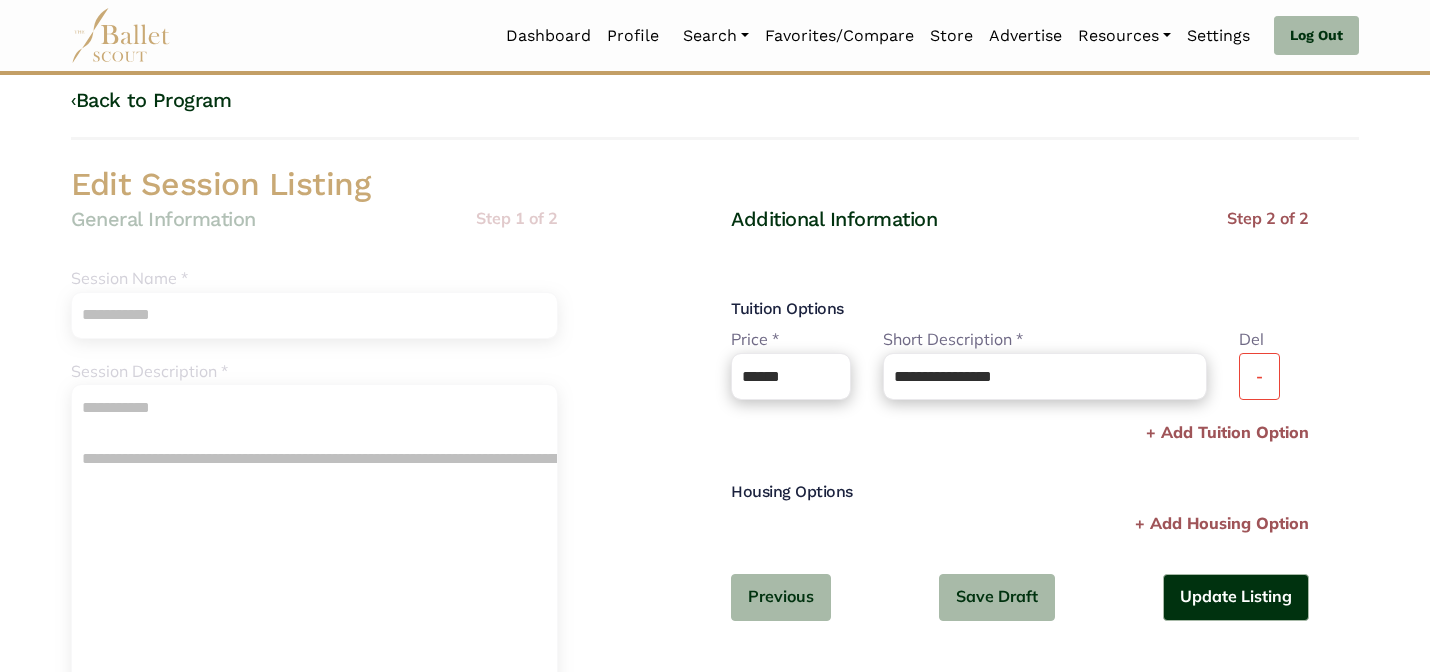 scroll, scrollTop: 40, scrollLeft: 0, axis: vertical 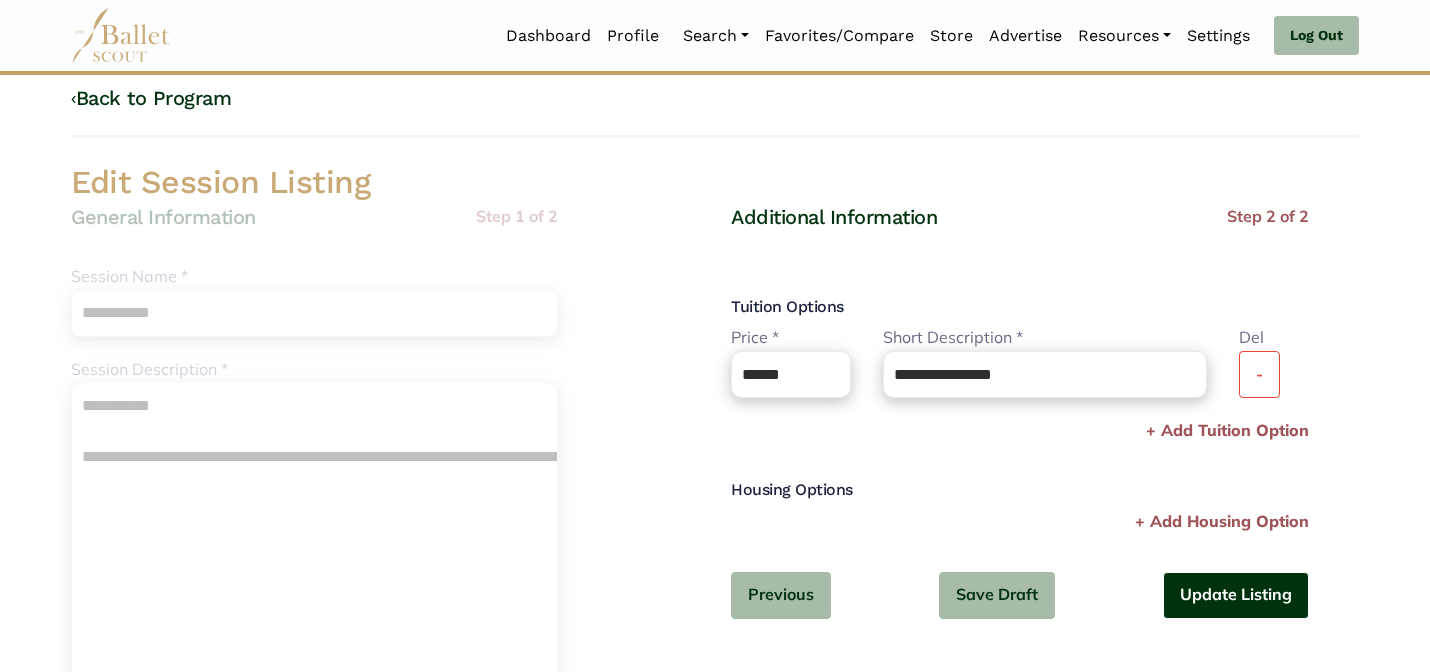 click on "Update Listing" at bounding box center (1236, 595) 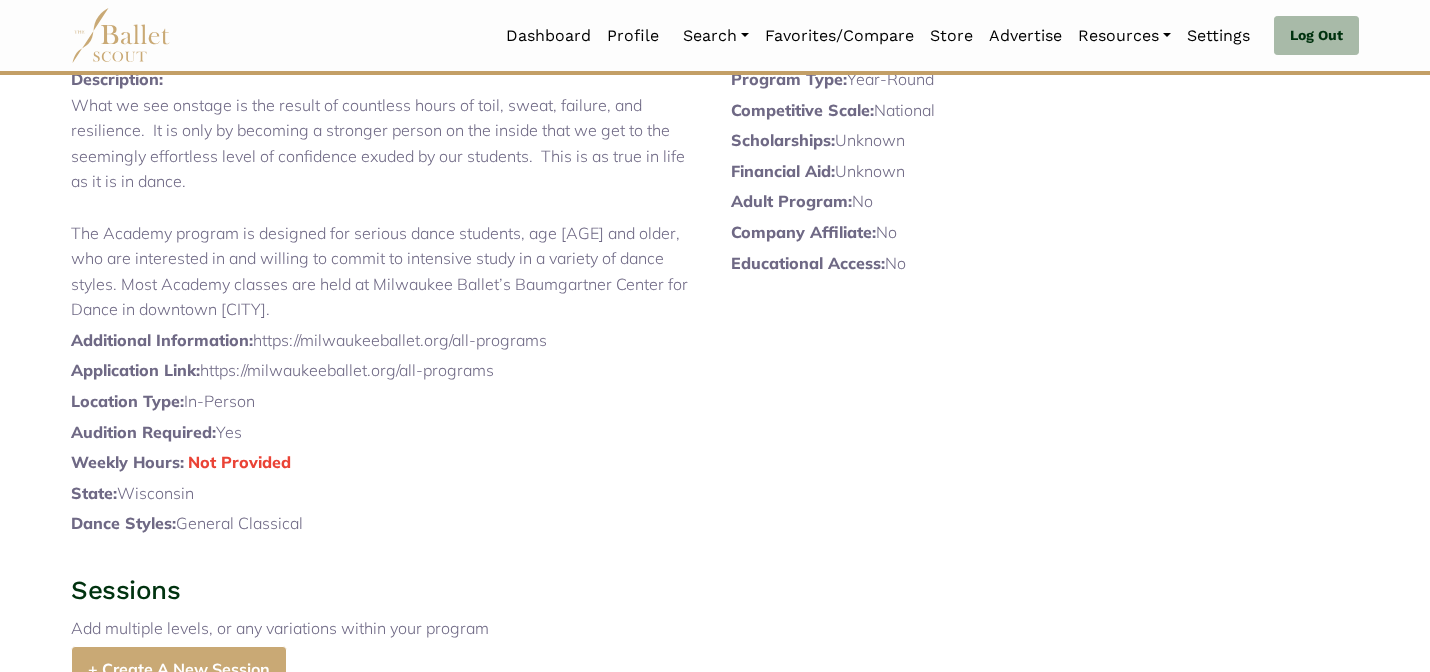 scroll, scrollTop: 0, scrollLeft: 0, axis: both 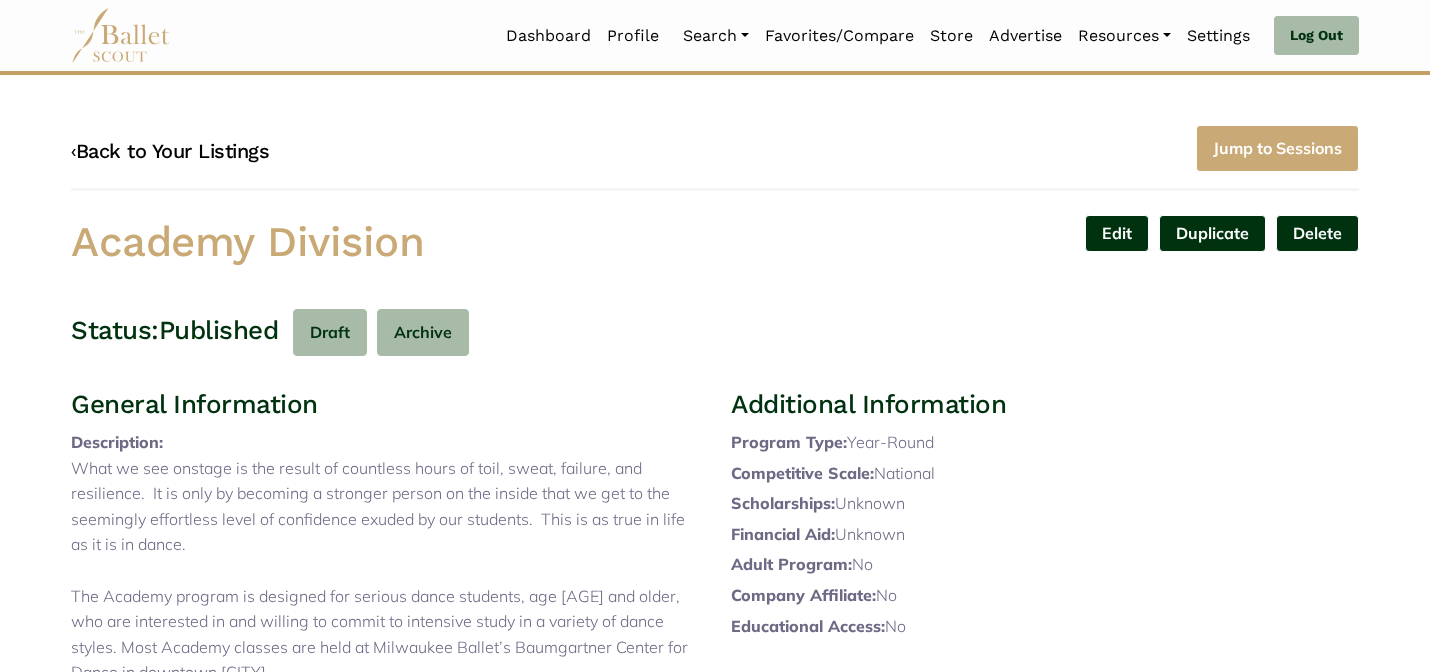 click on "‹  Back to Your Listings" at bounding box center (170, 151) 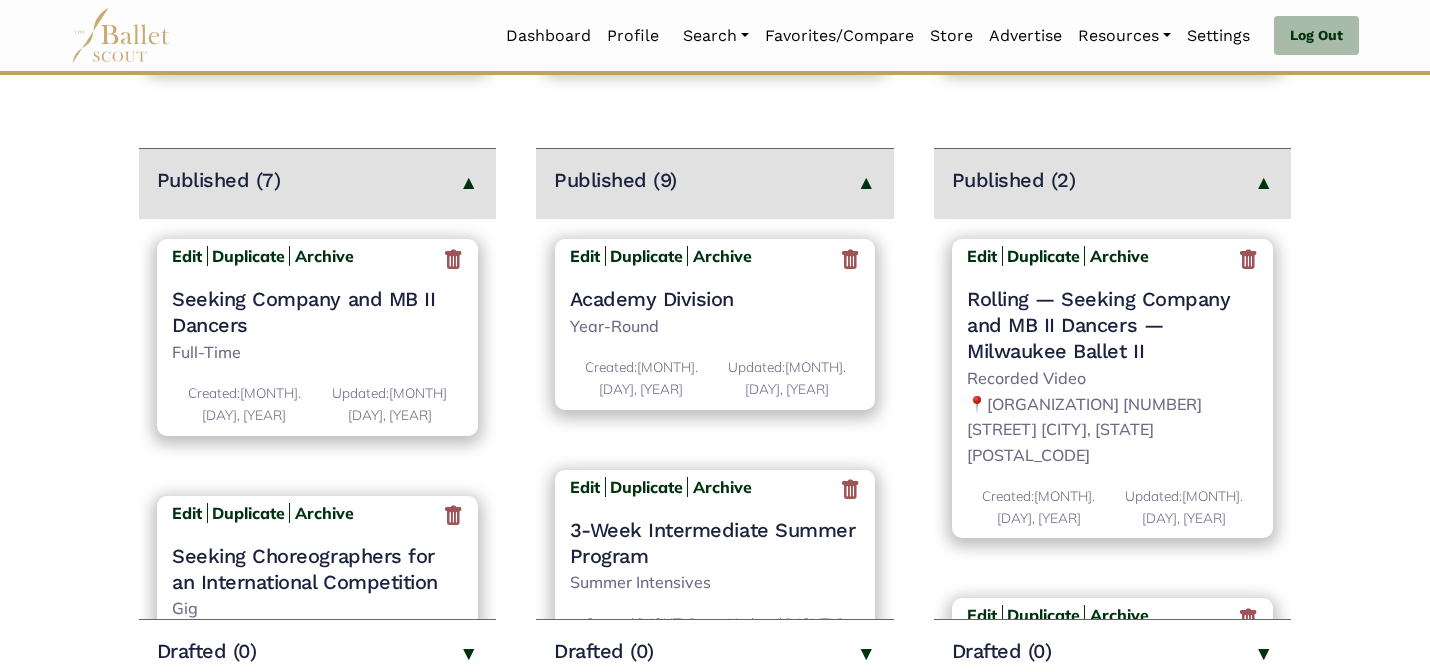 scroll, scrollTop: 280, scrollLeft: 0, axis: vertical 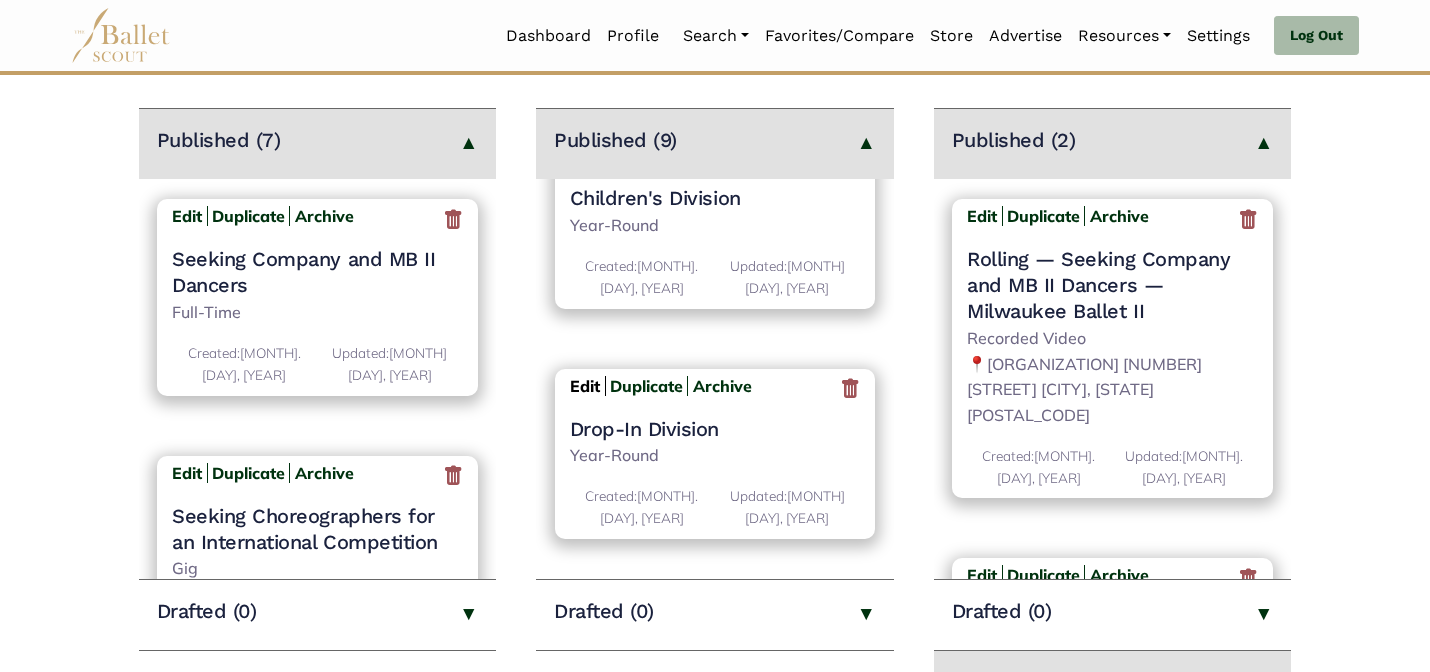 click on "Edit" at bounding box center [585, 386] 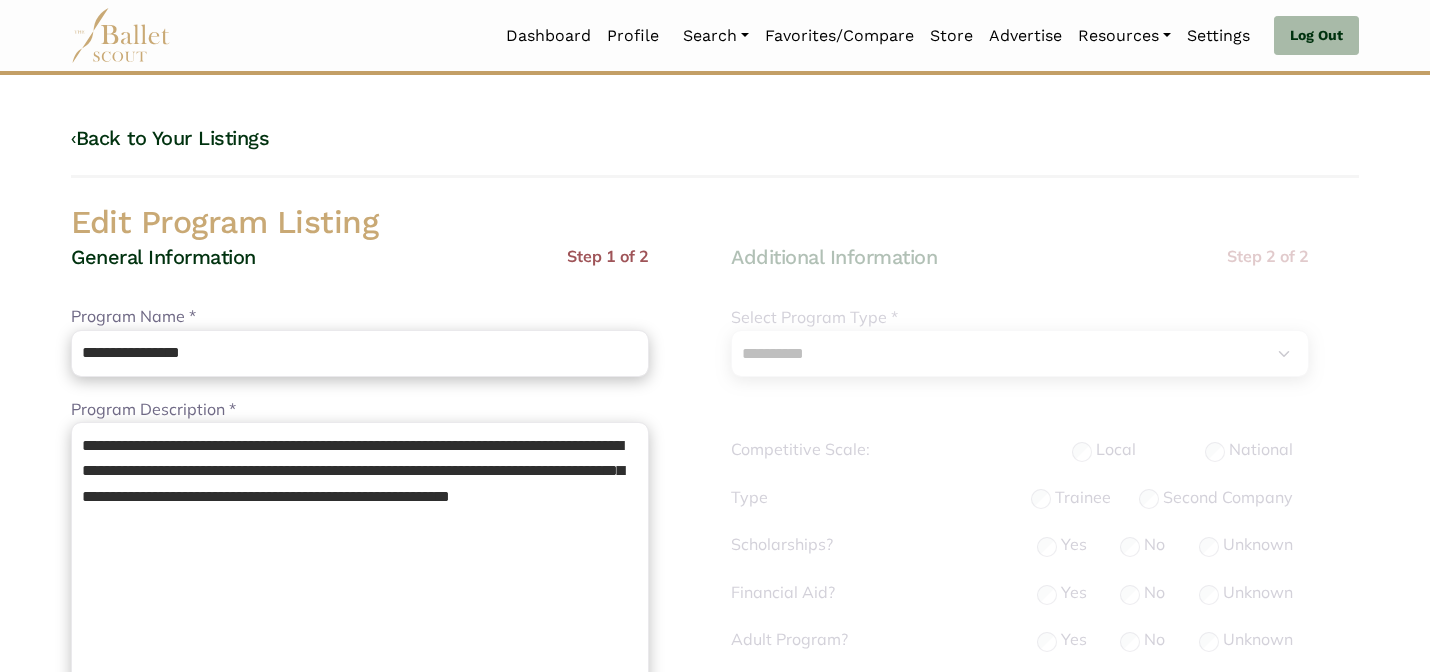 select on "**" 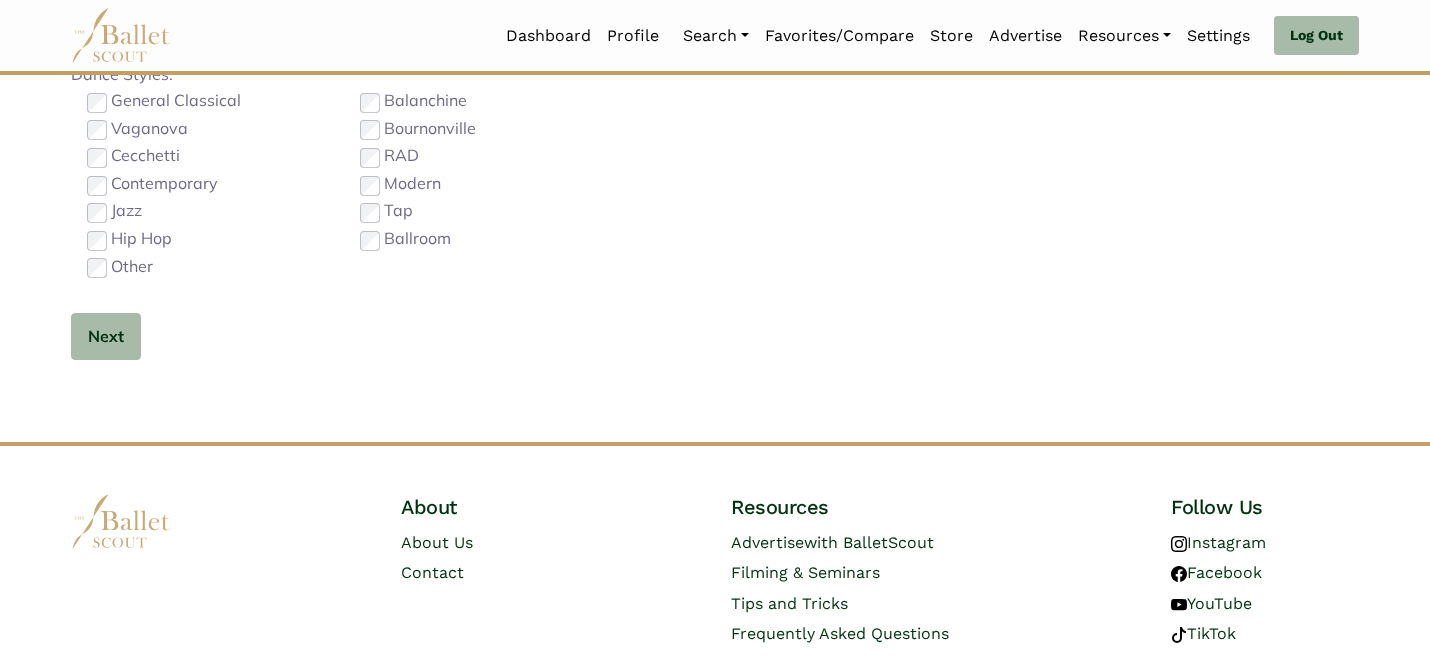 scroll, scrollTop: 1264, scrollLeft: 0, axis: vertical 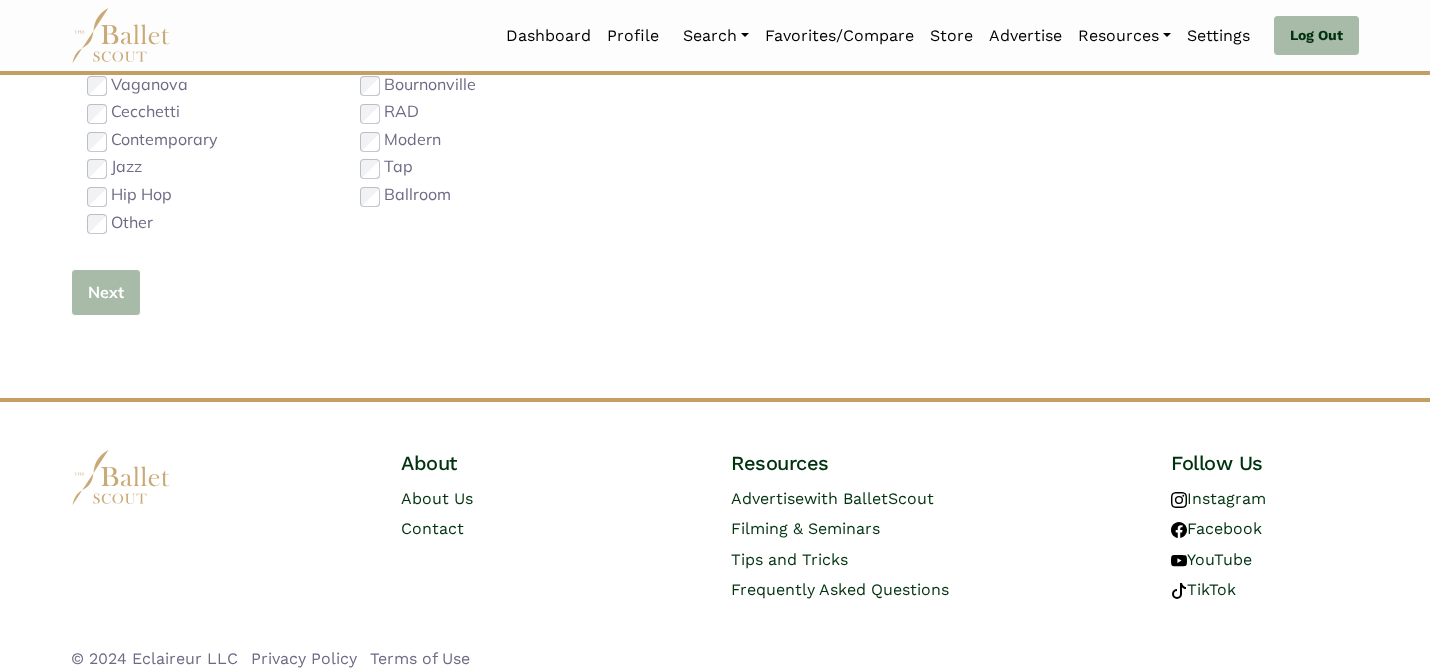 click on "Next" at bounding box center [106, 292] 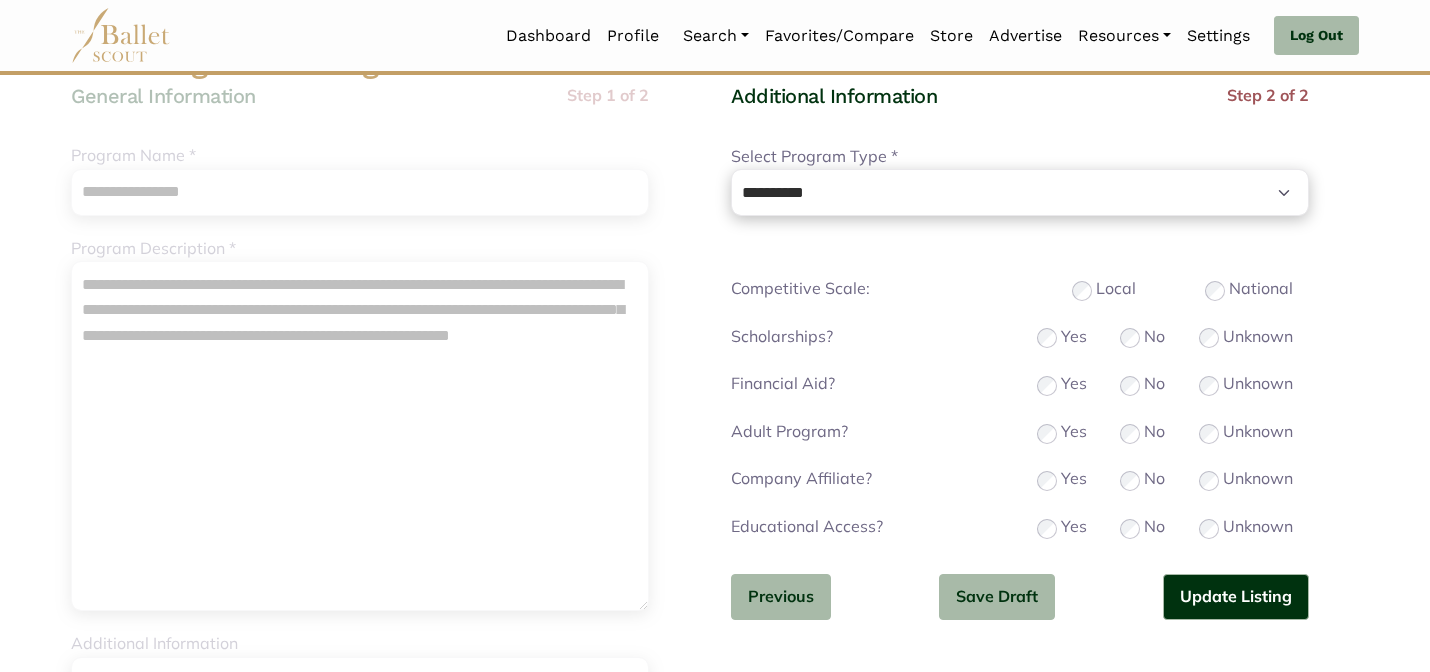 scroll, scrollTop: 160, scrollLeft: 0, axis: vertical 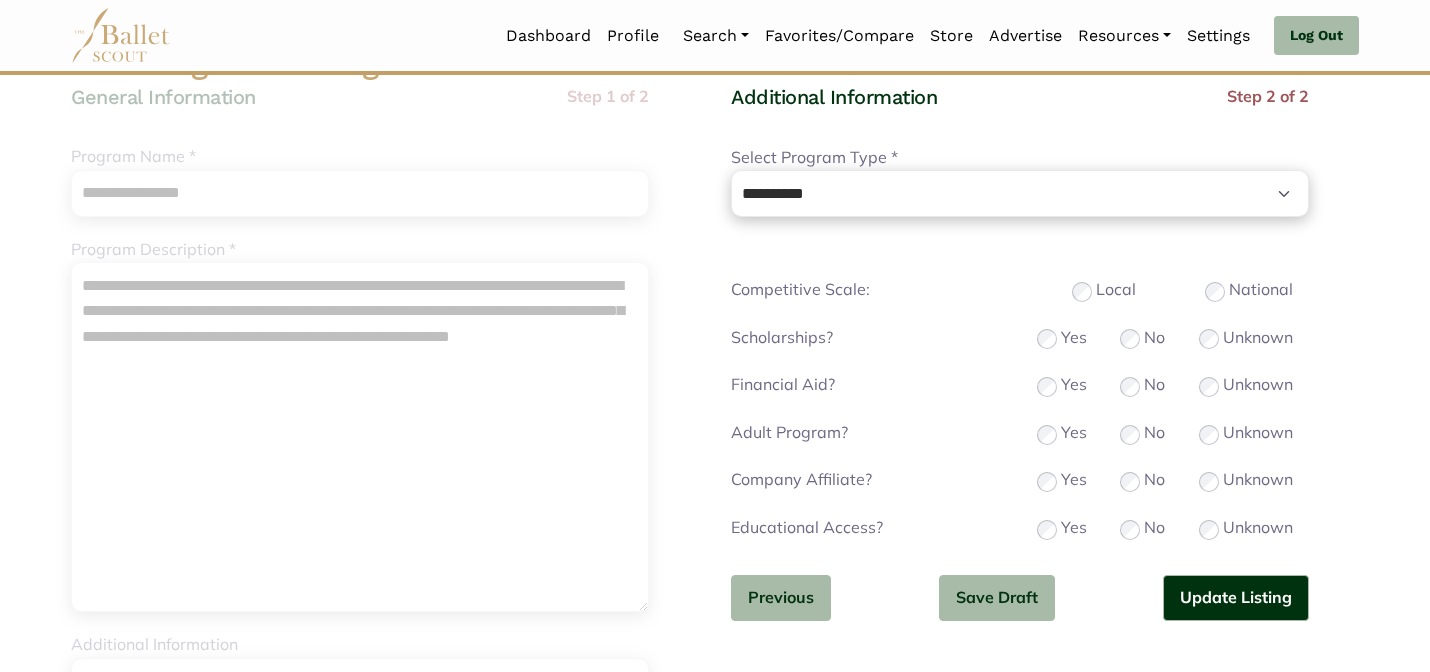 click on "Previous
Save Draft
Update Listing" at bounding box center (1020, 598) 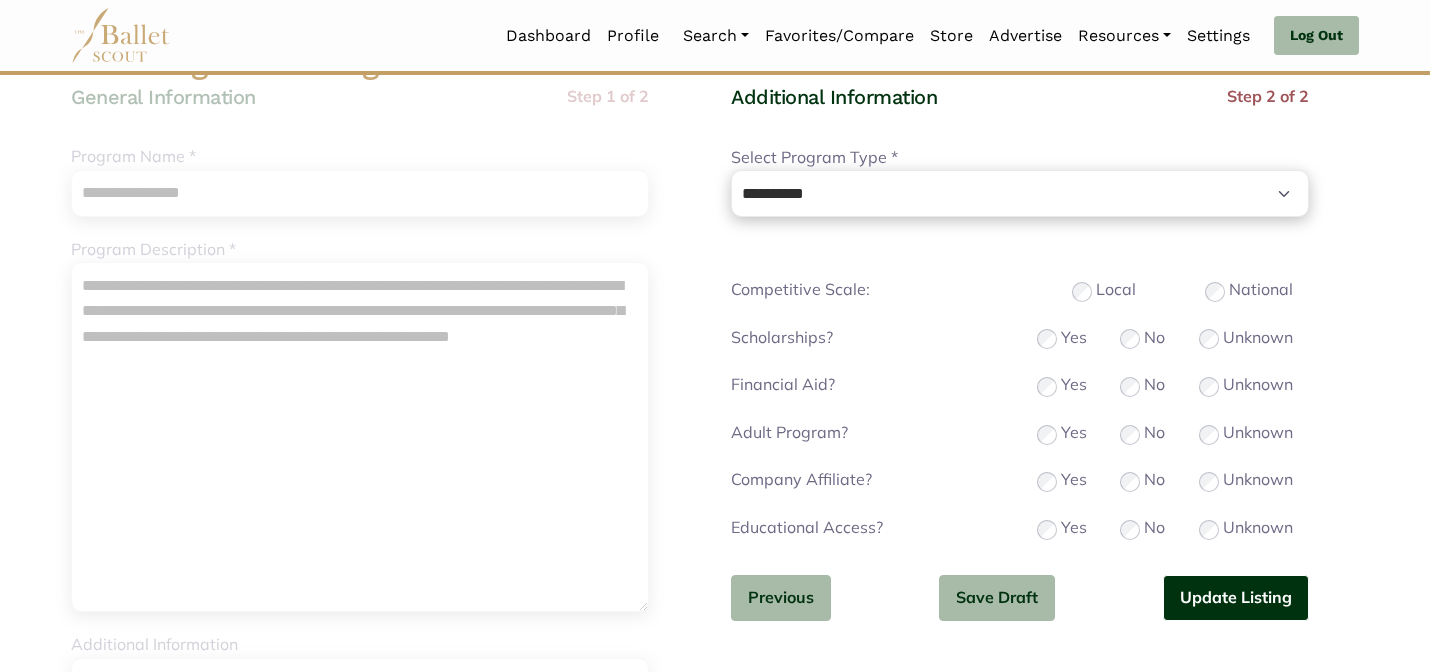 click on "Update Listing" at bounding box center [1236, 598] 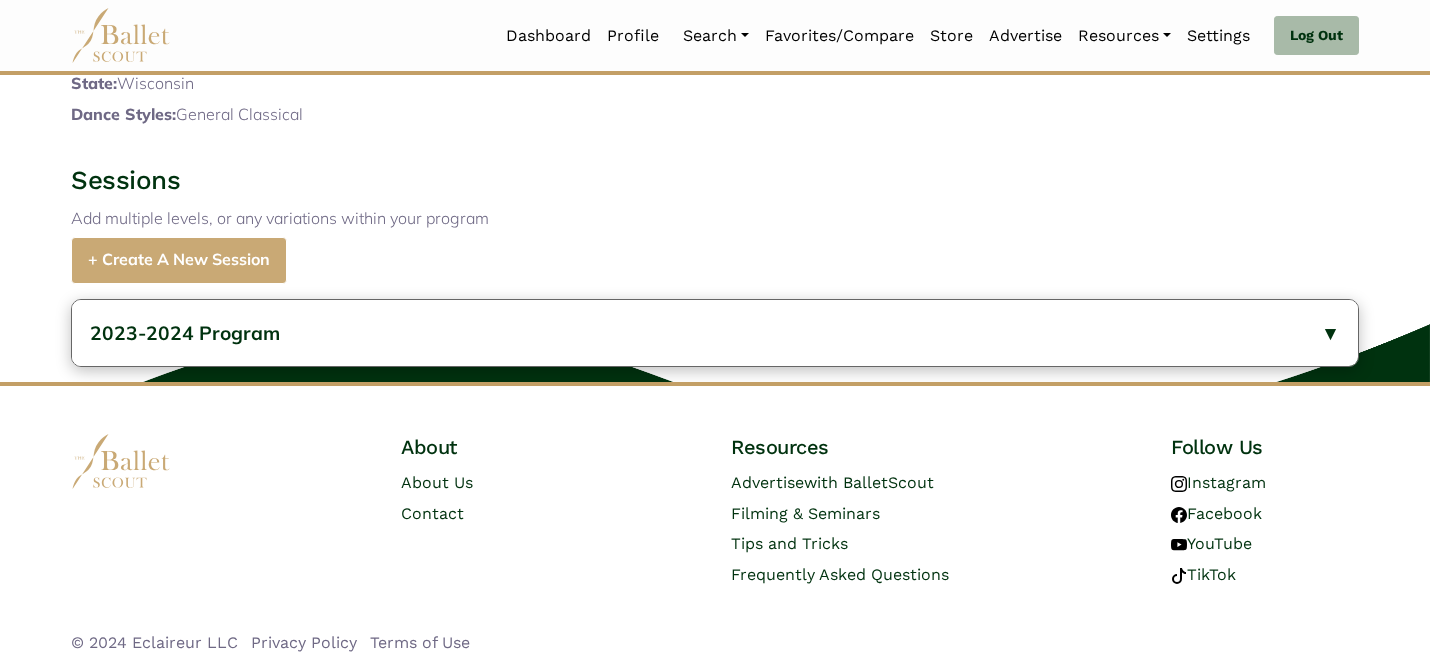 scroll, scrollTop: 670, scrollLeft: 0, axis: vertical 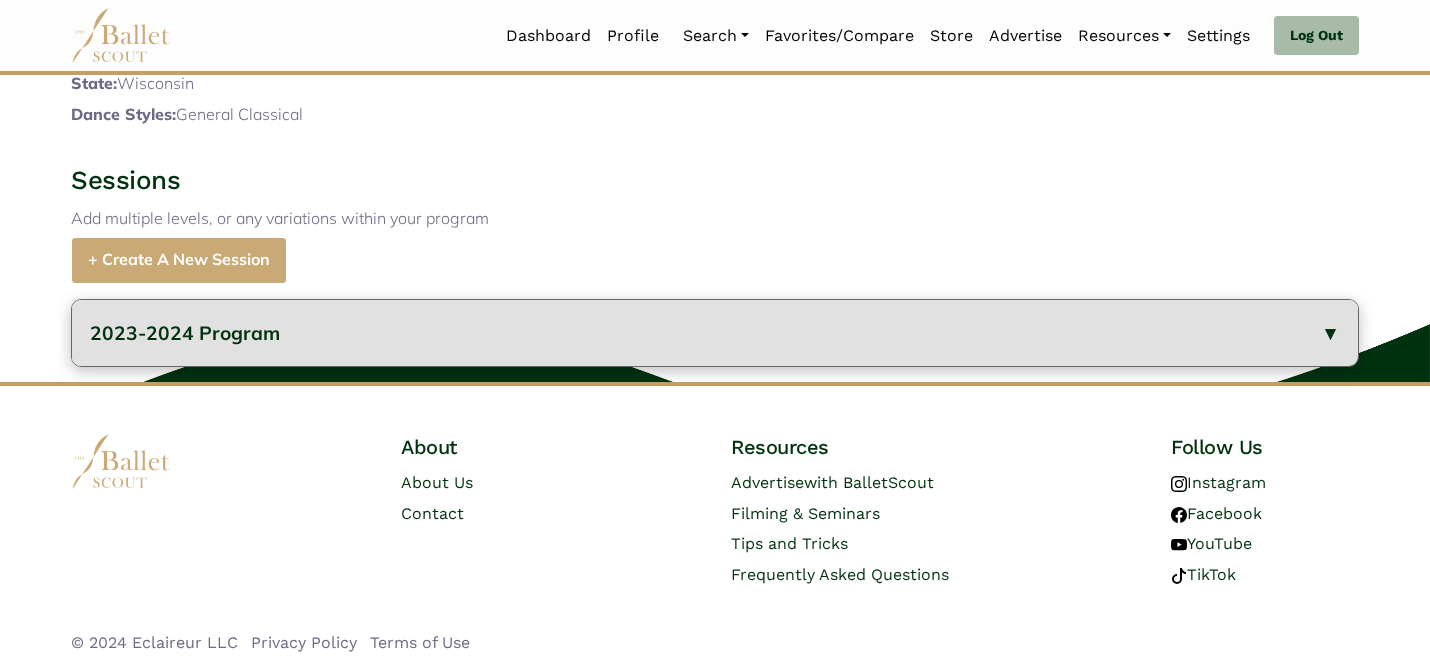 click on "2023-2024 Program" at bounding box center (715, 333) 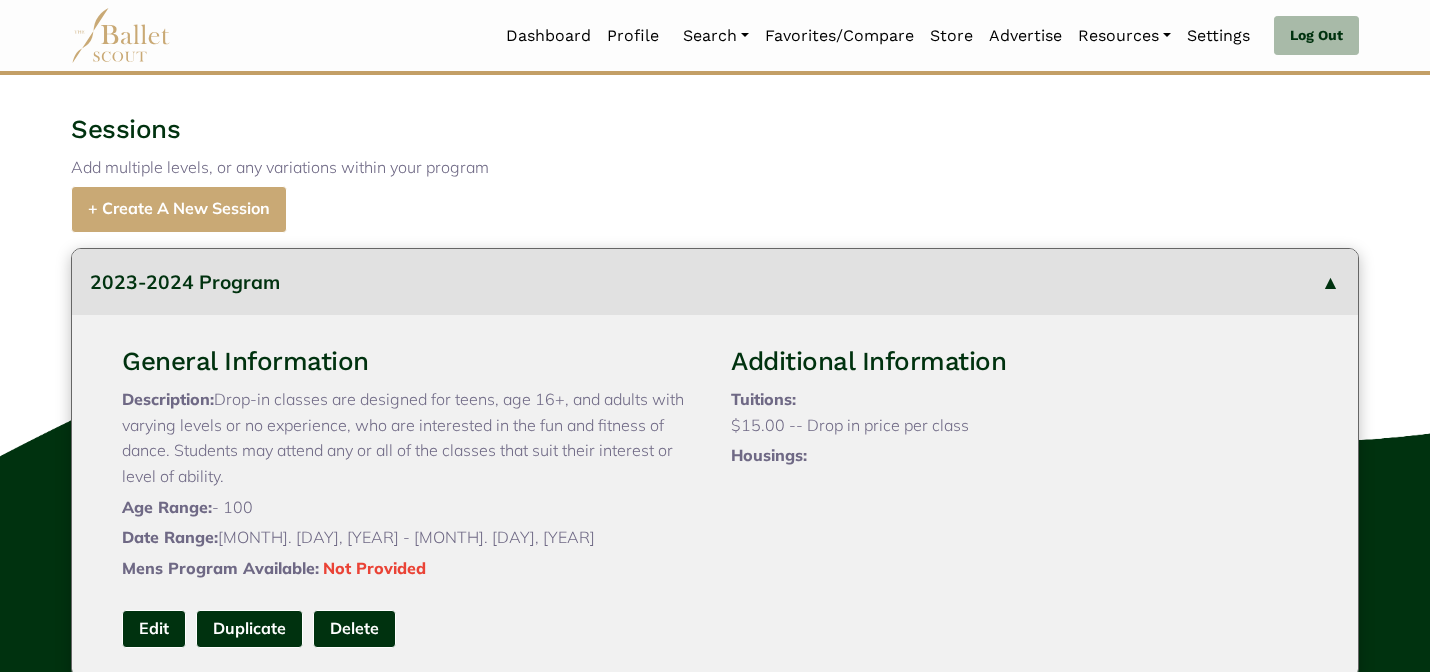 type 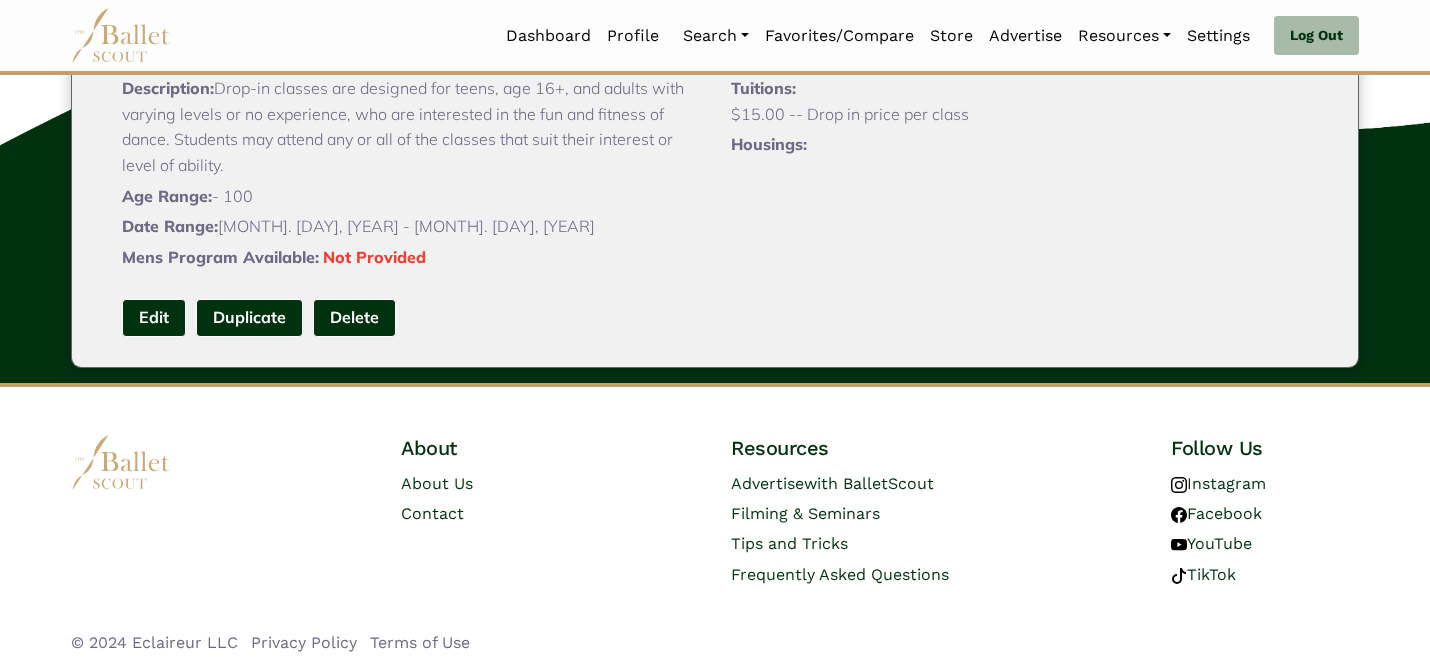 scroll, scrollTop: 1032, scrollLeft: 0, axis: vertical 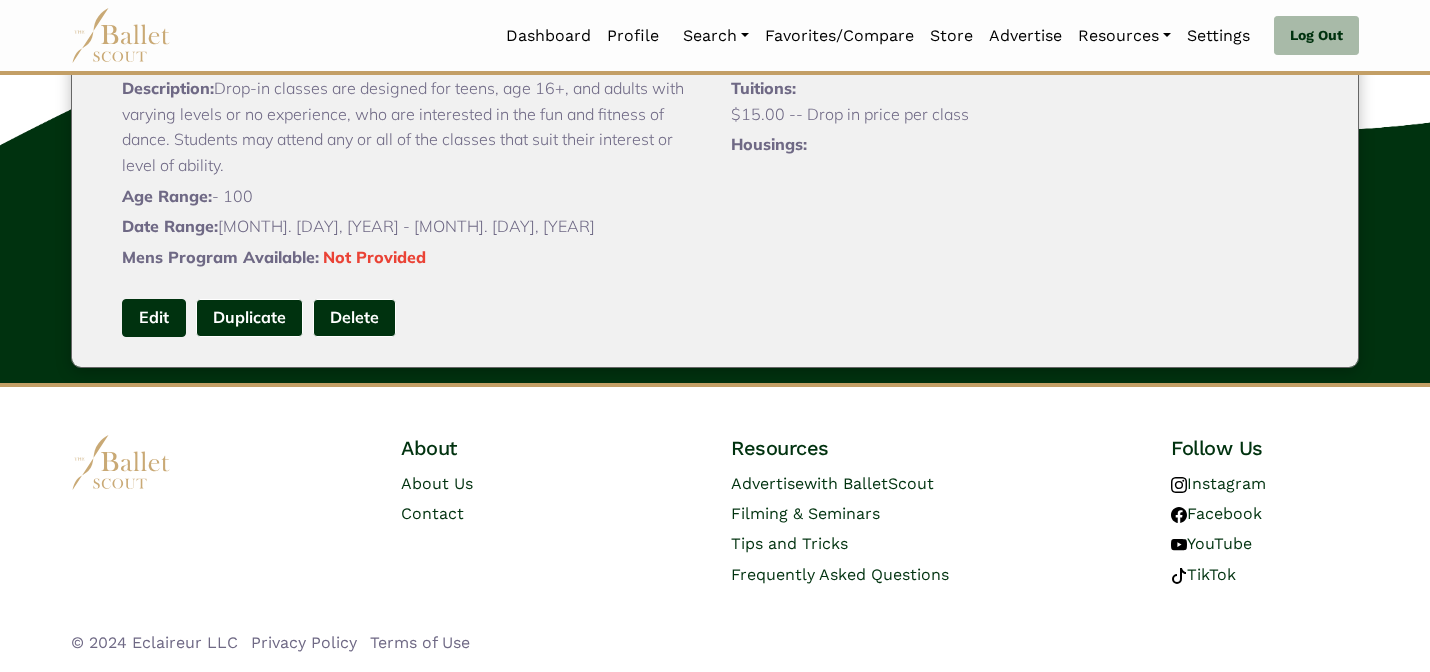 click on "Edit" at bounding box center (154, 317) 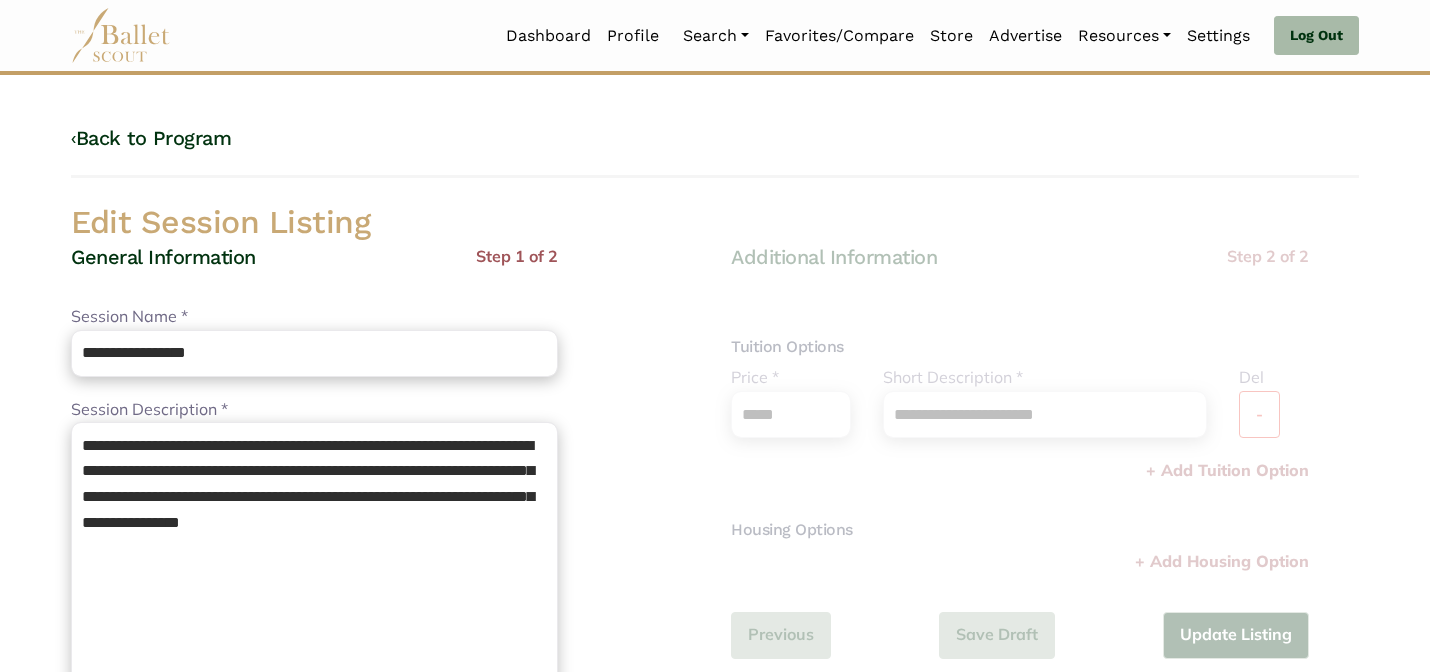 scroll, scrollTop: 0, scrollLeft: 0, axis: both 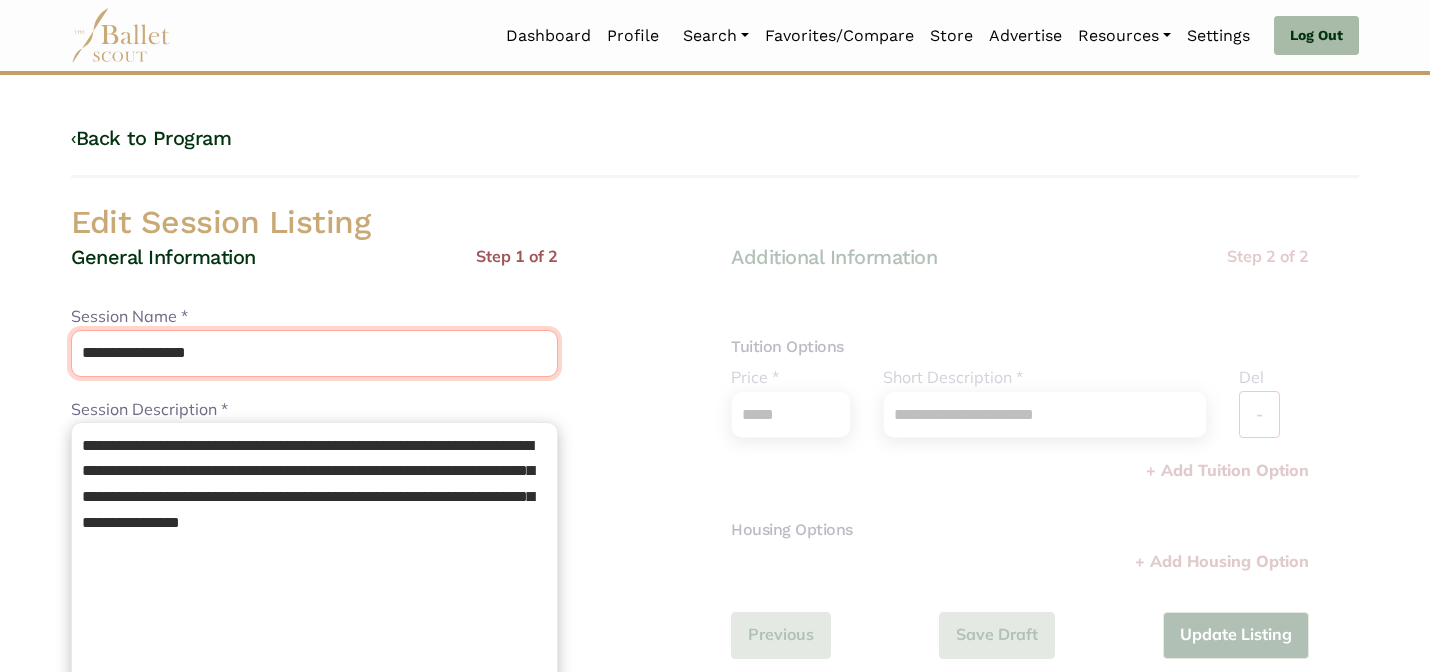 drag, startPoint x: 283, startPoint y: 365, endPoint x: 246, endPoint y: 219, distance: 150.6154 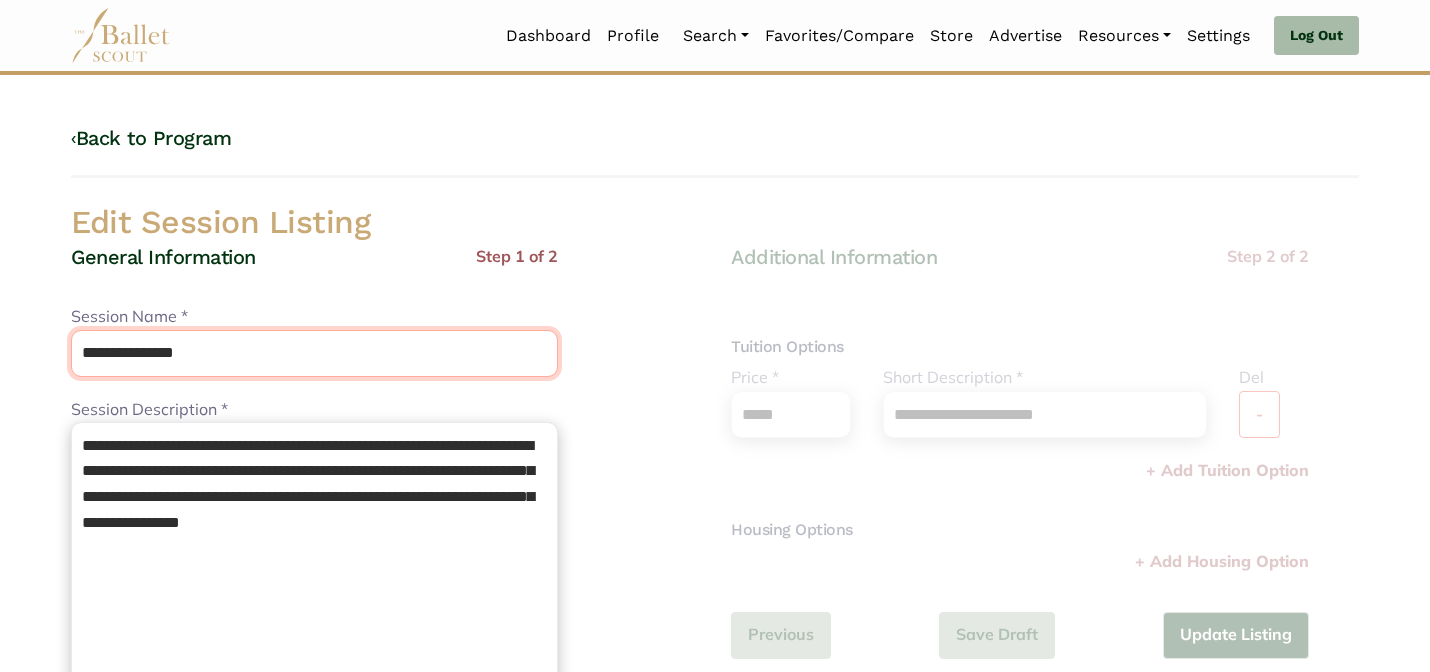 type on "**********" 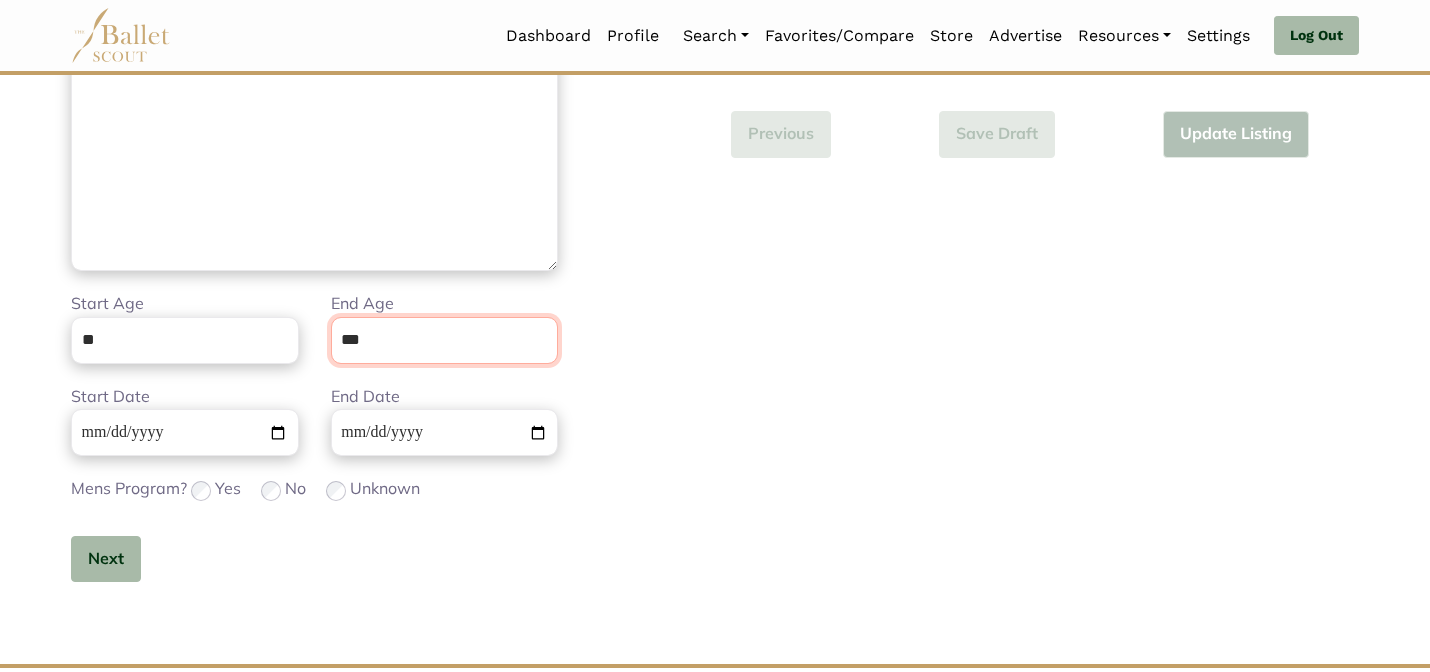 scroll, scrollTop: 505, scrollLeft: 0, axis: vertical 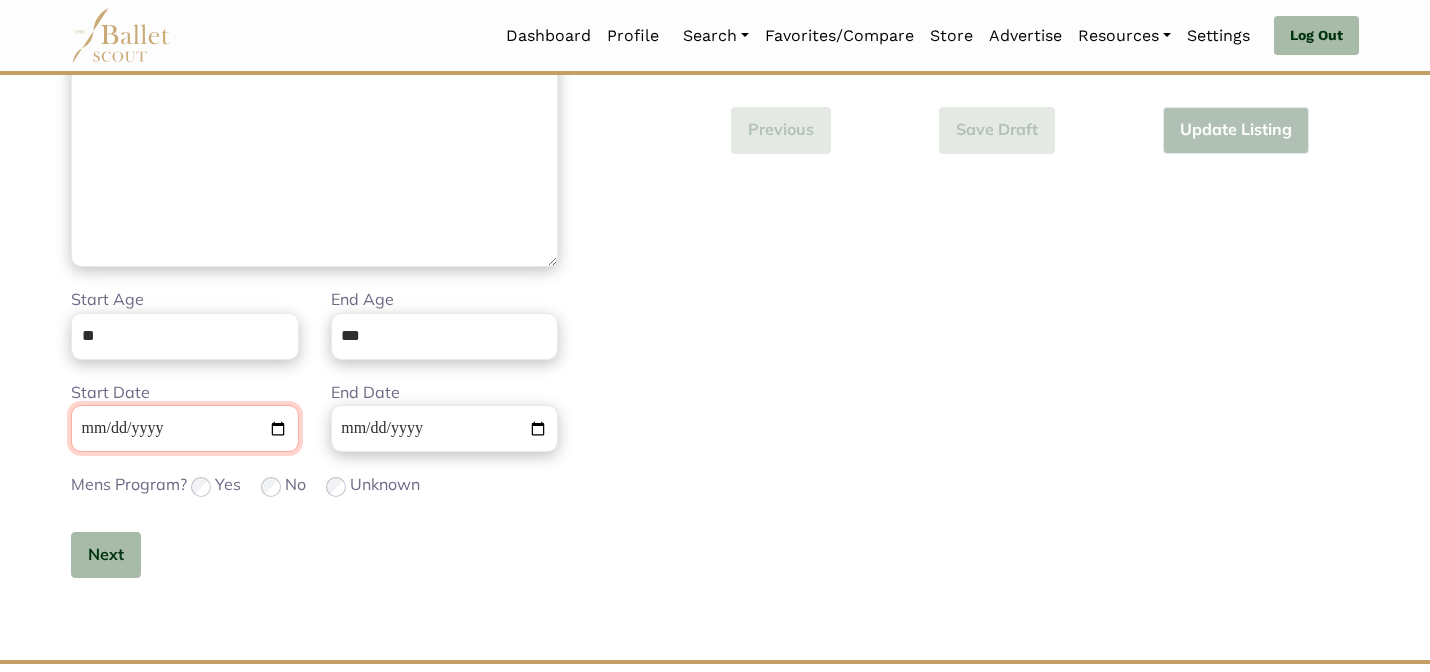 type 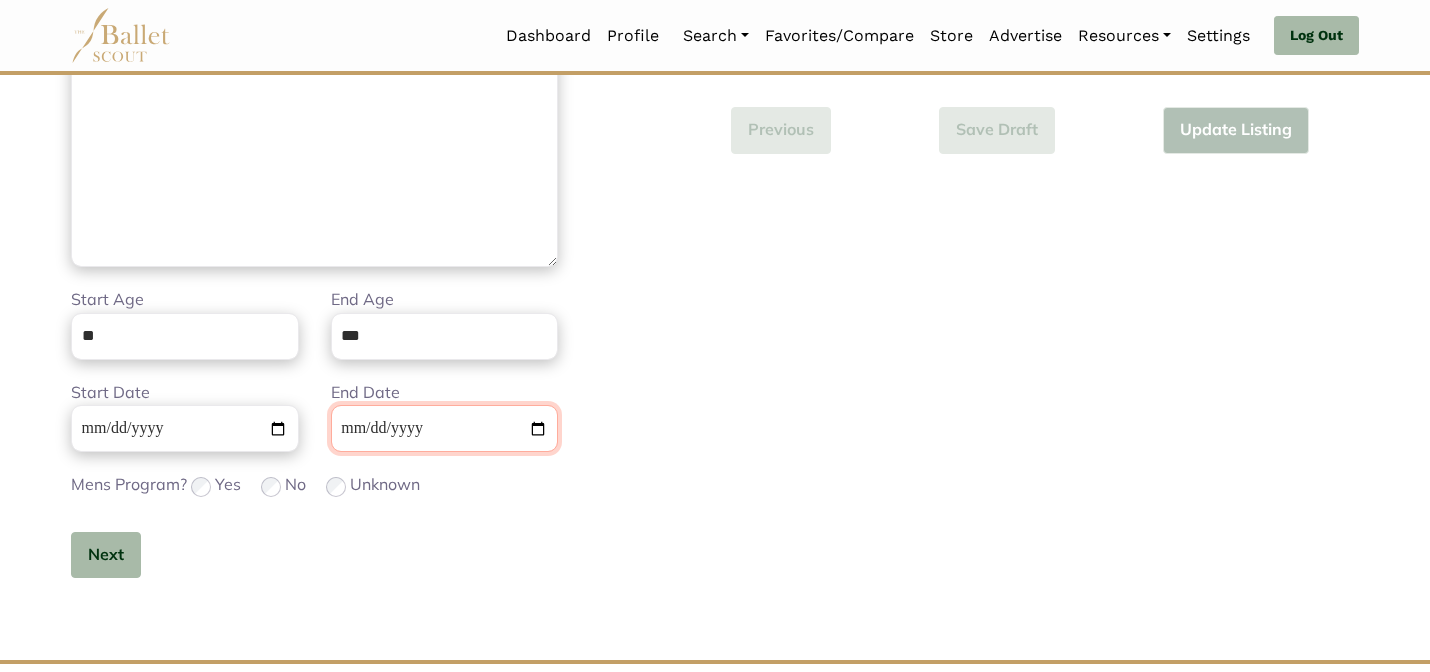 type 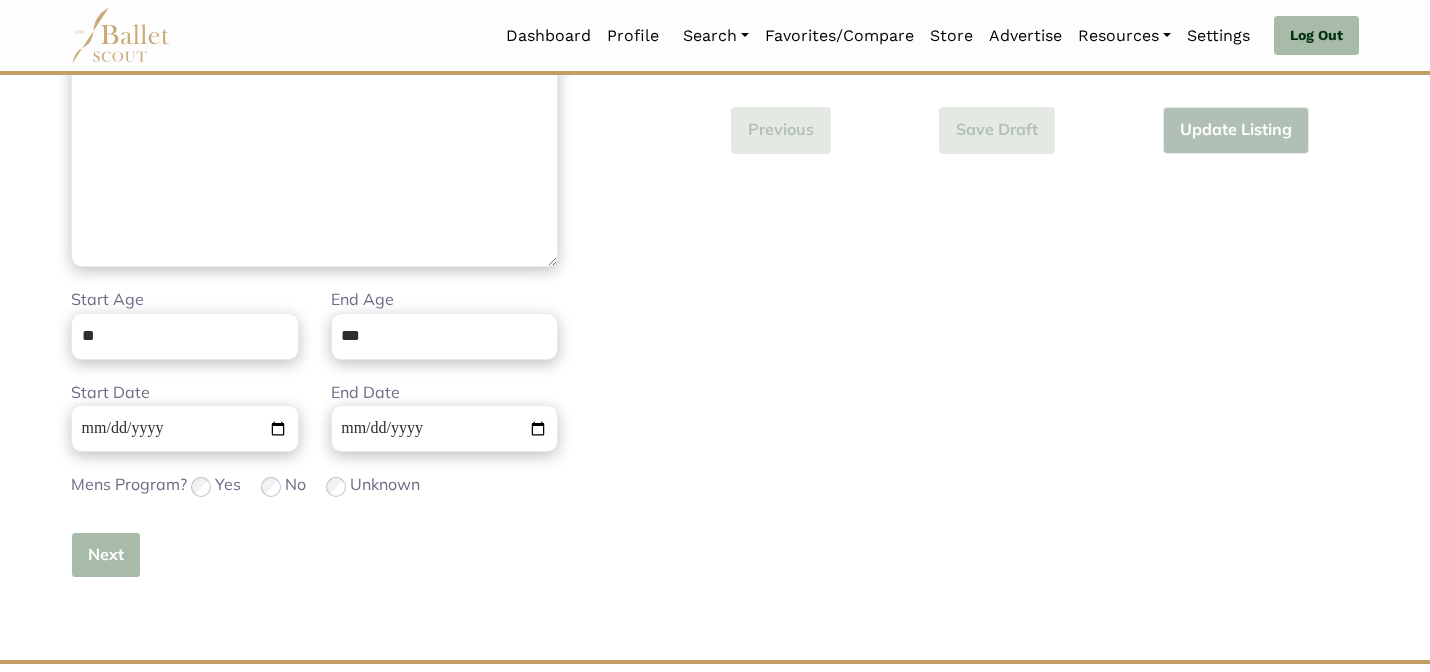click on "Next" at bounding box center (106, 555) 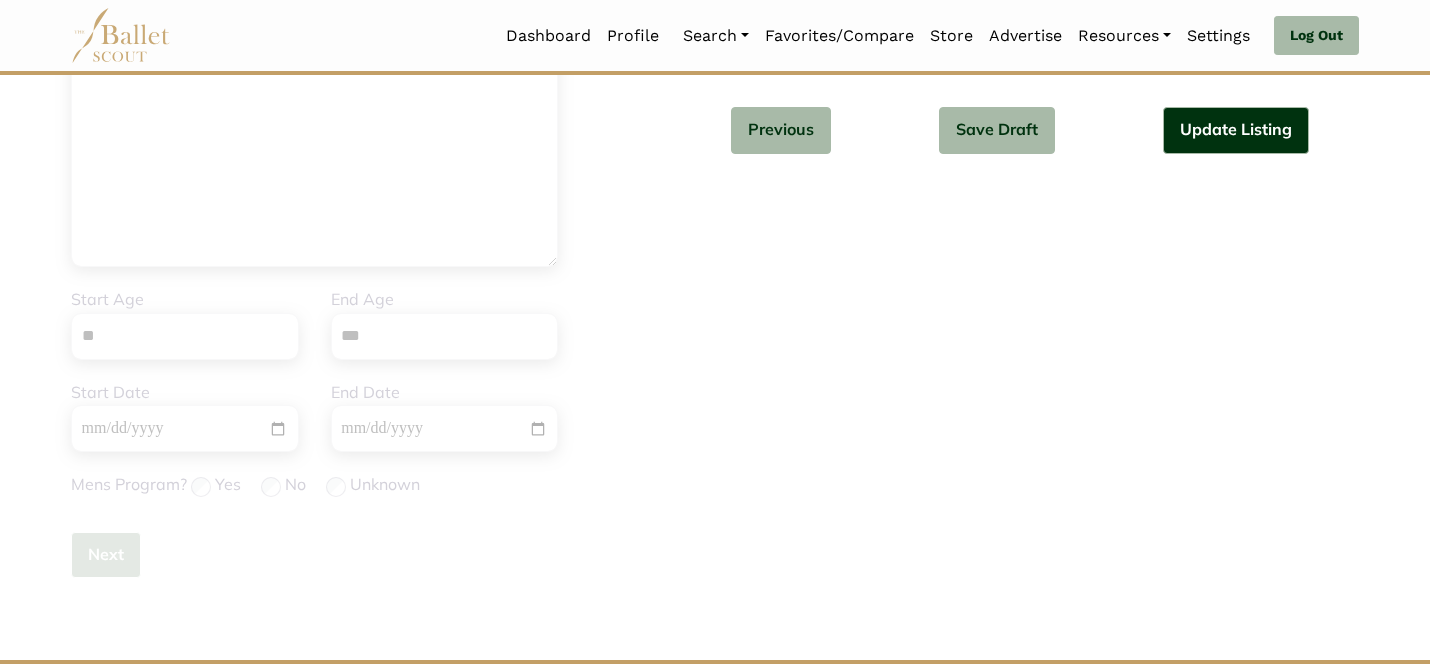 type 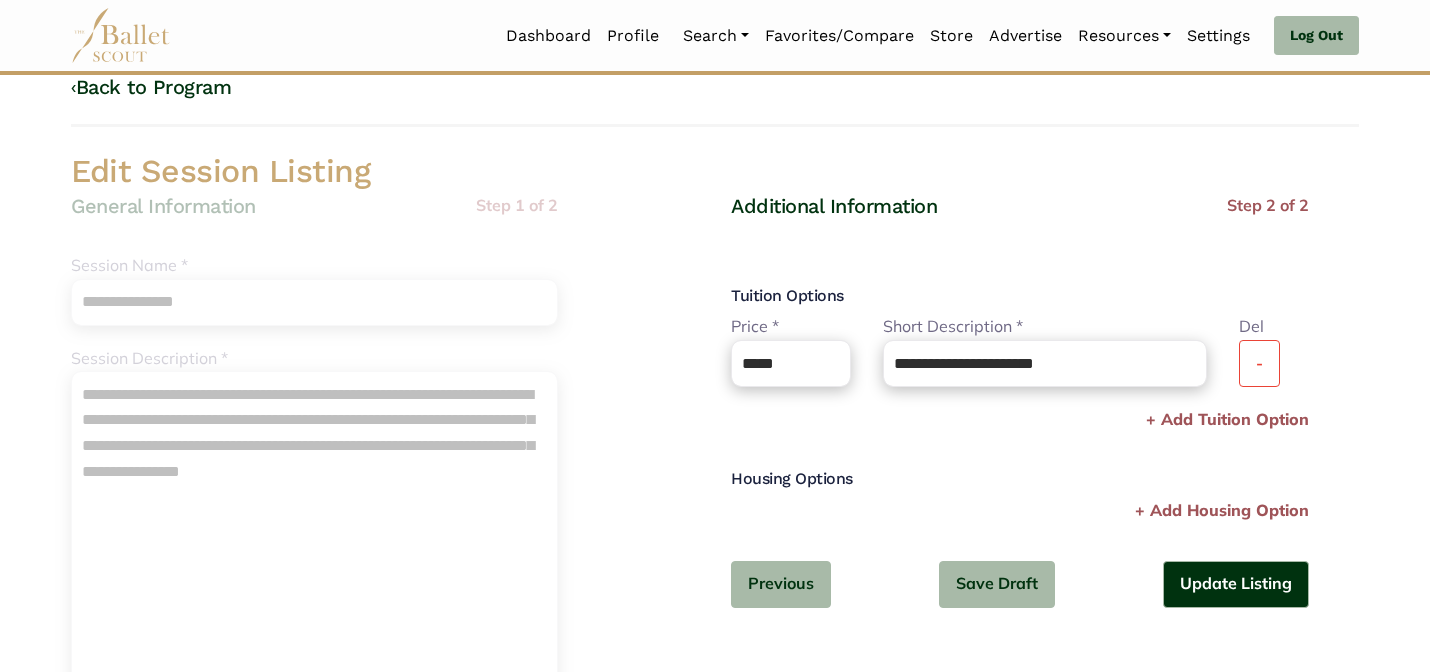 scroll, scrollTop: 0, scrollLeft: 0, axis: both 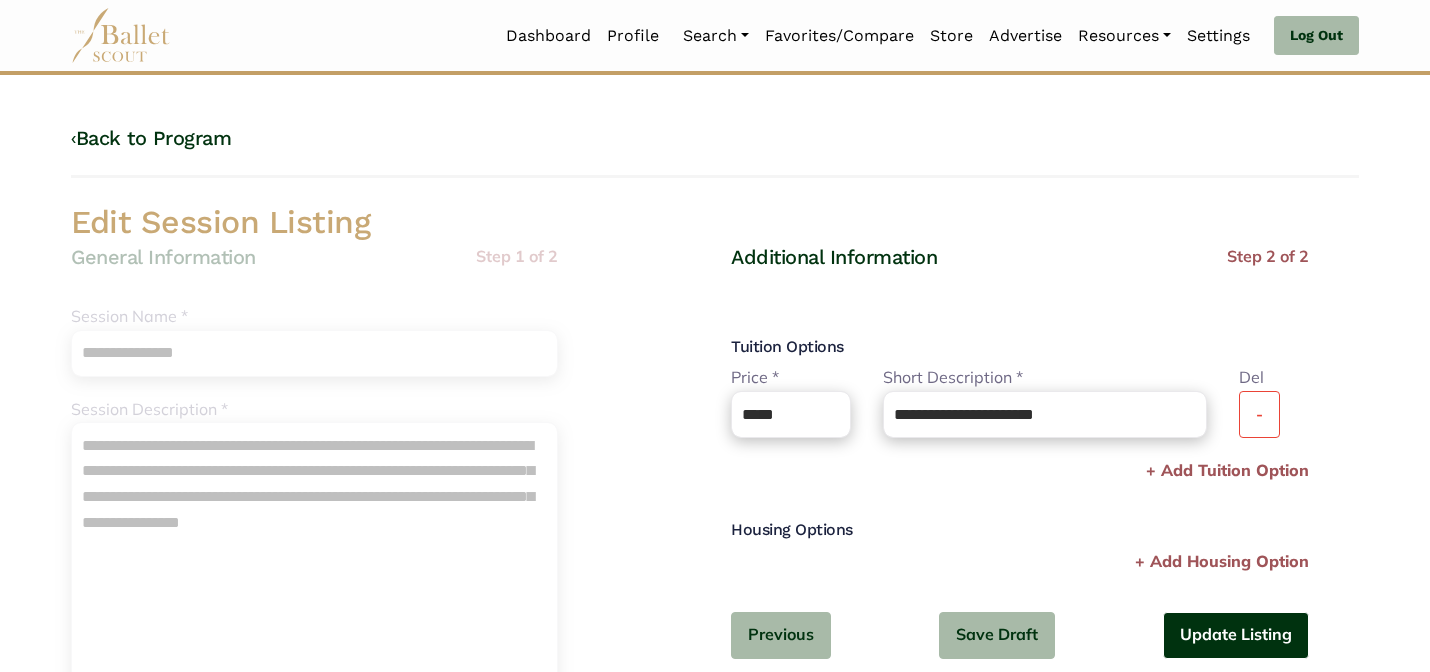 click on "Update Listing" at bounding box center [1236, 635] 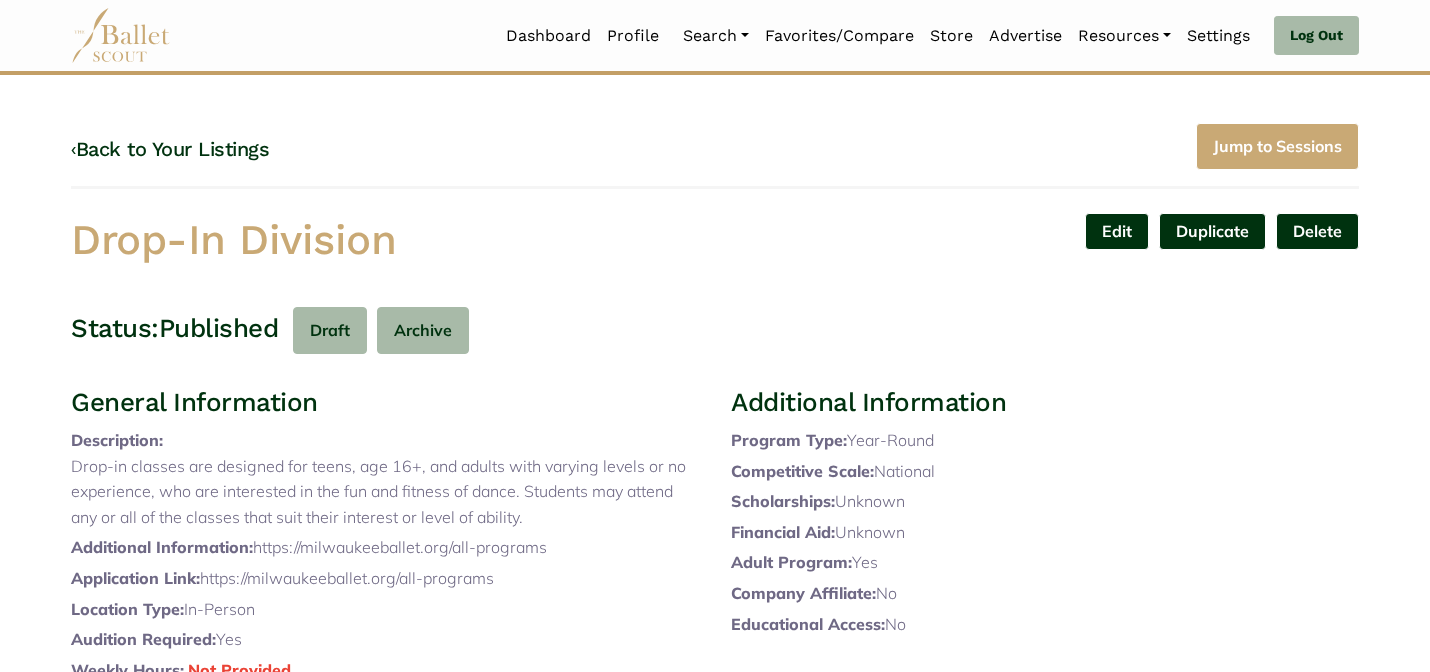 scroll, scrollTop: 0, scrollLeft: 0, axis: both 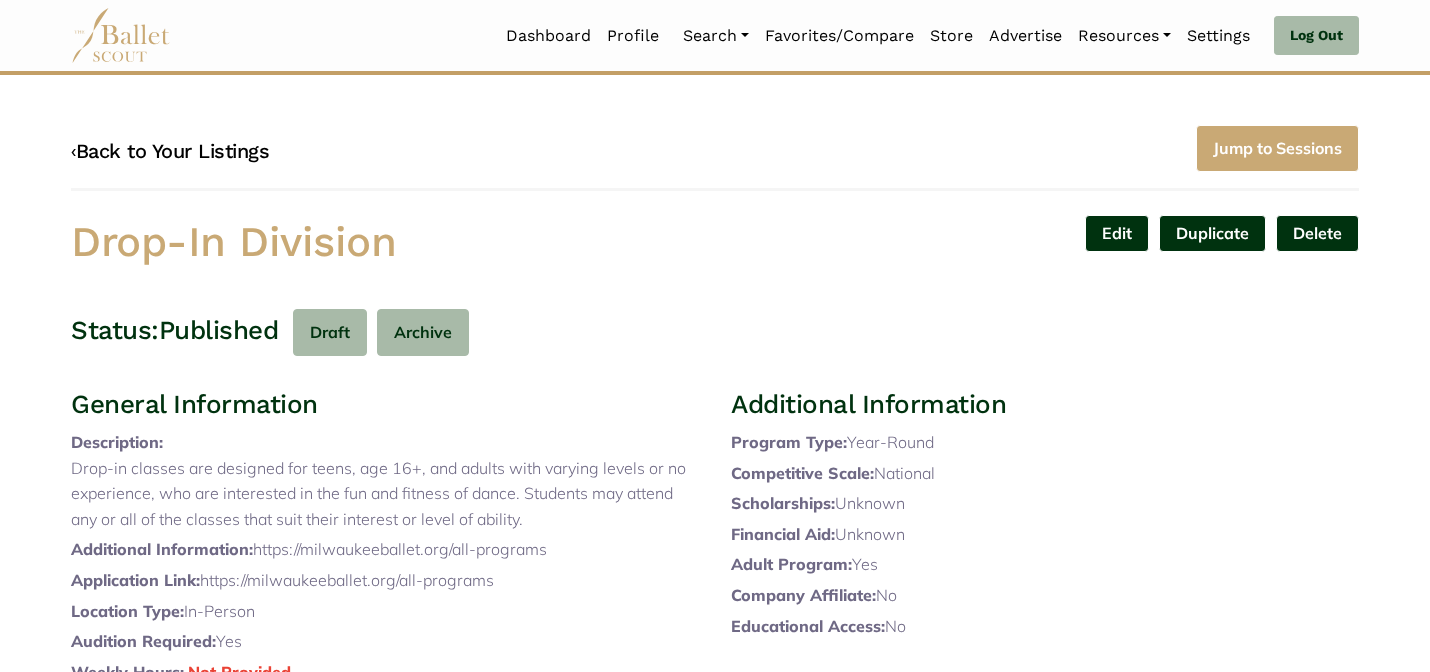 click on "‹  Back to Your Listings" at bounding box center [170, 151] 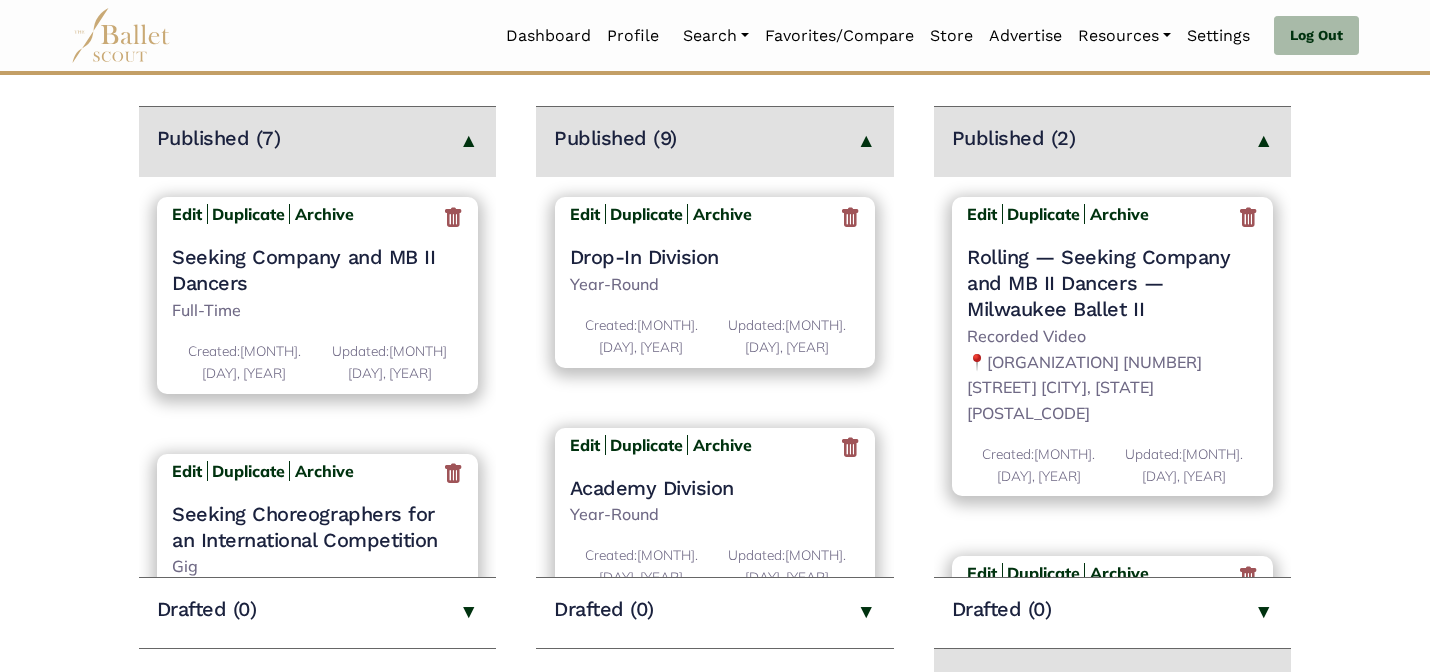 scroll, scrollTop: 320, scrollLeft: 0, axis: vertical 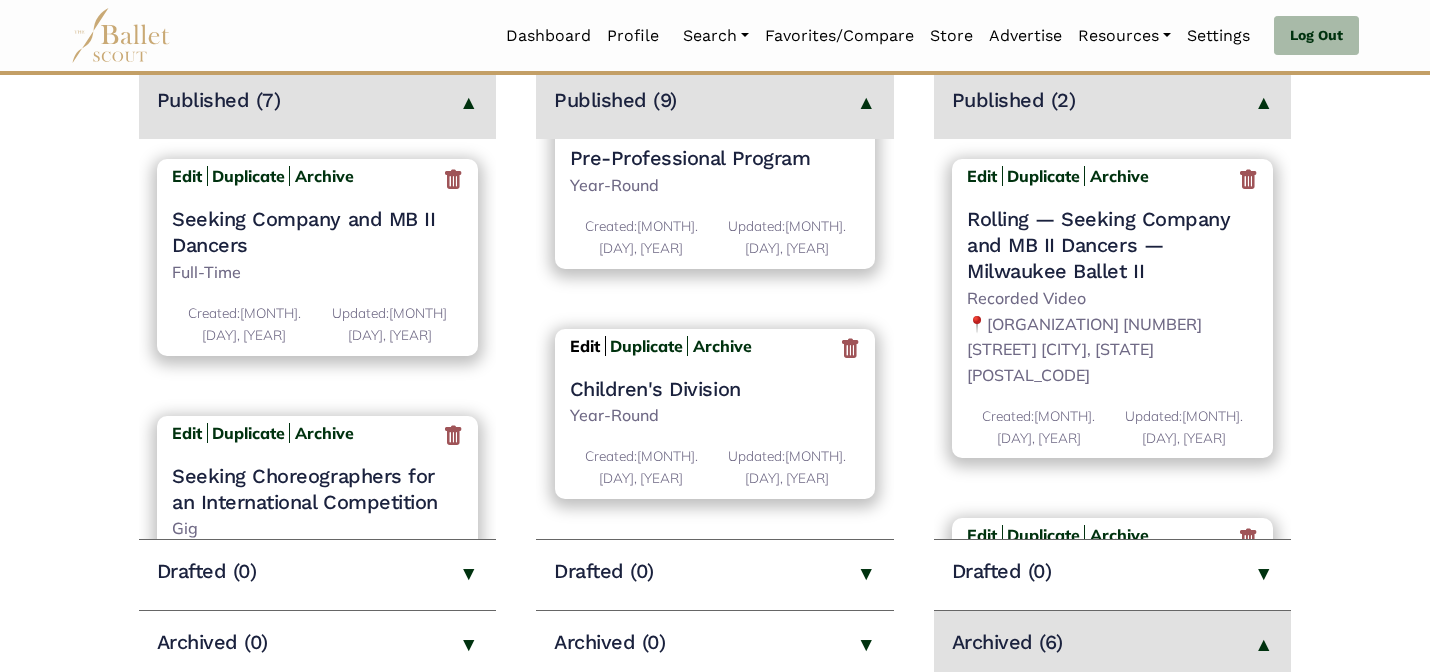 click on "Edit" at bounding box center [585, 346] 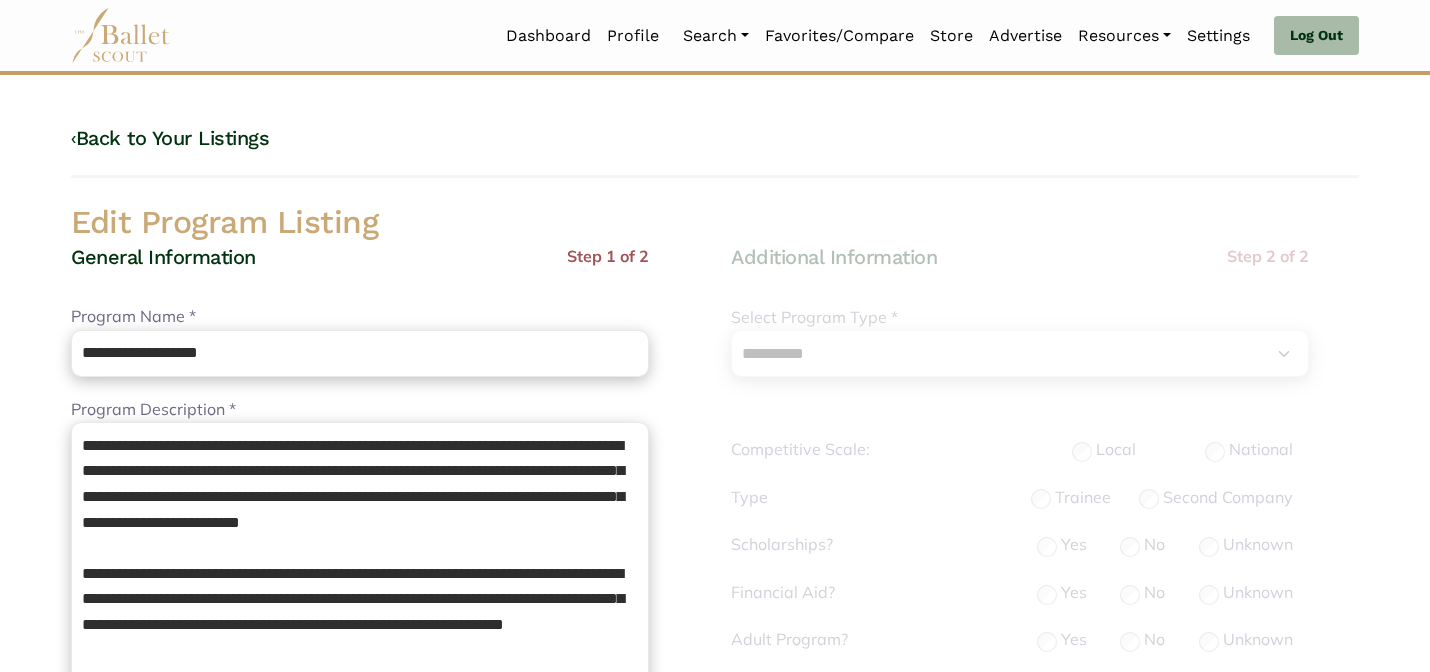 select on "**" 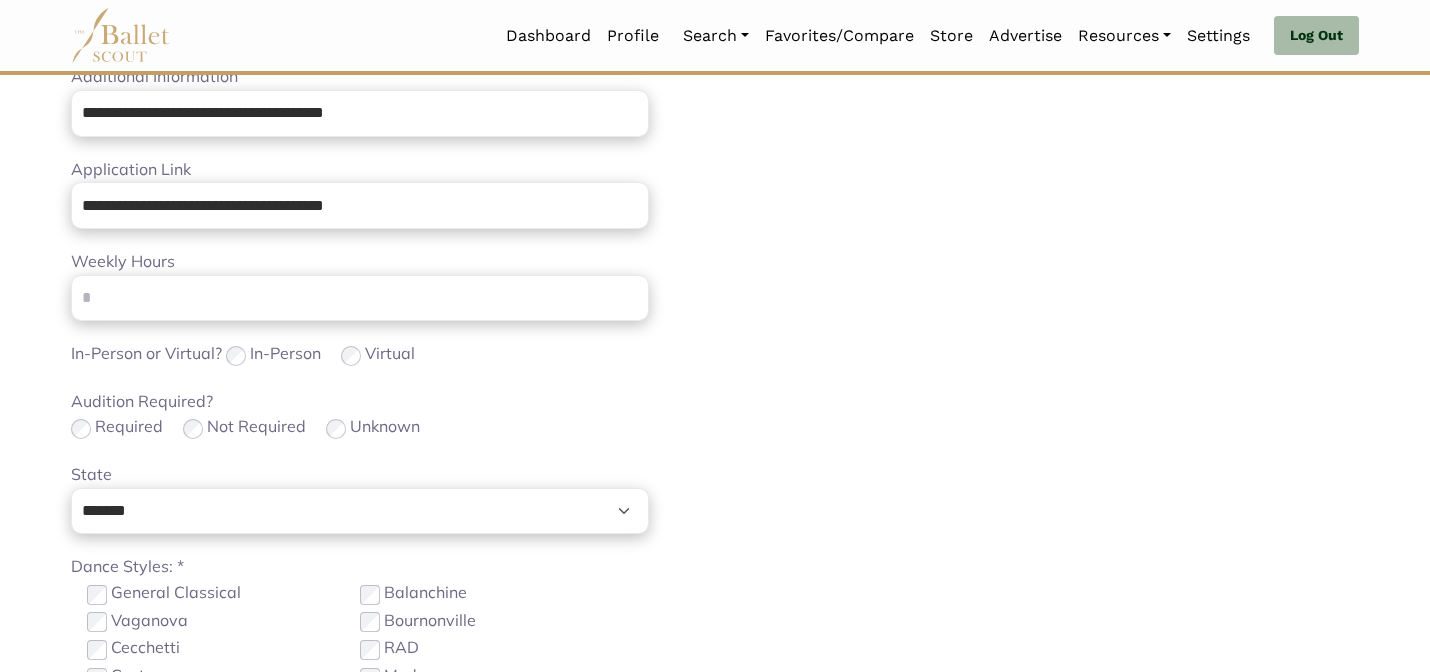scroll, scrollTop: 632, scrollLeft: 0, axis: vertical 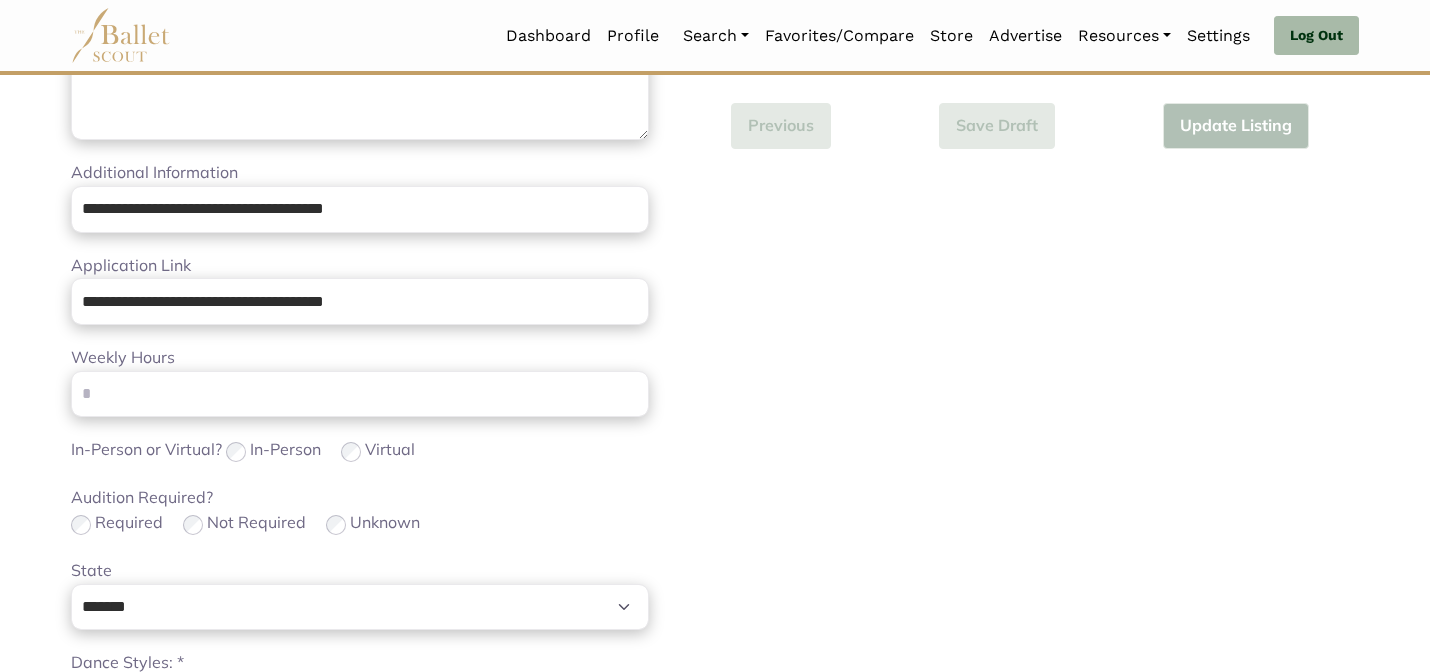 click on "In-Person or Virtual?
In-Person
Virtual" at bounding box center [360, 451] 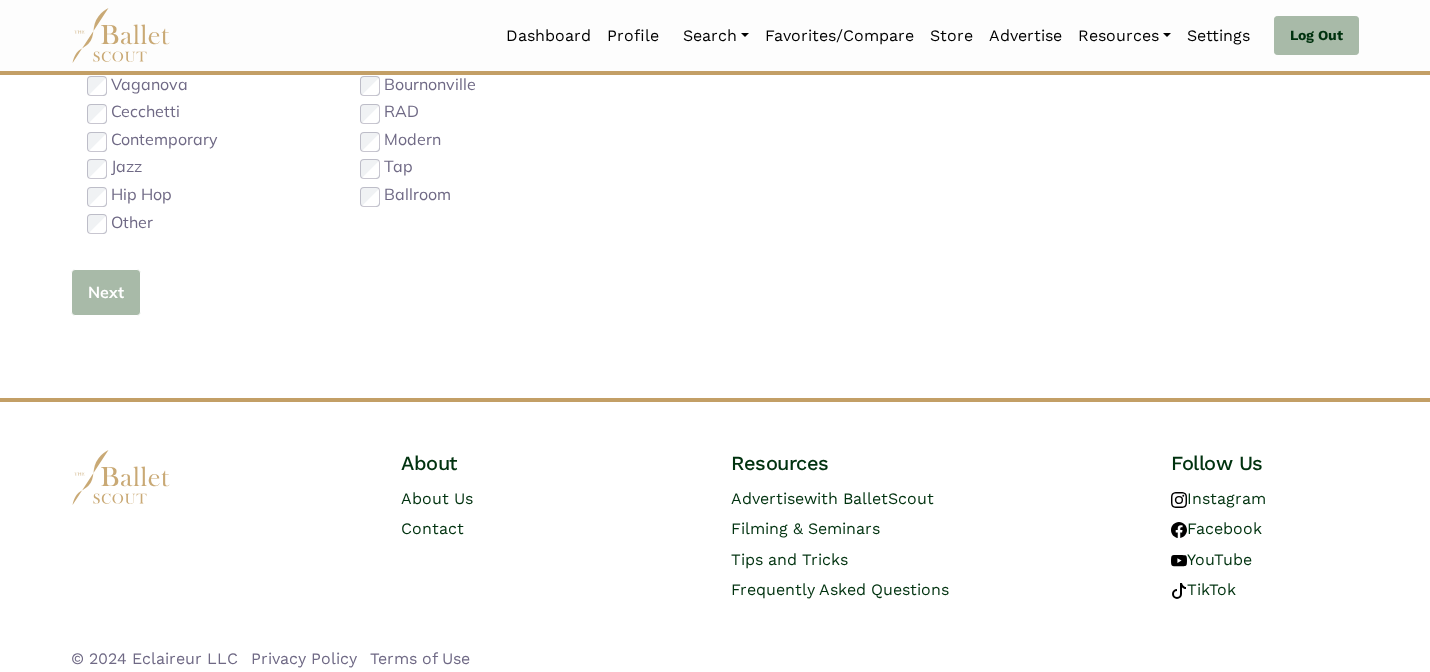 click on "Next" at bounding box center [106, 292] 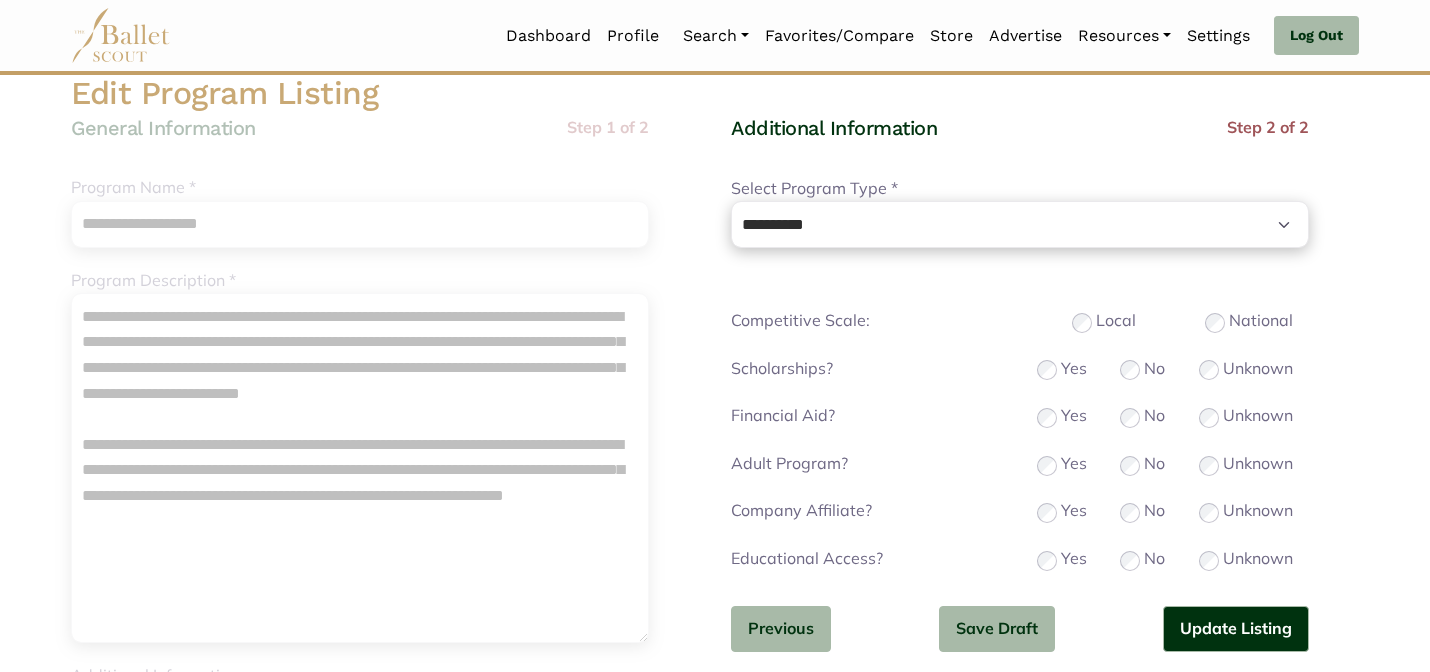 scroll, scrollTop: 160, scrollLeft: 0, axis: vertical 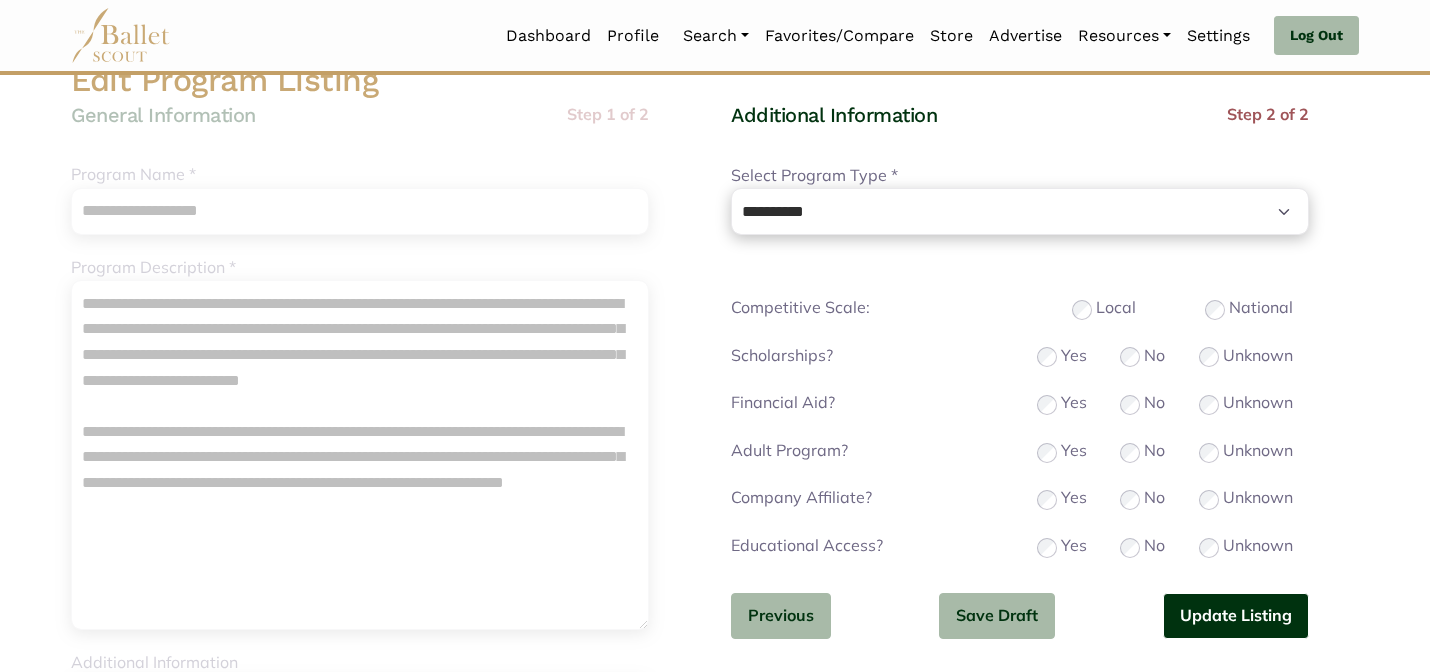 click on "Update Listing" at bounding box center (1236, 616) 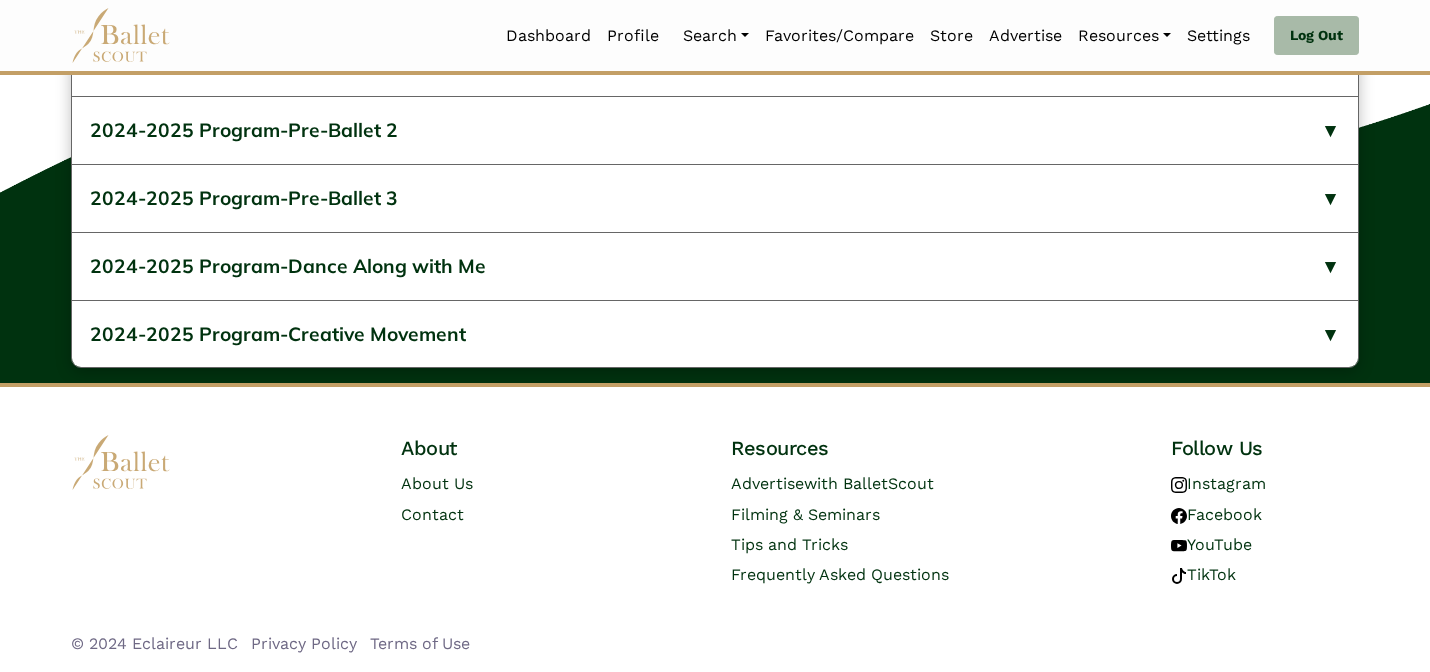 scroll, scrollTop: 949, scrollLeft: 0, axis: vertical 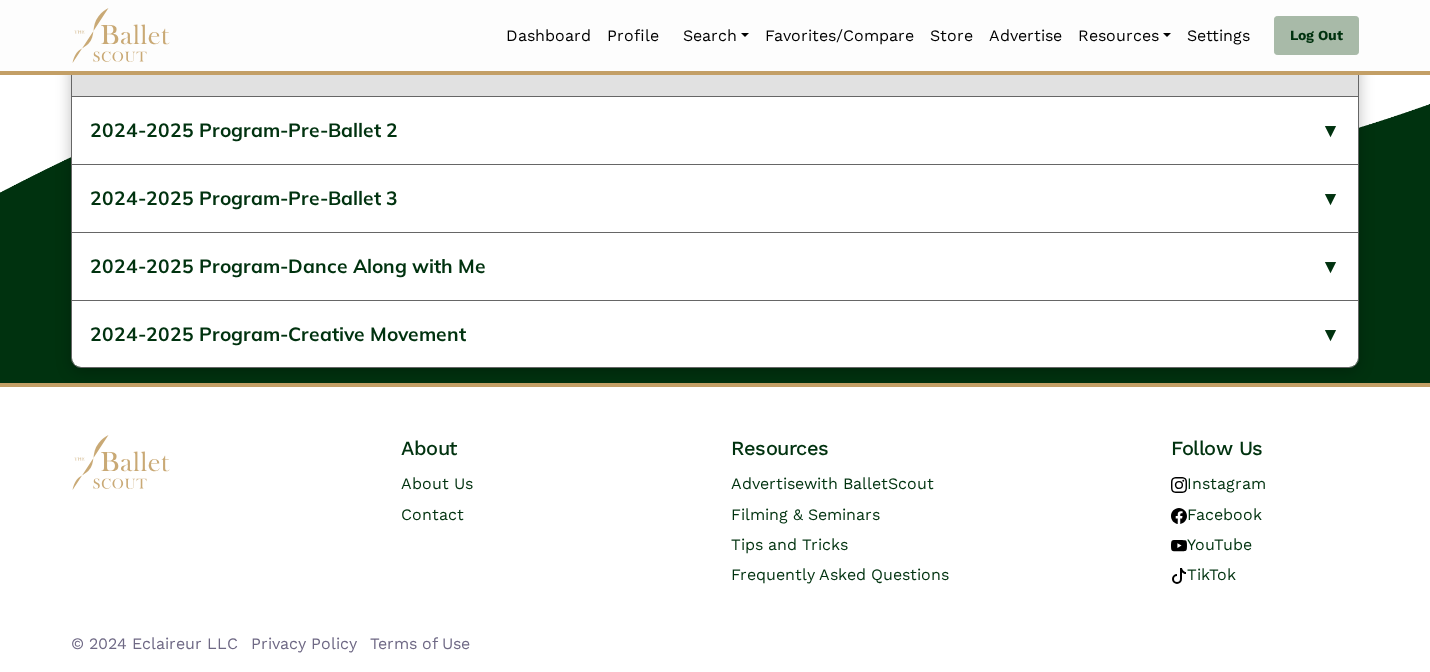 click on "2024-2025 Program-Pre-Ballet 1" at bounding box center (715, 63) 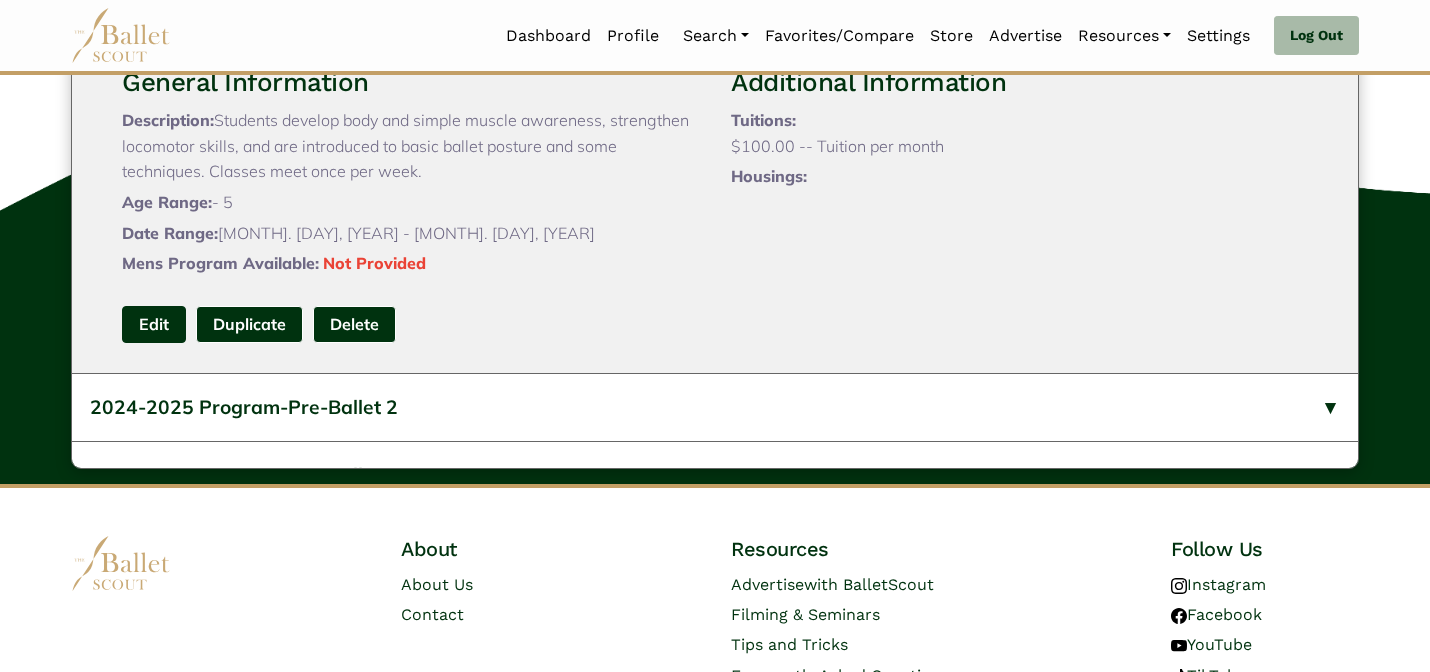 click on "Edit" at bounding box center [154, 324] 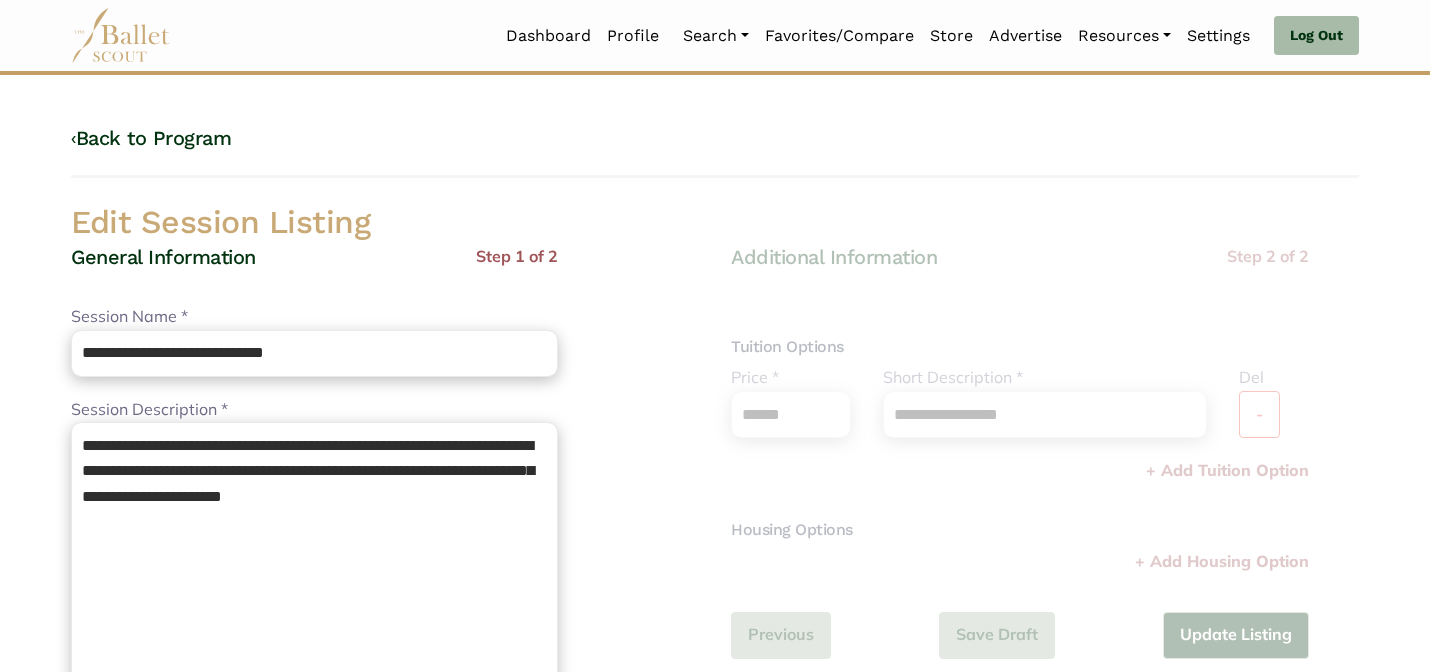 scroll, scrollTop: 0, scrollLeft: 0, axis: both 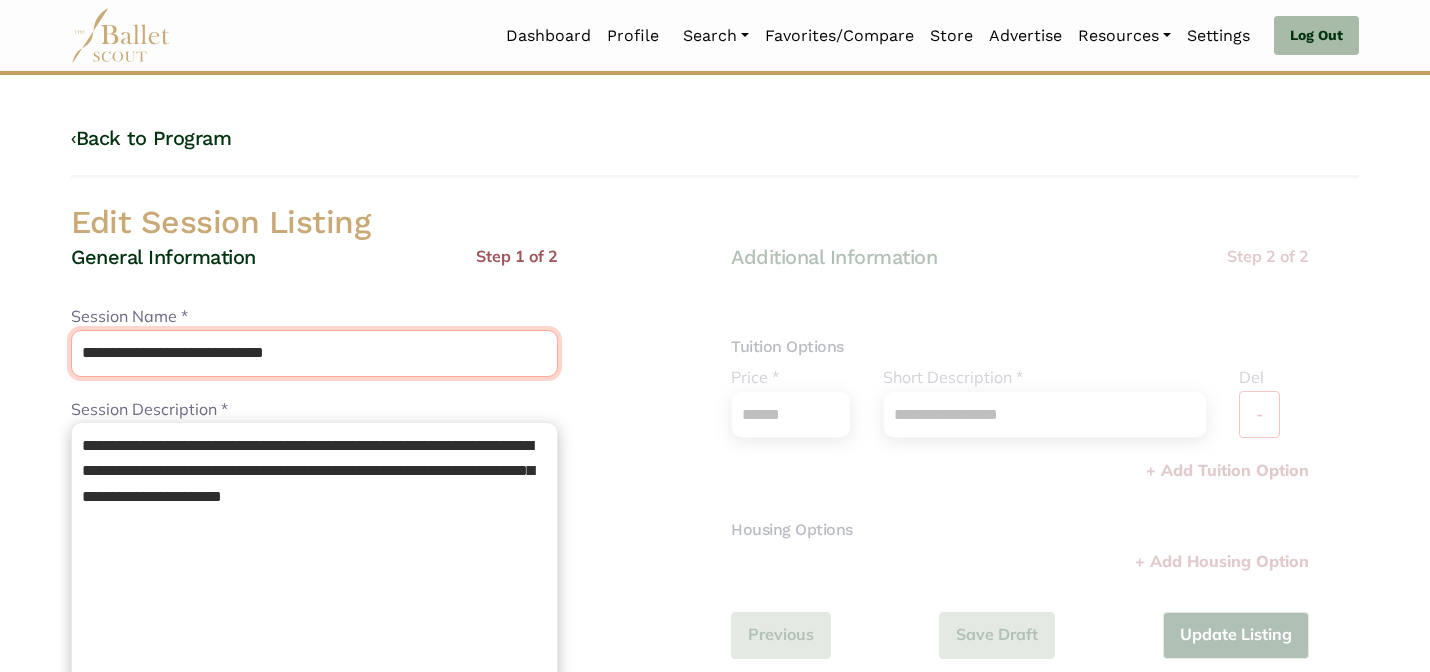 drag, startPoint x: 241, startPoint y: 362, endPoint x: 190, endPoint y: 310, distance: 72.835434 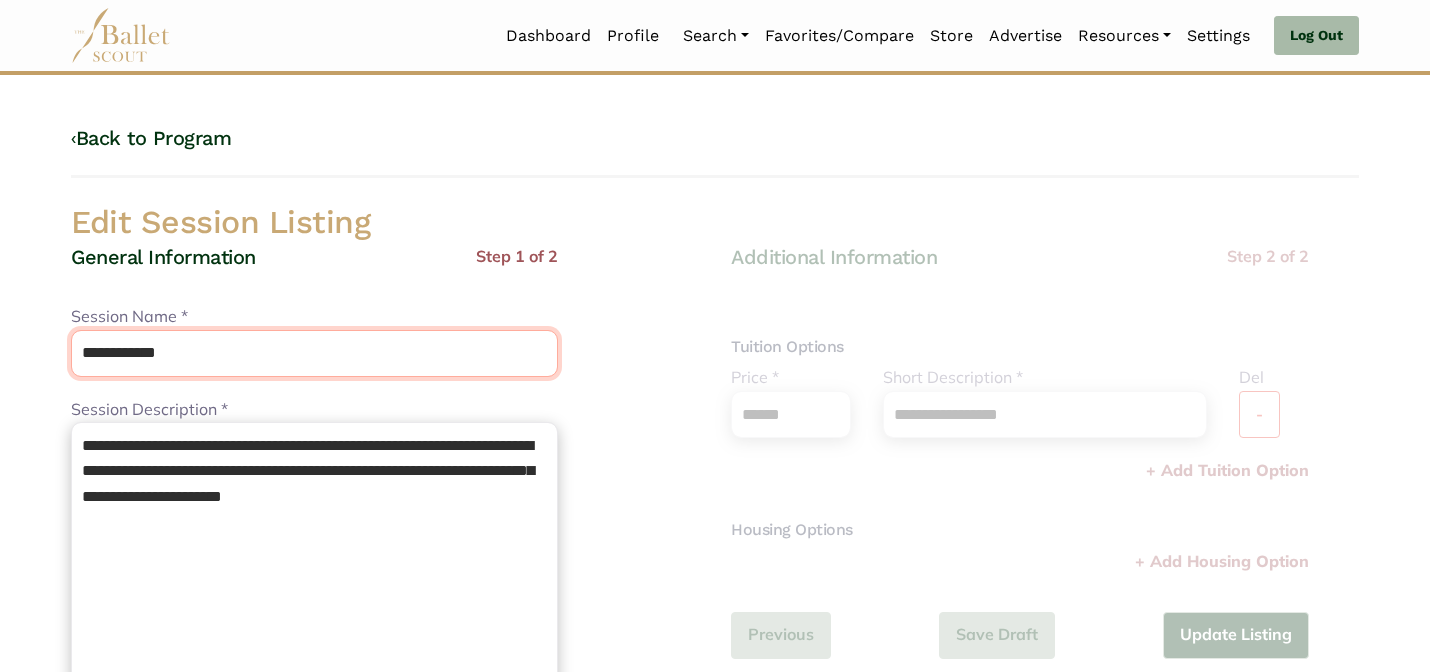 type on "**********" 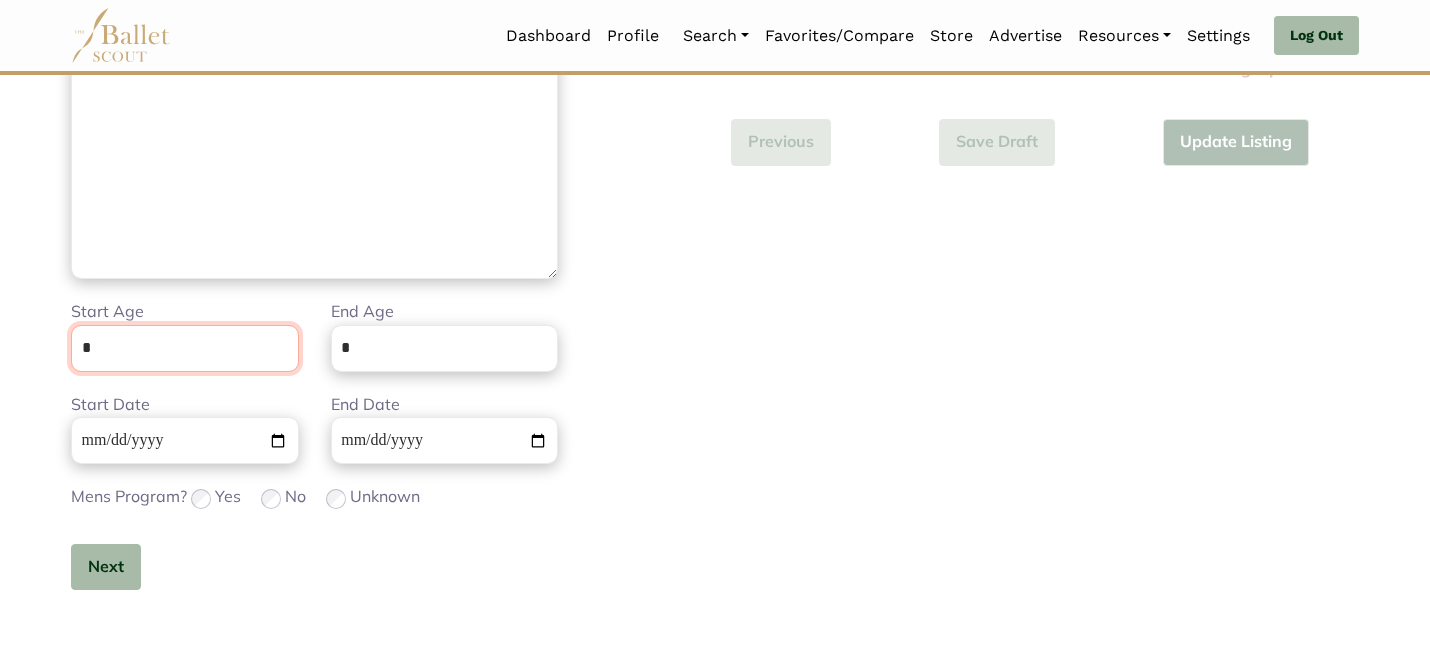 scroll, scrollTop: 505, scrollLeft: 0, axis: vertical 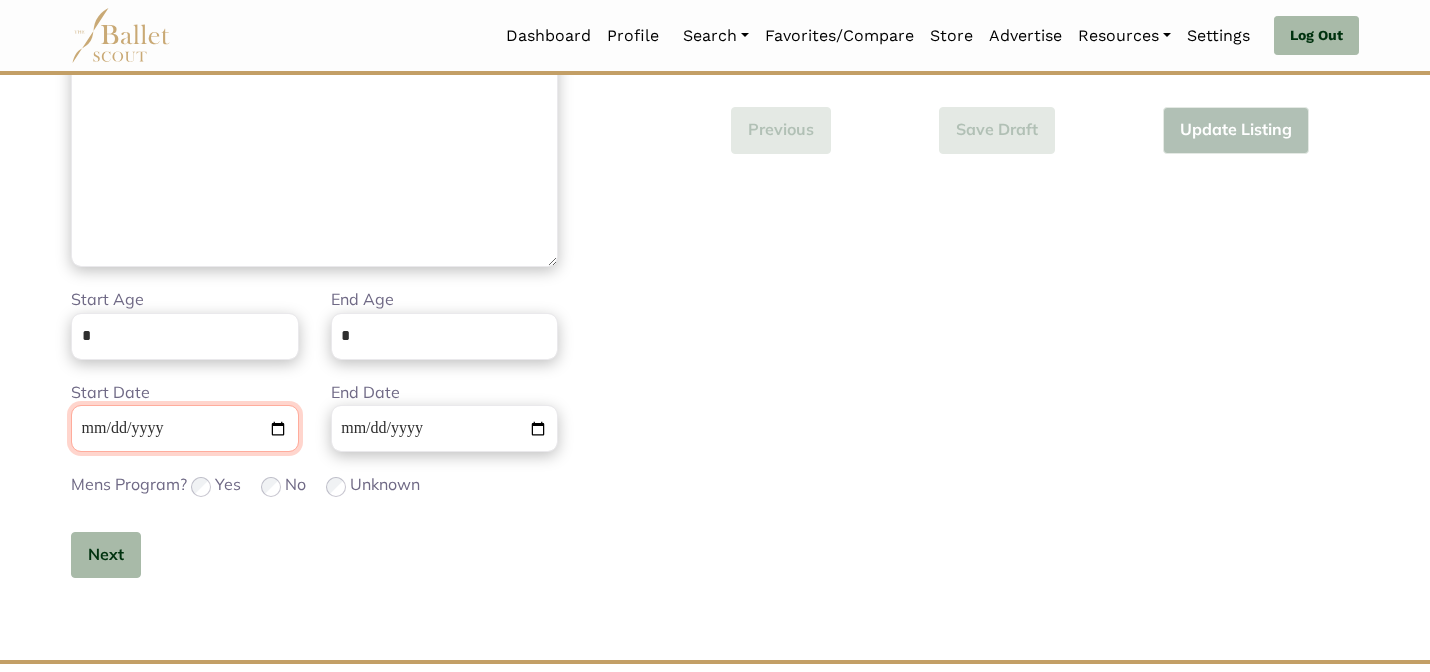 type 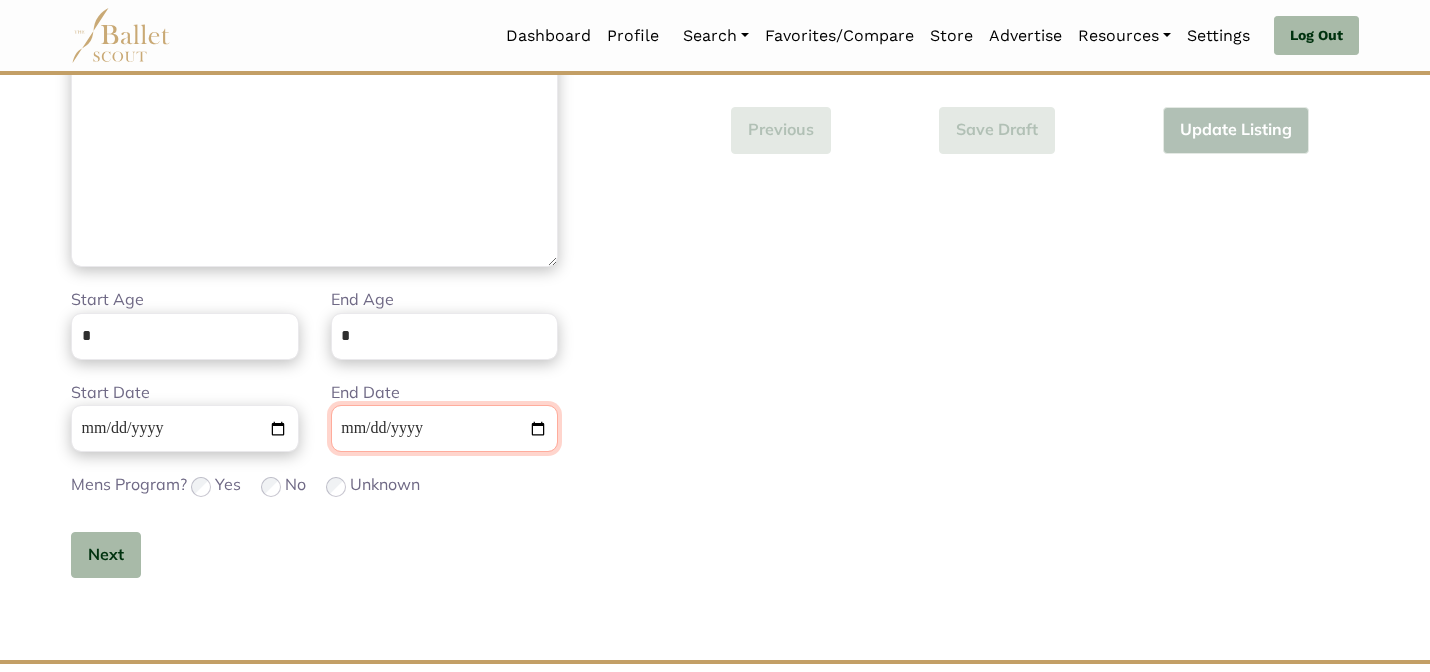 type 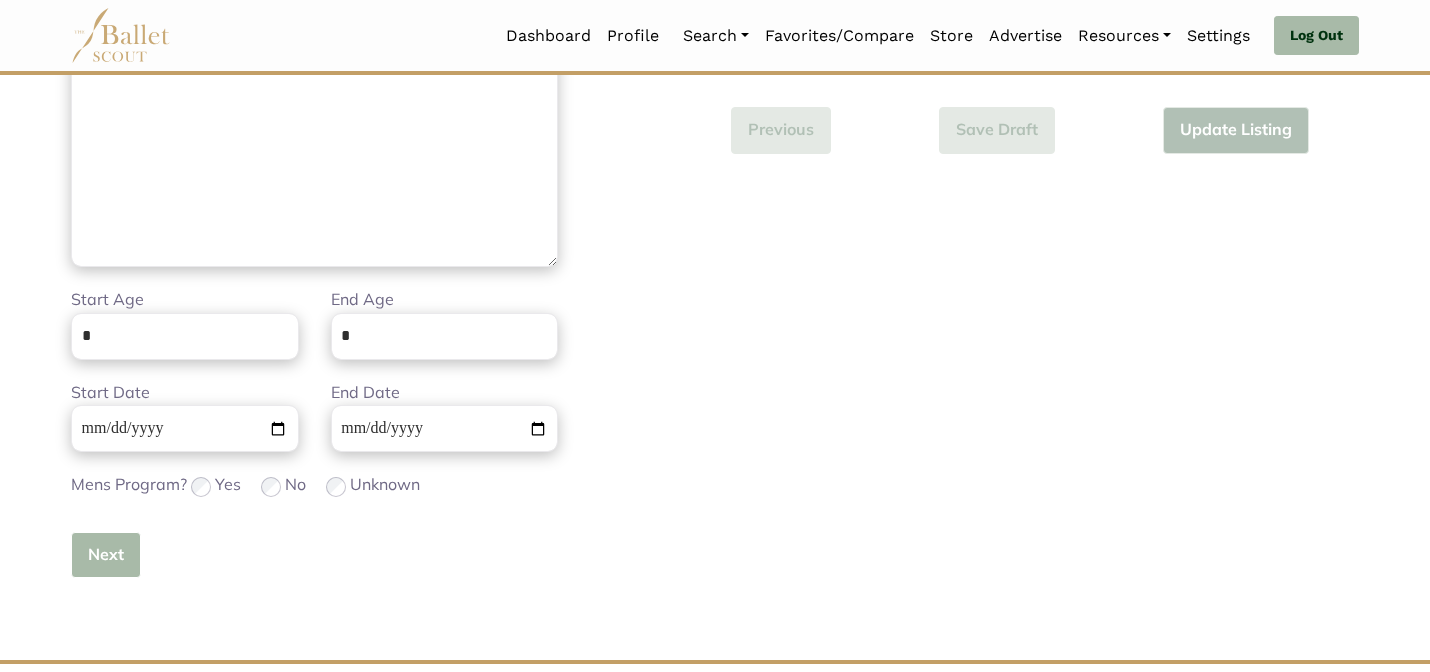 click on "Next" at bounding box center (106, 555) 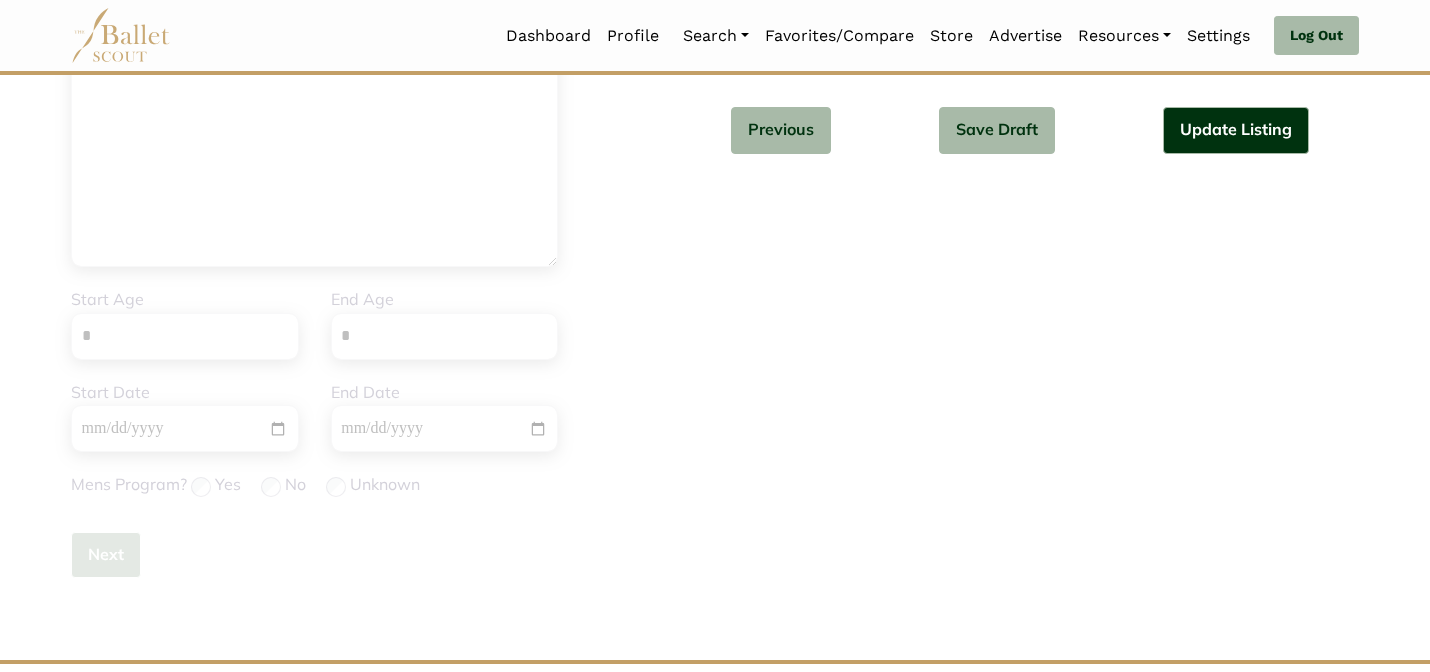 type 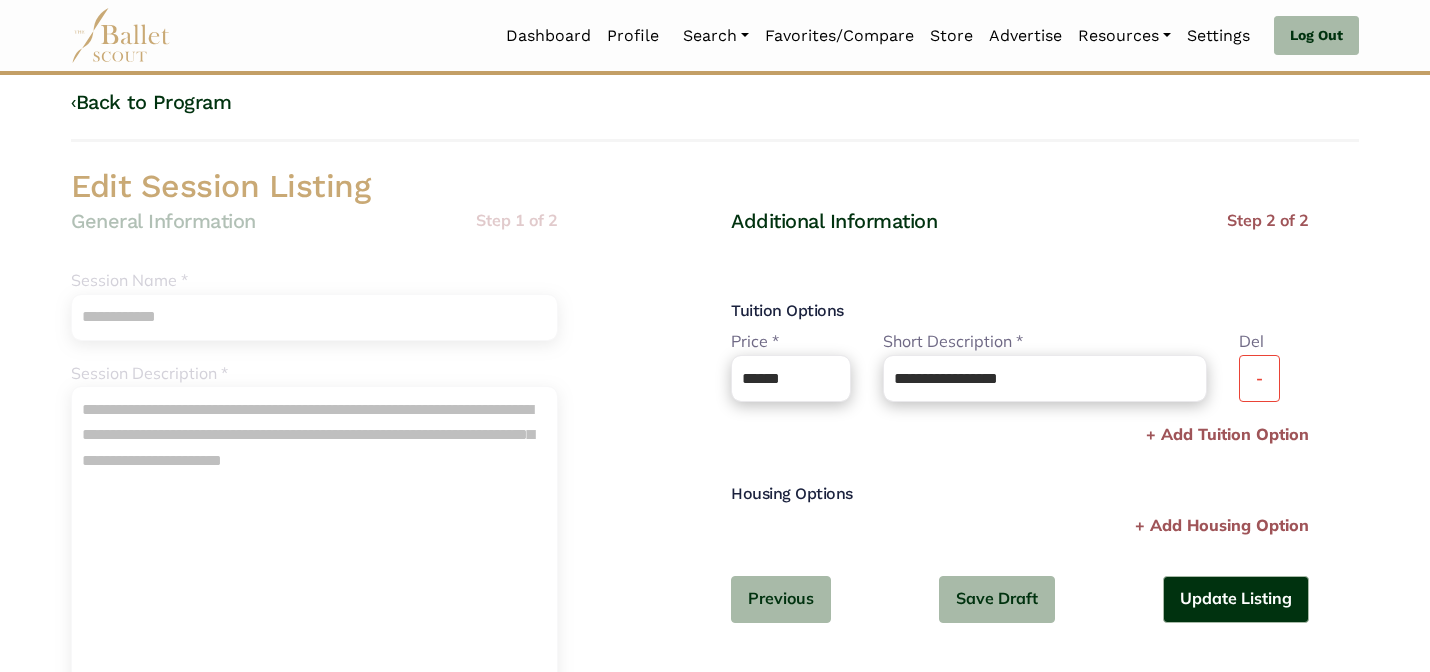 scroll, scrollTop: 40, scrollLeft: 0, axis: vertical 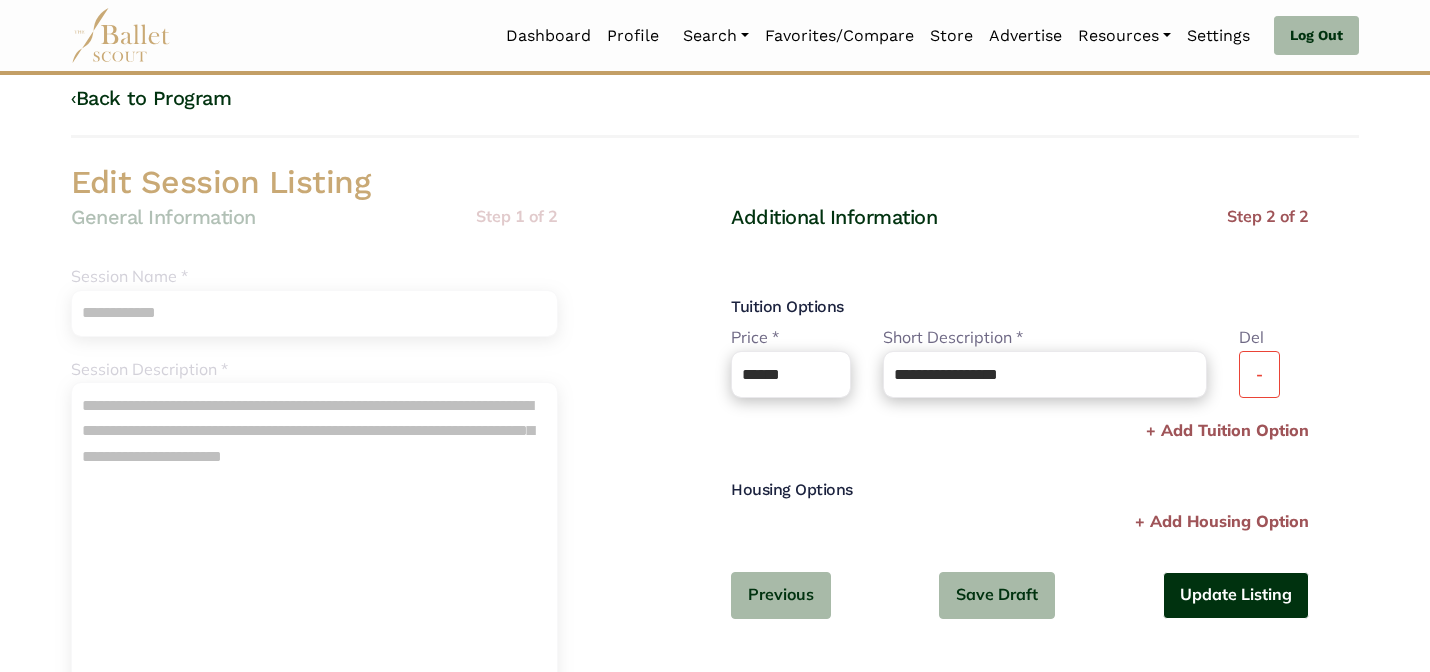 click on "Update Listing" at bounding box center (1236, 595) 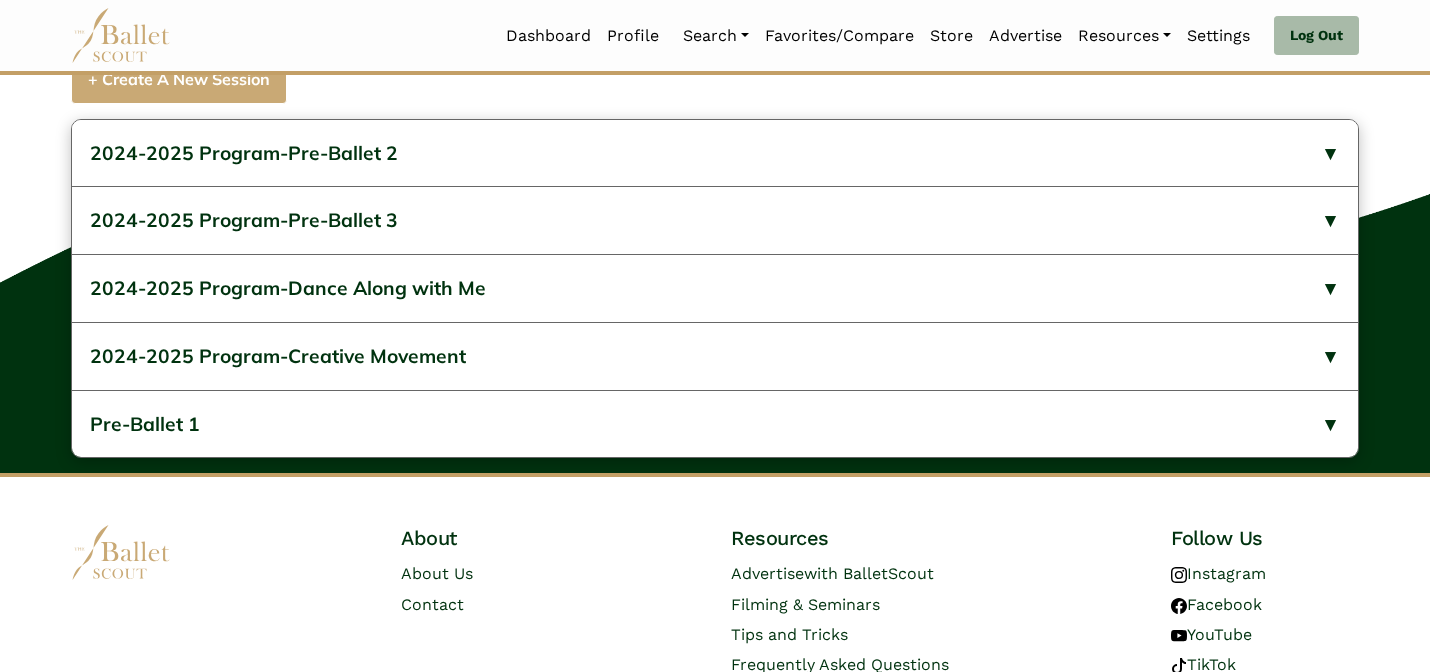 scroll, scrollTop: 929, scrollLeft: 0, axis: vertical 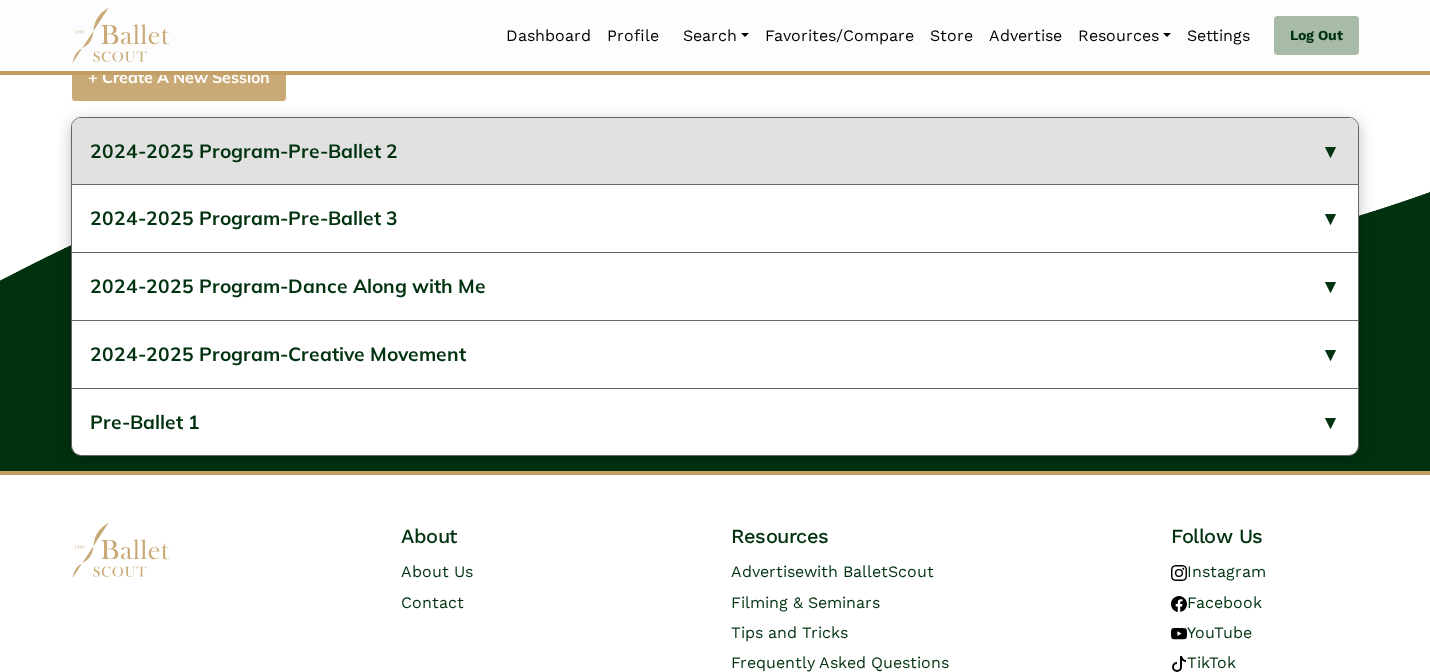click on "2024-2025 Program-Pre-Ballet 2" at bounding box center [715, 151] 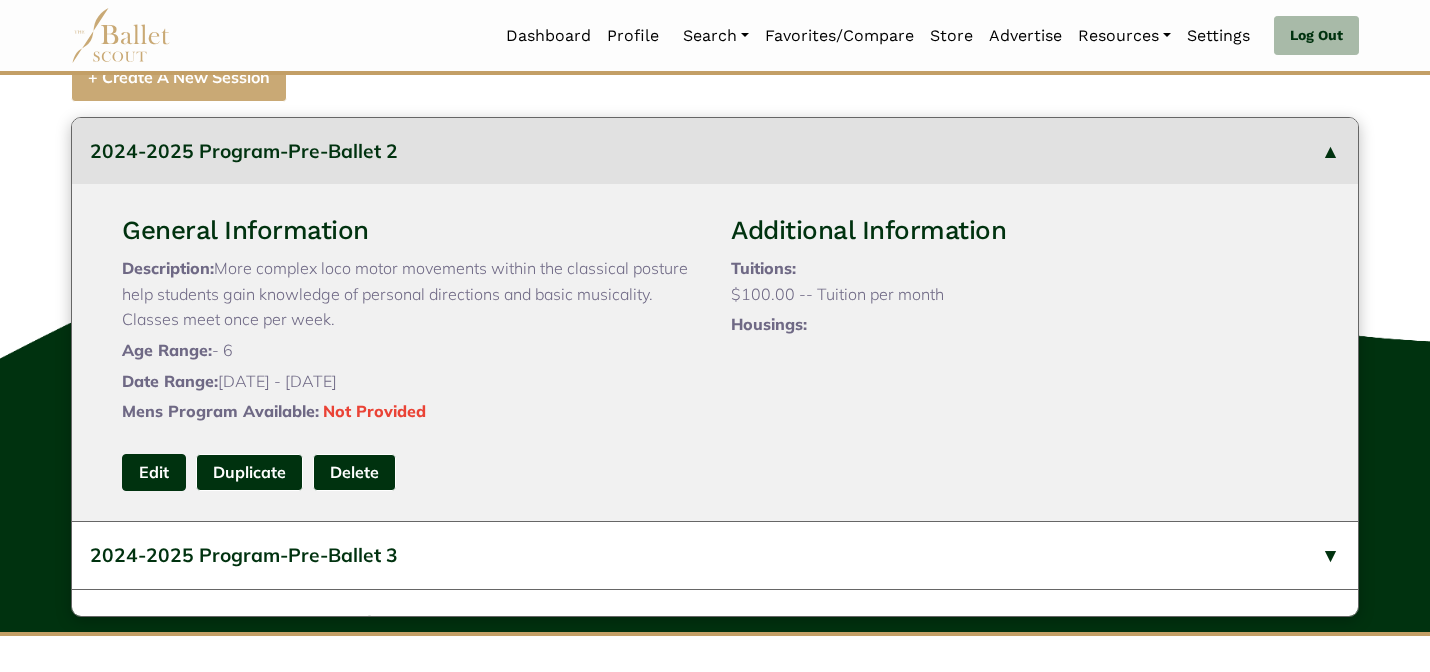 click on "Edit" at bounding box center [154, 472] 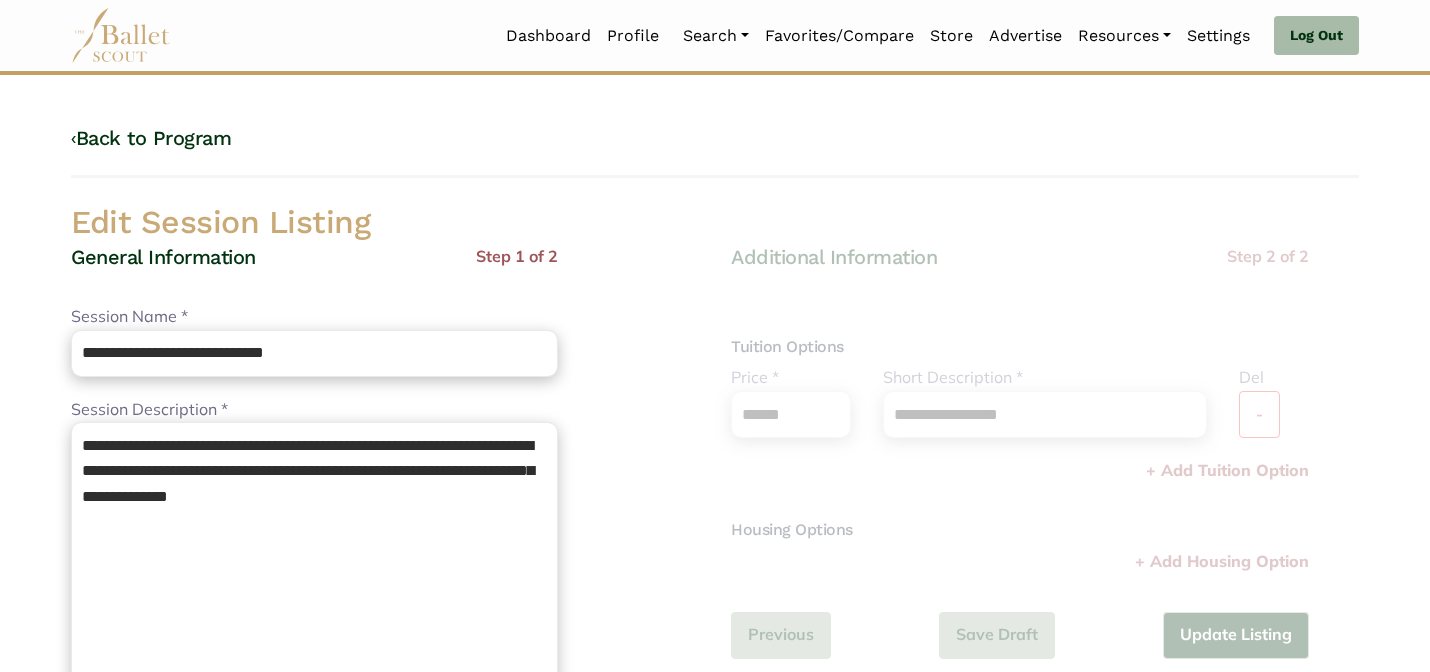 scroll, scrollTop: 0, scrollLeft: 0, axis: both 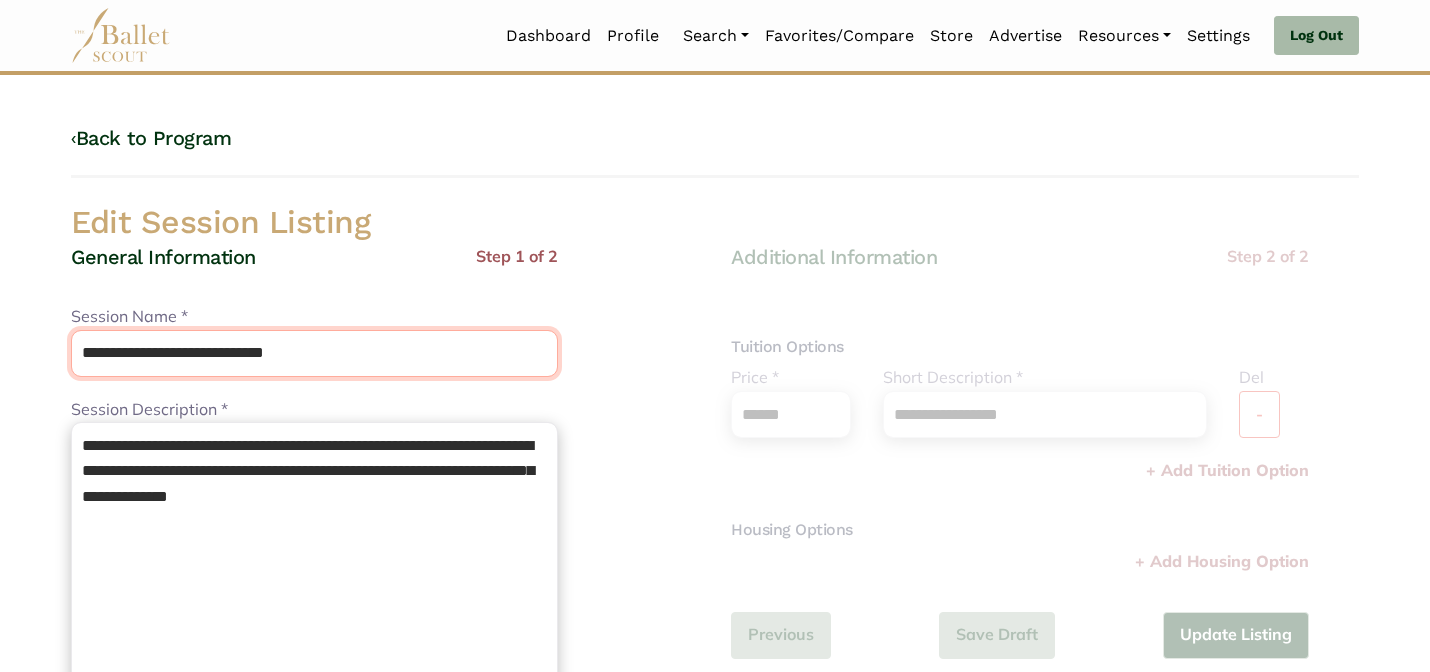 drag, startPoint x: 240, startPoint y: 353, endPoint x: 183, endPoint y: 289, distance: 85.70297 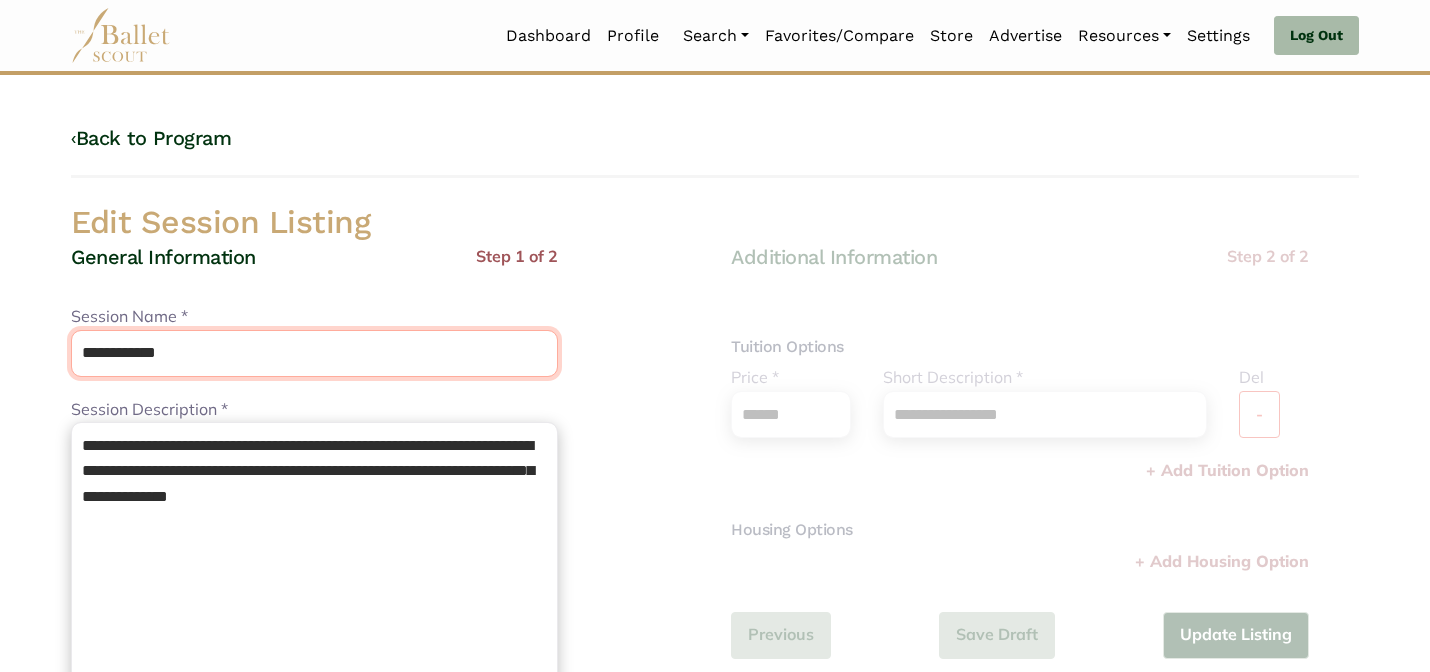 type on "**********" 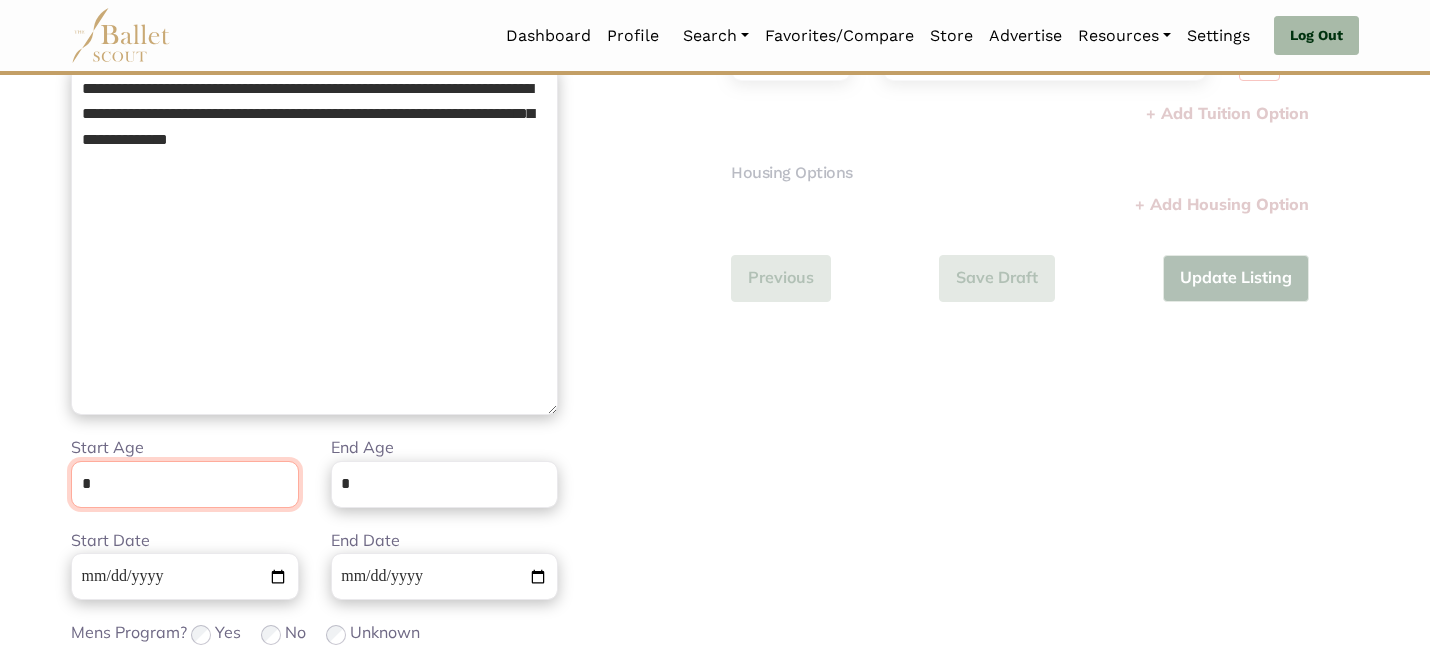 scroll, scrollTop: 505, scrollLeft: 0, axis: vertical 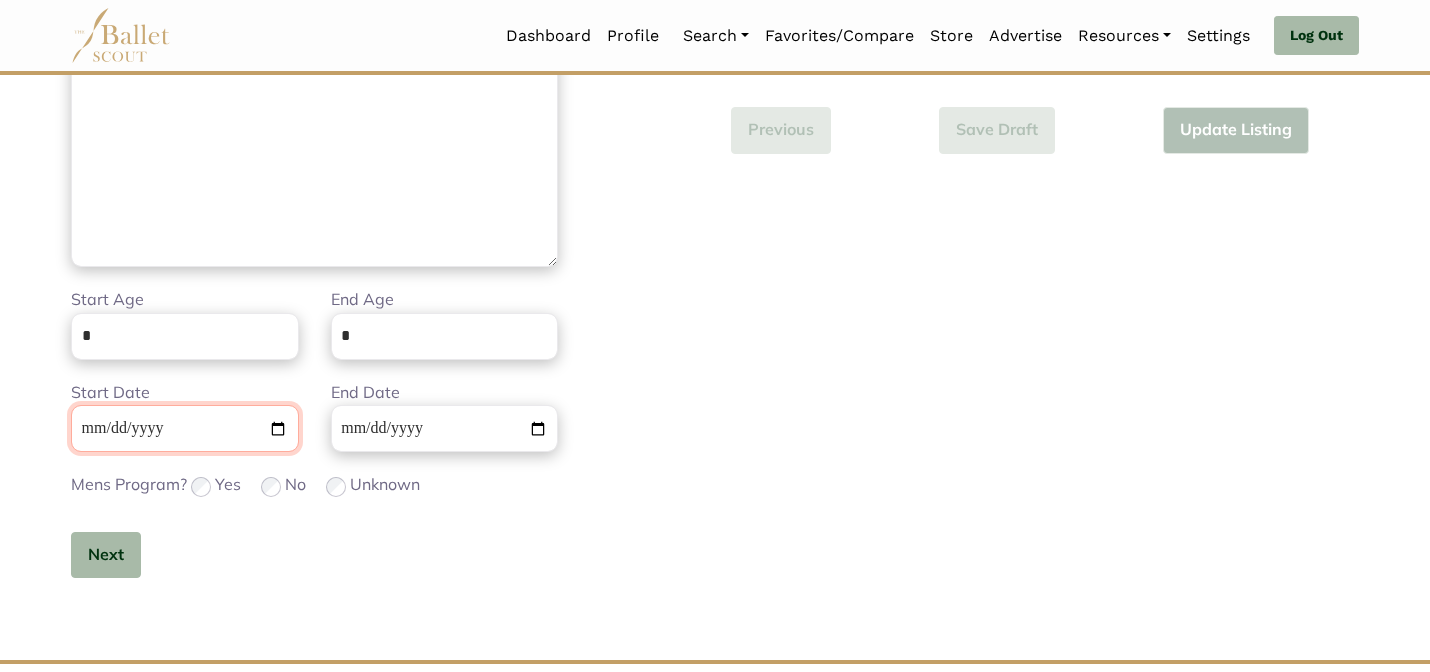 type 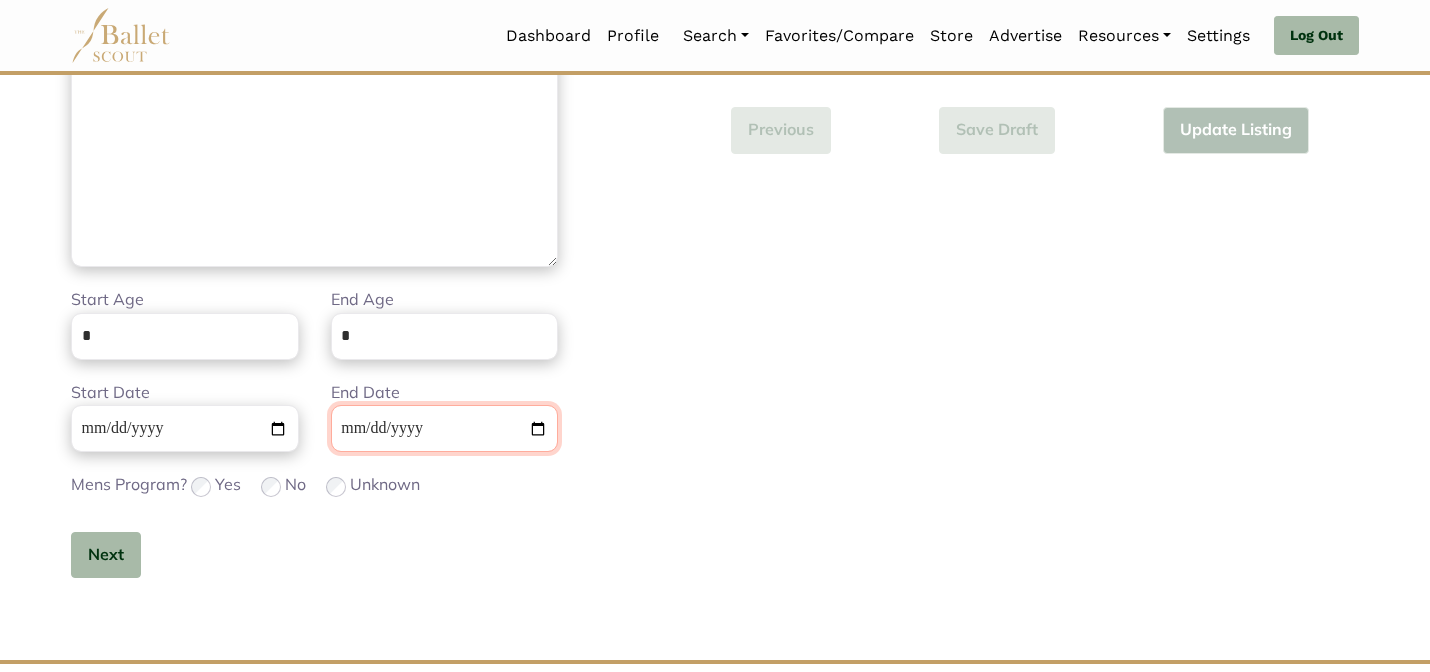 type 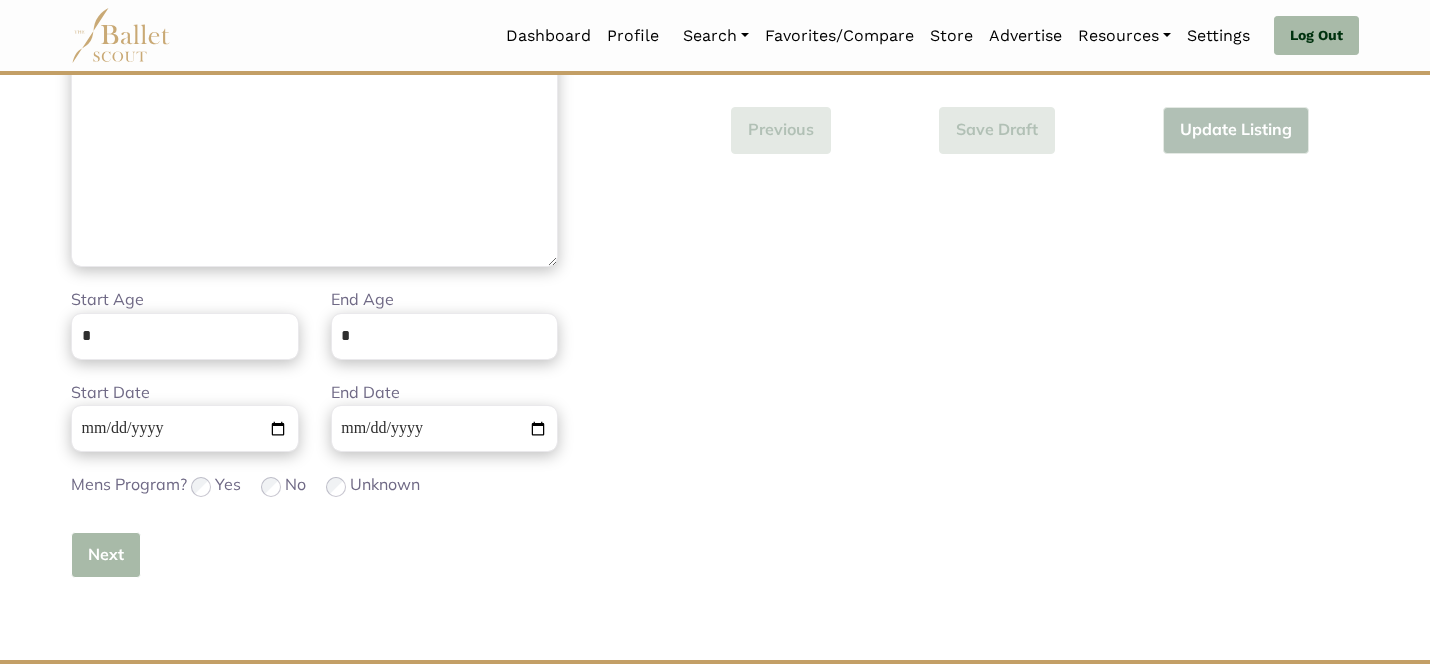 click on "Next" at bounding box center (106, 555) 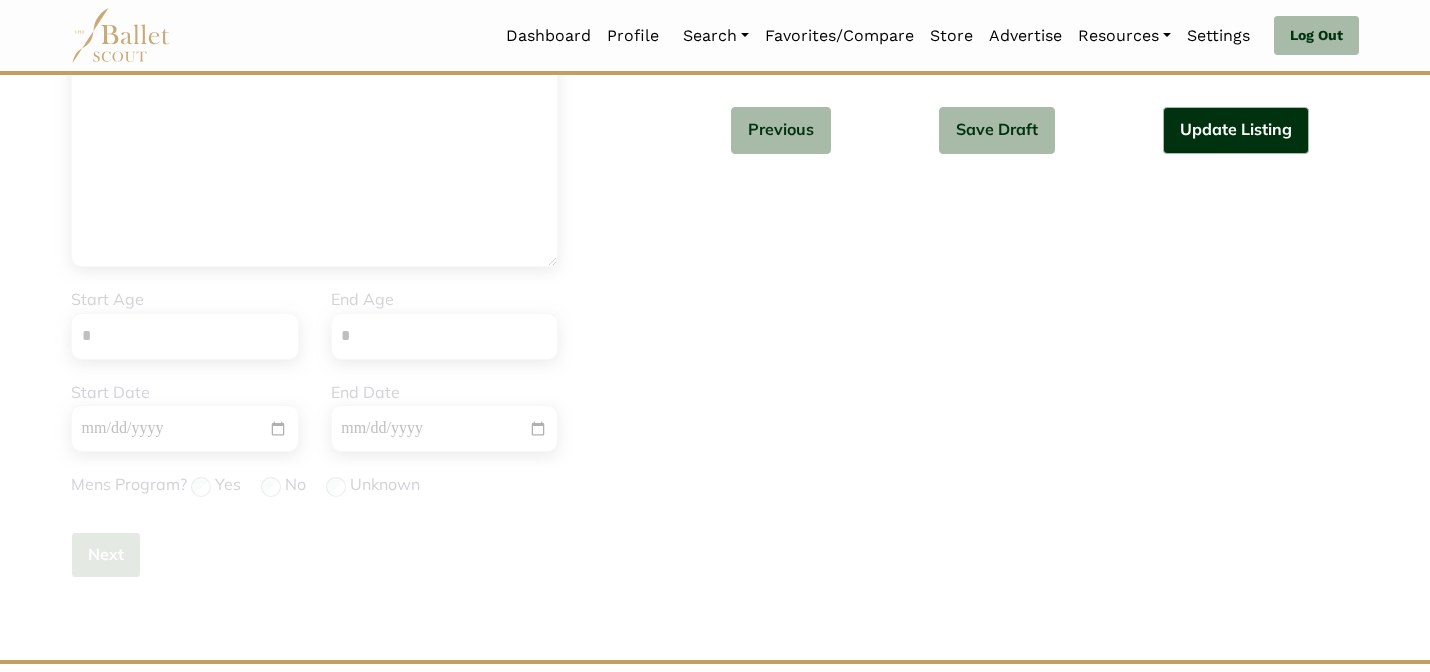 type 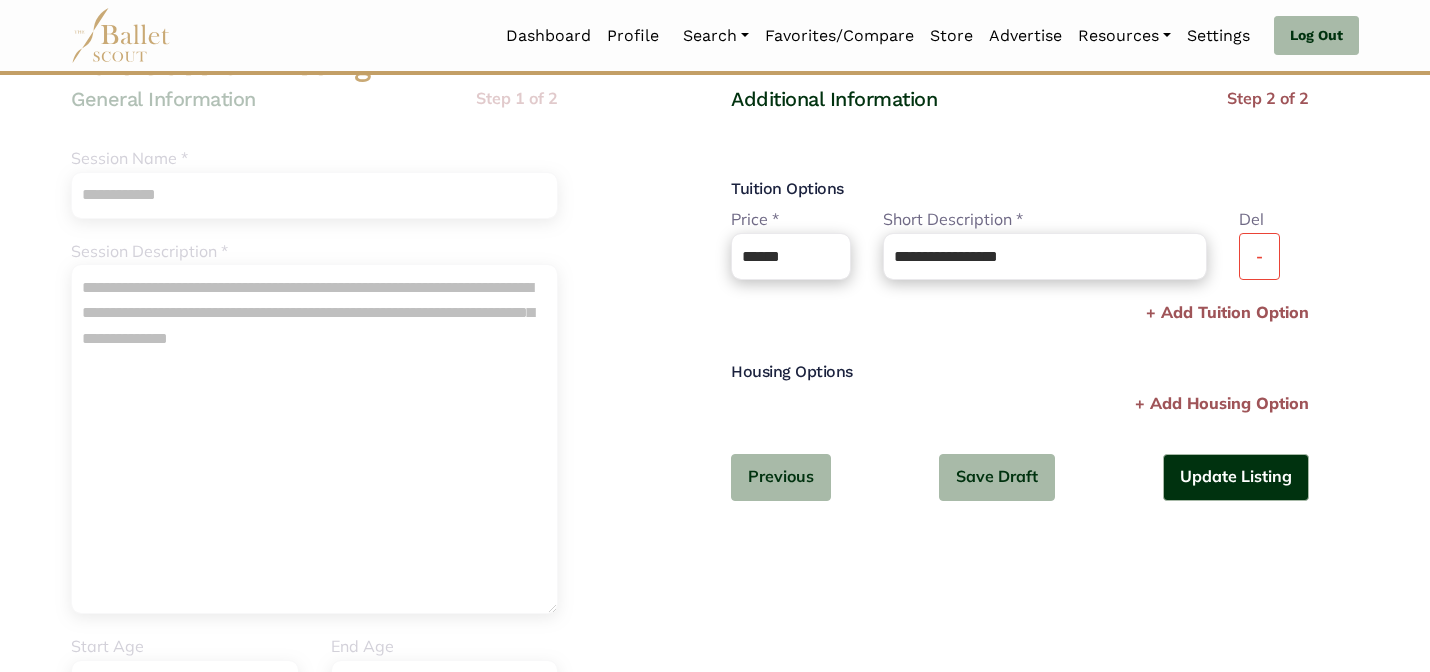 scroll, scrollTop: 160, scrollLeft: 0, axis: vertical 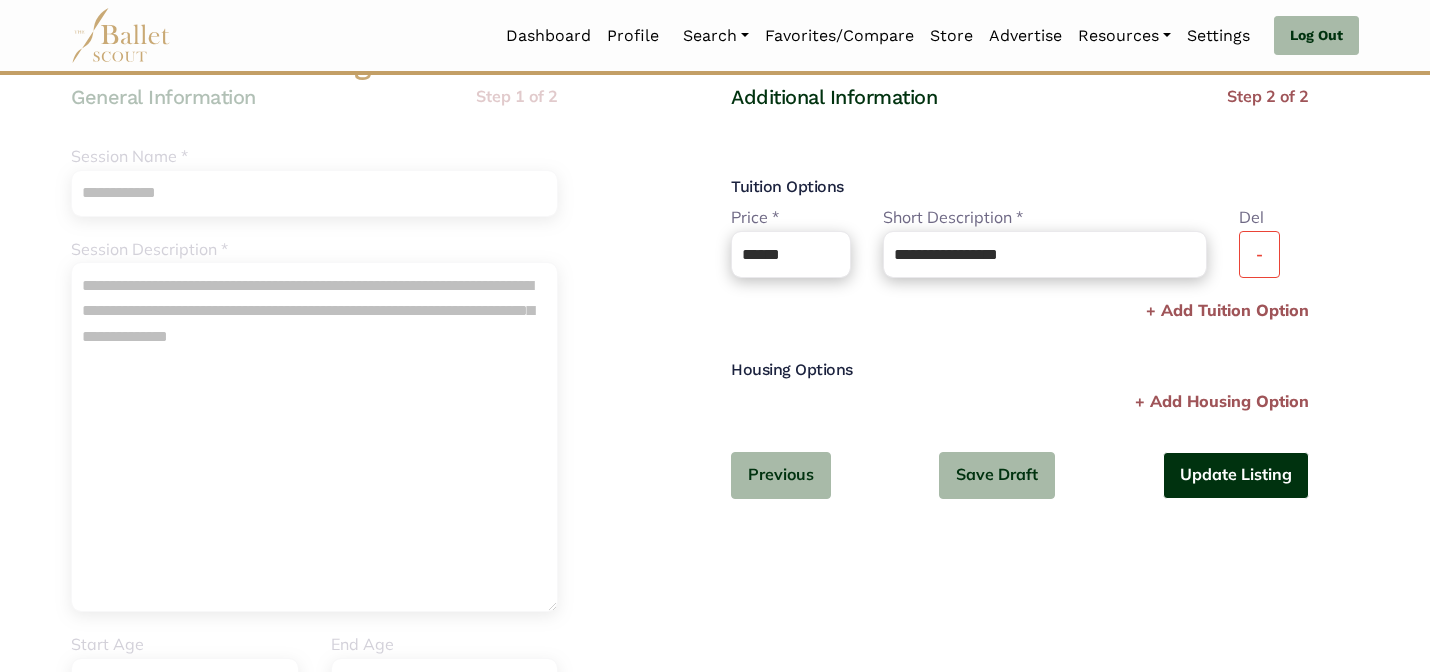 click on "Update Listing" at bounding box center (1236, 475) 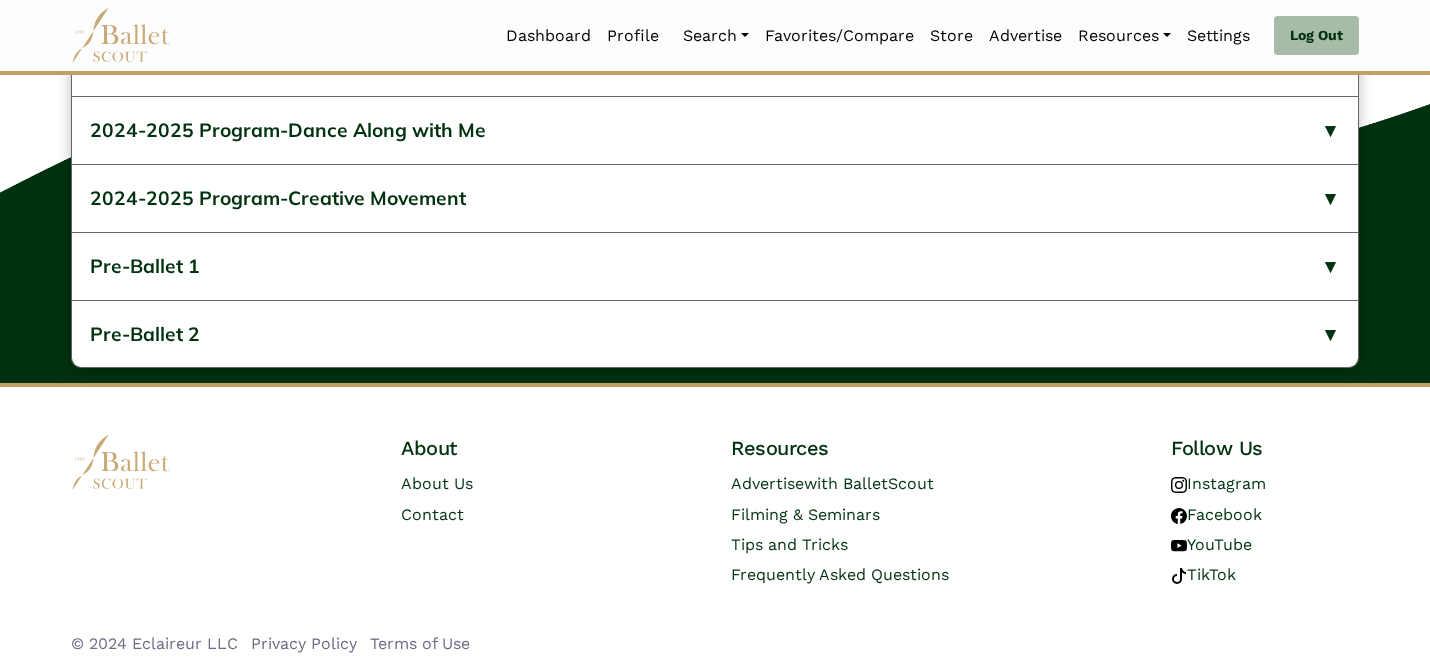 scroll, scrollTop: 1029, scrollLeft: 0, axis: vertical 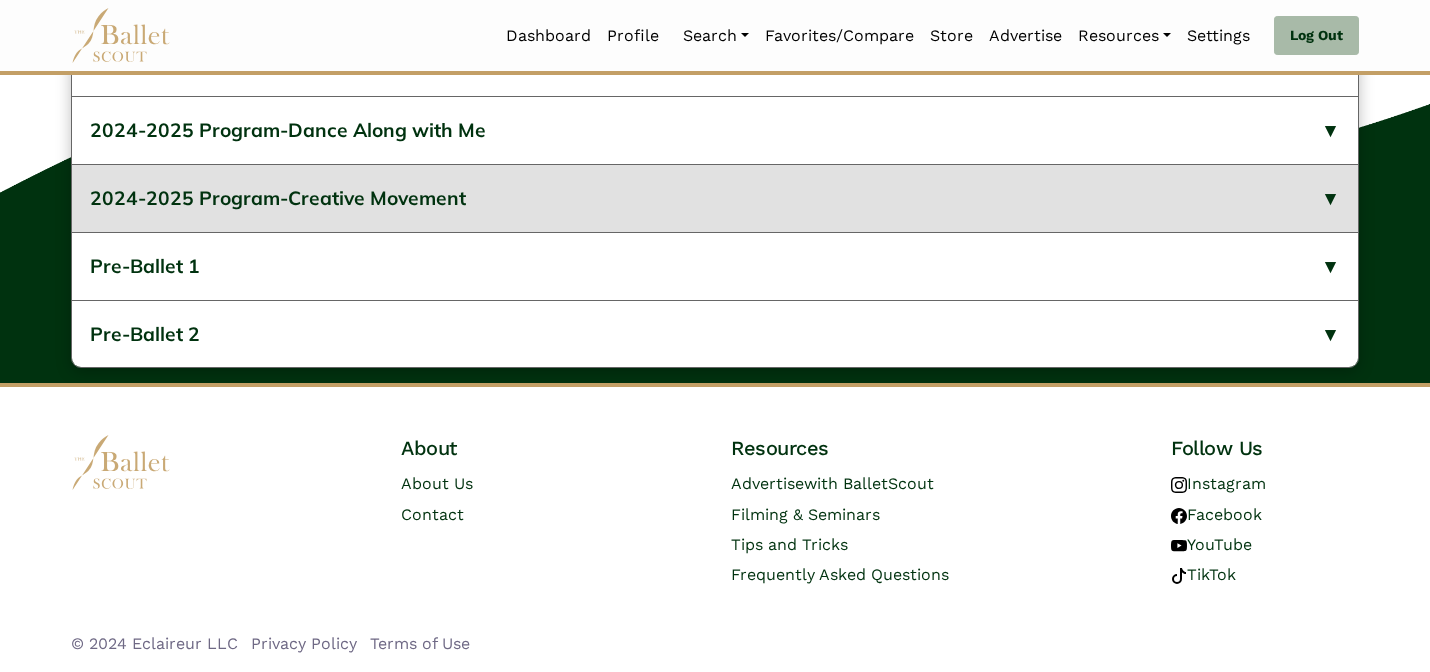 click on "2024-2025 Program-Creative Movement" at bounding box center (715, 198) 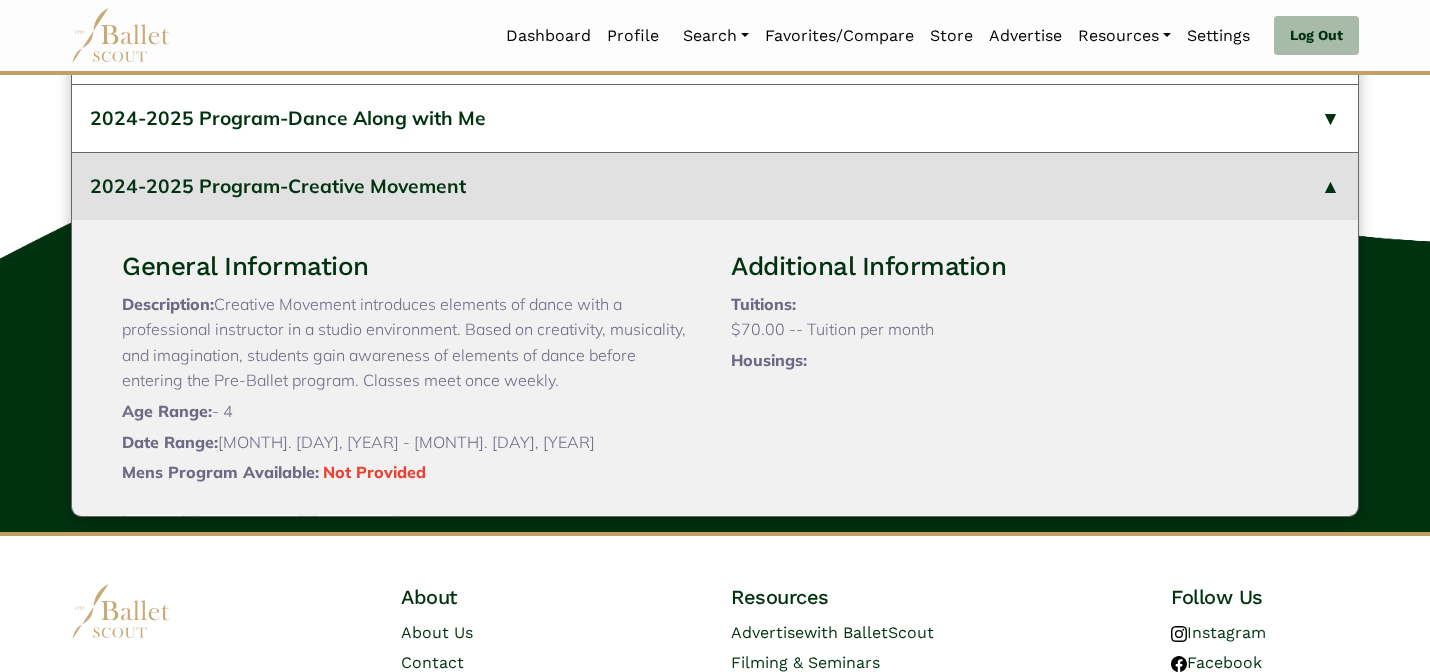 type 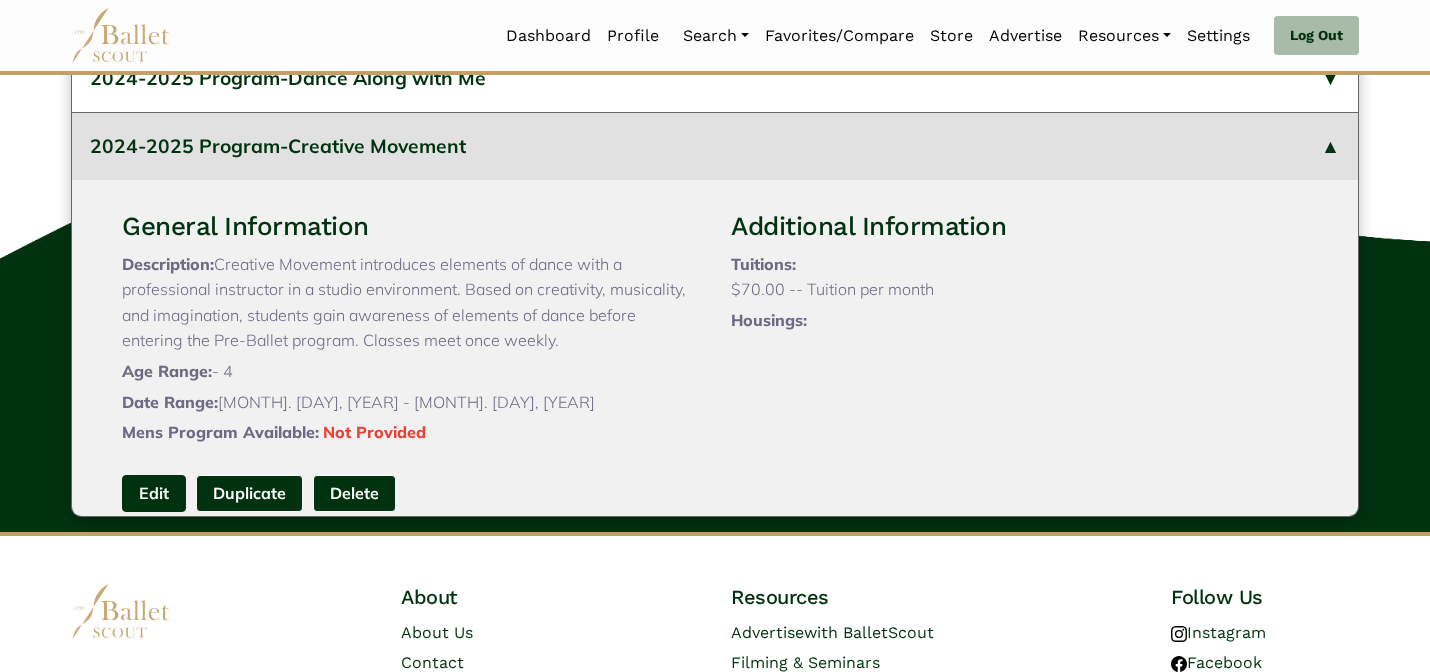 scroll, scrollTop: 120, scrollLeft: 0, axis: vertical 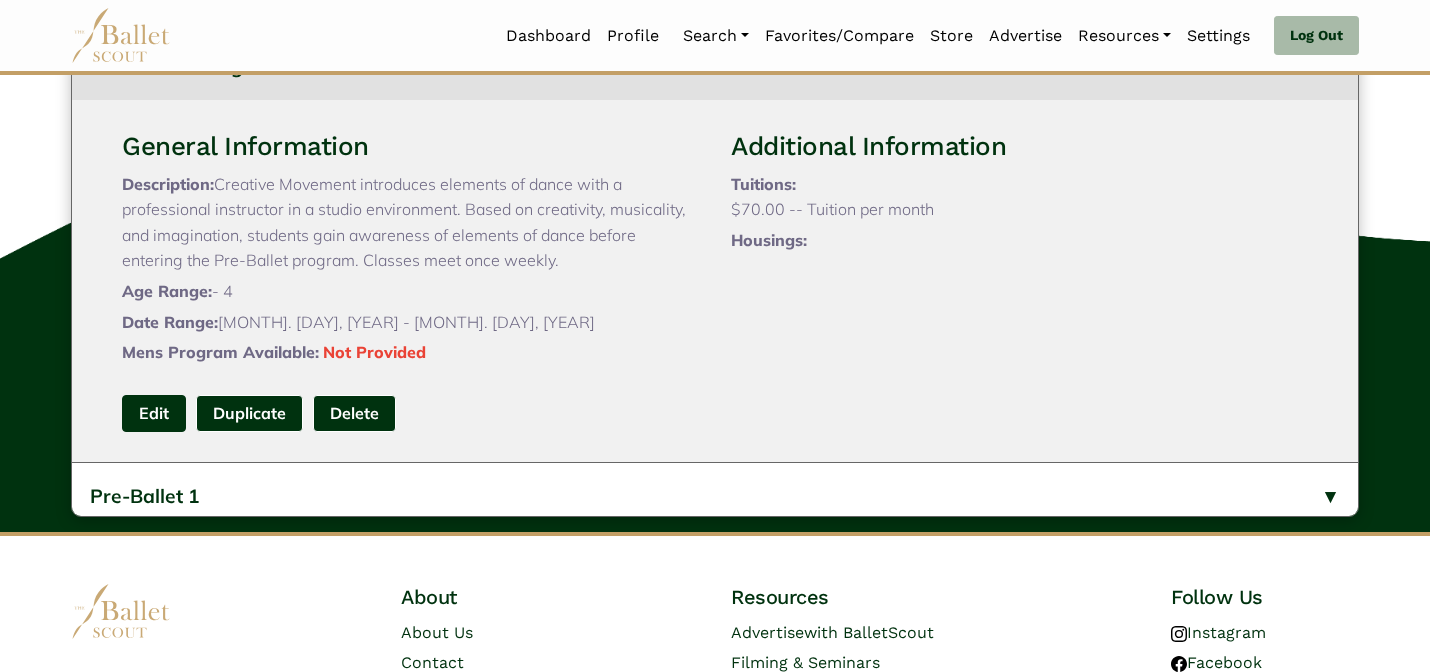 click on "Edit" at bounding box center (154, 413) 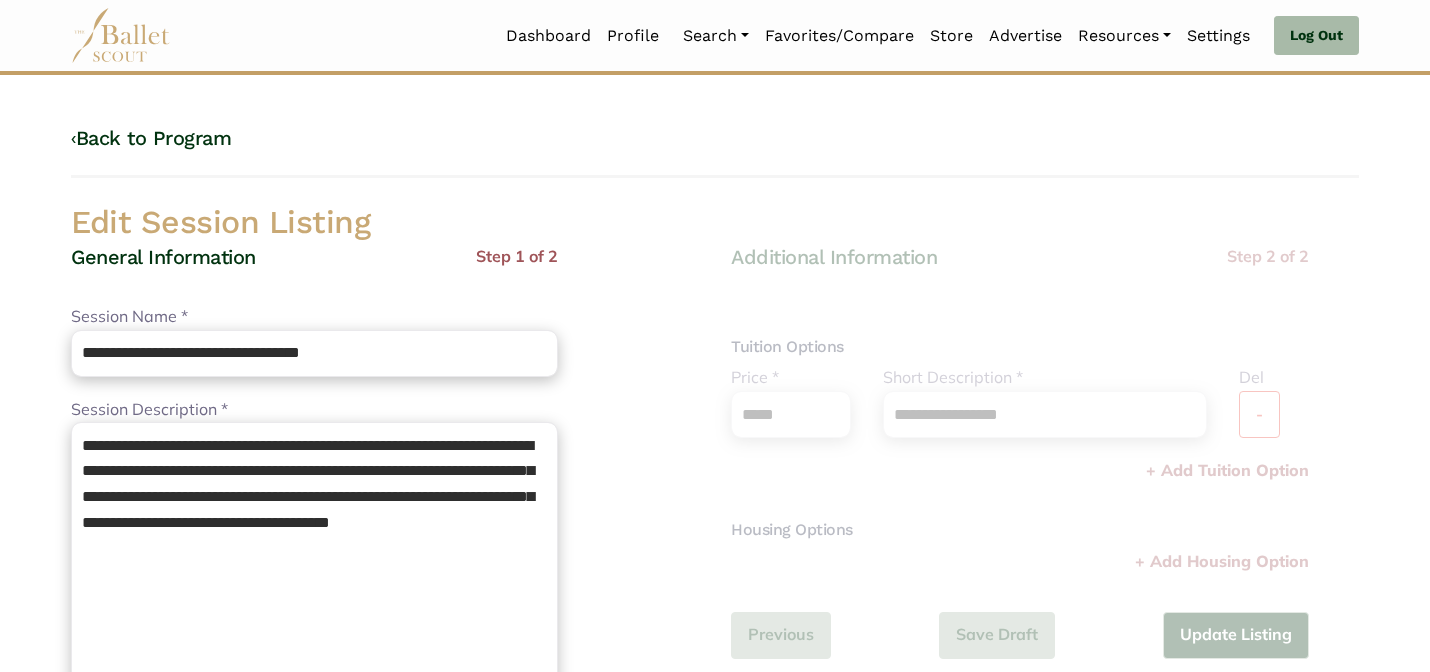 scroll, scrollTop: 0, scrollLeft: 0, axis: both 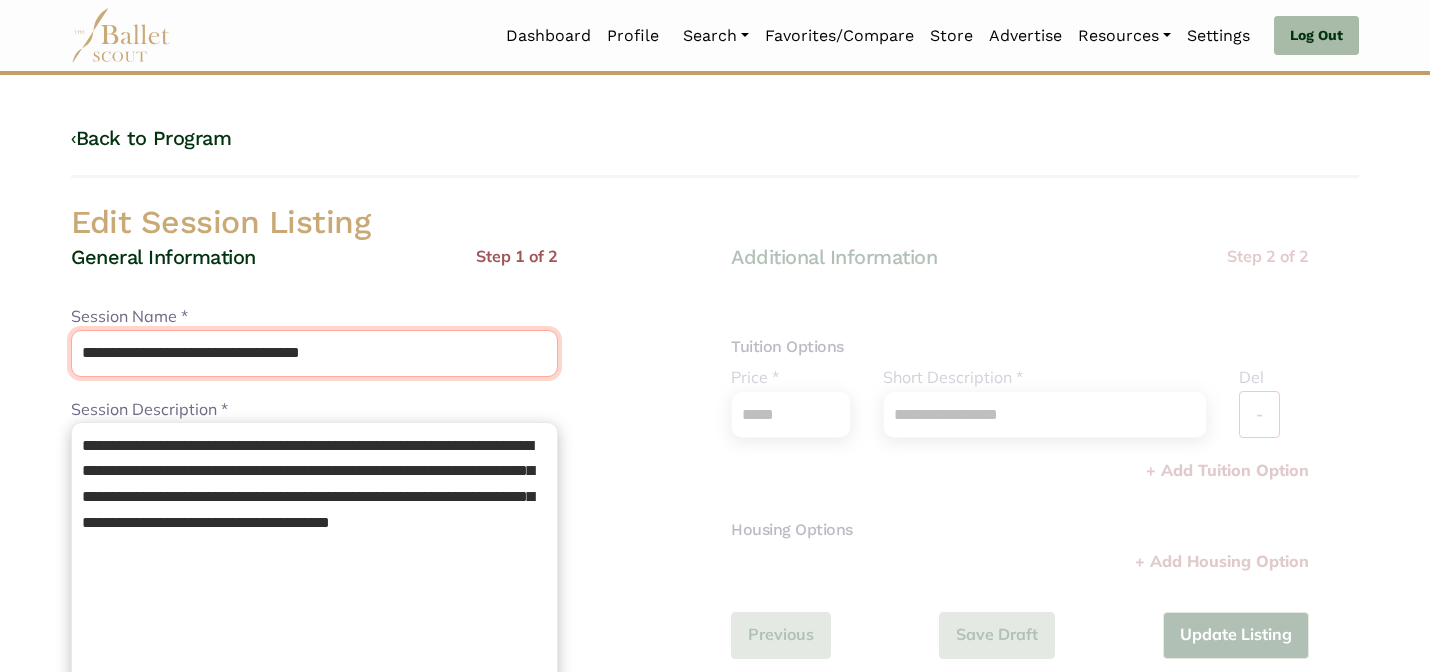 drag, startPoint x: 245, startPoint y: 352, endPoint x: 234, endPoint y: 313, distance: 40.5216 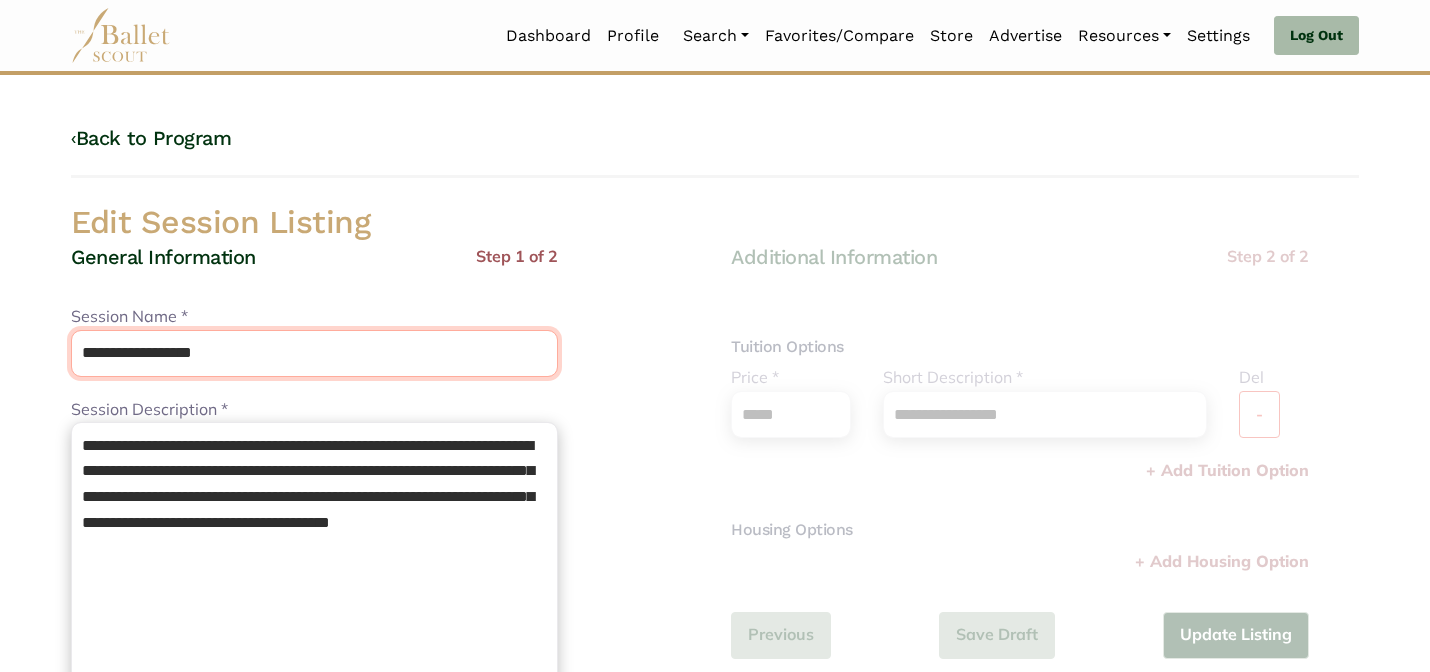 type on "**********" 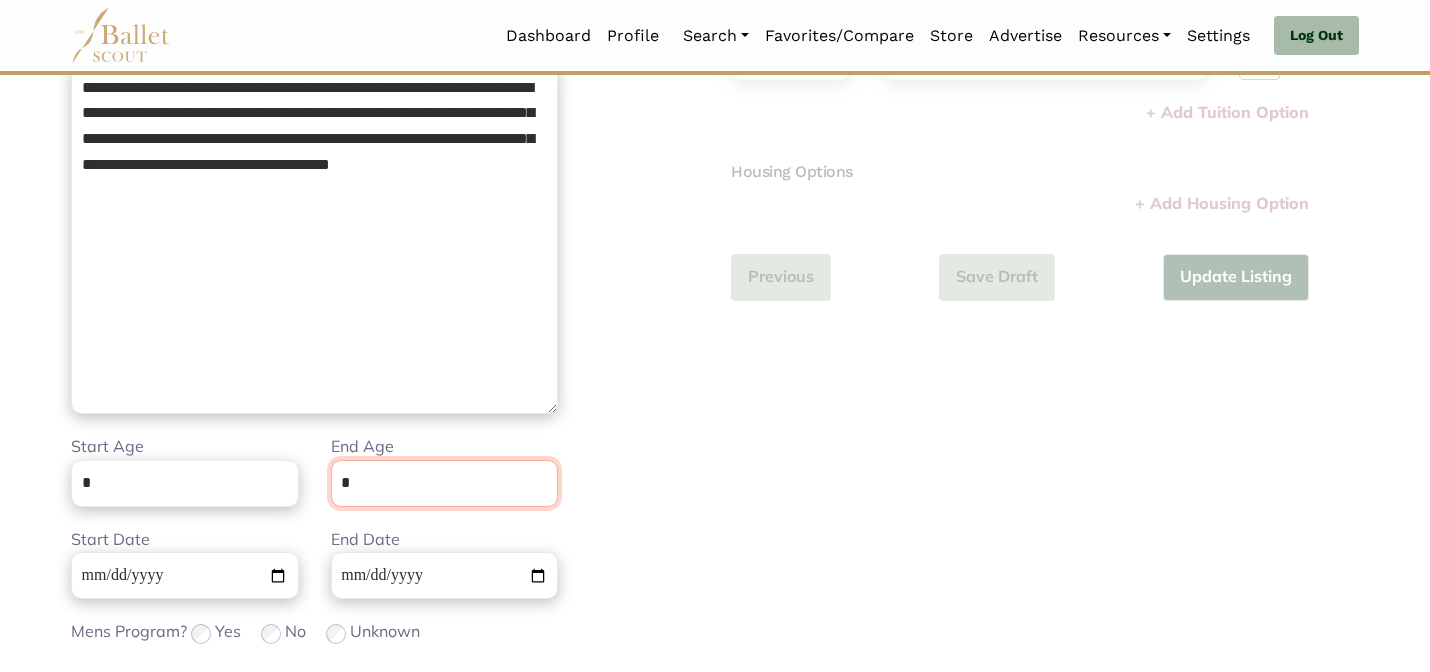 scroll, scrollTop: 505, scrollLeft: 0, axis: vertical 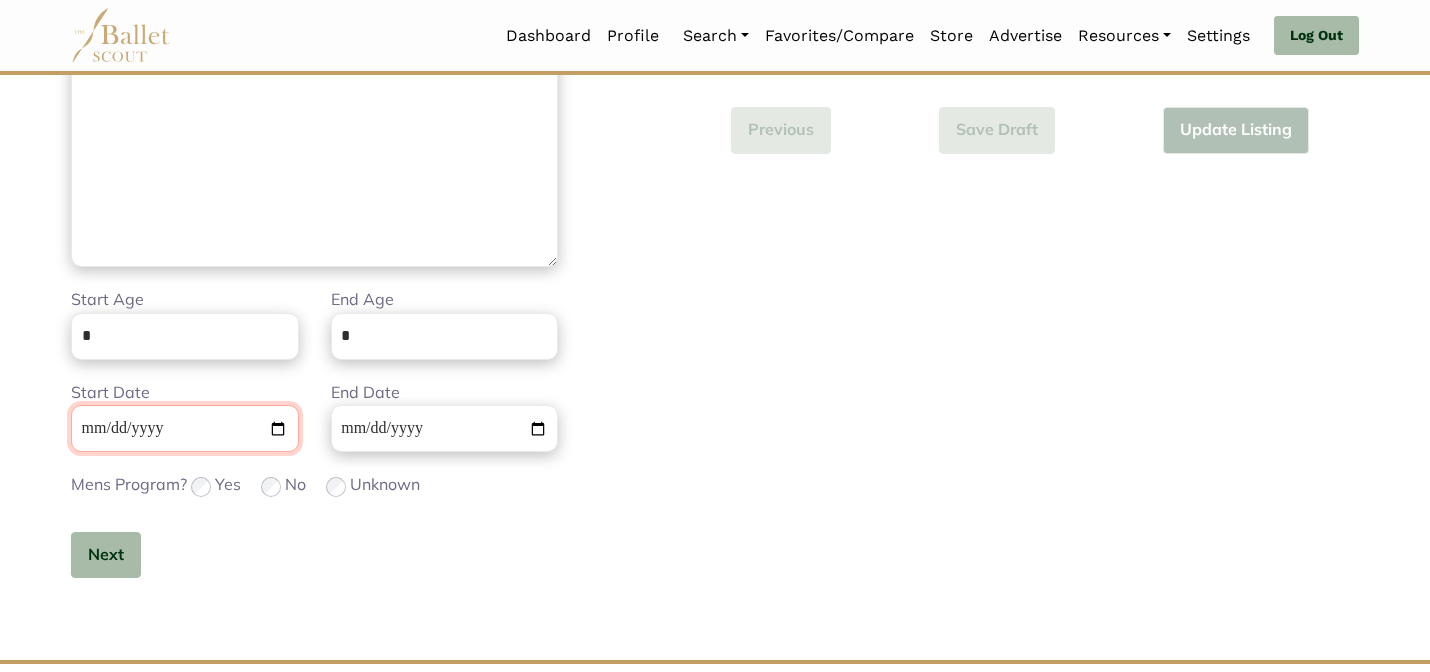 type 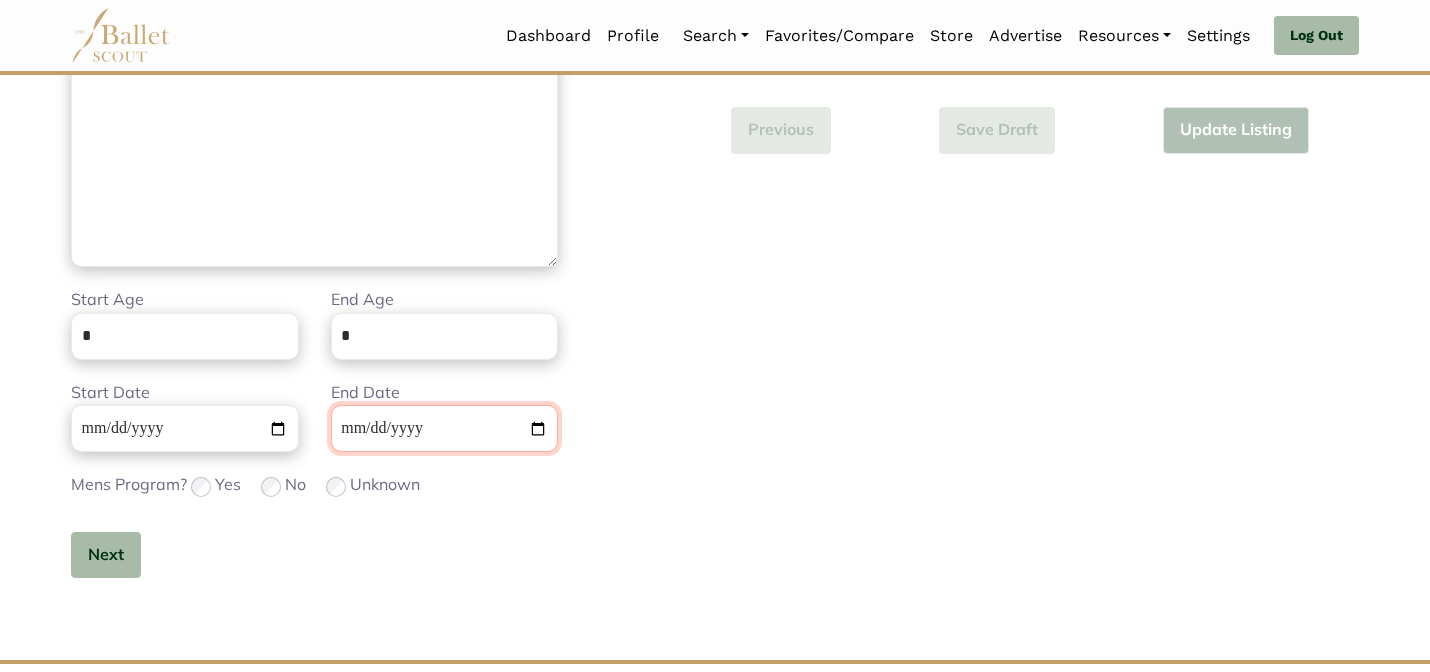 type 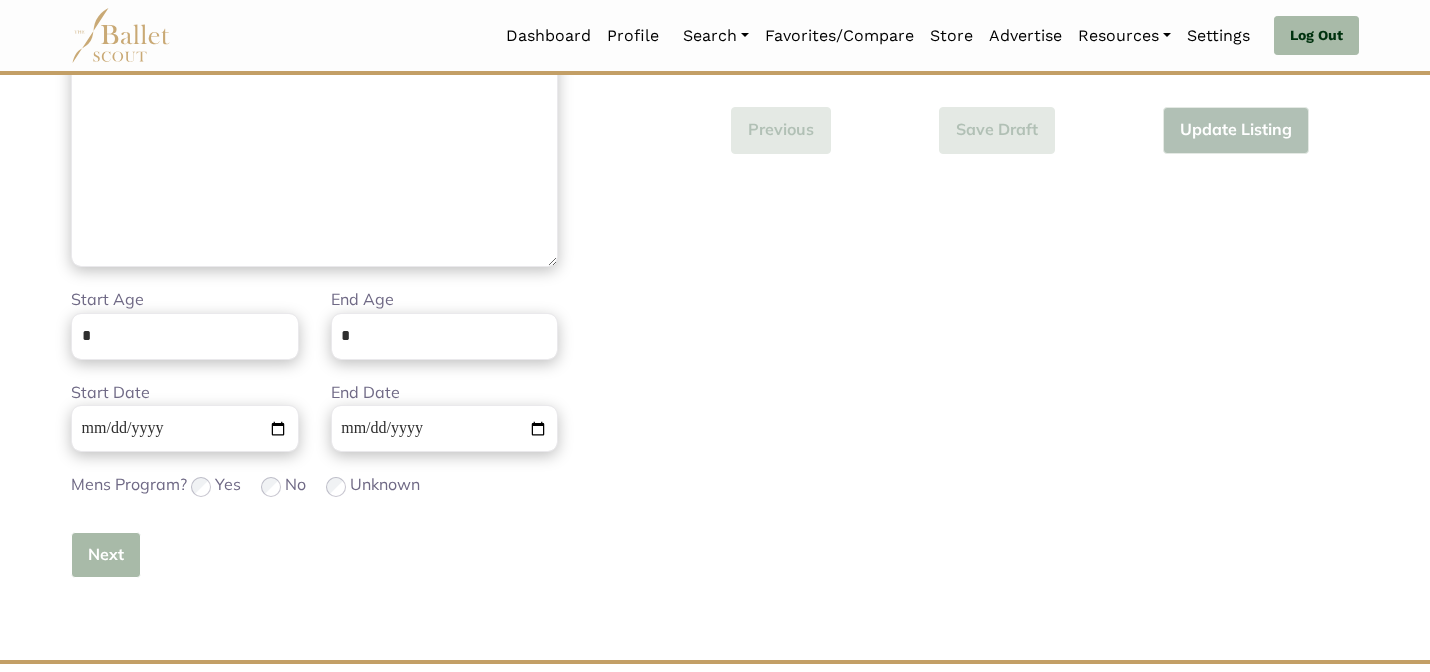 click on "Next" at bounding box center [106, 555] 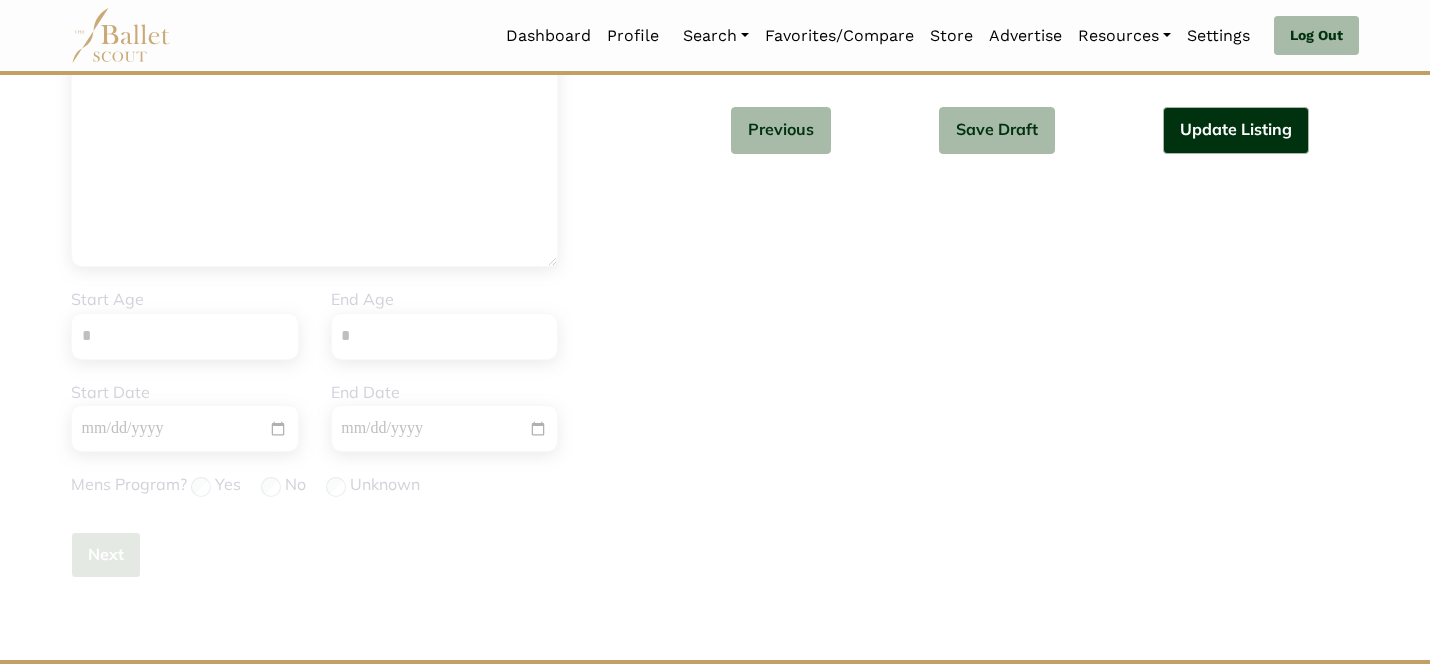 type 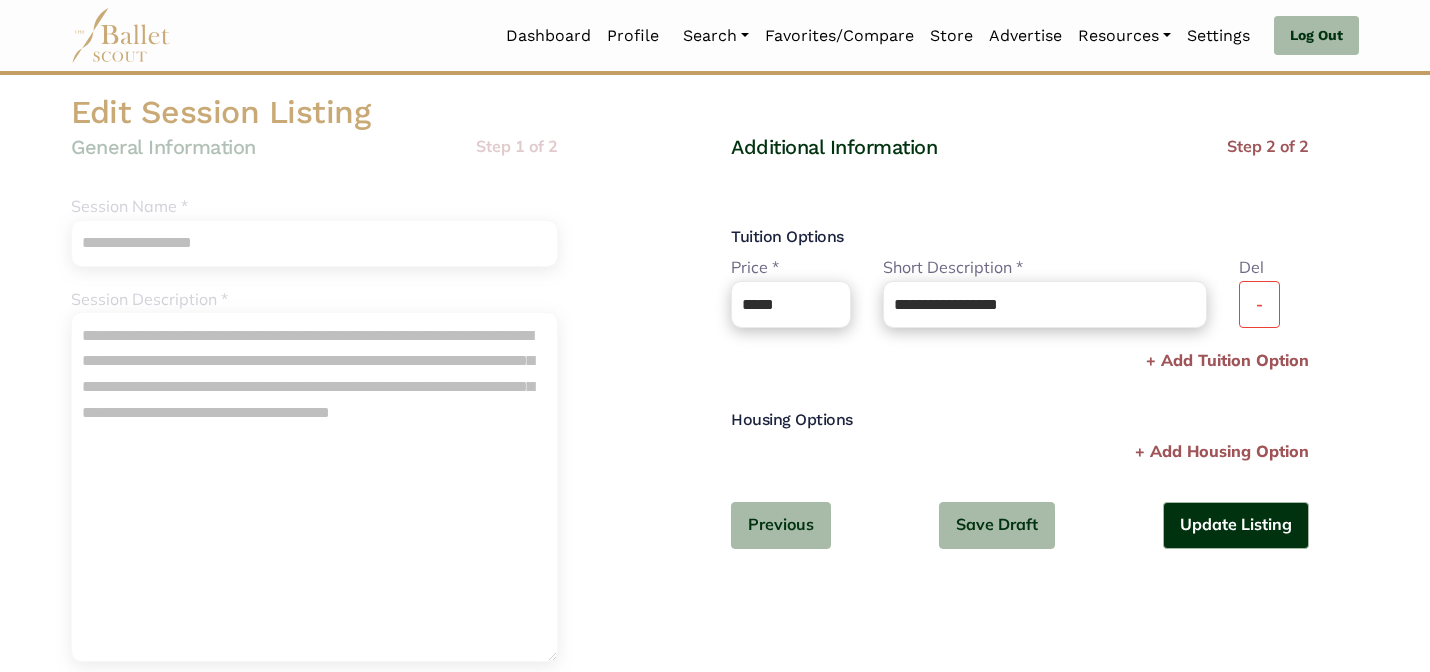 scroll, scrollTop: 0, scrollLeft: 0, axis: both 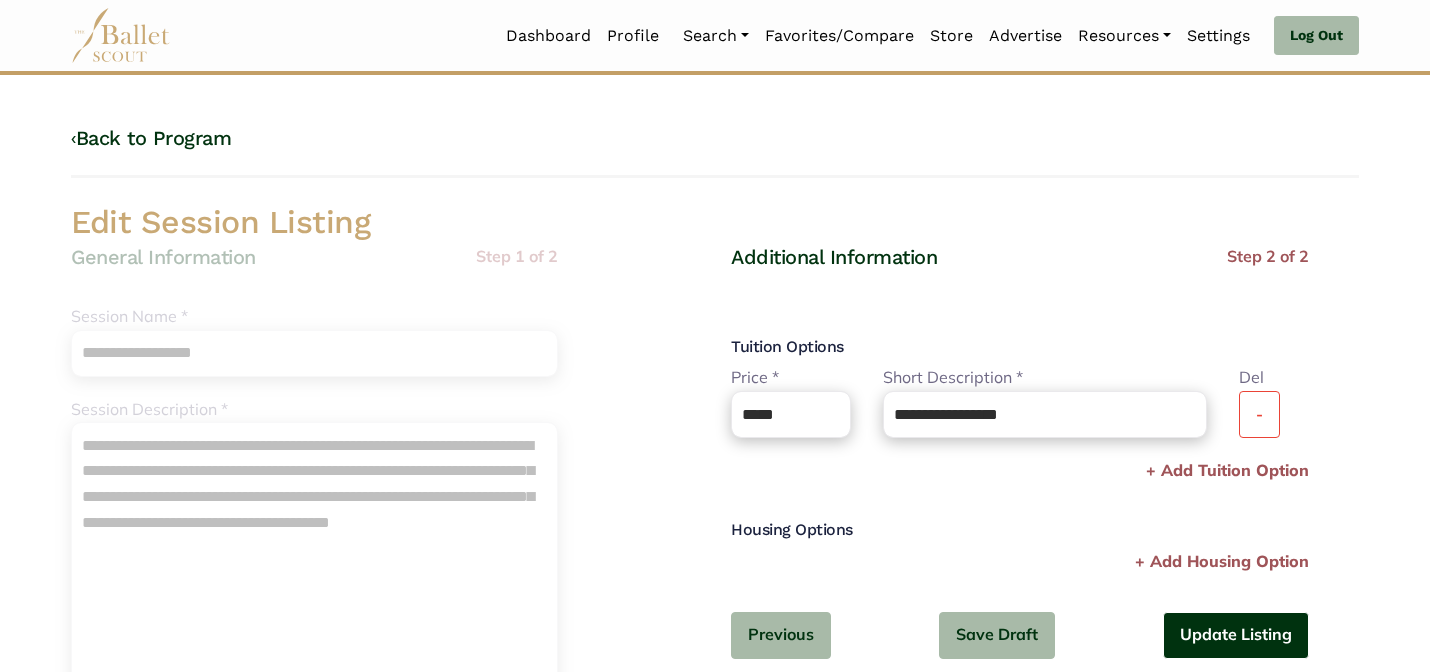 click on "Update Listing" at bounding box center [1236, 635] 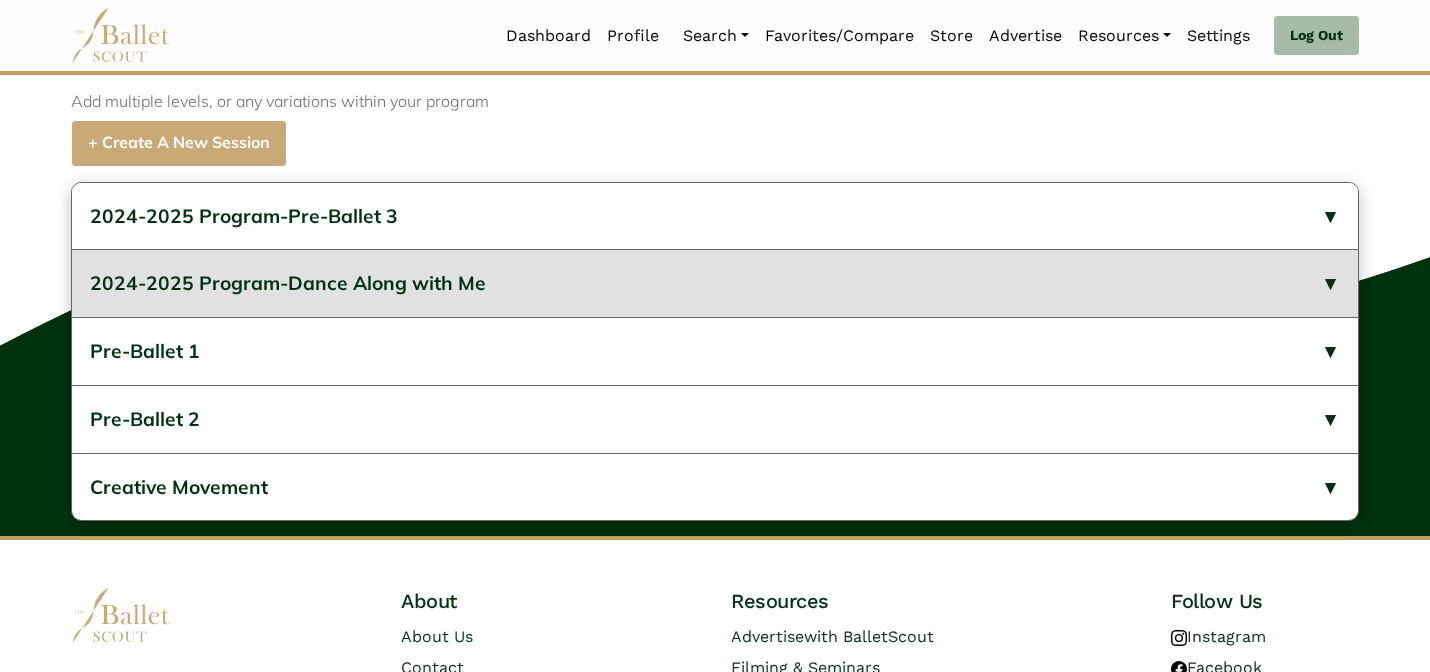 scroll, scrollTop: 872, scrollLeft: 0, axis: vertical 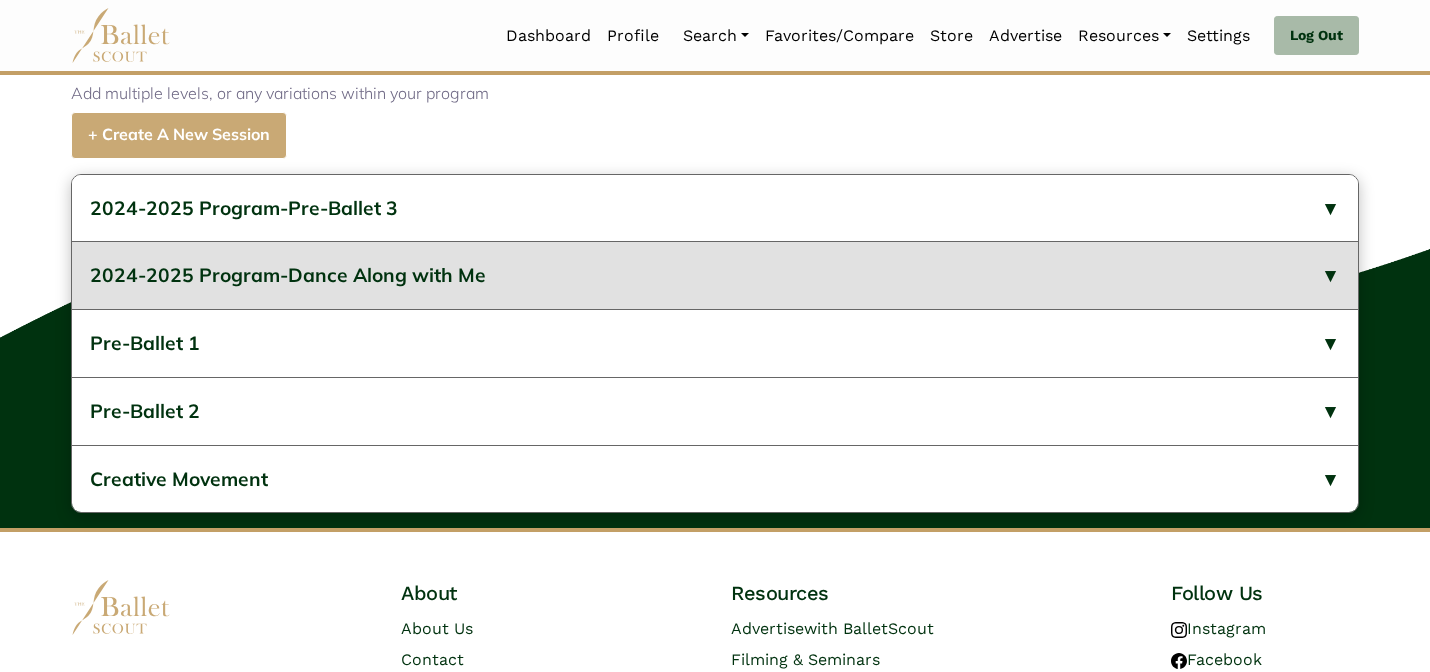 click on "2024-2025 Program-Dance Along with Me" at bounding box center [715, 275] 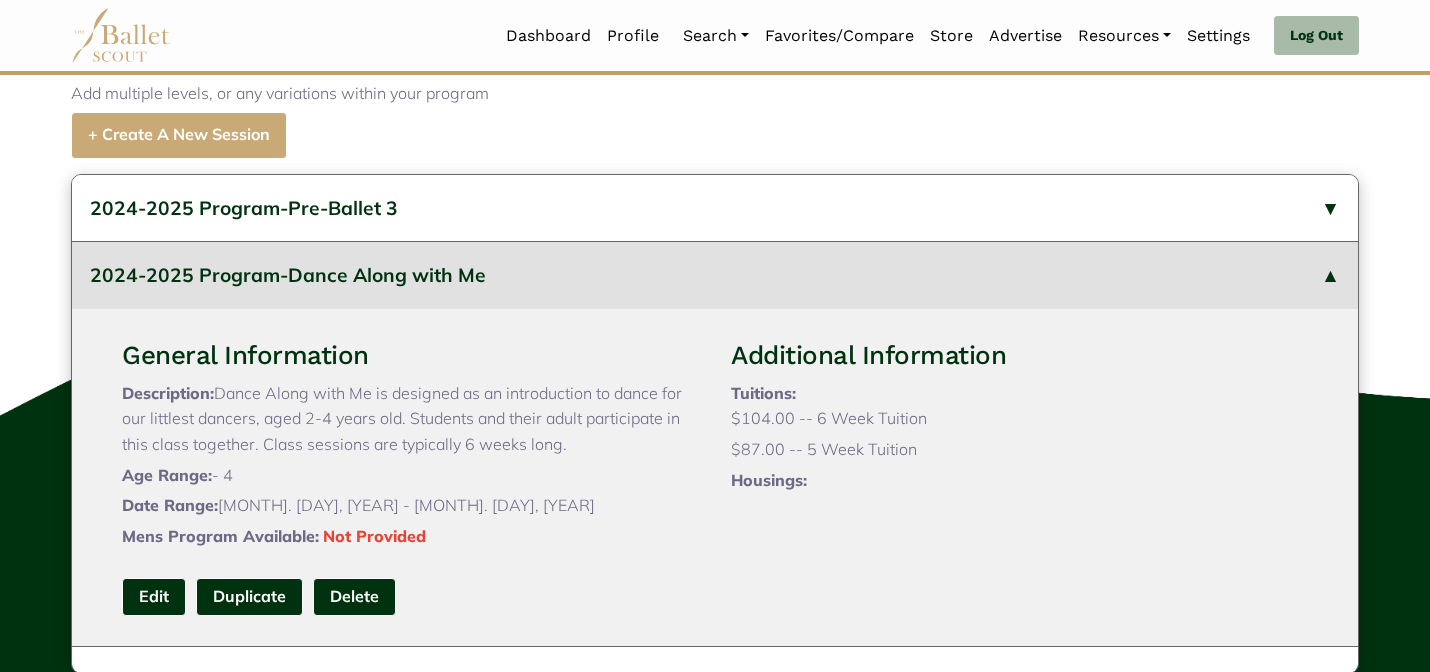 type 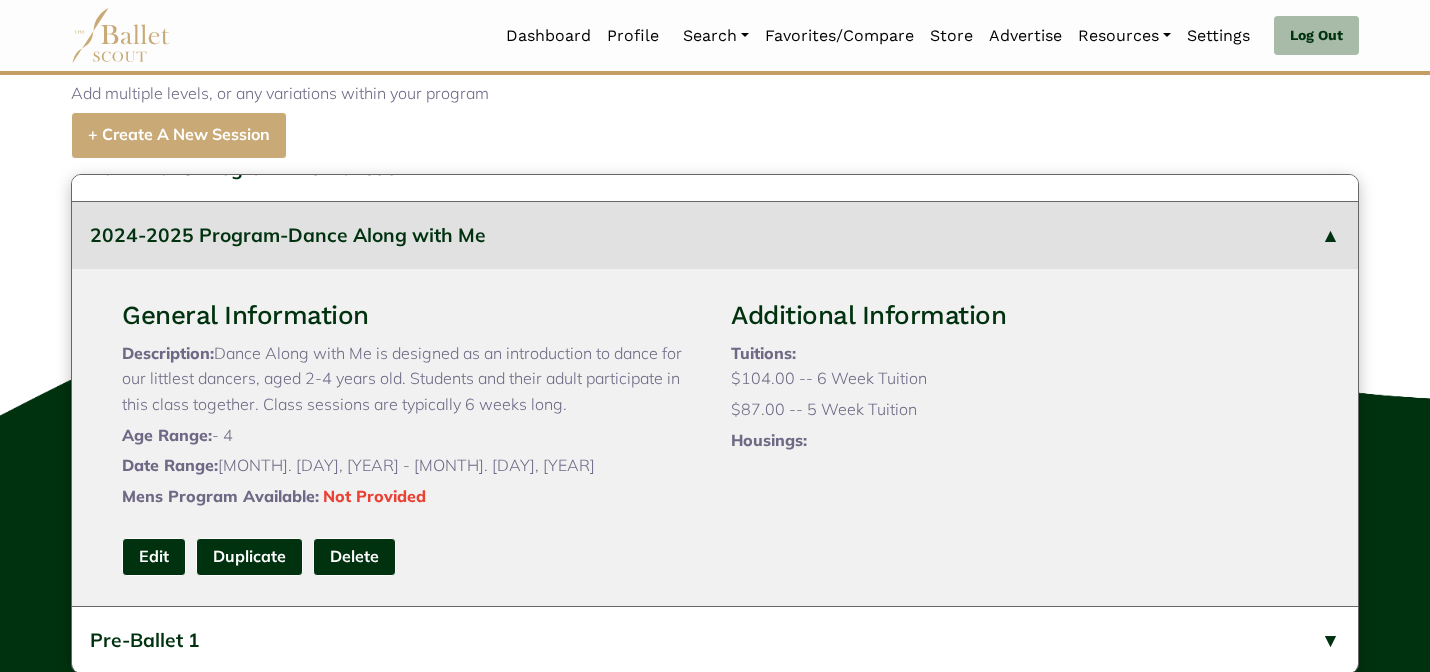scroll, scrollTop: 120, scrollLeft: 0, axis: vertical 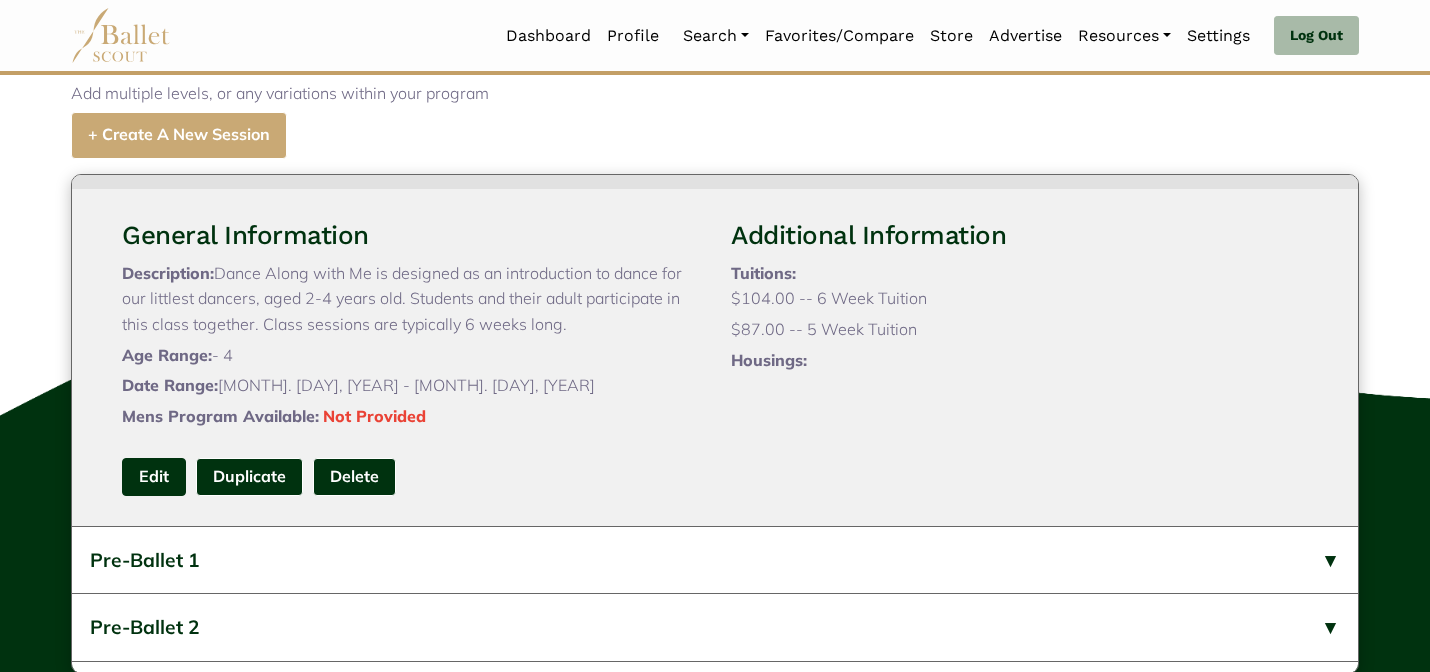 click on "Edit" at bounding box center [154, 476] 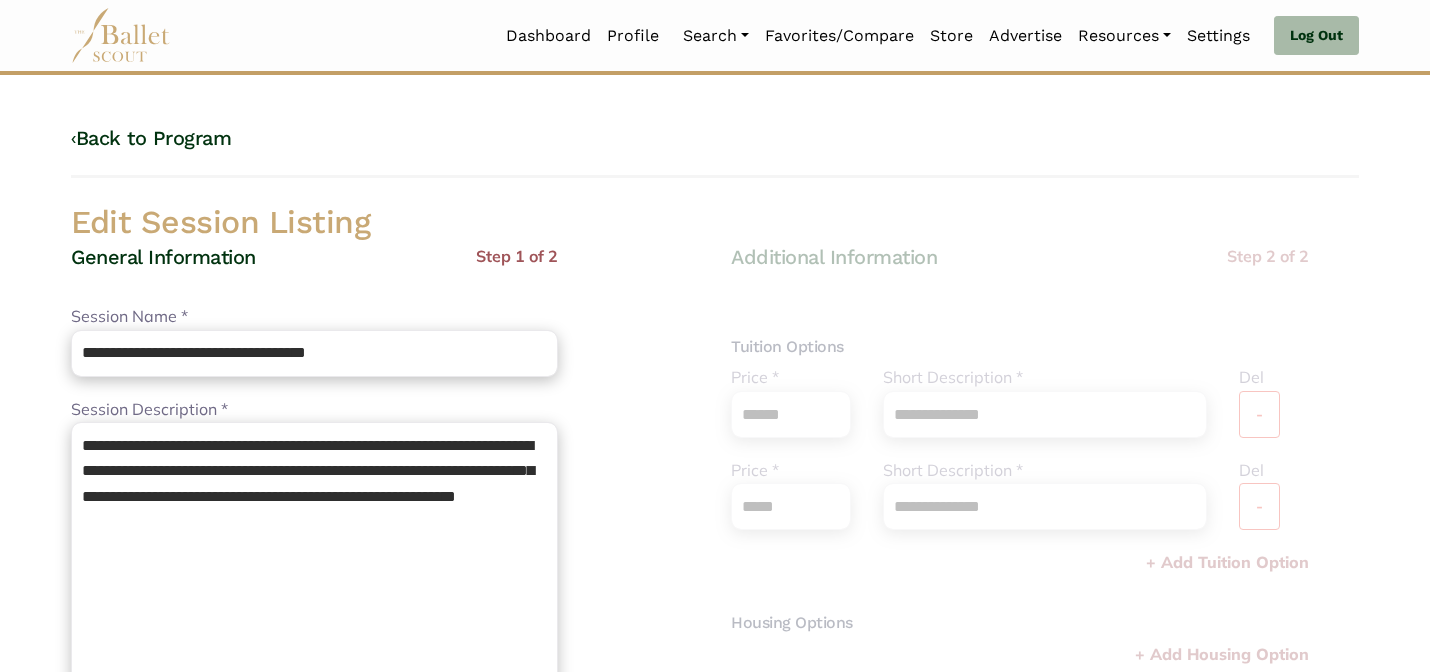 scroll, scrollTop: 0, scrollLeft: 0, axis: both 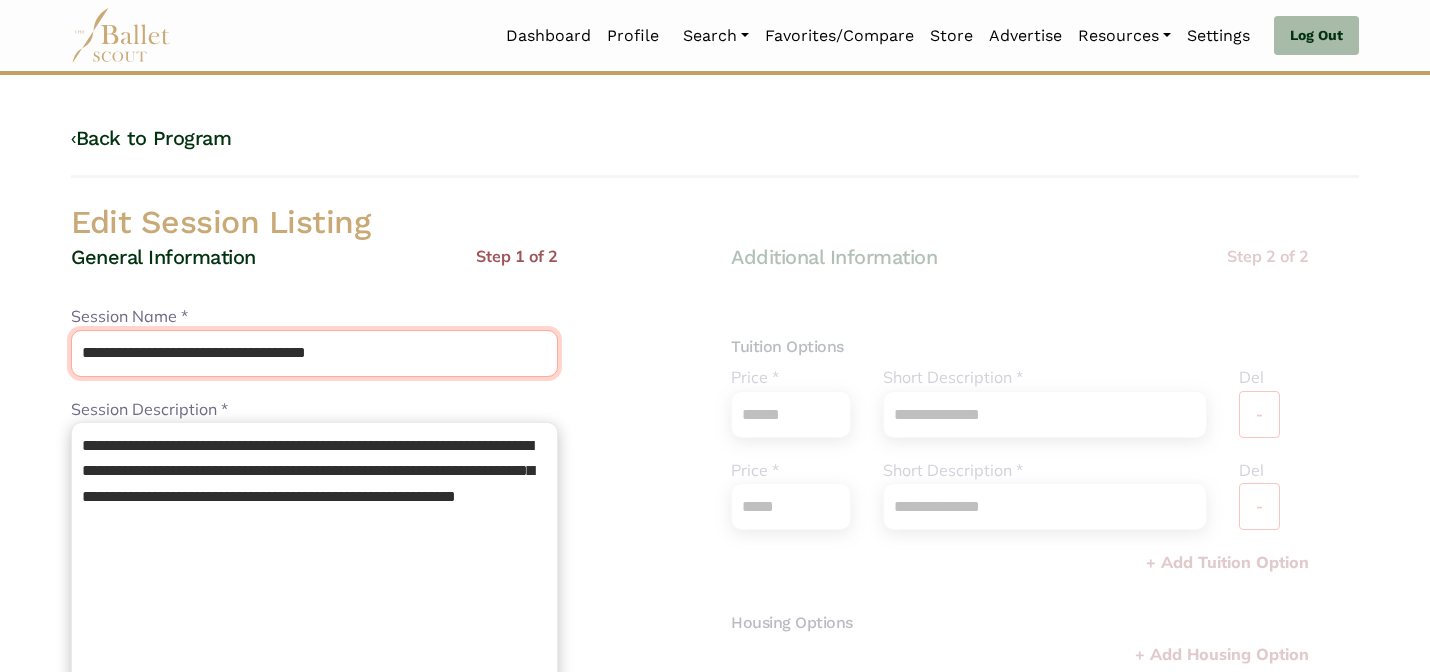 drag, startPoint x: 239, startPoint y: 344, endPoint x: 222, endPoint y: 307, distance: 40.718548 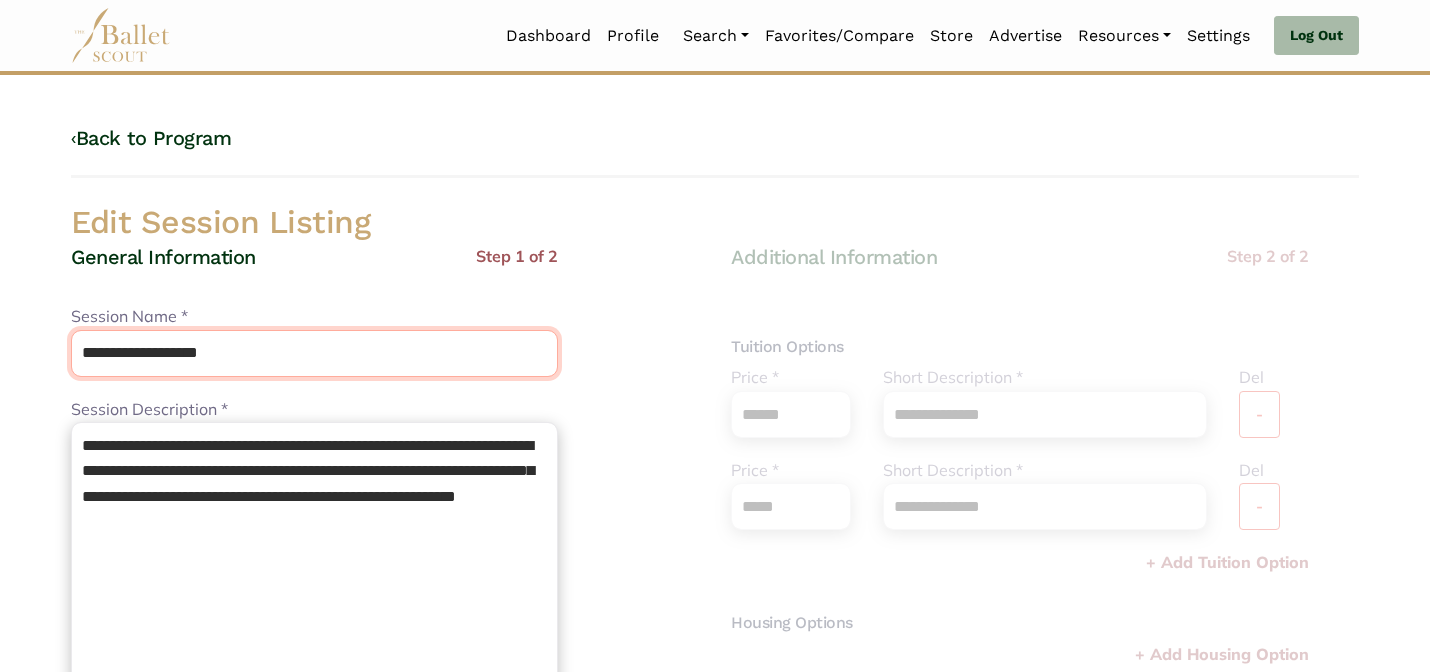 type on "**********" 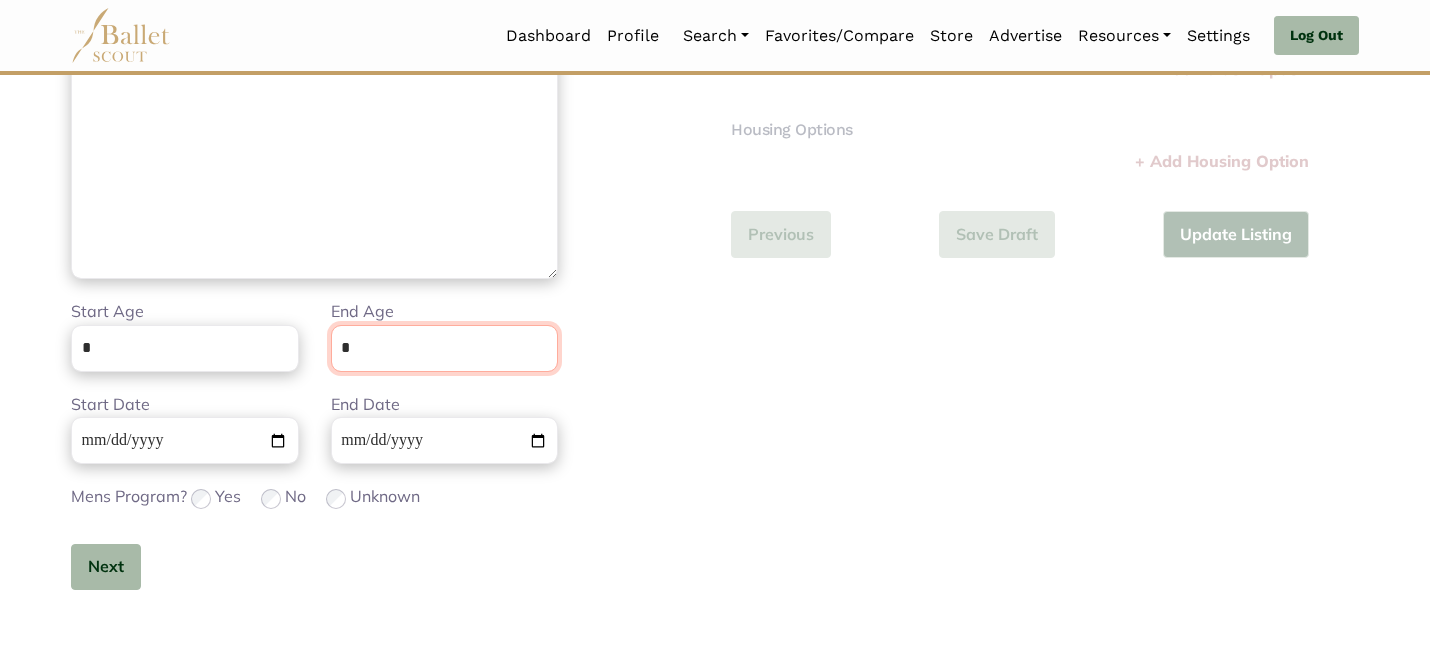 scroll, scrollTop: 505, scrollLeft: 0, axis: vertical 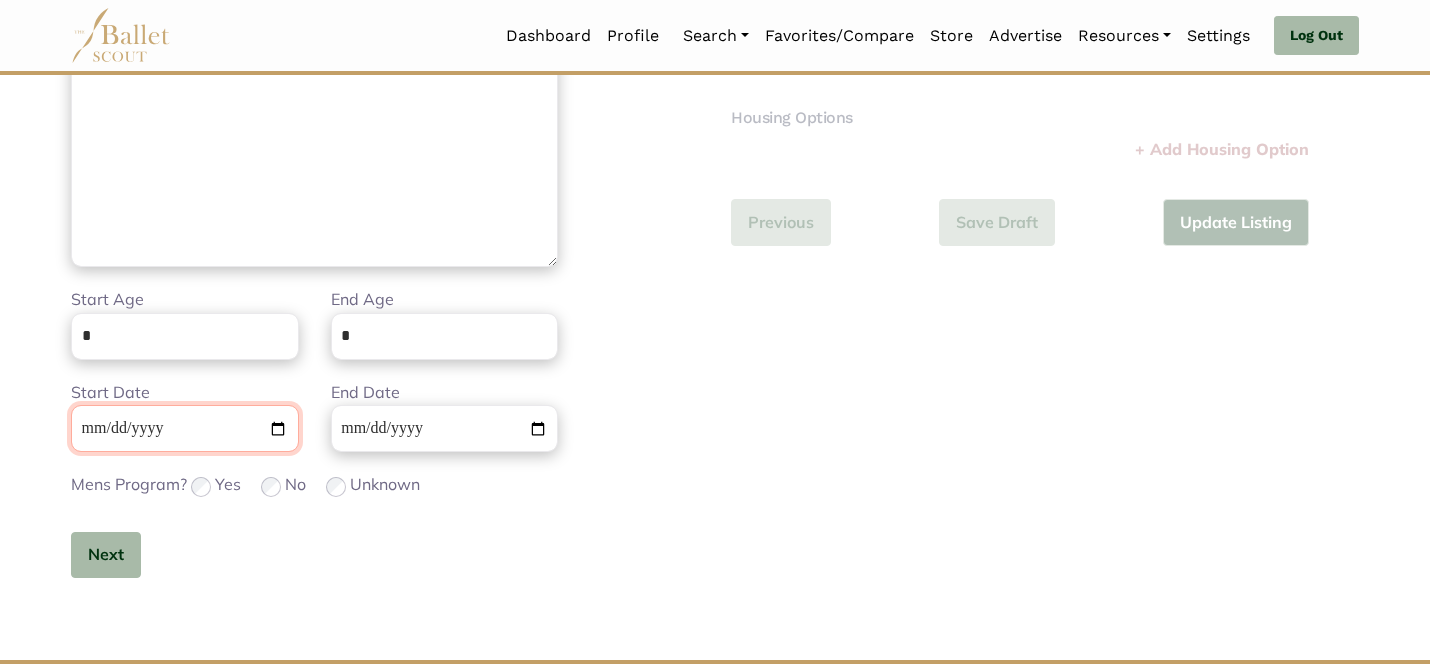 type 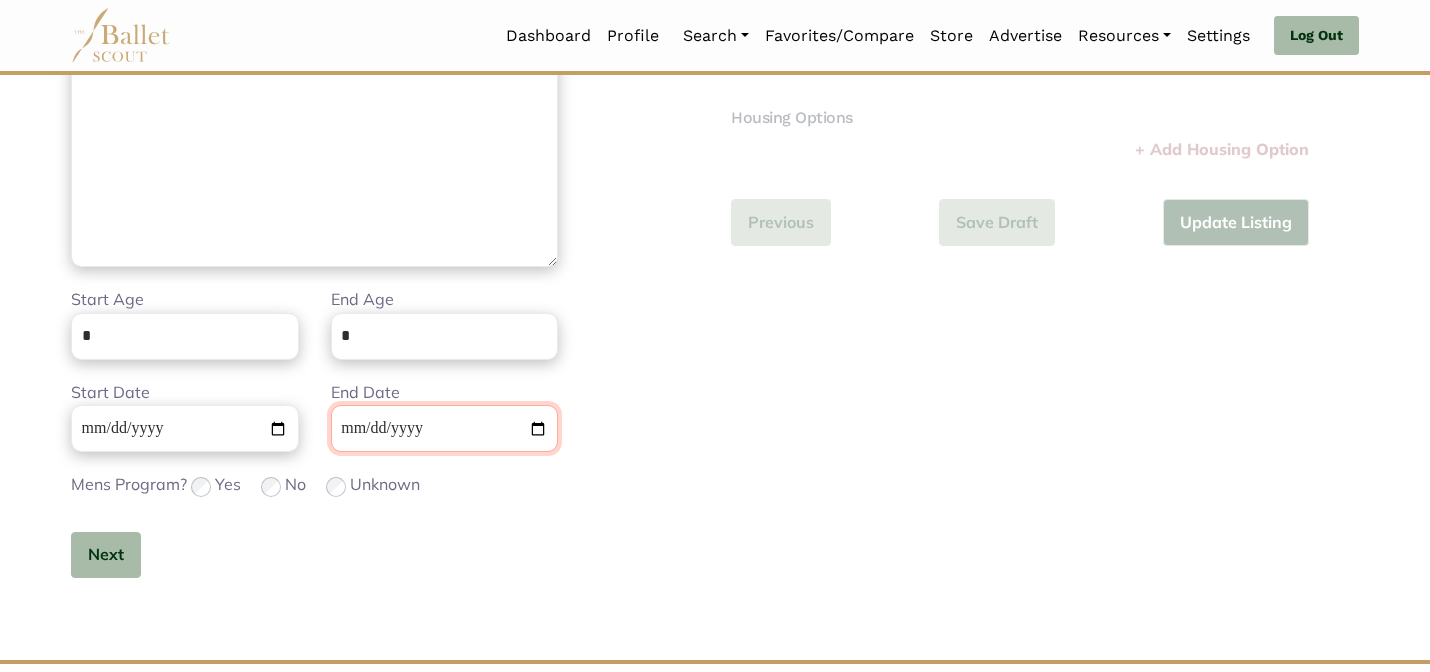 type 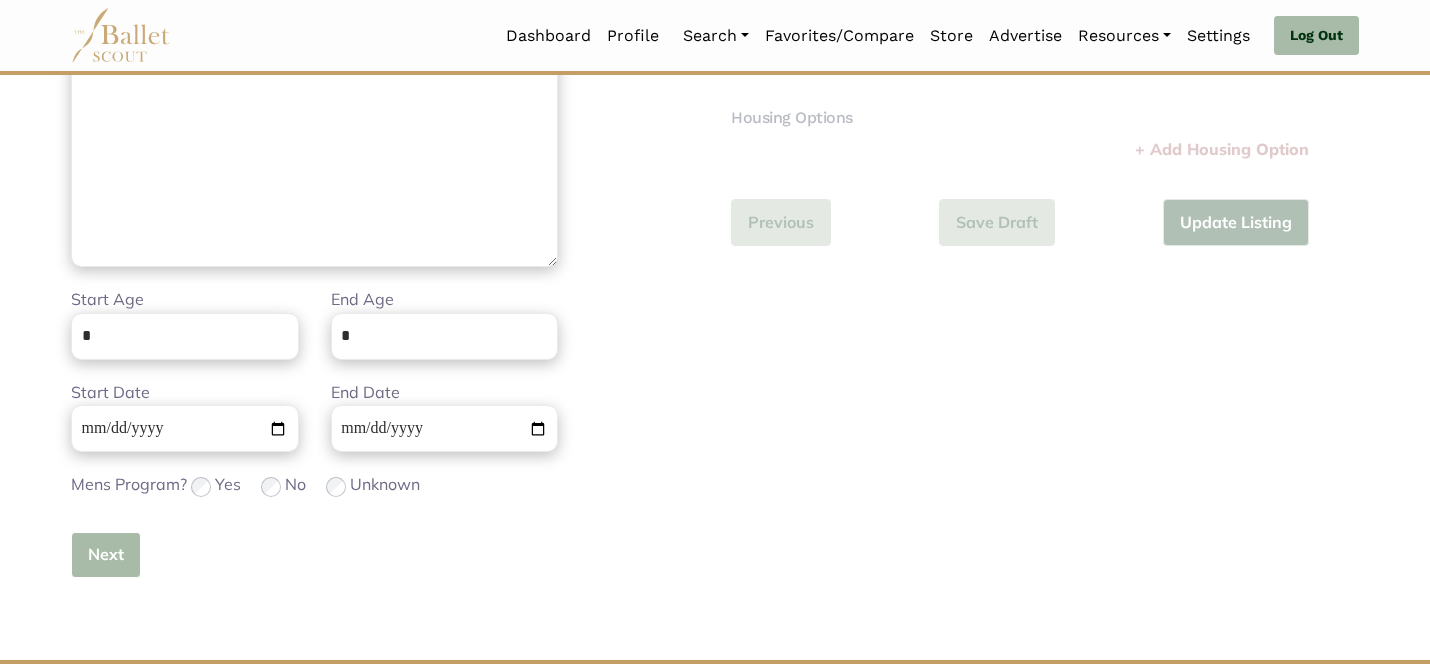 click on "Next" at bounding box center [106, 555] 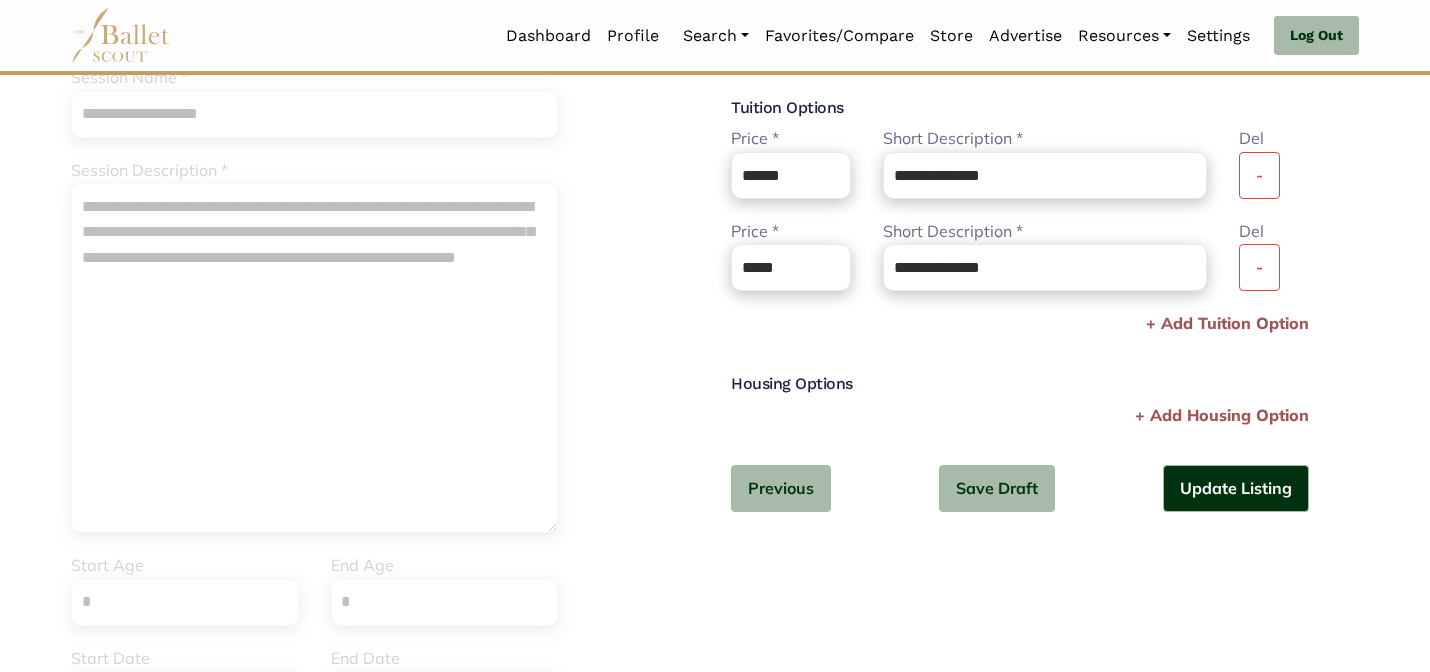 scroll, scrollTop: 240, scrollLeft: 0, axis: vertical 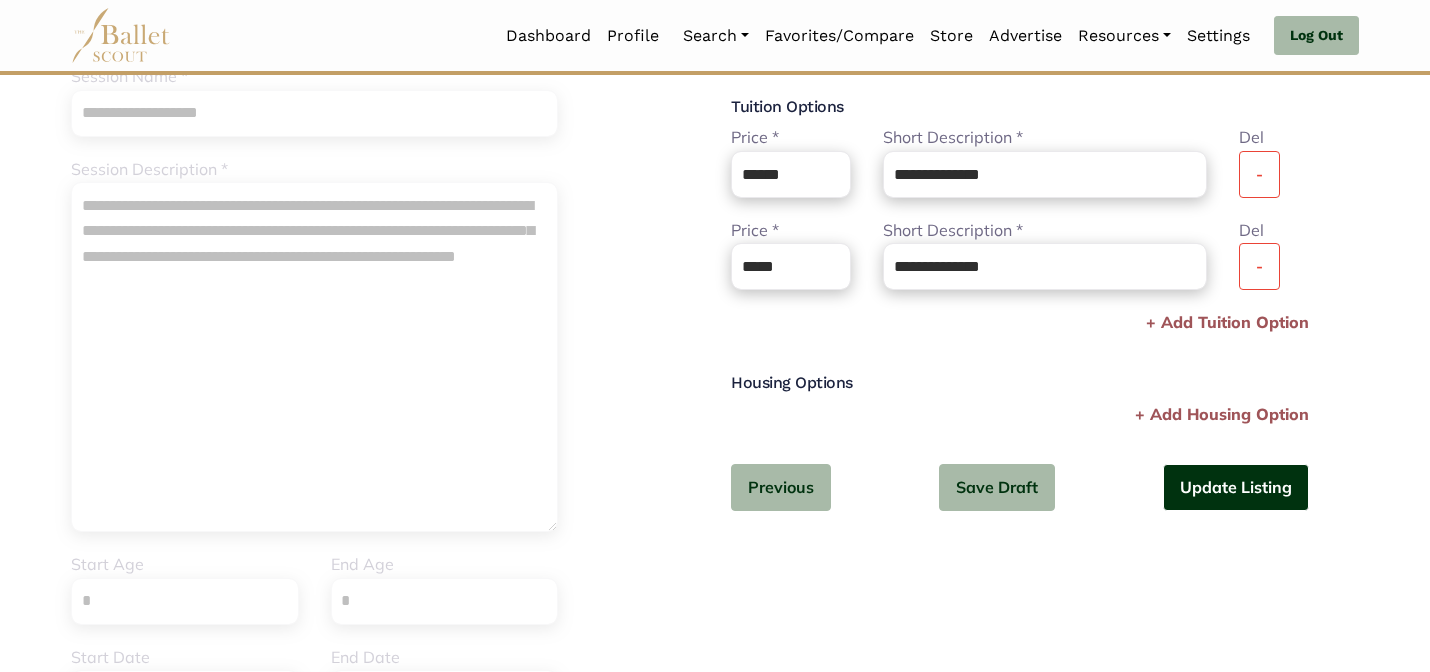 click on "Update Listing" at bounding box center (1236, 487) 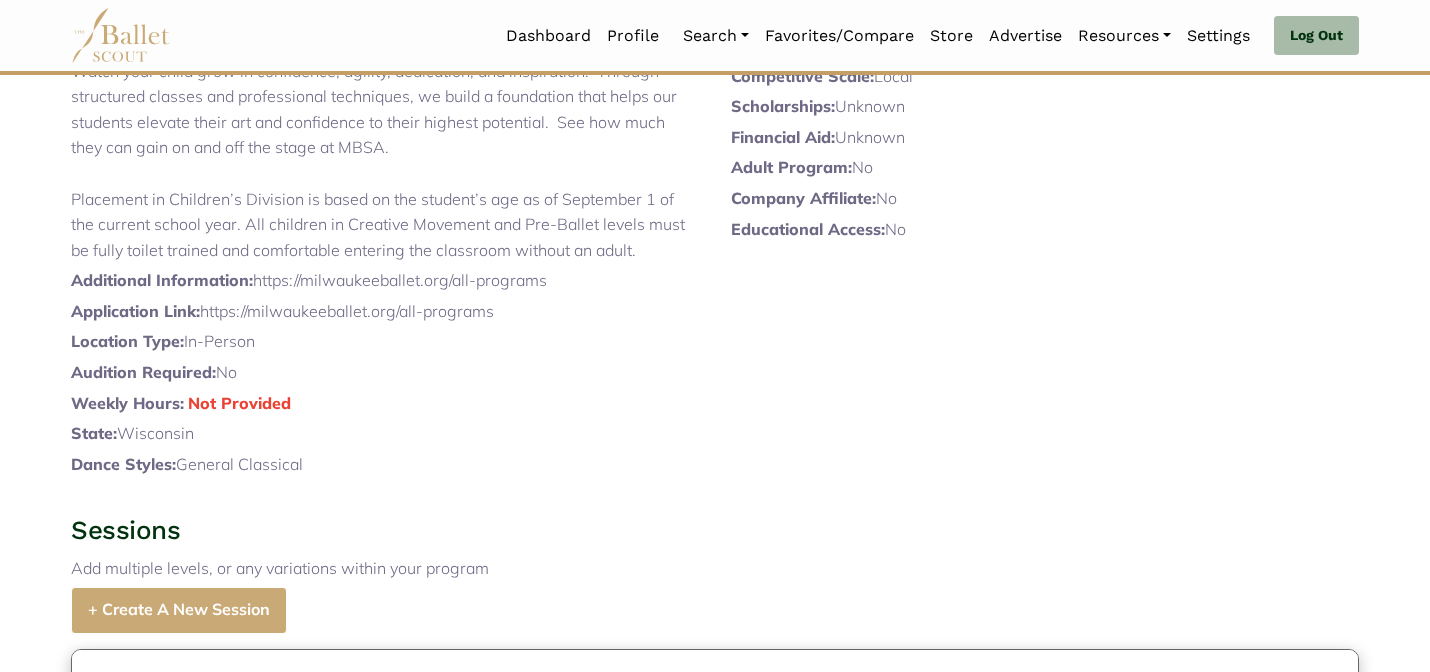 scroll, scrollTop: 1029, scrollLeft: 0, axis: vertical 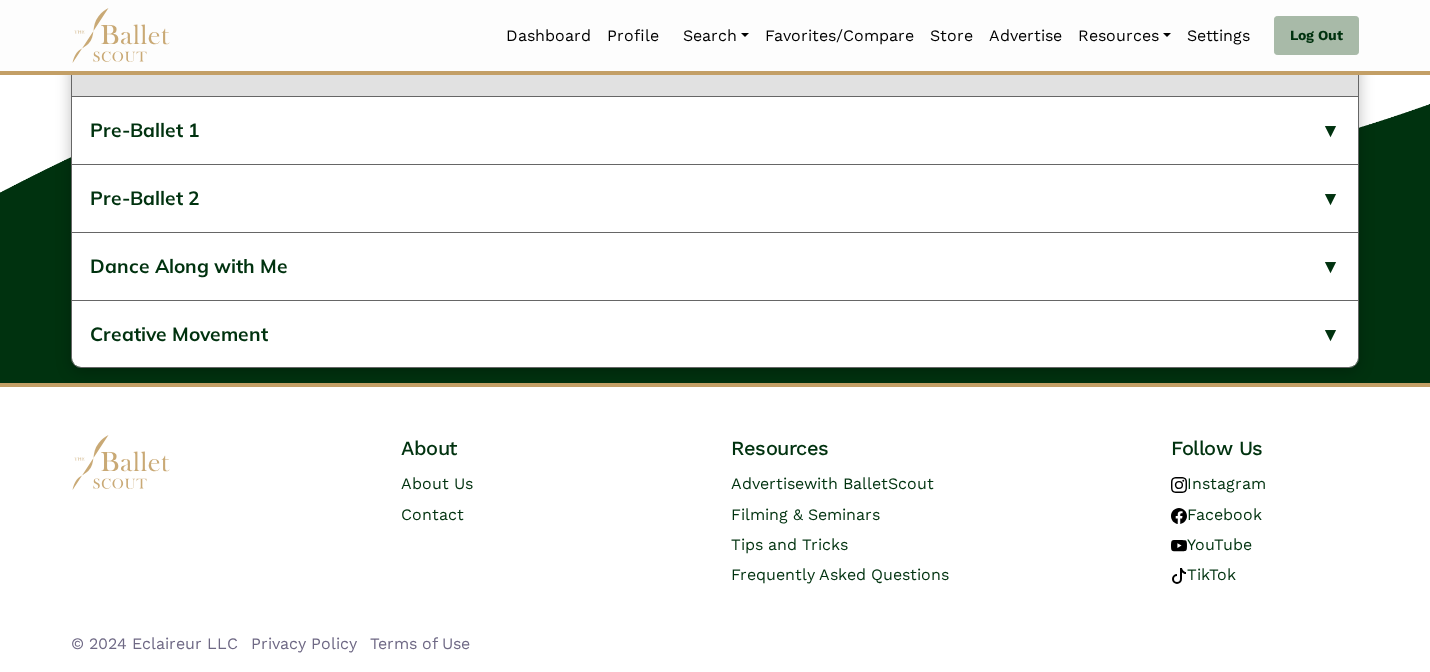 click on "2024-2025 Program-Pre-Ballet 3" at bounding box center [244, 63] 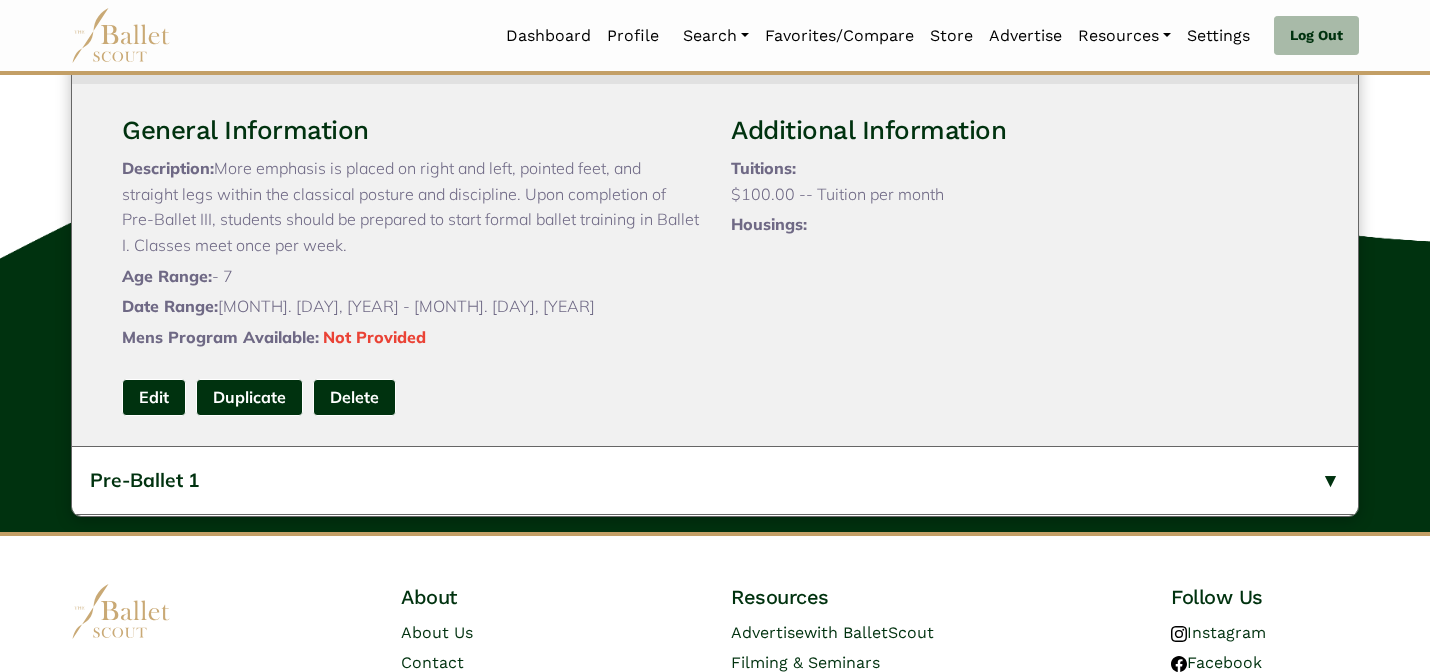 type 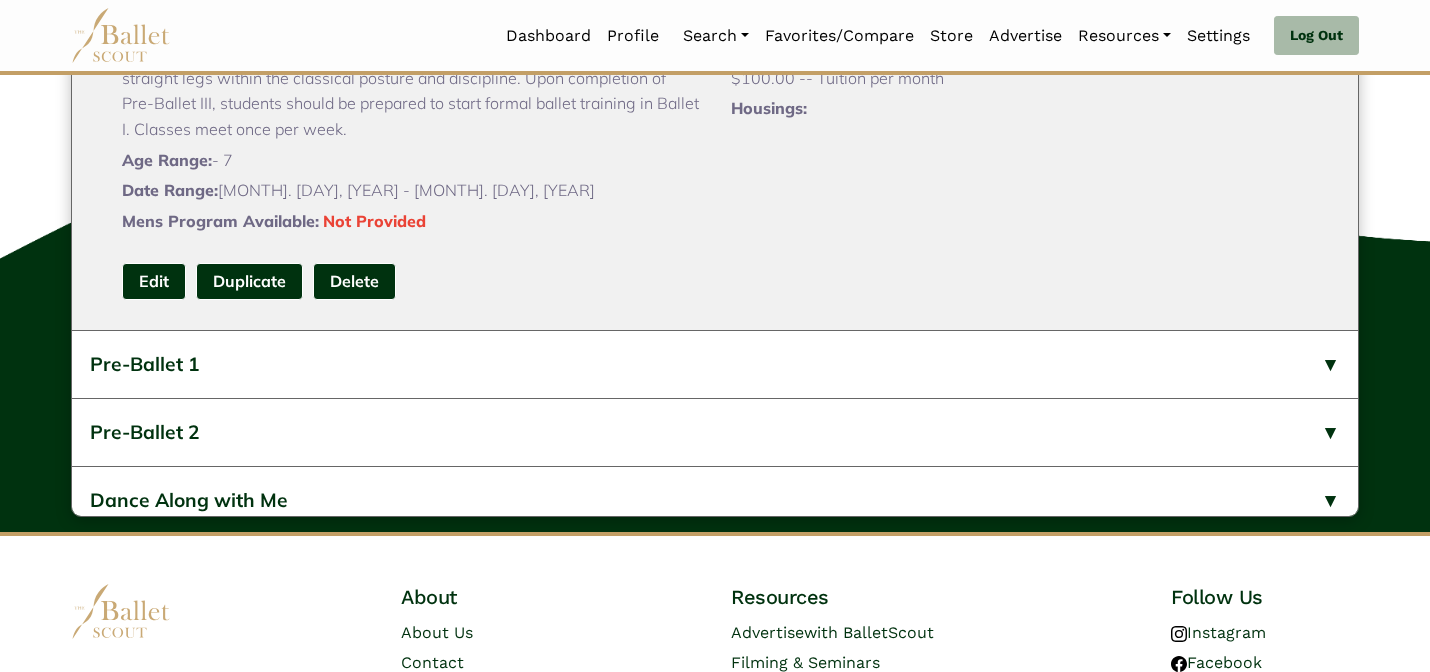 scroll, scrollTop: 120, scrollLeft: 0, axis: vertical 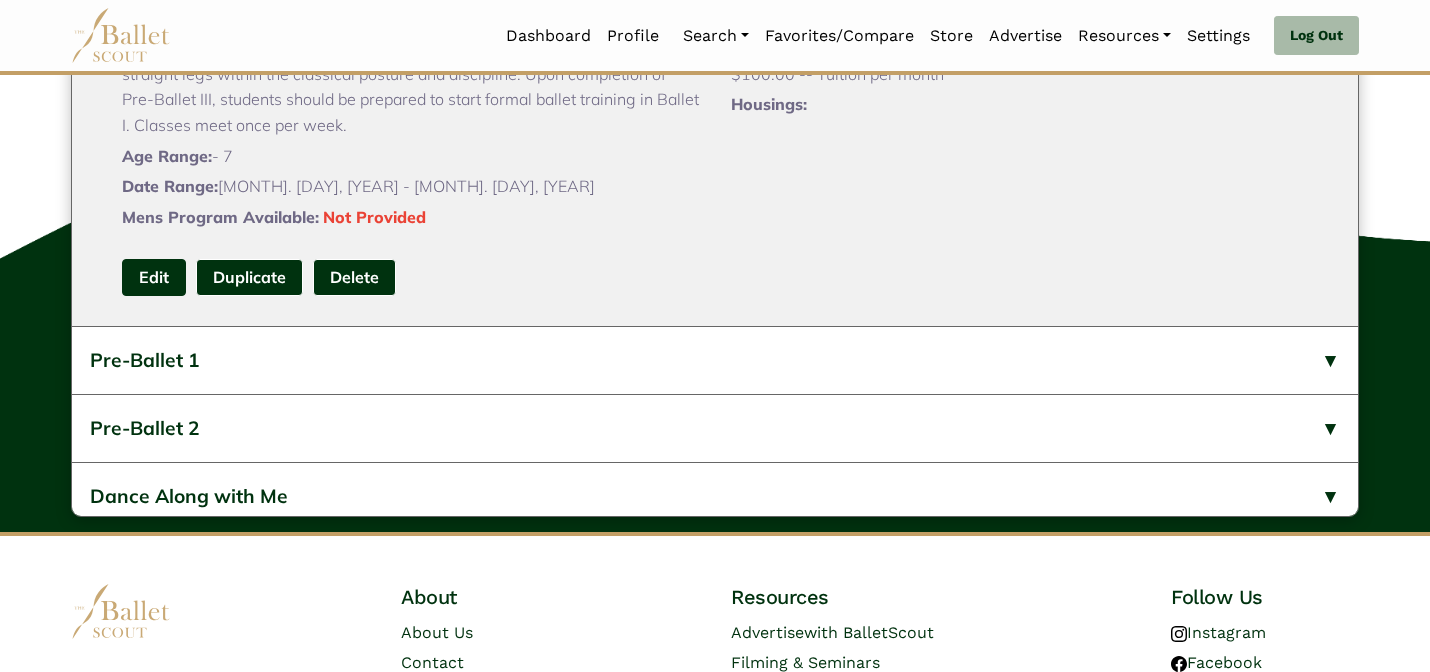 click on "Edit" at bounding box center (154, 277) 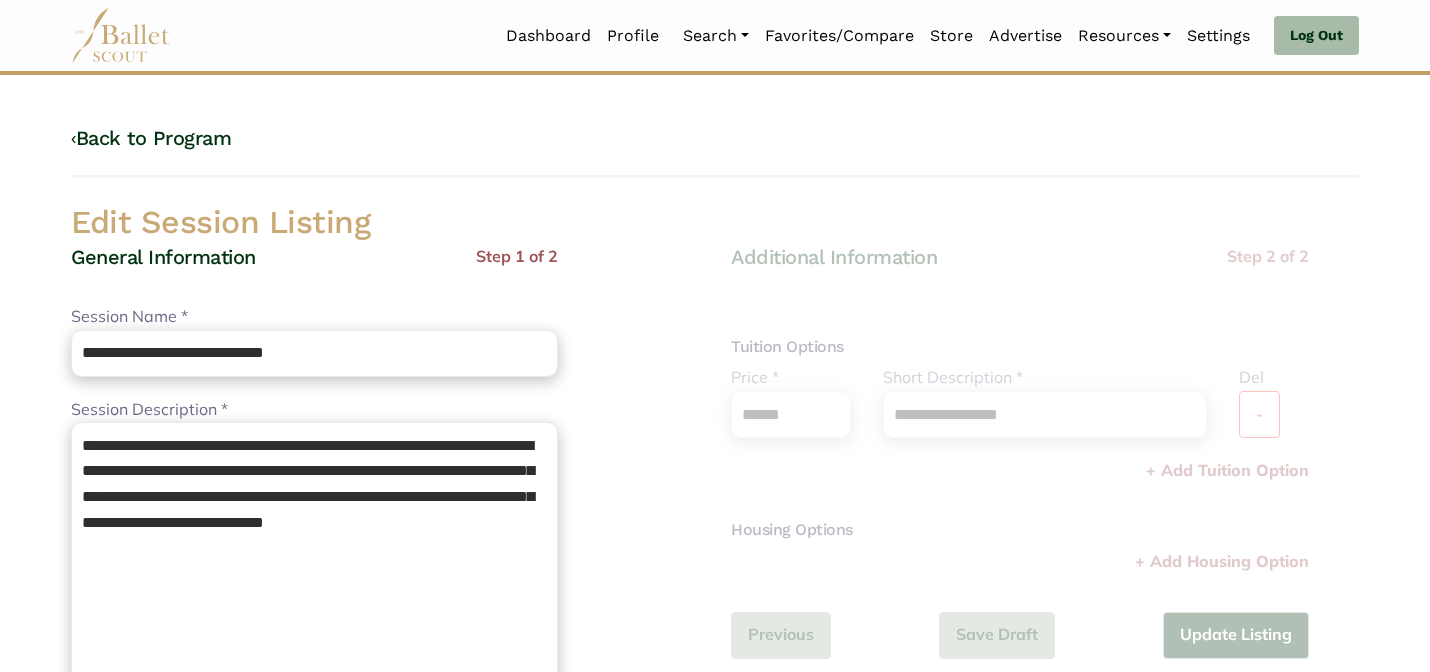 scroll, scrollTop: 0, scrollLeft: 0, axis: both 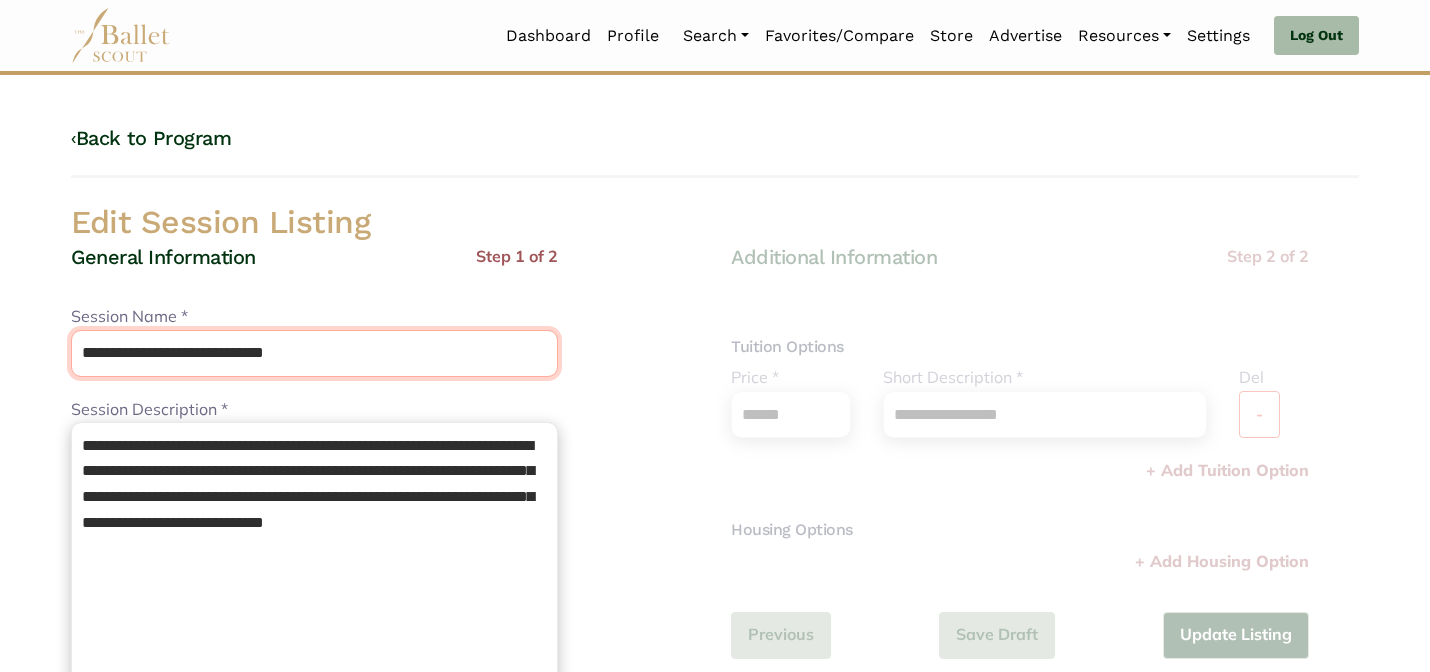 drag, startPoint x: 243, startPoint y: 344, endPoint x: 244, endPoint y: 291, distance: 53.009434 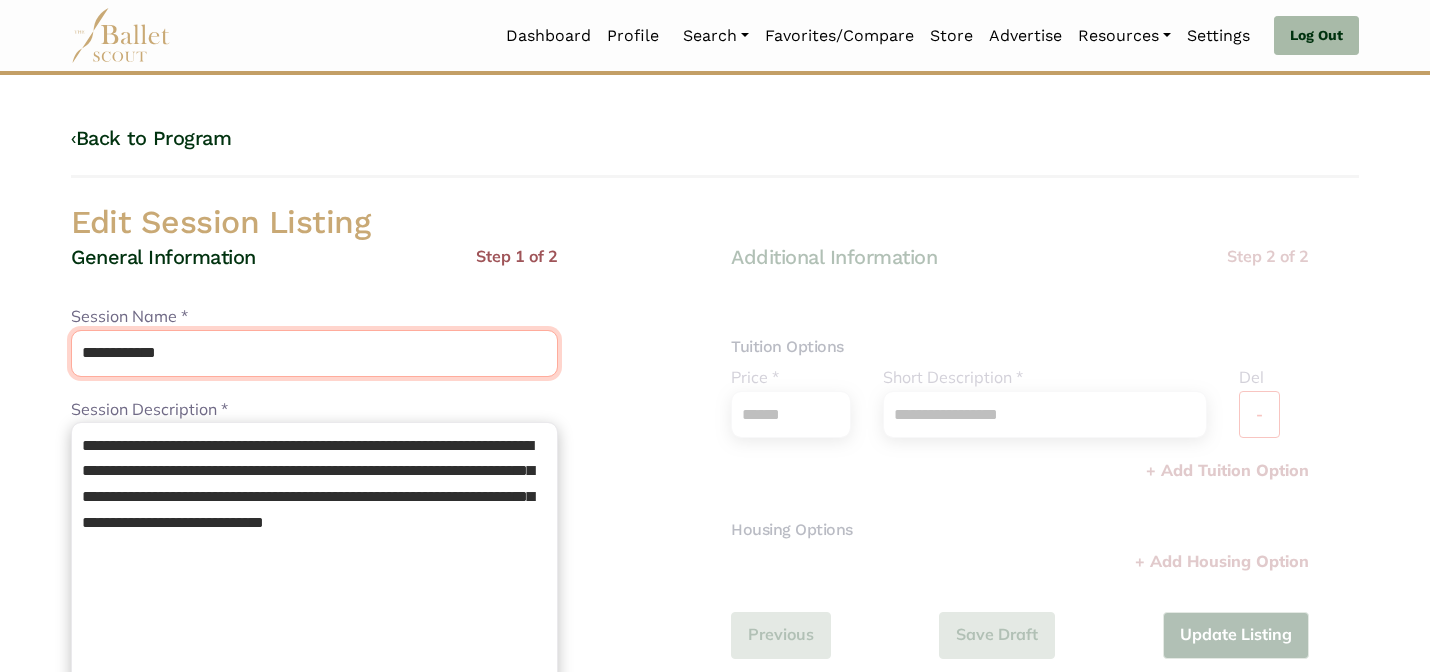type on "**********" 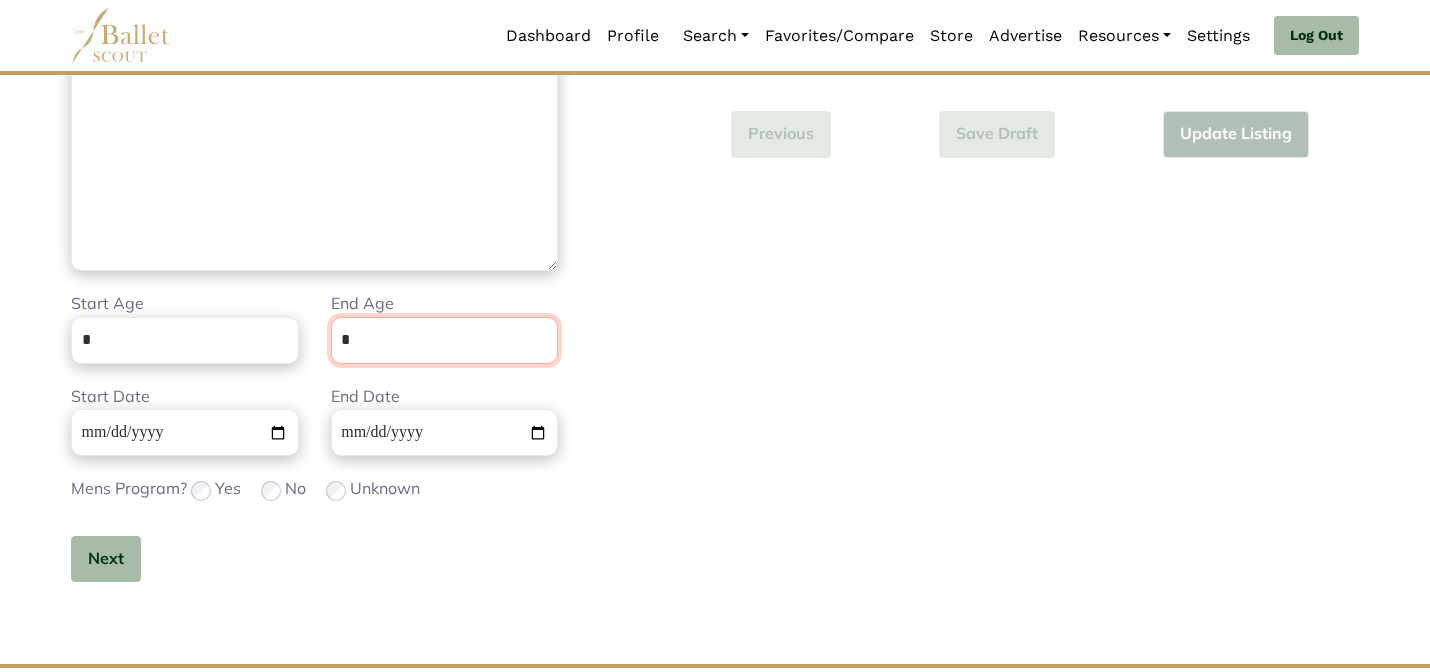 scroll, scrollTop: 505, scrollLeft: 0, axis: vertical 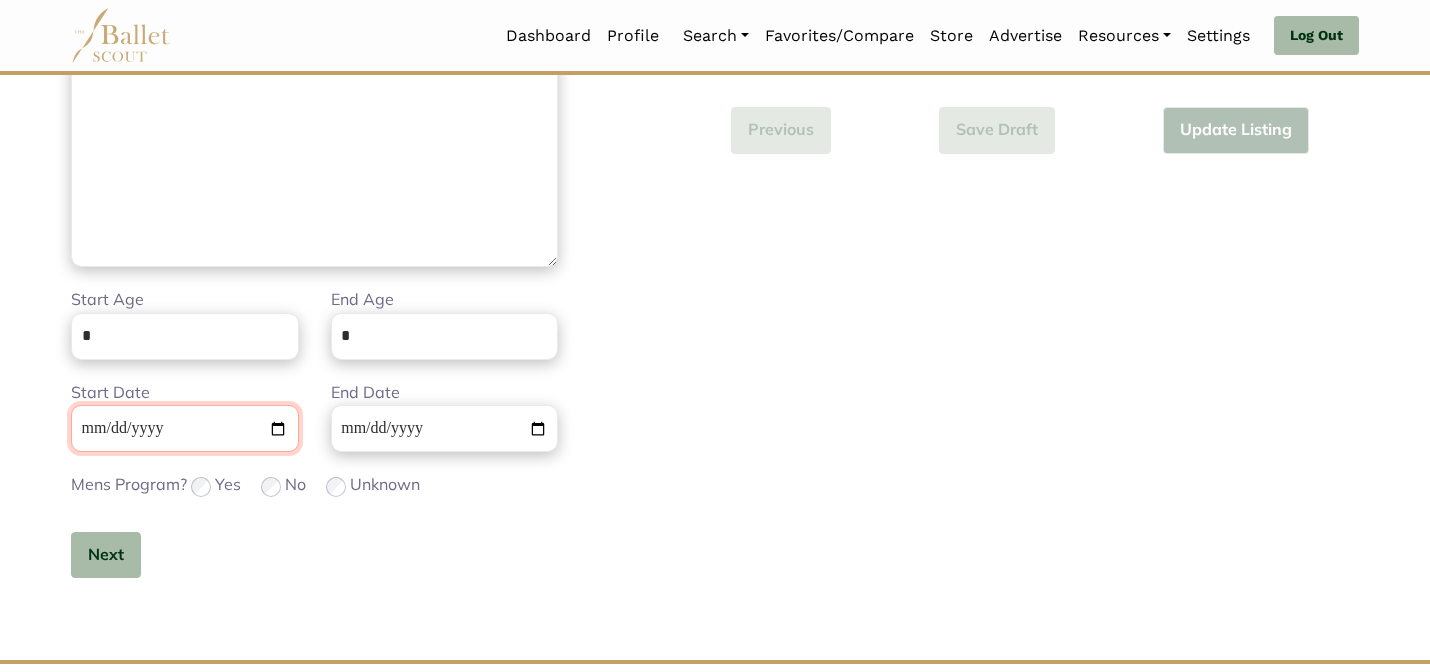 type 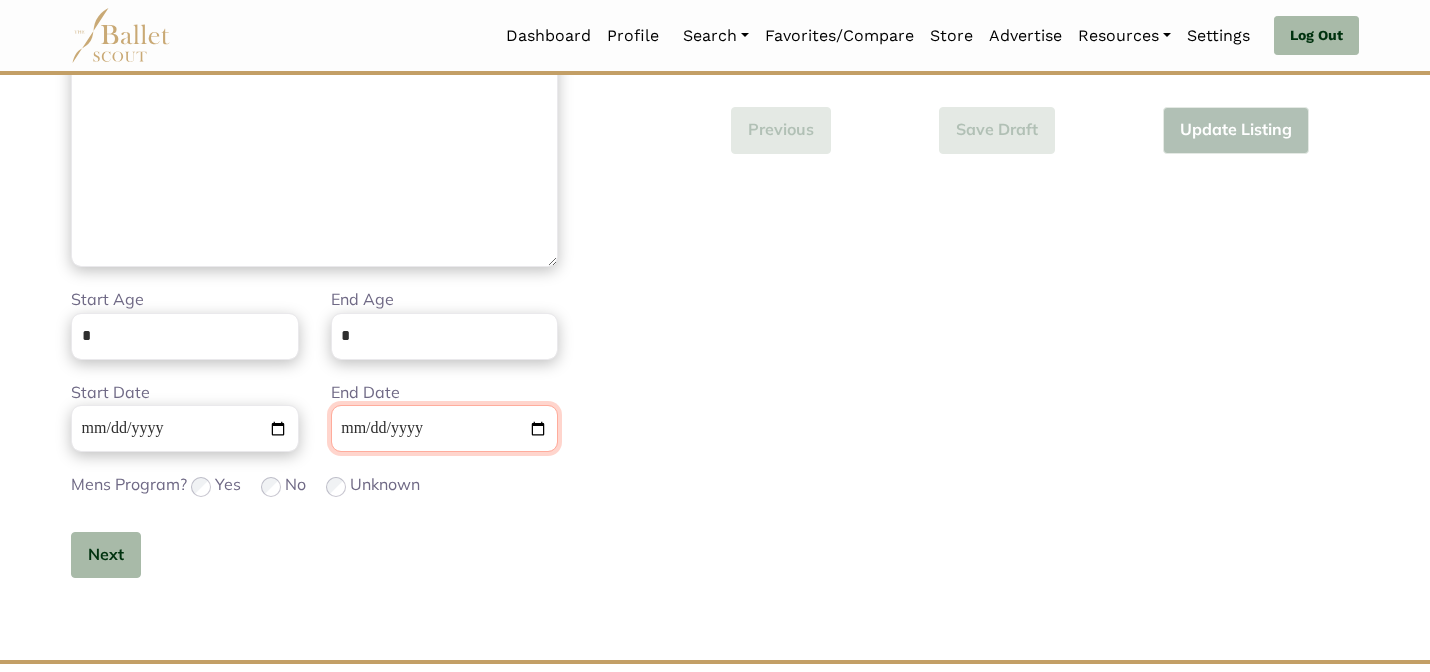 type 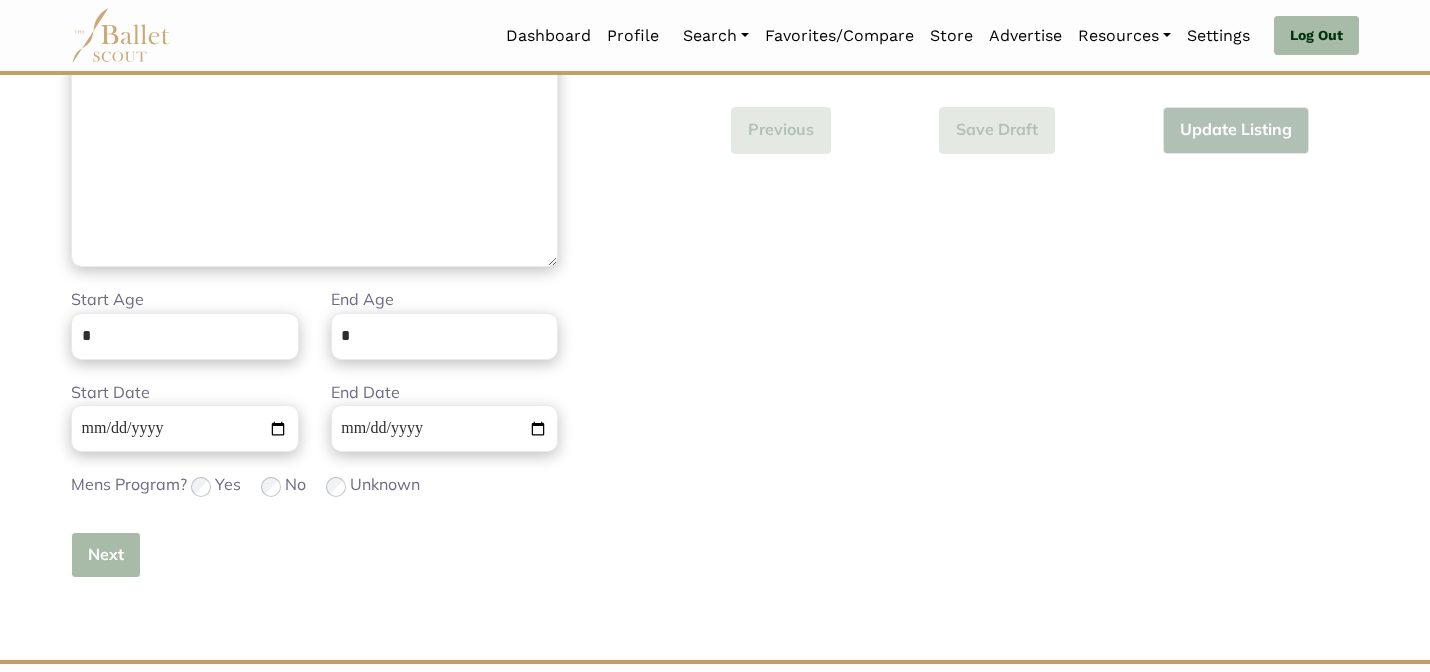 click on "Next" at bounding box center (106, 555) 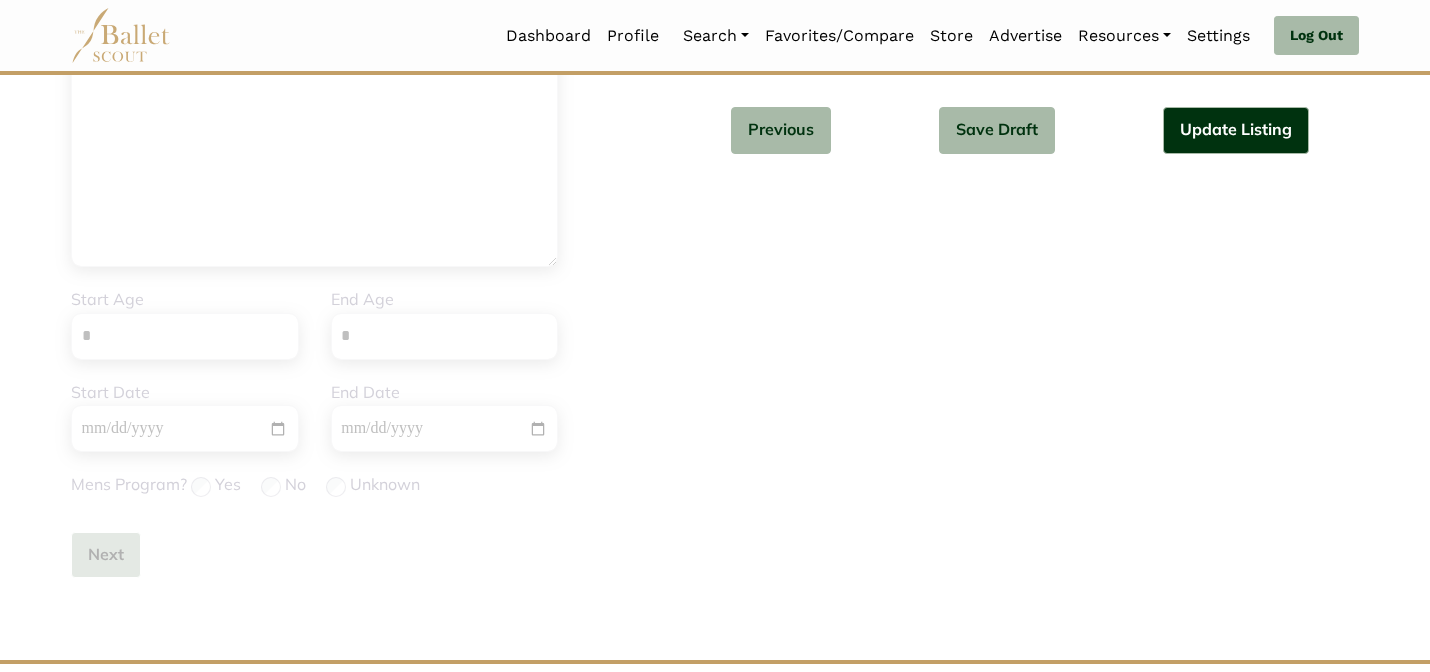 type 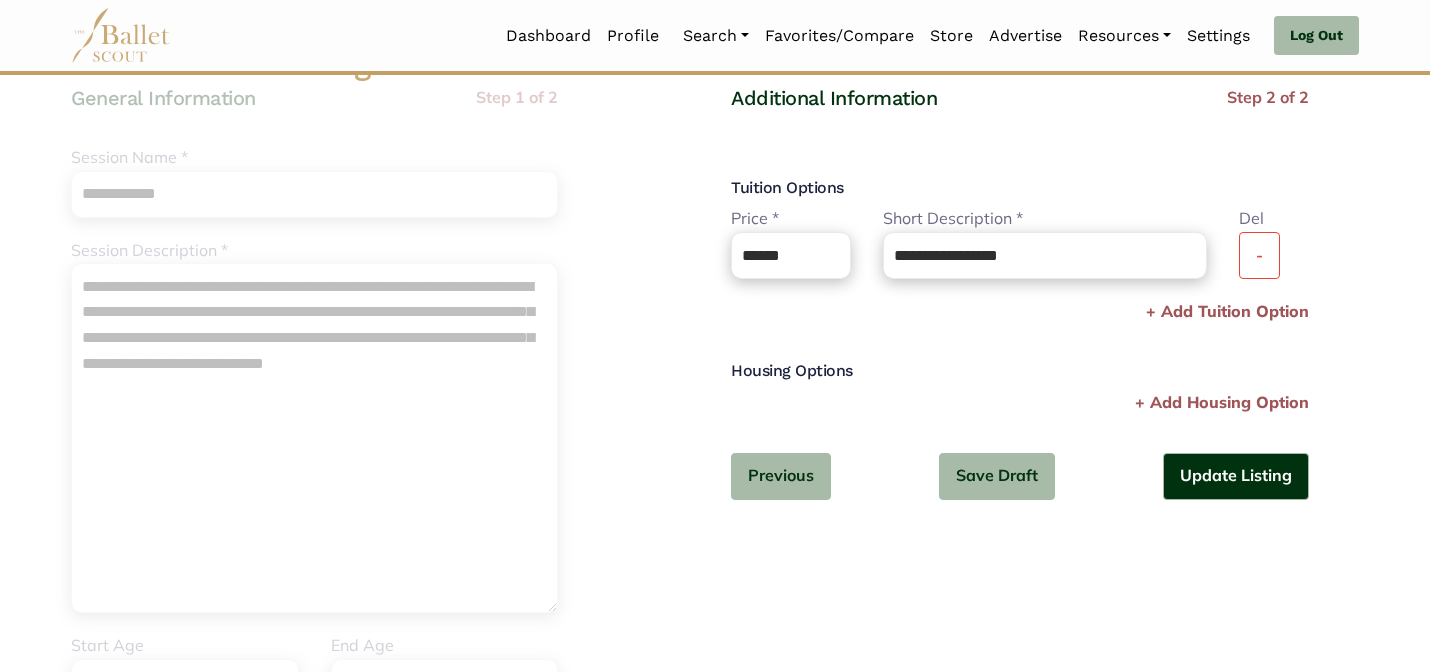 scroll, scrollTop: 160, scrollLeft: 0, axis: vertical 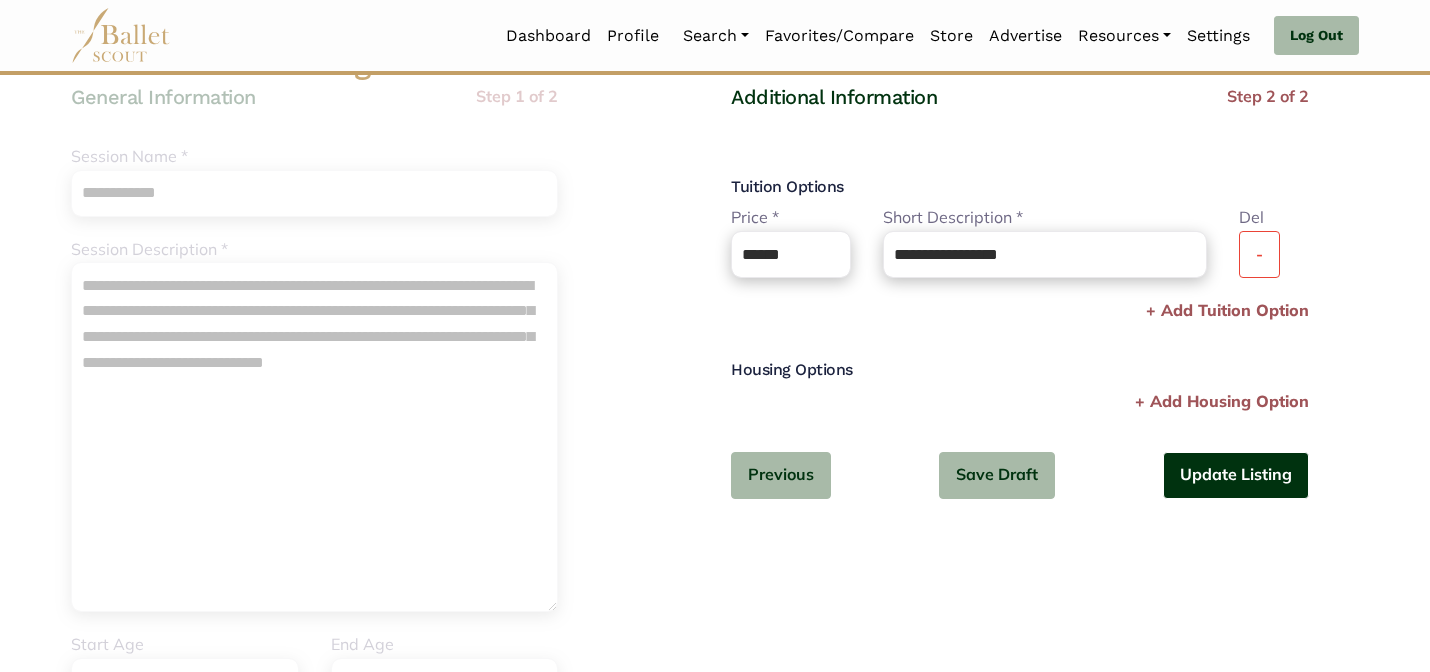 click on "Update Listing" at bounding box center [1236, 475] 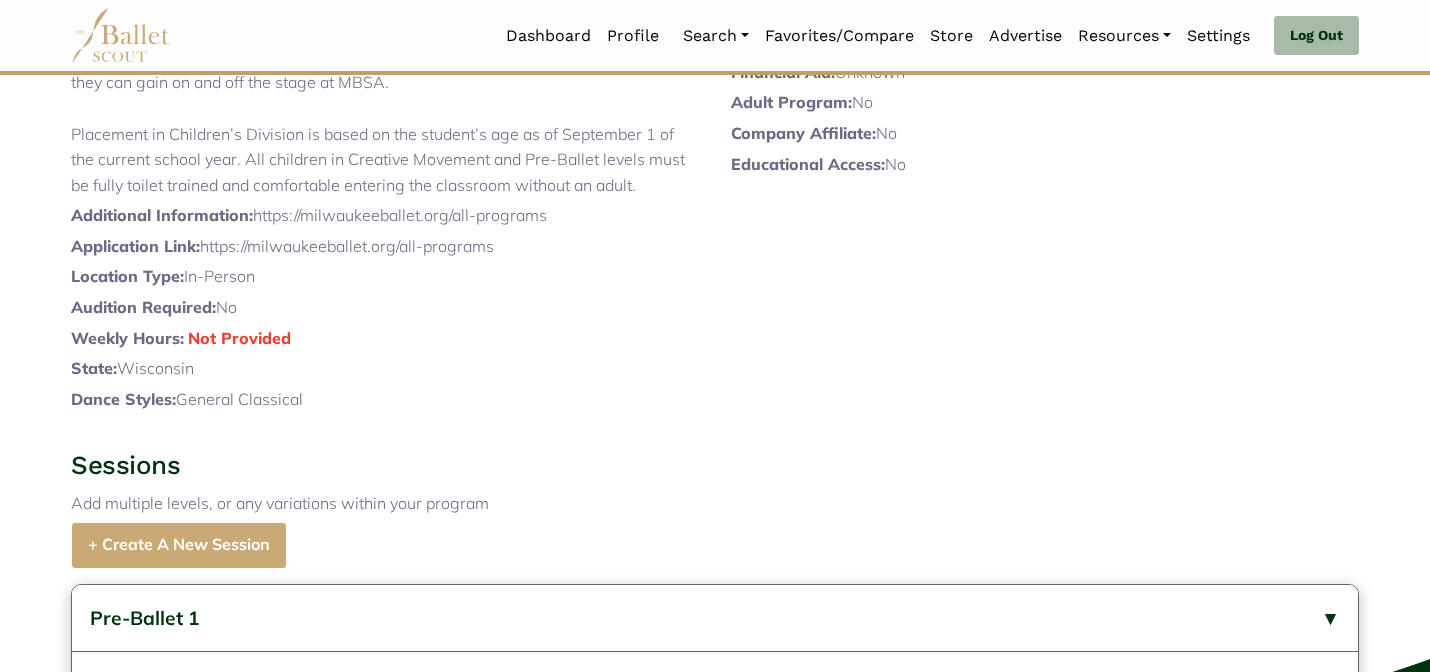 scroll, scrollTop: 0, scrollLeft: 0, axis: both 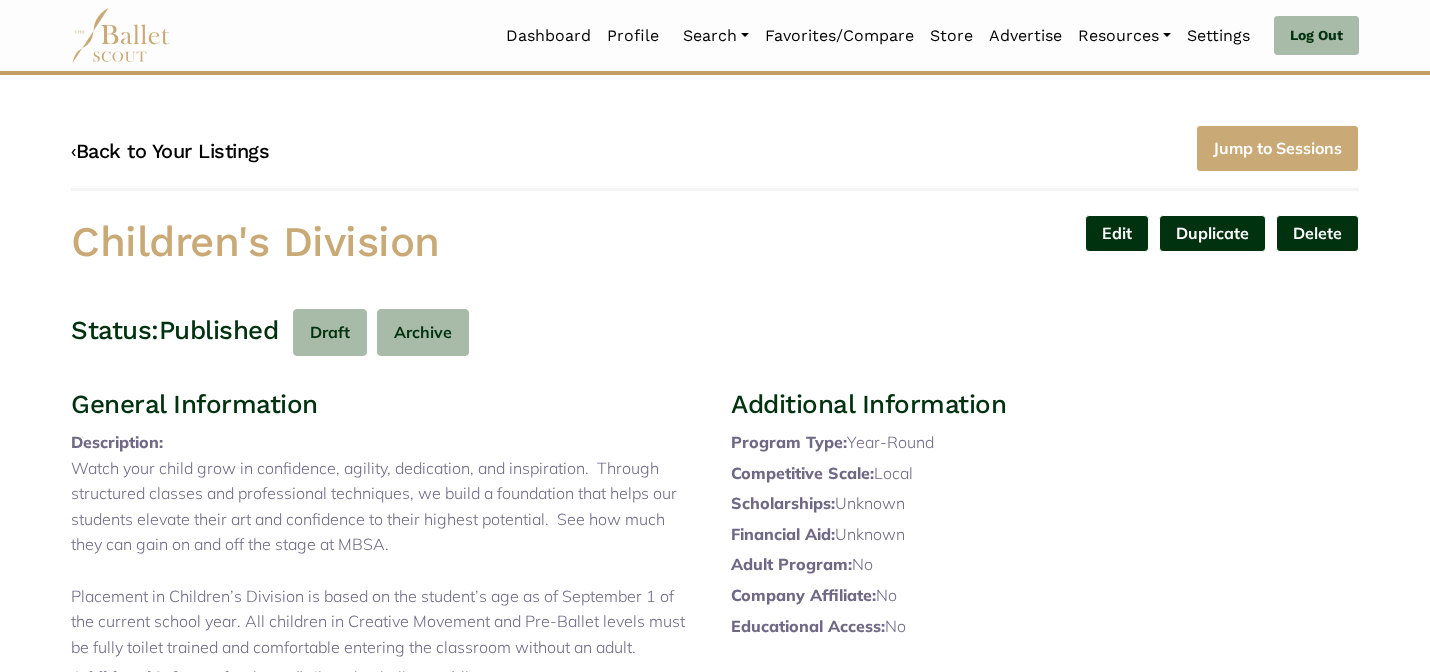 click on "‹  Back to Your Listings" at bounding box center [170, 151] 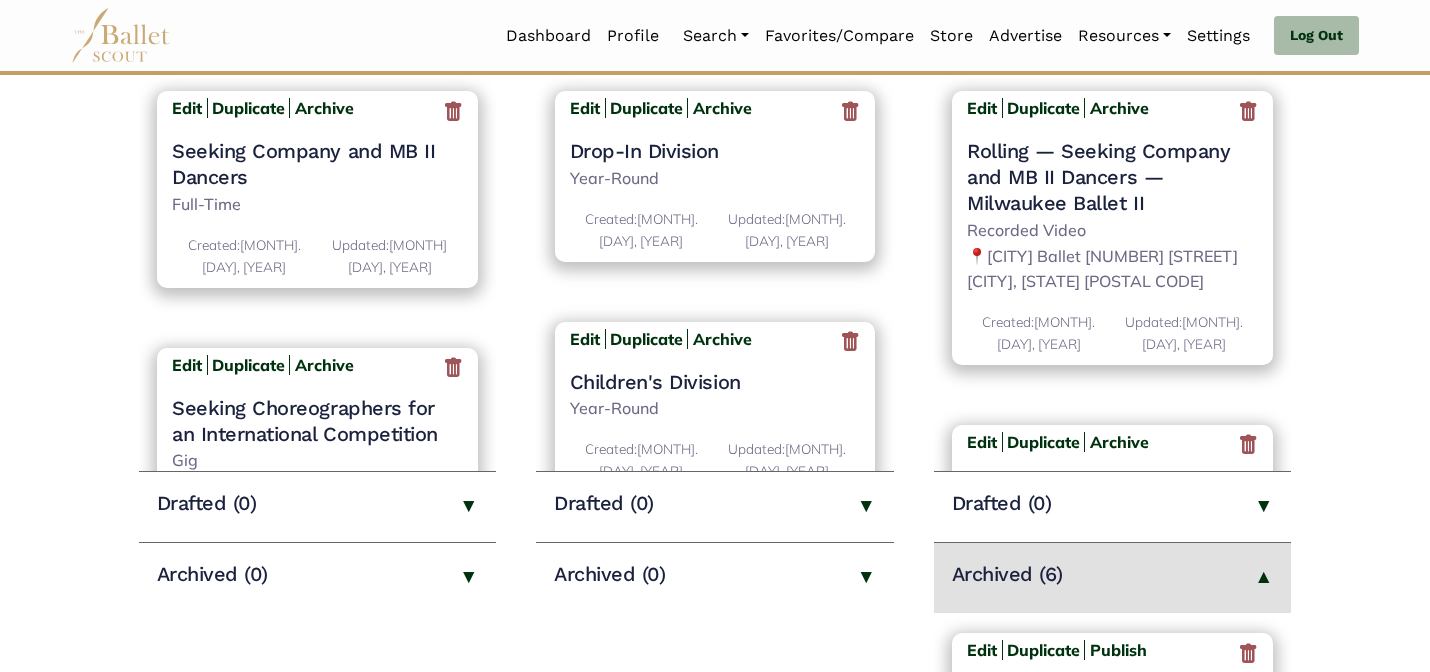 scroll, scrollTop: 352, scrollLeft: 0, axis: vertical 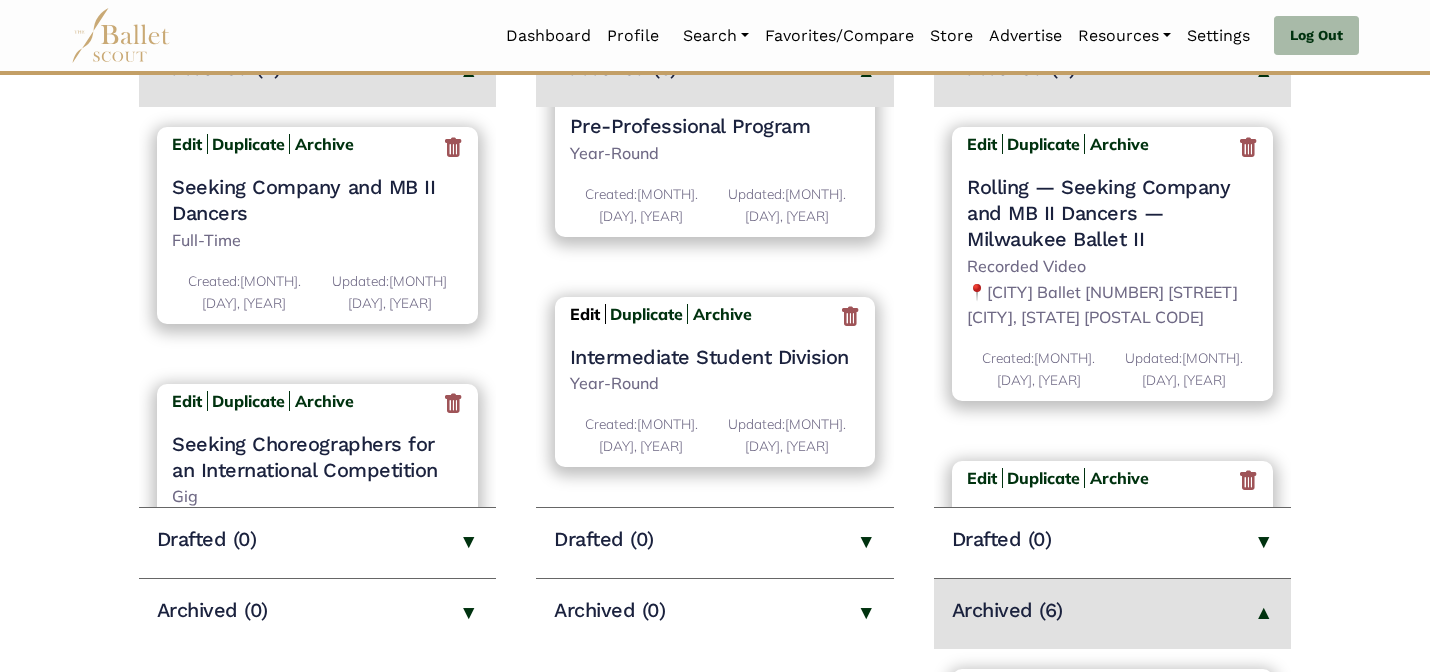 click on "Edit" at bounding box center [585, 314] 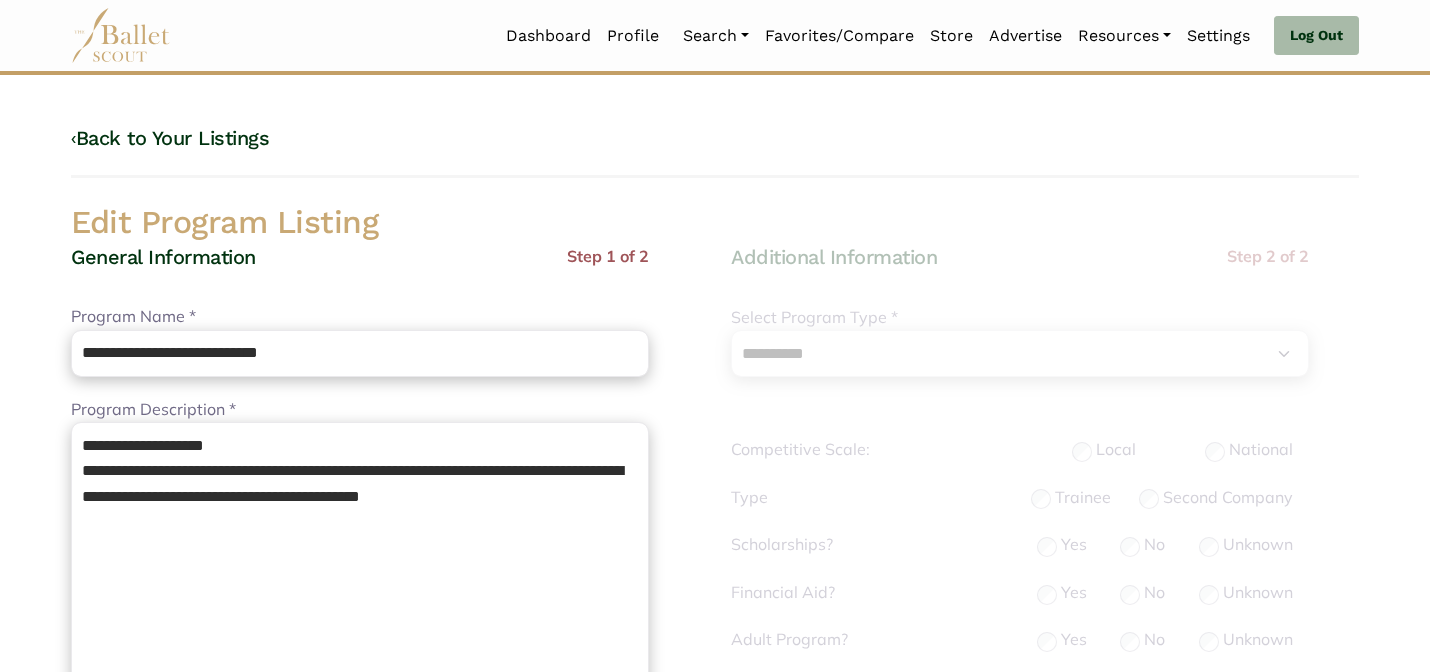 select on "**" 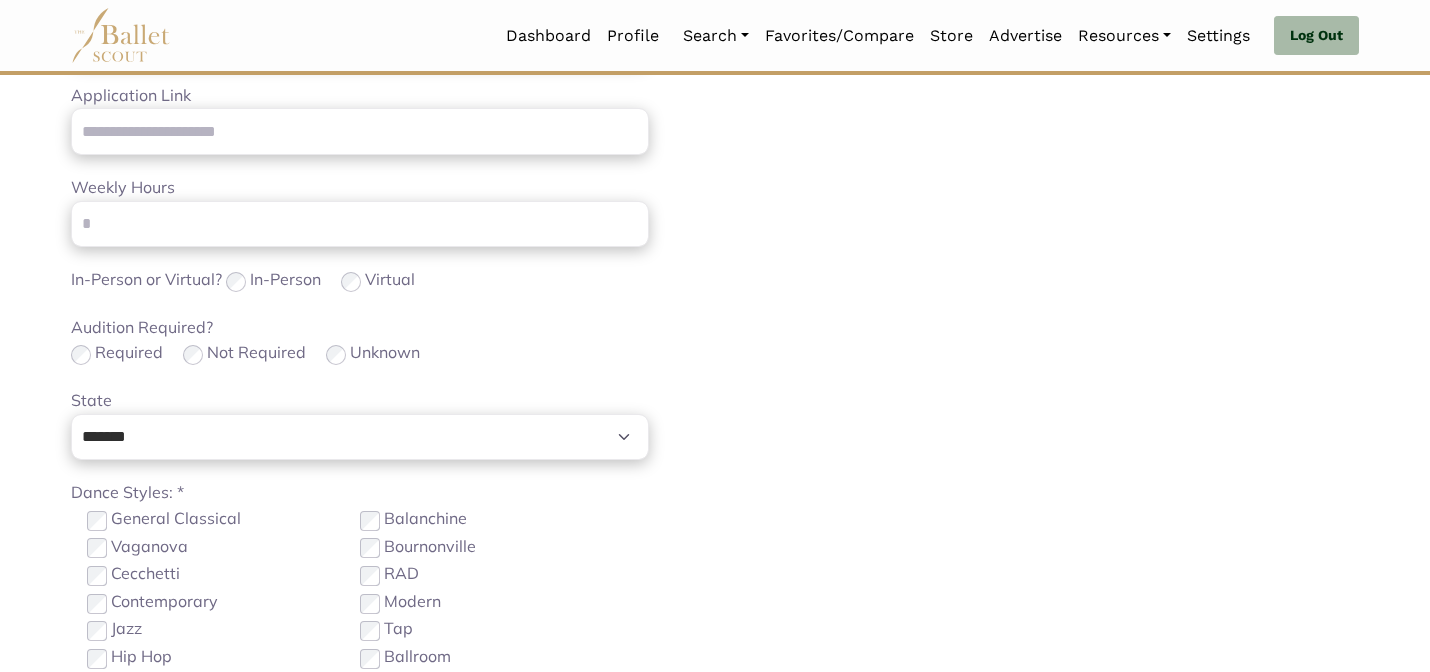 scroll, scrollTop: 832, scrollLeft: 0, axis: vertical 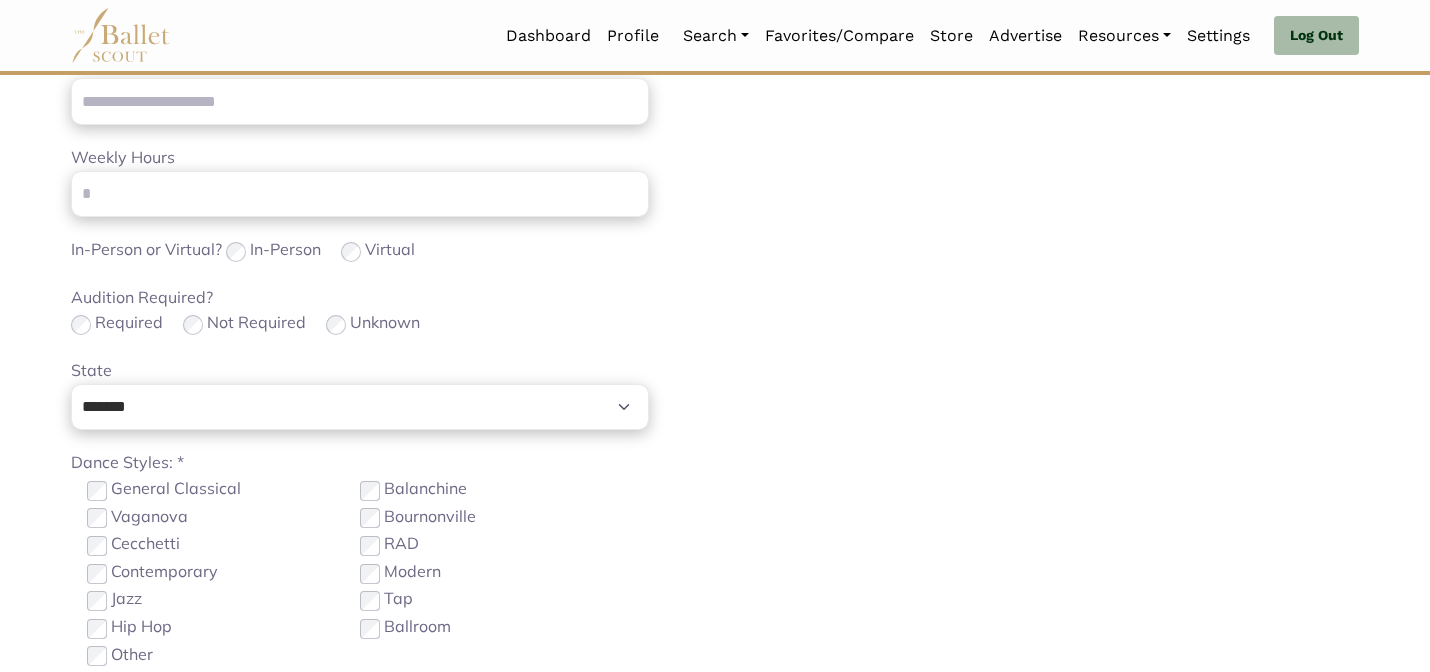 click on "**********" at bounding box center (360, 394) 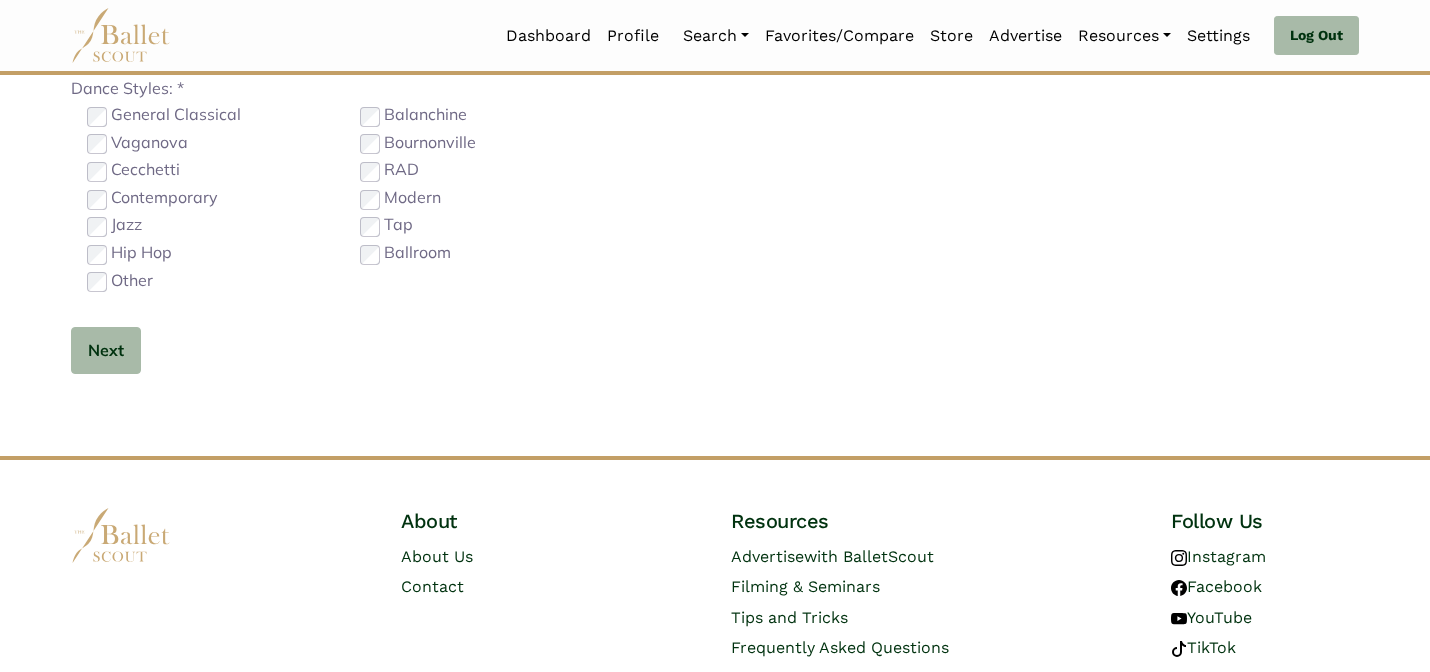 scroll, scrollTop: 1279, scrollLeft: 0, axis: vertical 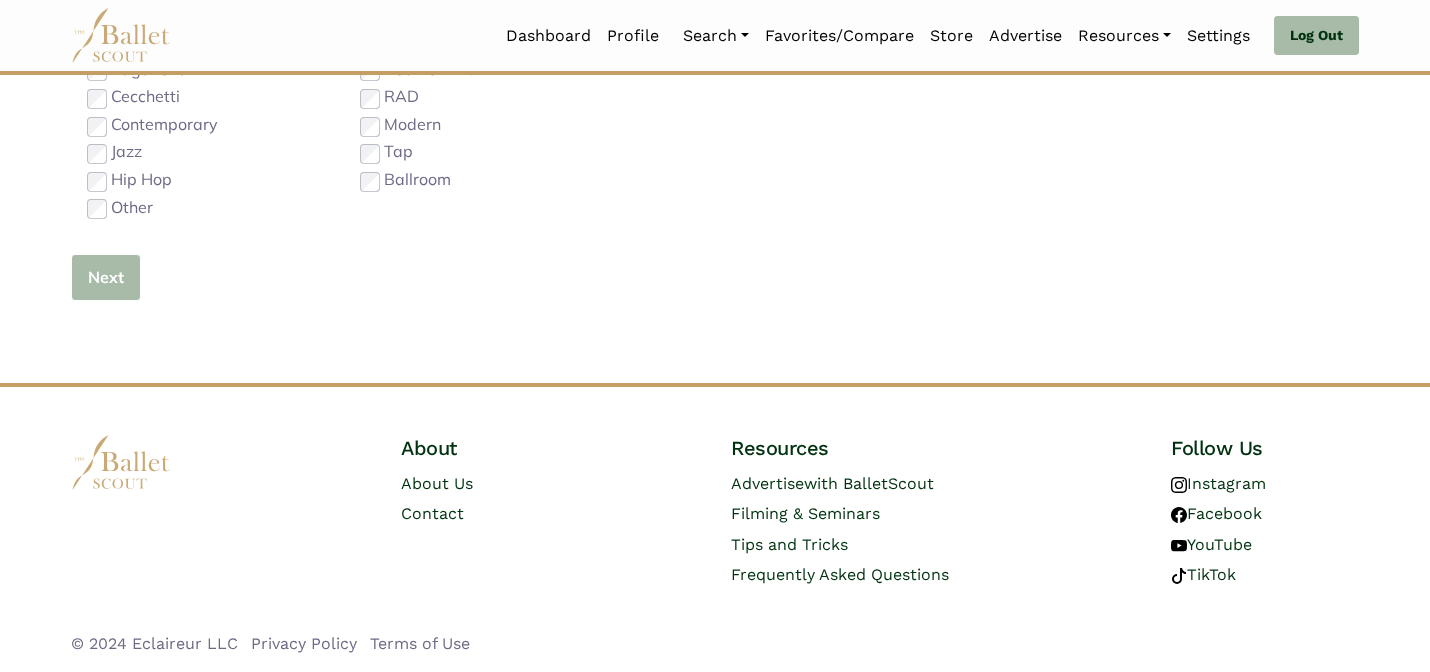 click on "Next" at bounding box center [106, 277] 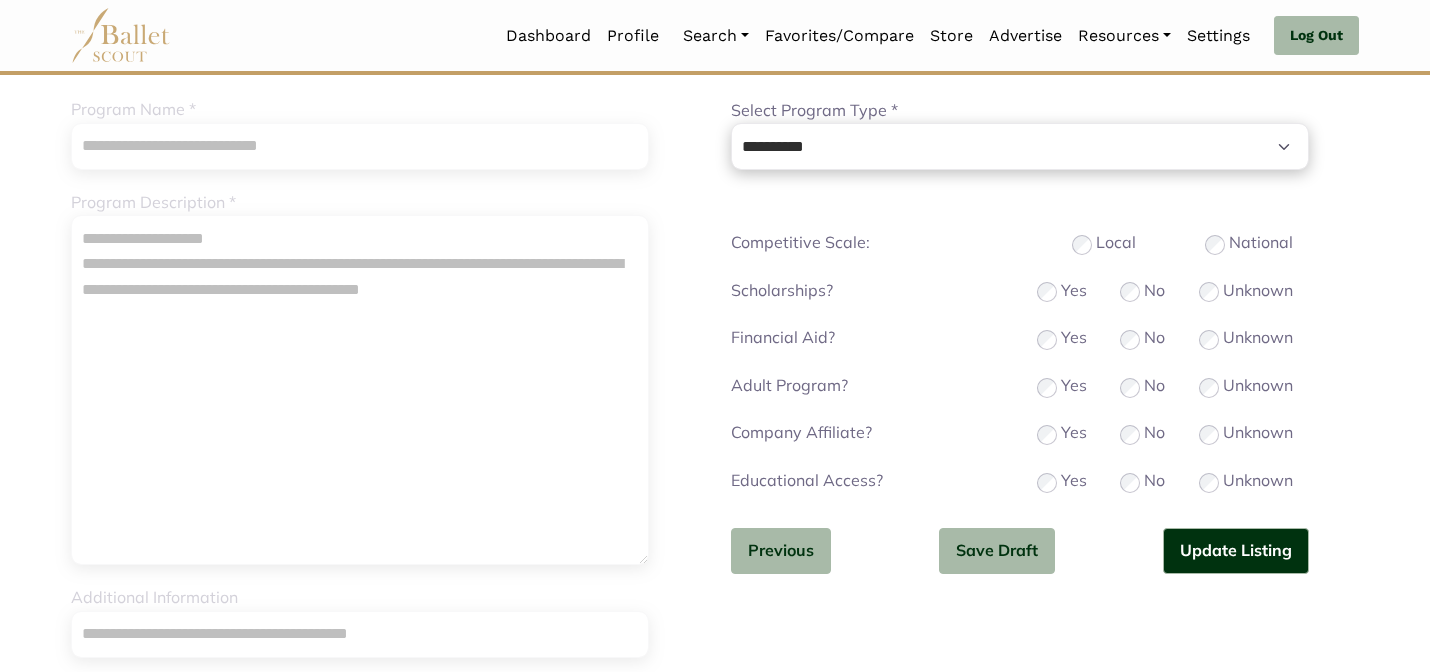 scroll, scrollTop: 215, scrollLeft: 0, axis: vertical 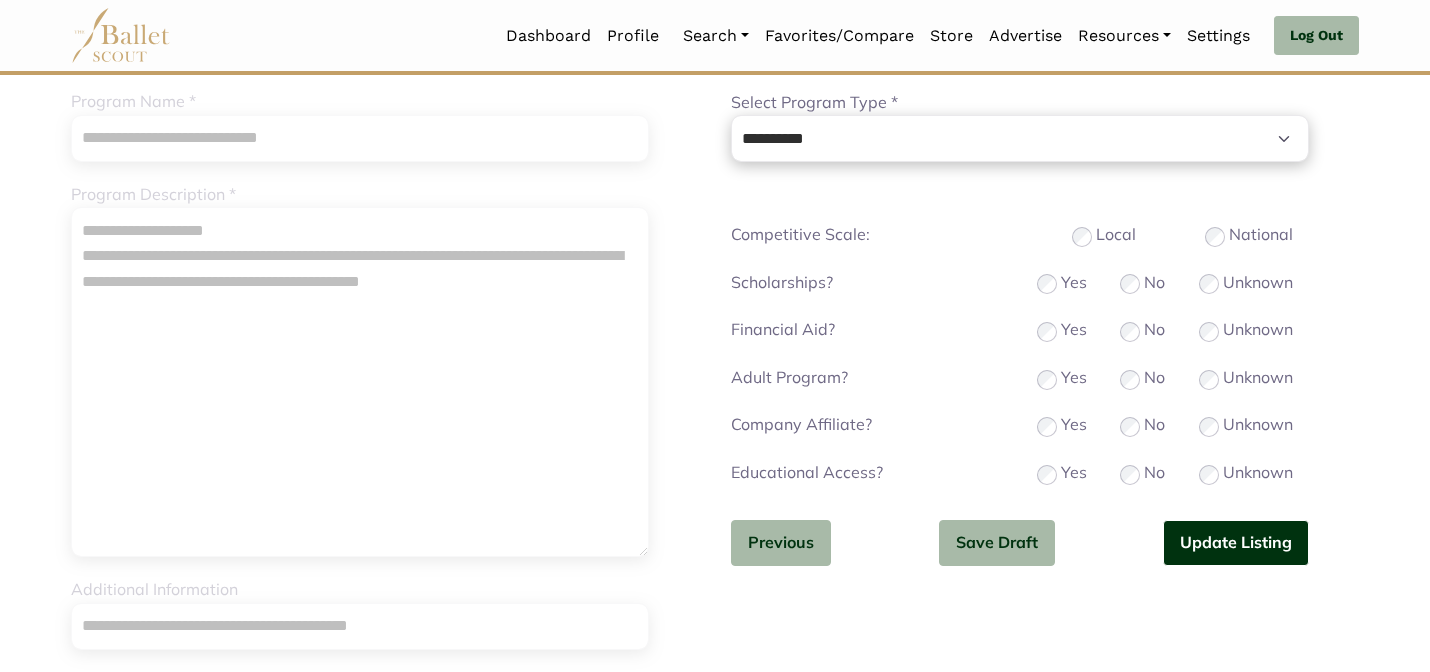 click on "Update Listing" at bounding box center [1236, 543] 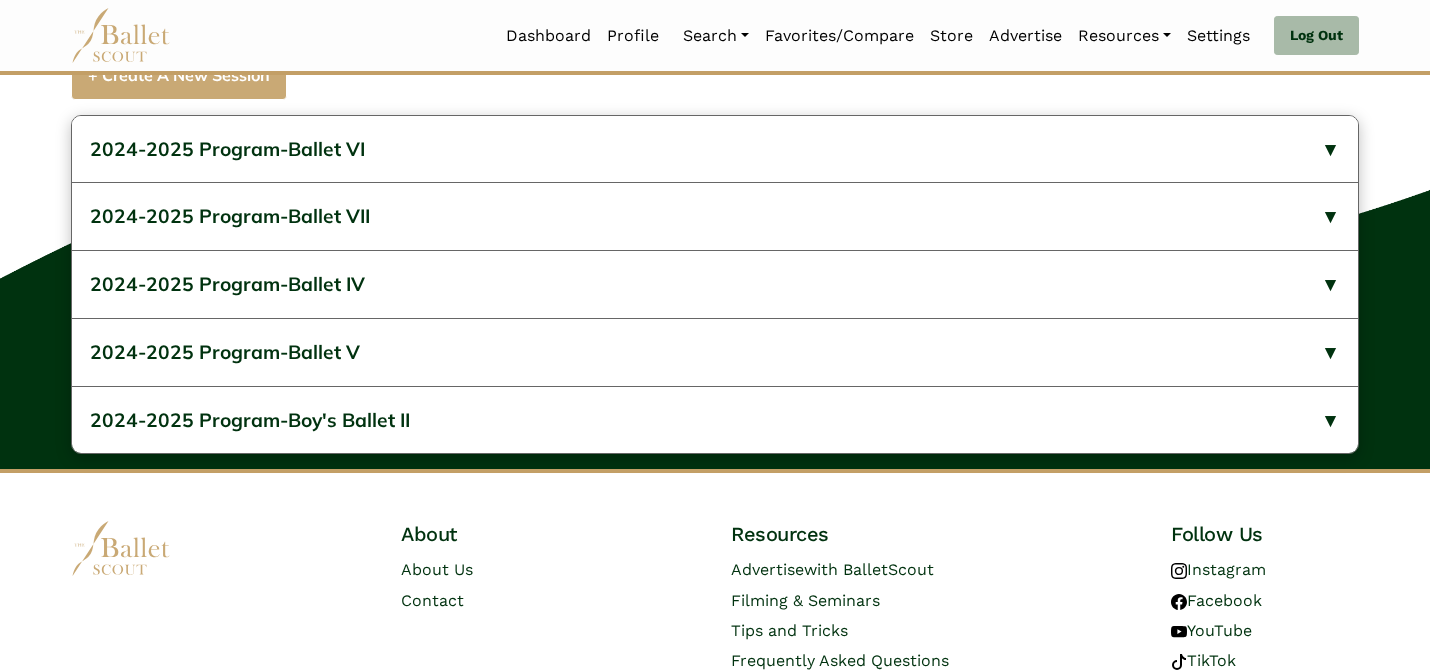 scroll, scrollTop: 741, scrollLeft: 0, axis: vertical 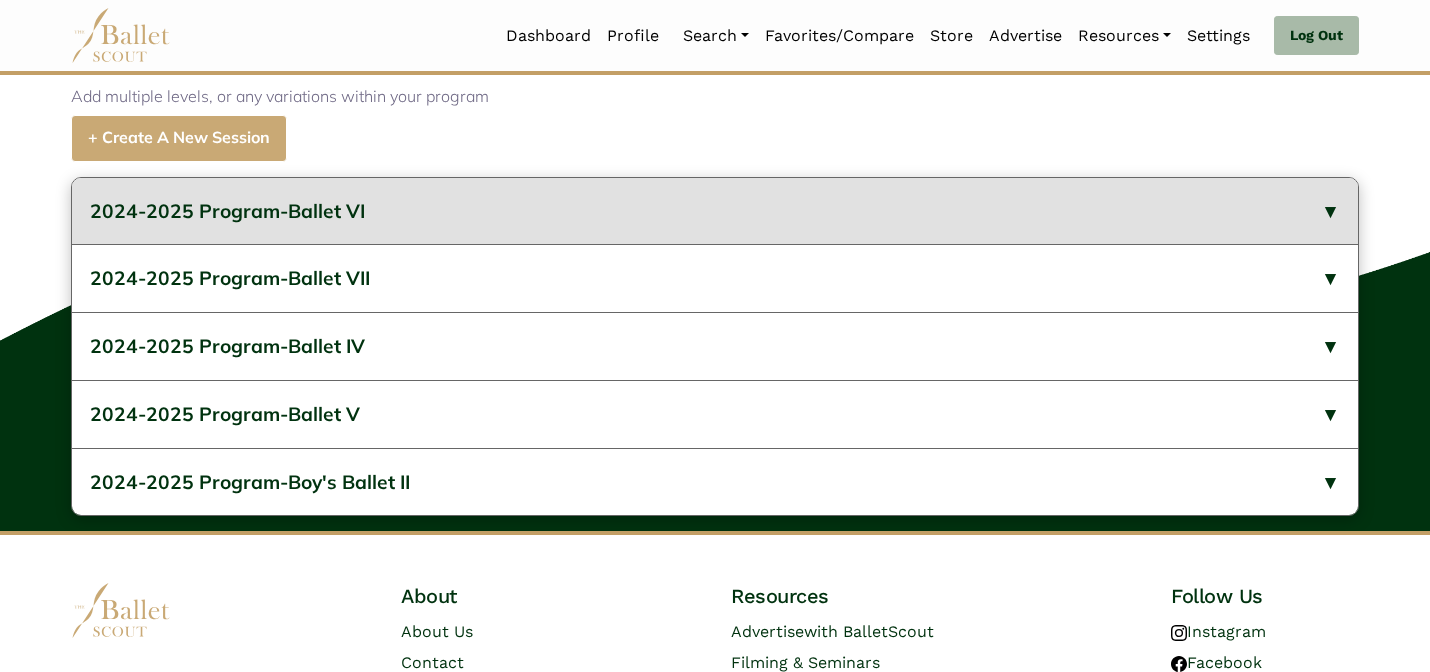 click on "2024-2025 Program-Ballet VI" at bounding box center [715, 211] 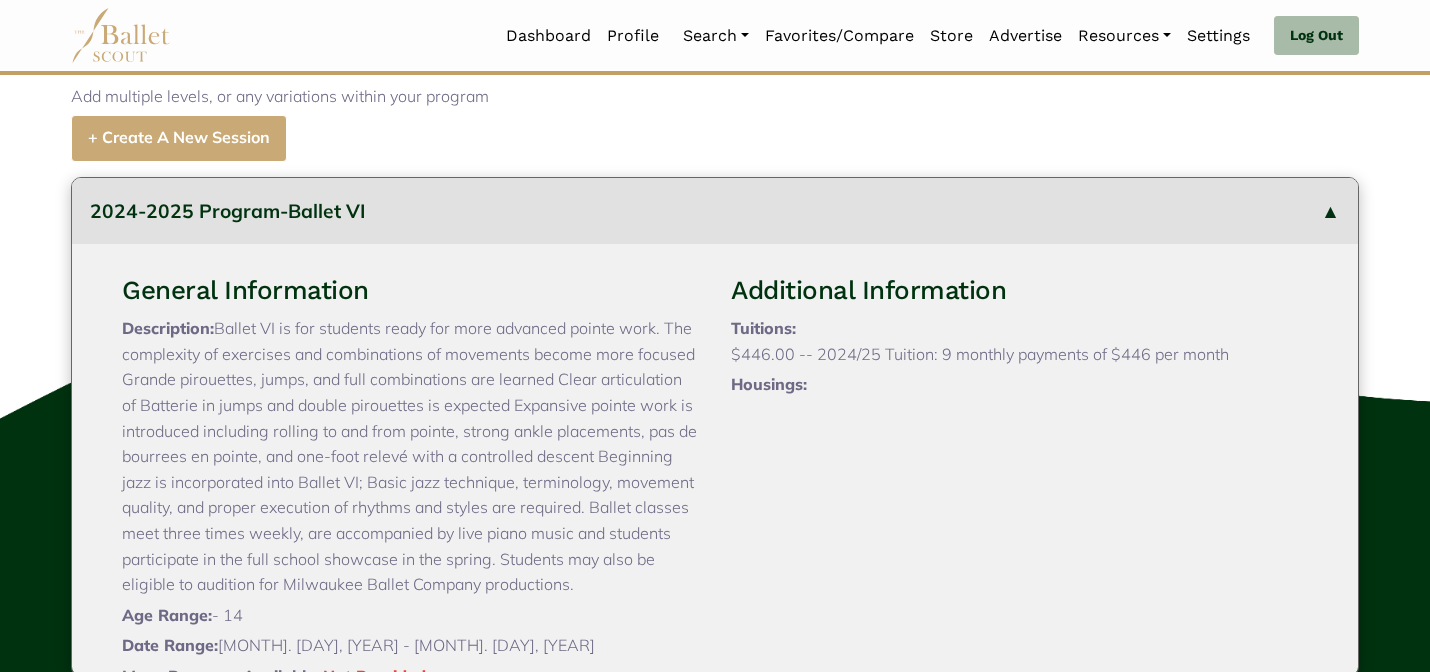 type 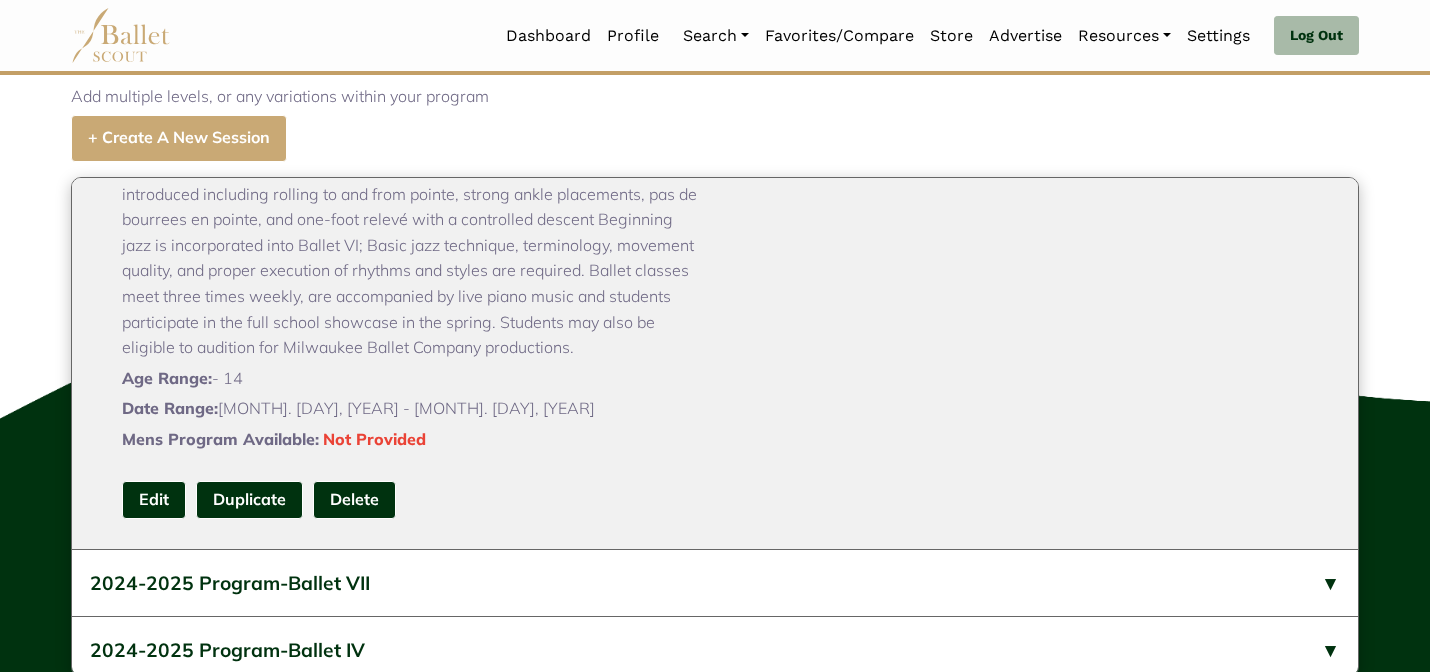 scroll, scrollTop: 240, scrollLeft: 0, axis: vertical 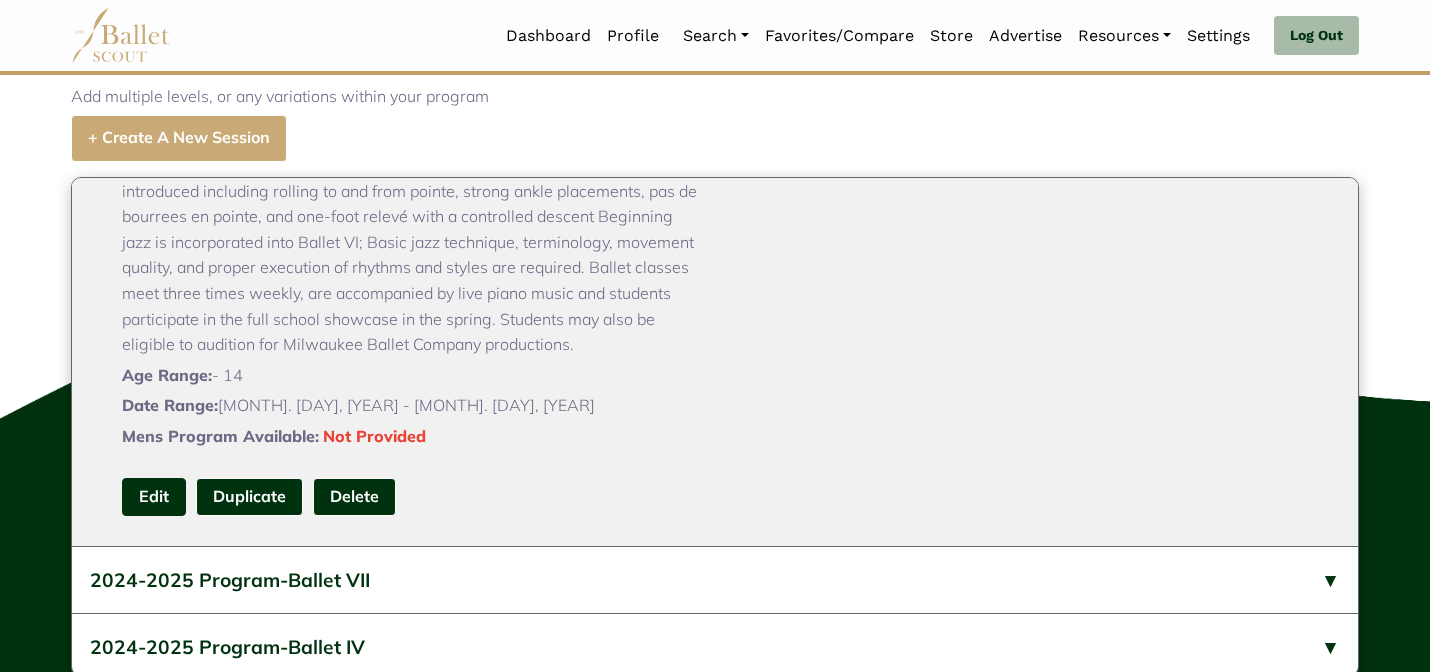 click on "Edit" at bounding box center (154, 496) 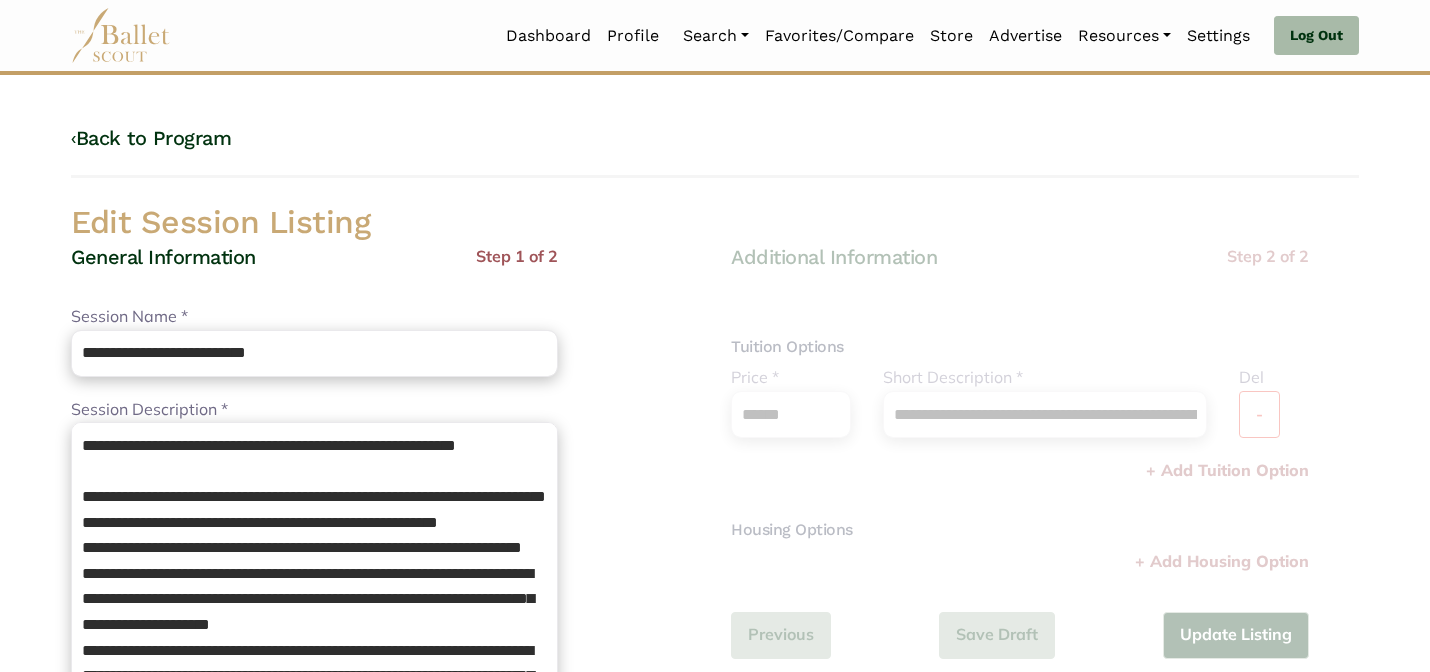 scroll, scrollTop: 0, scrollLeft: 0, axis: both 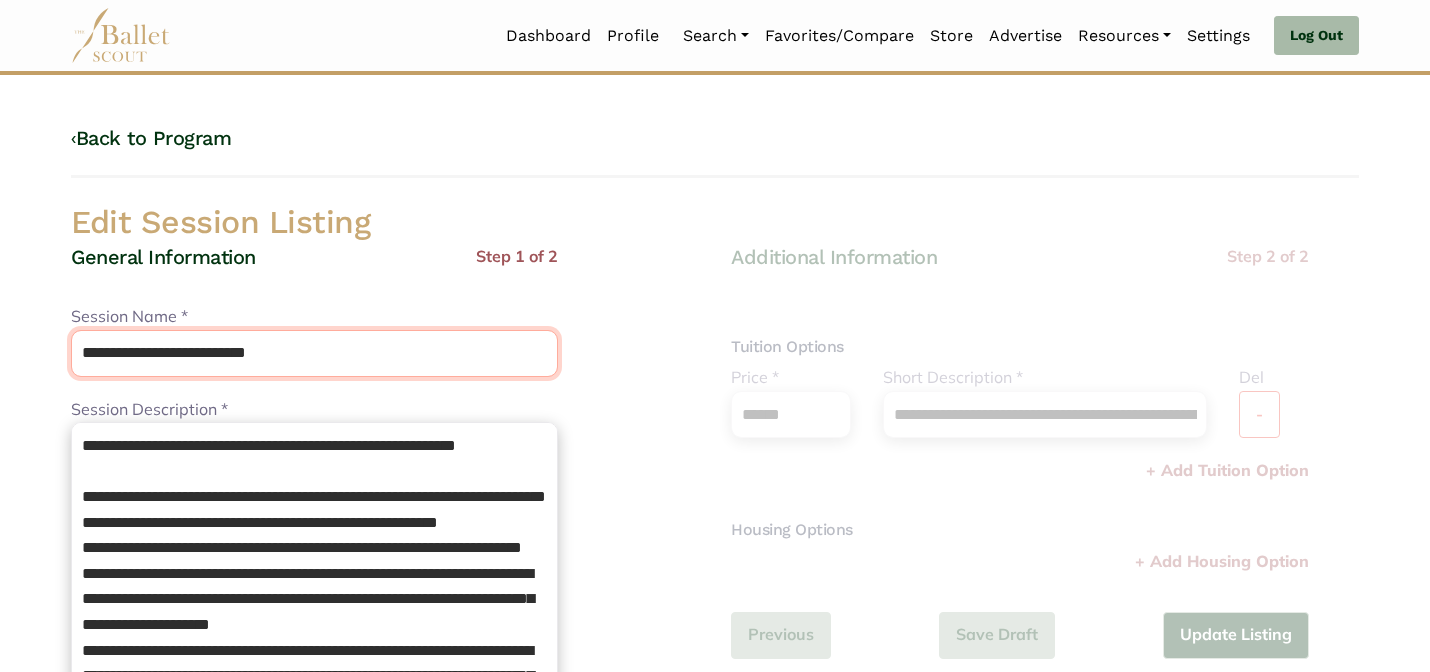 drag, startPoint x: 239, startPoint y: 353, endPoint x: 211, endPoint y: 306, distance: 54.708317 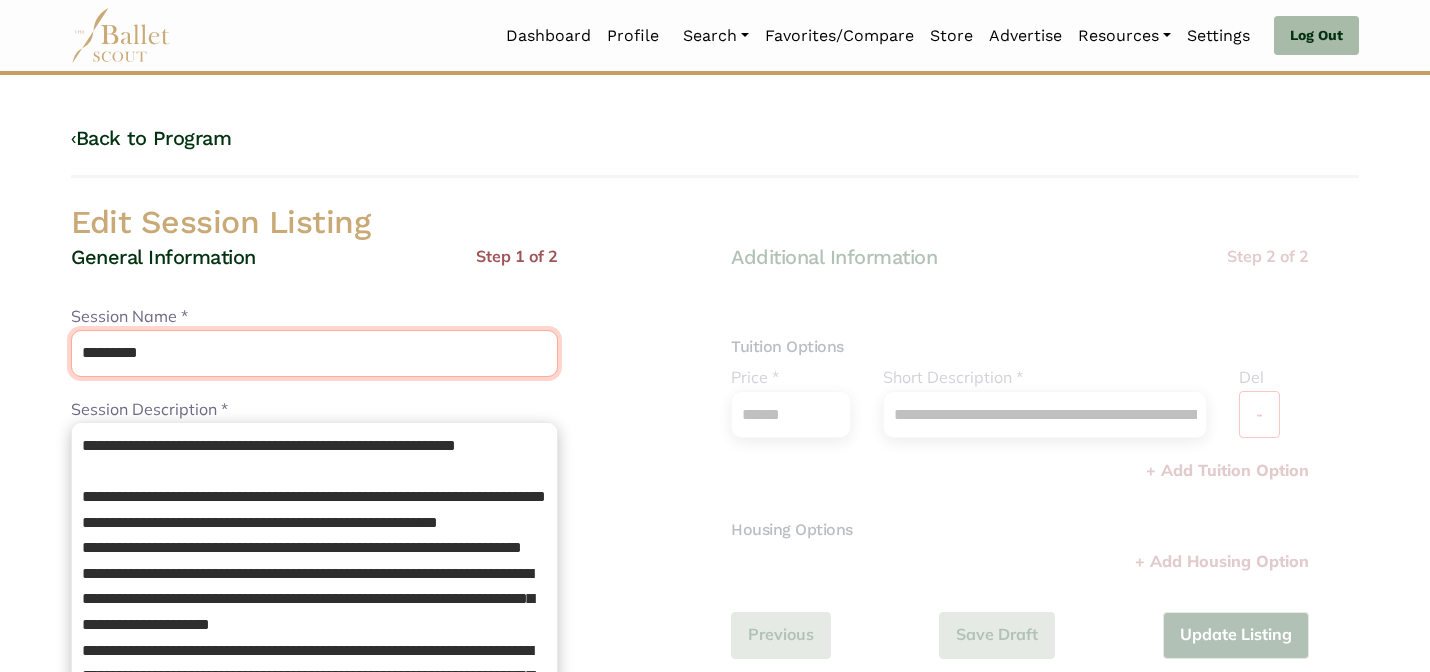 type on "*********" 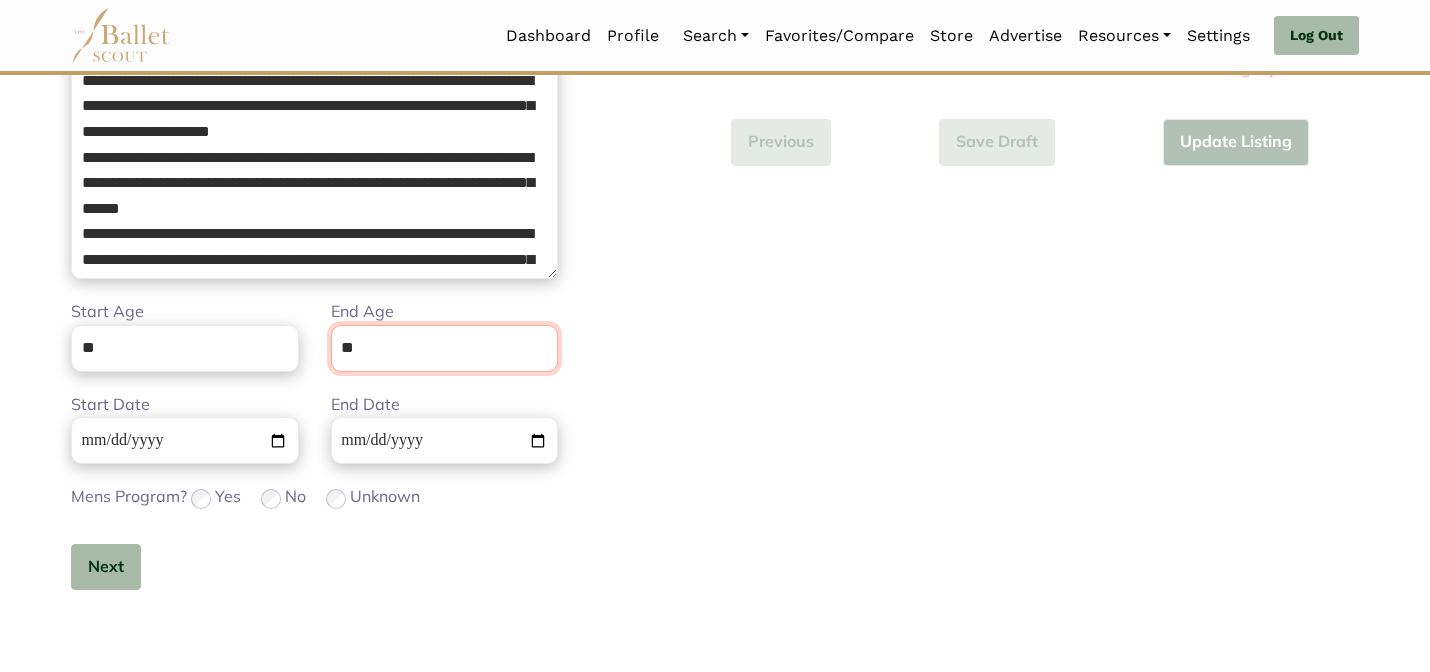 scroll, scrollTop: 505, scrollLeft: 0, axis: vertical 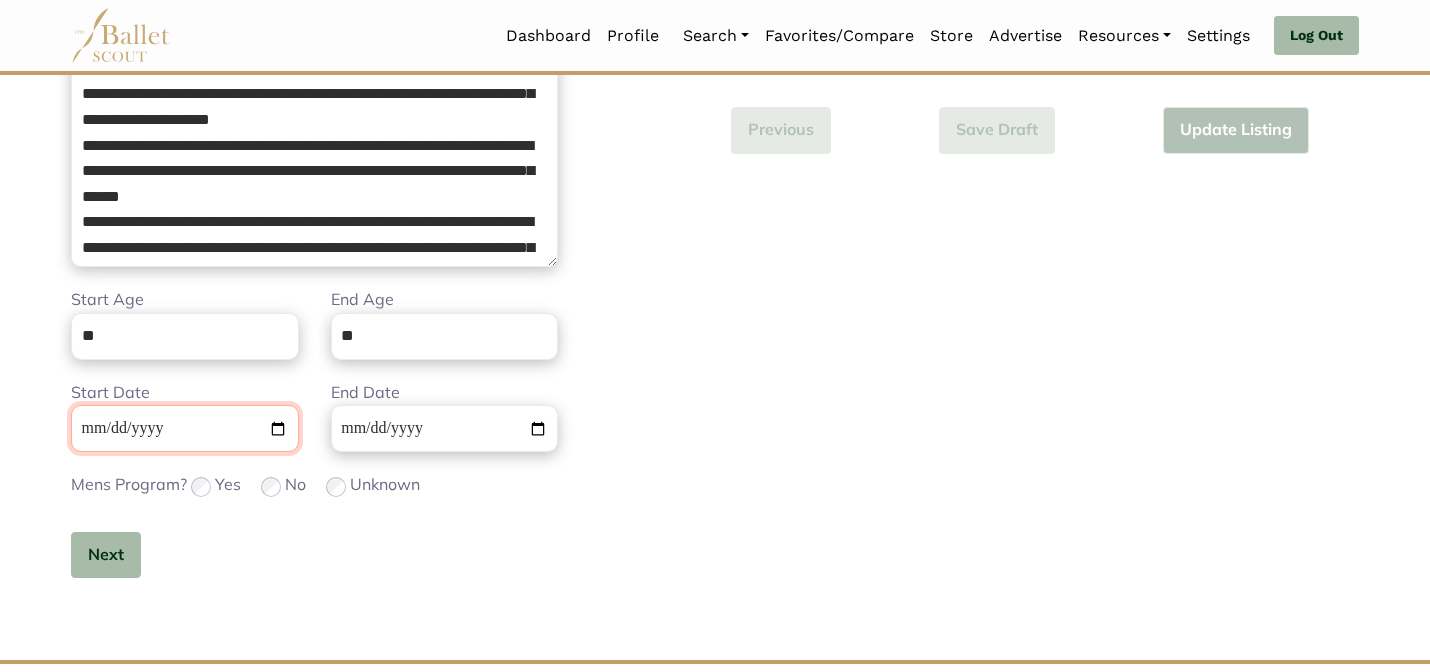 type 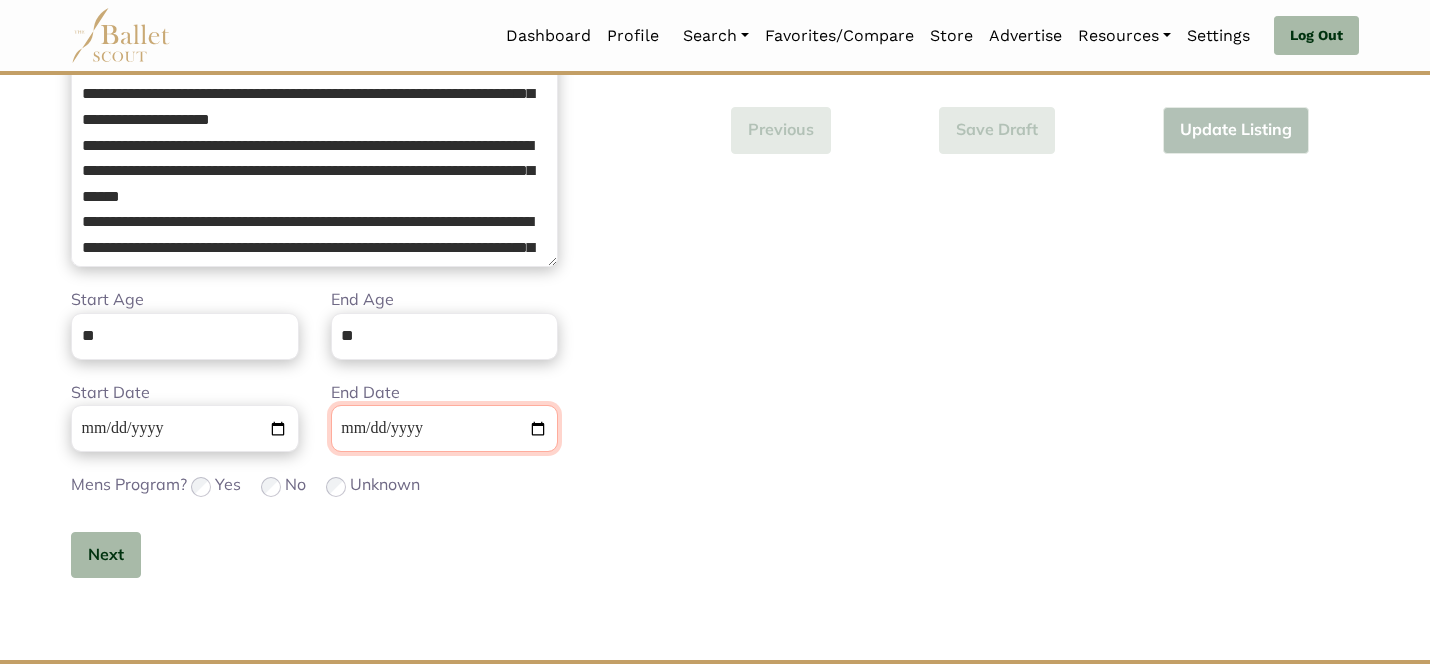 type 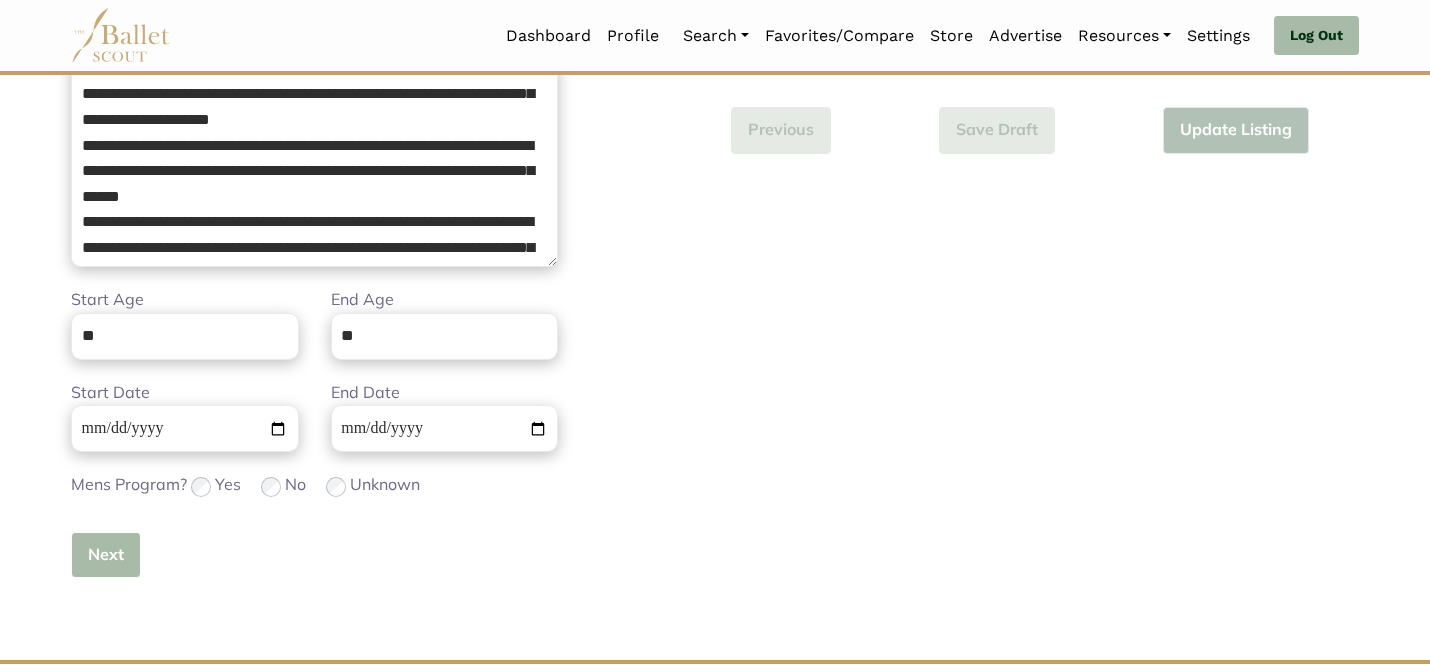 click on "Next" at bounding box center (106, 555) 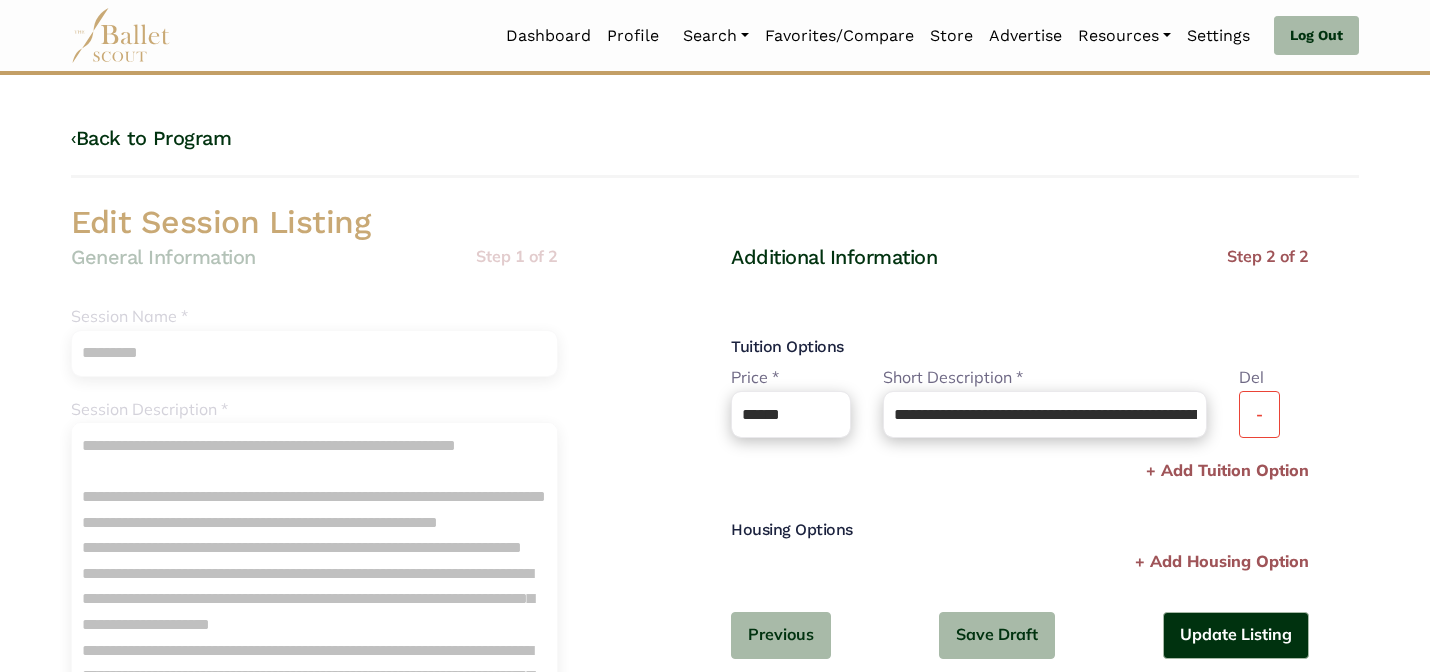 scroll, scrollTop: 40, scrollLeft: 0, axis: vertical 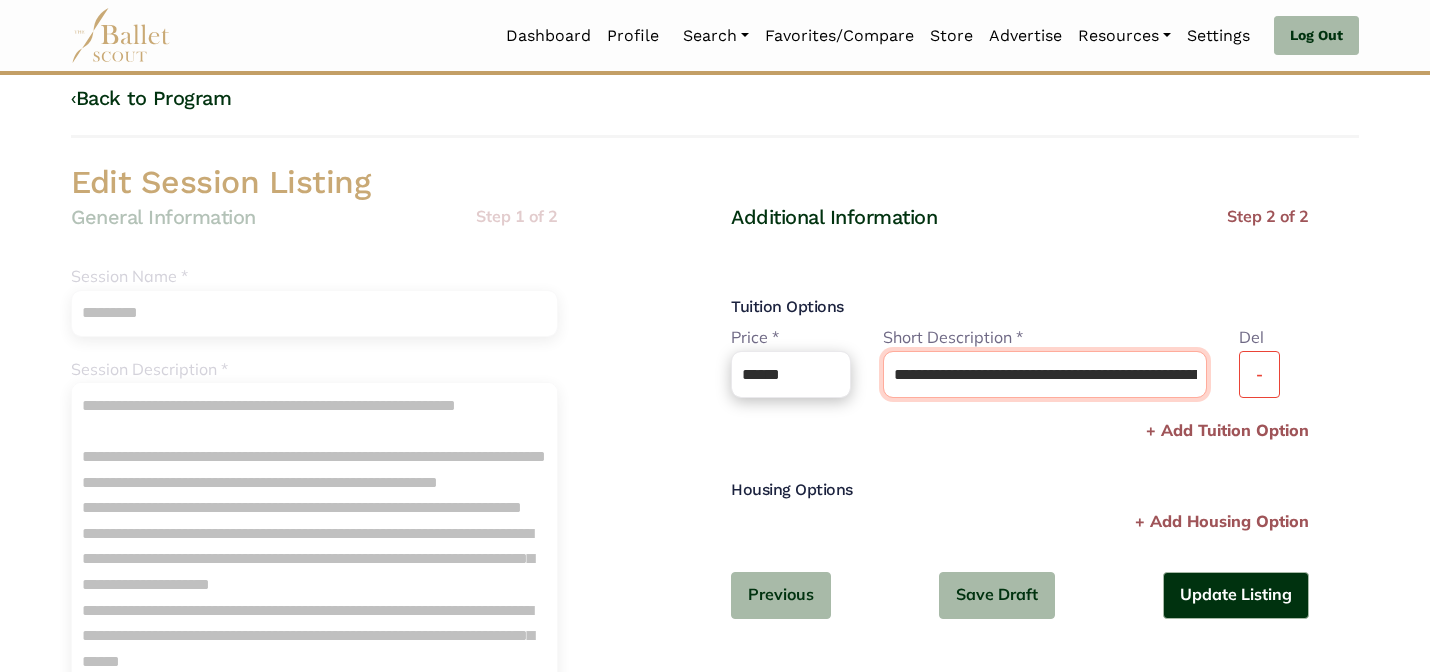 click on "**********" at bounding box center (1045, 374) 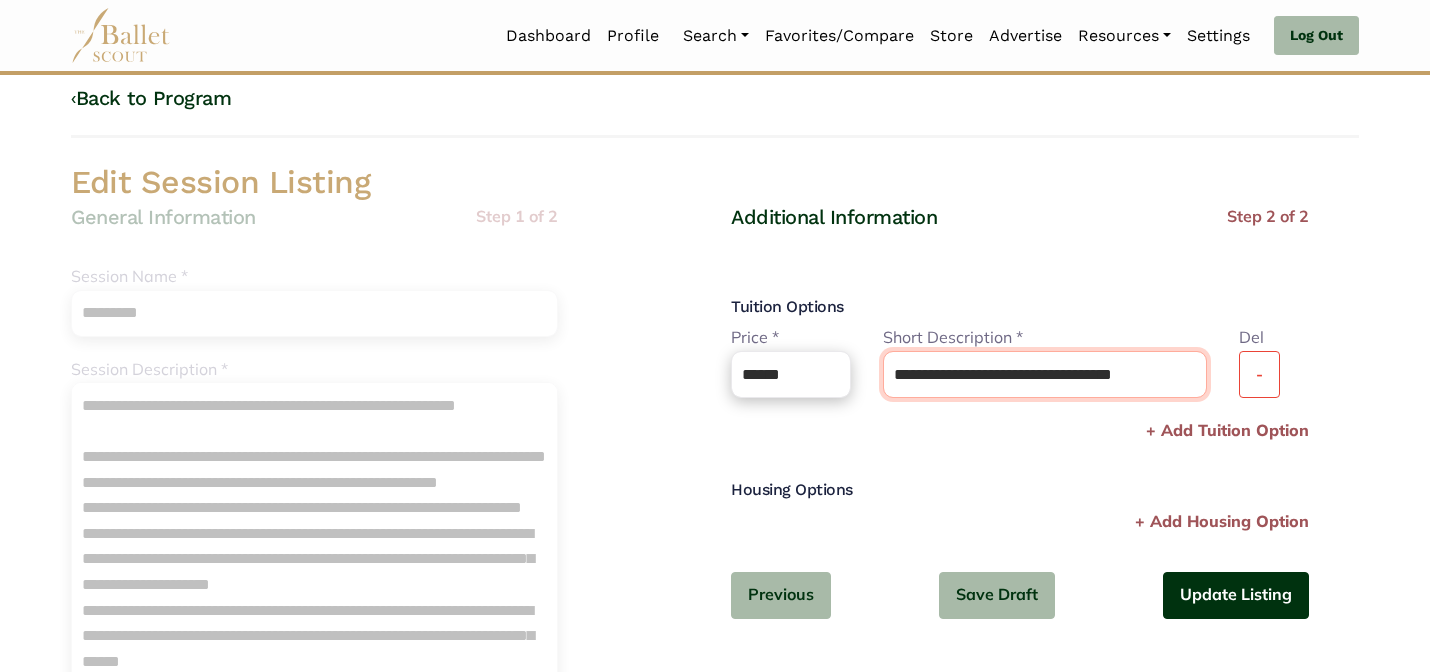 type on "**********" 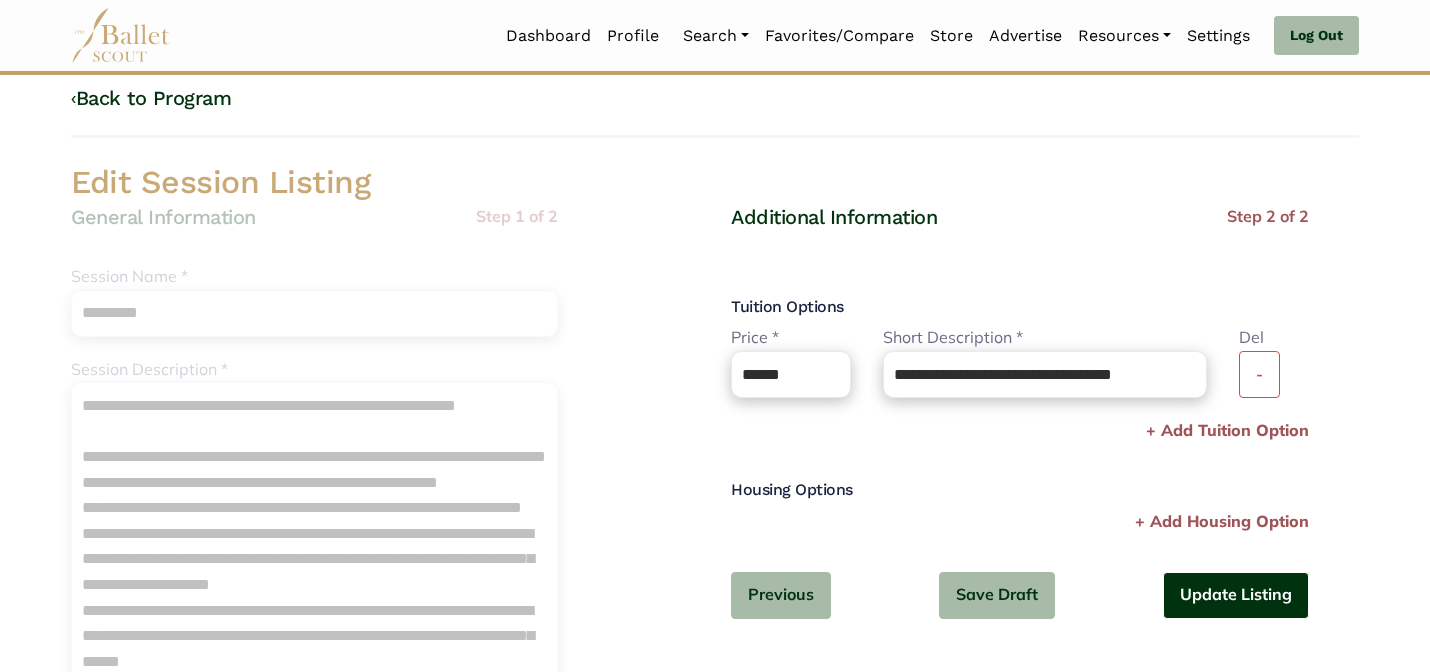 click on "Update Listing" at bounding box center [1236, 595] 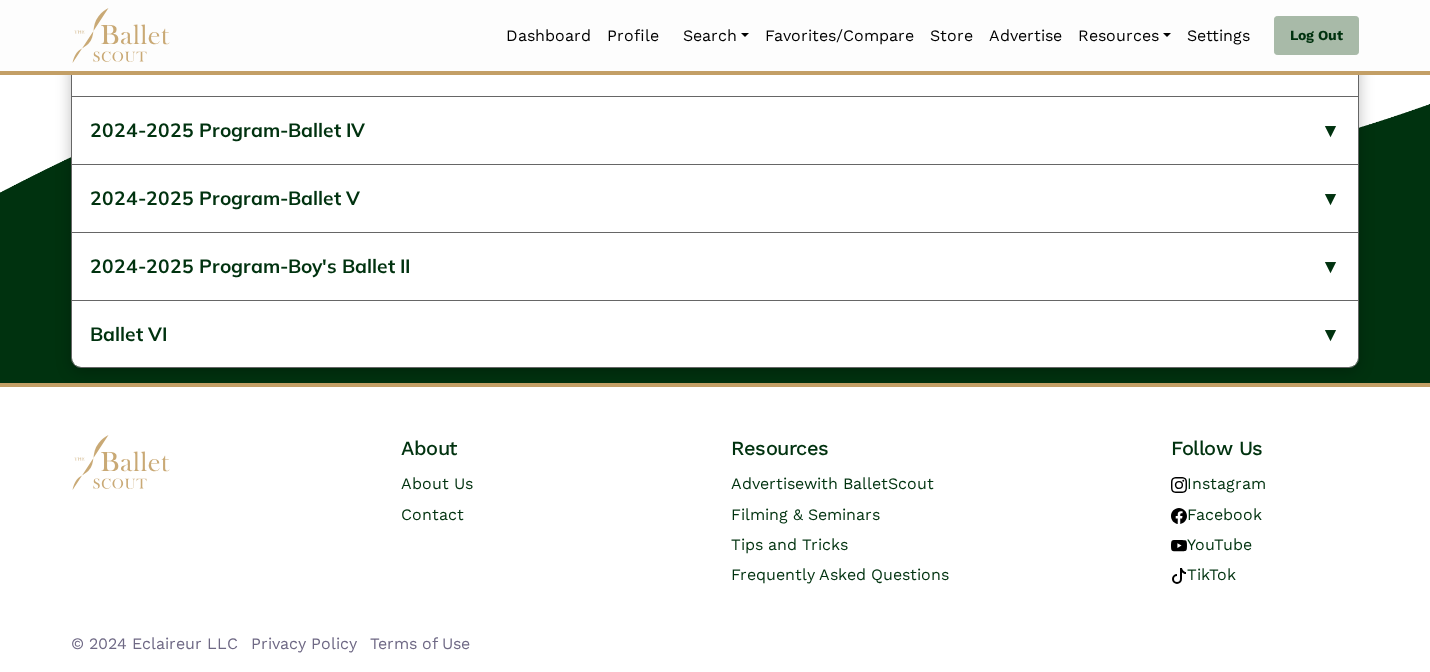 scroll, scrollTop: 941, scrollLeft: 0, axis: vertical 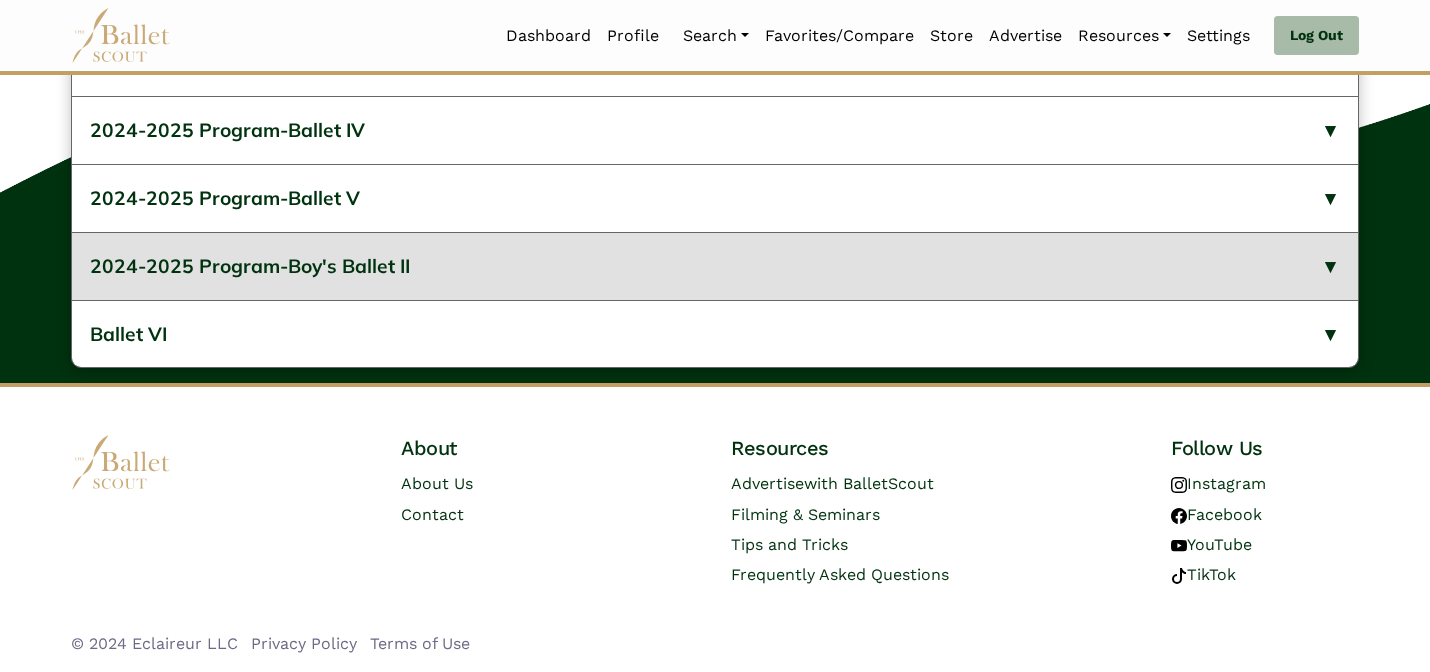 click on "2024-2025 Program-Boy's Ballet II" at bounding box center (715, 266) 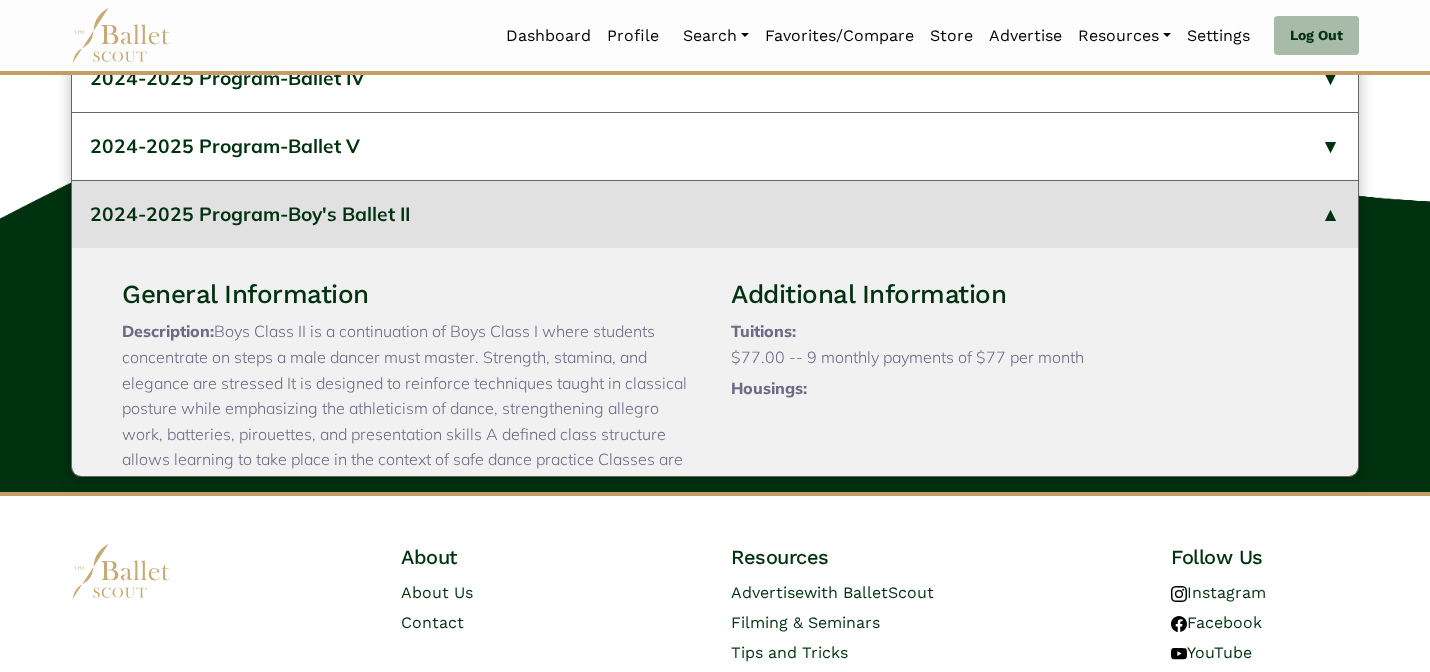 type 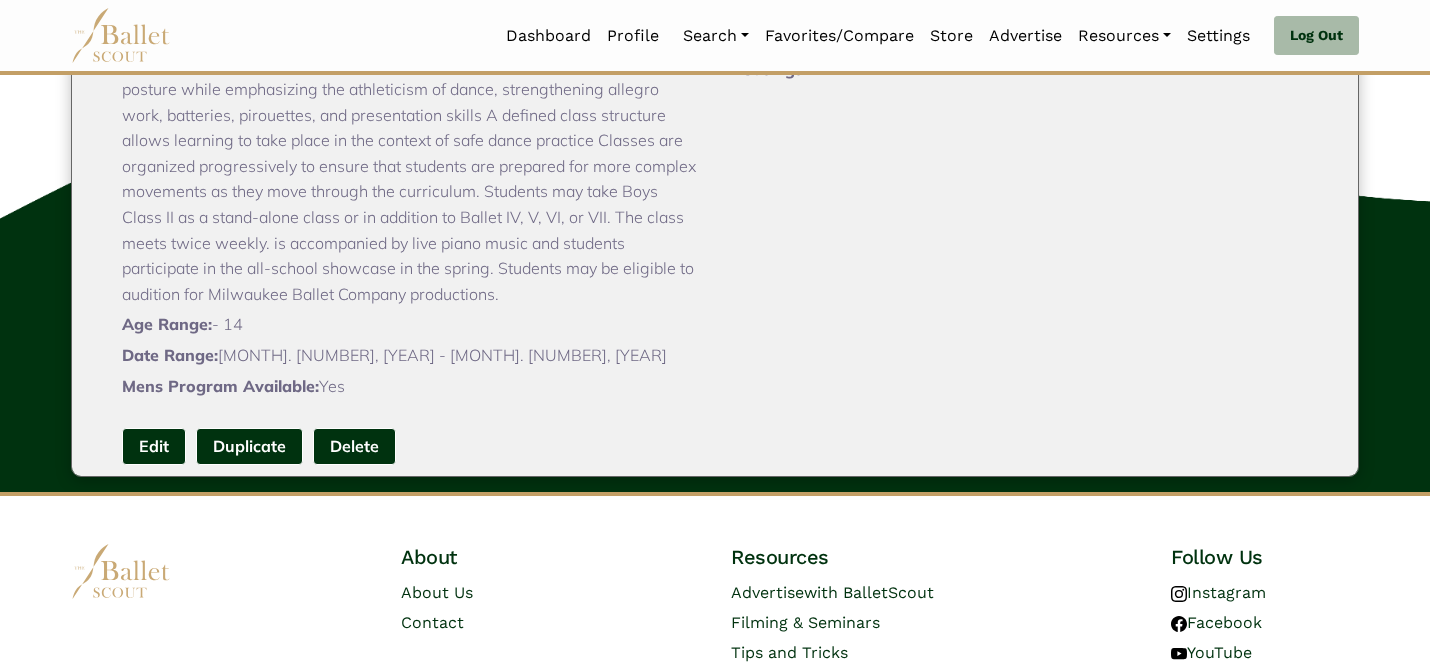 scroll, scrollTop: 320, scrollLeft: 0, axis: vertical 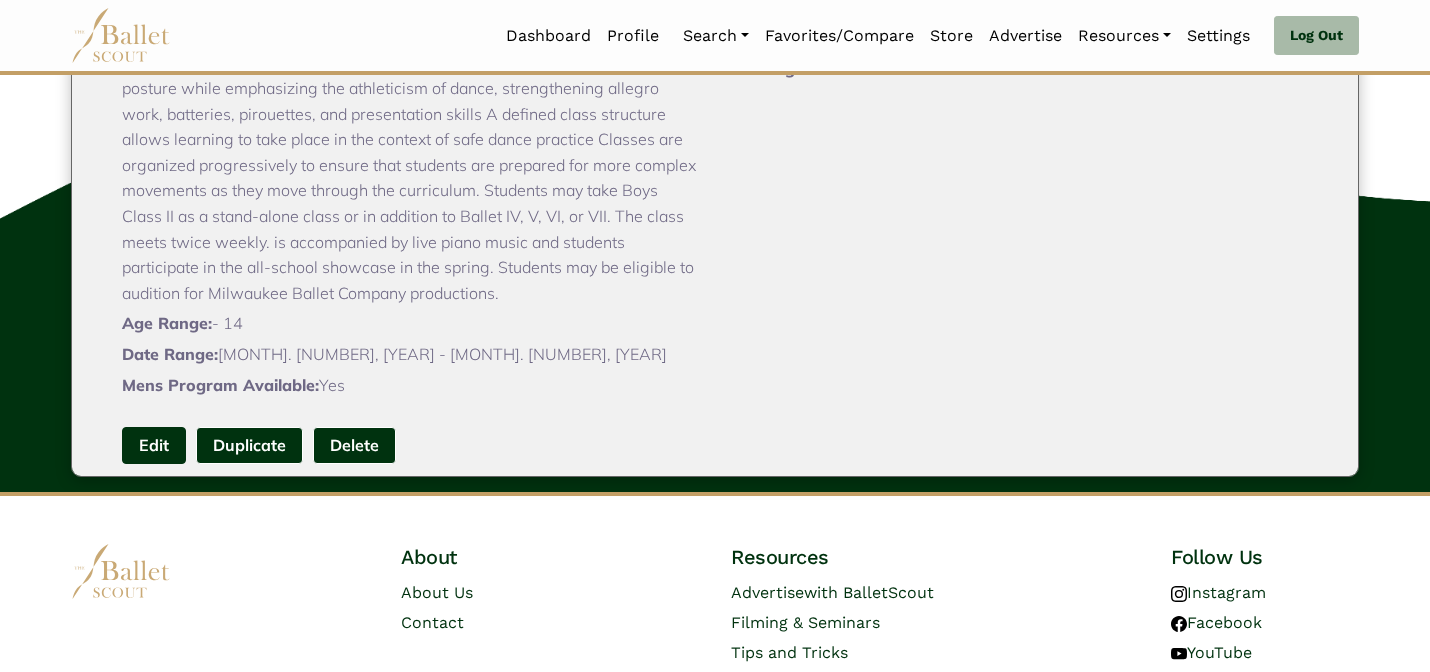 click on "Edit" at bounding box center [154, 445] 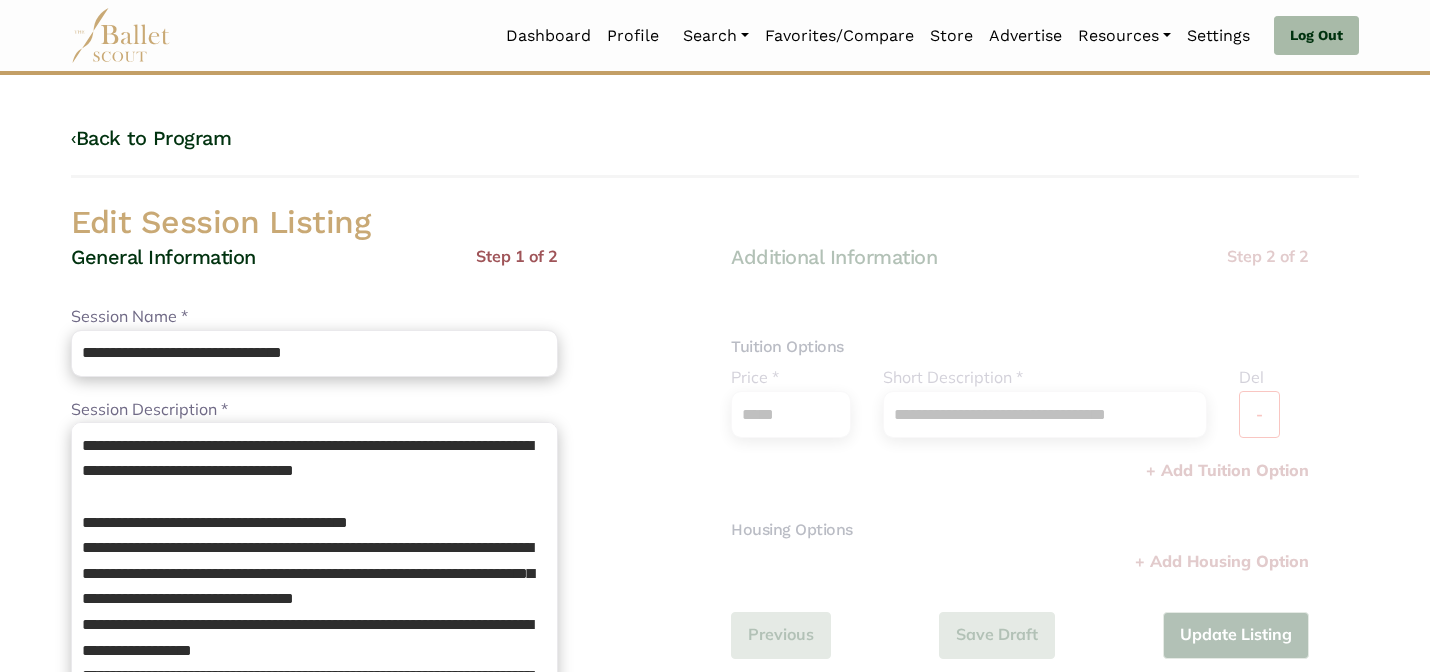 scroll, scrollTop: 0, scrollLeft: 0, axis: both 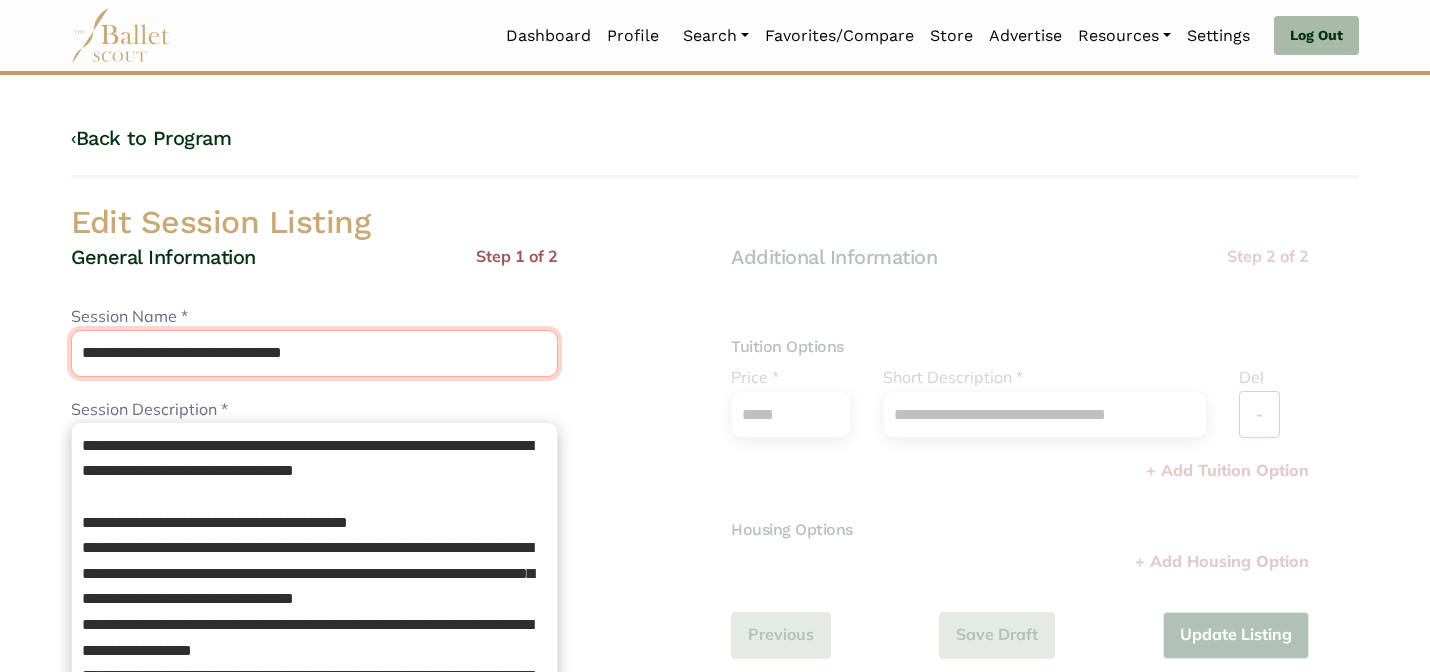 drag, startPoint x: 244, startPoint y: 350, endPoint x: 223, endPoint y: 298, distance: 56.0803 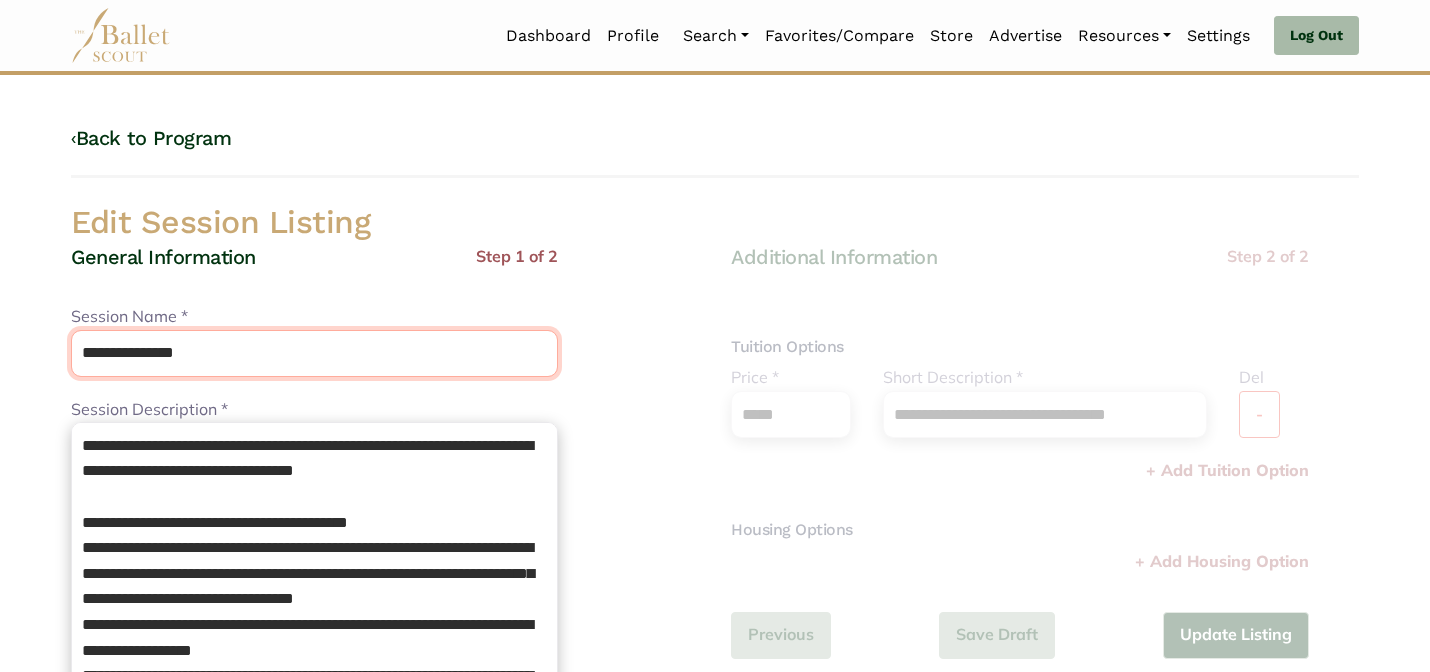 type on "**********" 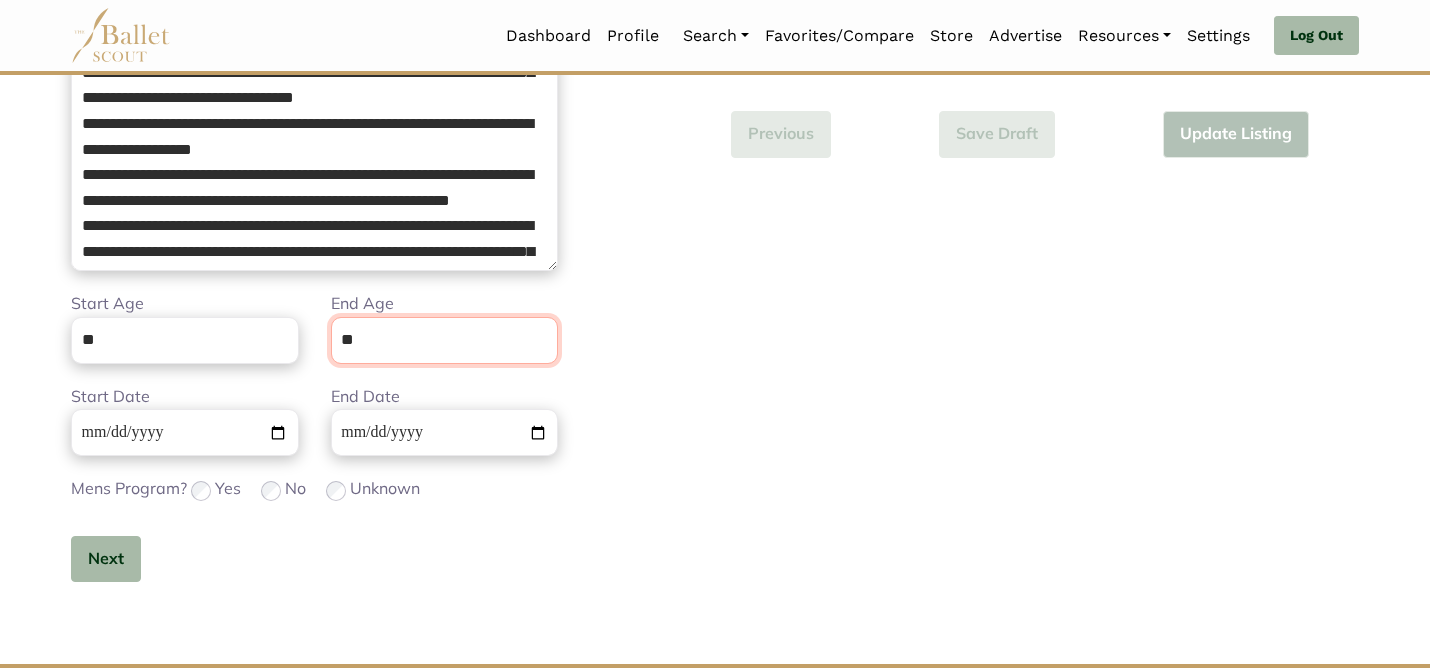 scroll, scrollTop: 505, scrollLeft: 0, axis: vertical 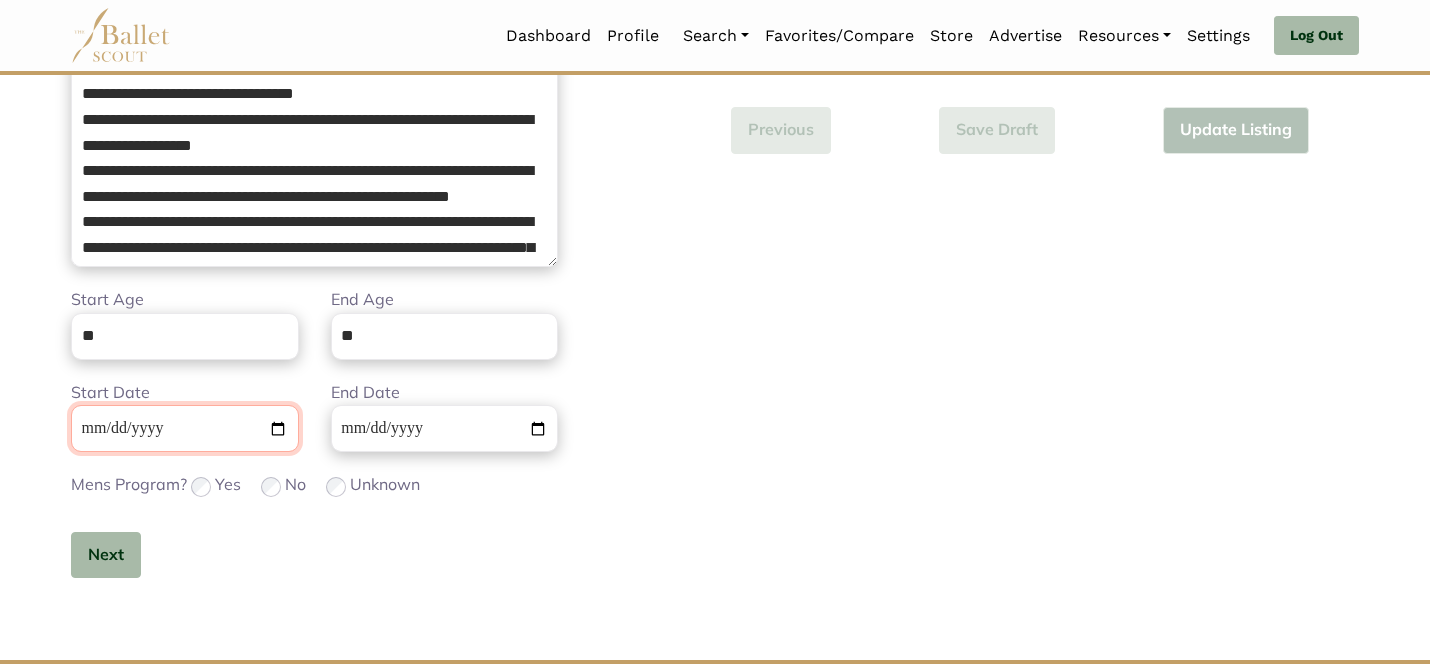 type 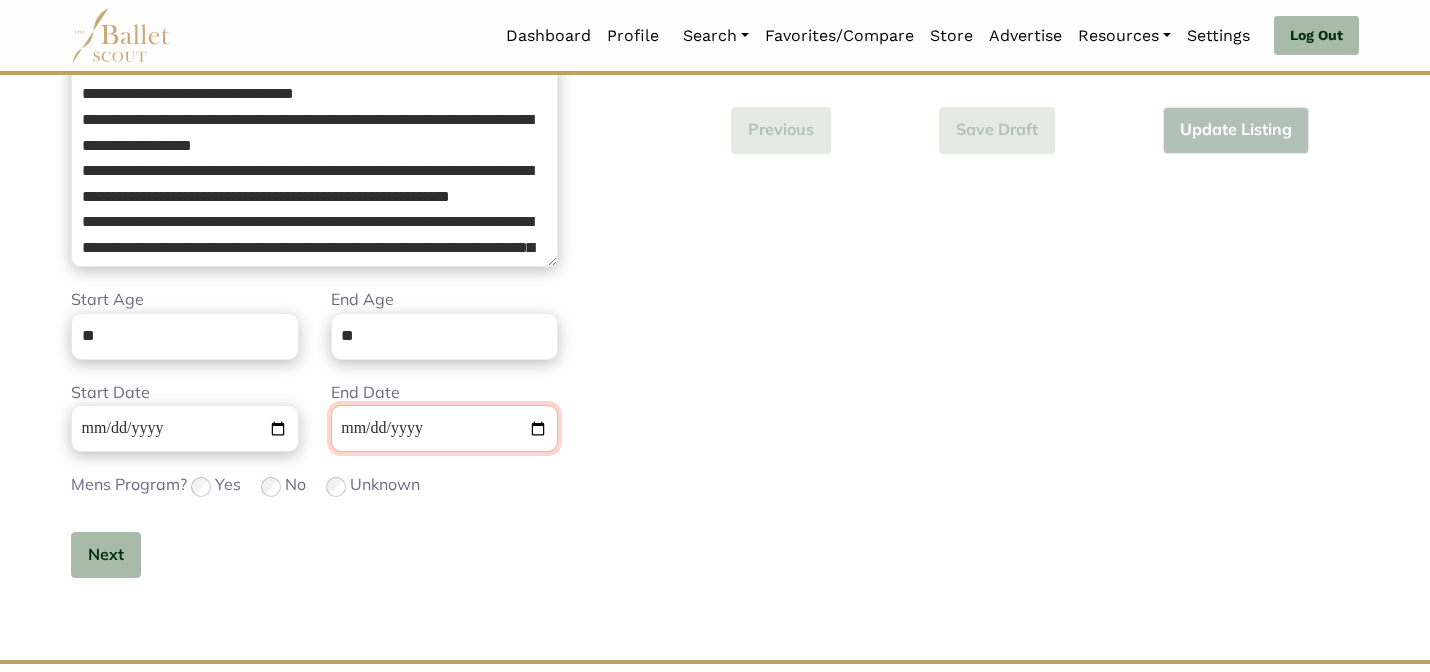 type 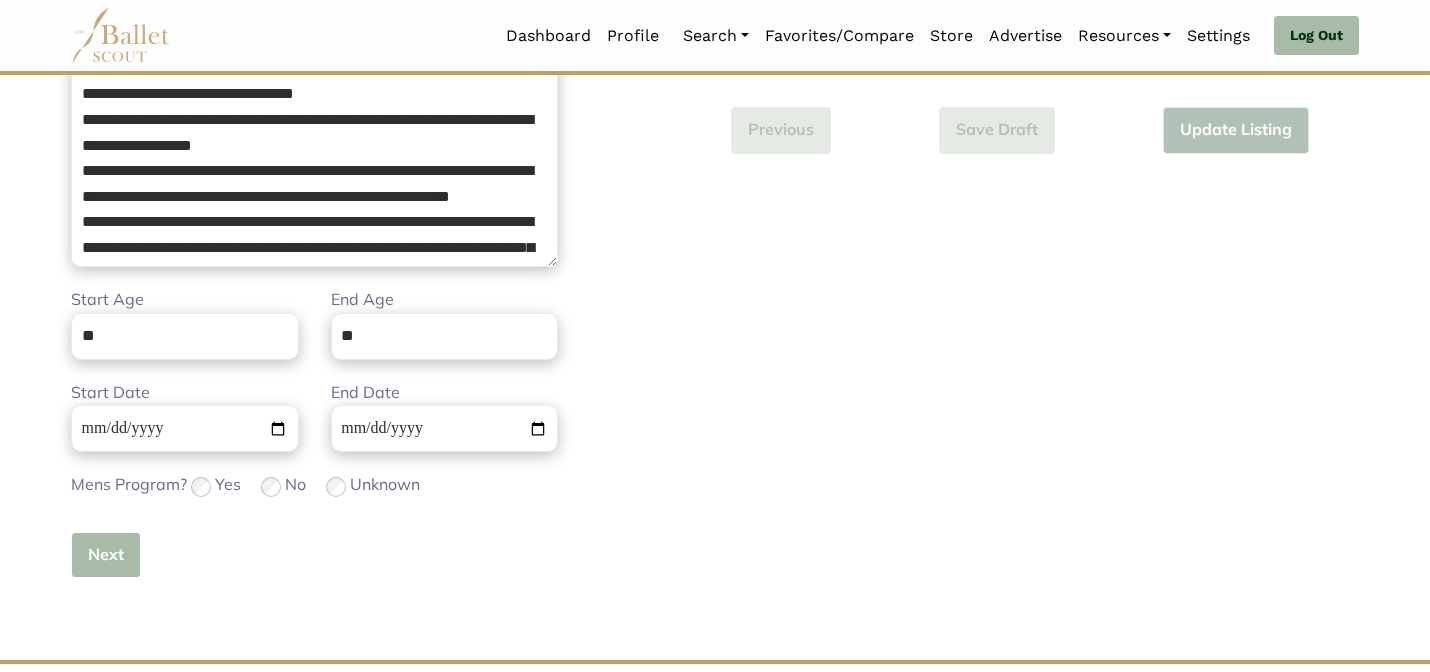 click on "Next" at bounding box center [106, 555] 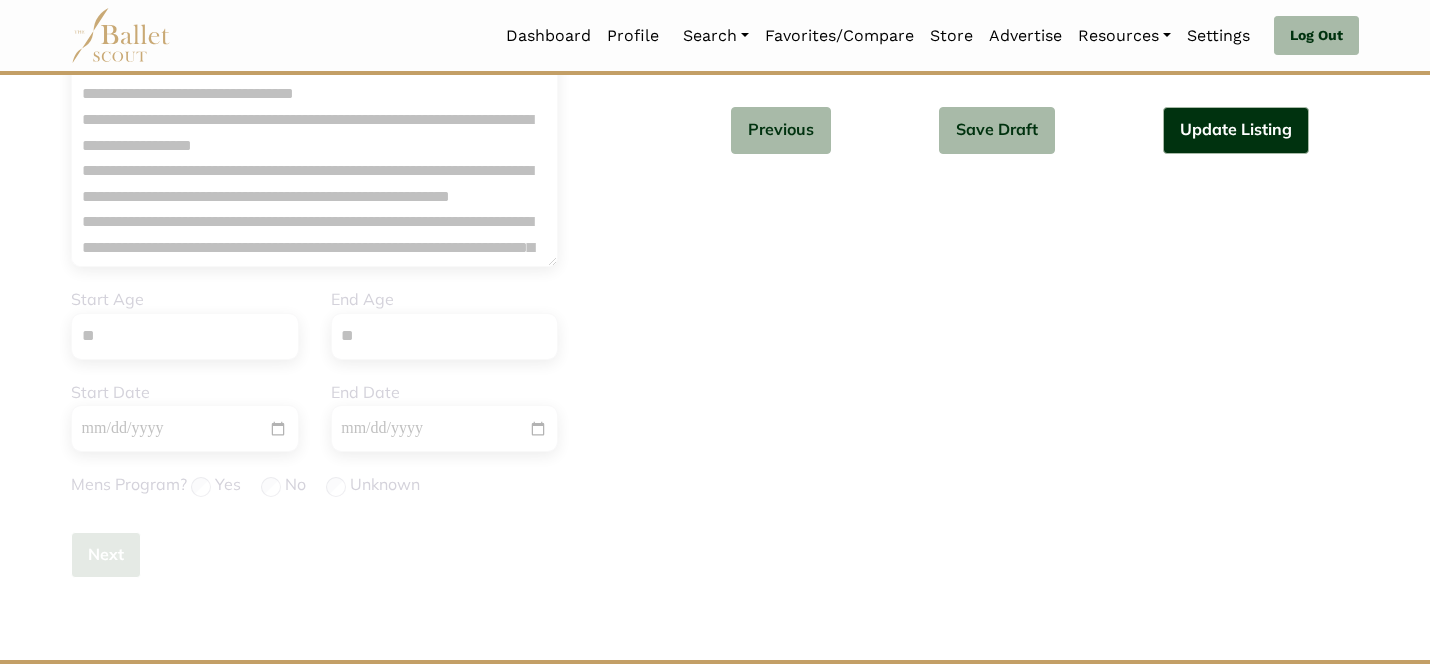 type 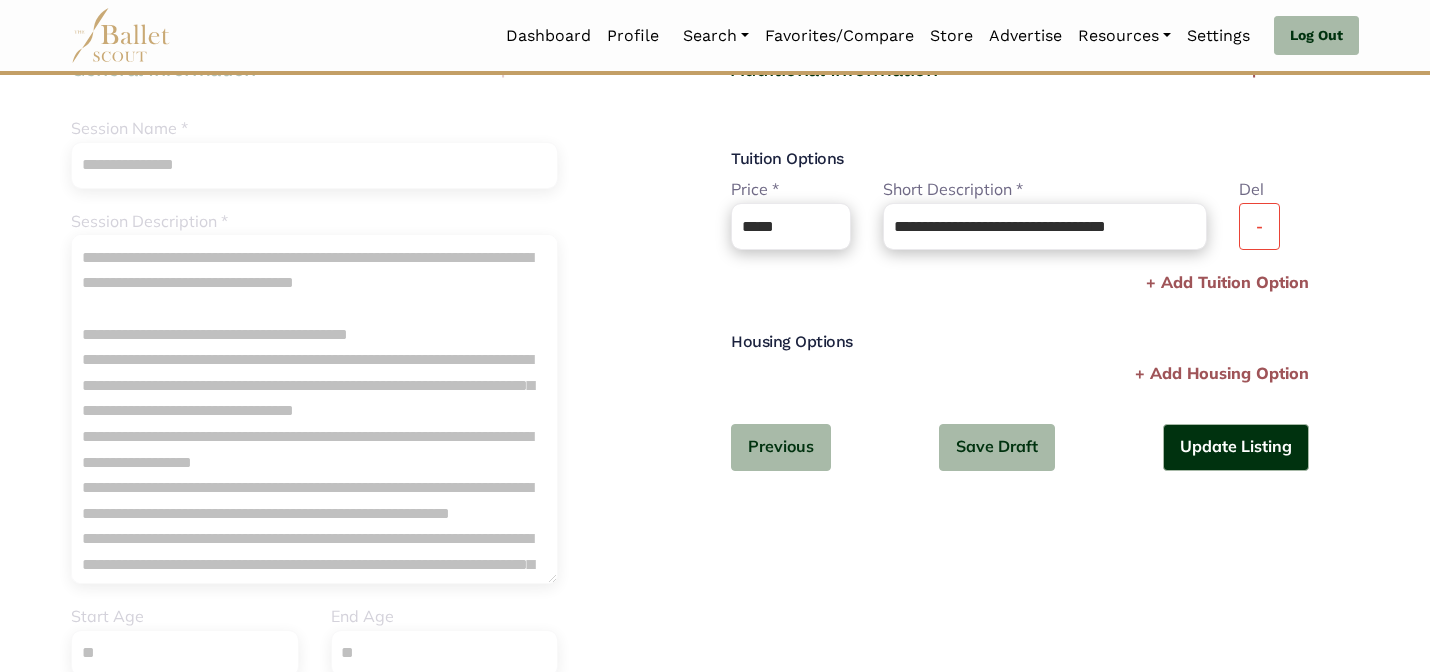 scroll, scrollTop: 185, scrollLeft: 0, axis: vertical 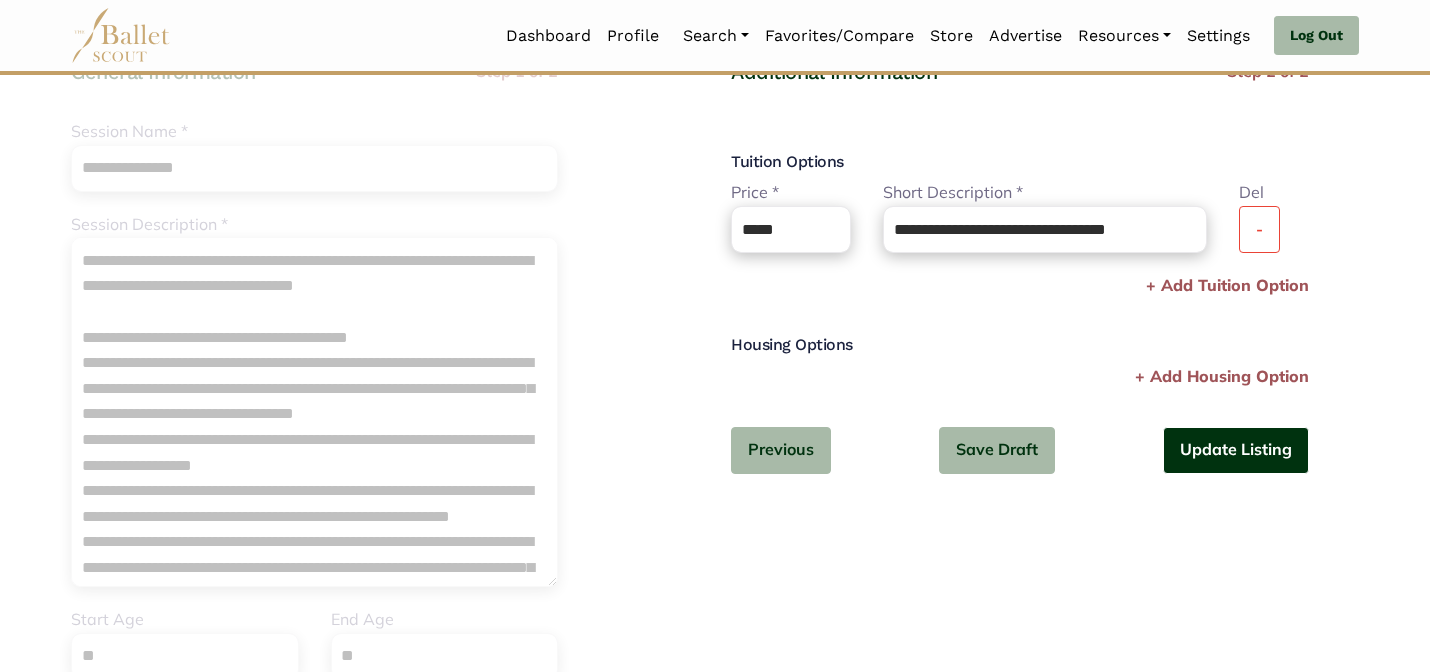 click on "Update Listing" at bounding box center [1236, 450] 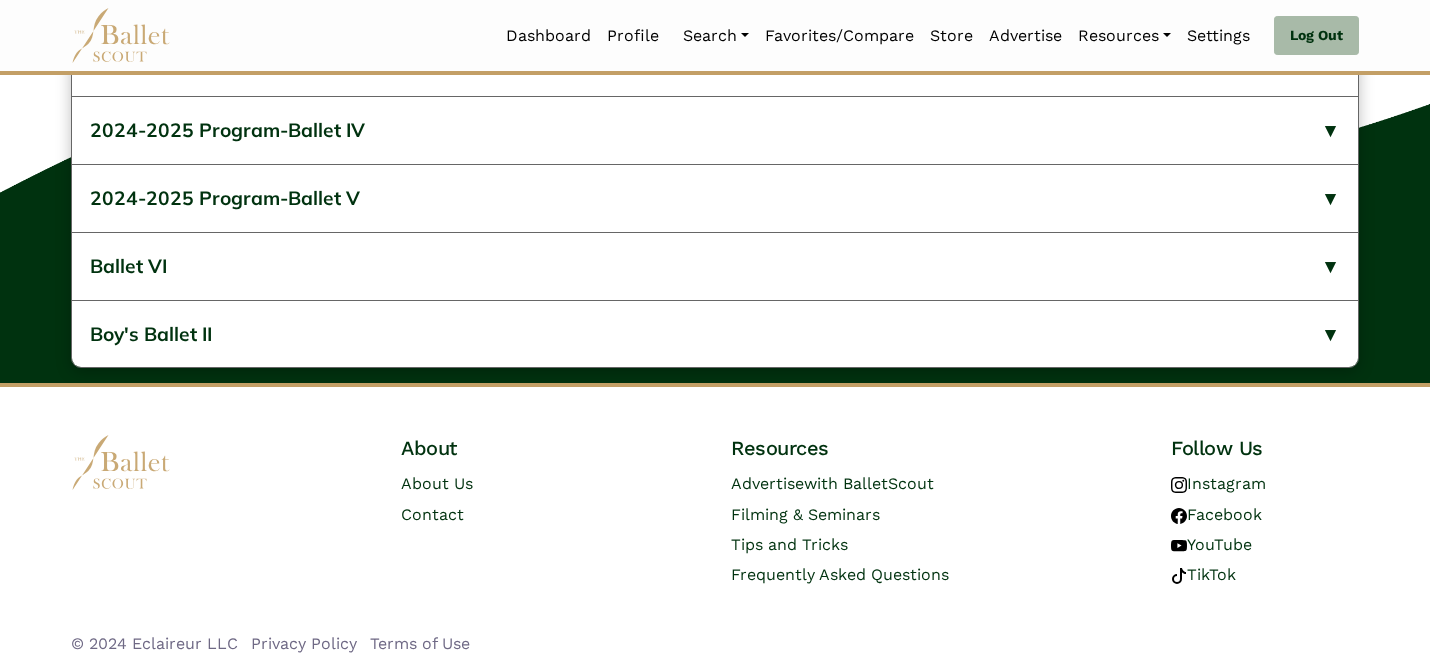 scroll, scrollTop: 901, scrollLeft: 0, axis: vertical 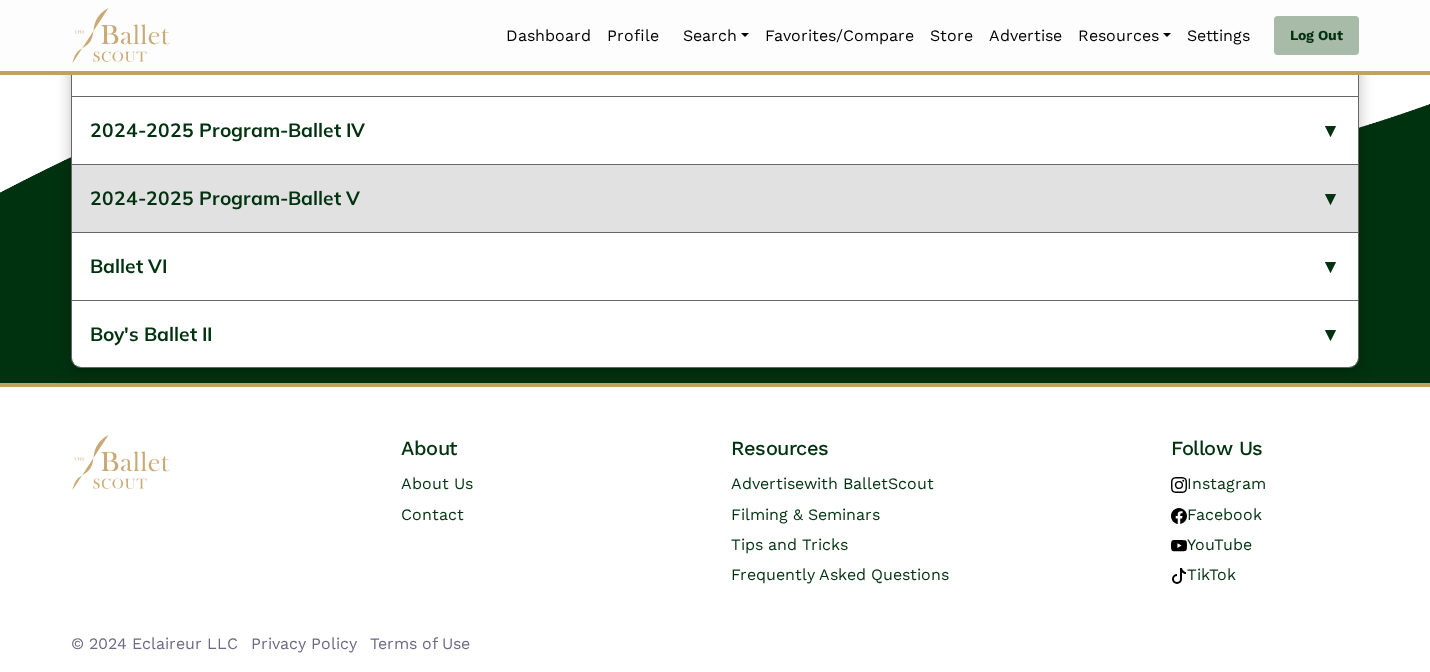 click on "2024-2025 Program-Ballet V" at bounding box center [715, 198] 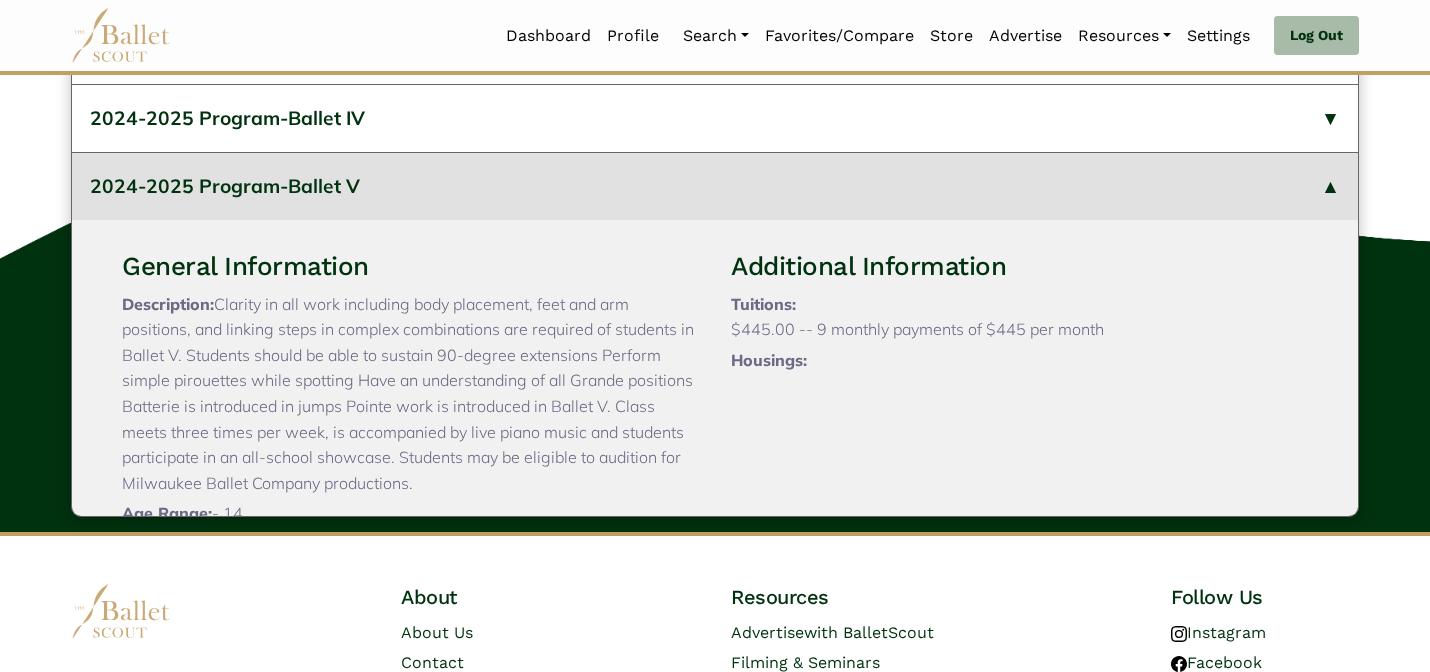 type 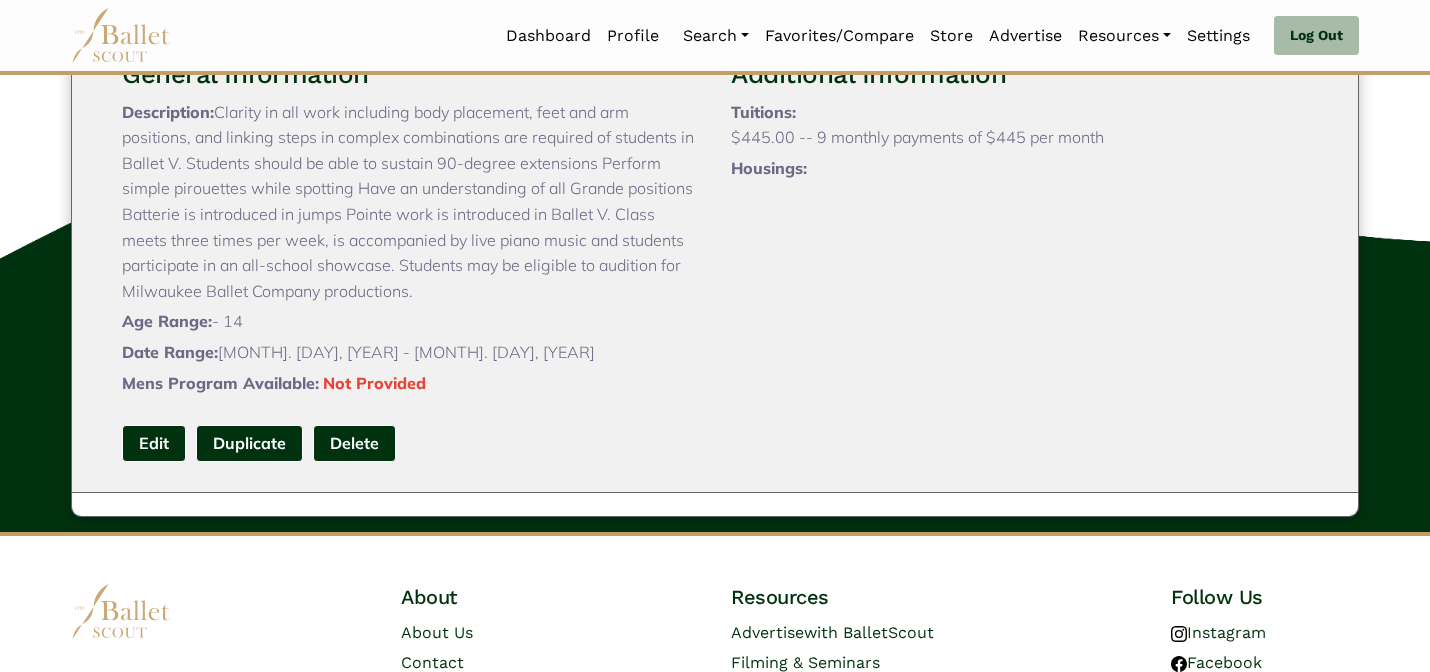 scroll, scrollTop: 200, scrollLeft: 0, axis: vertical 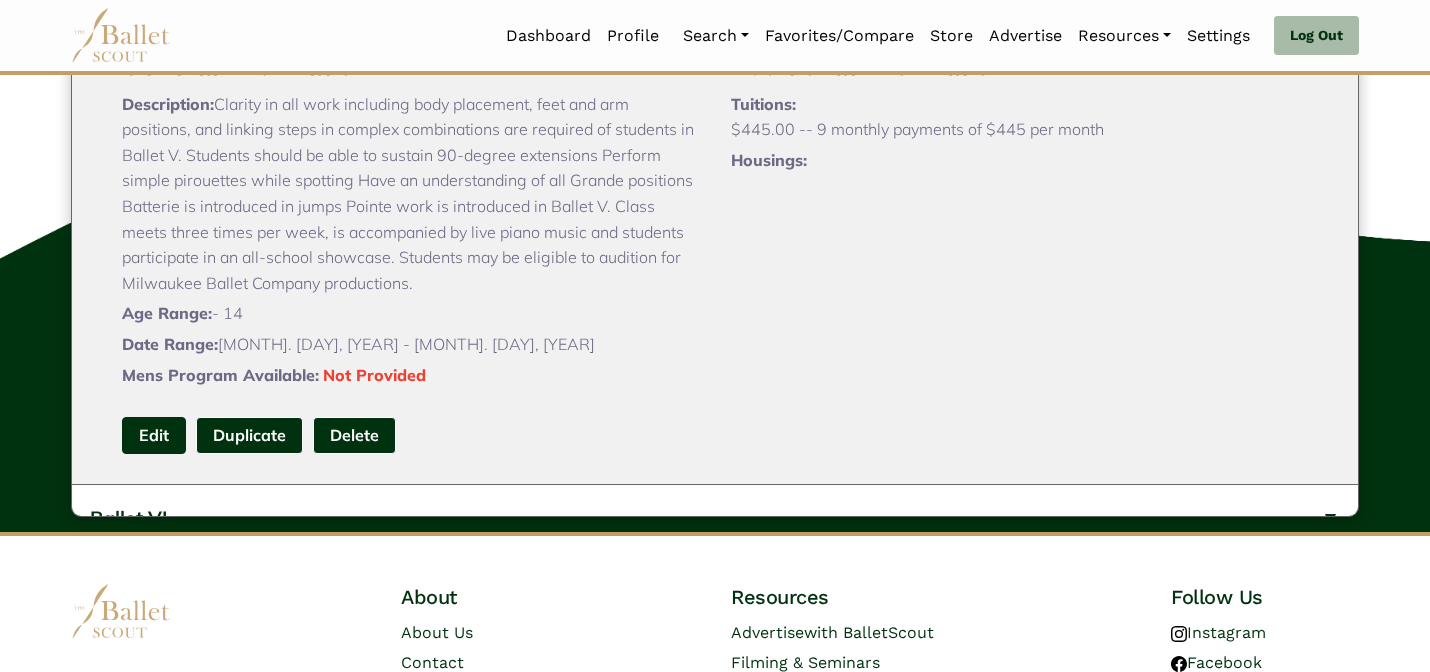 click on "Edit" at bounding box center [154, 435] 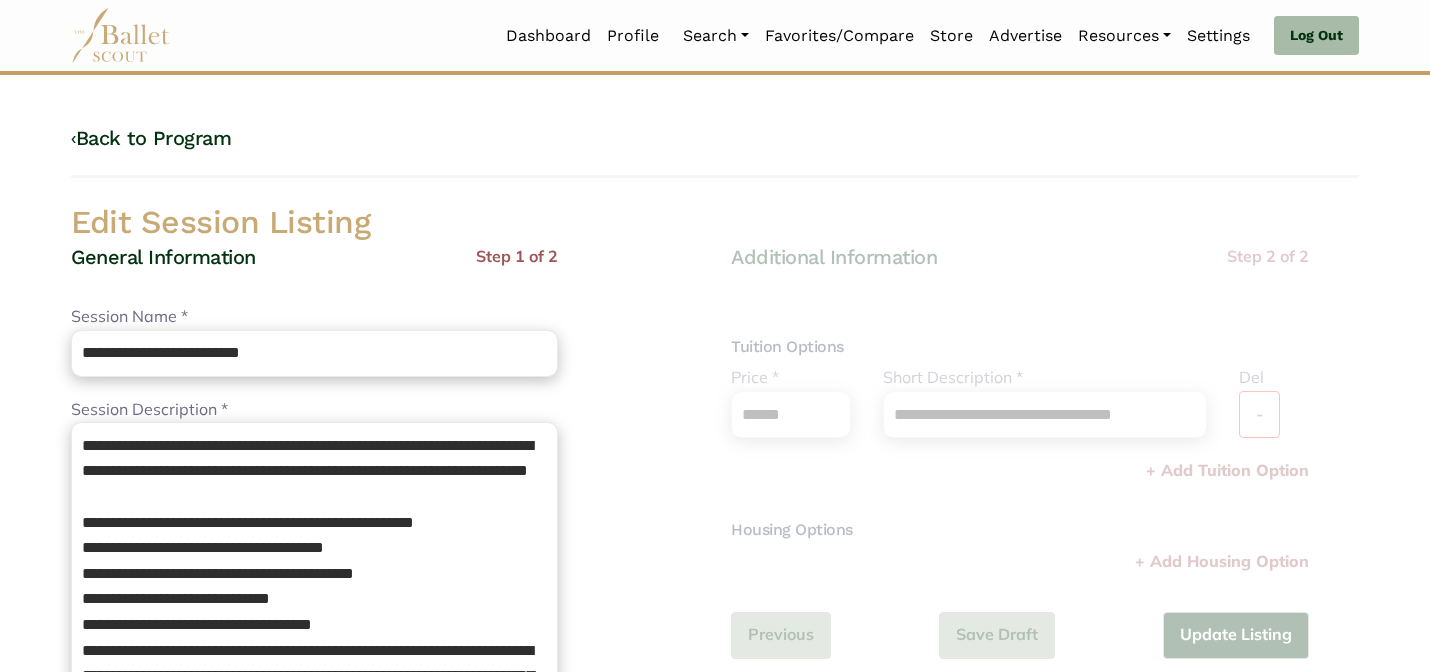 scroll, scrollTop: 0, scrollLeft: 0, axis: both 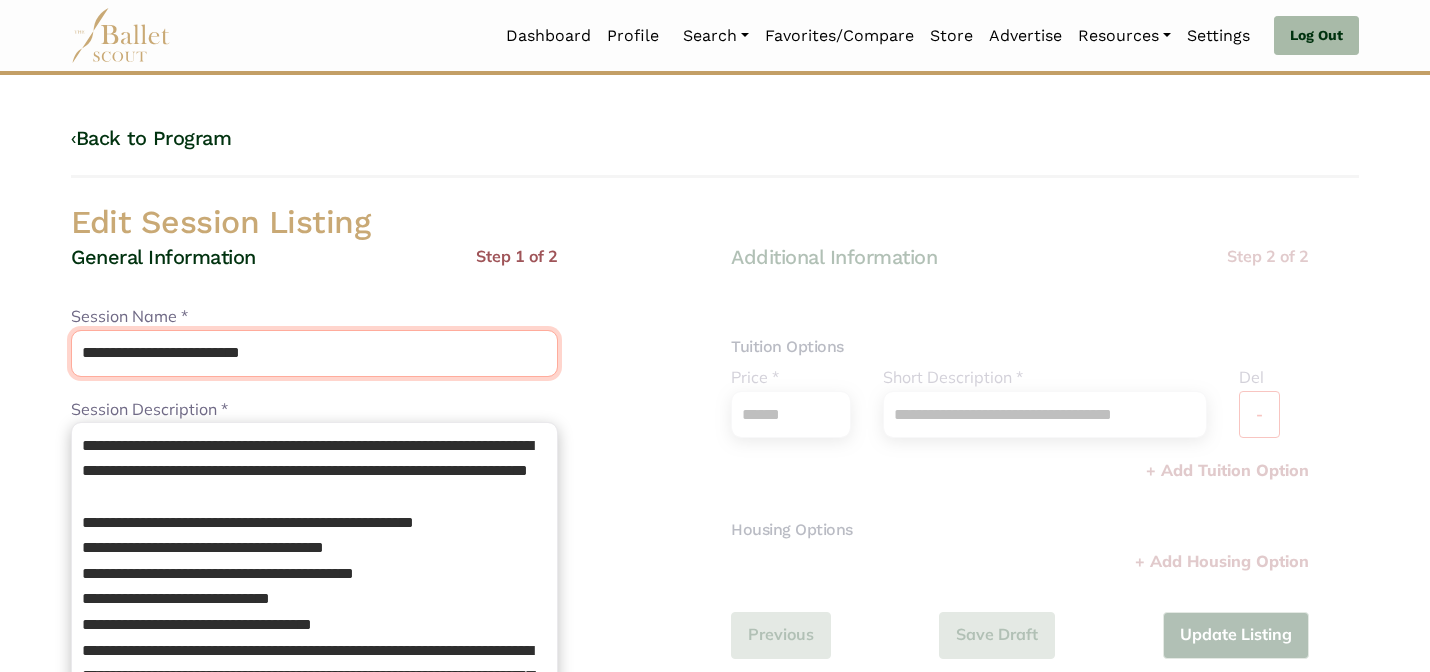 drag, startPoint x: 242, startPoint y: 352, endPoint x: 204, endPoint y: 311, distance: 55.9017 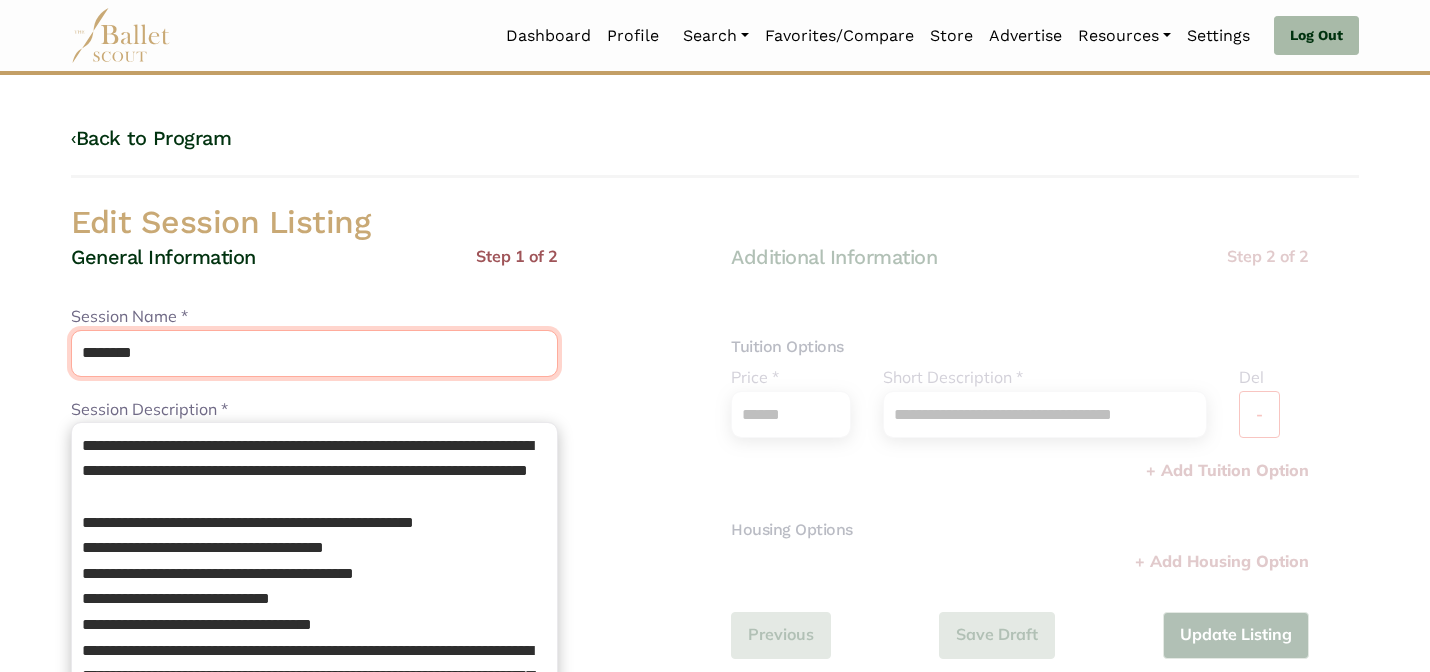 type on "********" 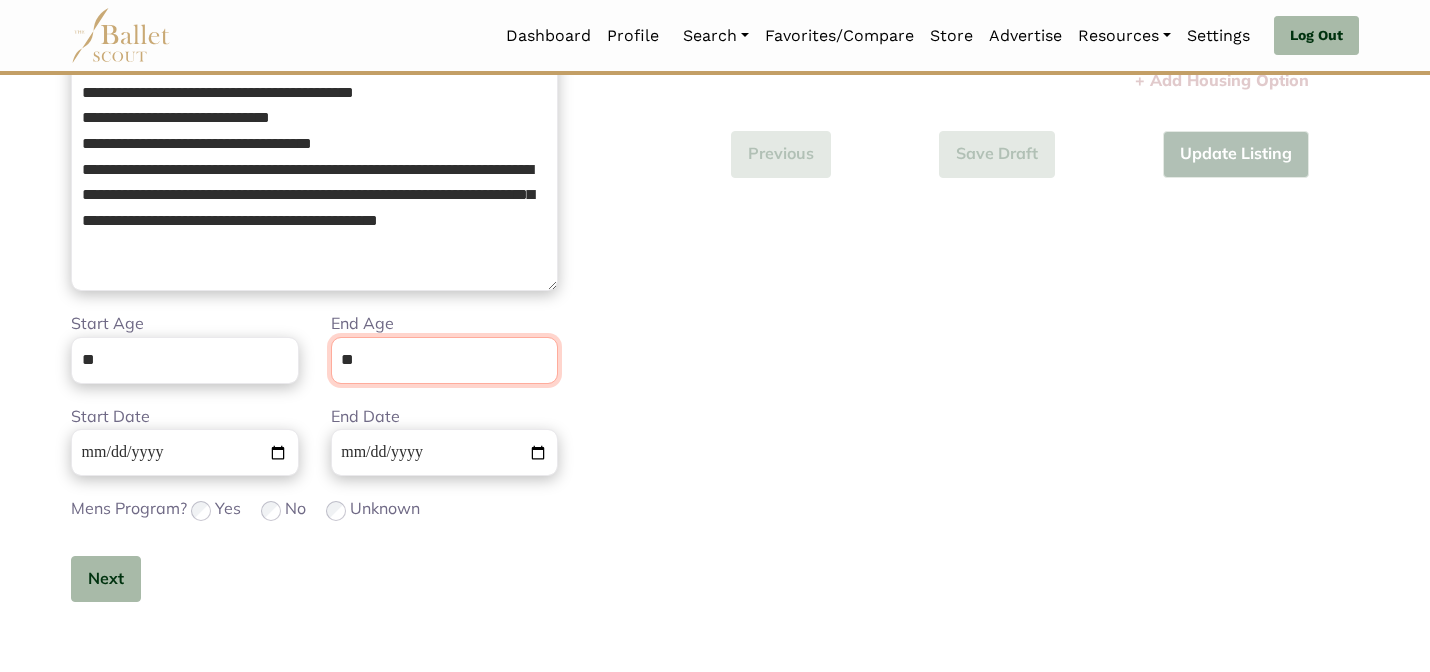 scroll, scrollTop: 505, scrollLeft: 0, axis: vertical 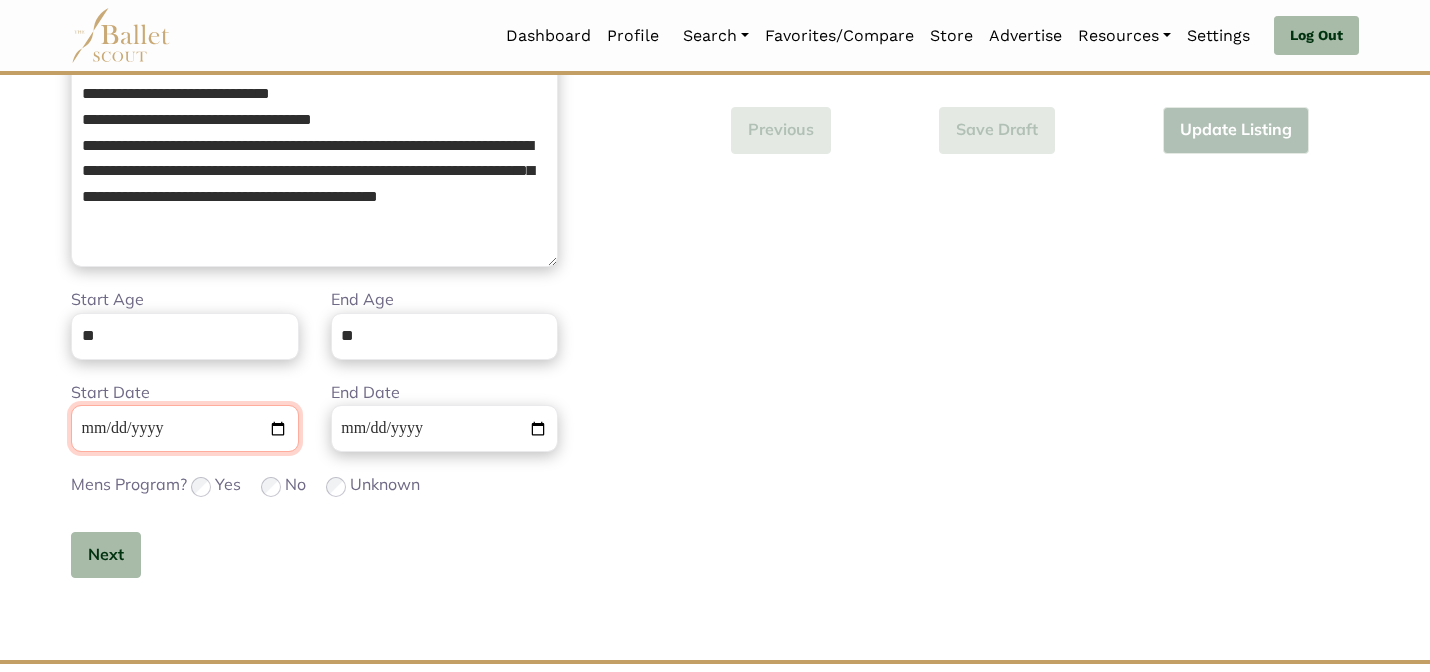 type 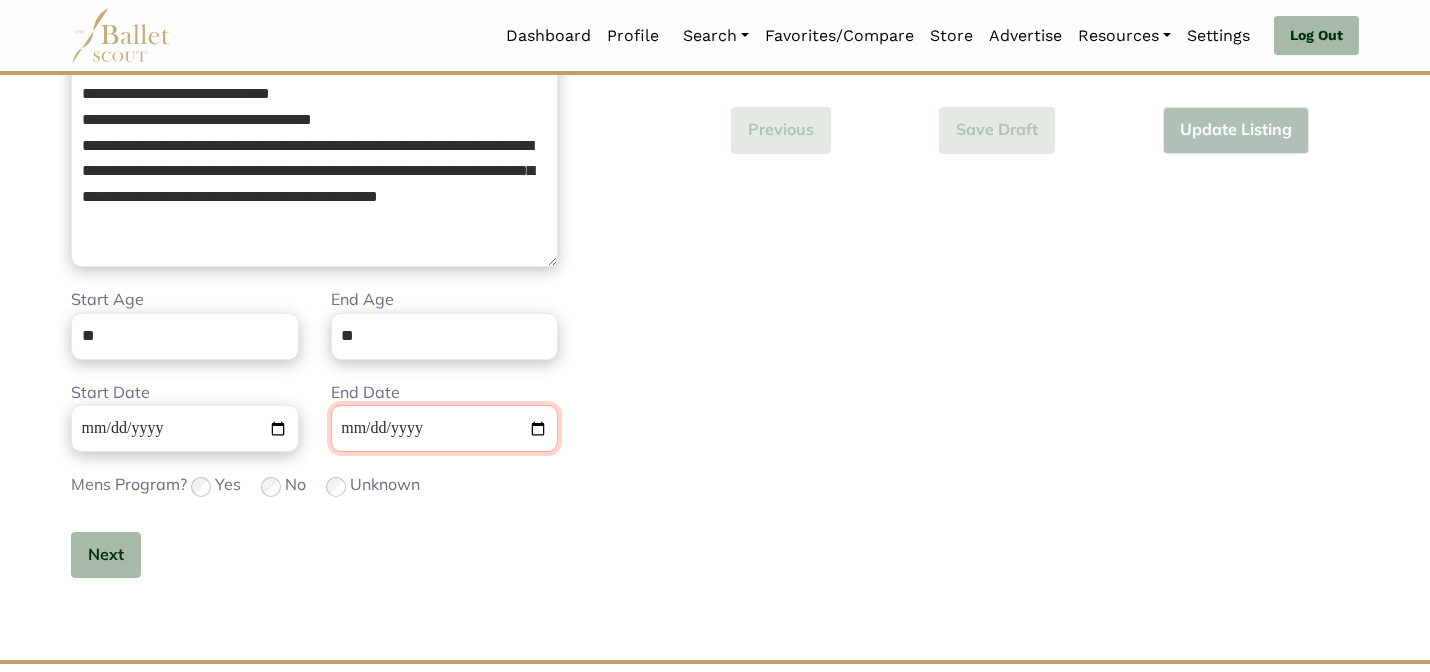 type 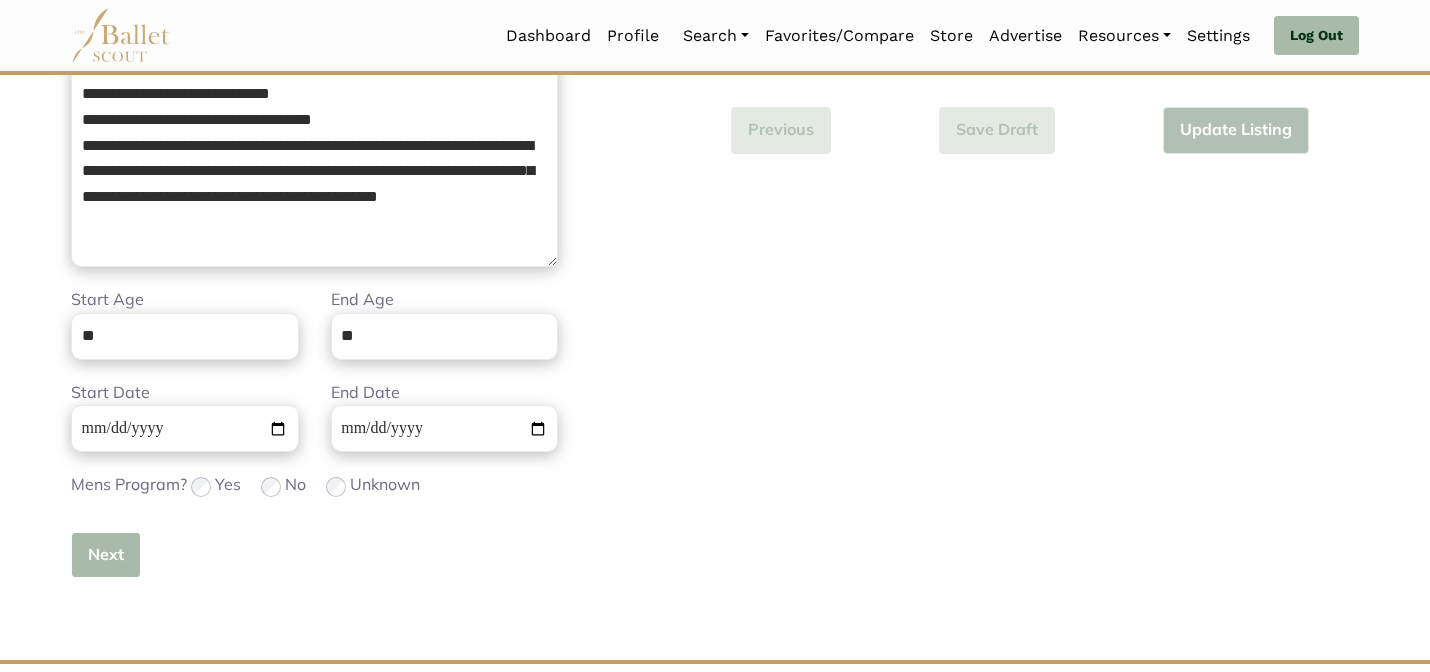 click on "Next" at bounding box center (106, 555) 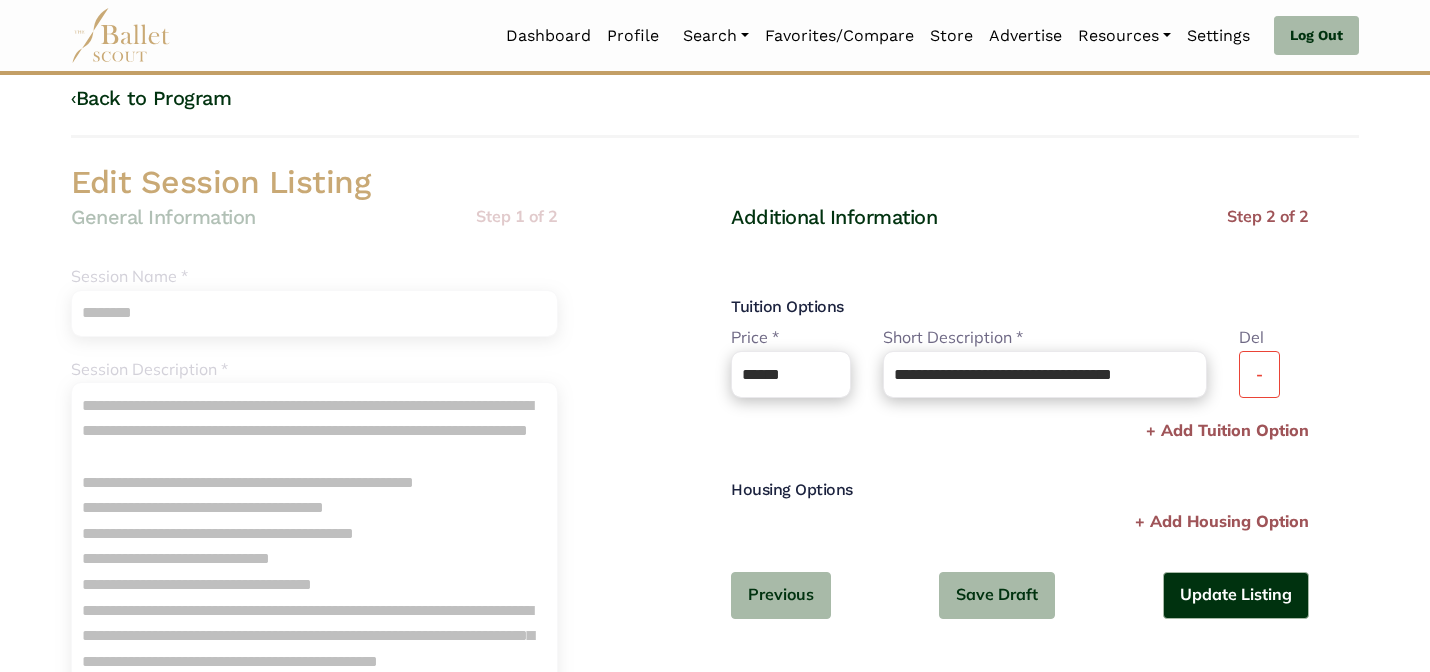 scroll, scrollTop: 120, scrollLeft: 0, axis: vertical 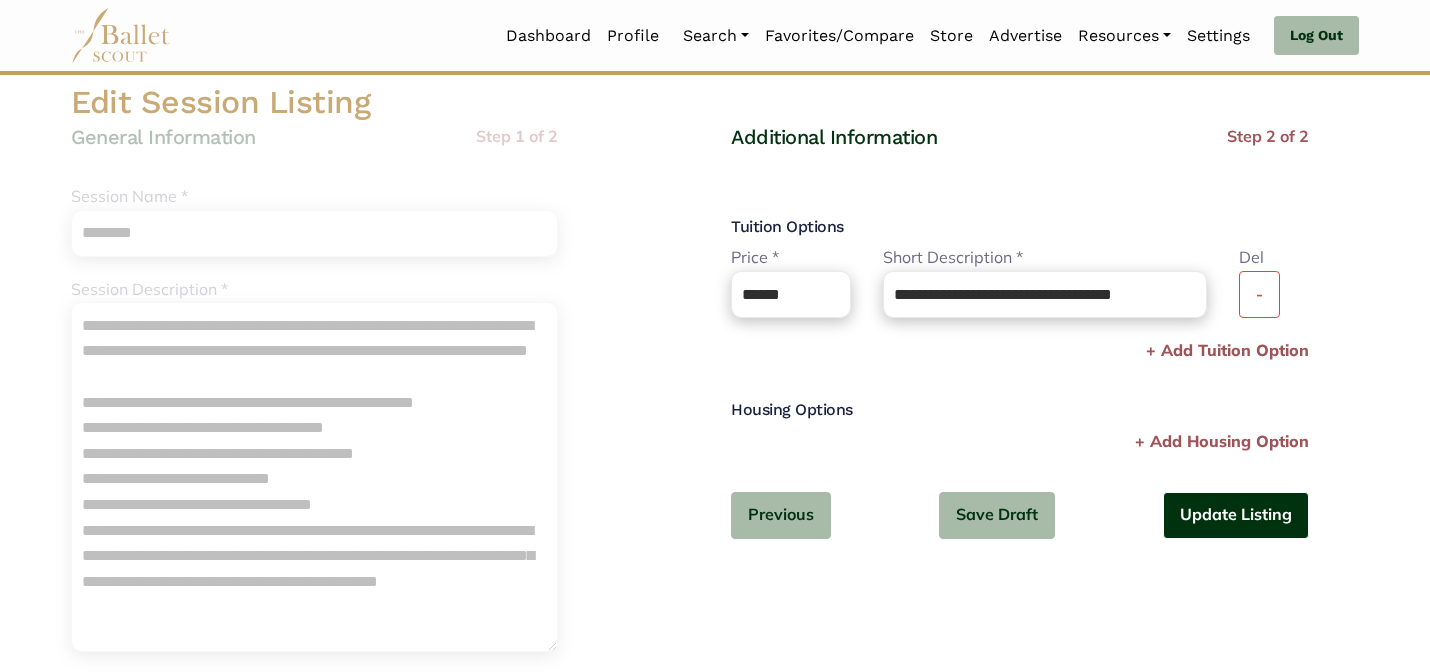click on "Update Listing" at bounding box center (1236, 515) 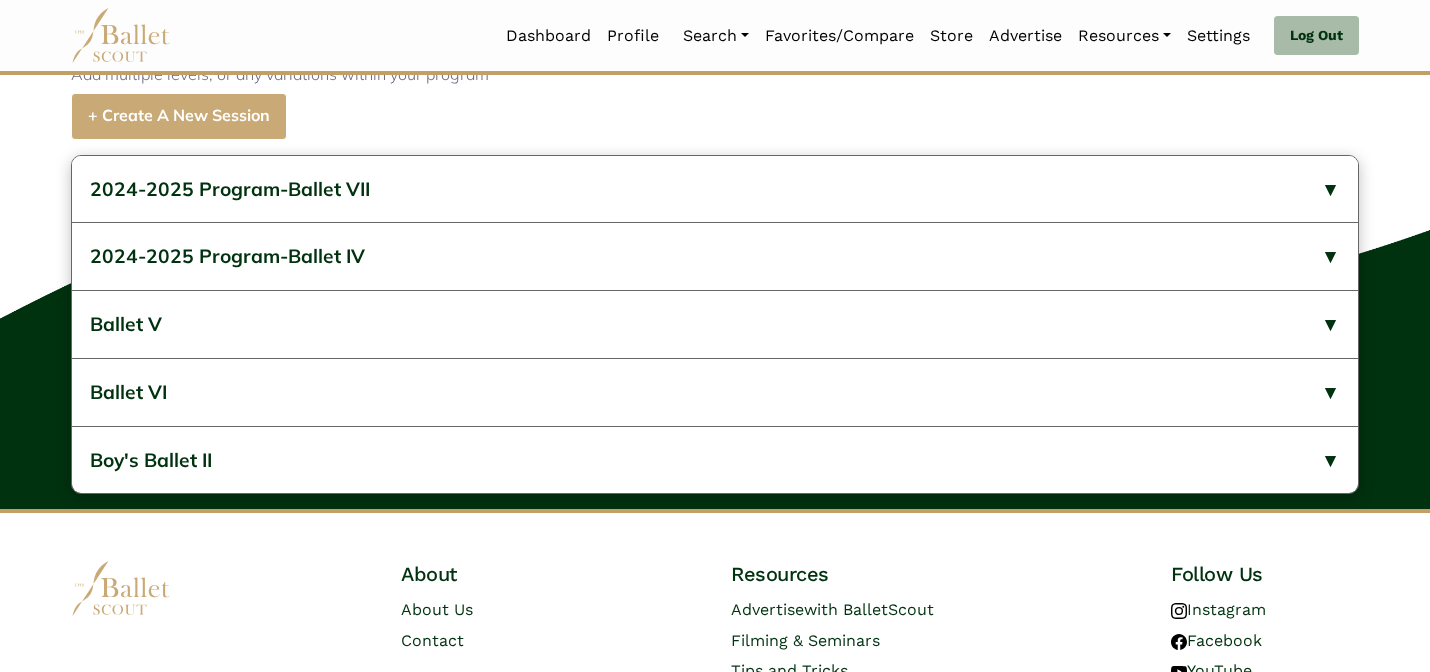 scroll, scrollTop: 741, scrollLeft: 0, axis: vertical 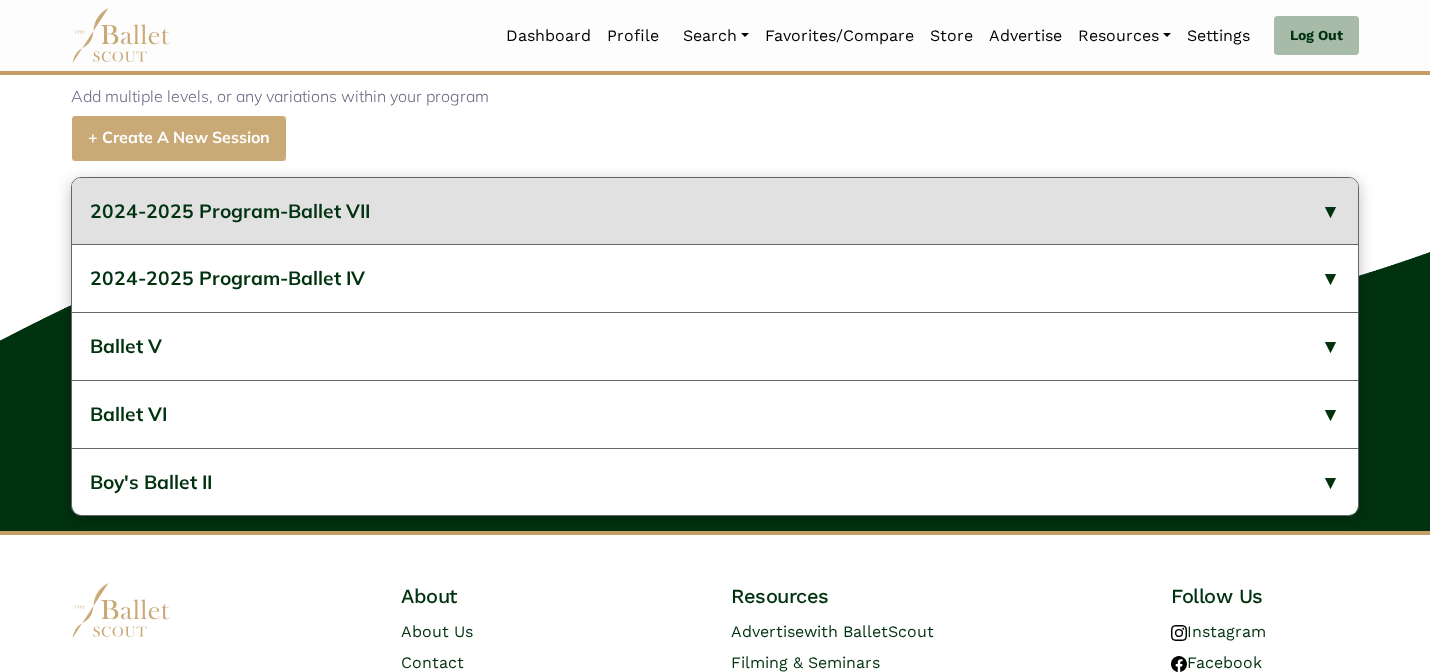 click on "2024-2025 Program-Ballet VII" at bounding box center [715, 211] 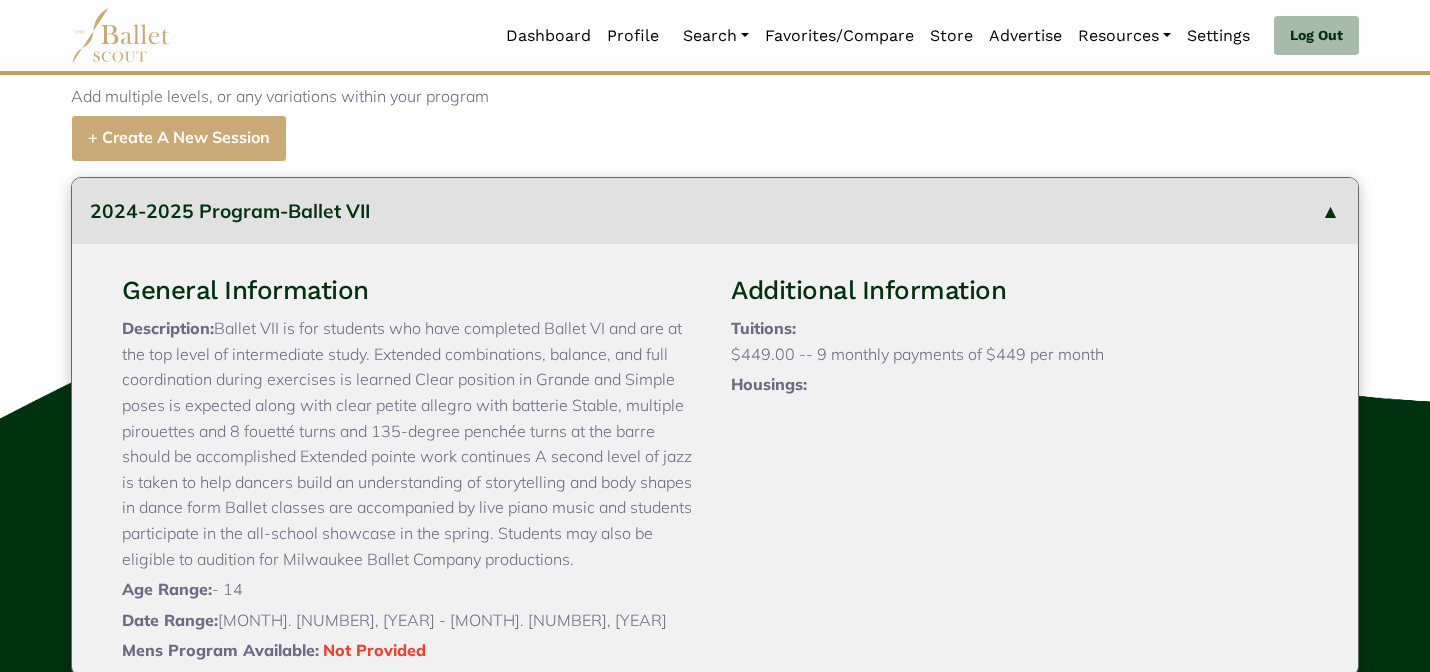 type 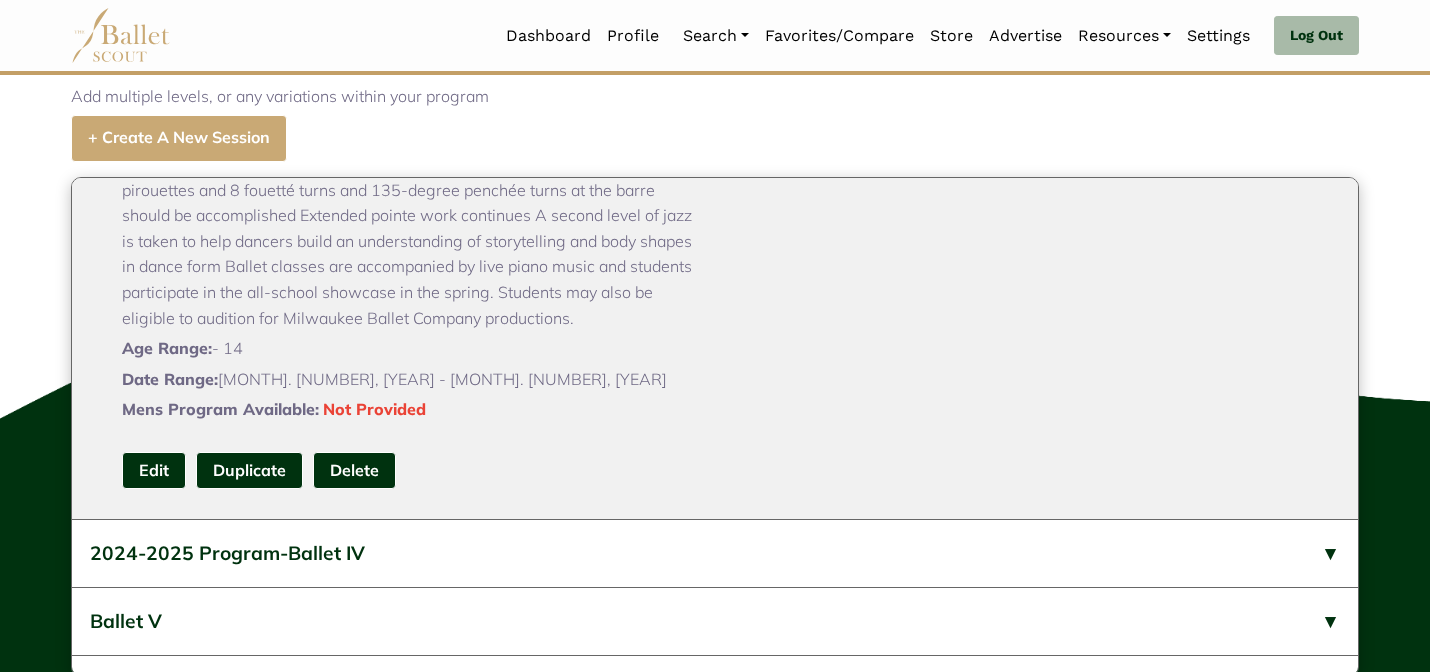 scroll, scrollTop: 280, scrollLeft: 0, axis: vertical 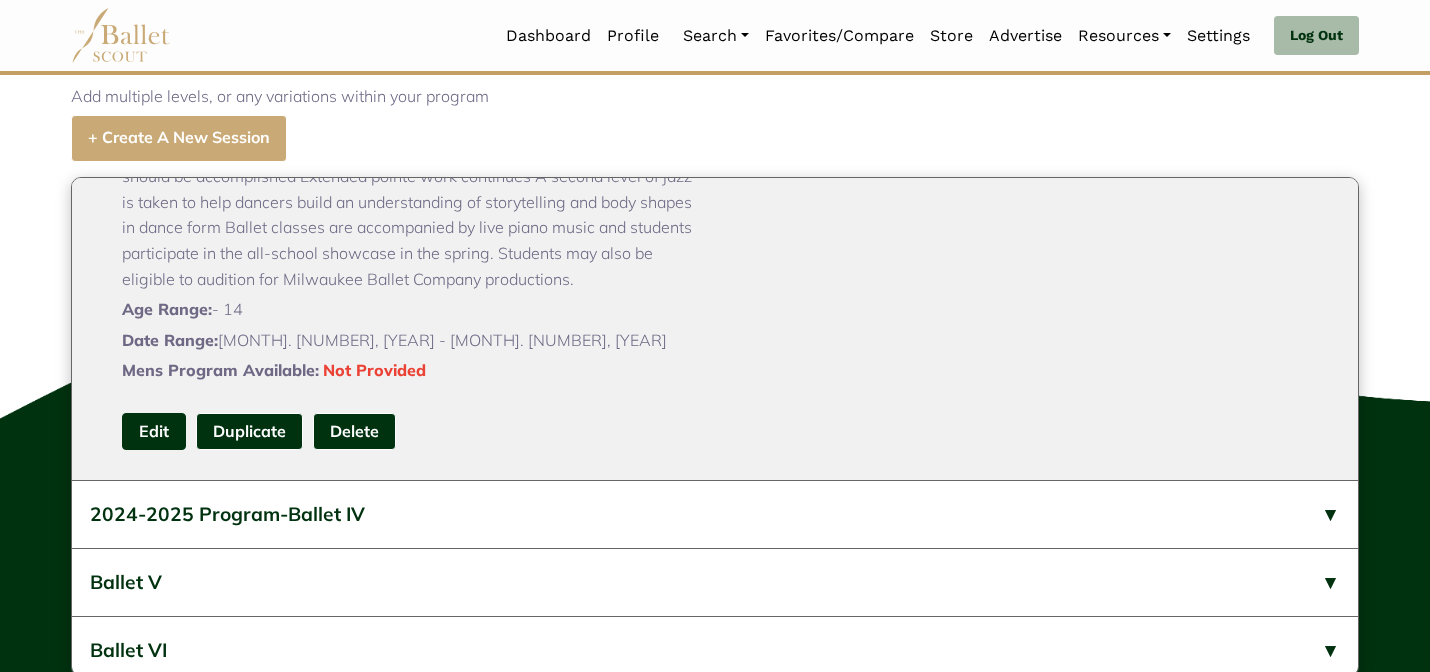 click on "Edit" at bounding box center [154, 431] 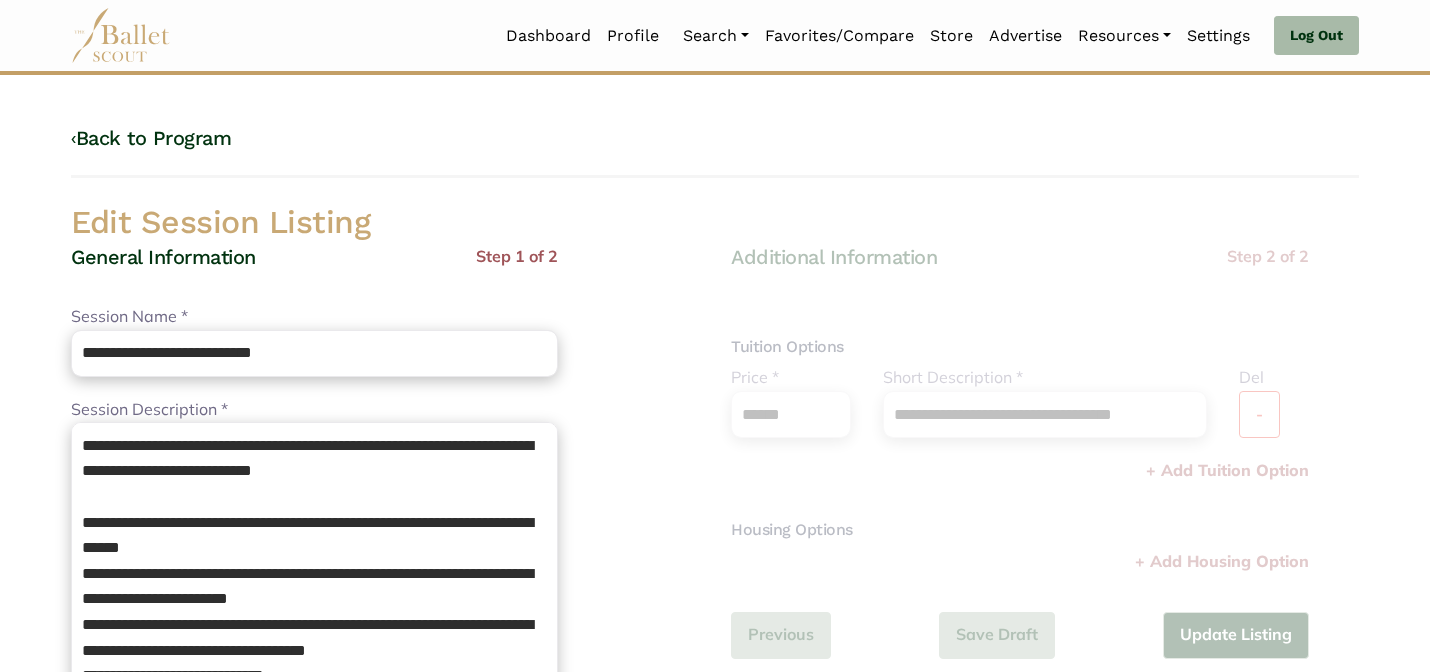 scroll, scrollTop: 0, scrollLeft: 0, axis: both 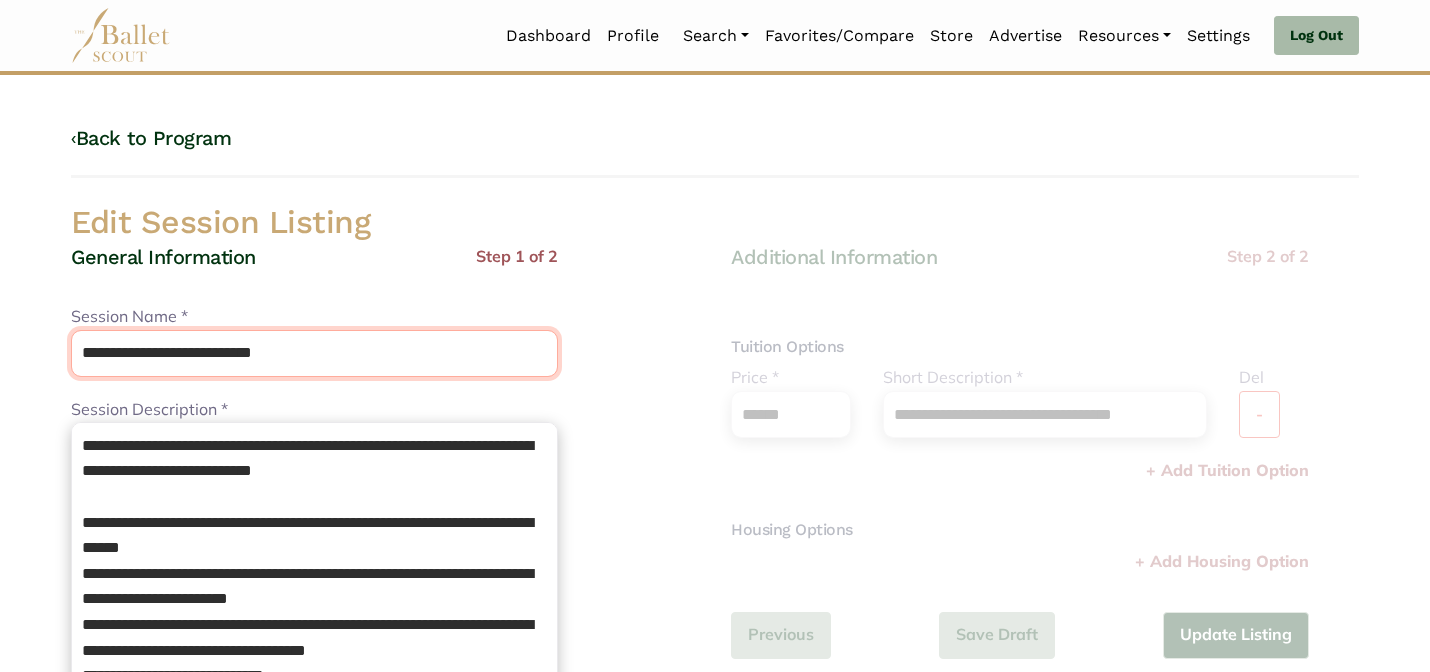 drag, startPoint x: 244, startPoint y: 347, endPoint x: 218, endPoint y: 278, distance: 73.736015 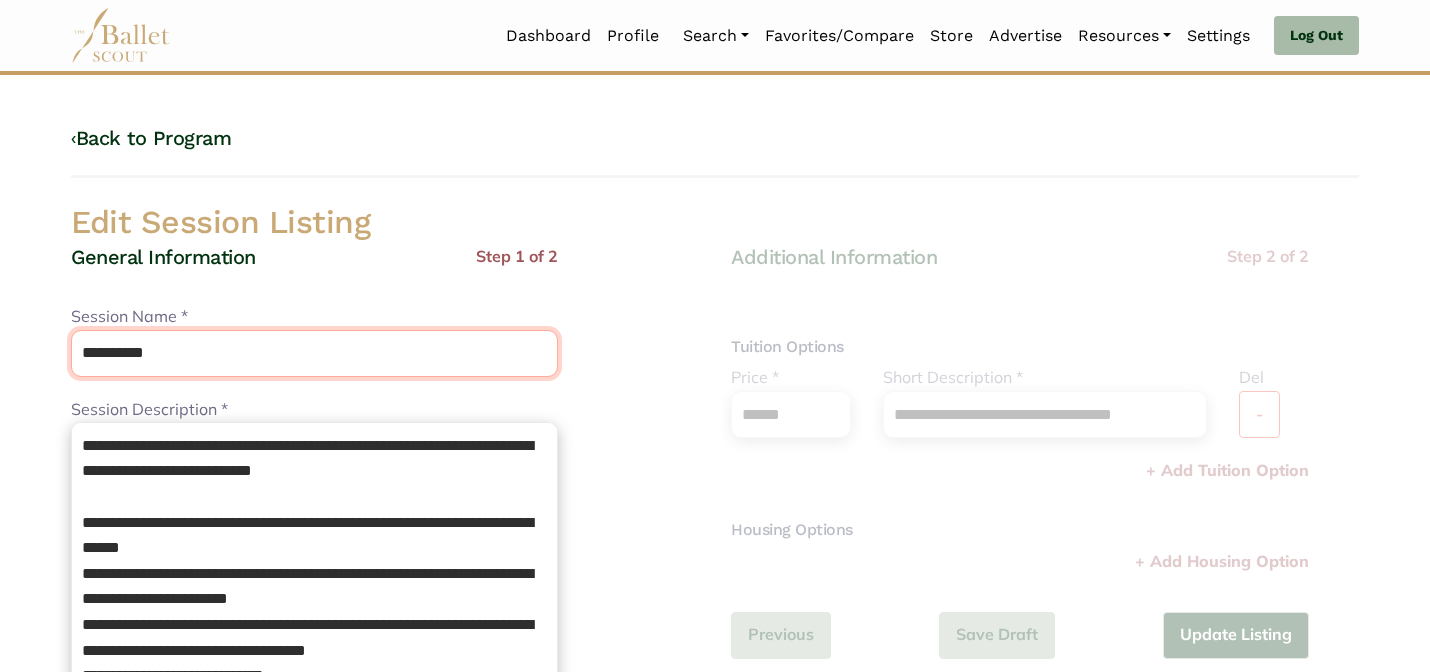 type on "**********" 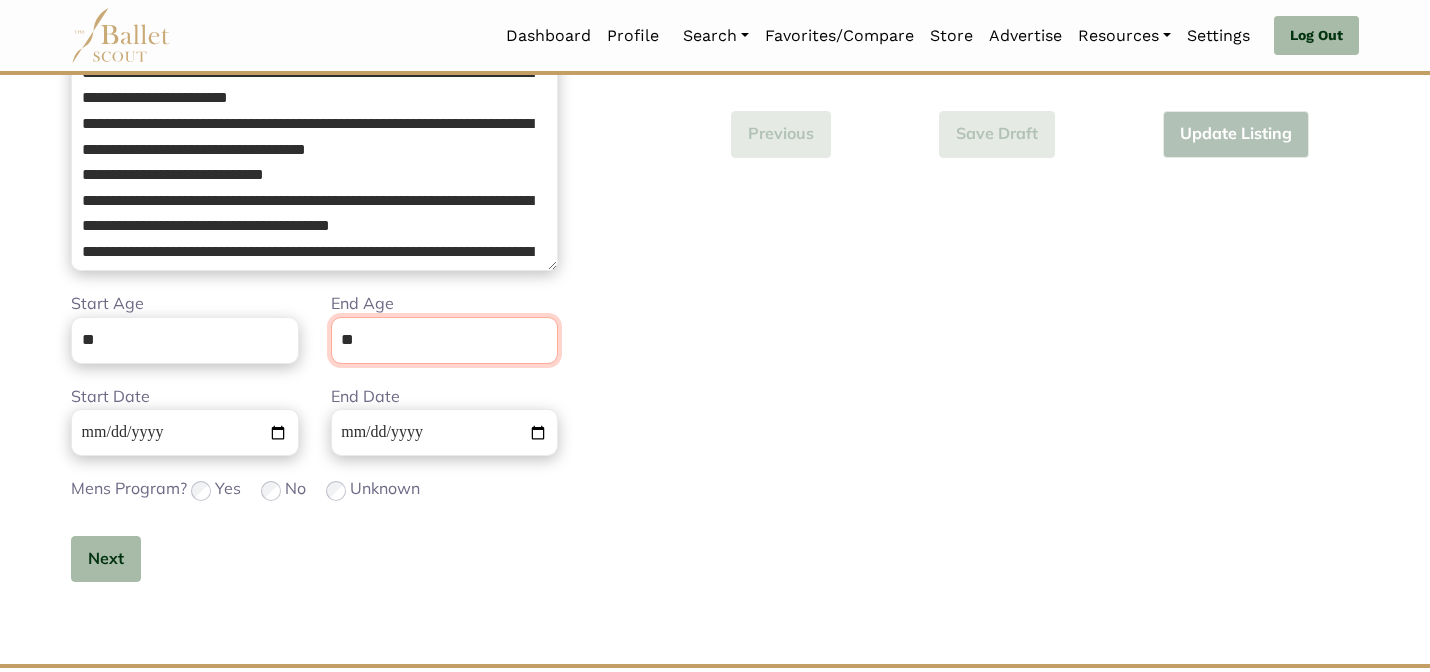 scroll, scrollTop: 505, scrollLeft: 0, axis: vertical 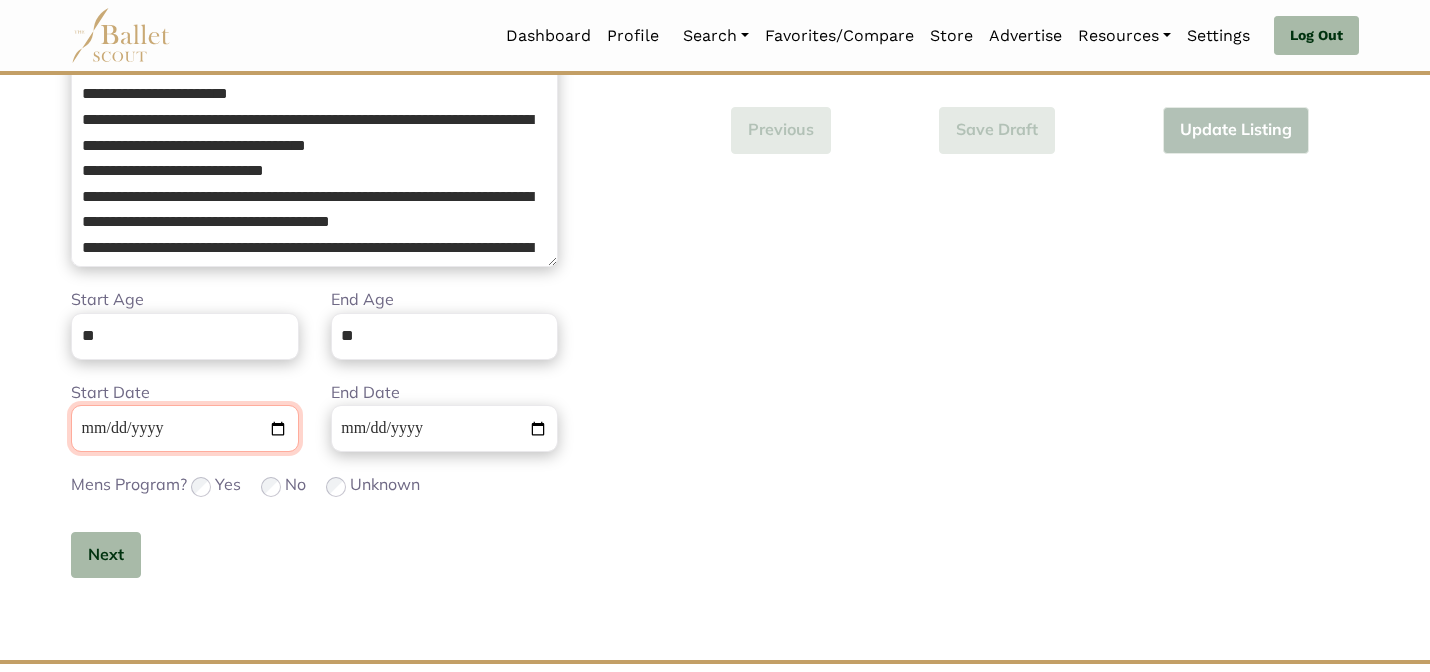 type 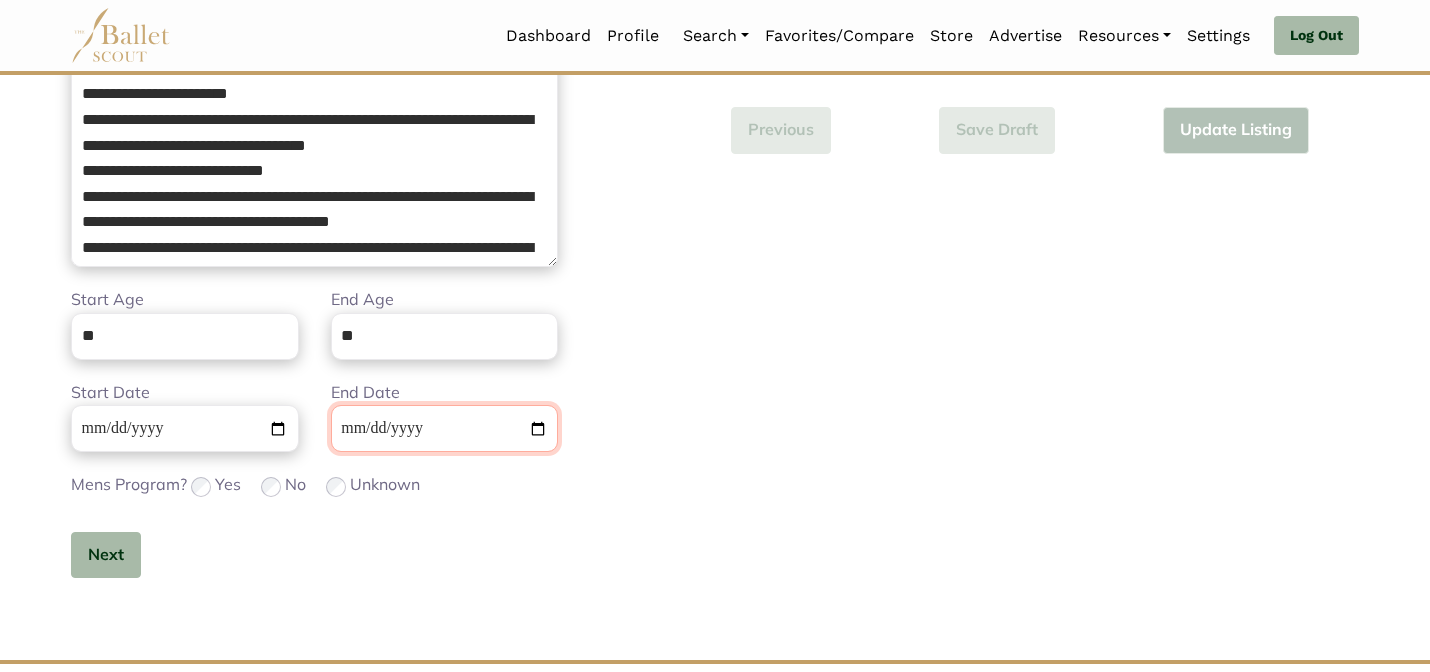 type 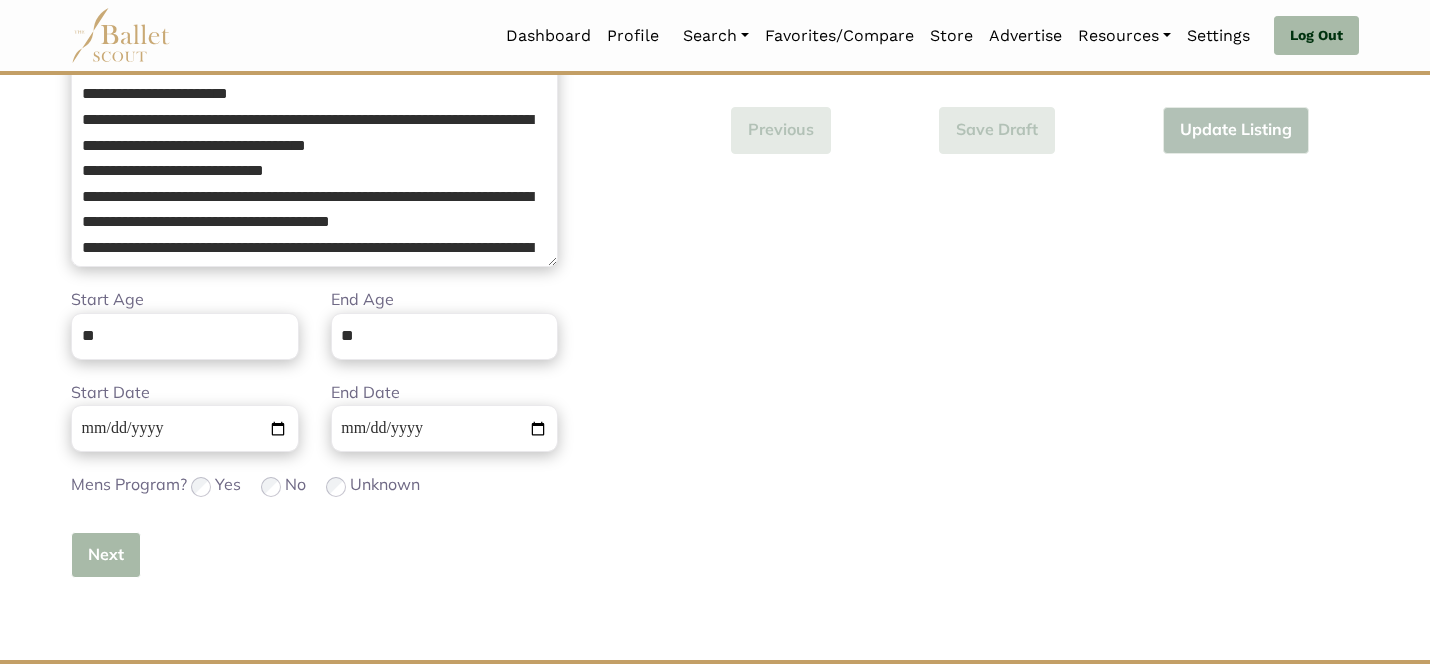 click on "Next" at bounding box center [106, 555] 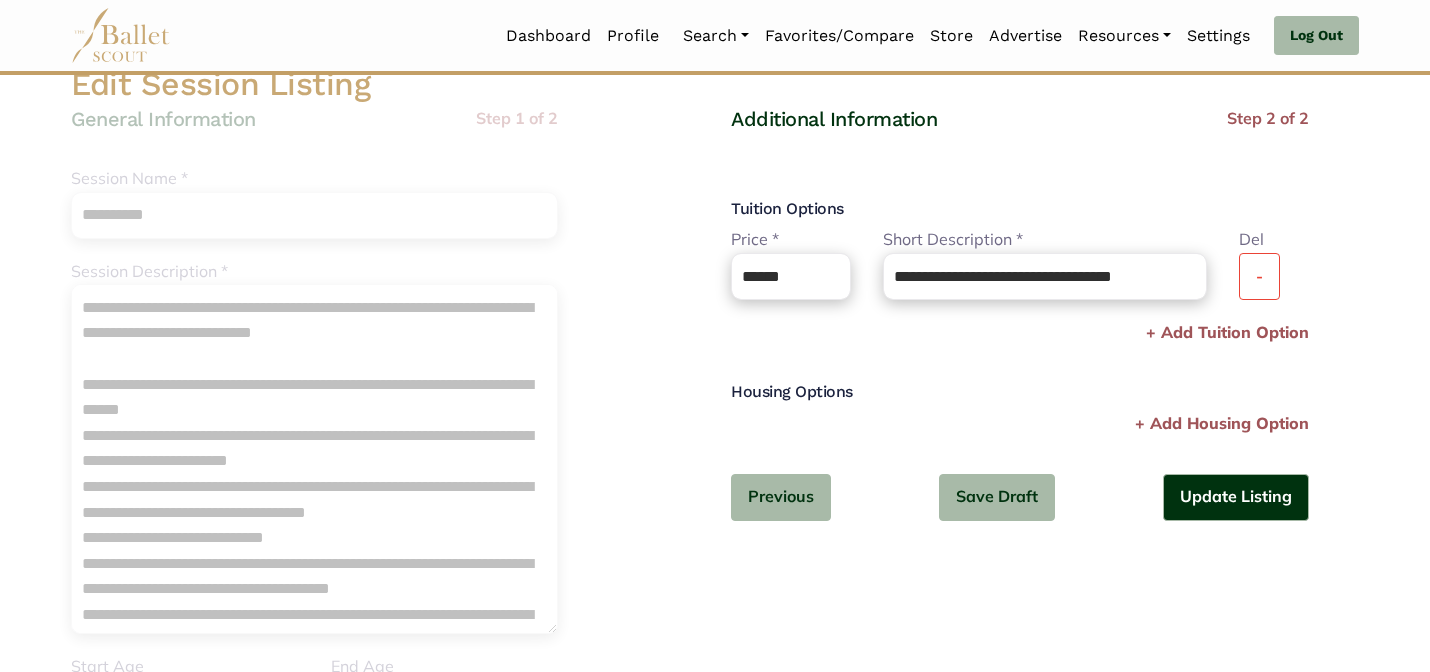 scroll, scrollTop: 160, scrollLeft: 0, axis: vertical 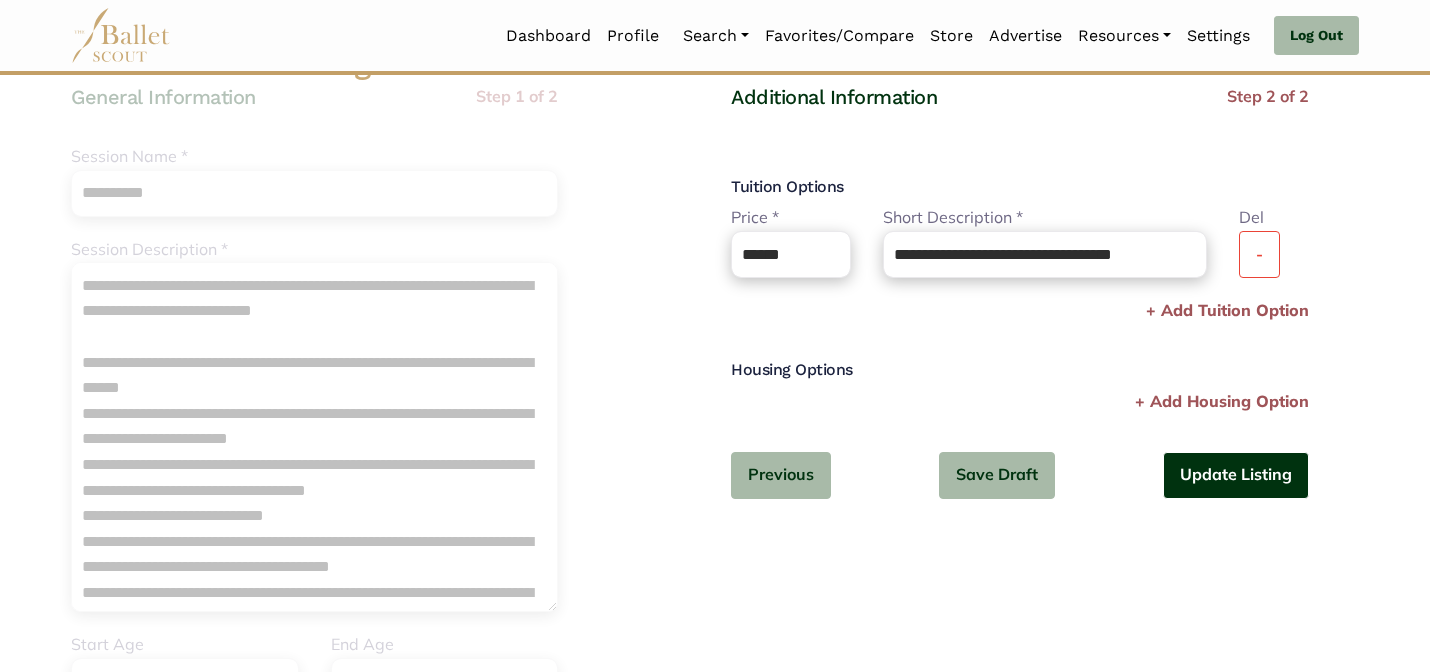 click on "Update Listing" at bounding box center [1236, 475] 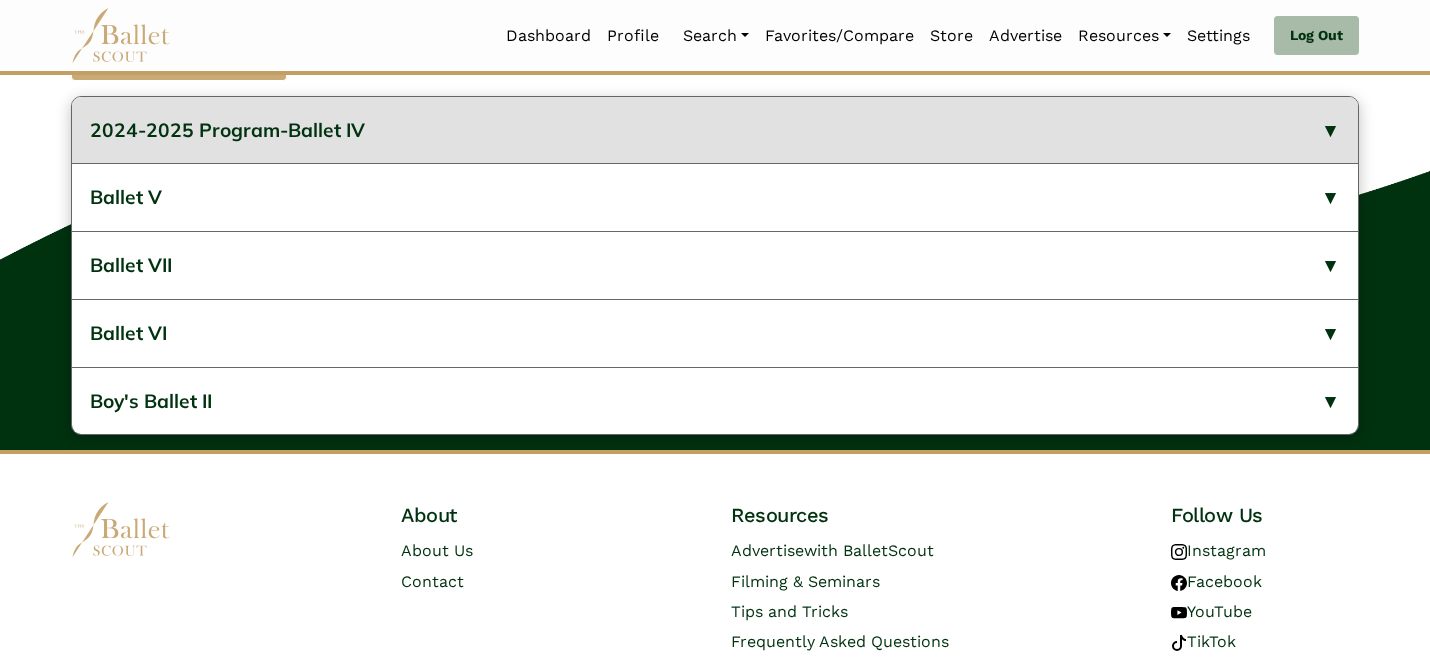 scroll, scrollTop: 821, scrollLeft: 0, axis: vertical 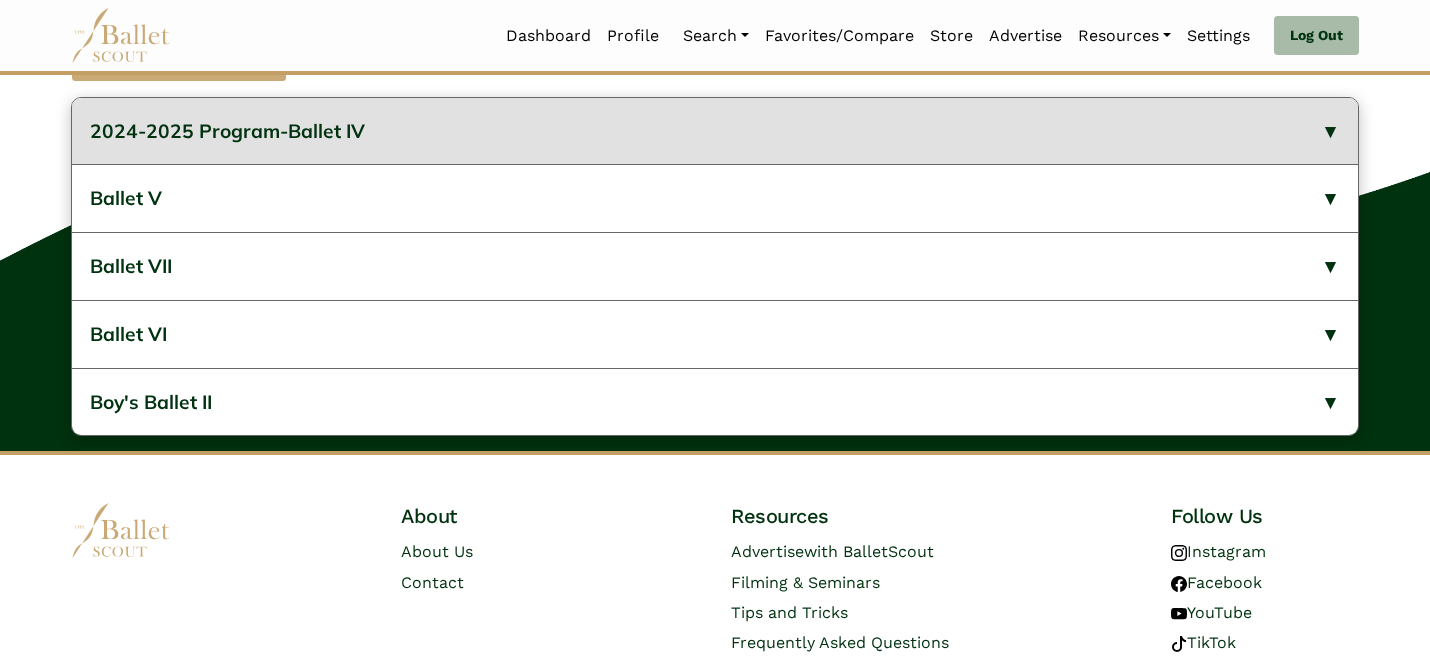click on "2024-2025 Program-Ballet IV" at bounding box center [715, 131] 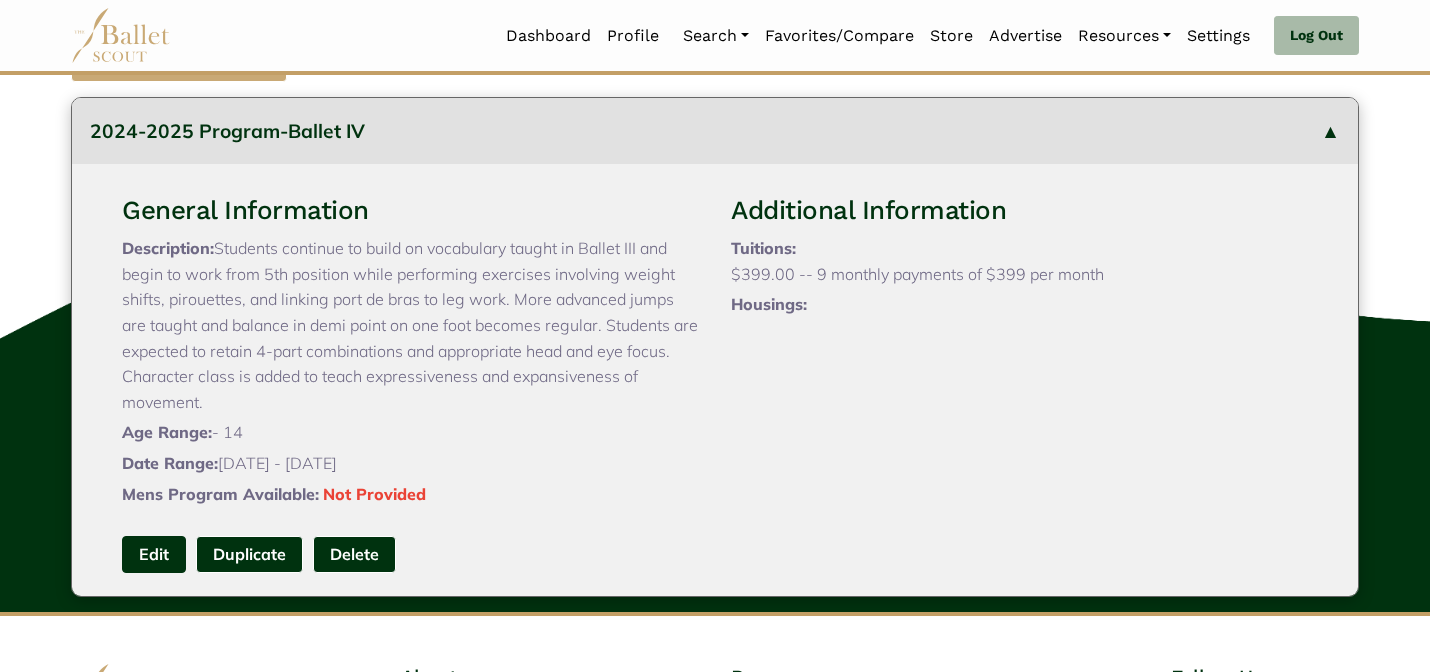 click on "Edit" at bounding box center [154, 554] 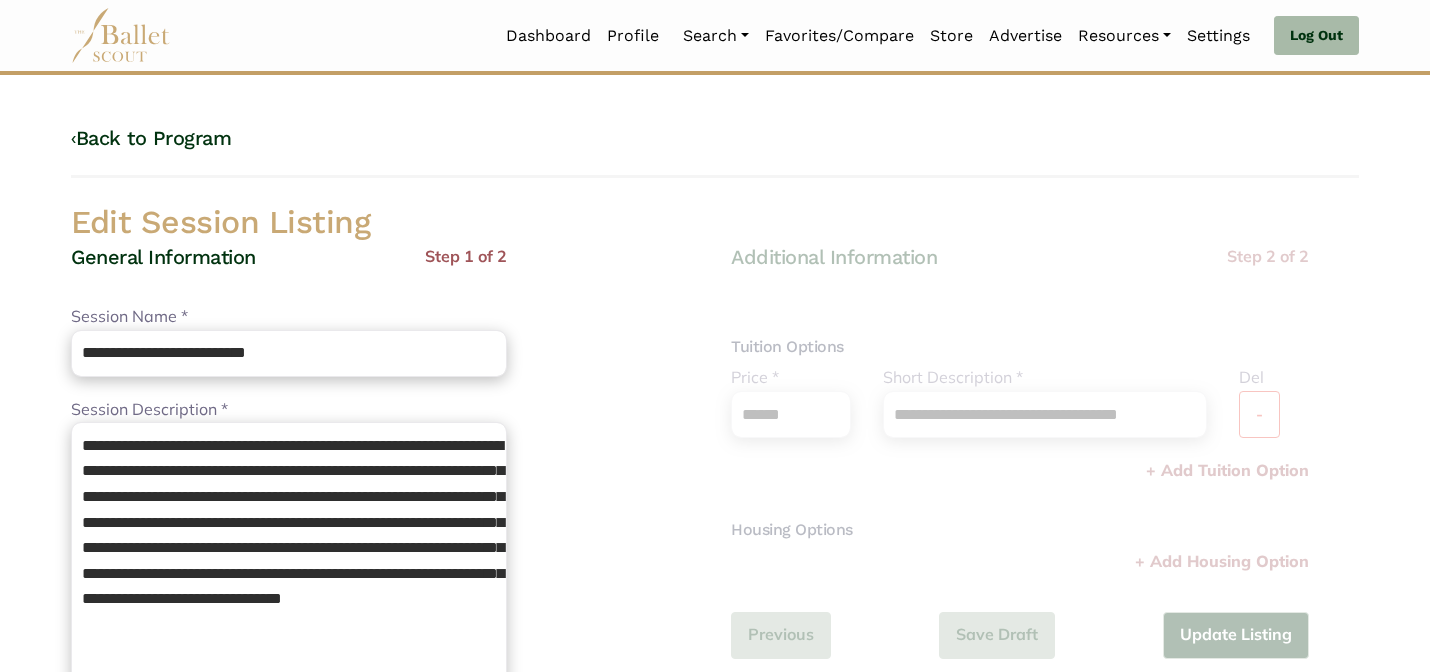 scroll, scrollTop: 0, scrollLeft: 0, axis: both 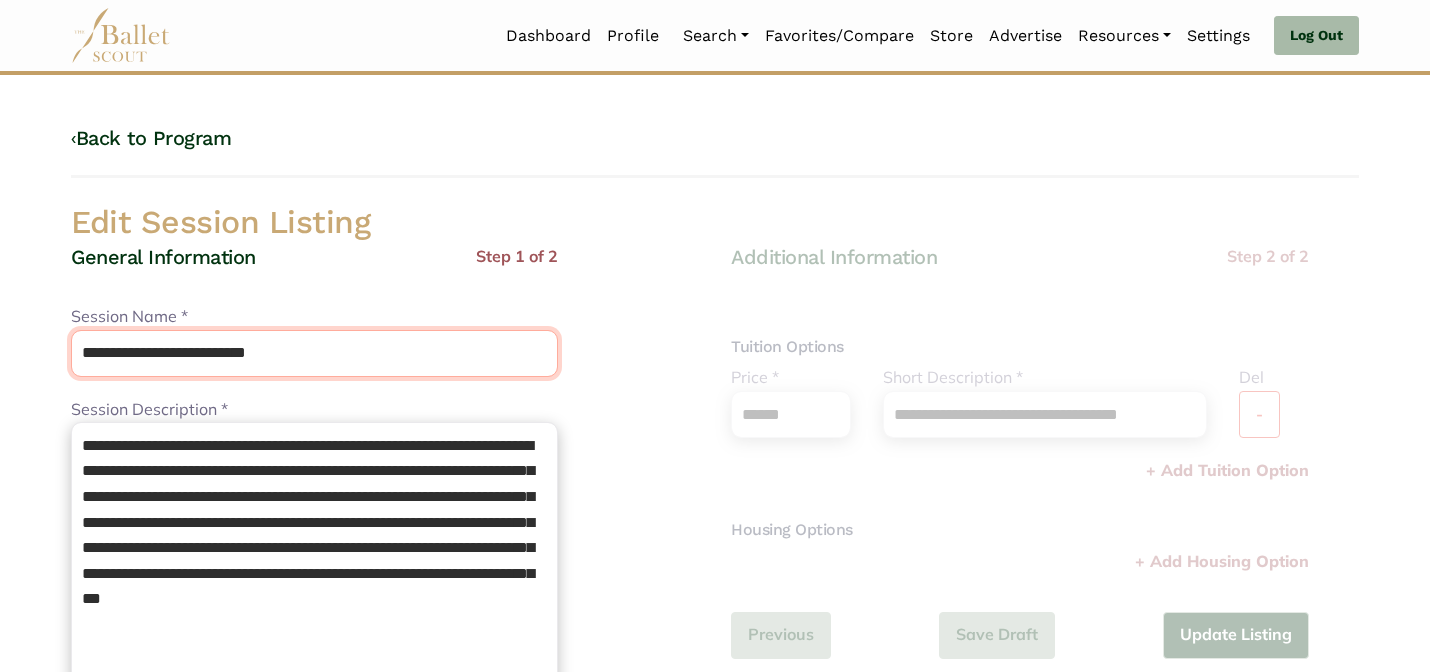 drag, startPoint x: 243, startPoint y: 358, endPoint x: 210, endPoint y: 315, distance: 54.20332 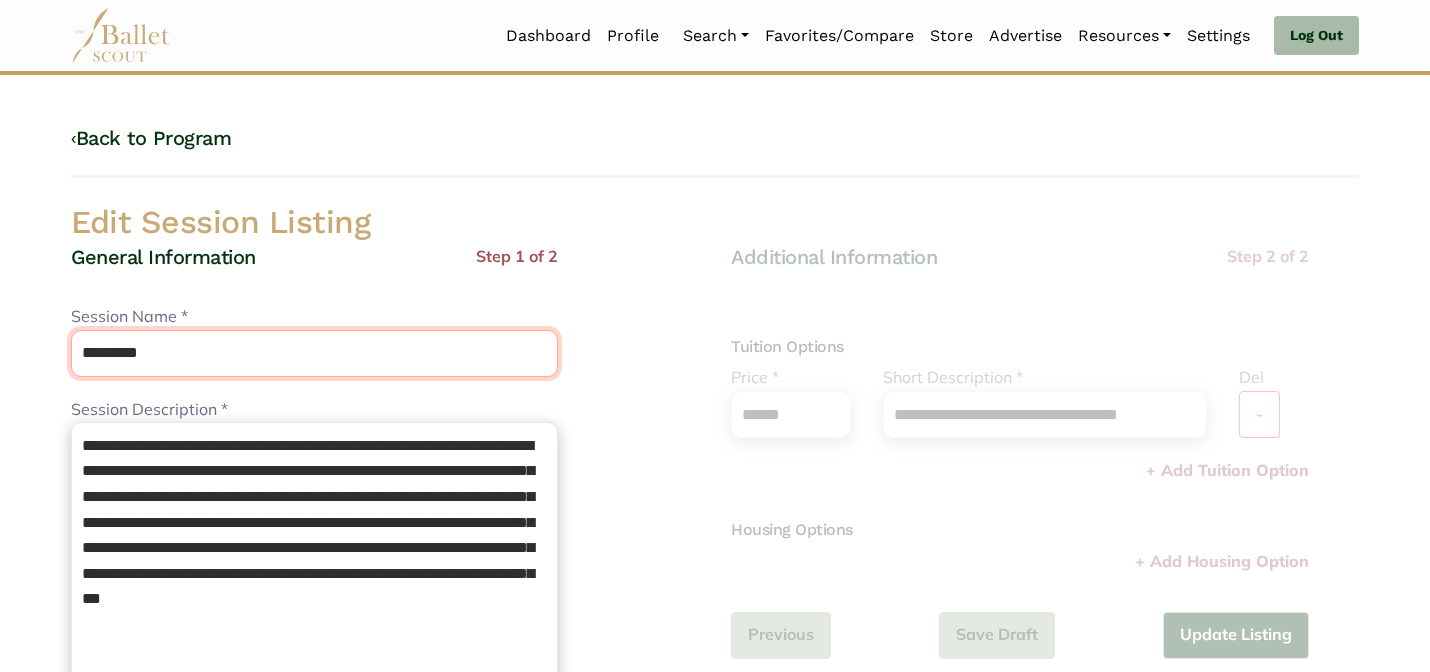 type on "*********" 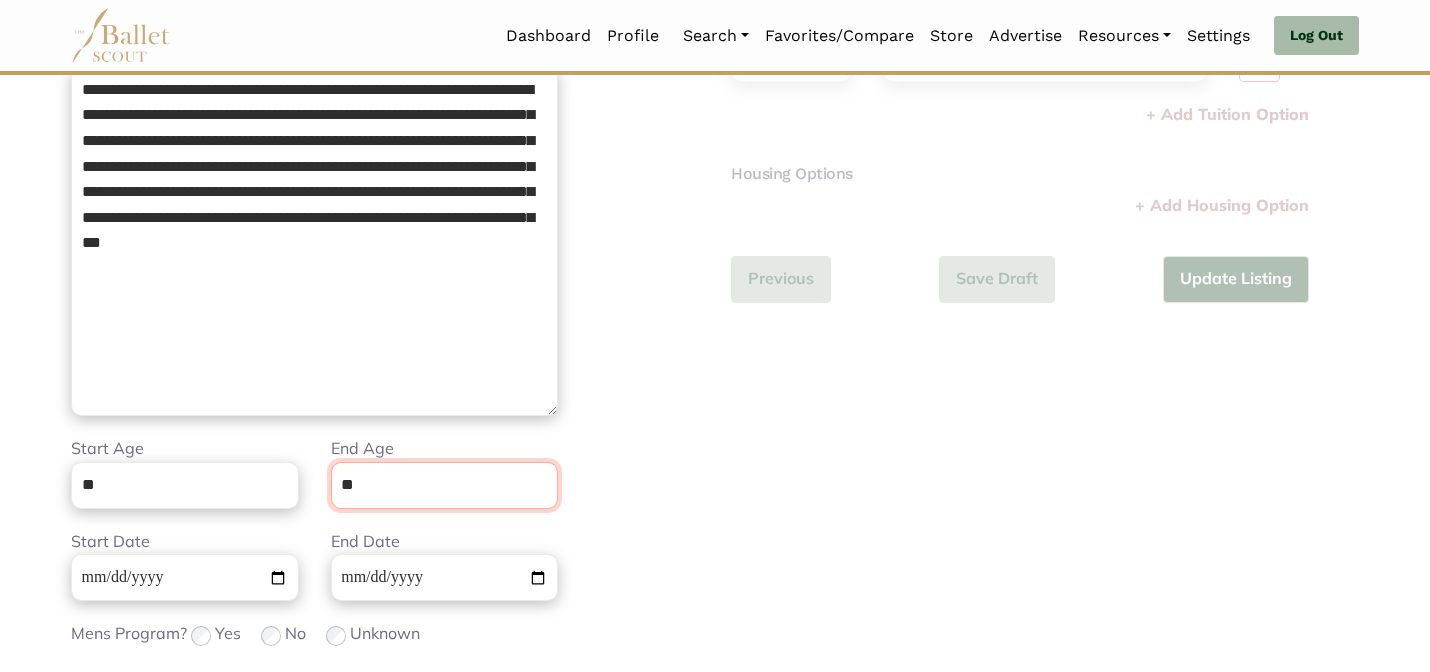 scroll, scrollTop: 505, scrollLeft: 0, axis: vertical 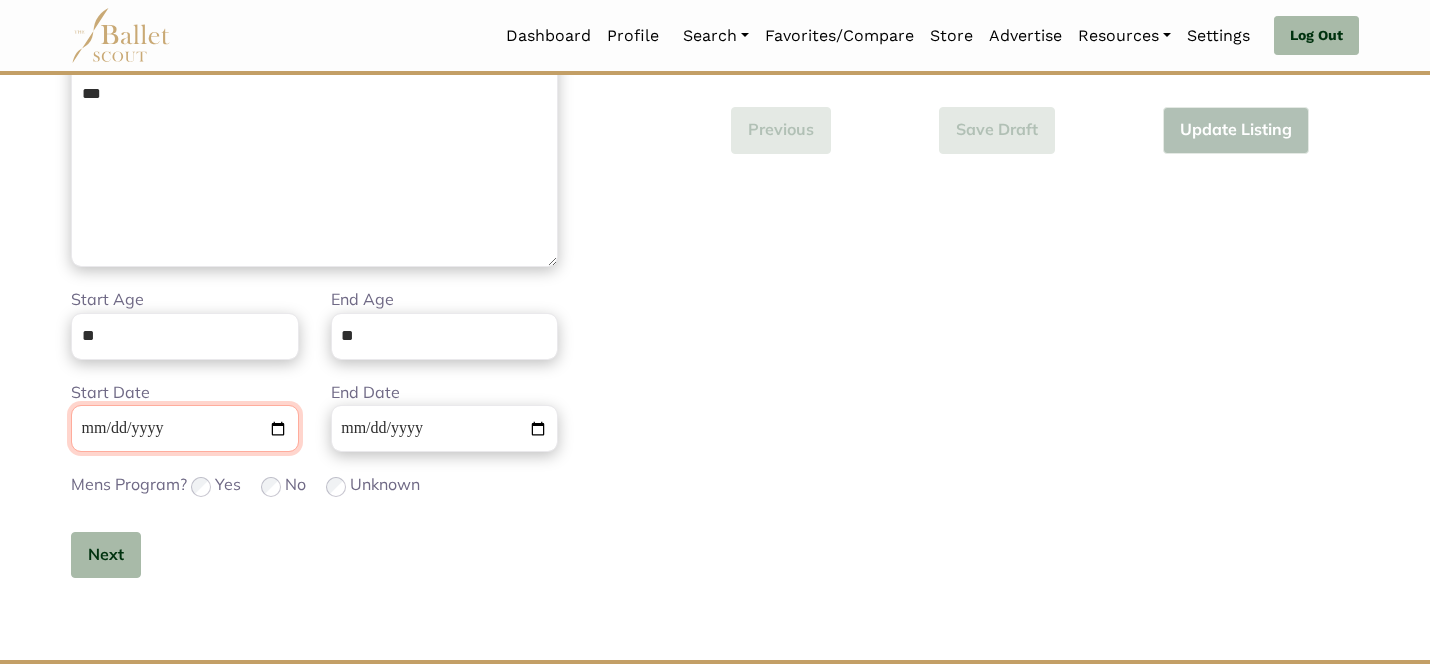 type 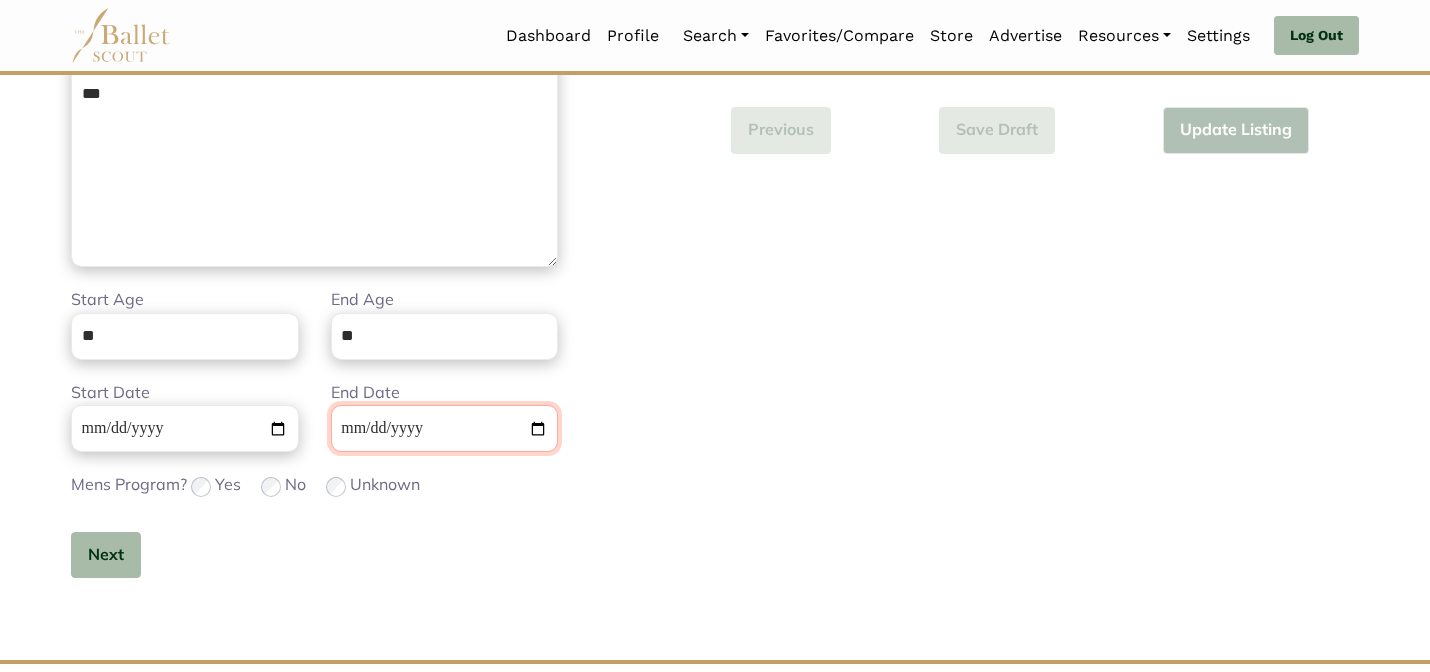 type 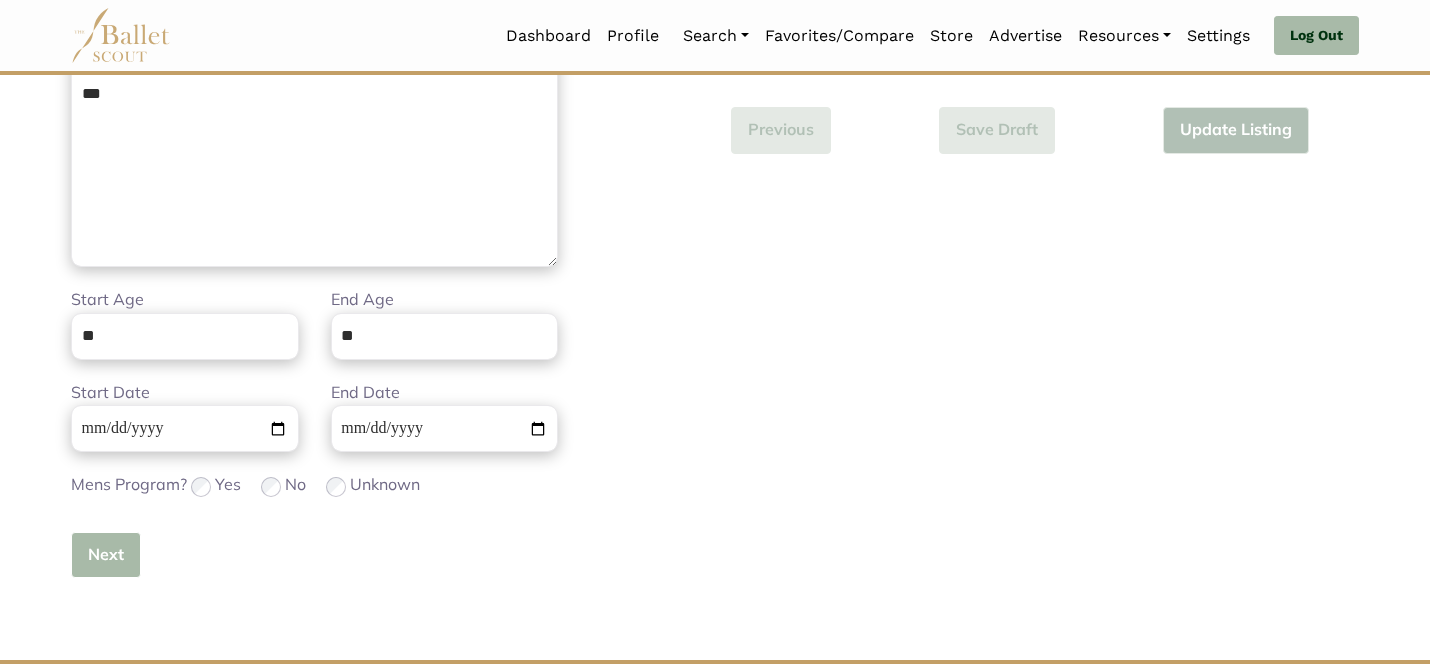 click on "Next" at bounding box center (106, 555) 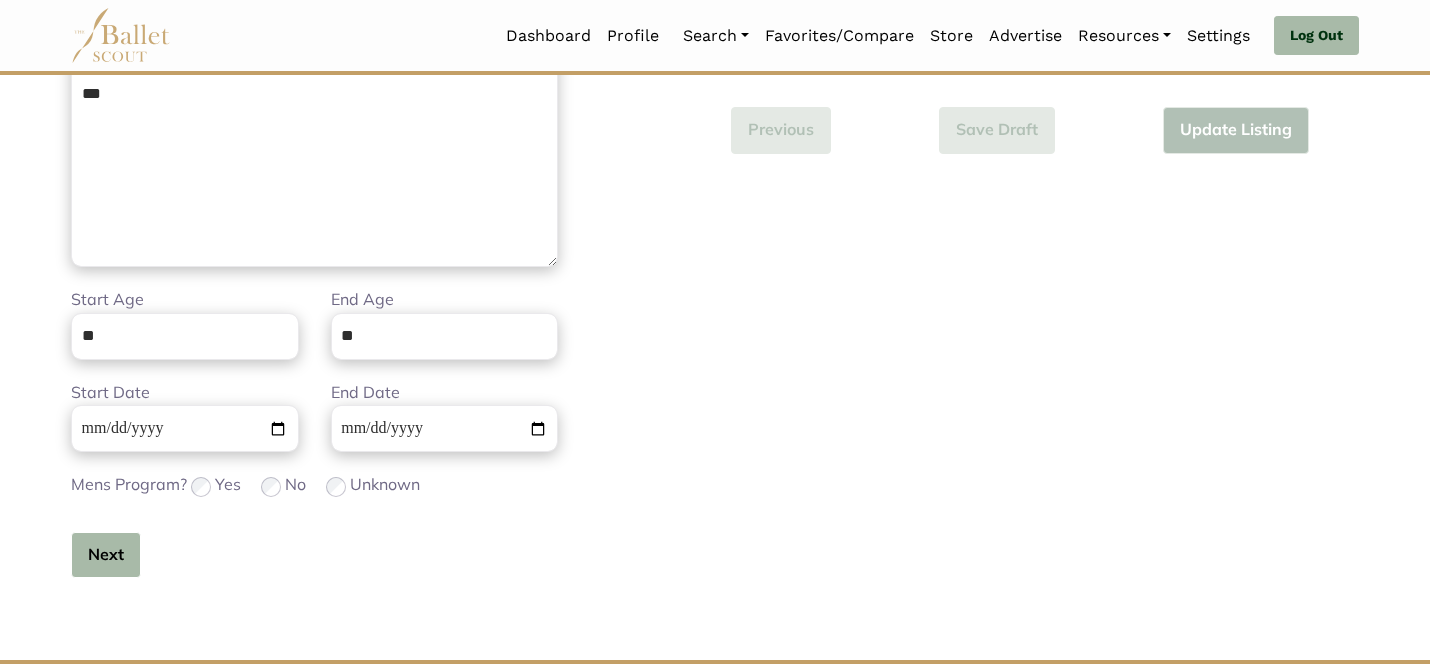 type 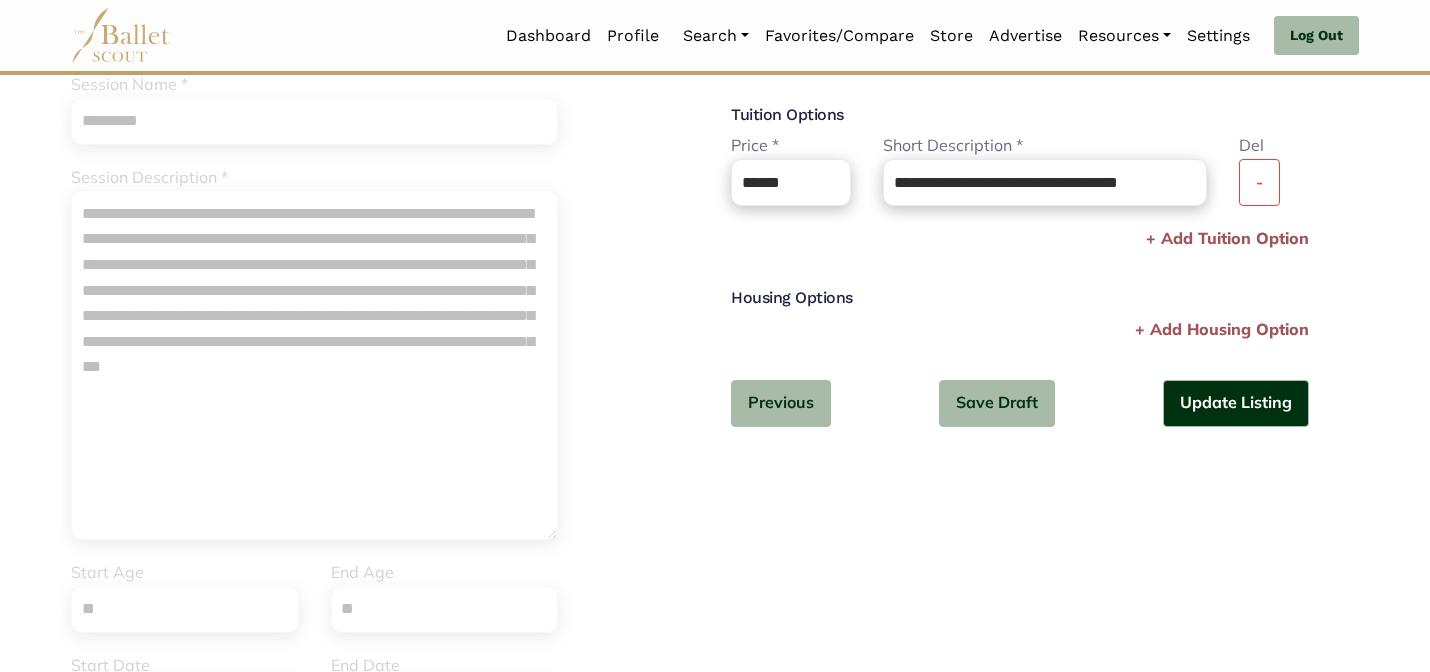 scroll, scrollTop: 240, scrollLeft: 0, axis: vertical 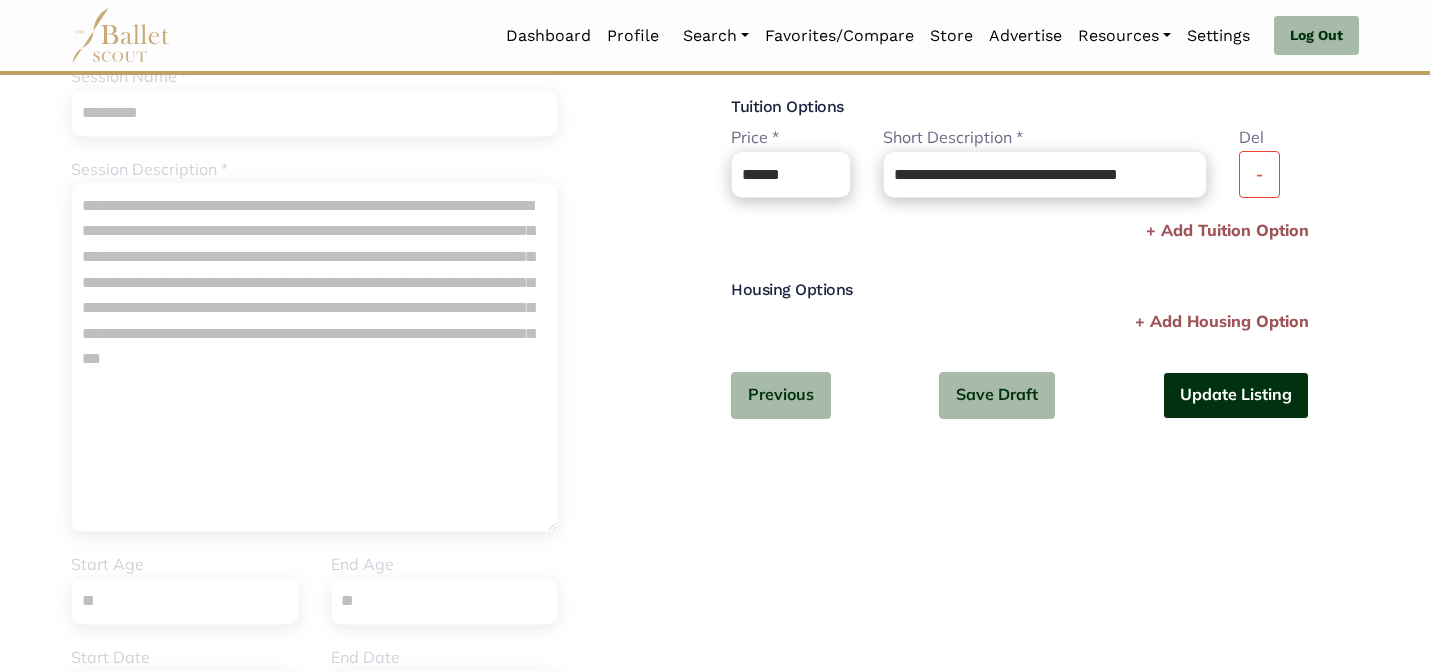 click on "Update Listing" at bounding box center (1236, 395) 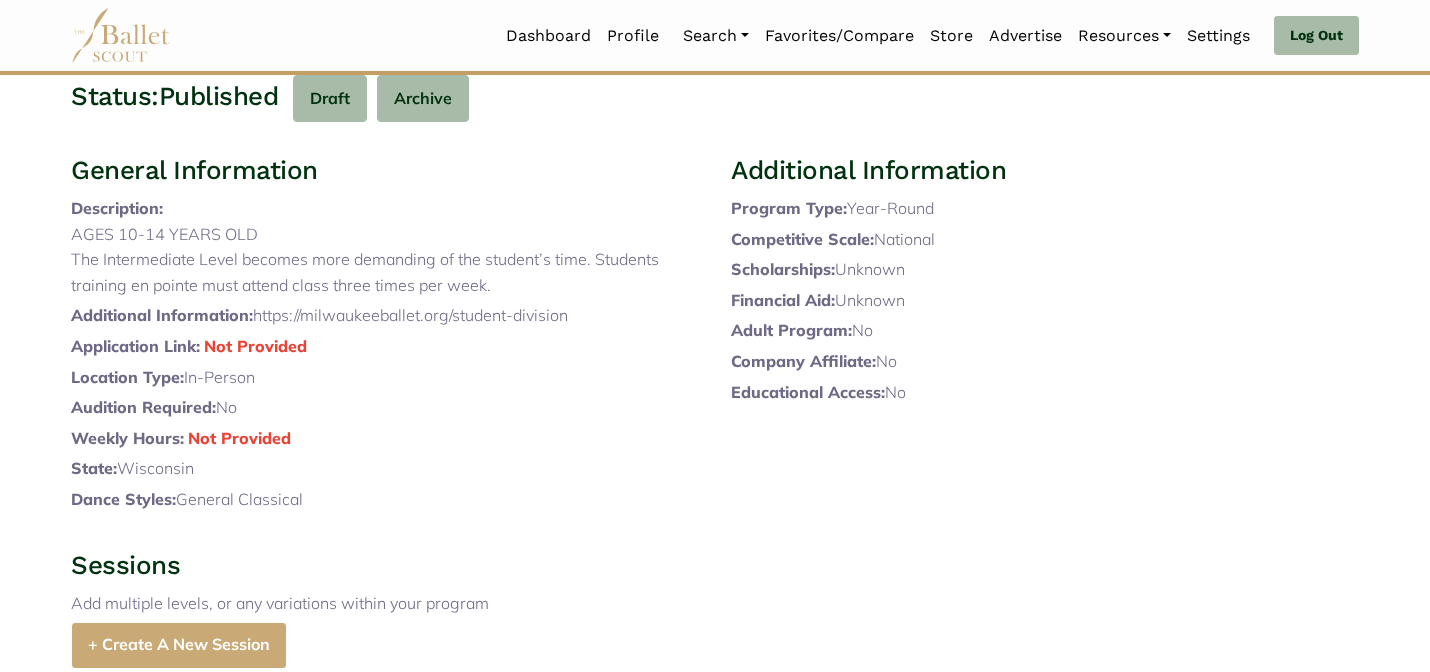 scroll, scrollTop: 0, scrollLeft: 0, axis: both 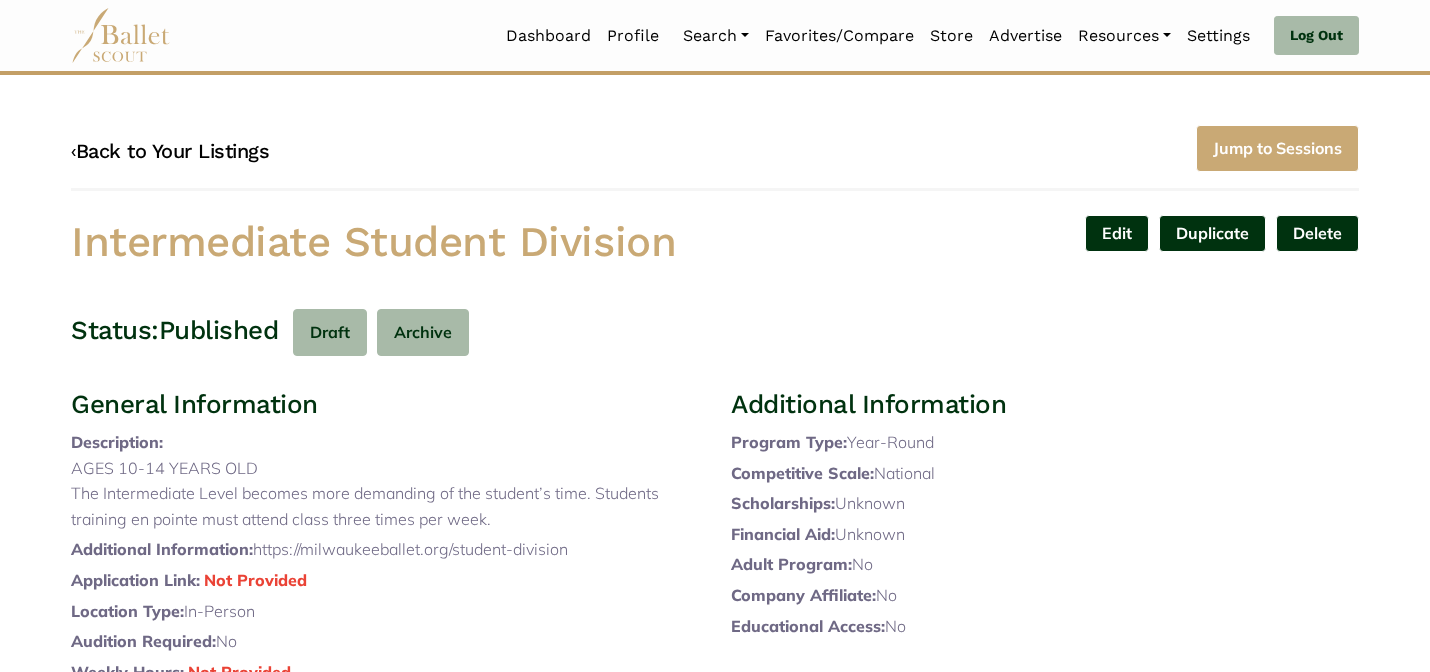 click on "‹  Back to Your Listings" at bounding box center (170, 151) 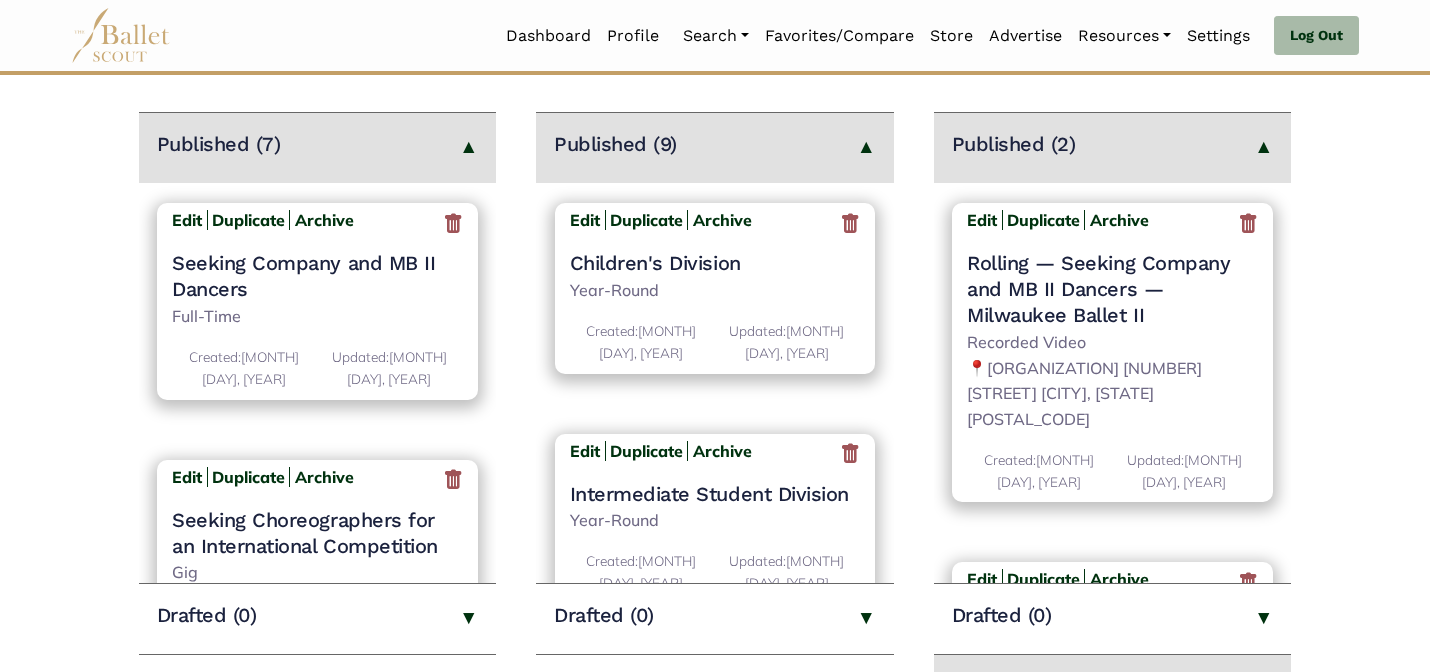 scroll, scrollTop: 280, scrollLeft: 0, axis: vertical 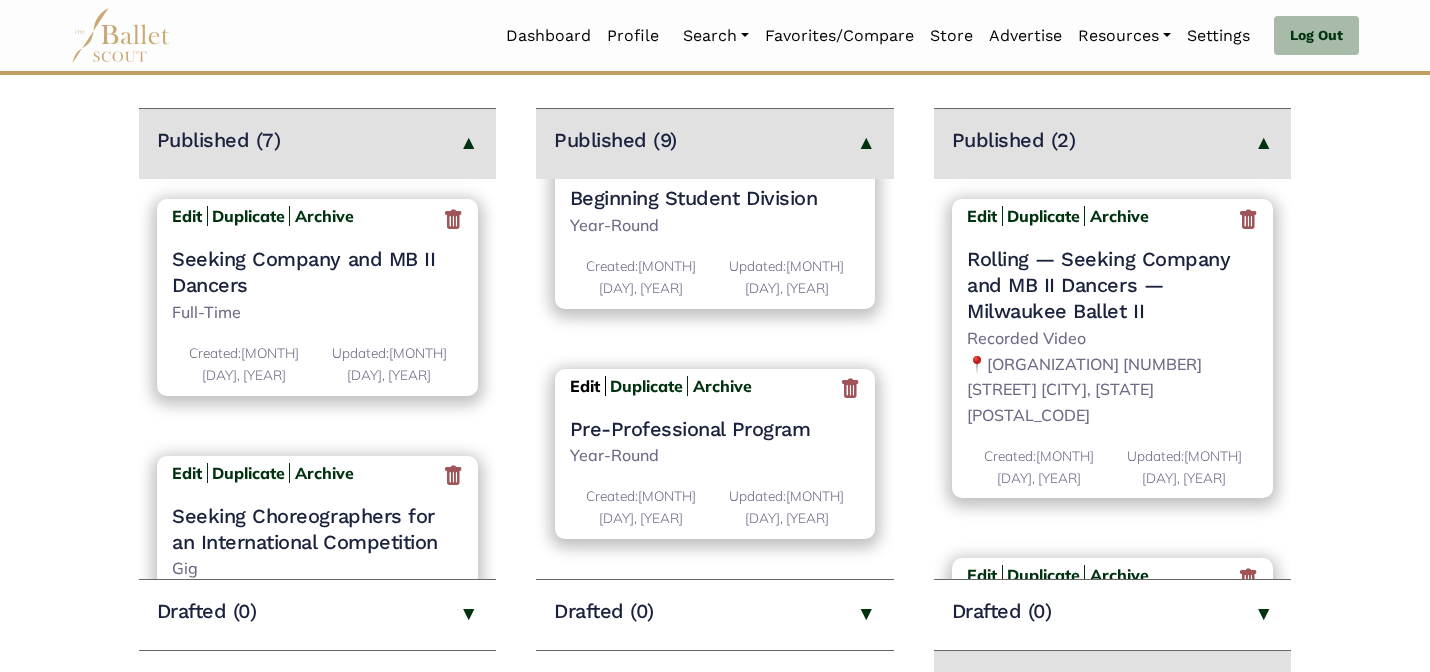 click on "Edit" at bounding box center [585, 386] 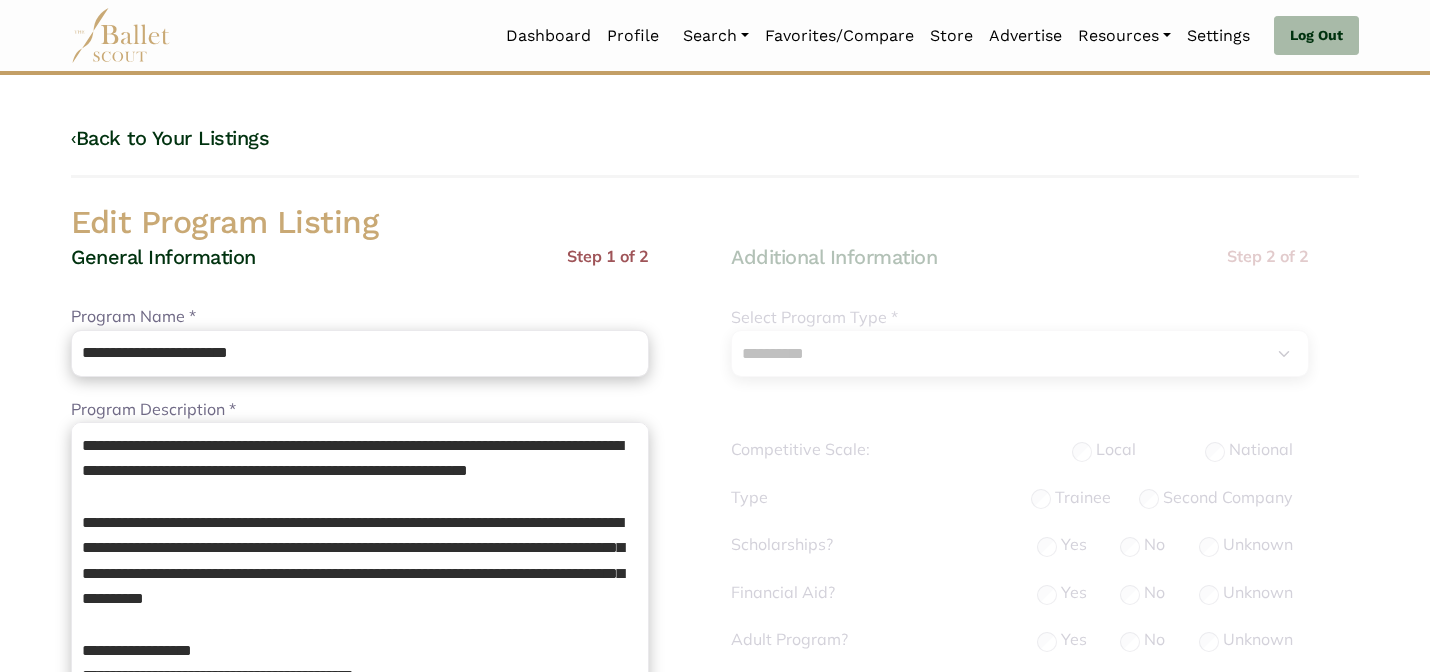 select on "**" 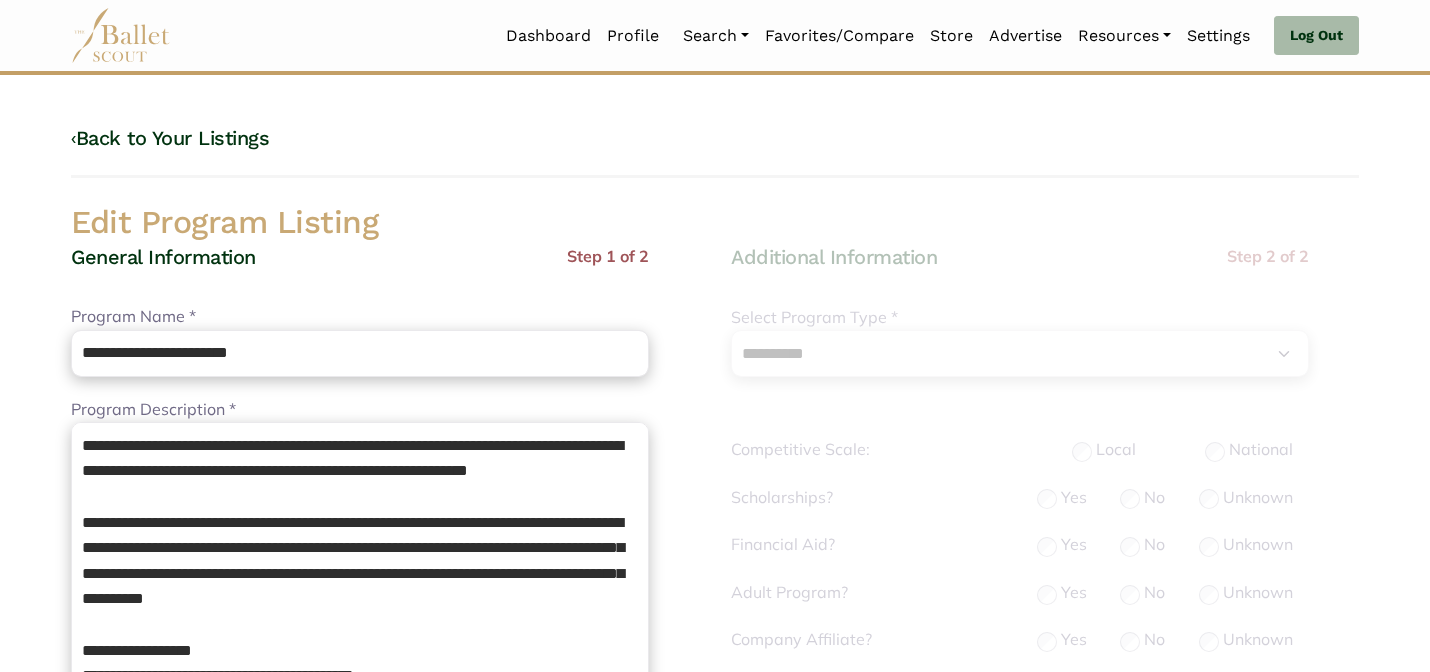 click on "General Information
Step 1 of 2" at bounding box center [360, 274] 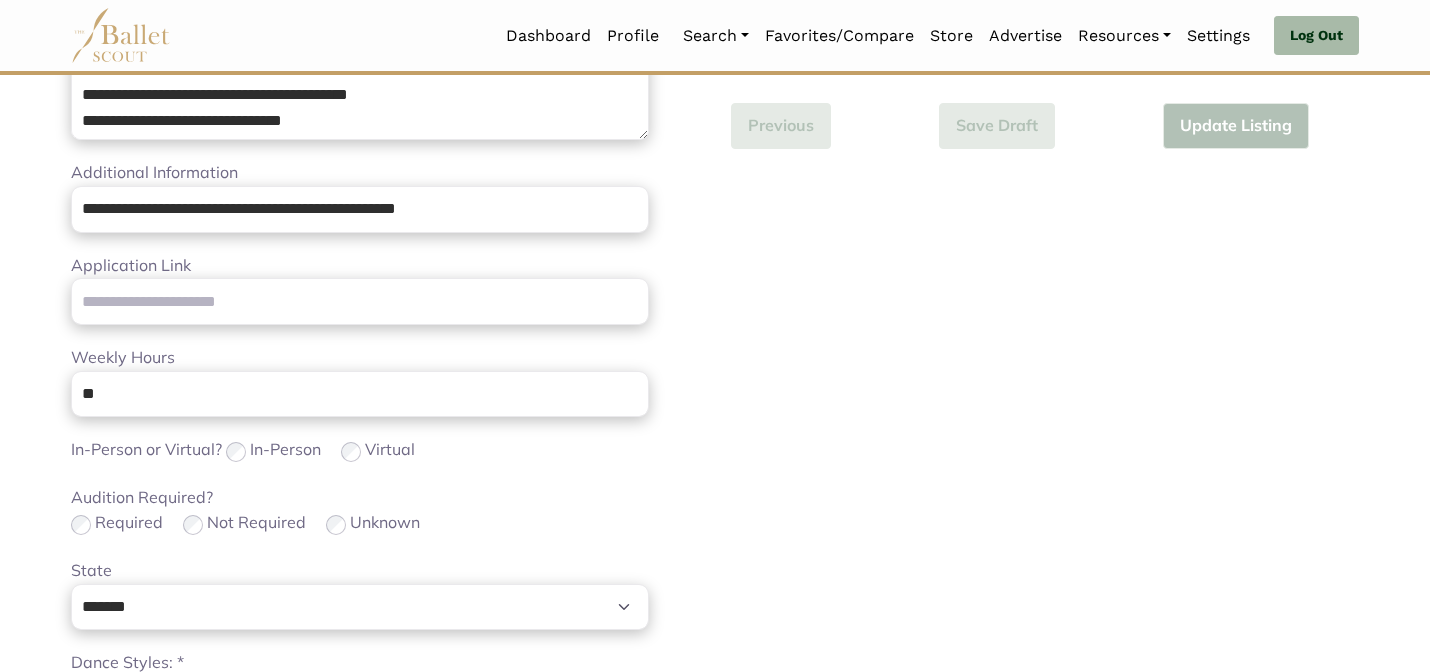 click on "**********" at bounding box center (1045, 321) 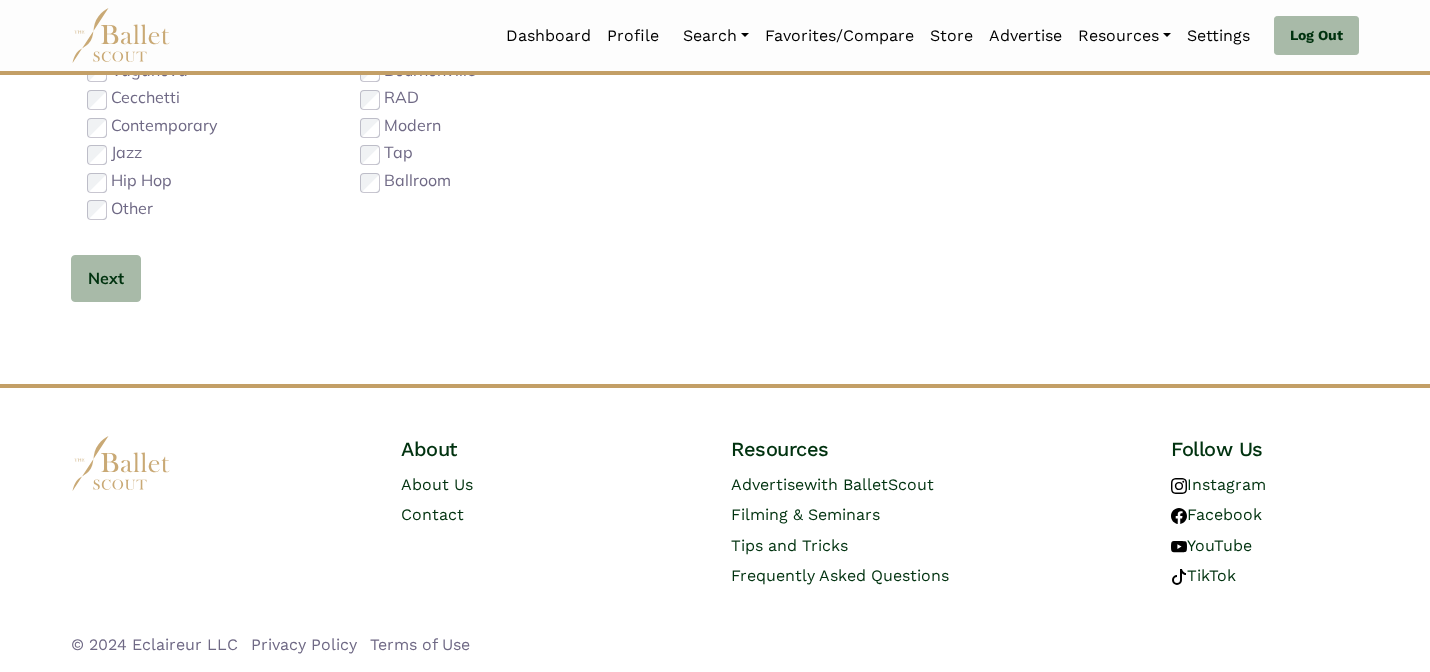 scroll, scrollTop: 1279, scrollLeft: 0, axis: vertical 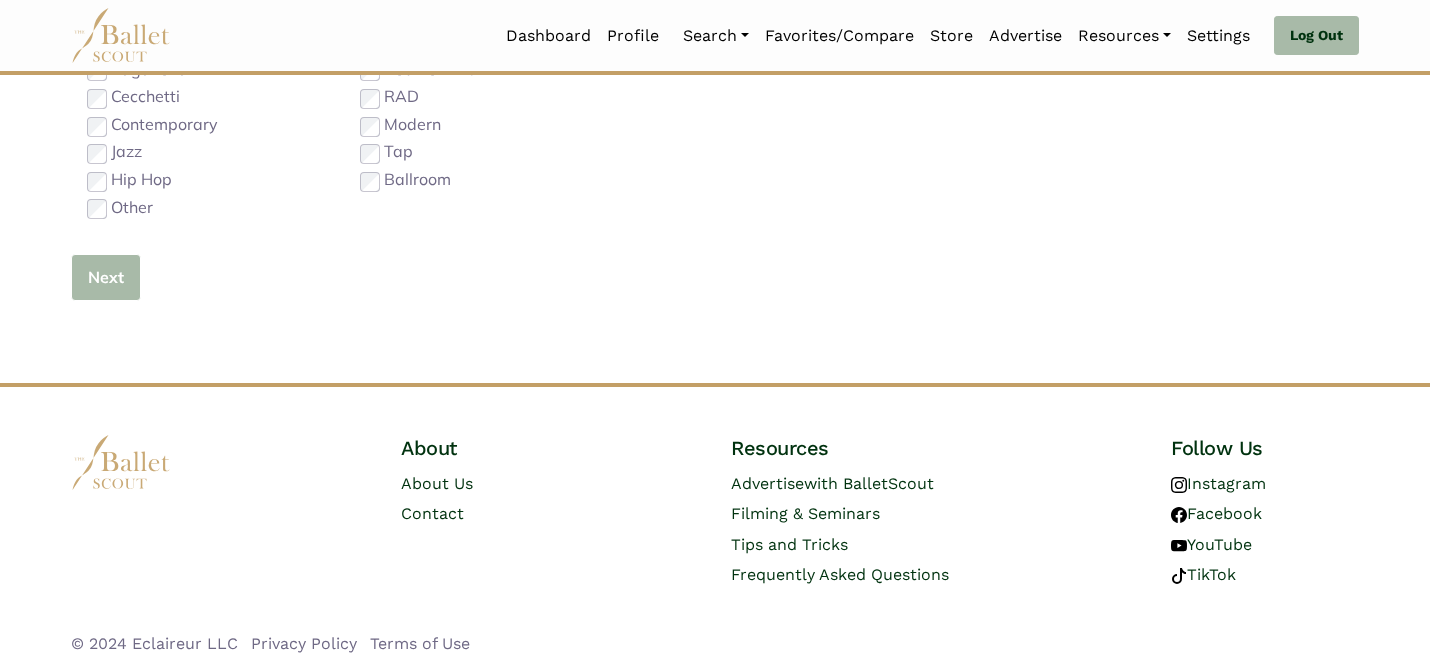 click on "Next" at bounding box center (106, 277) 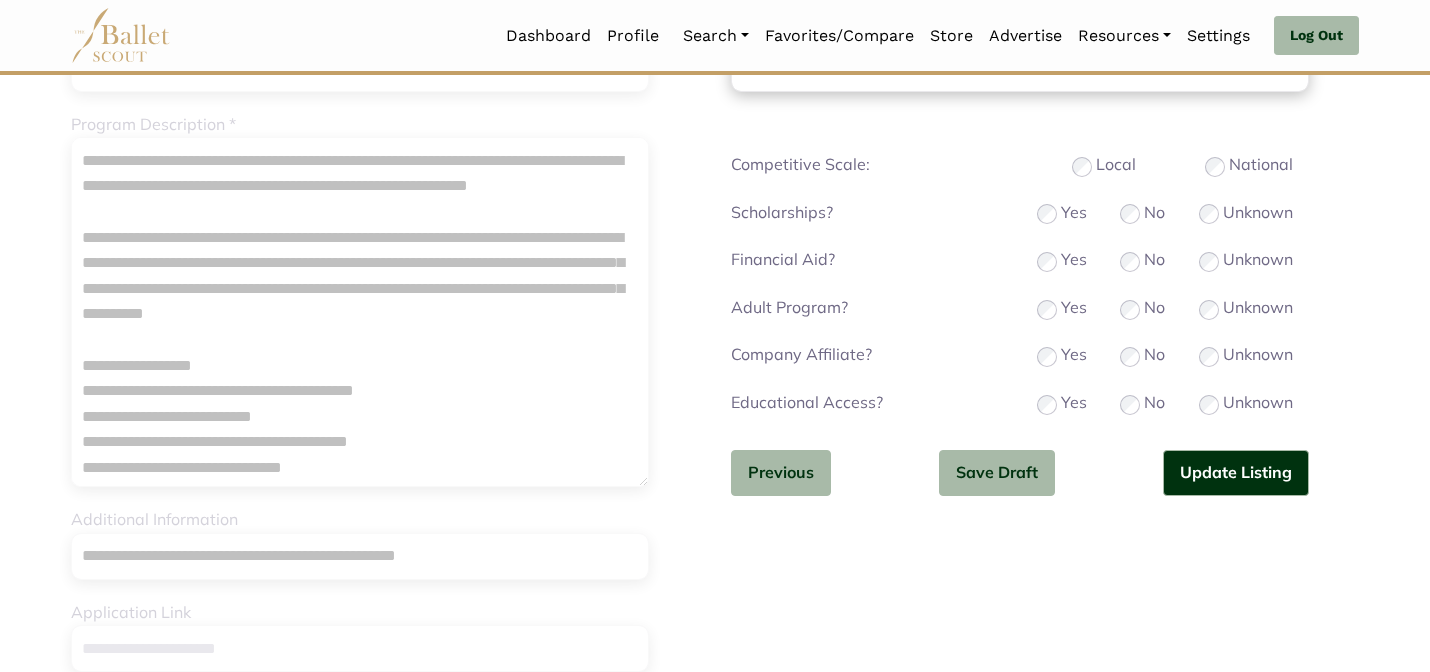 scroll, scrollTop: 247, scrollLeft: 0, axis: vertical 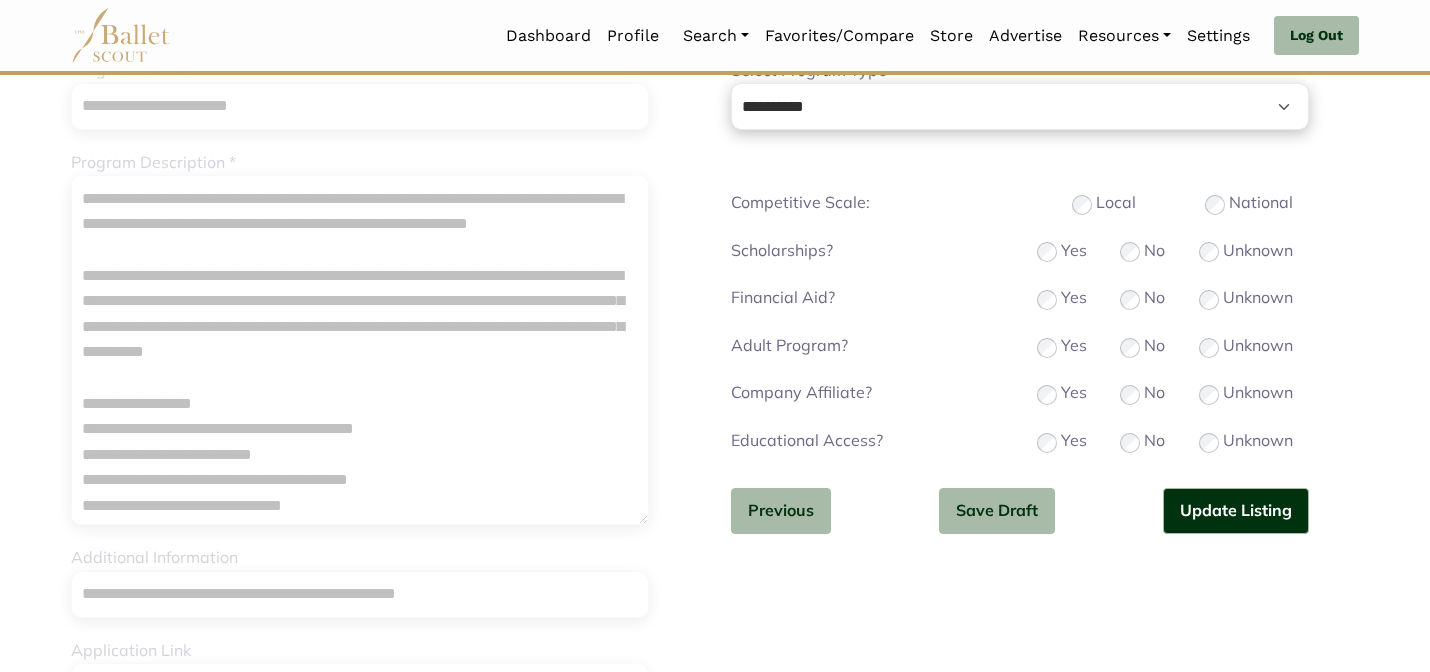 click on "**********" at bounding box center [1020, 282] 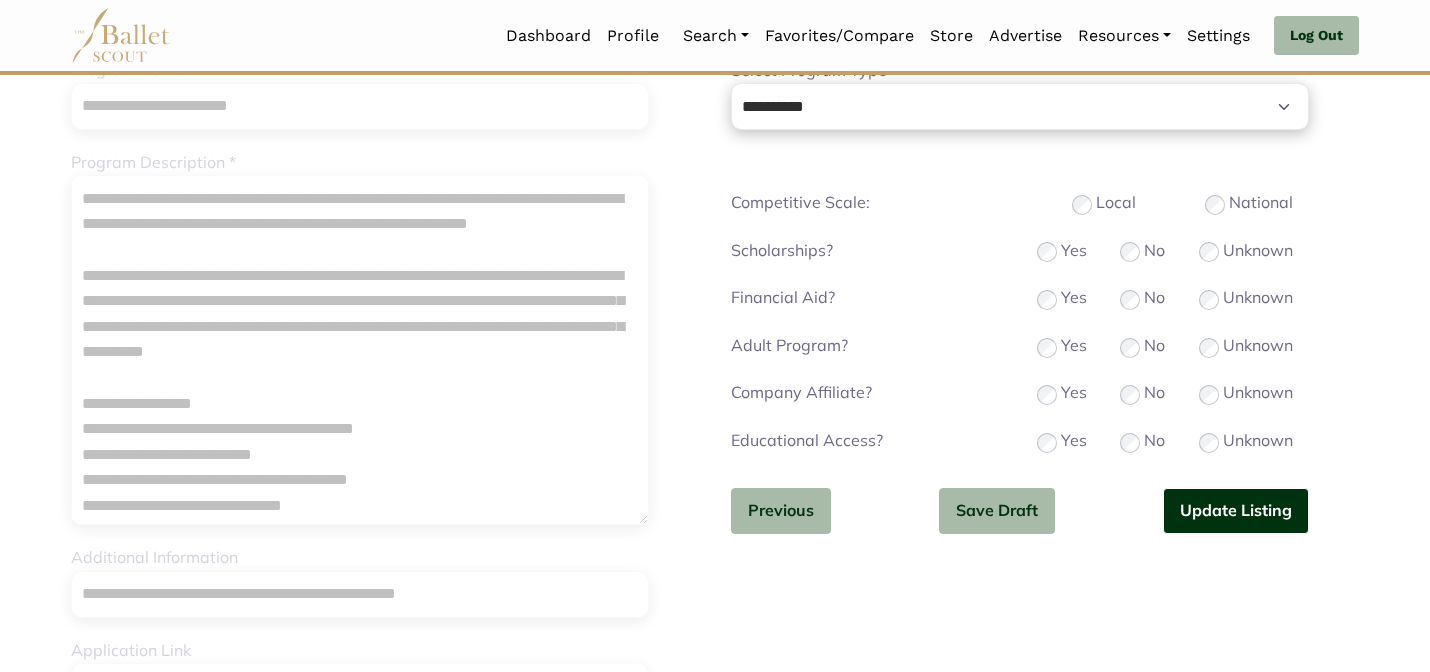 click on "Update Listing" at bounding box center (1236, 511) 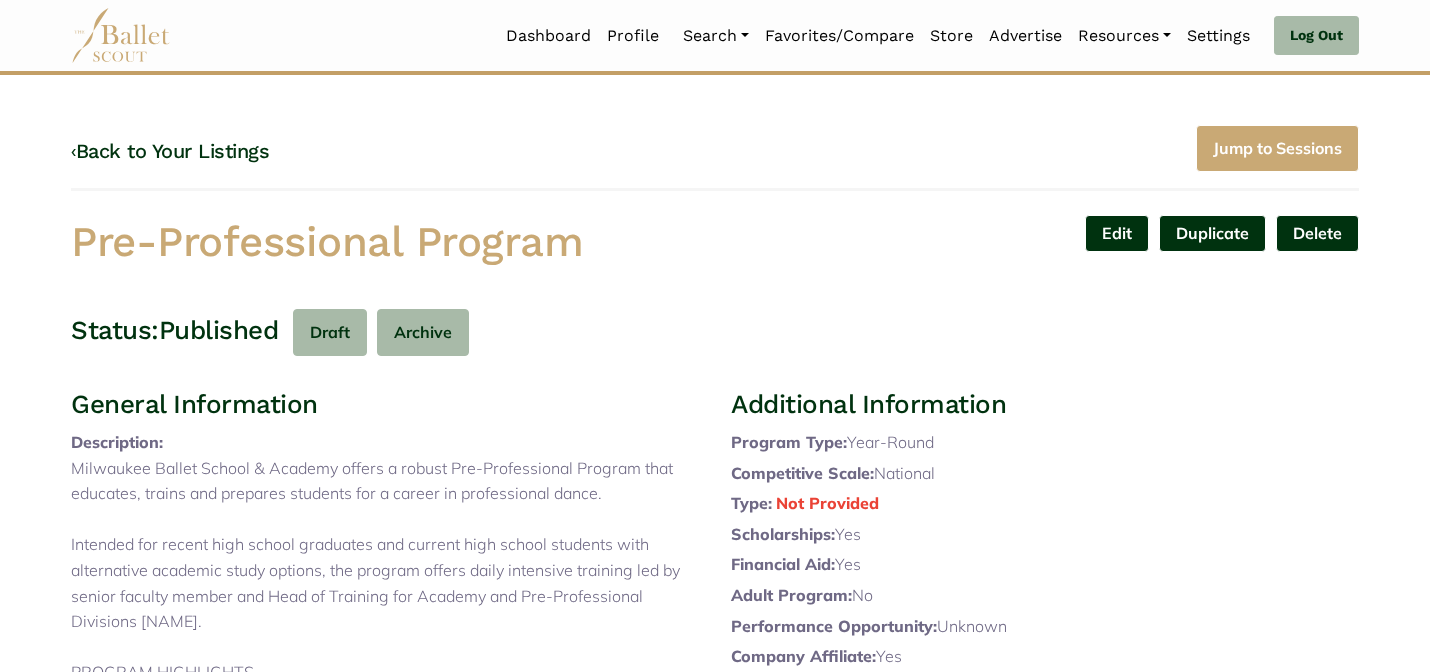 scroll, scrollTop: 0, scrollLeft: 0, axis: both 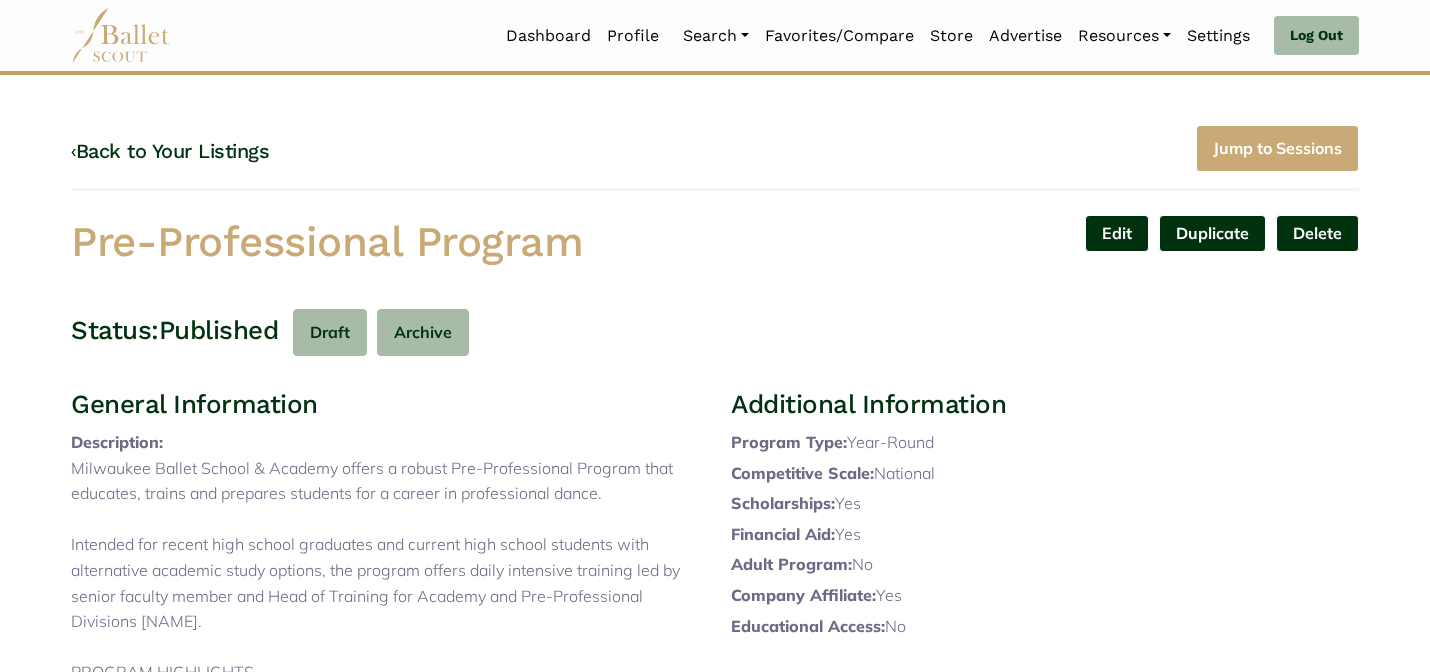 click on "Scholarships:
Yes" at bounding box center [1045, 504] 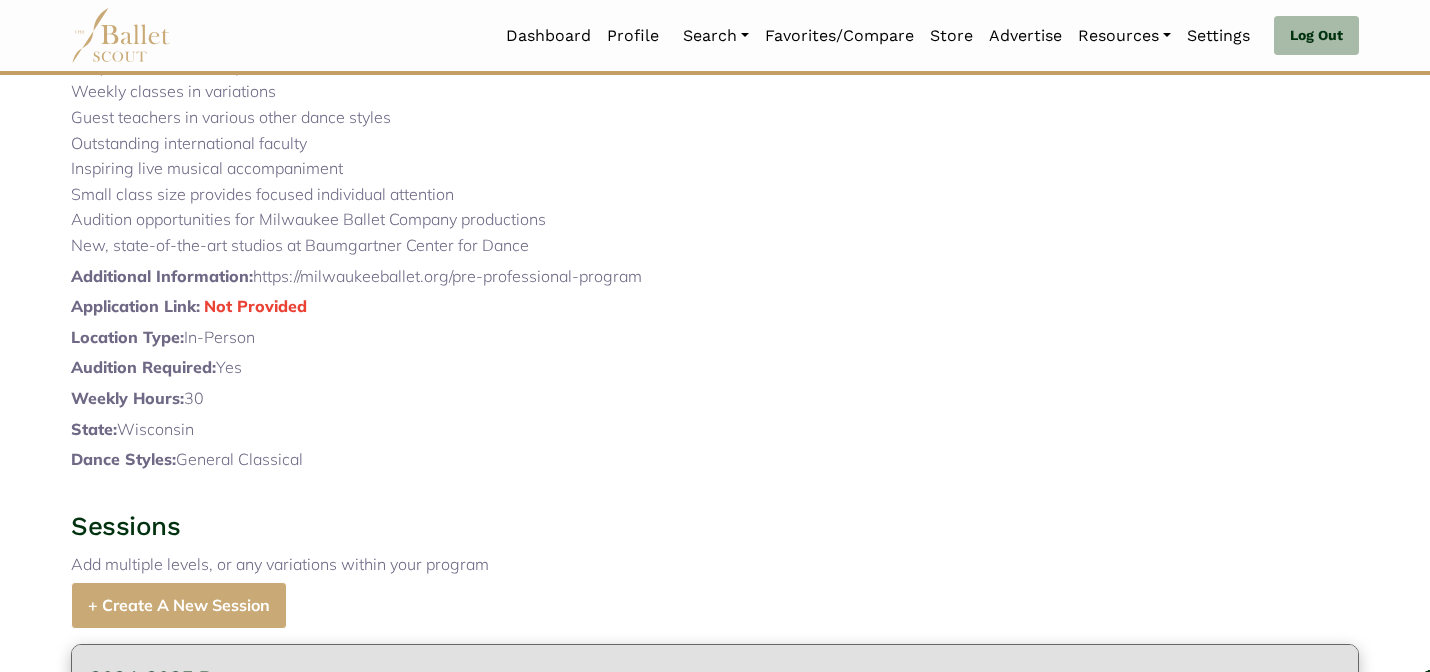 scroll, scrollTop: 1028, scrollLeft: 0, axis: vertical 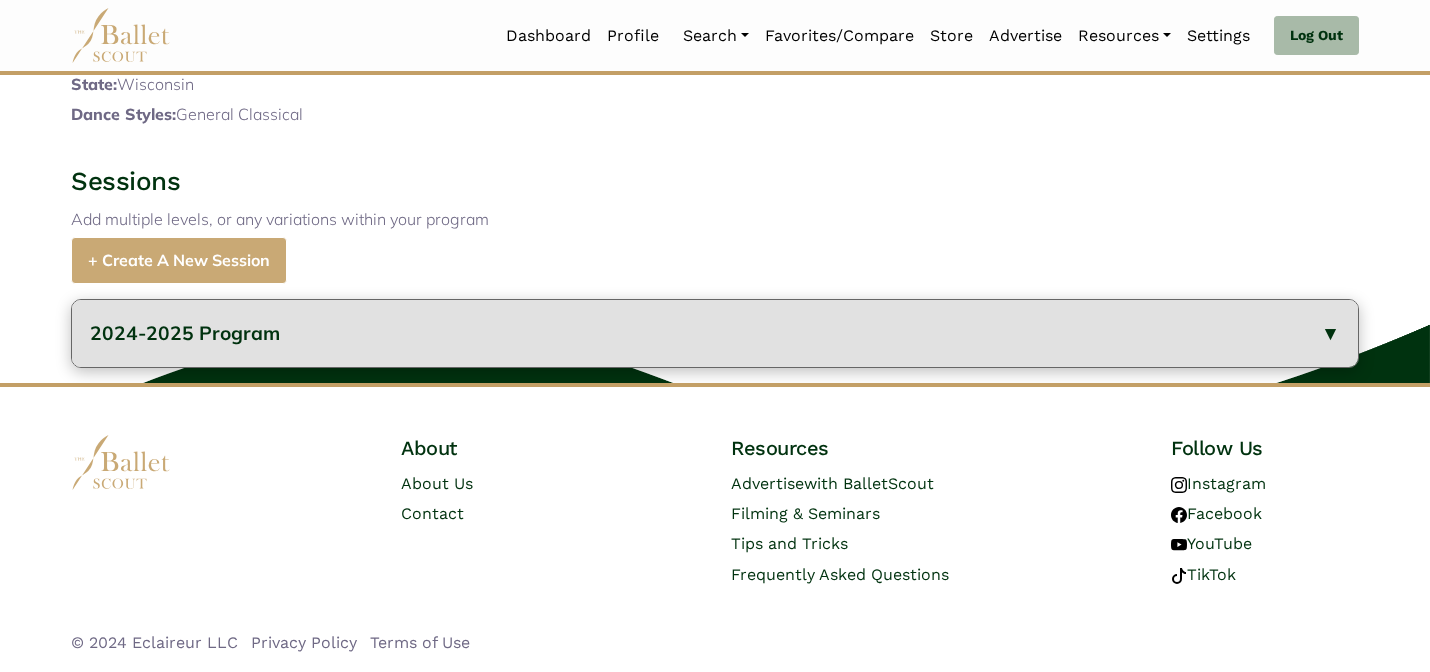 click on "2024-2025 Program" at bounding box center (715, 333) 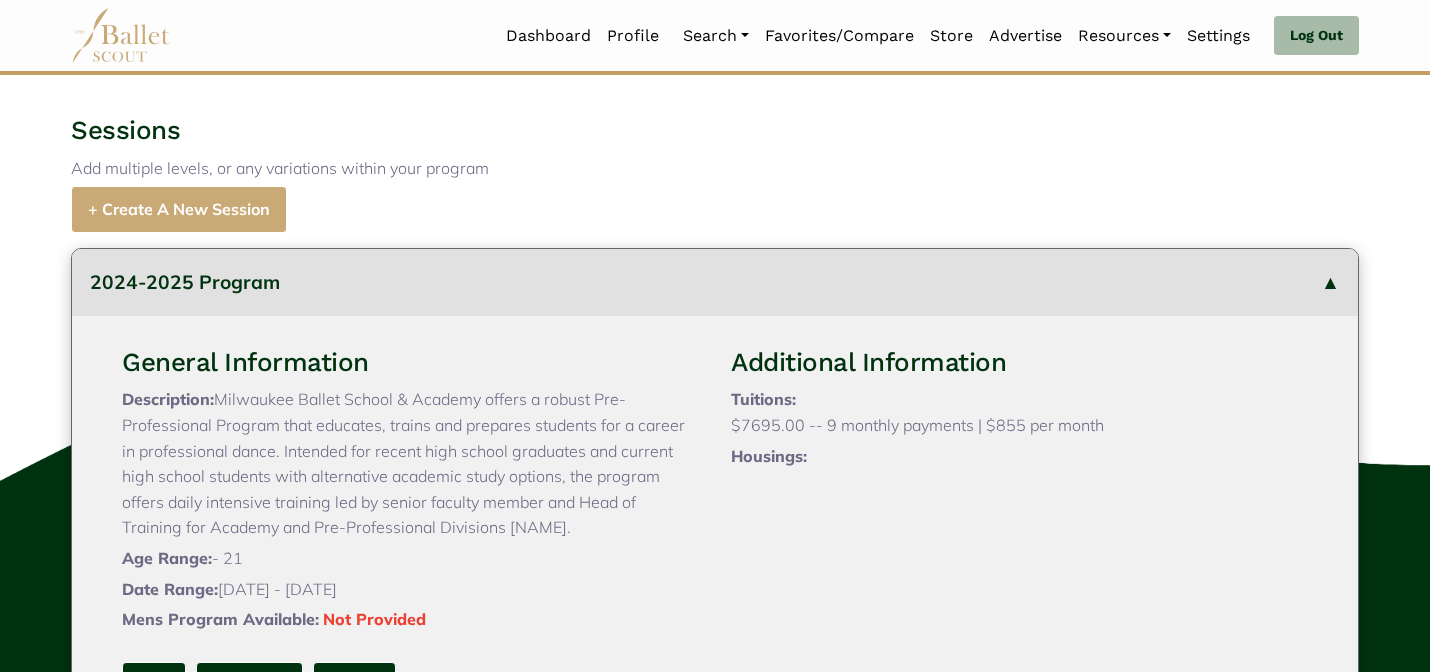 type 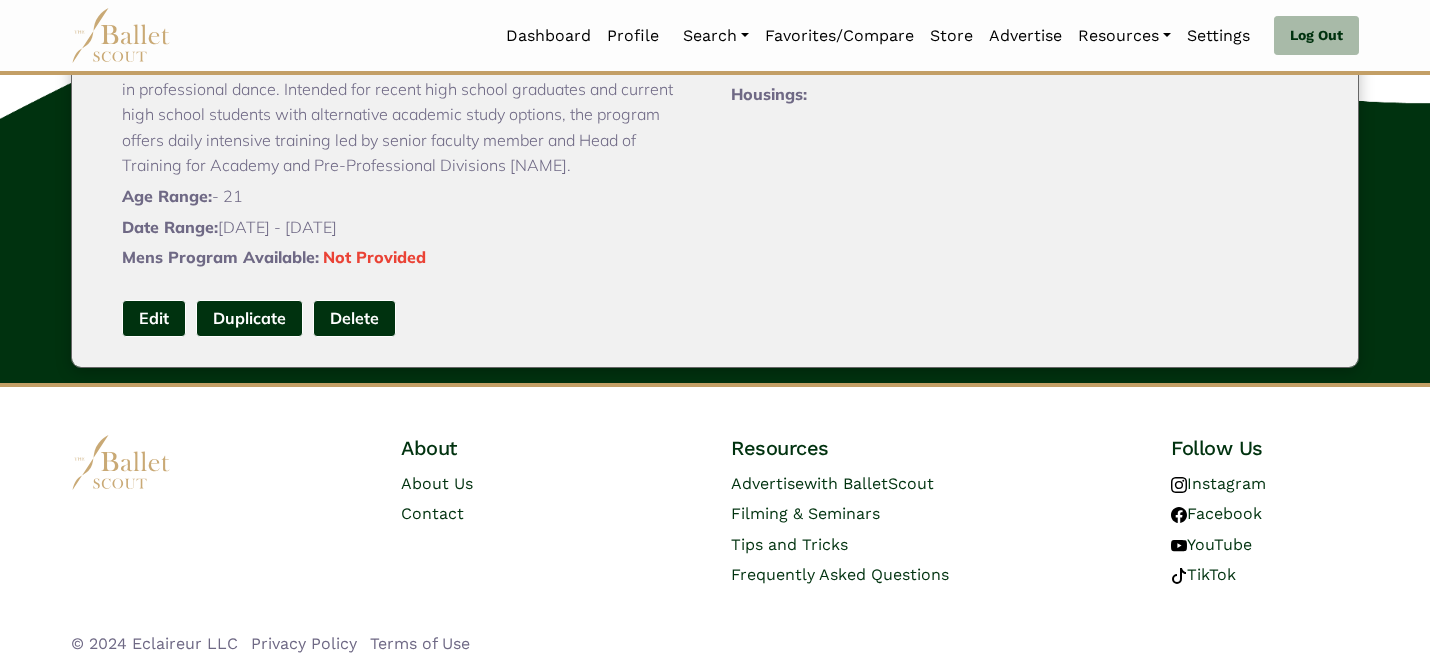 scroll, scrollTop: 1459, scrollLeft: 0, axis: vertical 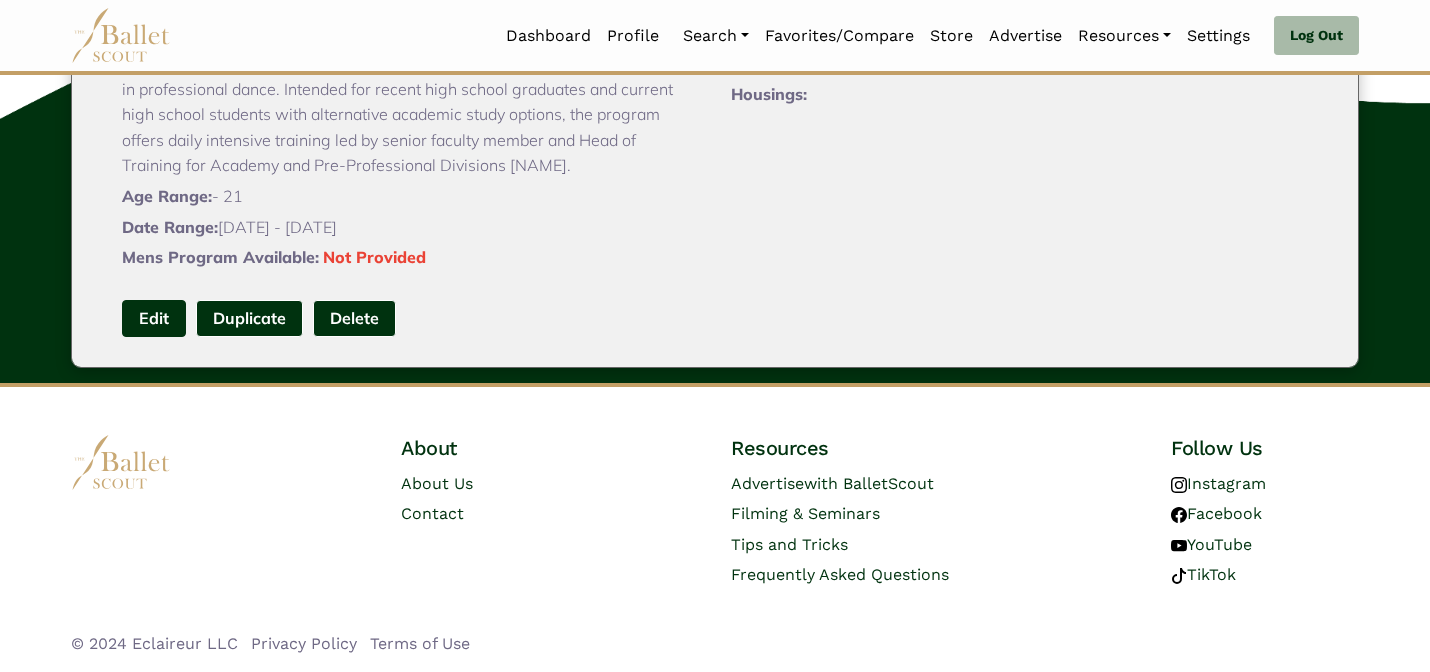 click on "Edit" at bounding box center (154, 318) 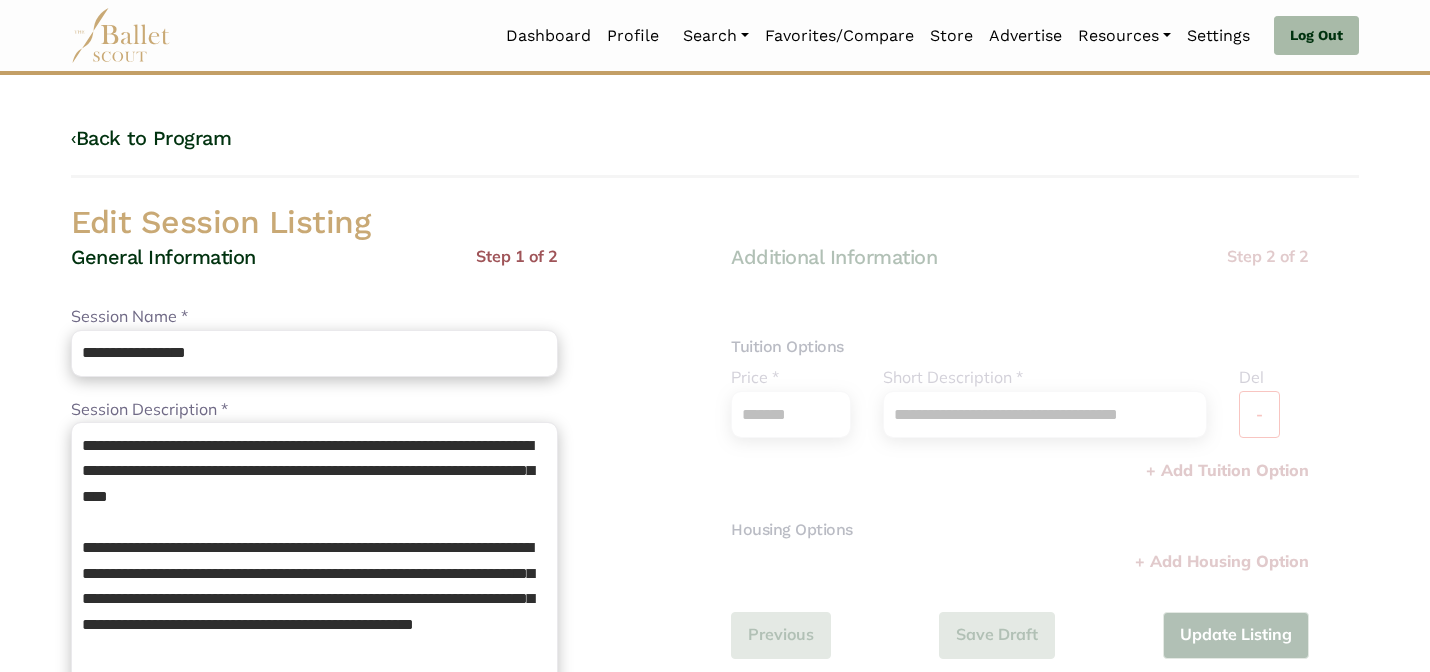 scroll, scrollTop: 0, scrollLeft: 0, axis: both 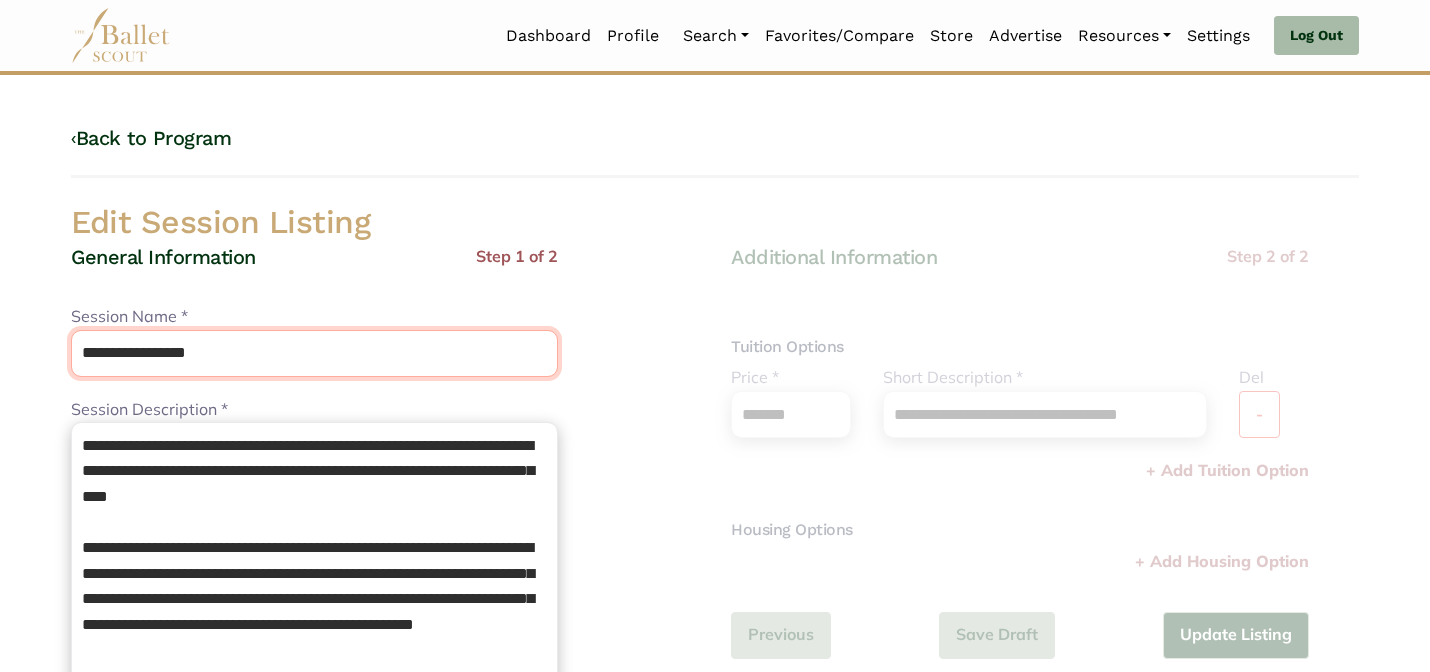 drag, startPoint x: 304, startPoint y: 362, endPoint x: 248, endPoint y: 287, distance: 93.60021 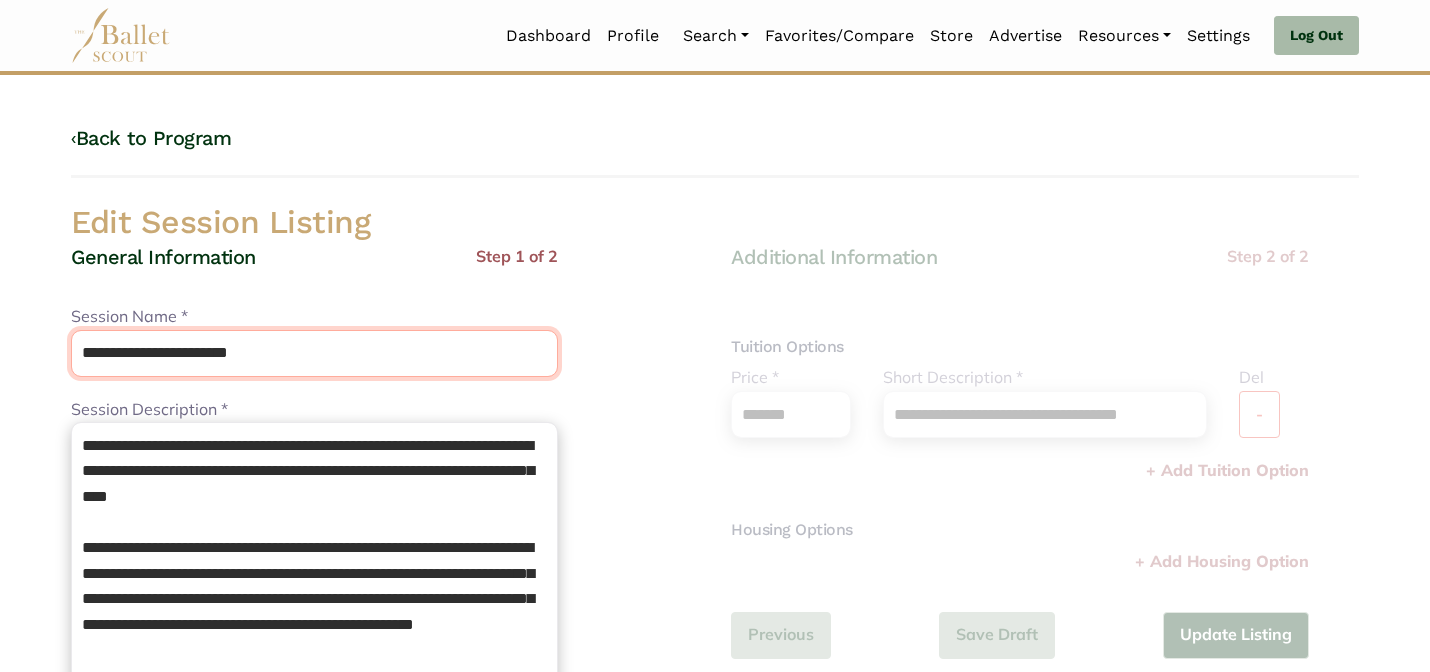 type on "**********" 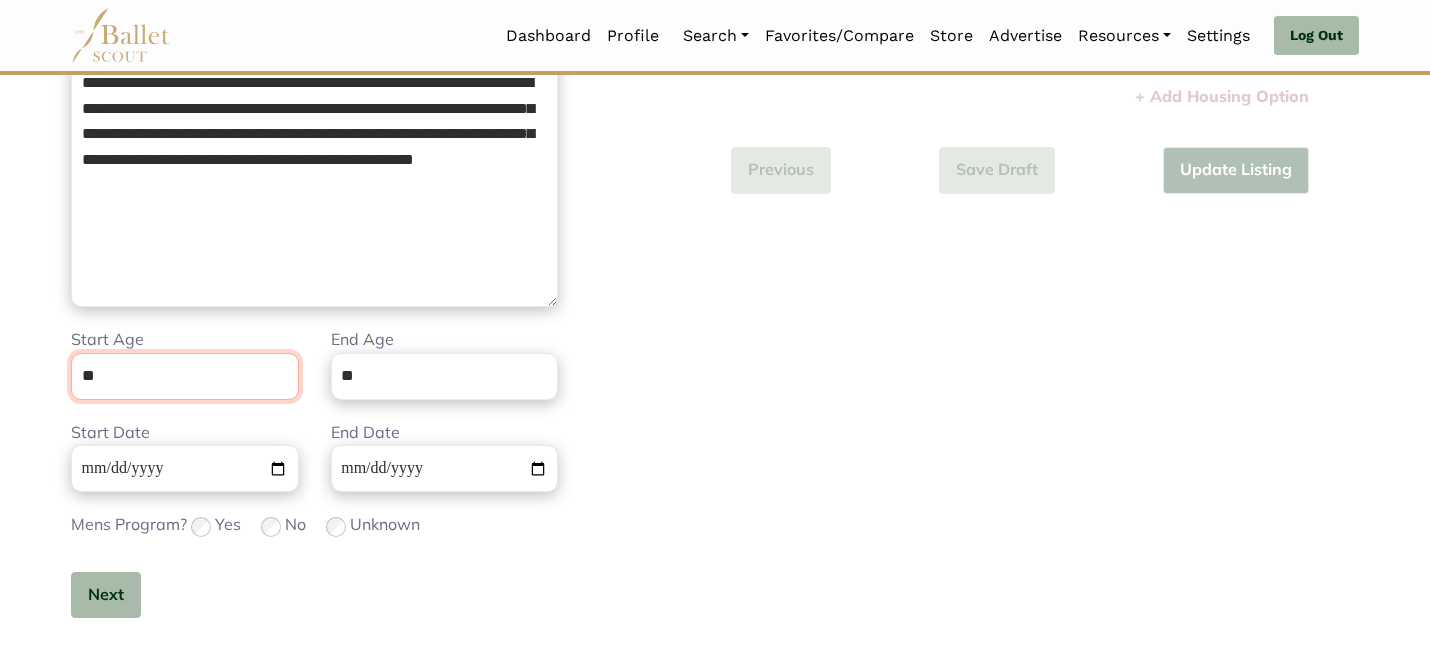 scroll, scrollTop: 505, scrollLeft: 0, axis: vertical 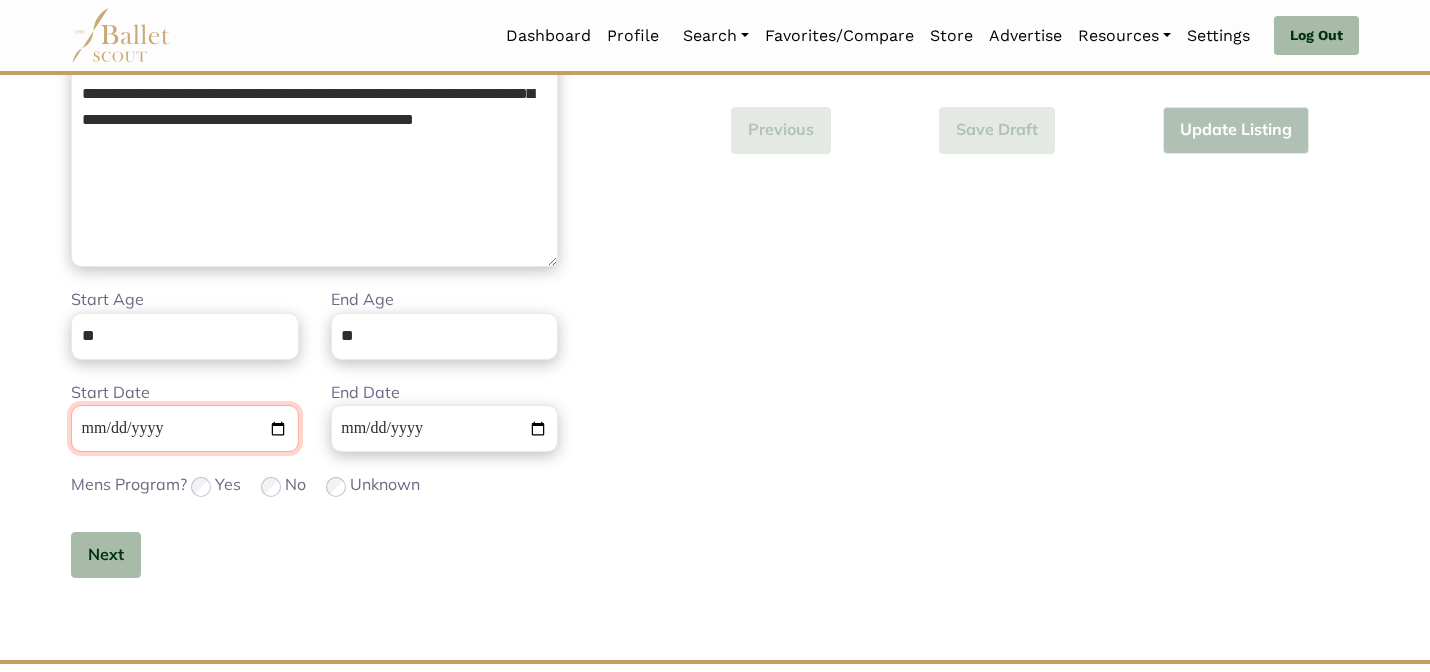 type 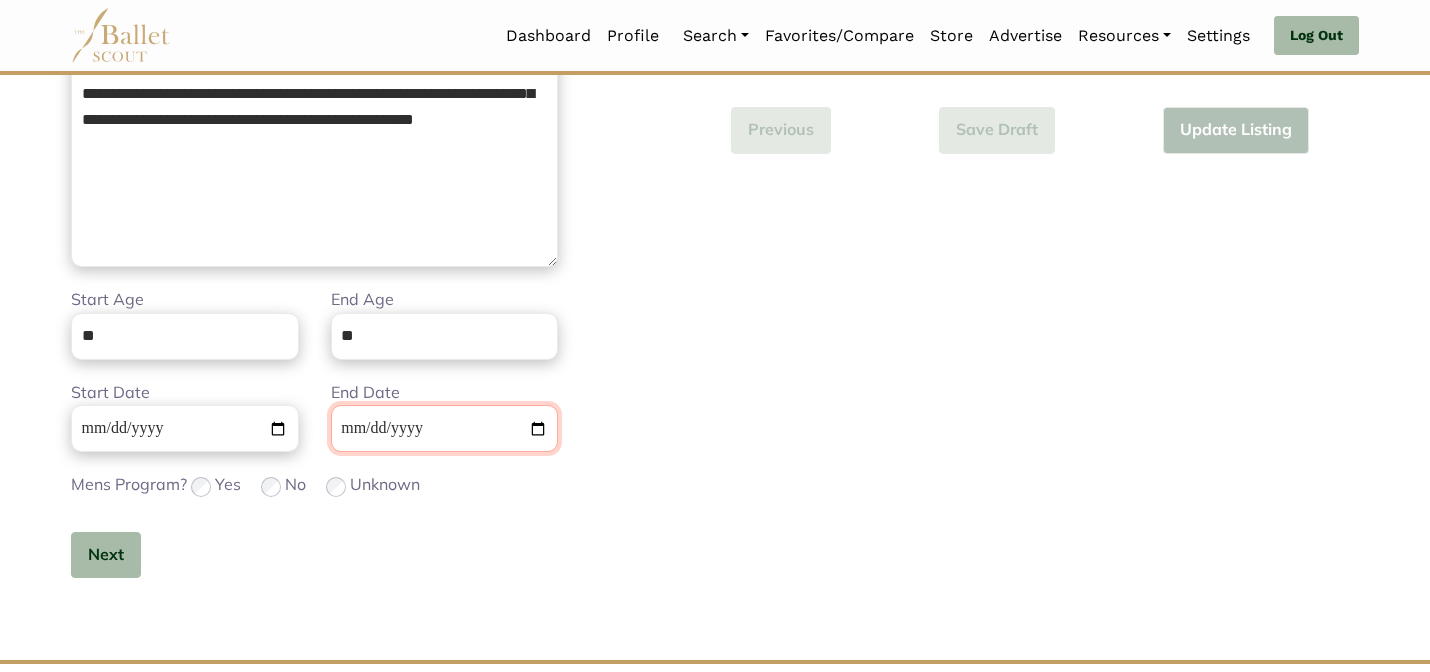 type 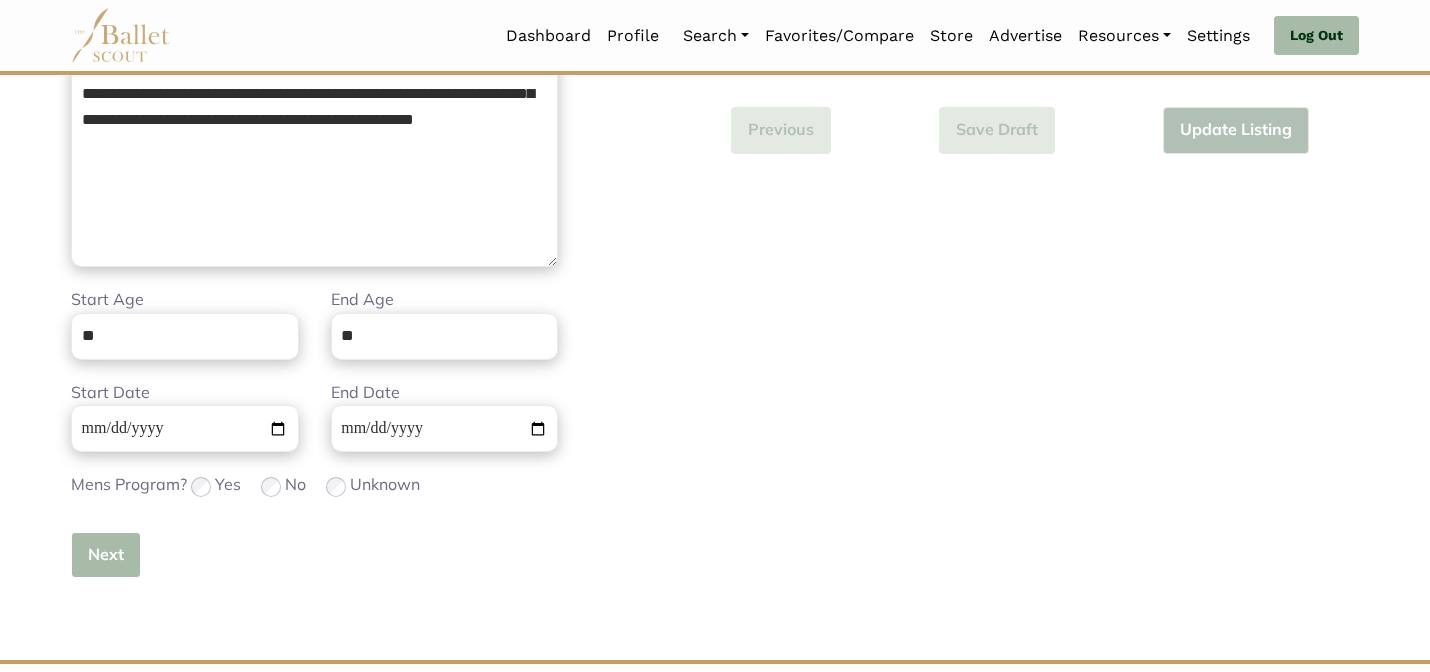 click on "Next" at bounding box center (106, 555) 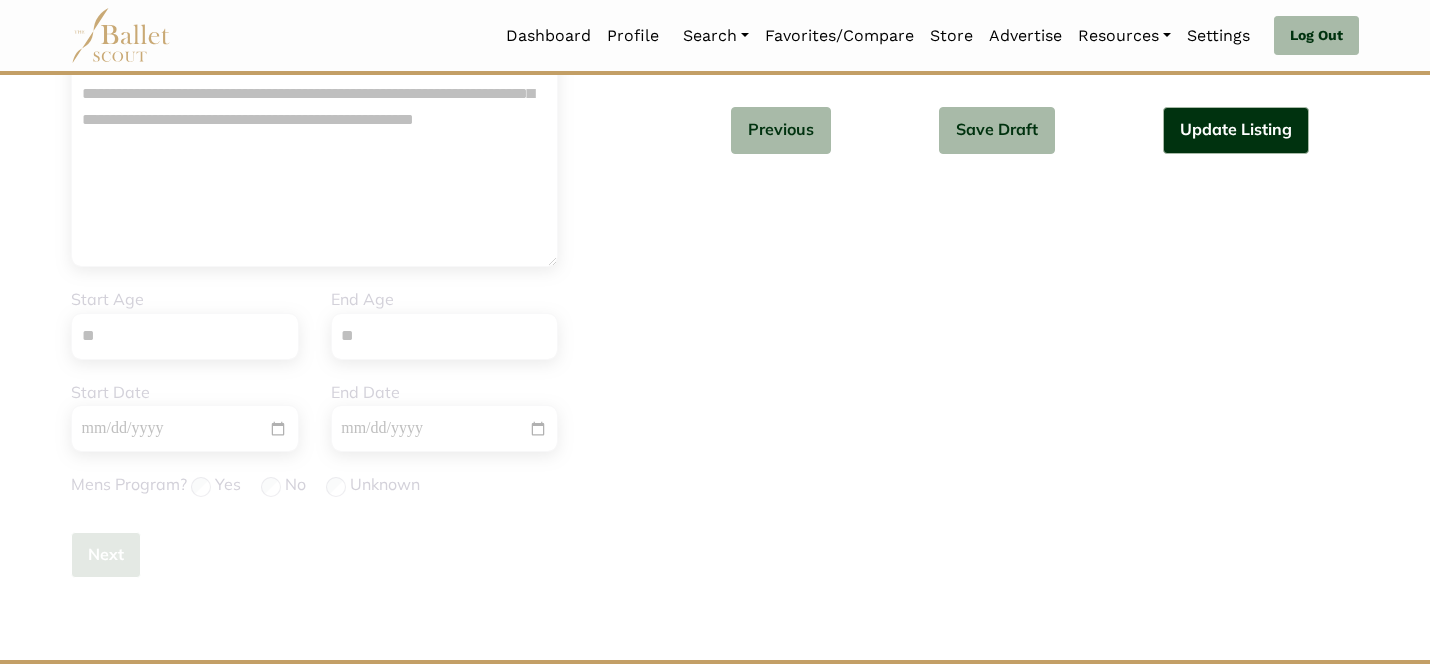 type 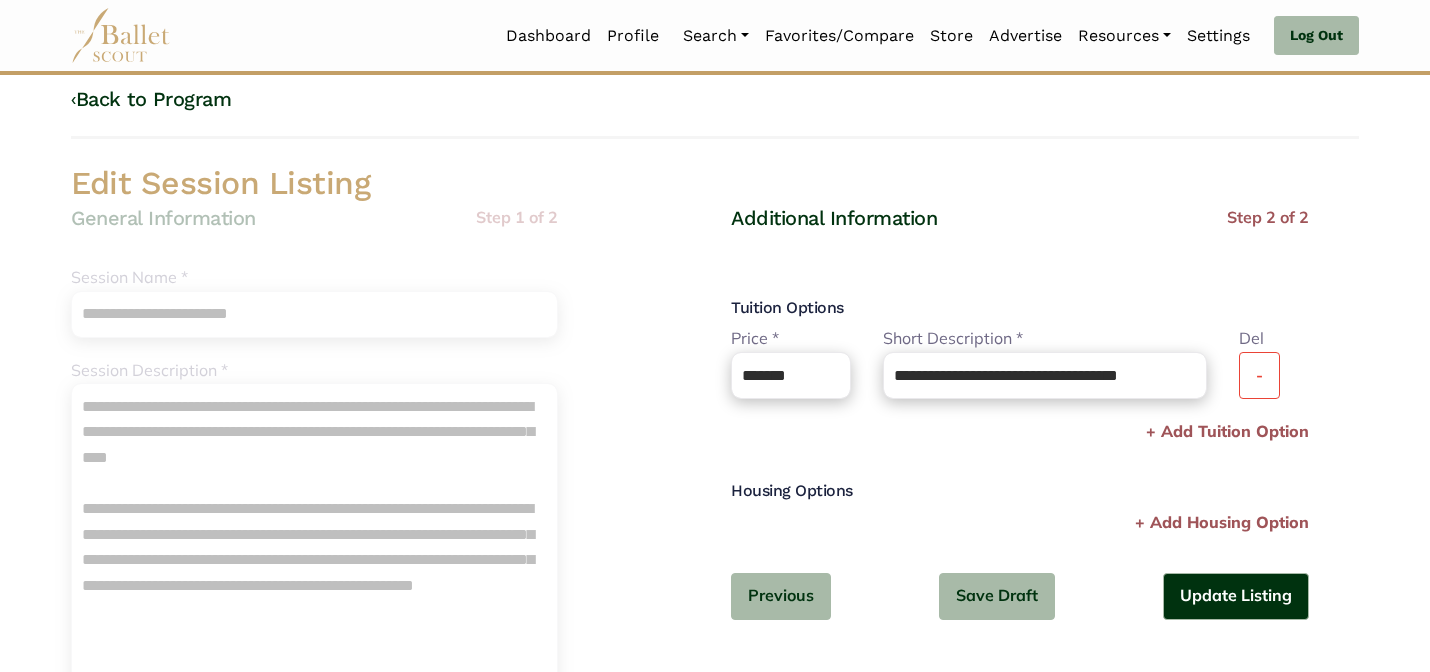 scroll, scrollTop: 0, scrollLeft: 0, axis: both 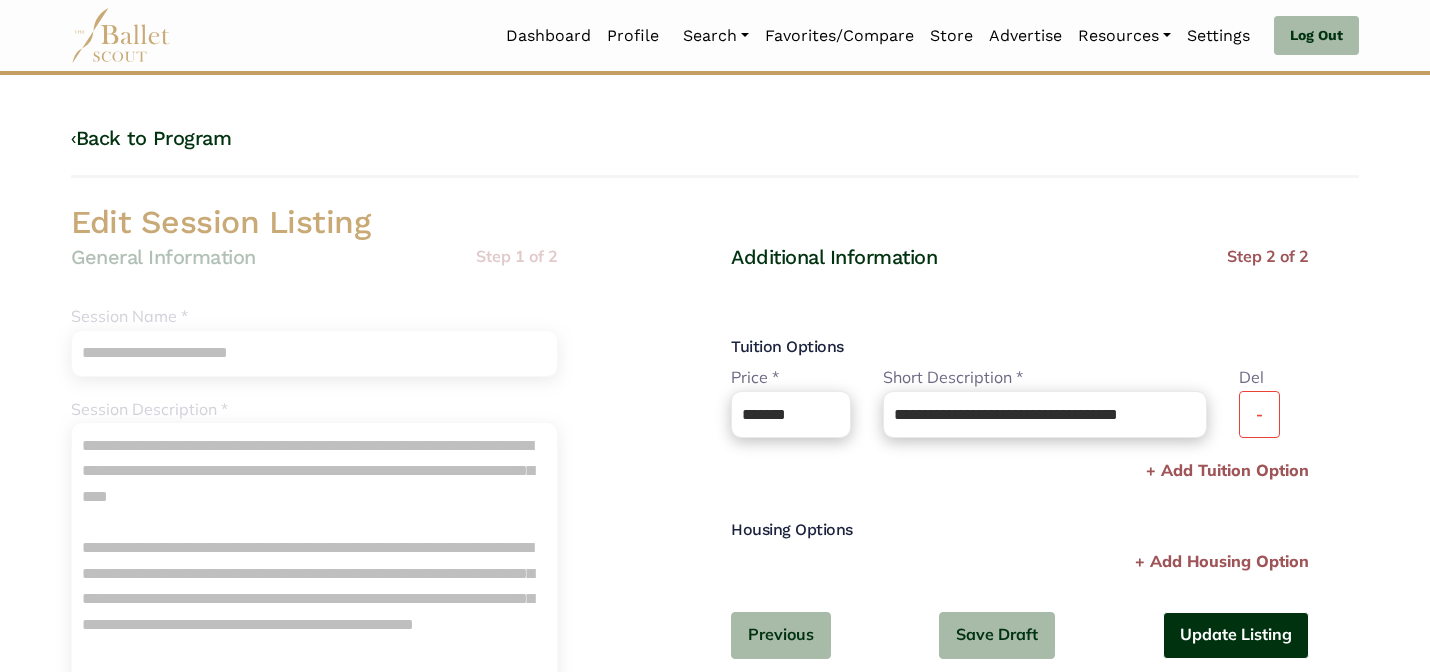 click on "Update Listing" at bounding box center [1236, 635] 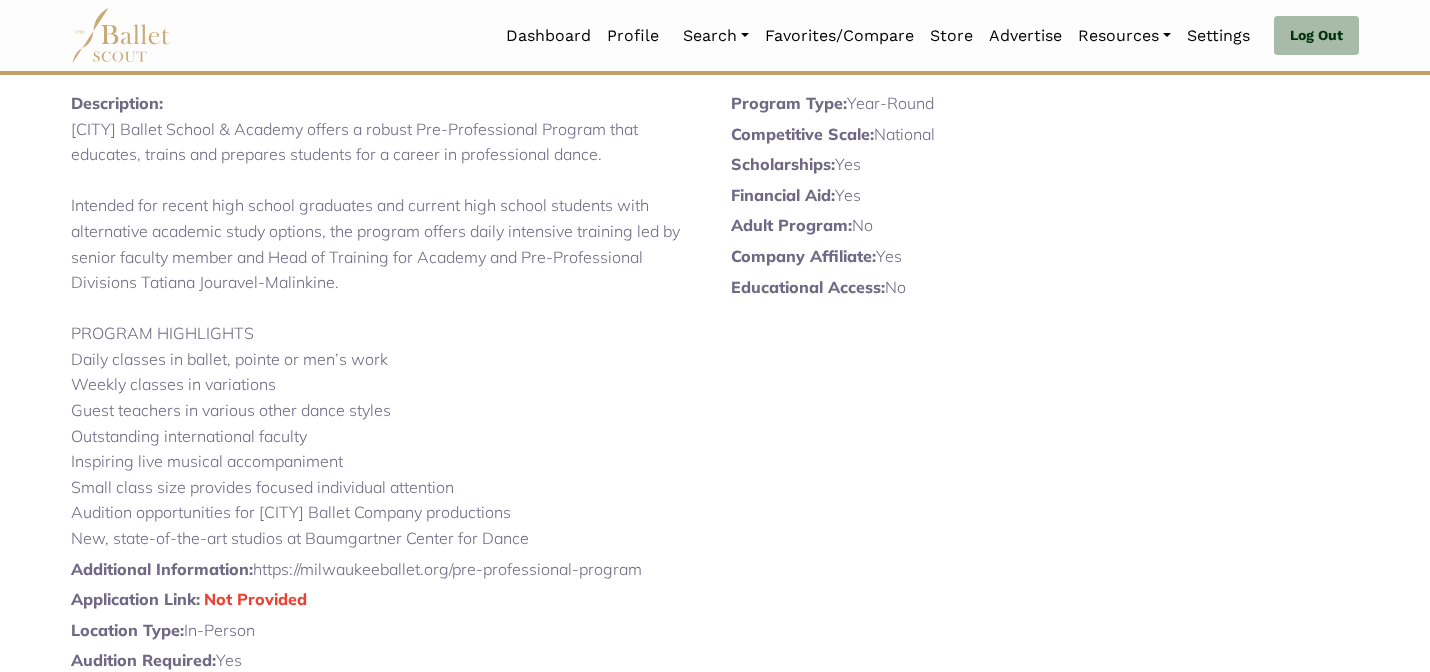 scroll, scrollTop: 0, scrollLeft: 0, axis: both 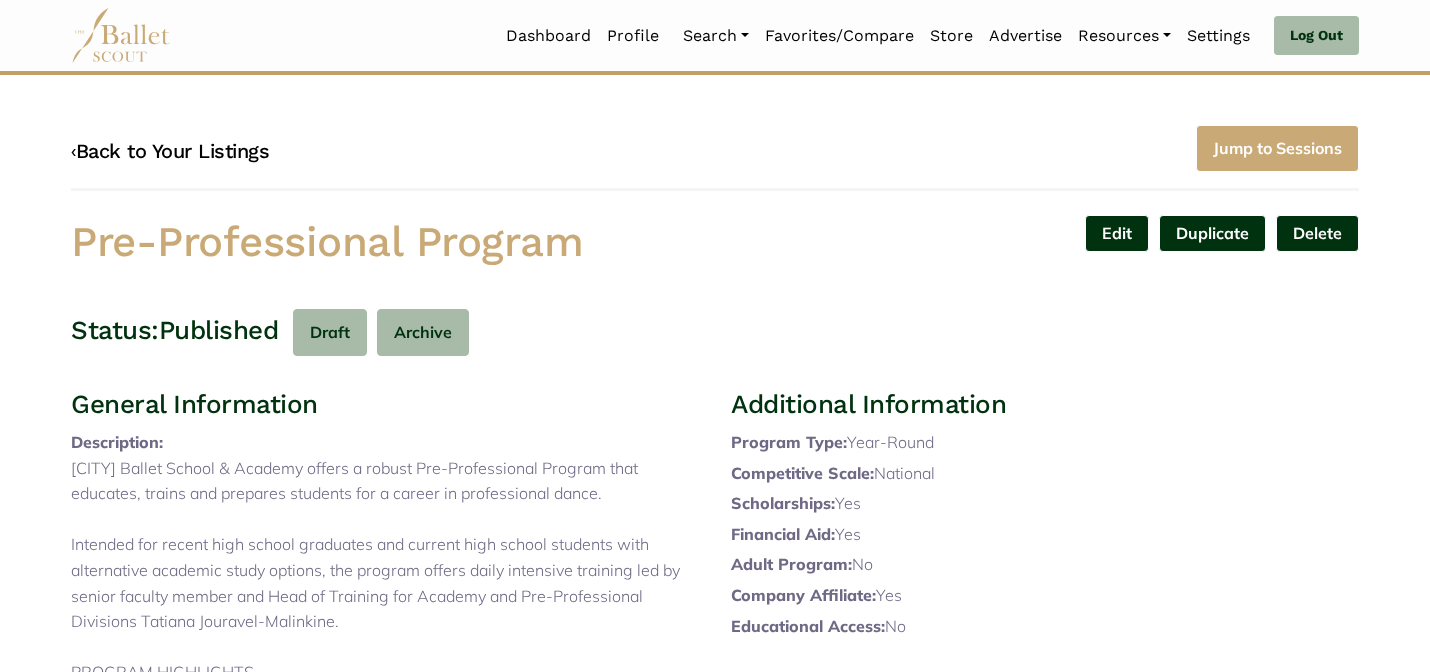 click on "‹  Back to Your Listings" at bounding box center [170, 151] 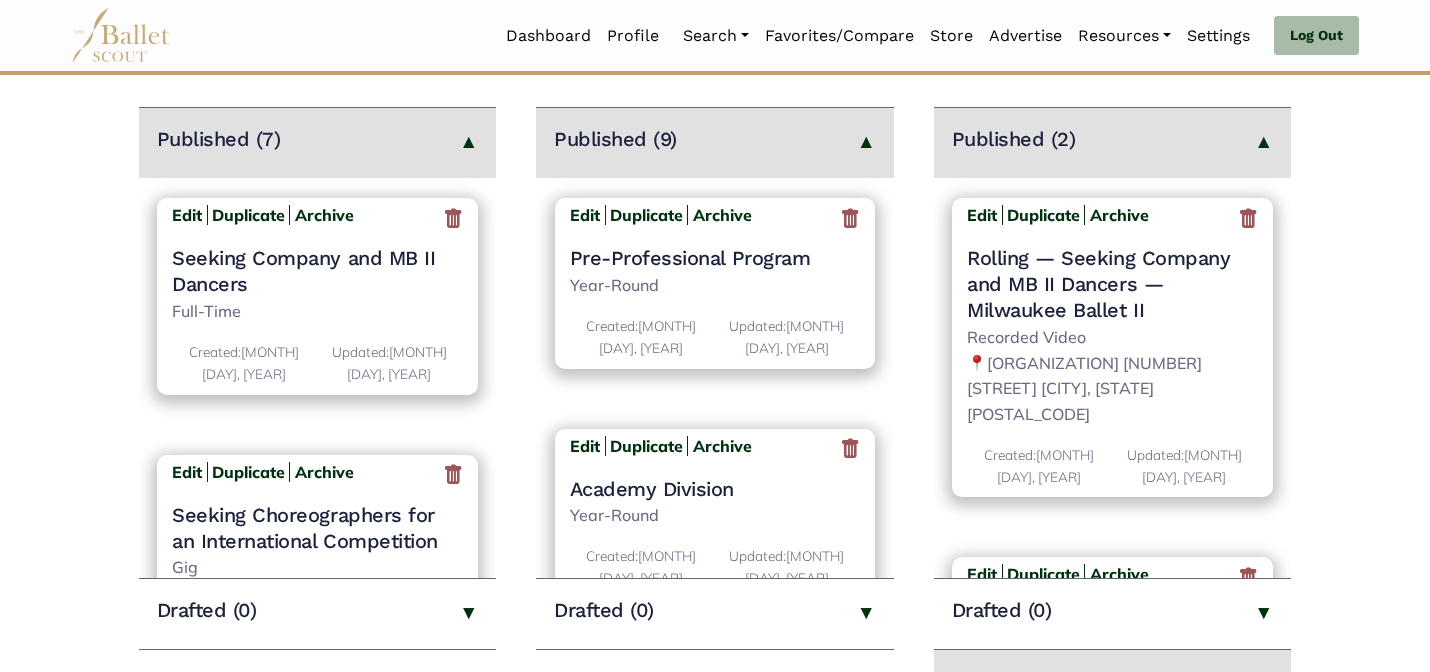 scroll, scrollTop: 320, scrollLeft: 0, axis: vertical 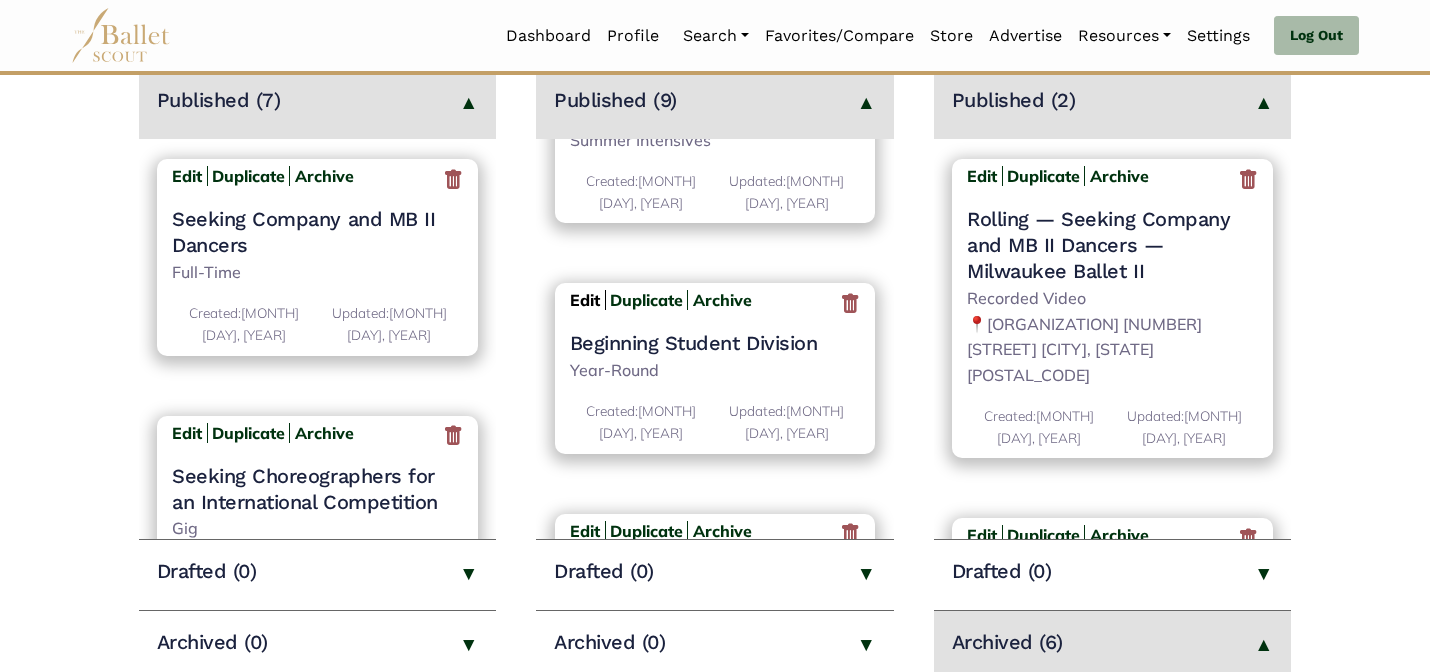 click on "Edit" at bounding box center [585, 300] 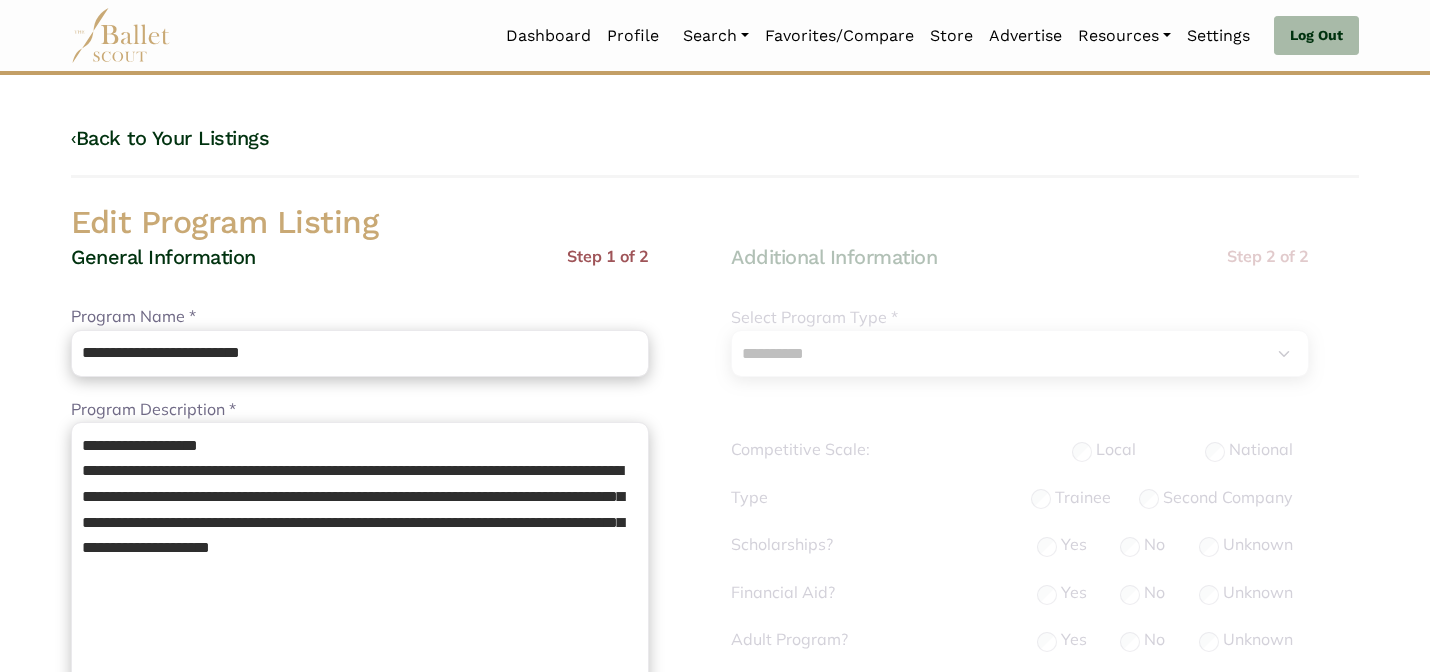 select on "**" 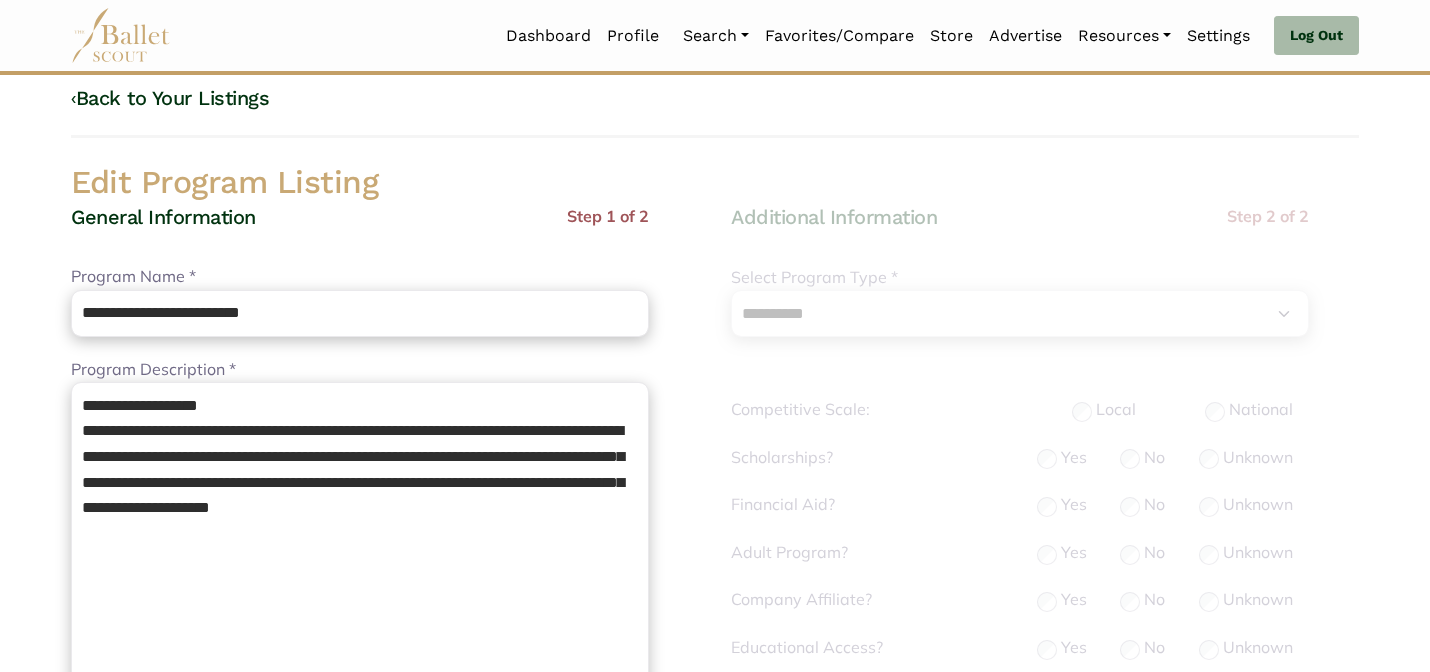 scroll, scrollTop: 672, scrollLeft: 0, axis: vertical 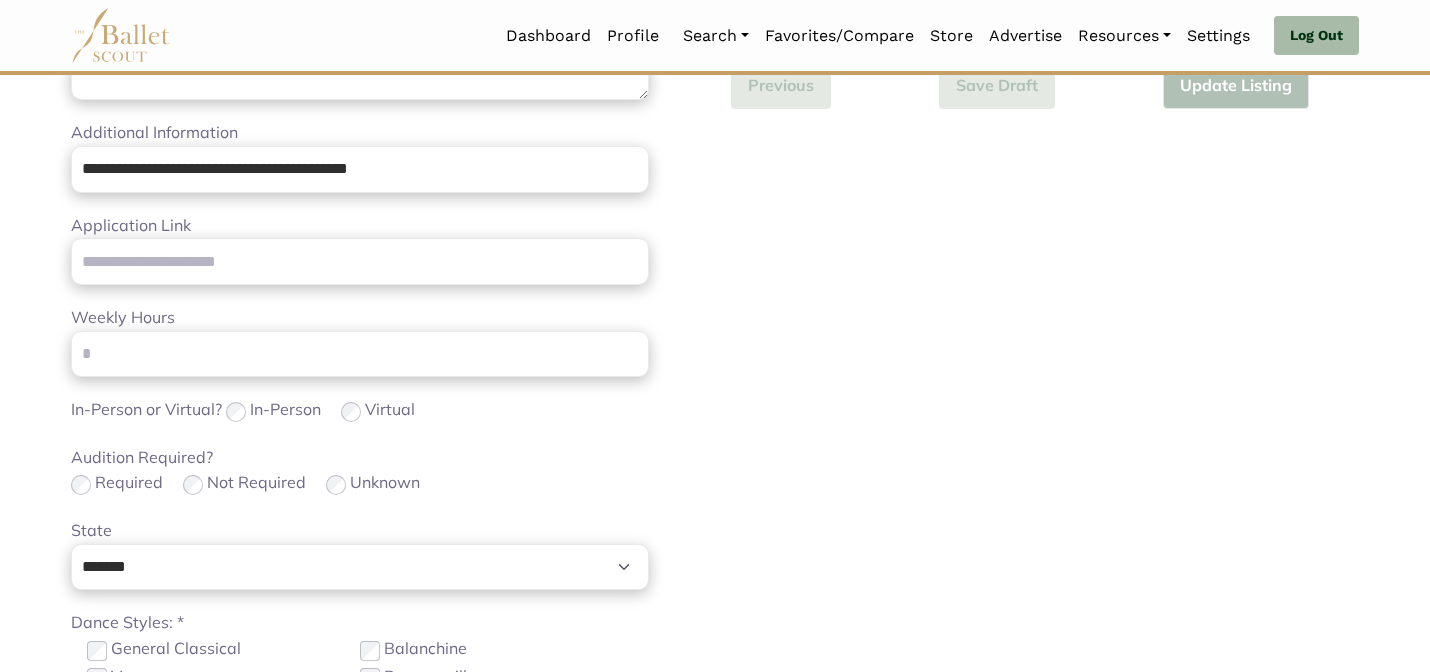 click on "**********" at bounding box center [1045, 281] 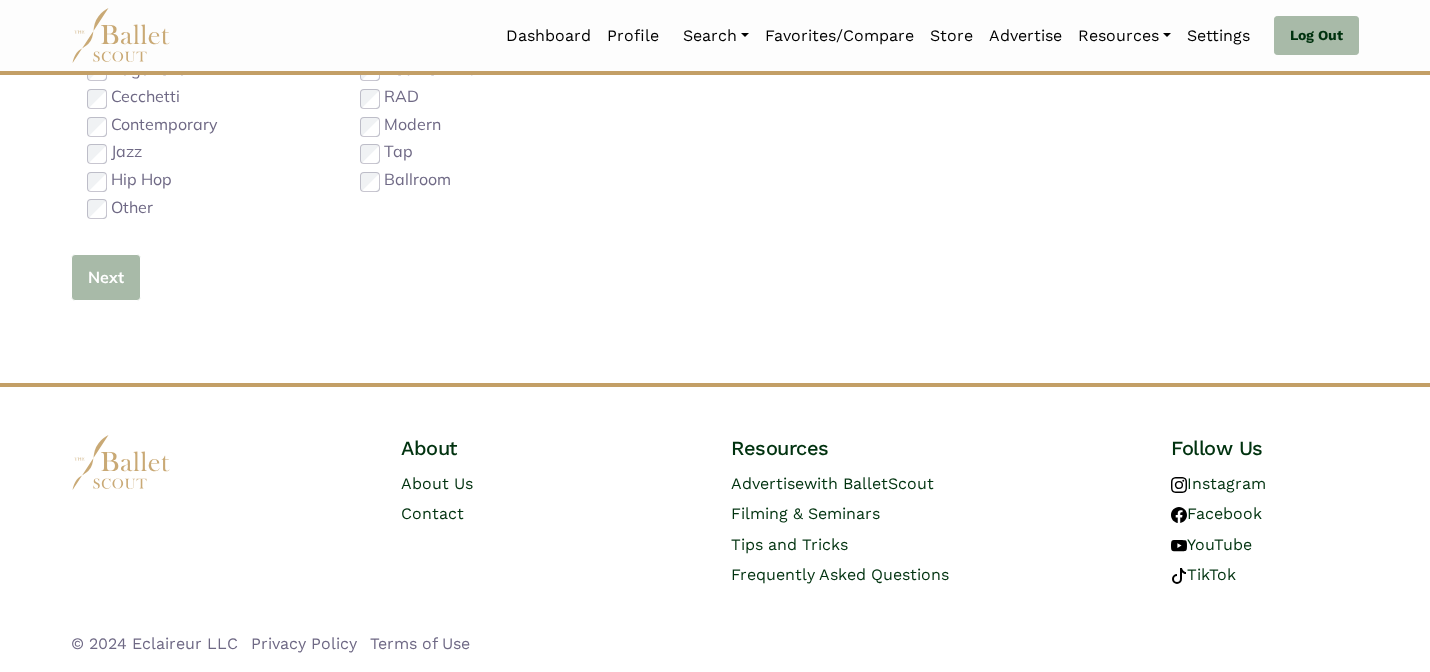 click on "Next" at bounding box center [106, 277] 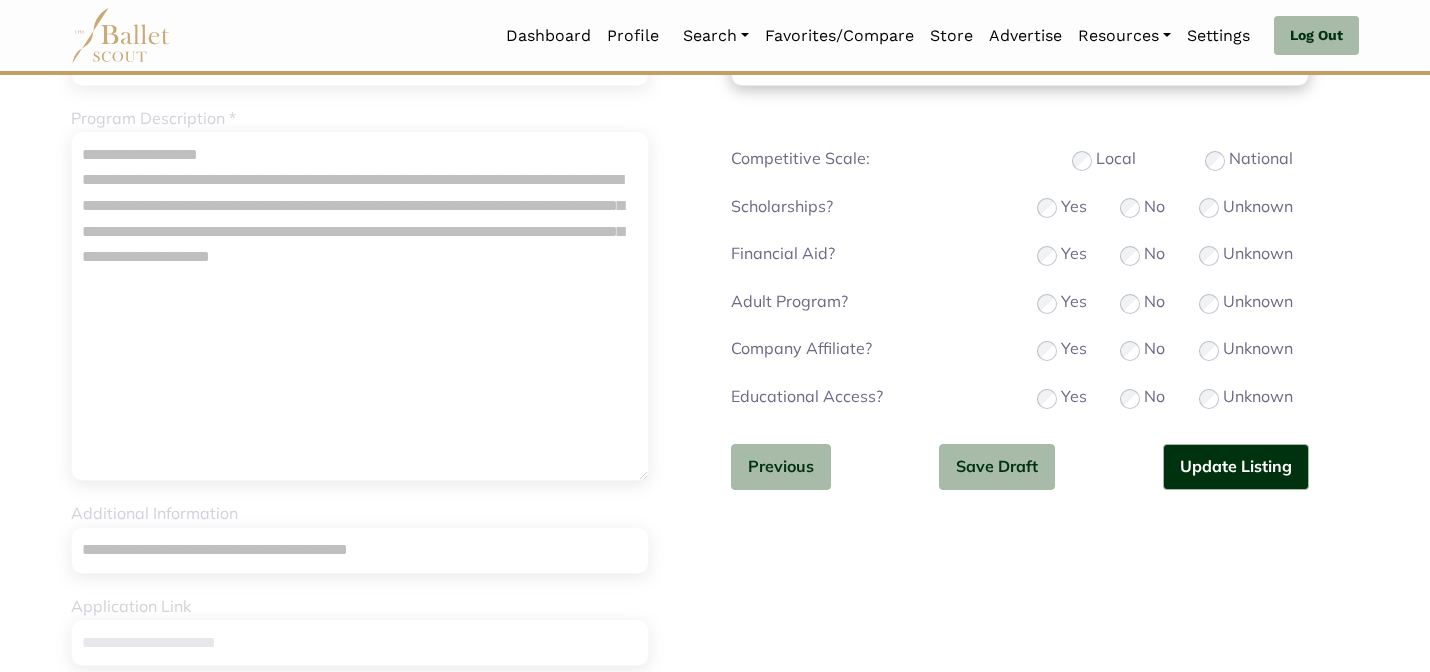 scroll, scrollTop: 287, scrollLeft: 0, axis: vertical 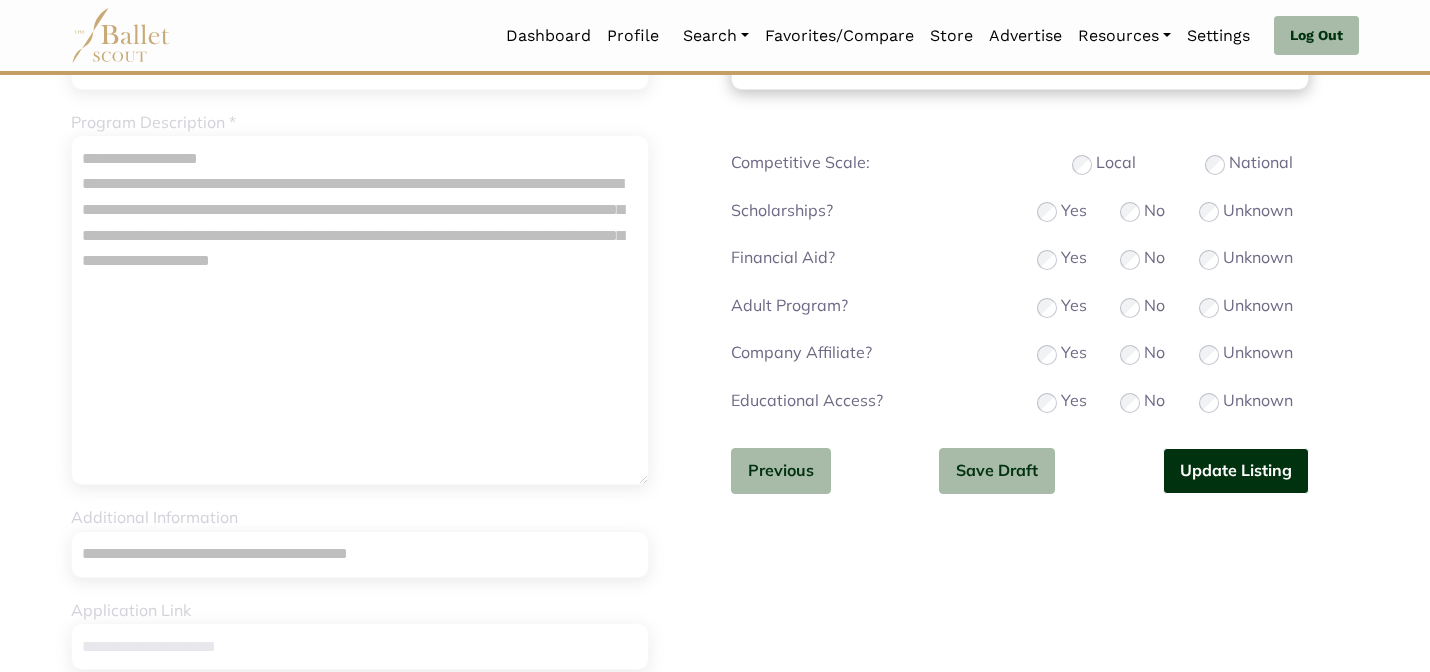 click on "Update Listing" at bounding box center [1236, 471] 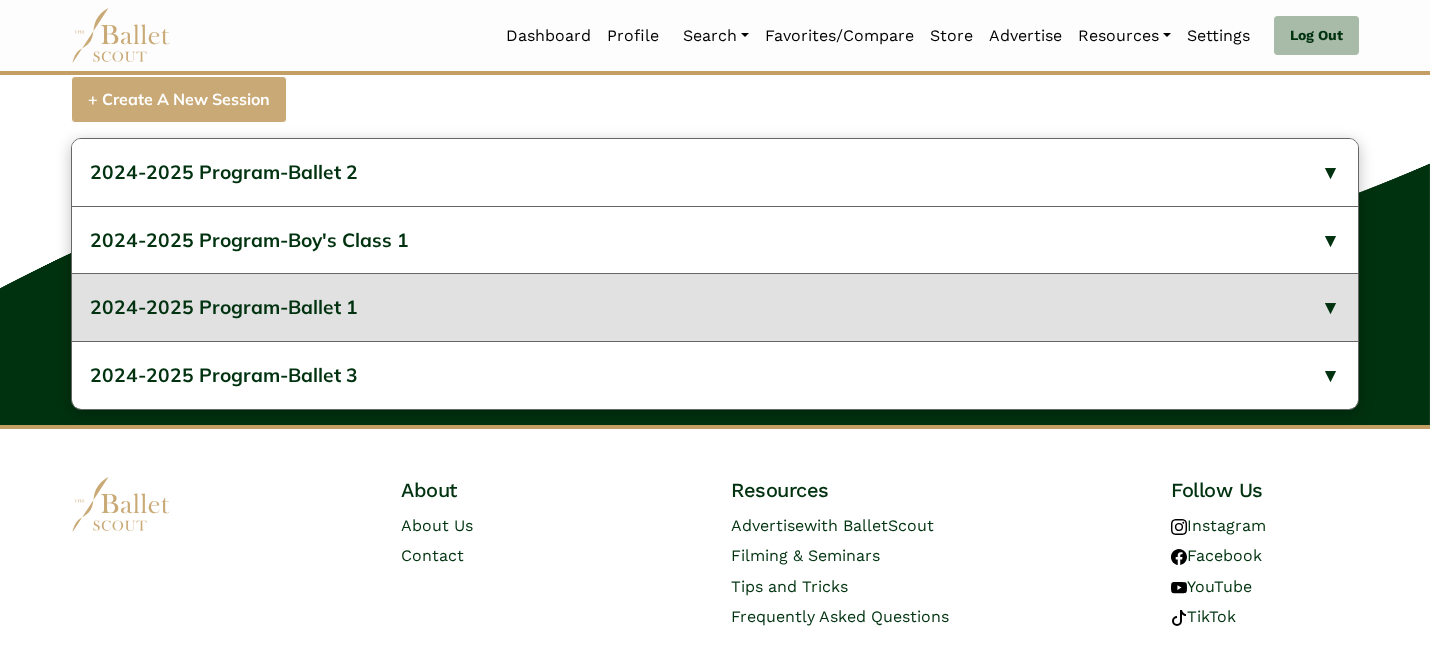 scroll, scrollTop: 830, scrollLeft: 0, axis: vertical 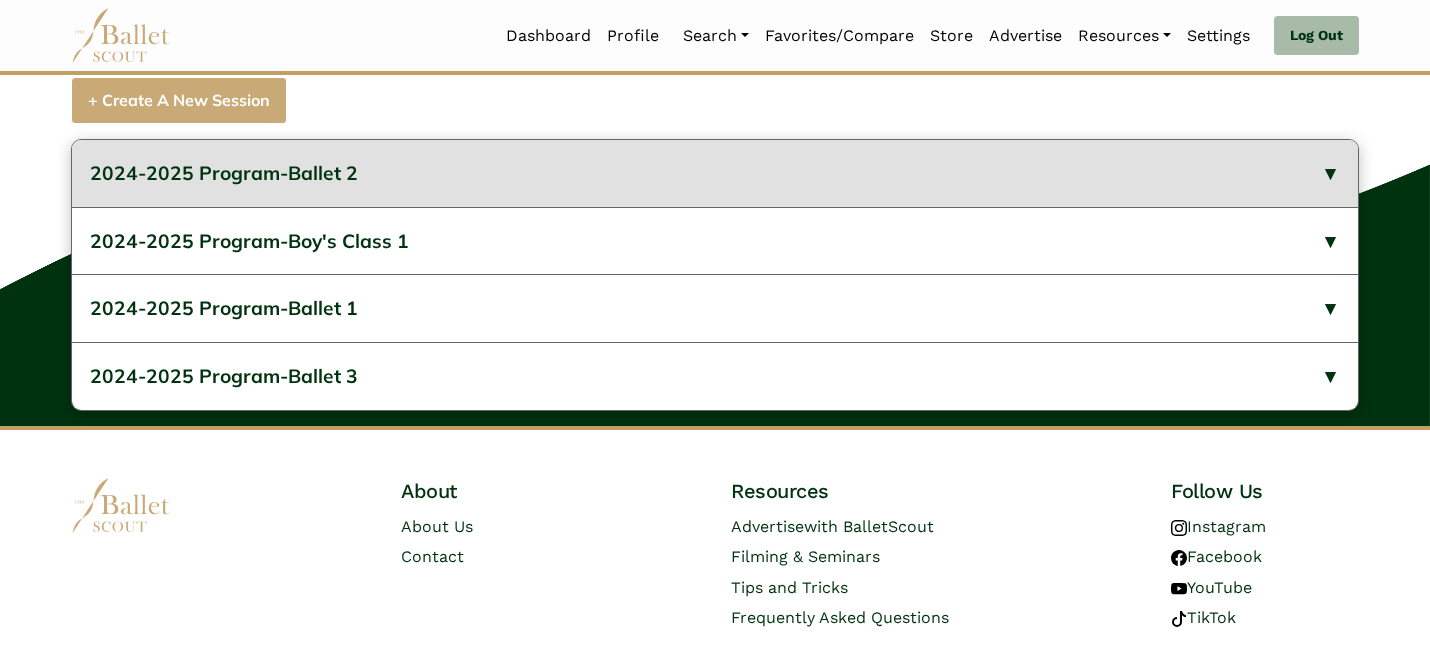 click on "2024-2025 Program-Ballet 2" at bounding box center [715, 173] 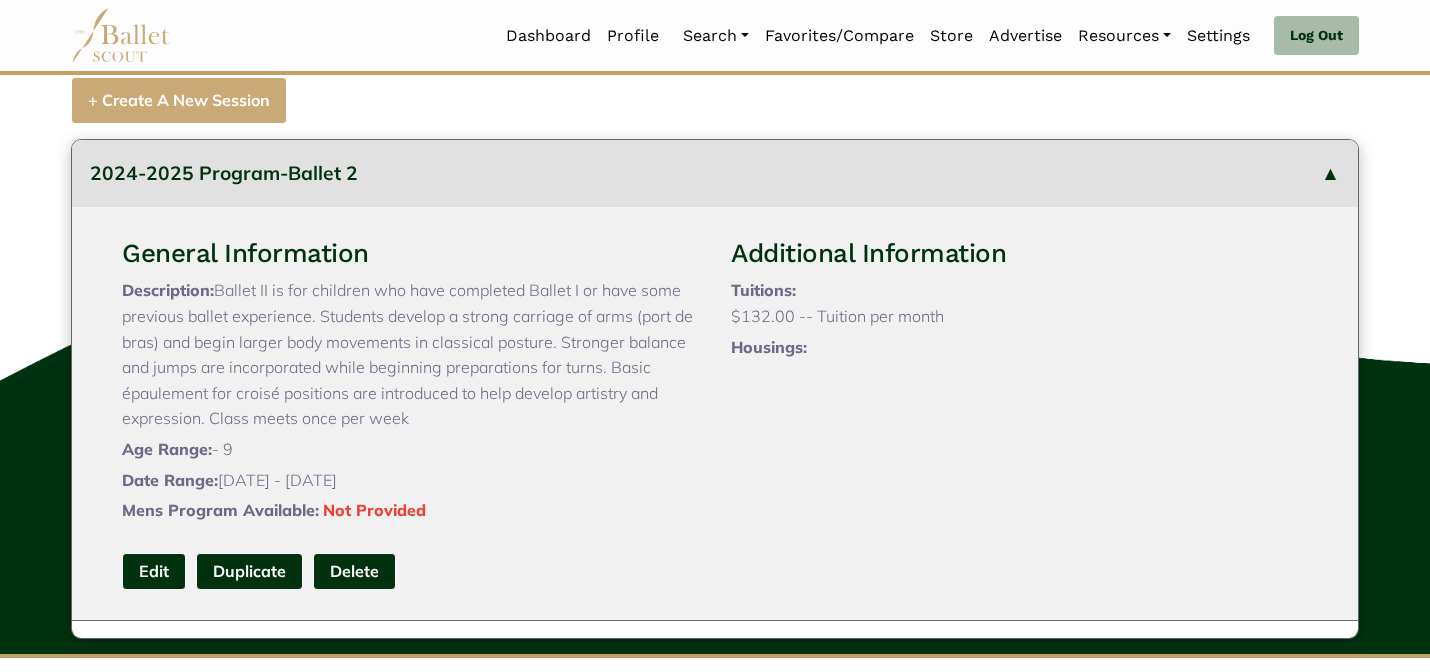 type 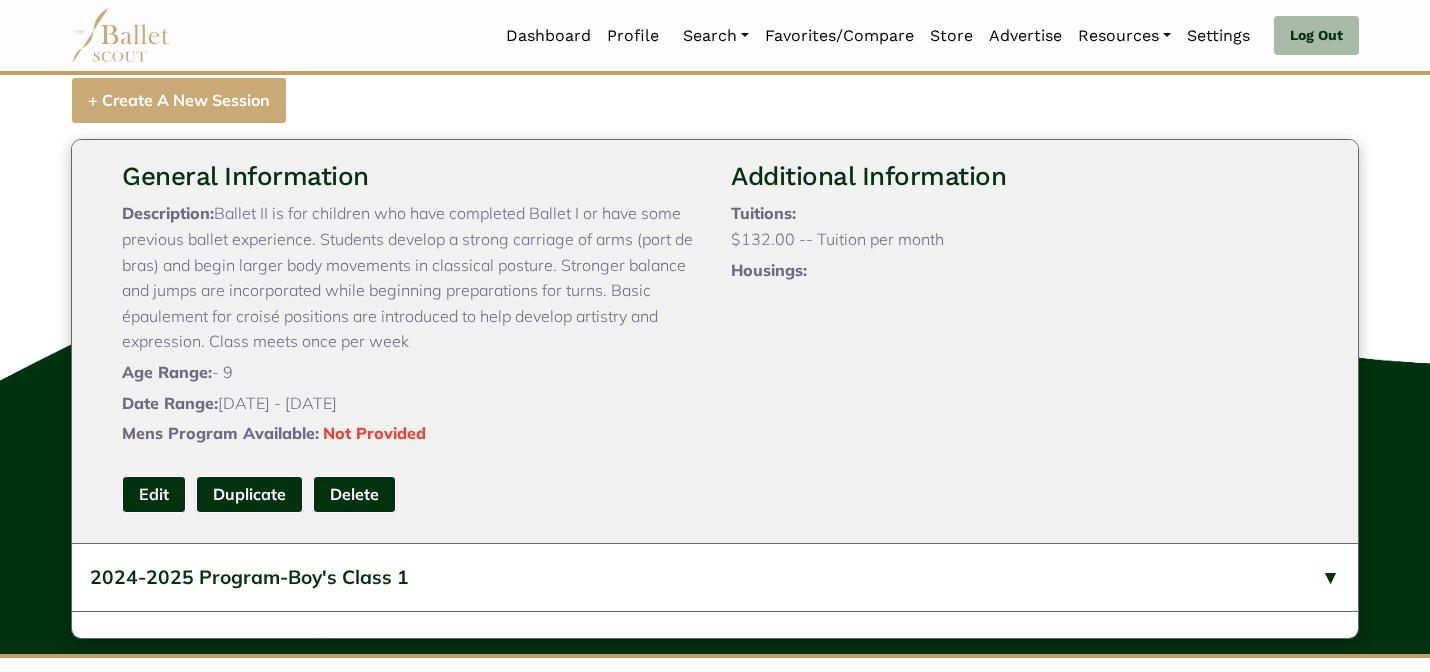 scroll, scrollTop: 80, scrollLeft: 0, axis: vertical 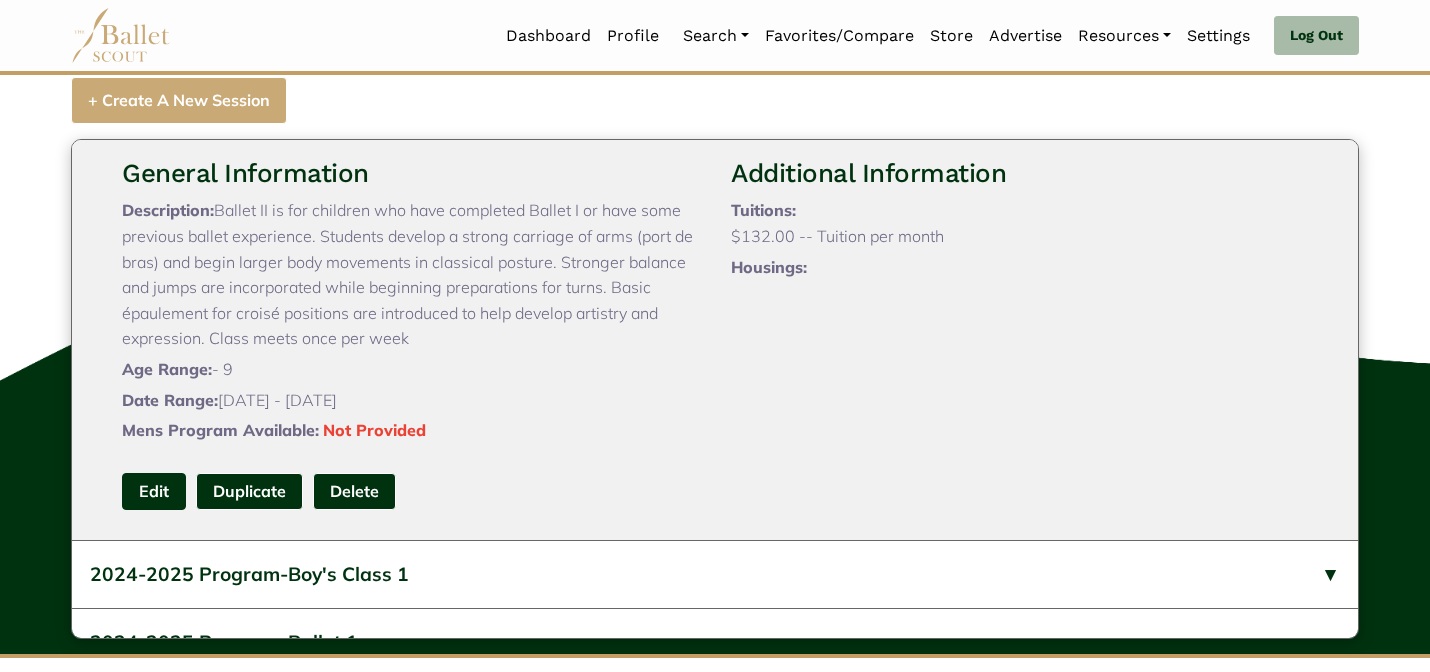 click on "Edit" at bounding box center (154, 491) 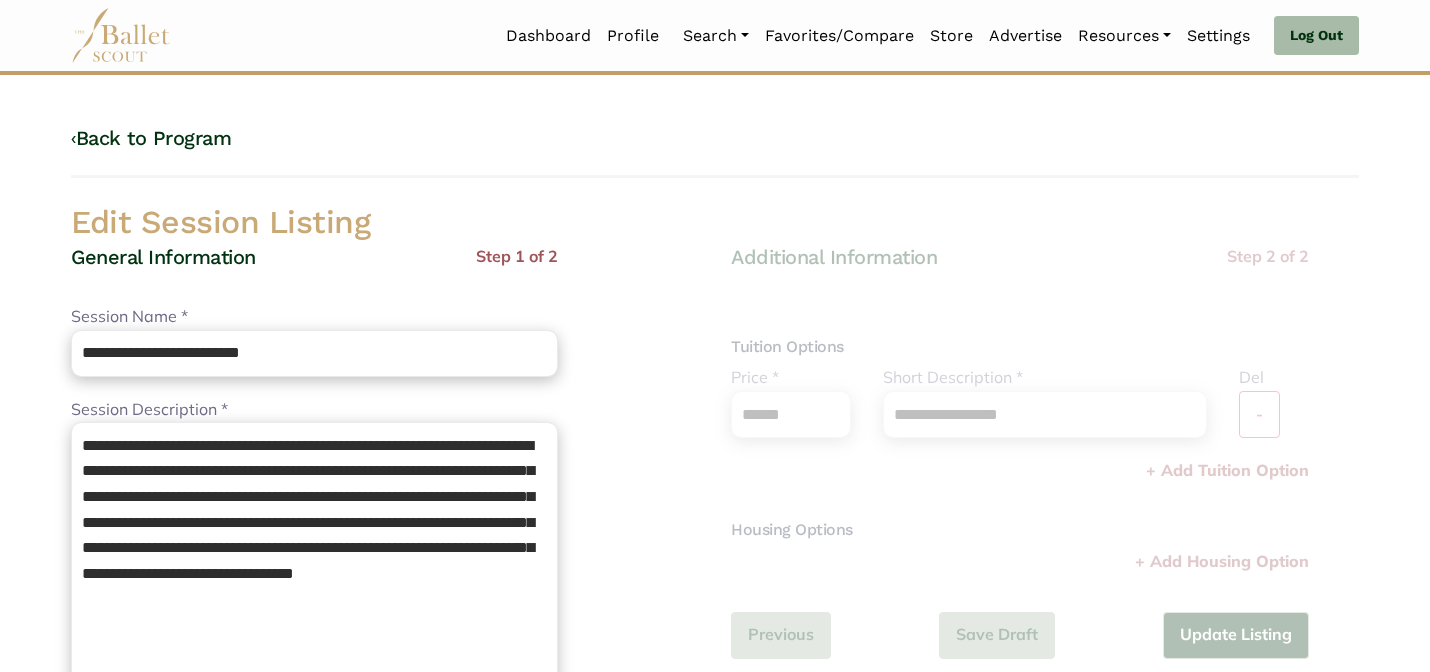 scroll, scrollTop: 0, scrollLeft: 0, axis: both 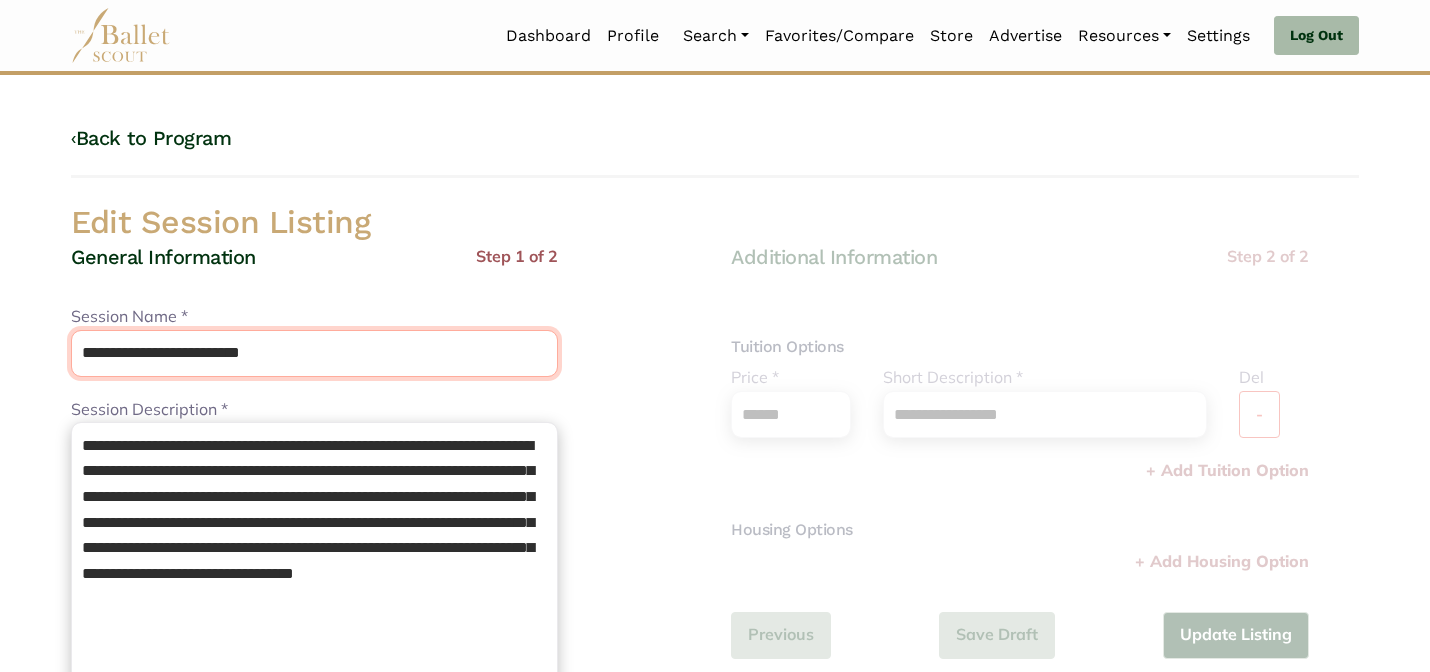 drag, startPoint x: 244, startPoint y: 345, endPoint x: 223, endPoint y: 304, distance: 46.06517 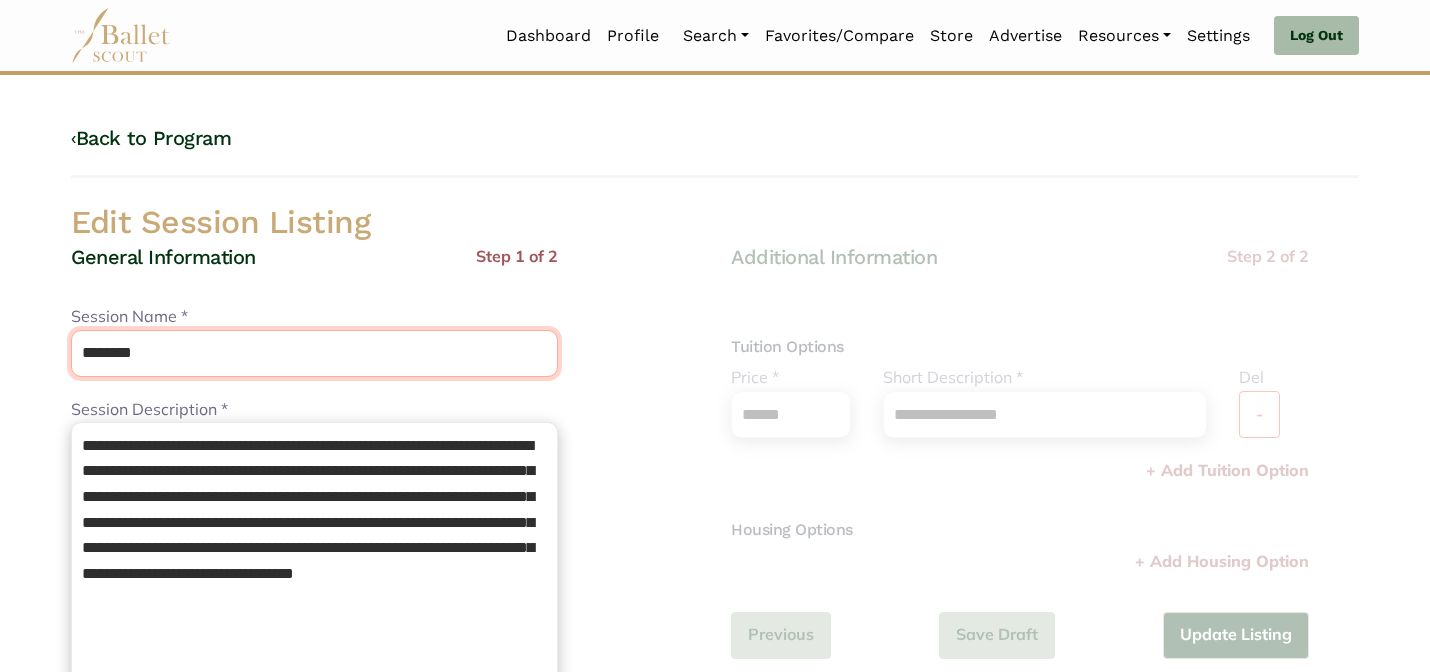 type on "********" 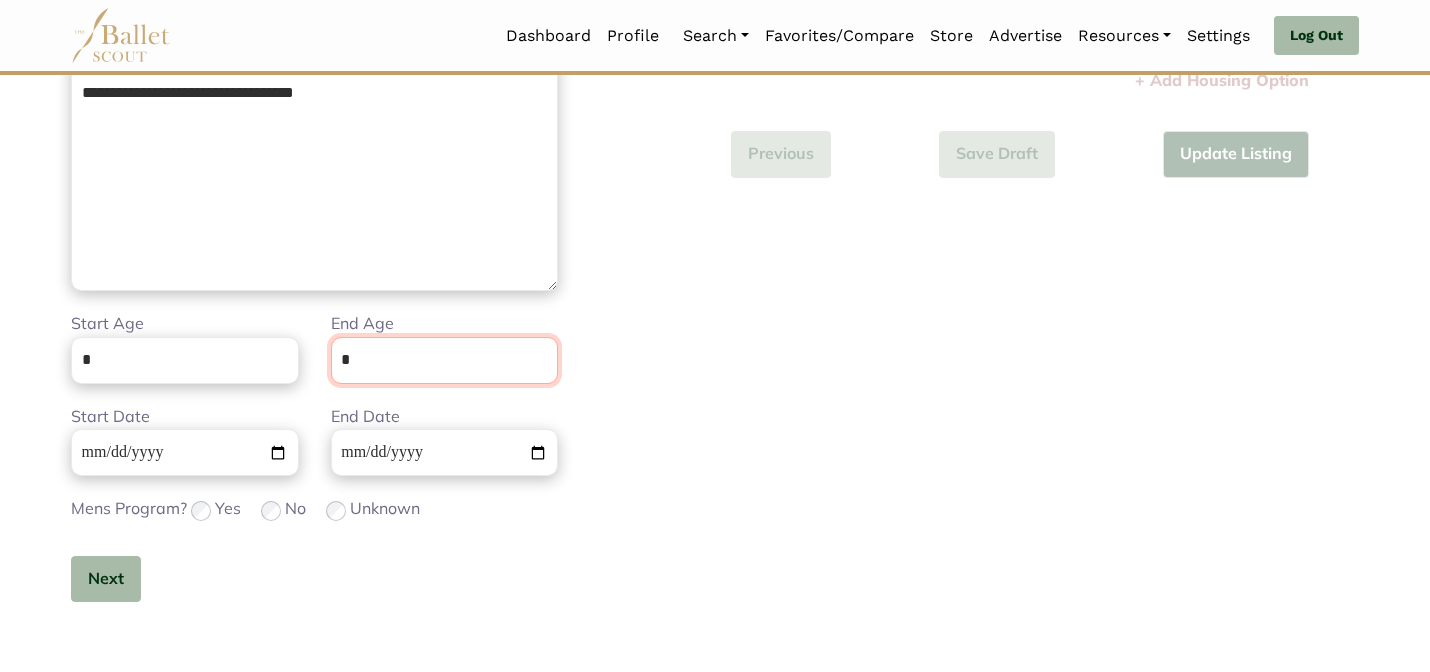 scroll, scrollTop: 505, scrollLeft: 0, axis: vertical 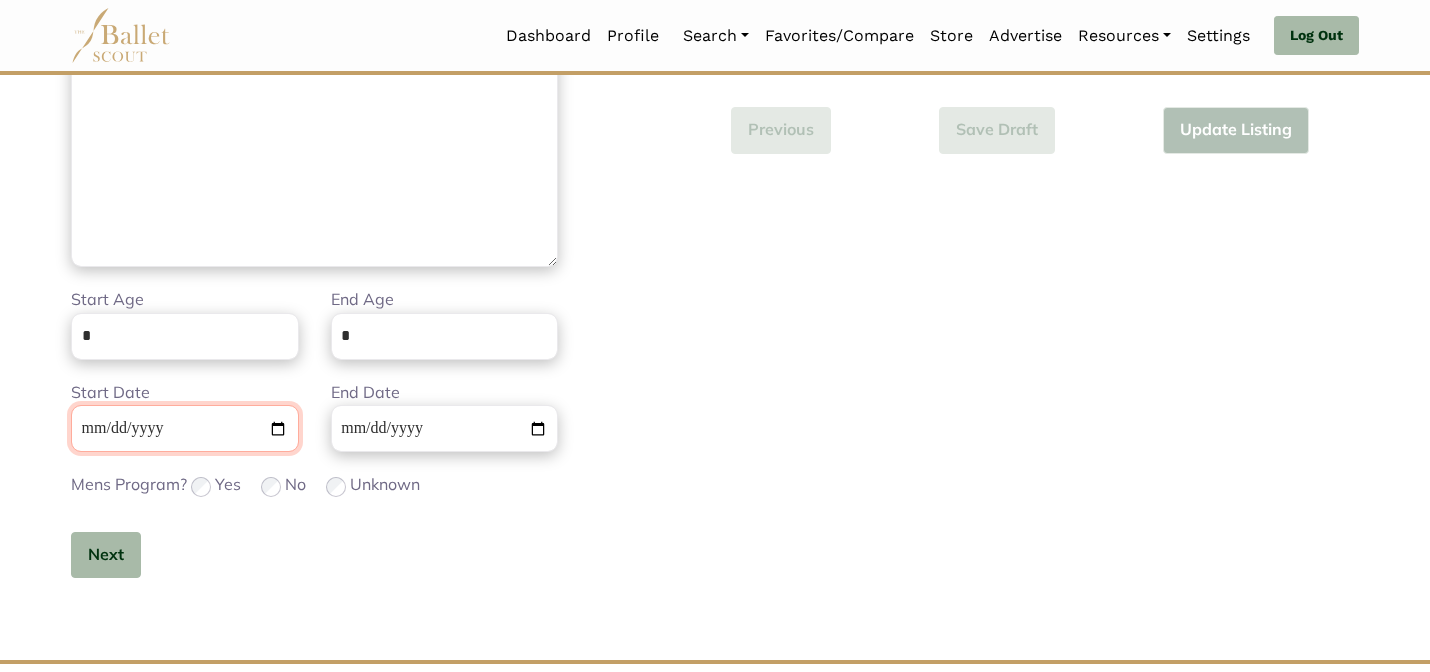 type 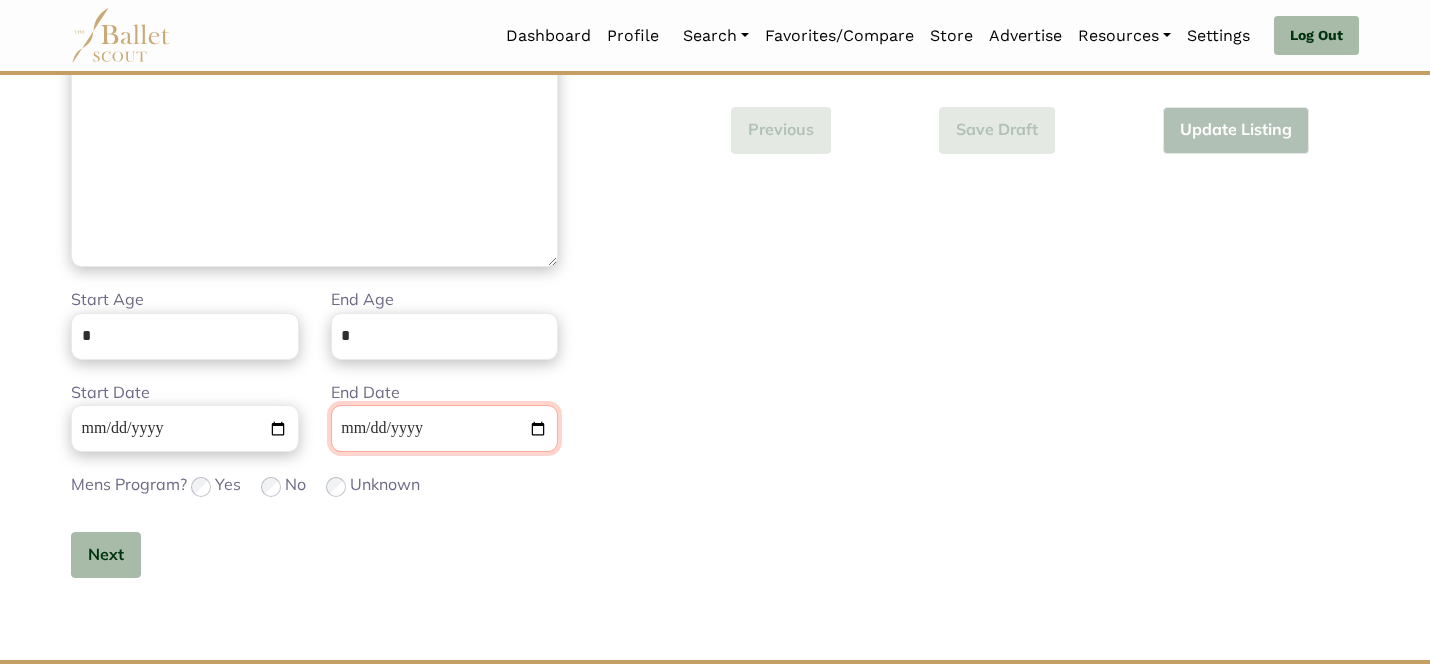 type 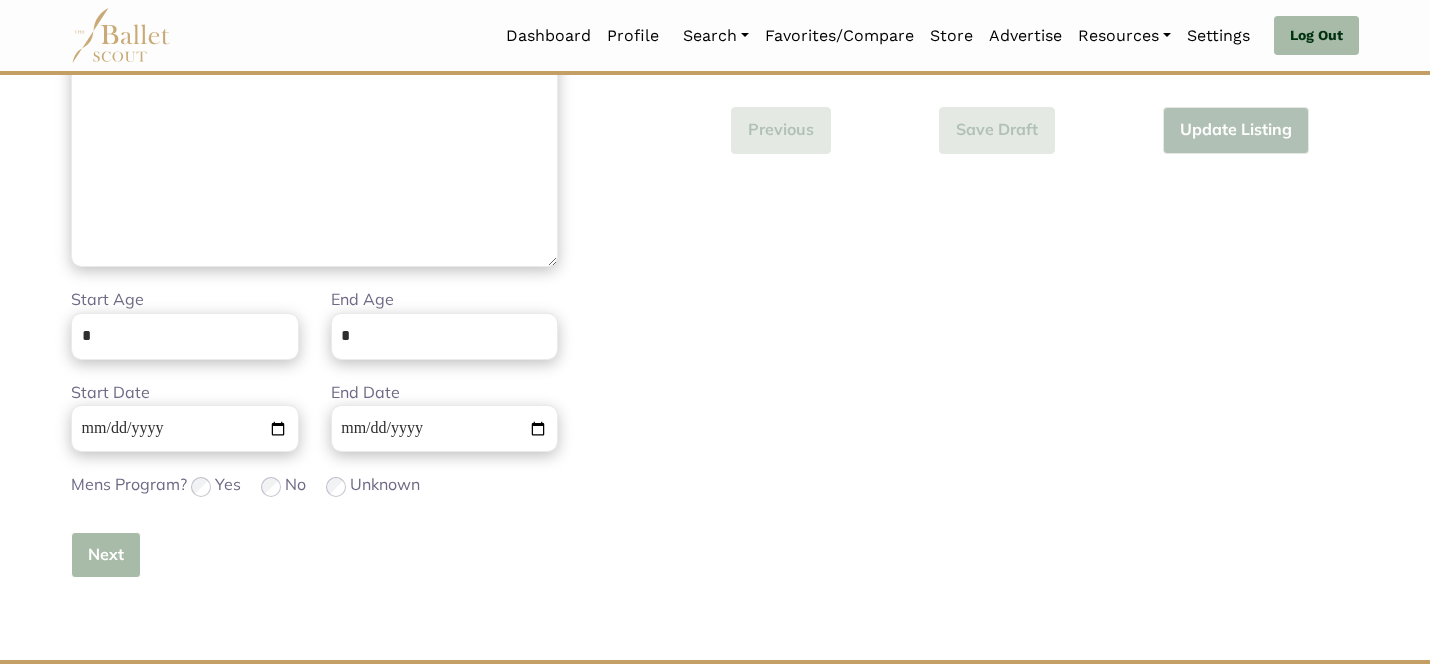 click on "Next" at bounding box center (106, 555) 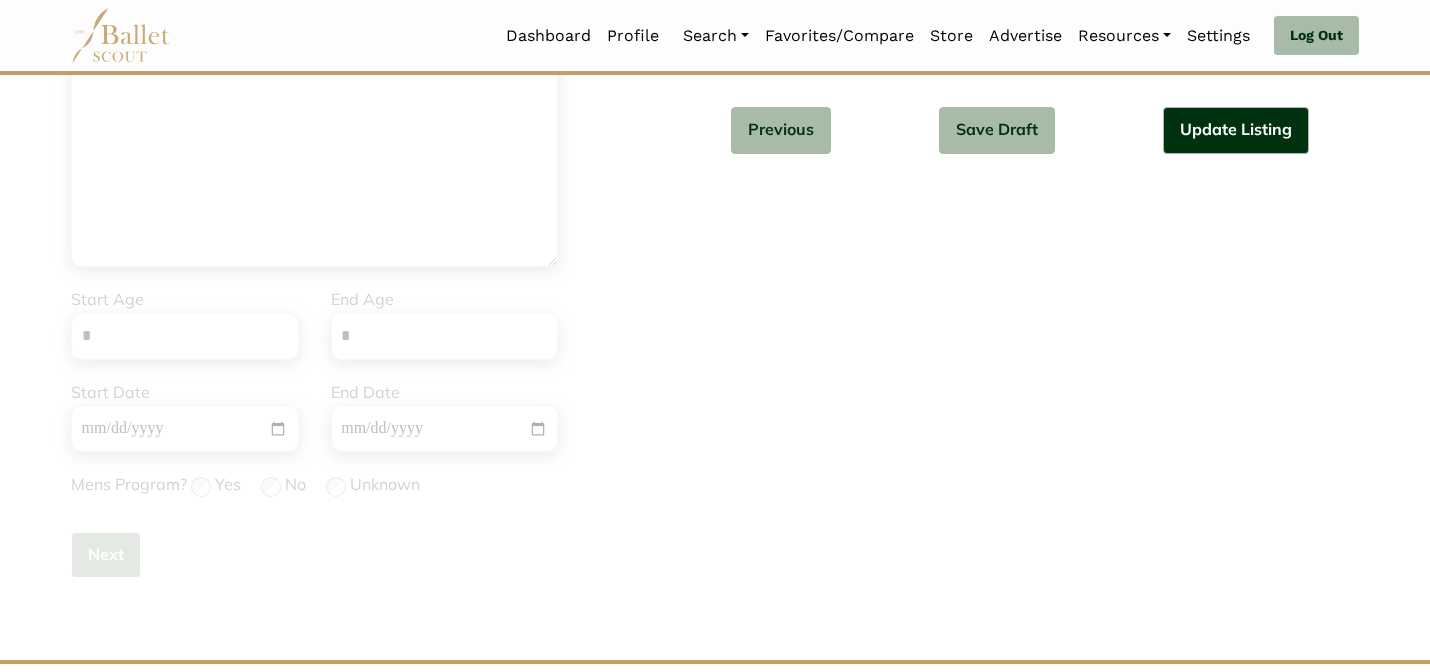 type 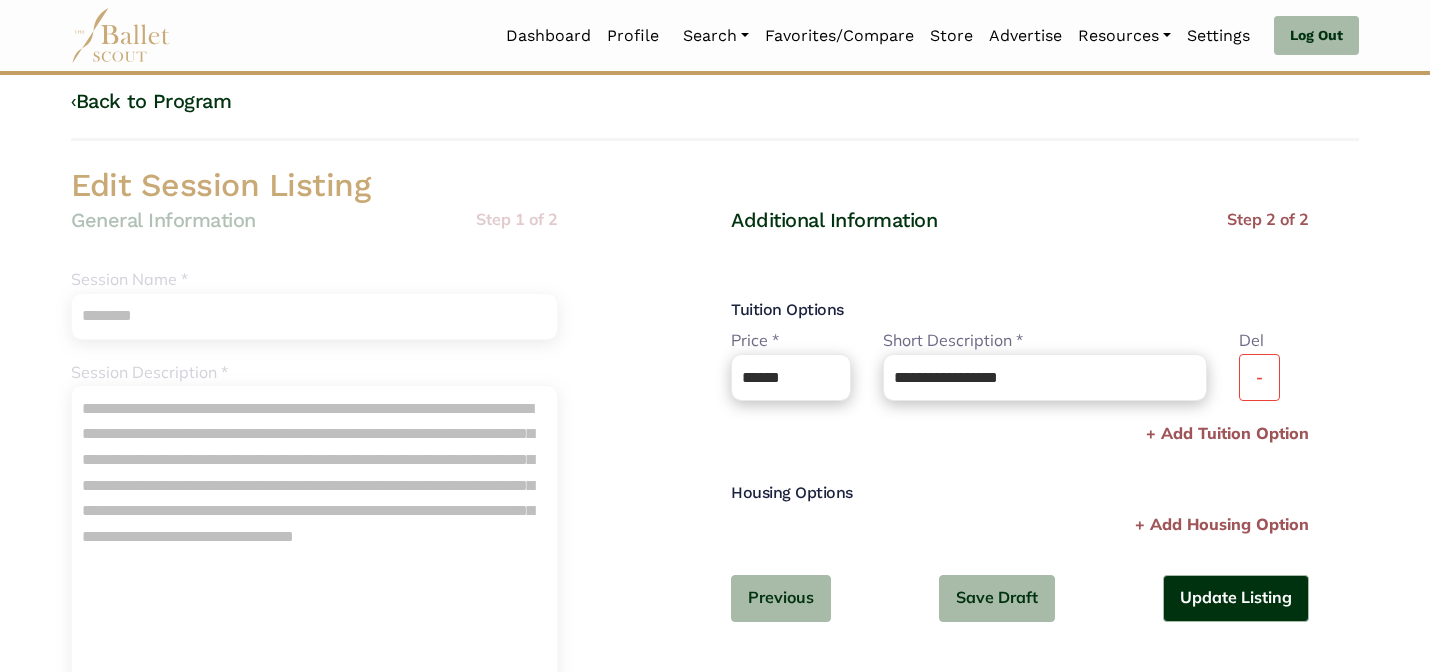 scroll, scrollTop: 40, scrollLeft: 0, axis: vertical 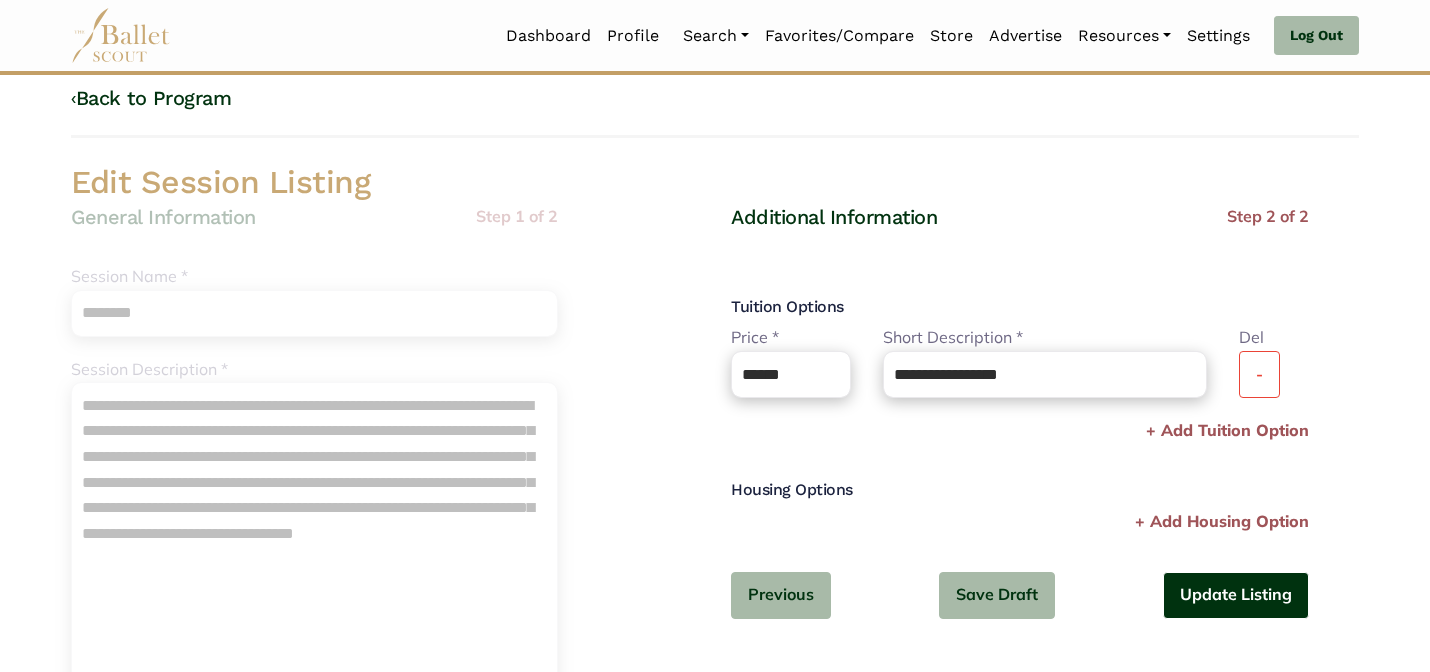 click on "Update Listing" at bounding box center (1236, 595) 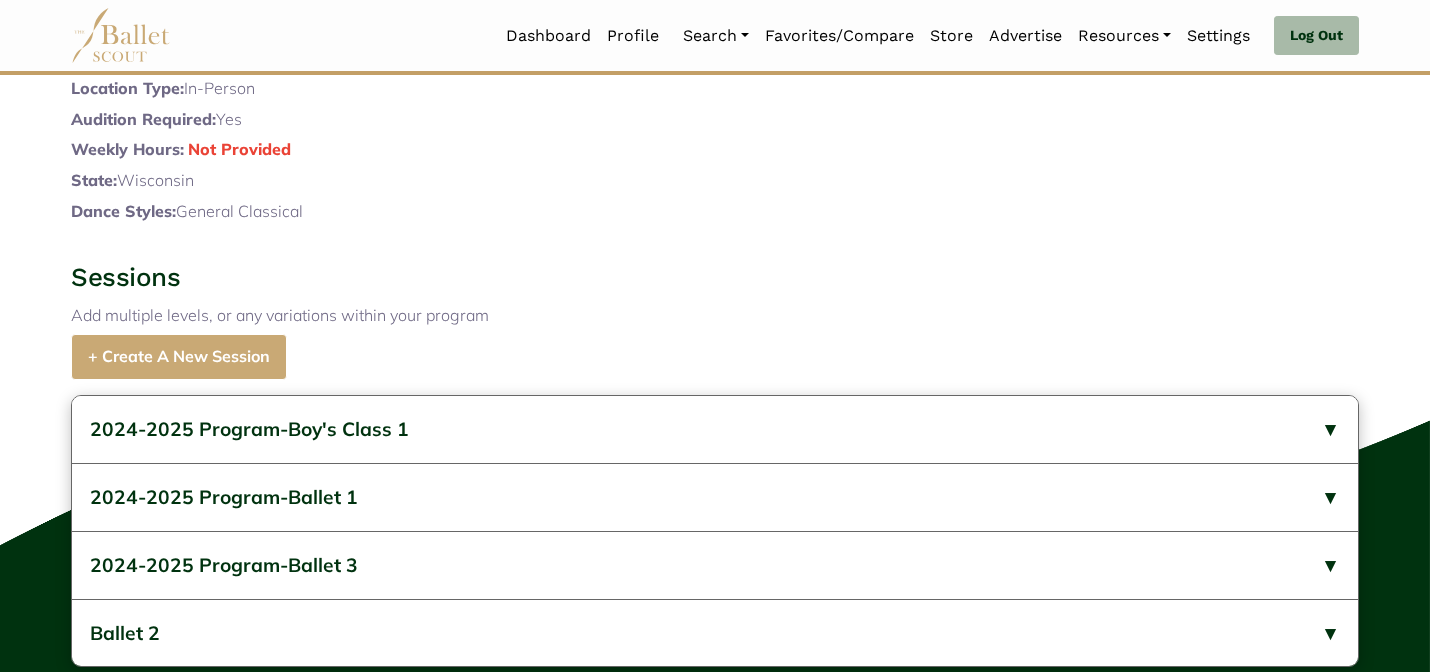 scroll, scrollTop: 950, scrollLeft: 0, axis: vertical 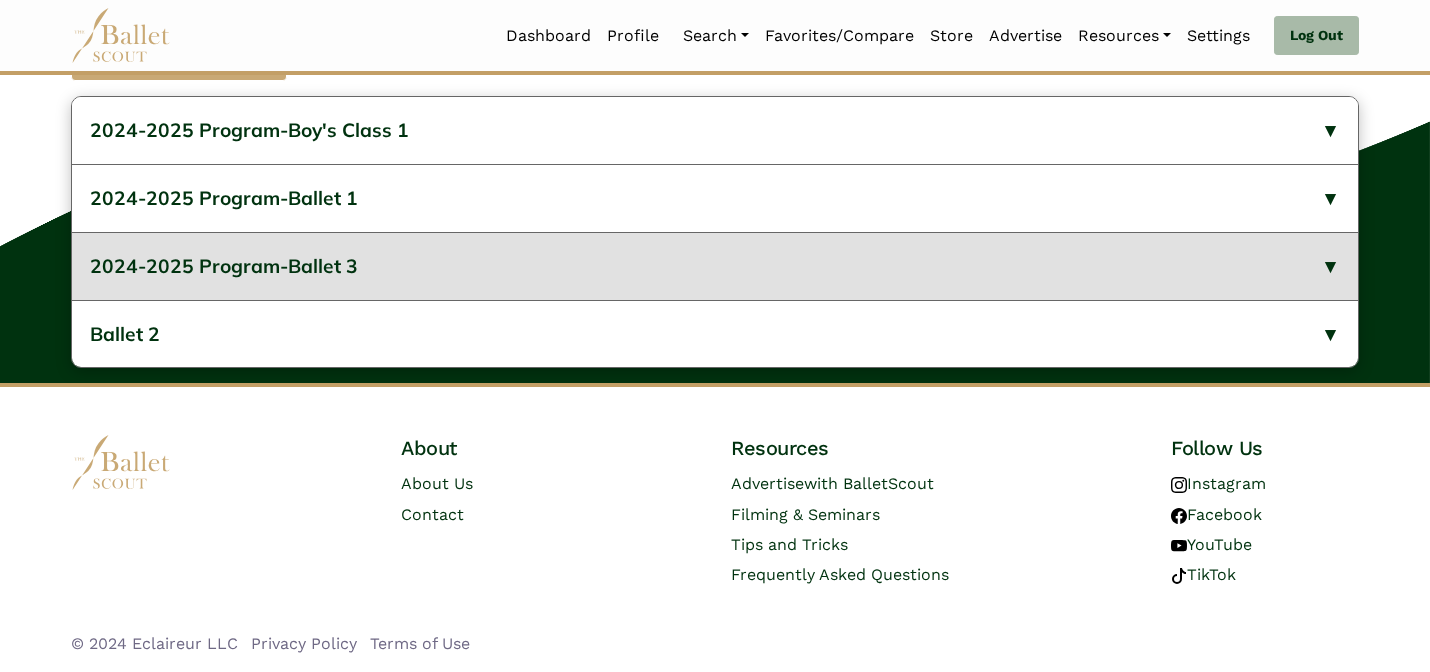 click on "2024-2025 Program-Ballet 3" at bounding box center (715, 266) 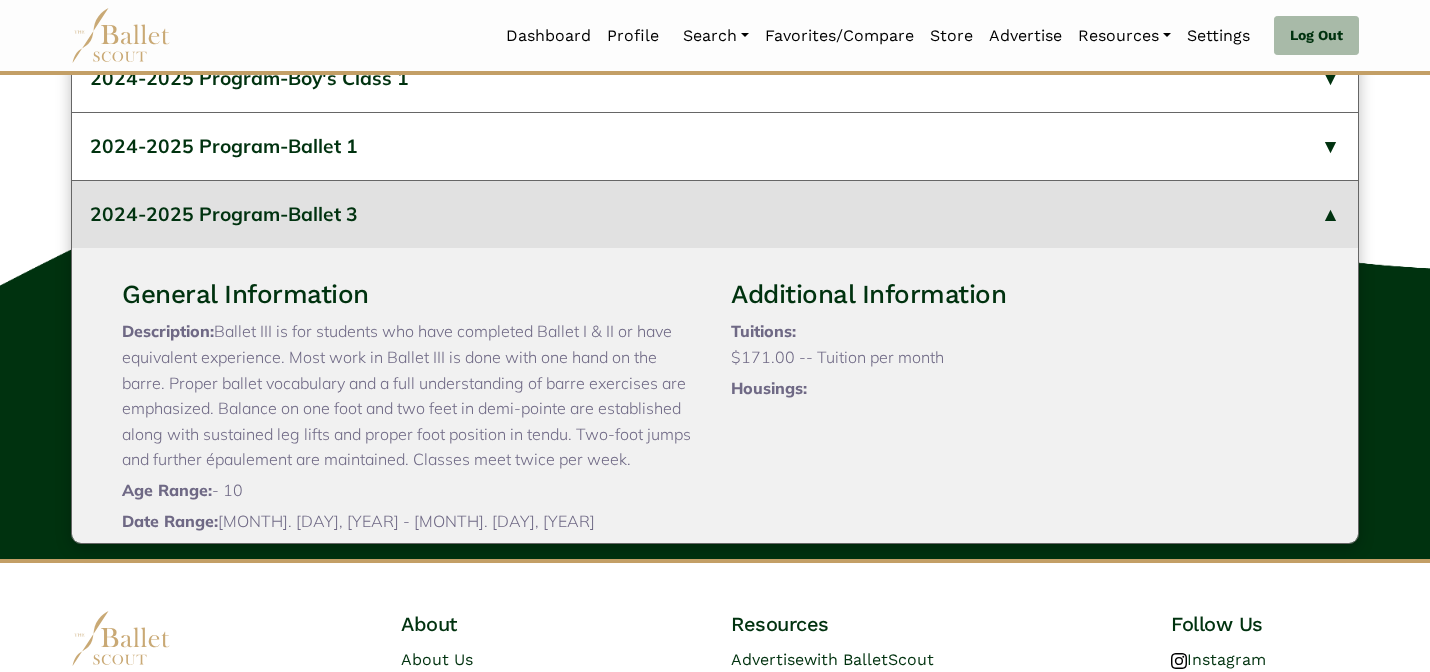 type 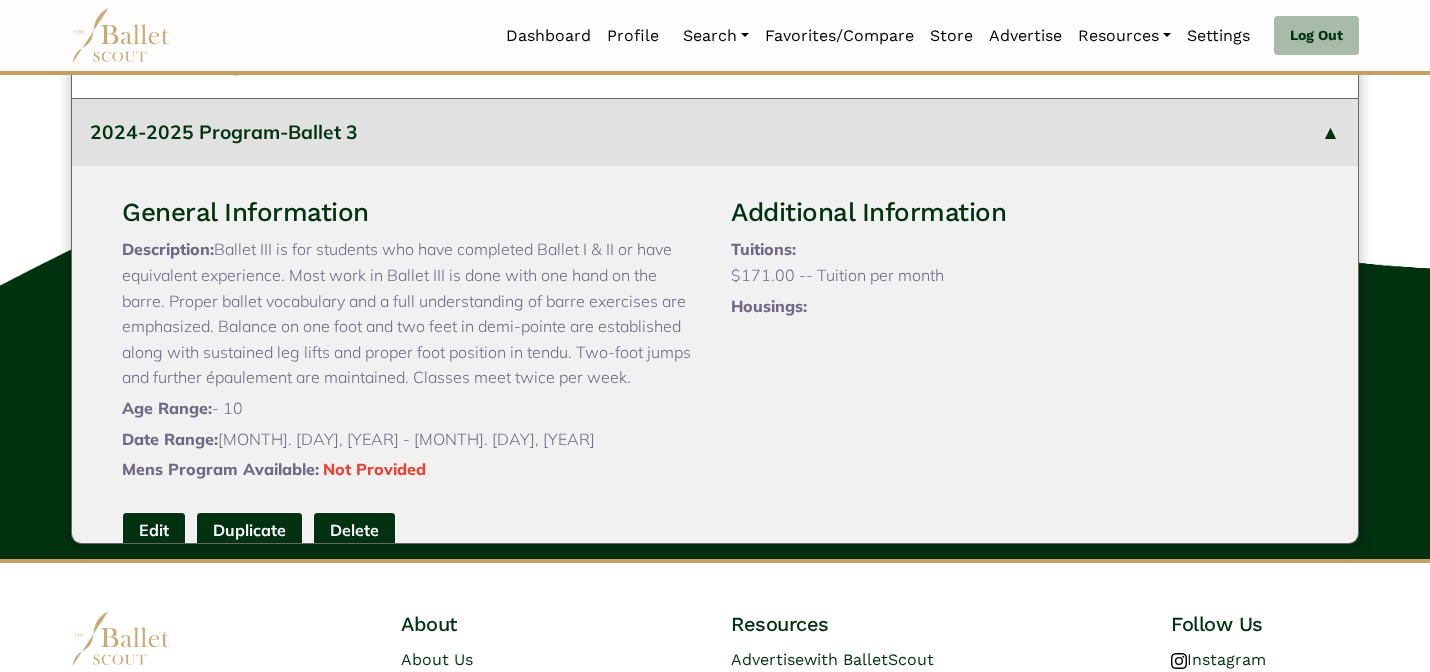 scroll, scrollTop: 120, scrollLeft: 0, axis: vertical 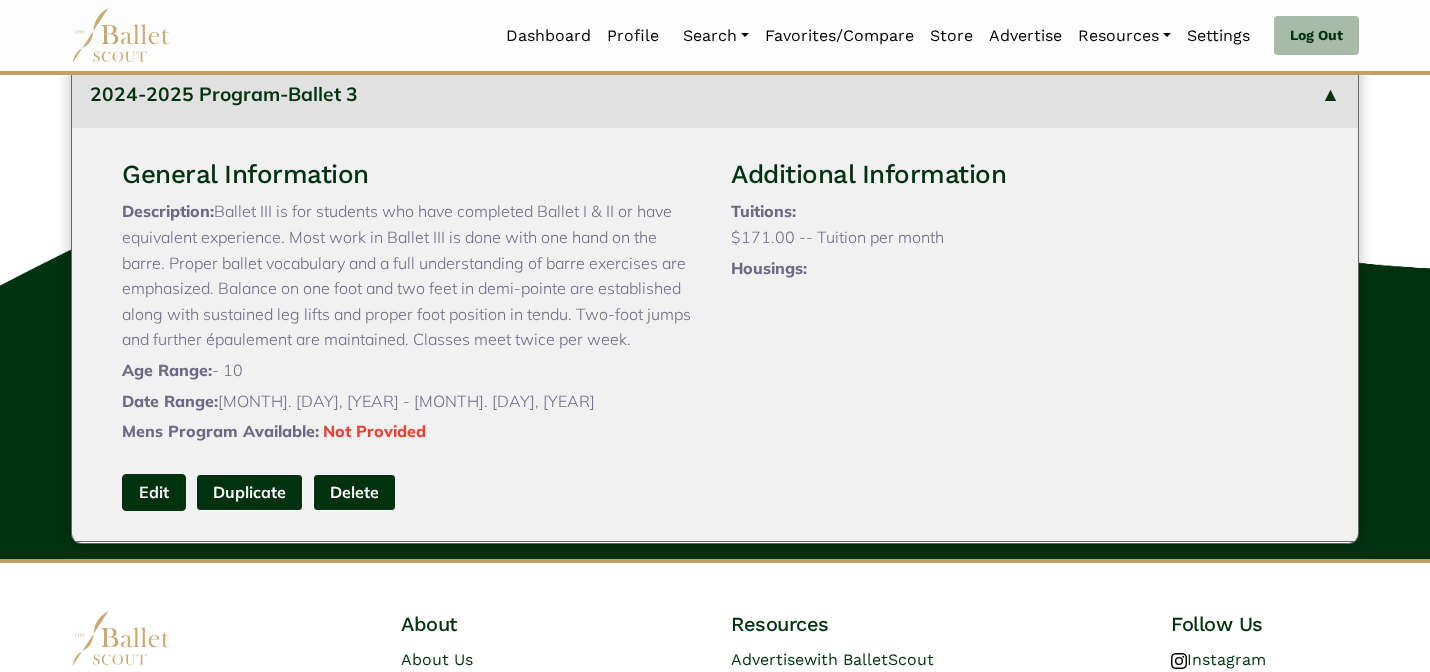 click on "Edit" at bounding box center (154, 492) 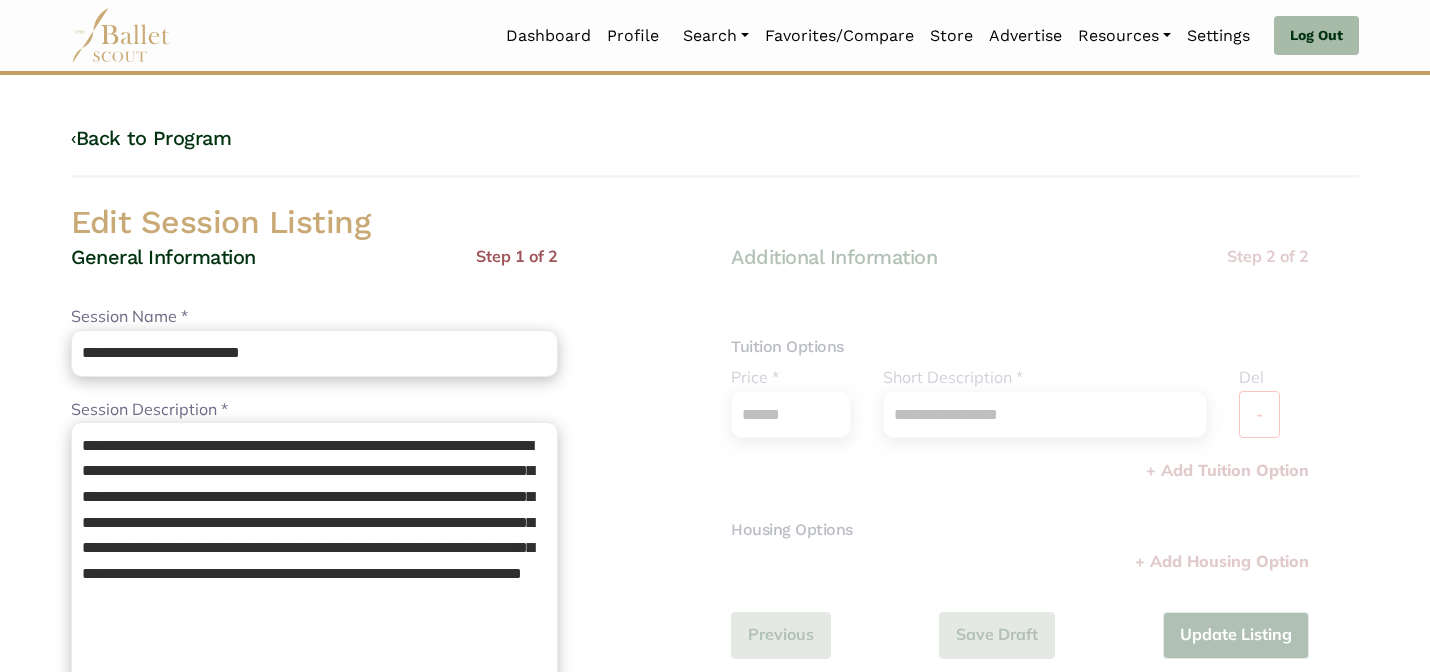 scroll, scrollTop: 0, scrollLeft: 0, axis: both 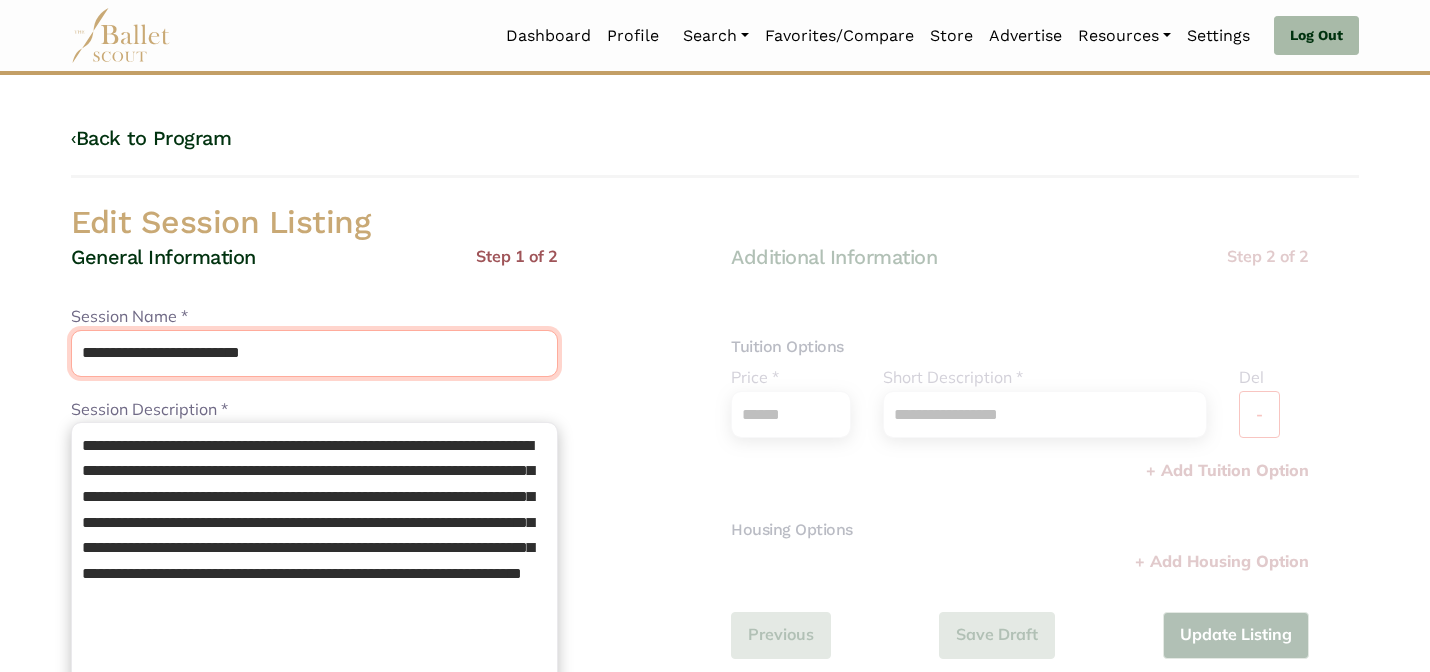 drag, startPoint x: 243, startPoint y: 346, endPoint x: 203, endPoint y: 276, distance: 80.622574 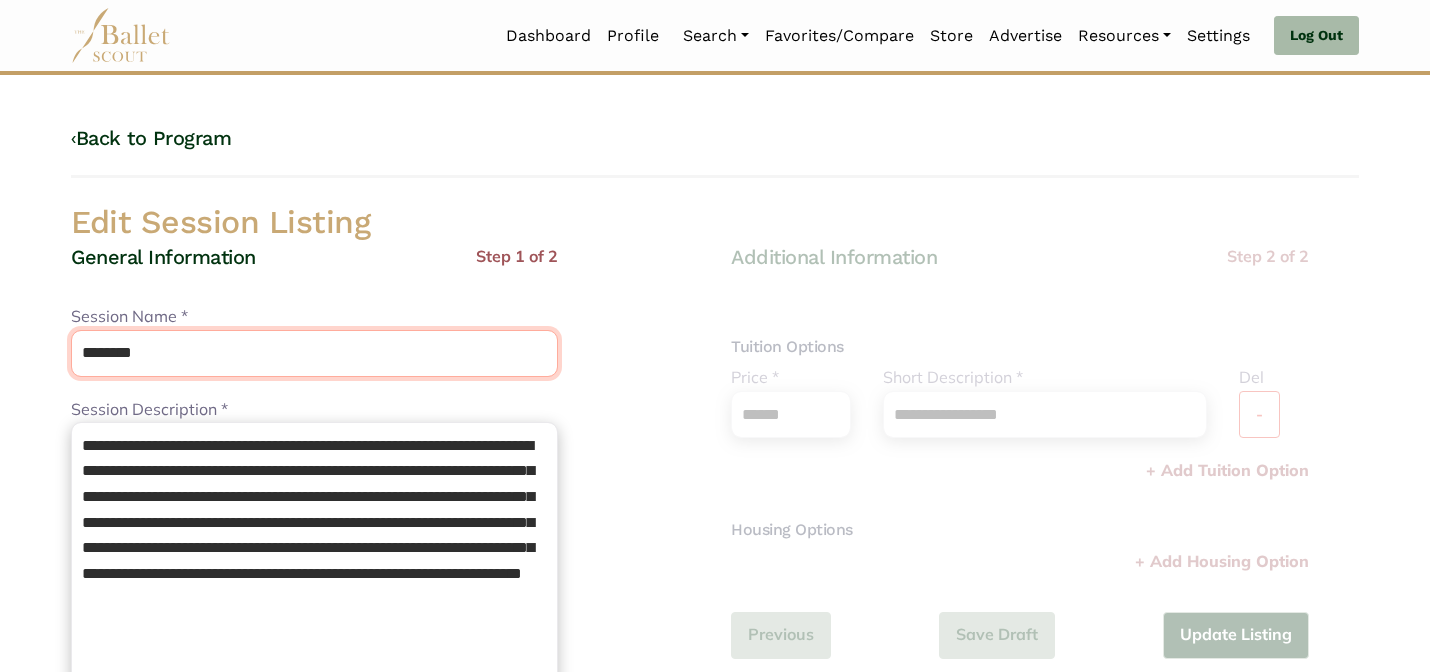type on "********" 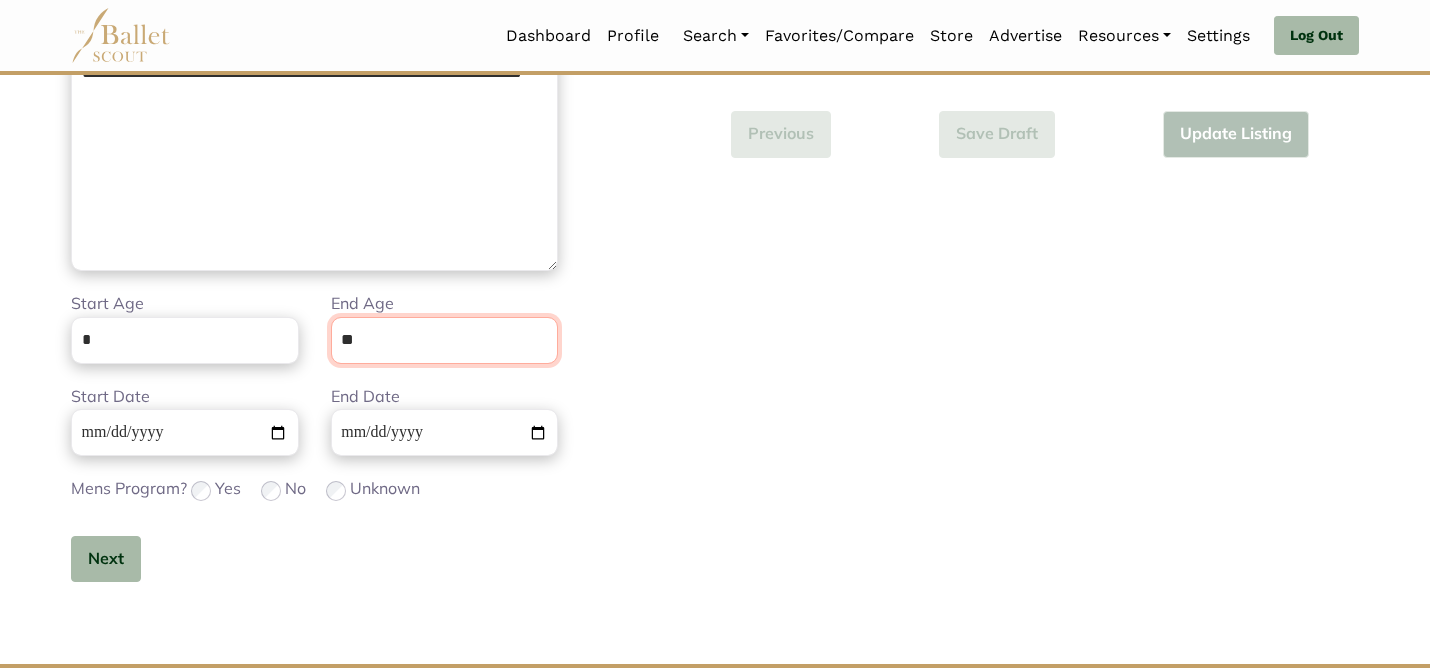 scroll, scrollTop: 505, scrollLeft: 0, axis: vertical 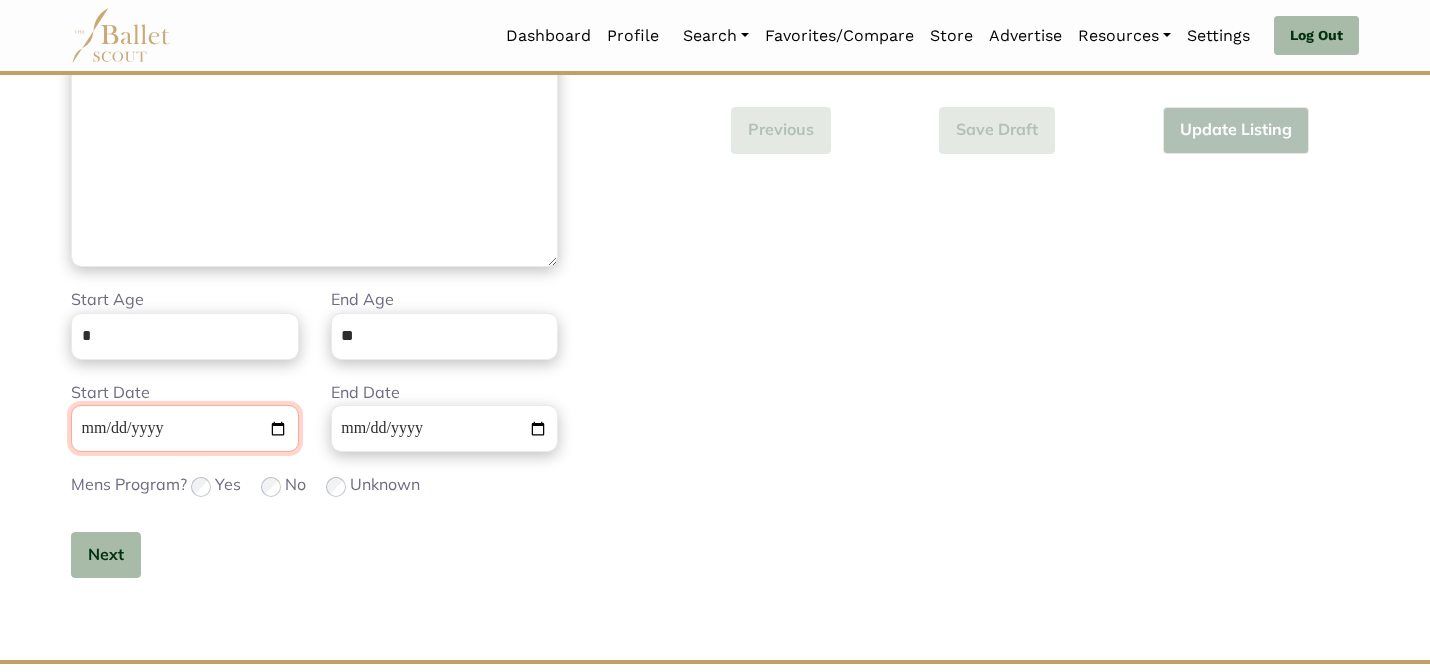 type 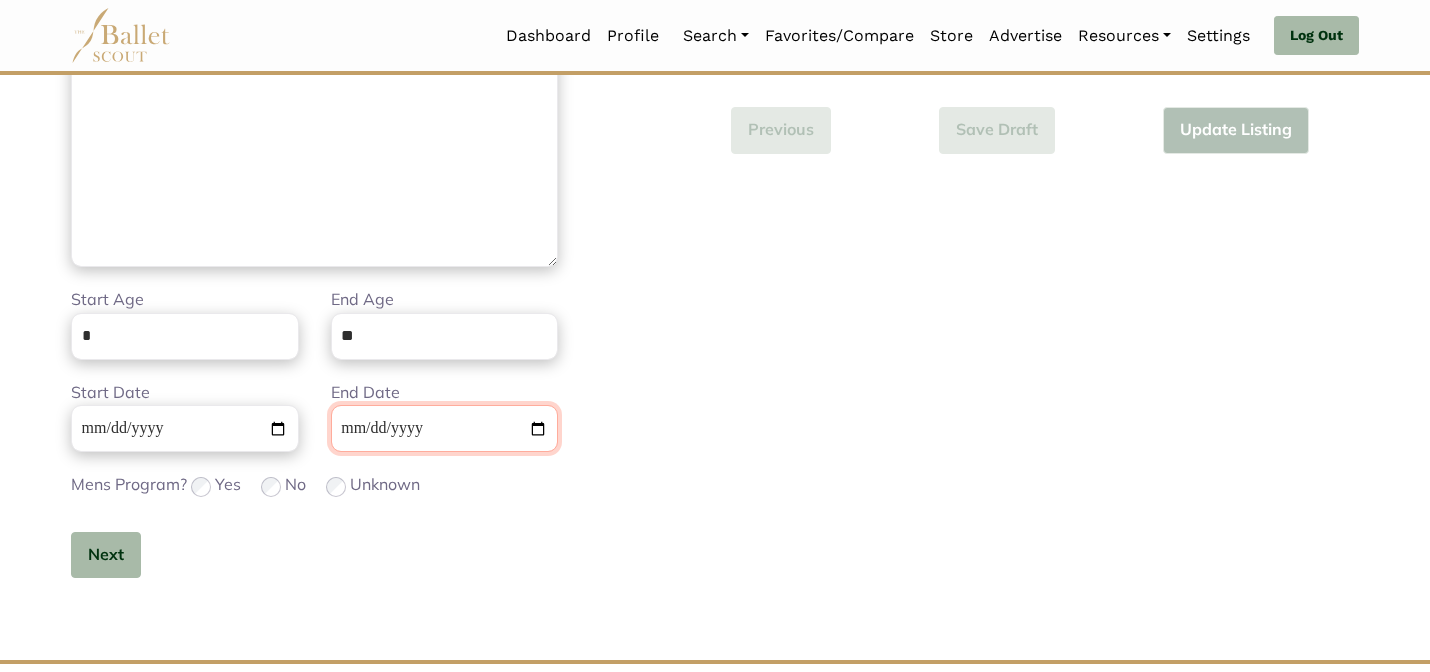 type 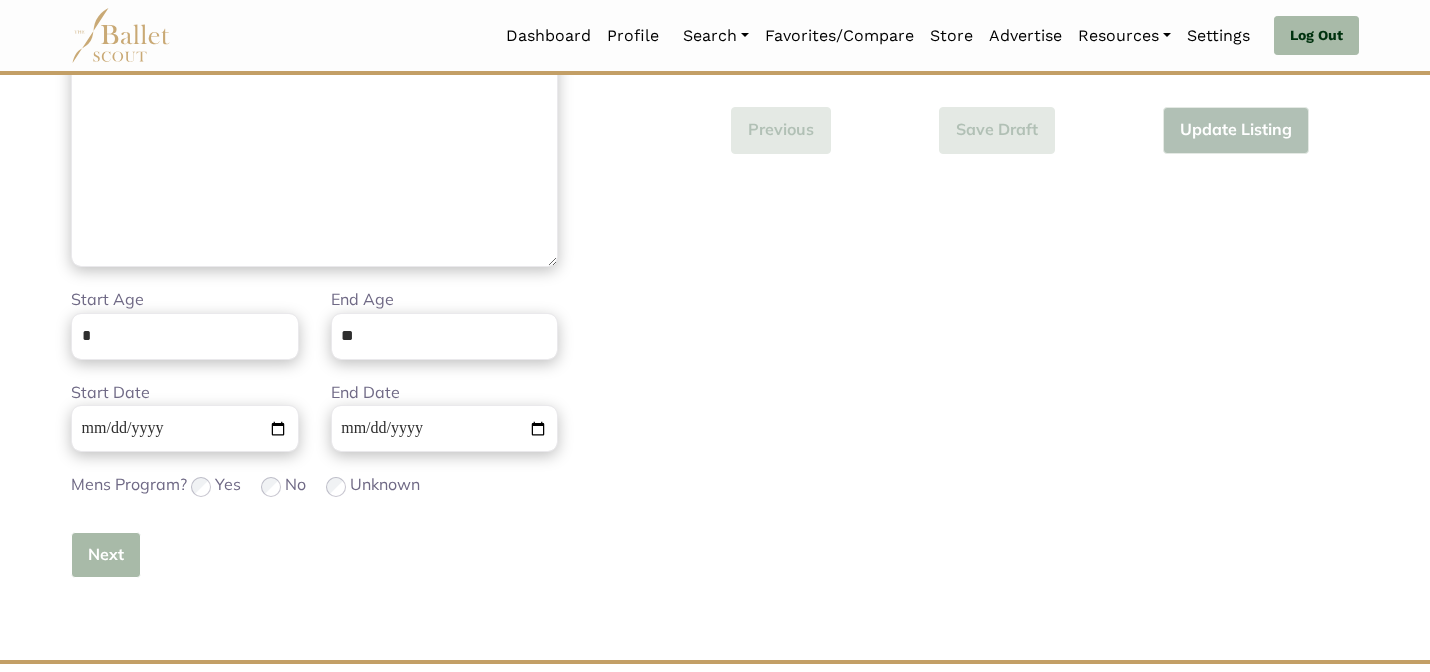 click on "Next" at bounding box center (106, 555) 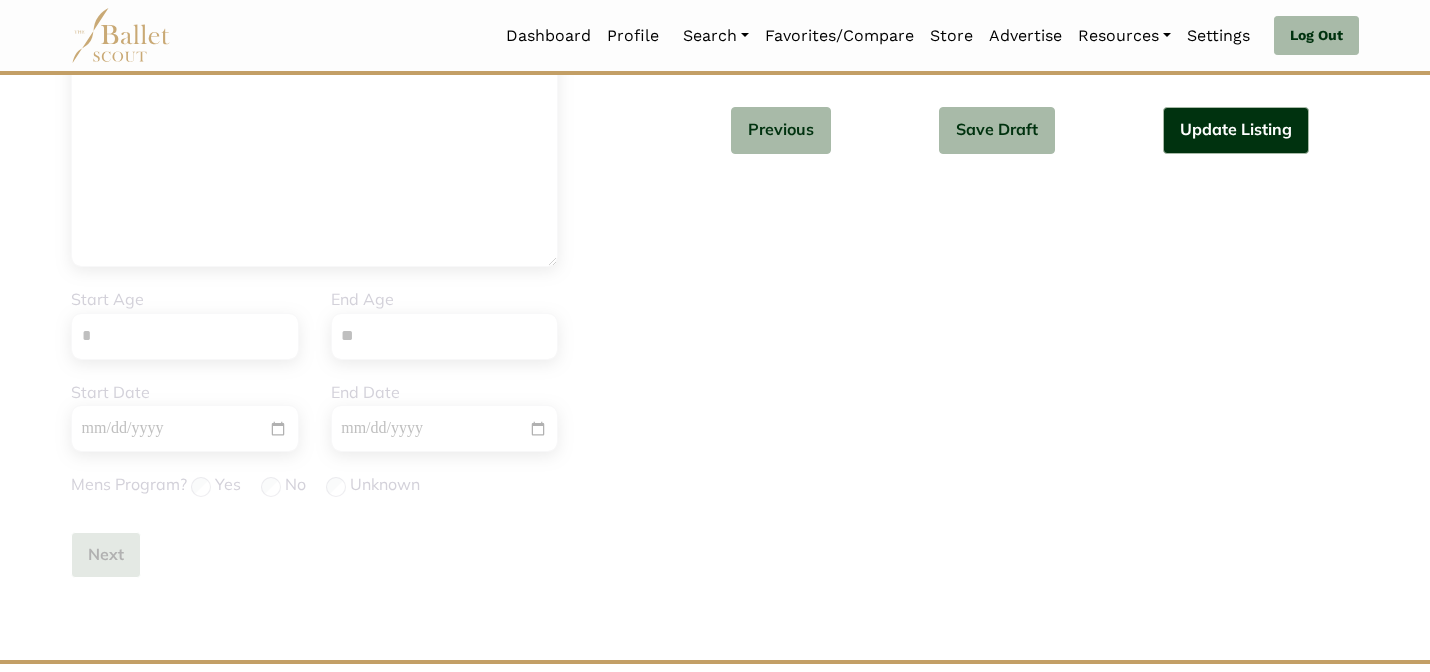 type 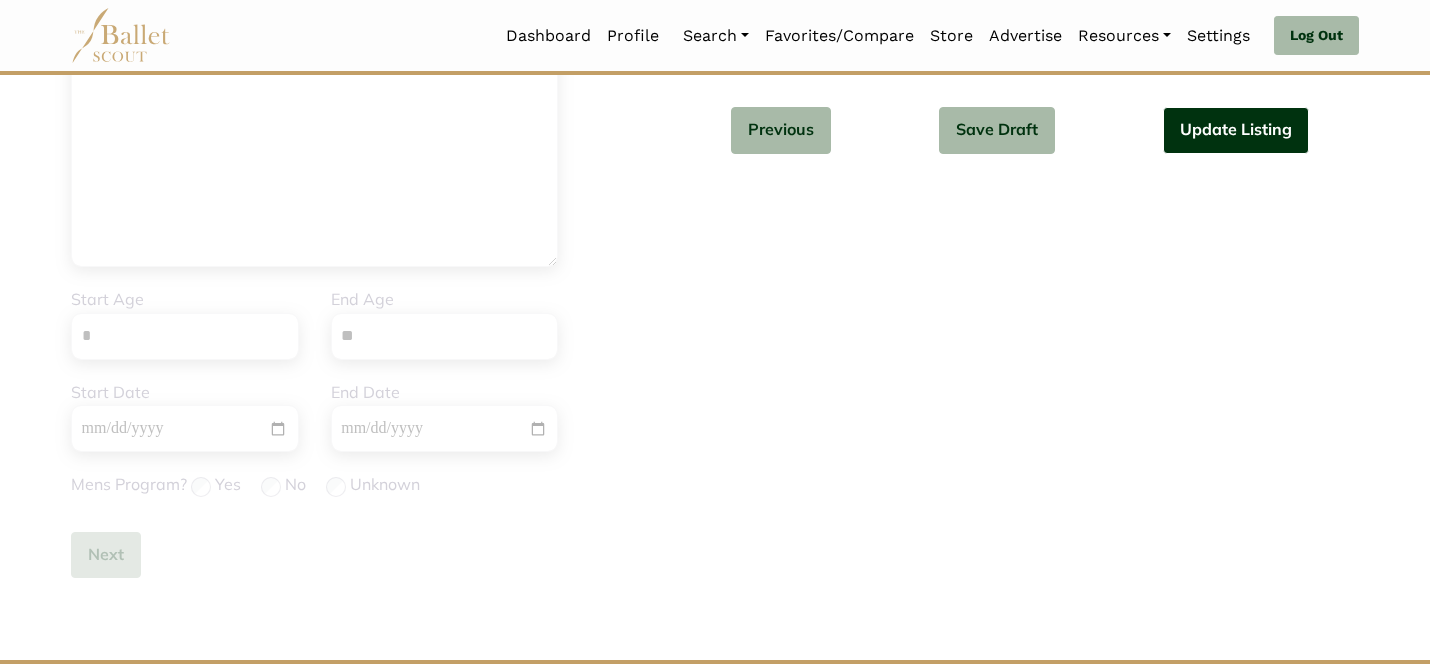 click on "Update Listing" at bounding box center (1236, 130) 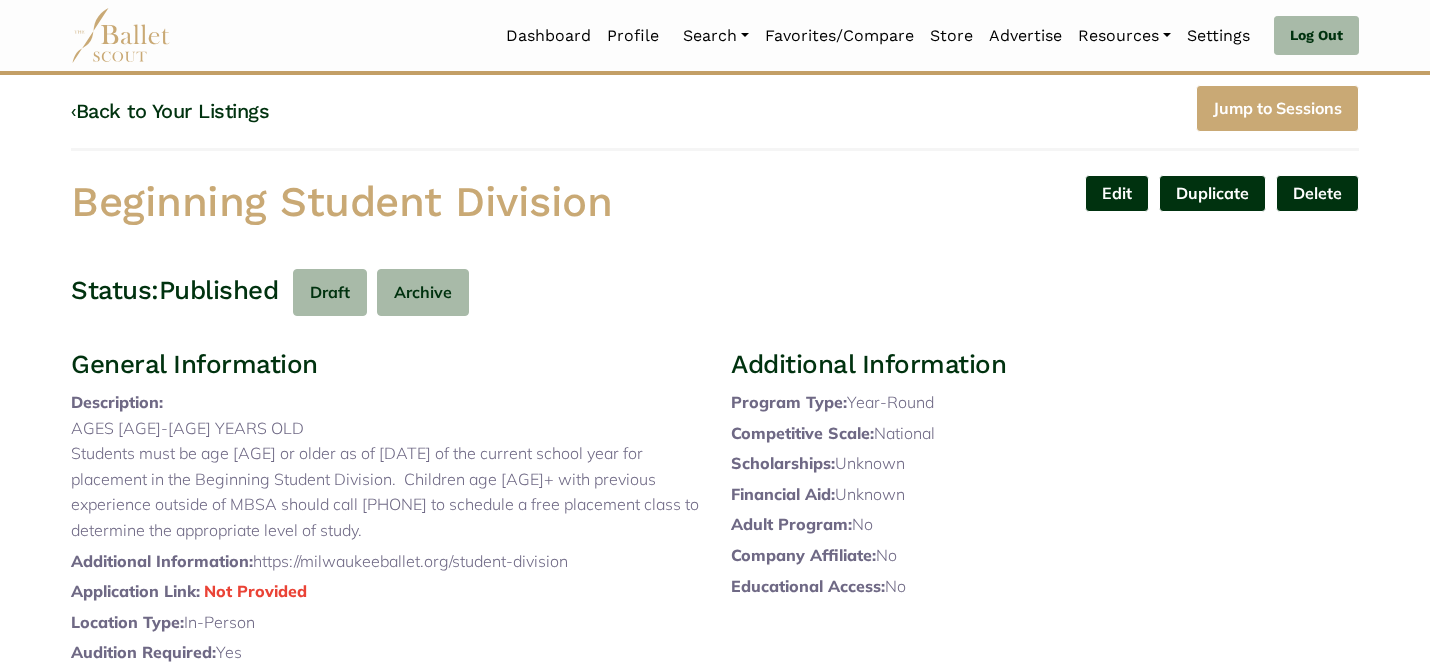 scroll, scrollTop: 672, scrollLeft: 0, axis: vertical 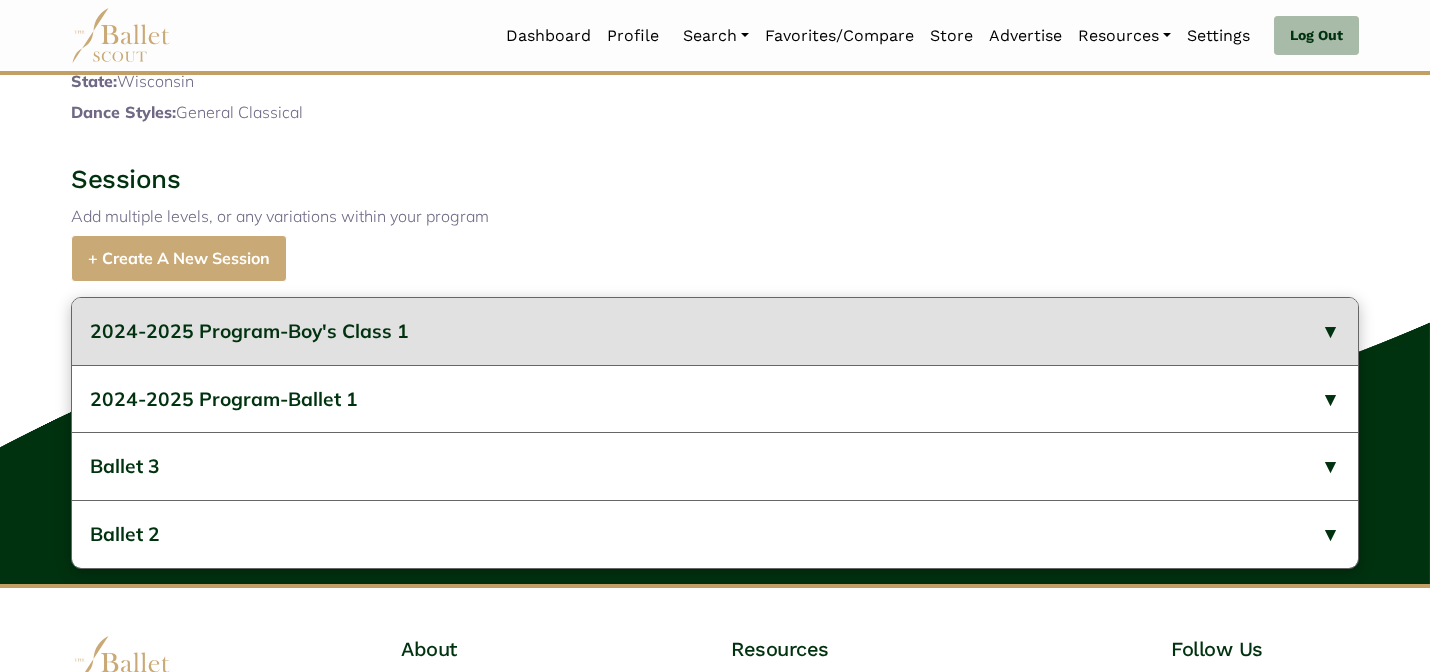 click on "2024-2025 Program-Boy's Class 1" at bounding box center (715, 331) 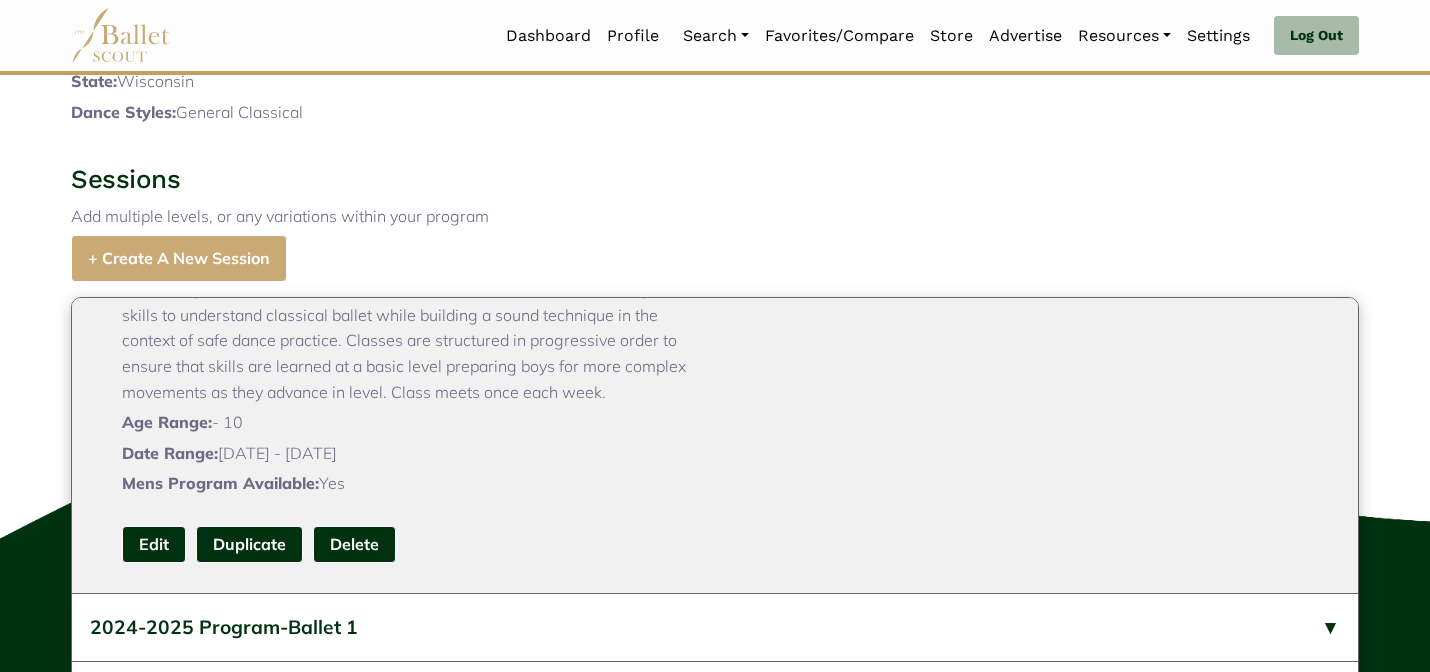 scroll, scrollTop: 262, scrollLeft: 0, axis: vertical 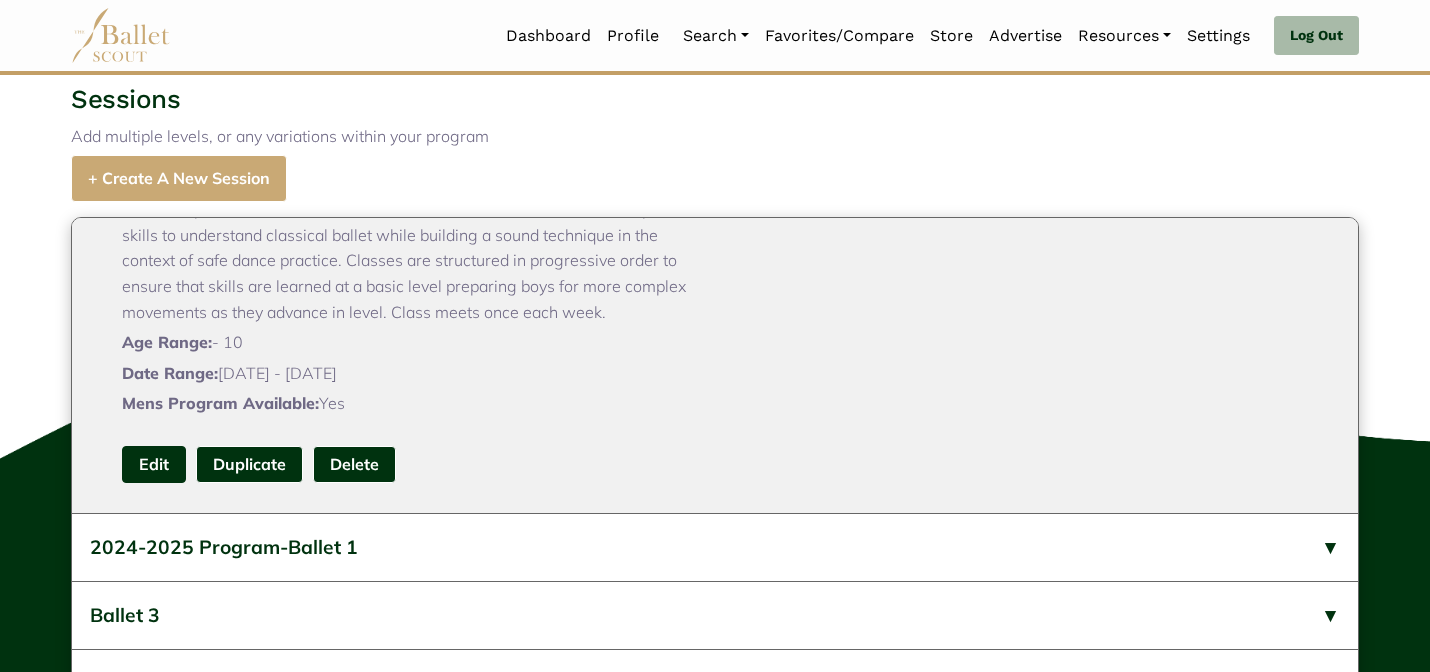 click on "Edit" at bounding box center [154, 464] 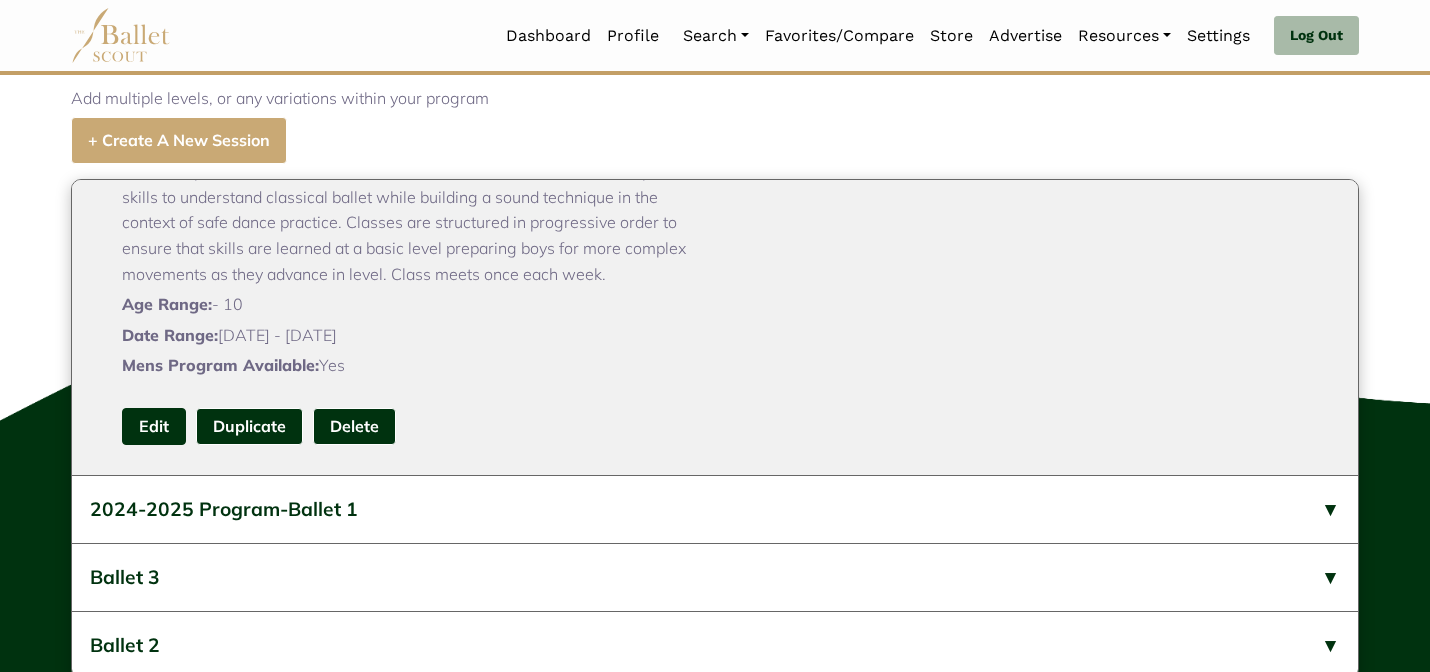 scroll, scrollTop: 792, scrollLeft: 0, axis: vertical 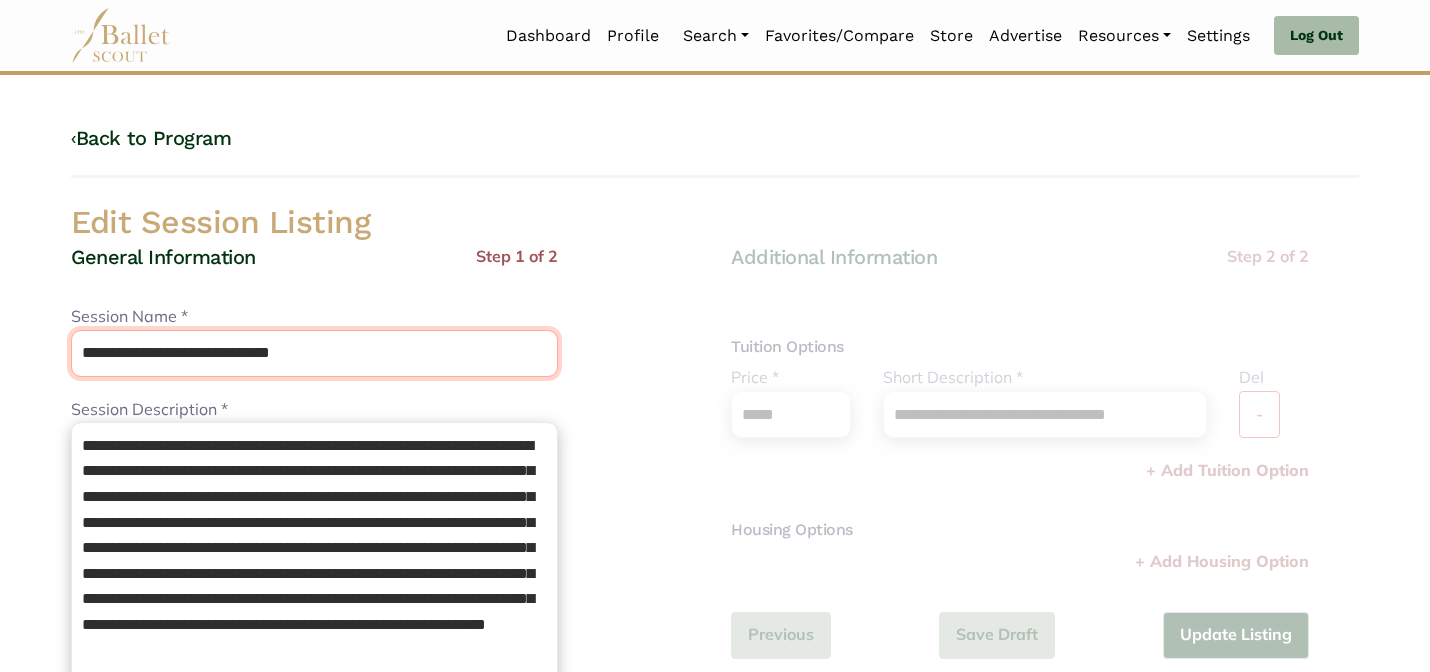 drag, startPoint x: 245, startPoint y: 353, endPoint x: 224, endPoint y: 311, distance: 46.957428 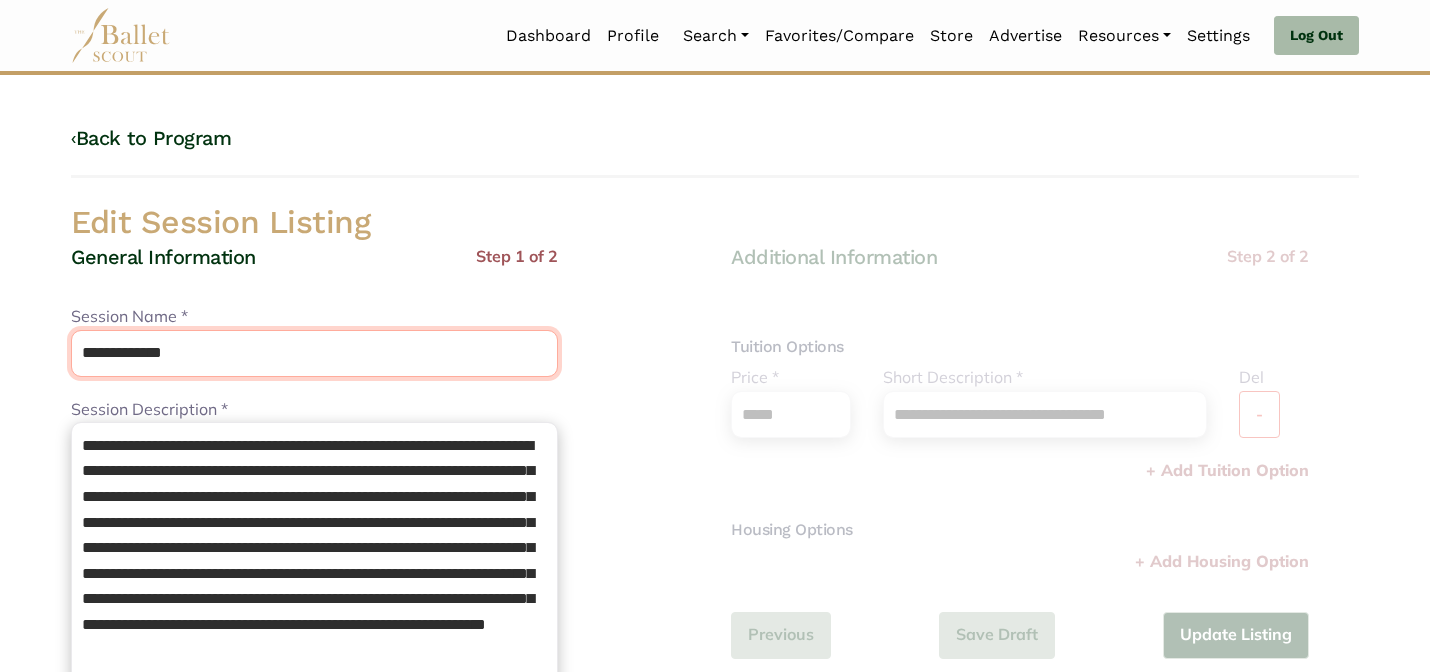 type on "**********" 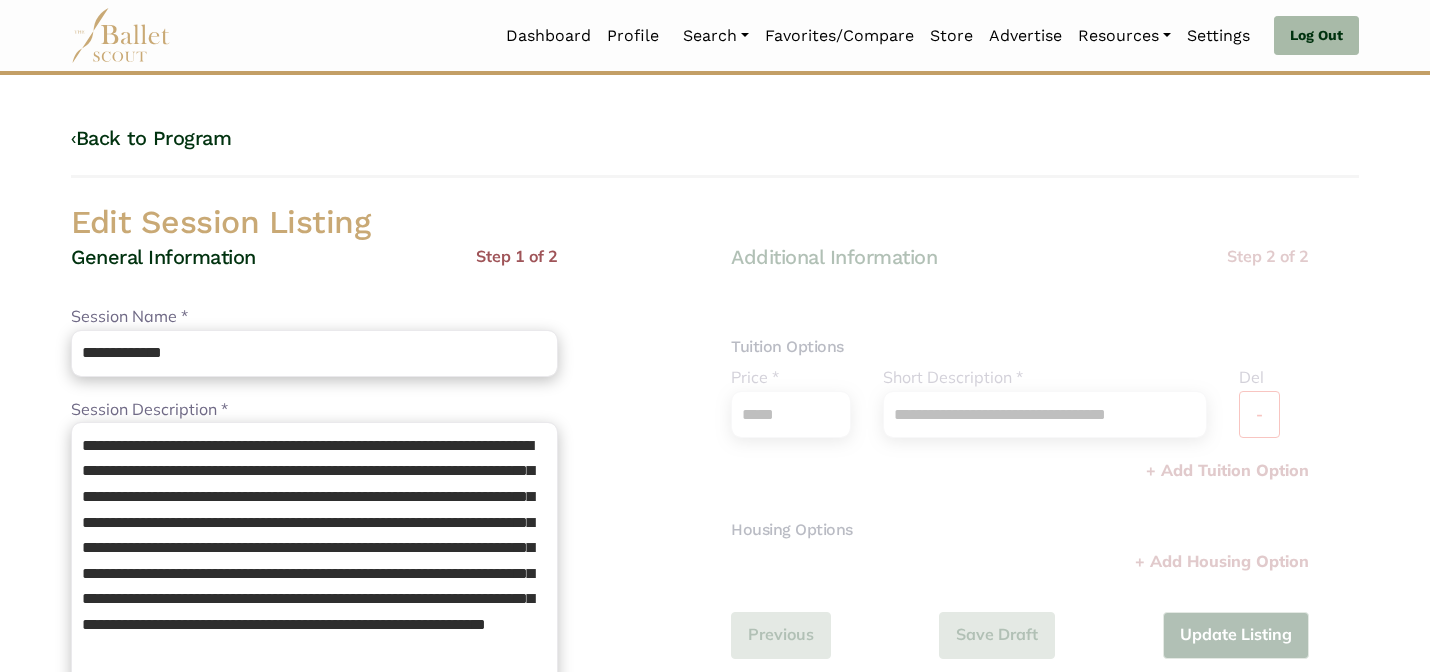 click on "Edit Session Listing" at bounding box center (715, 223) 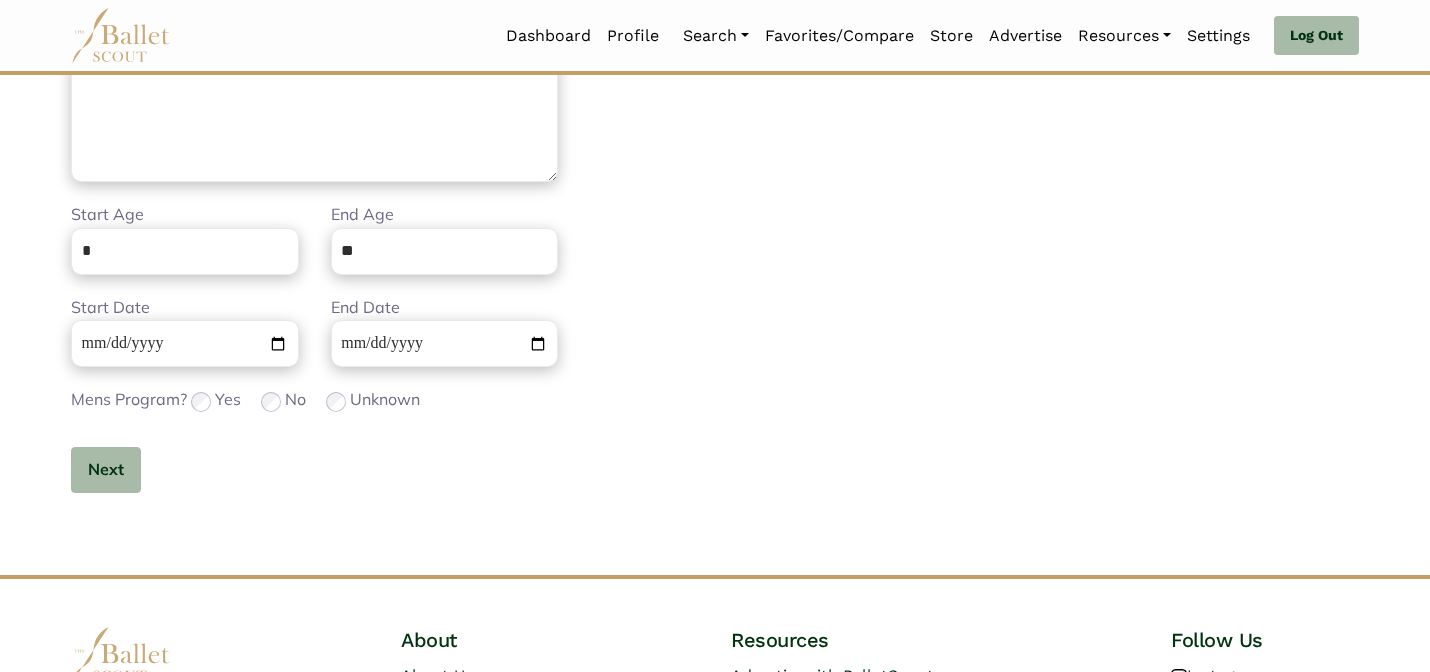 scroll, scrollTop: 632, scrollLeft: 0, axis: vertical 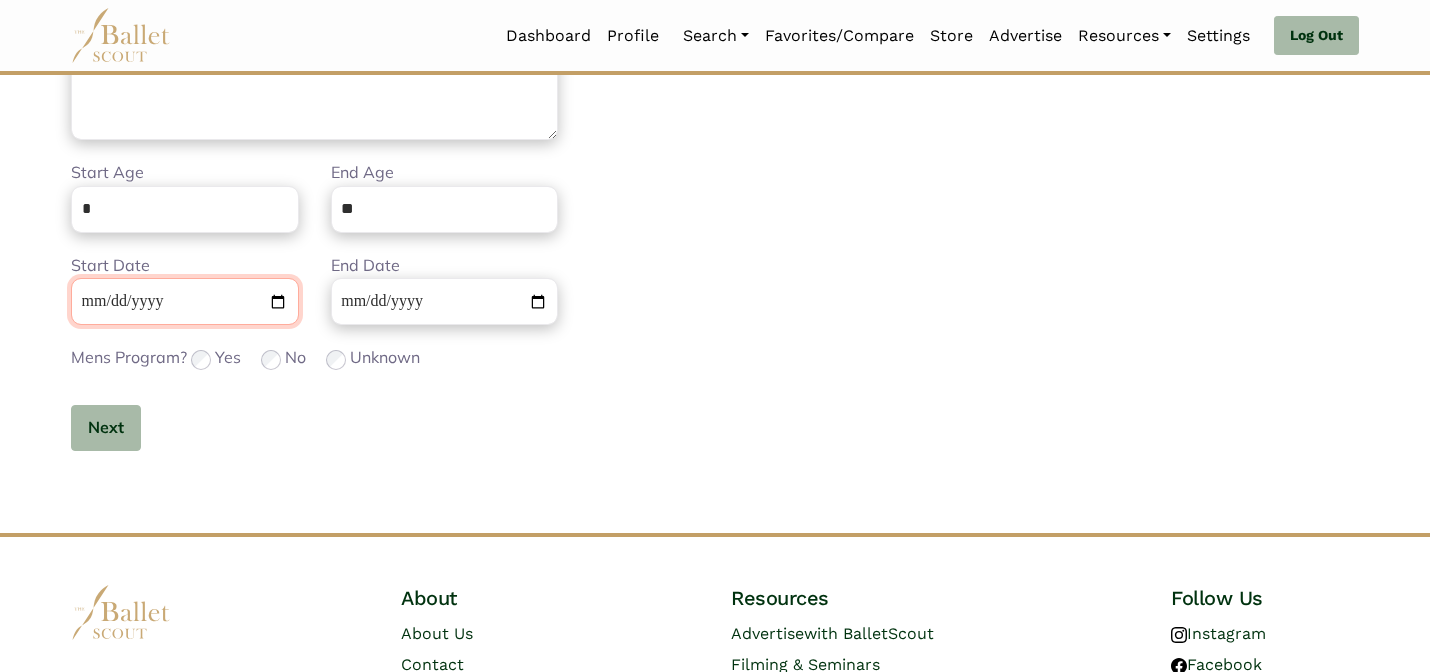 click on "**********" at bounding box center [185, 301] 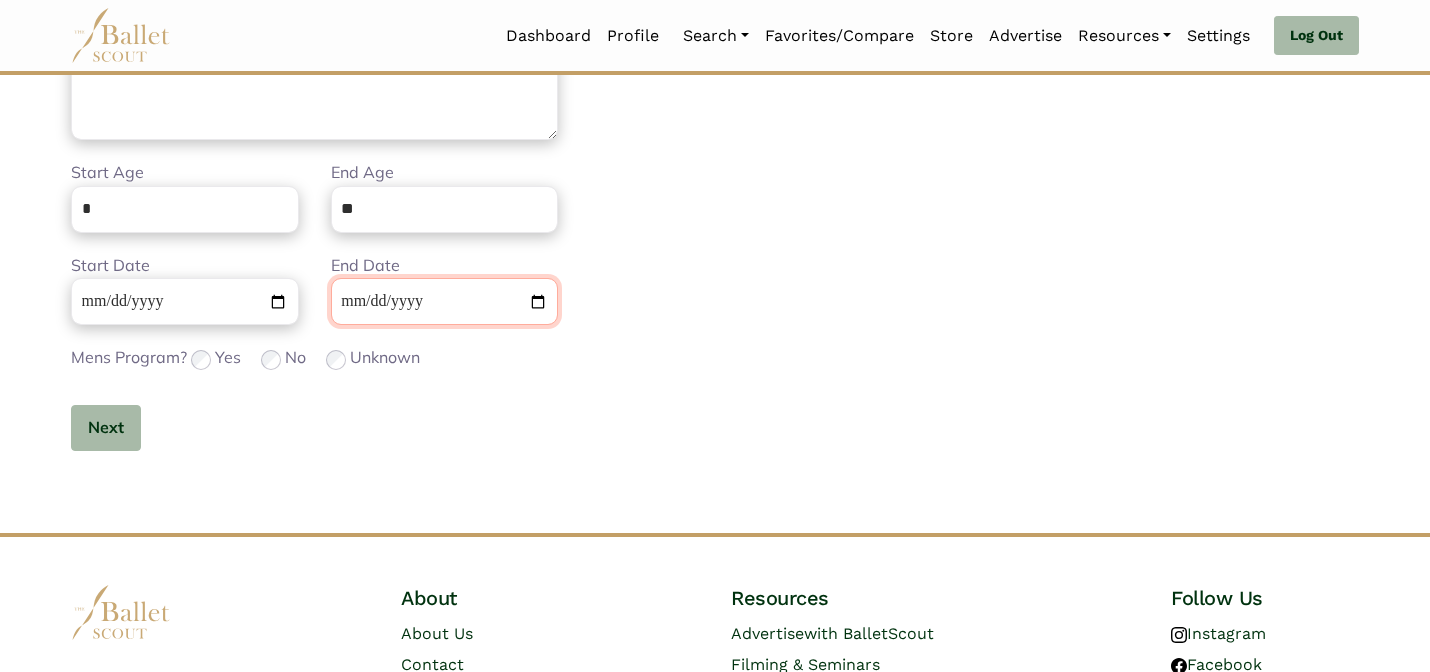 type 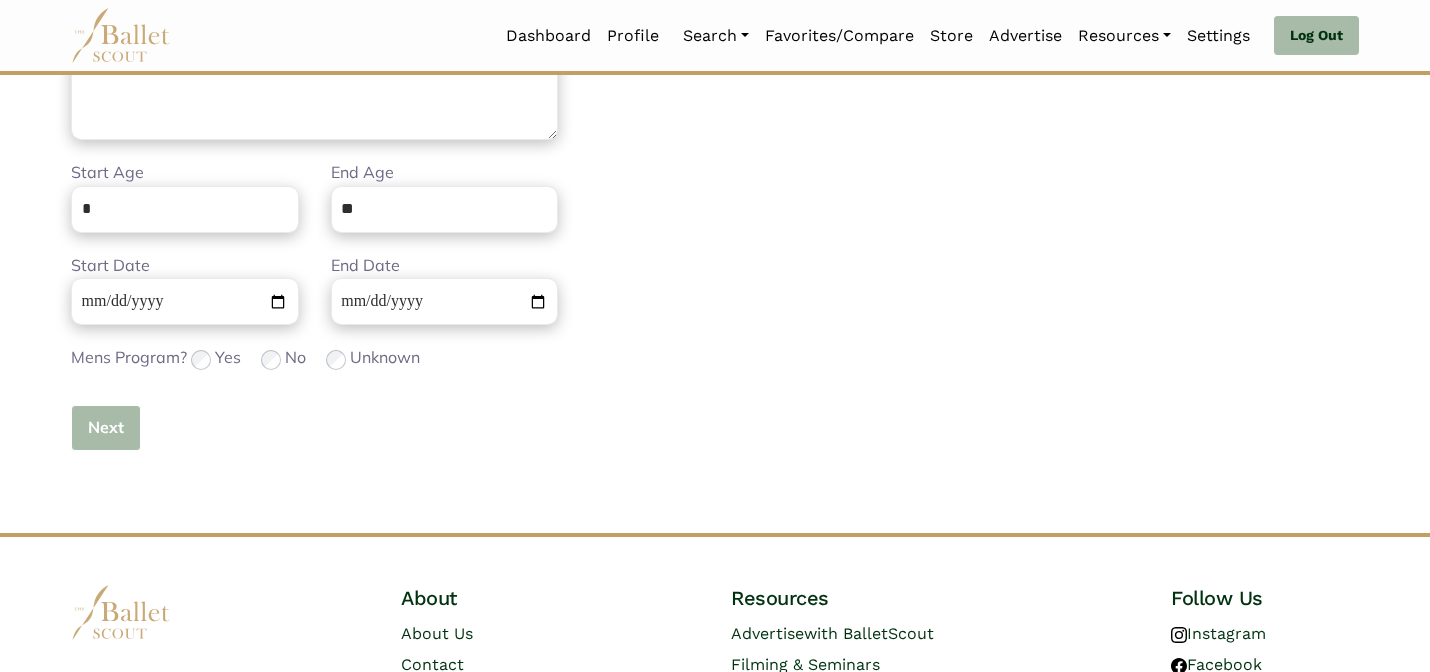 click on "Next" at bounding box center (106, 428) 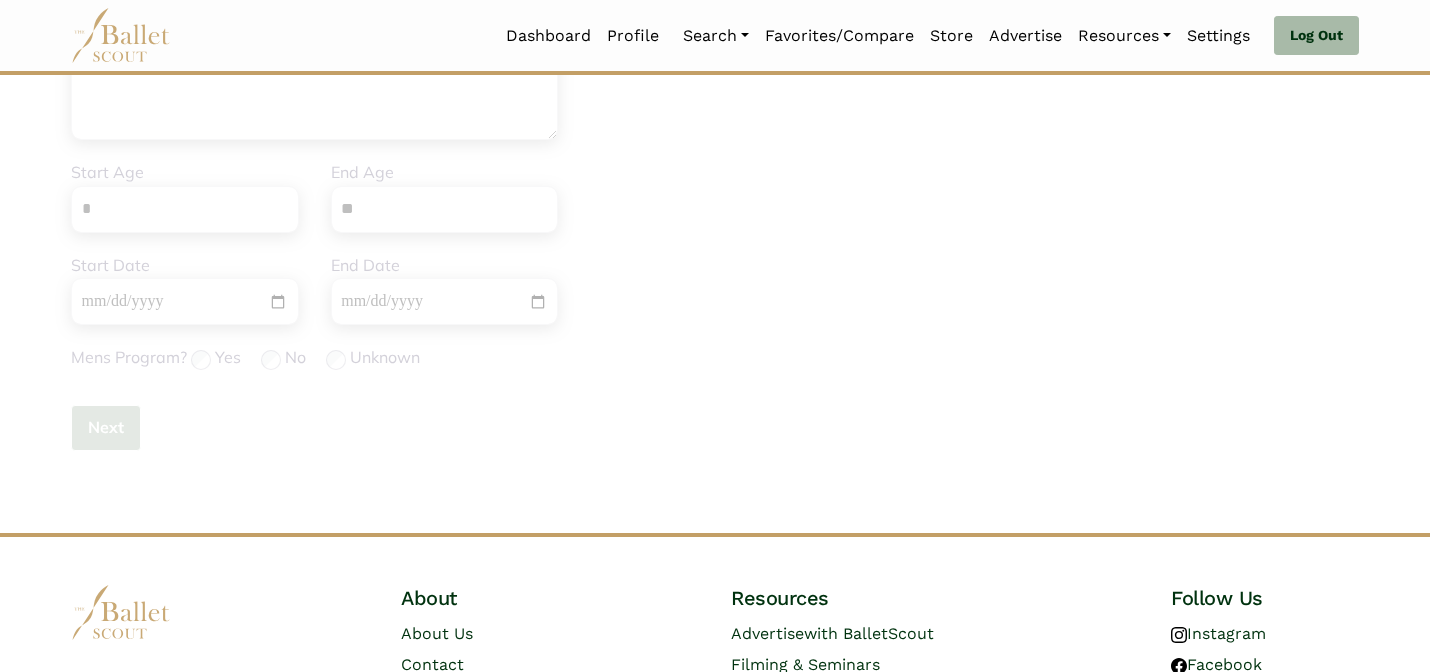 type 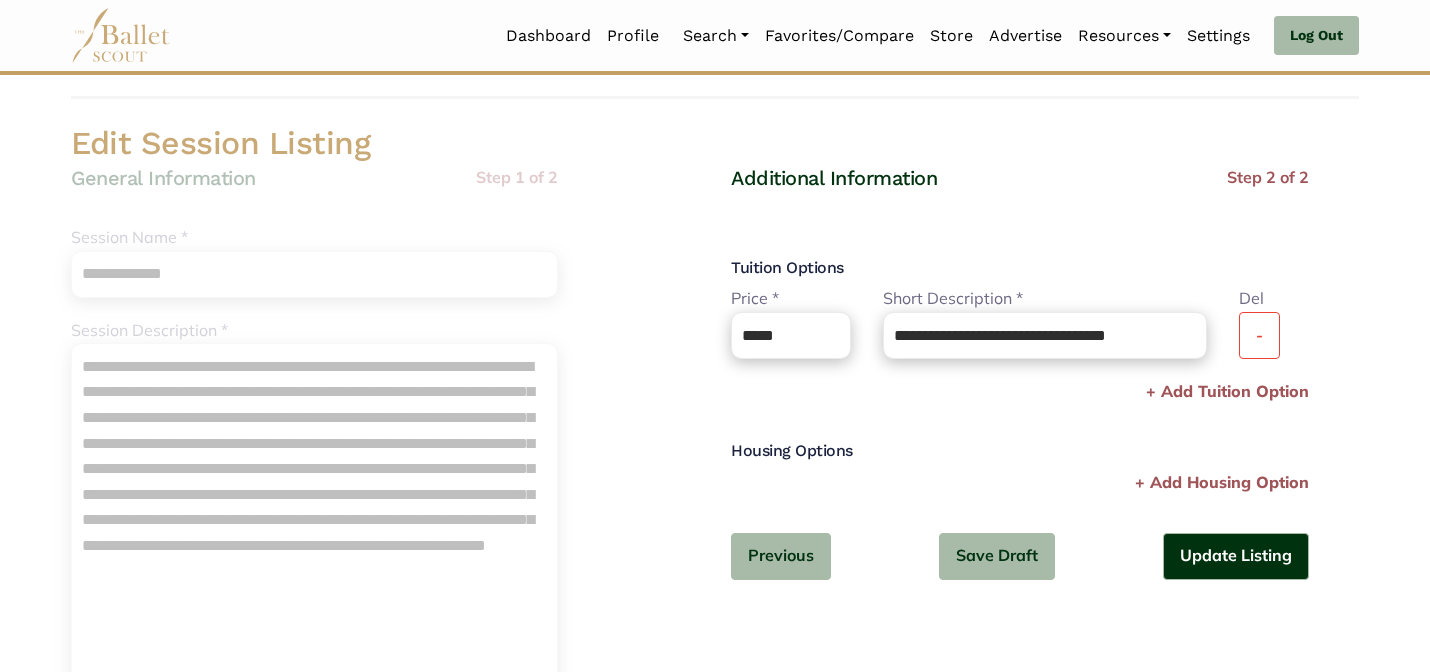 scroll, scrollTop: 120, scrollLeft: 0, axis: vertical 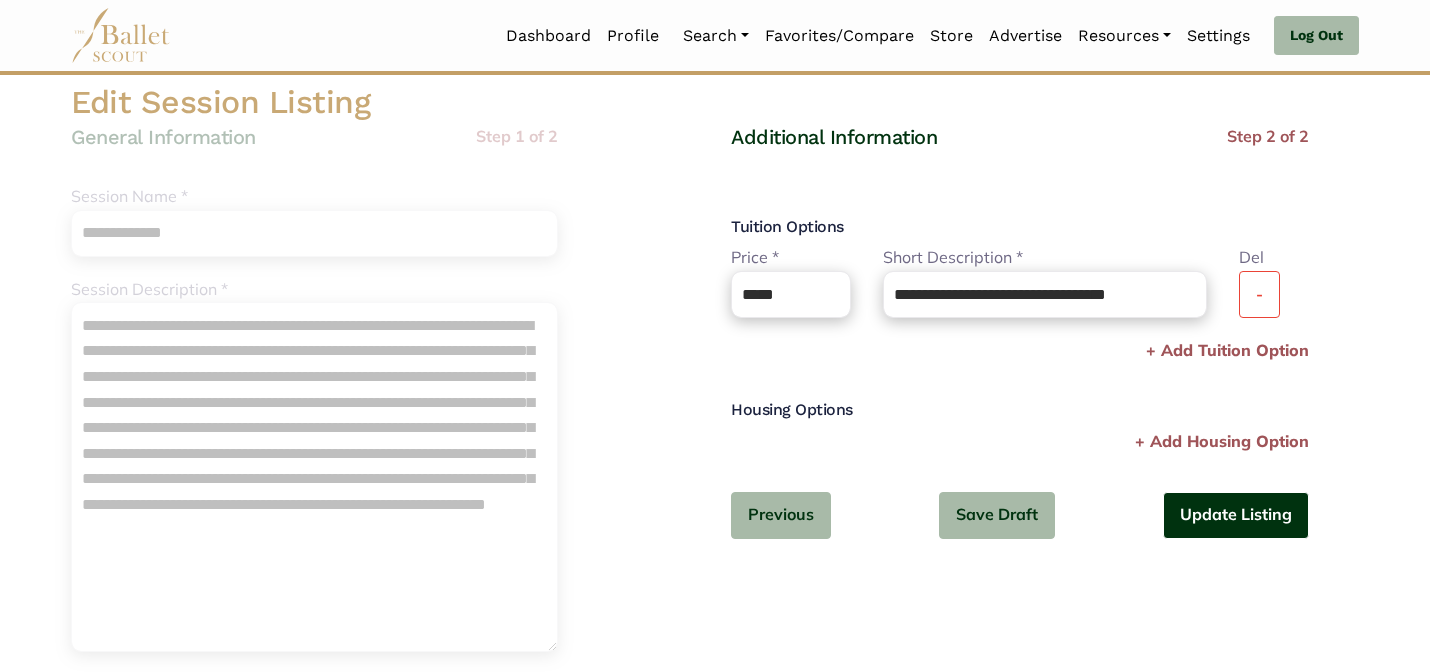 click on "Update Listing" at bounding box center (1236, 515) 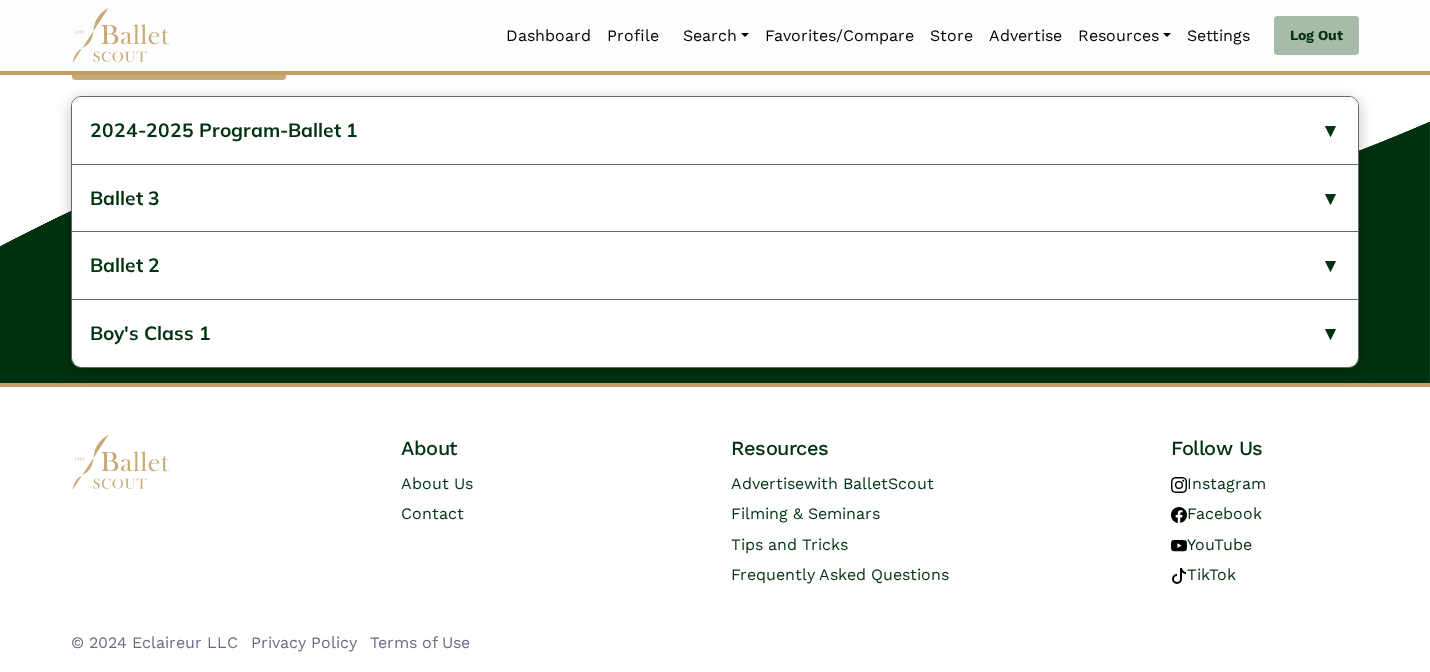 scroll, scrollTop: 950, scrollLeft: 0, axis: vertical 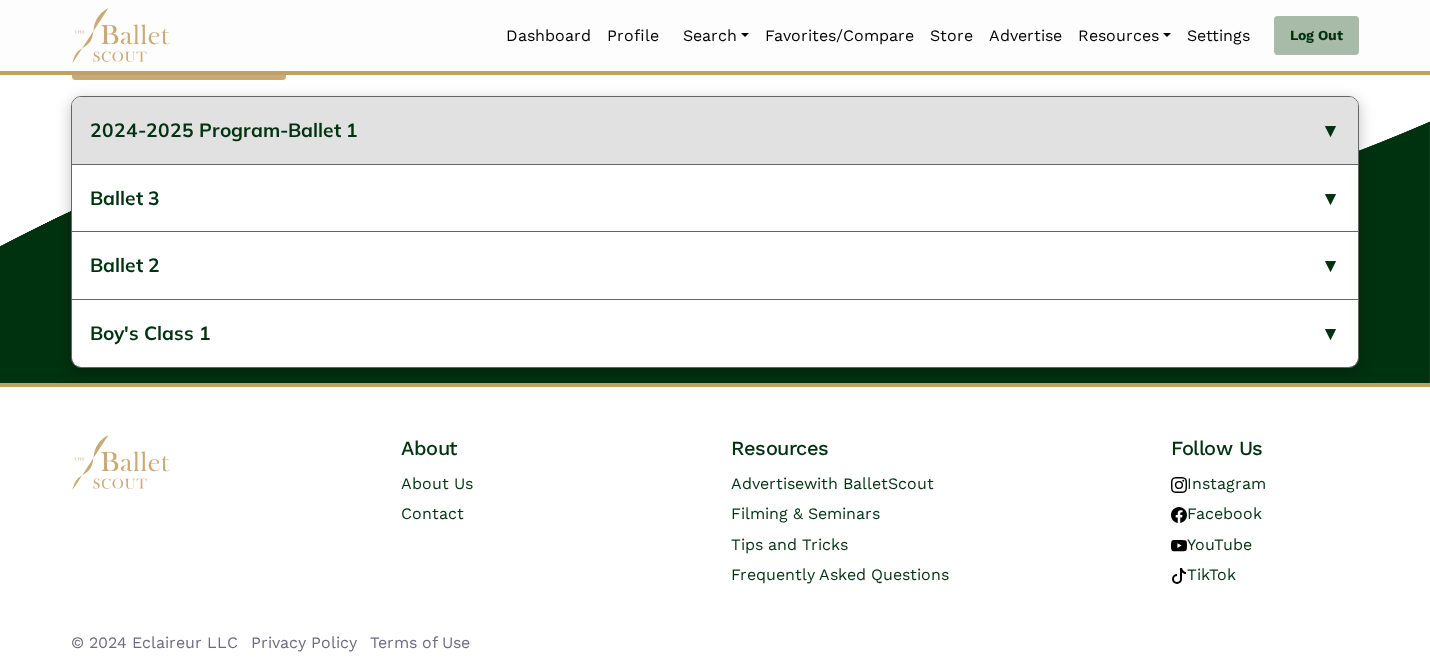 click on "2024-2025 Program-Ballet 1" at bounding box center [715, 130] 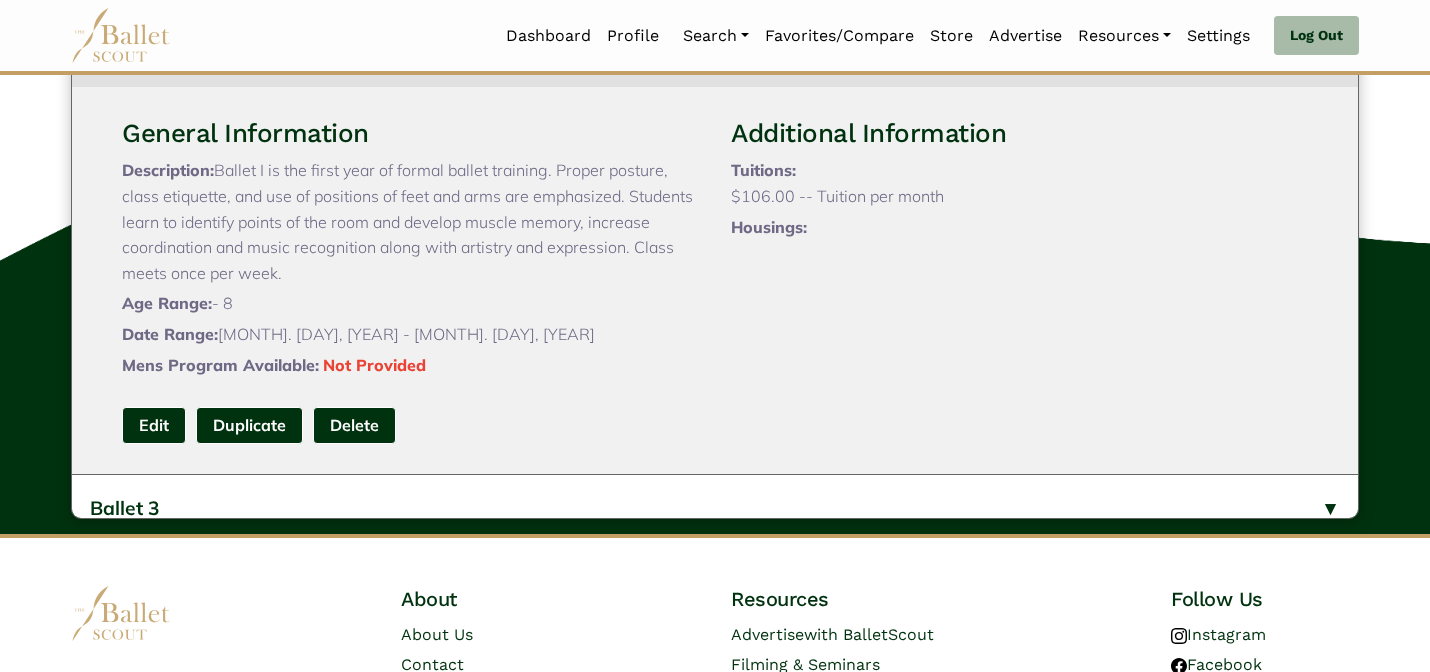 type 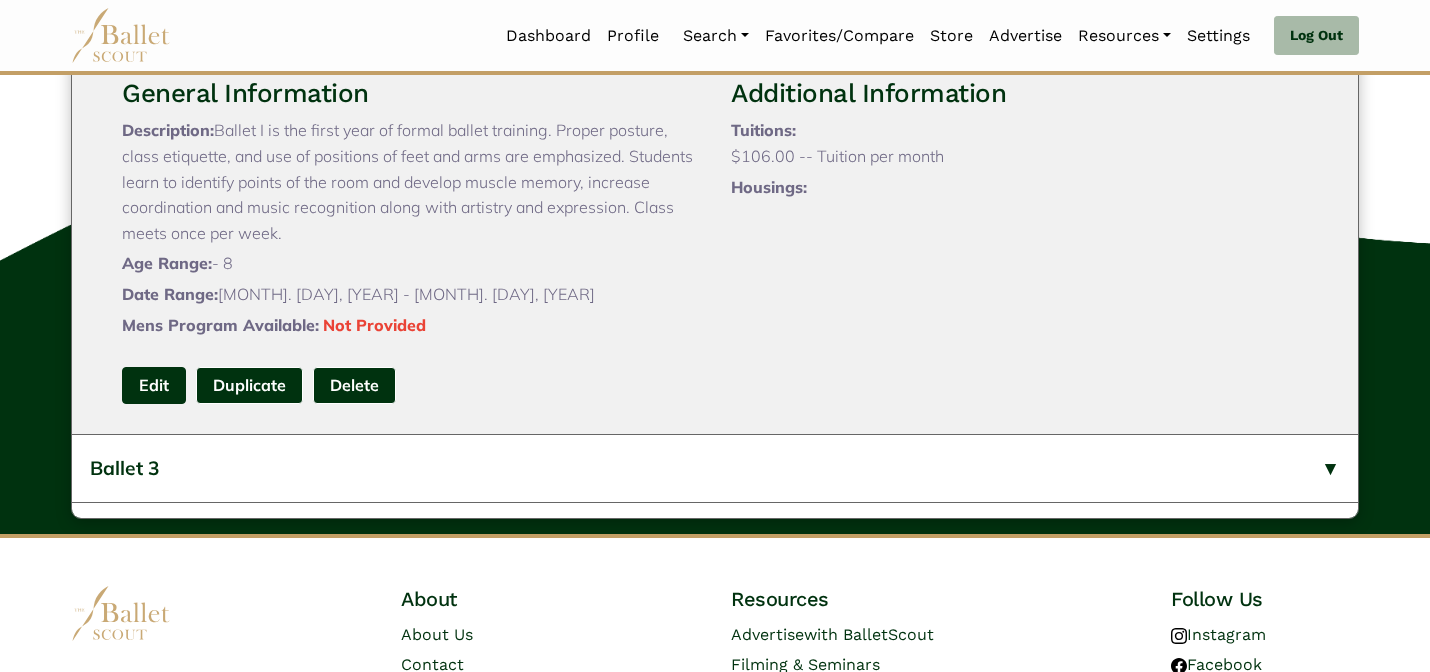 click on "Edit" at bounding box center (154, 385) 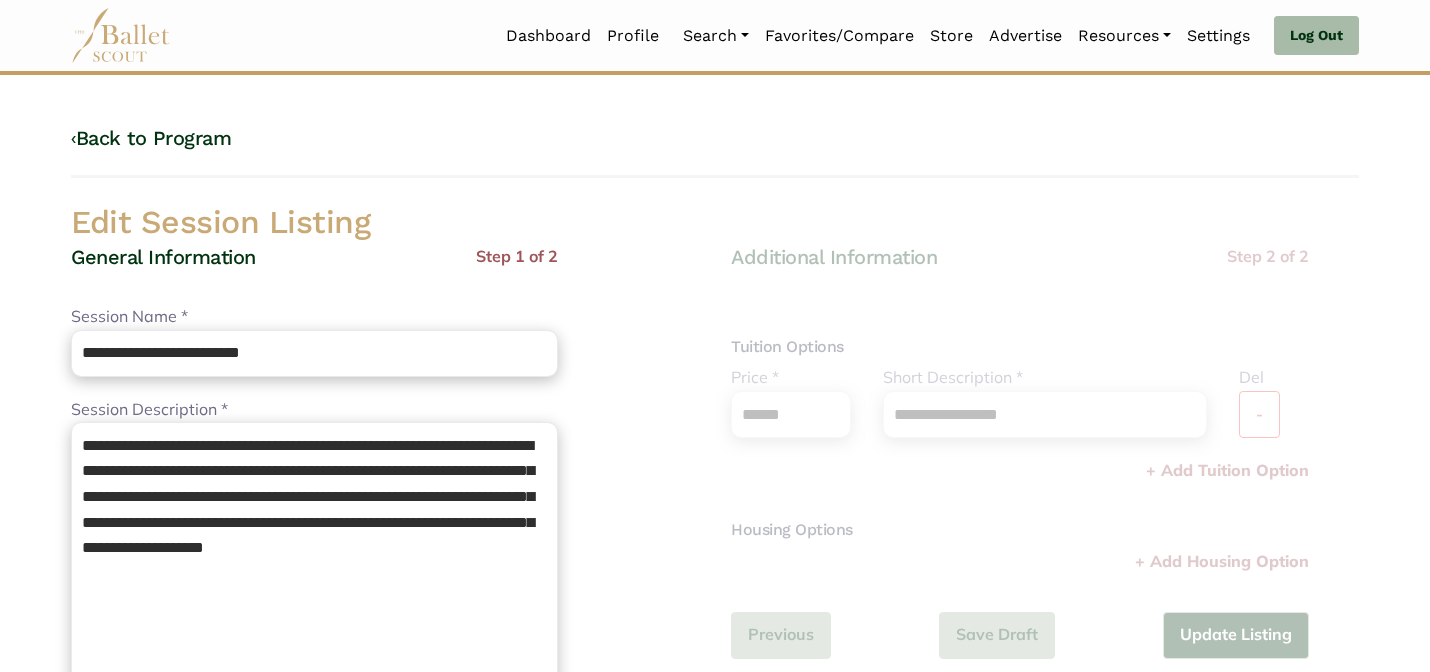 scroll, scrollTop: 0, scrollLeft: 0, axis: both 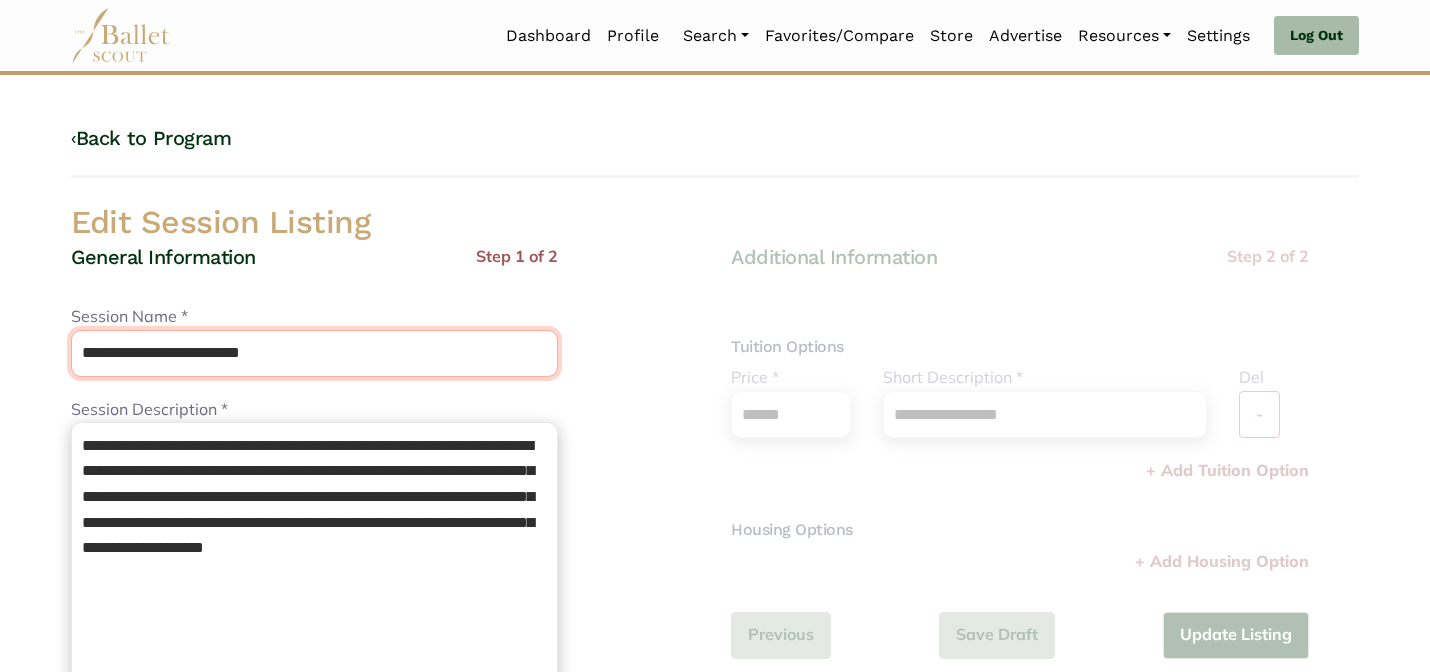 drag, startPoint x: 242, startPoint y: 362, endPoint x: 204, endPoint y: 308, distance: 66.0303 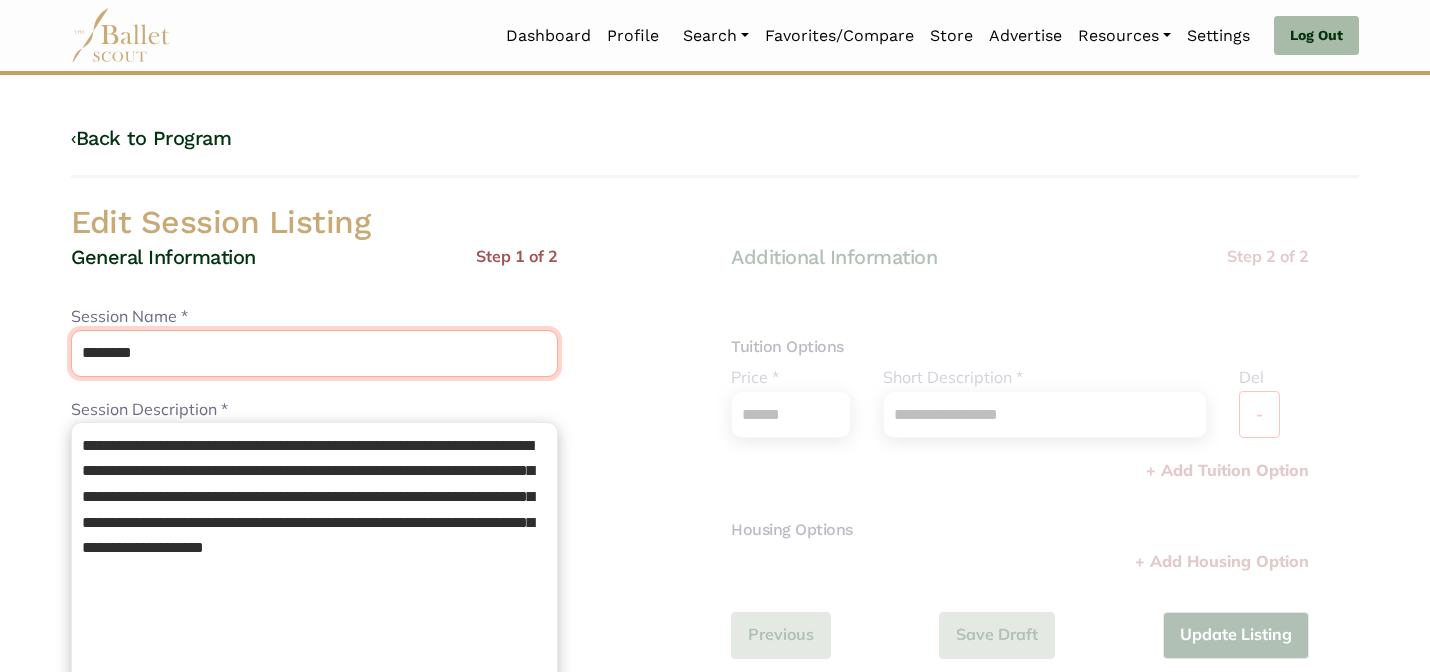 type on "********" 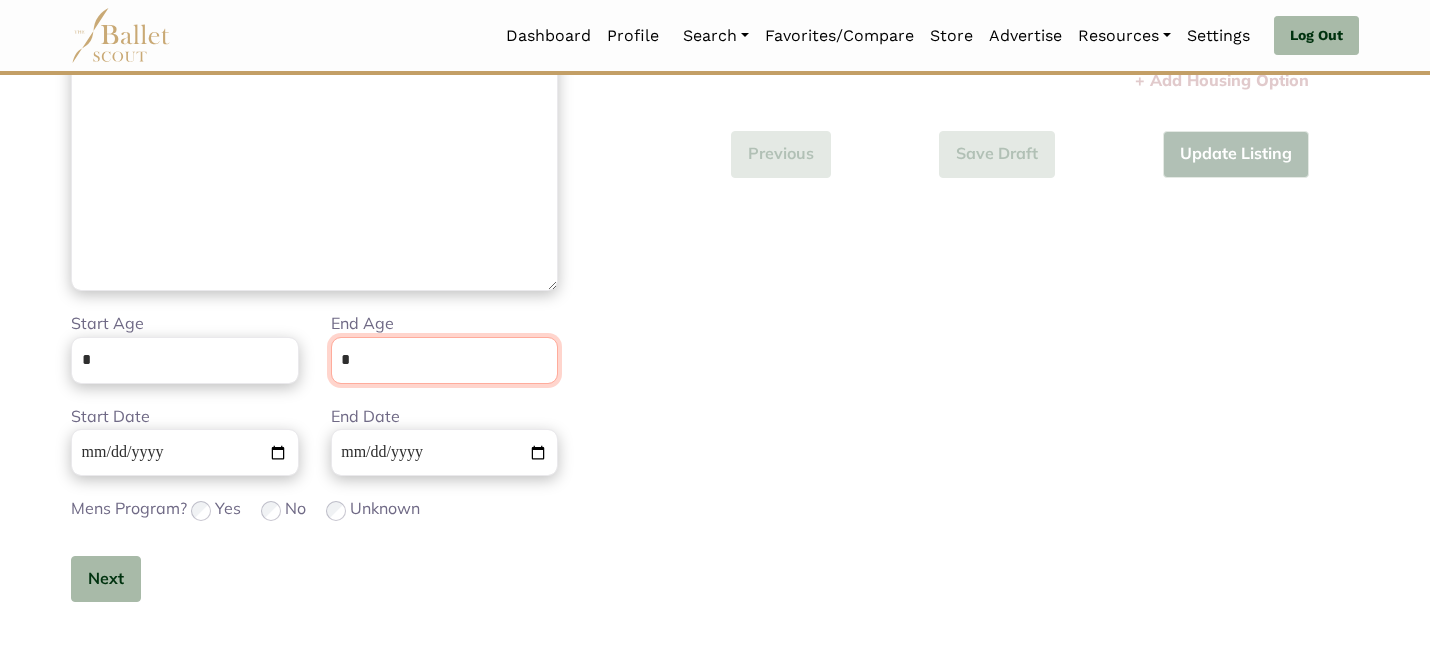 scroll, scrollTop: 505, scrollLeft: 0, axis: vertical 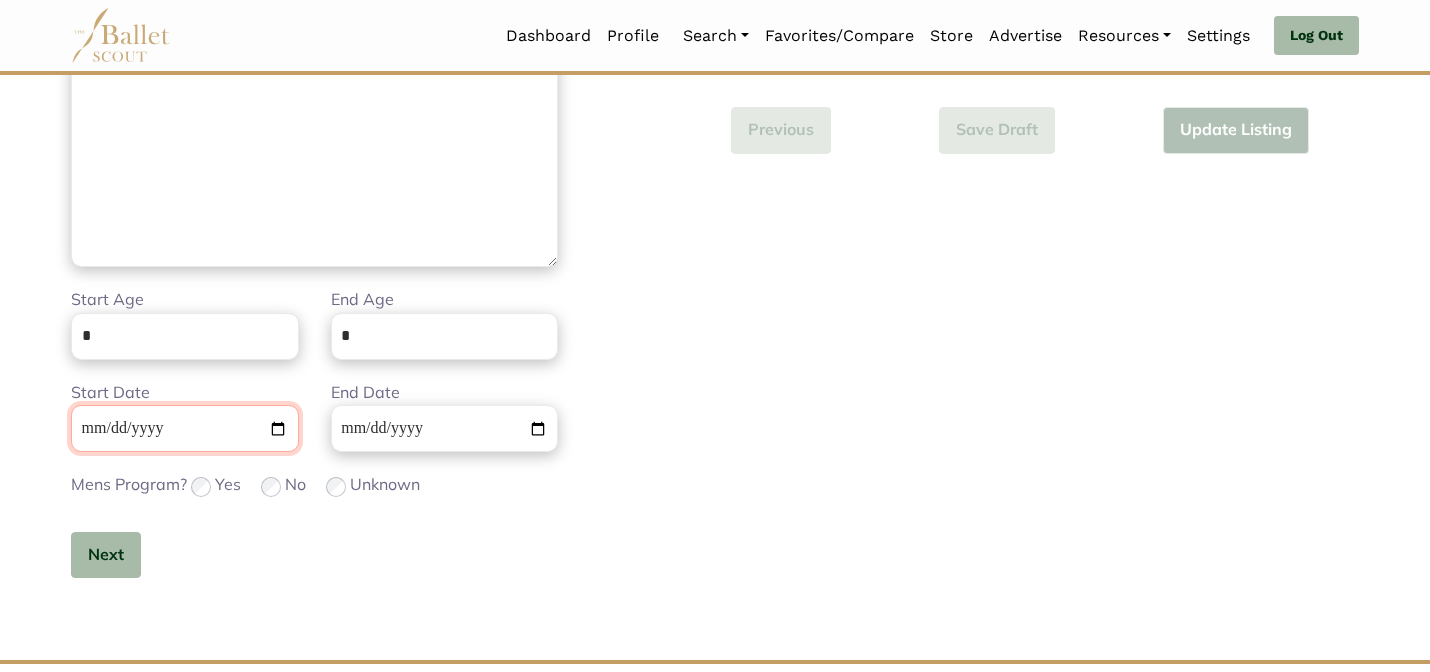type 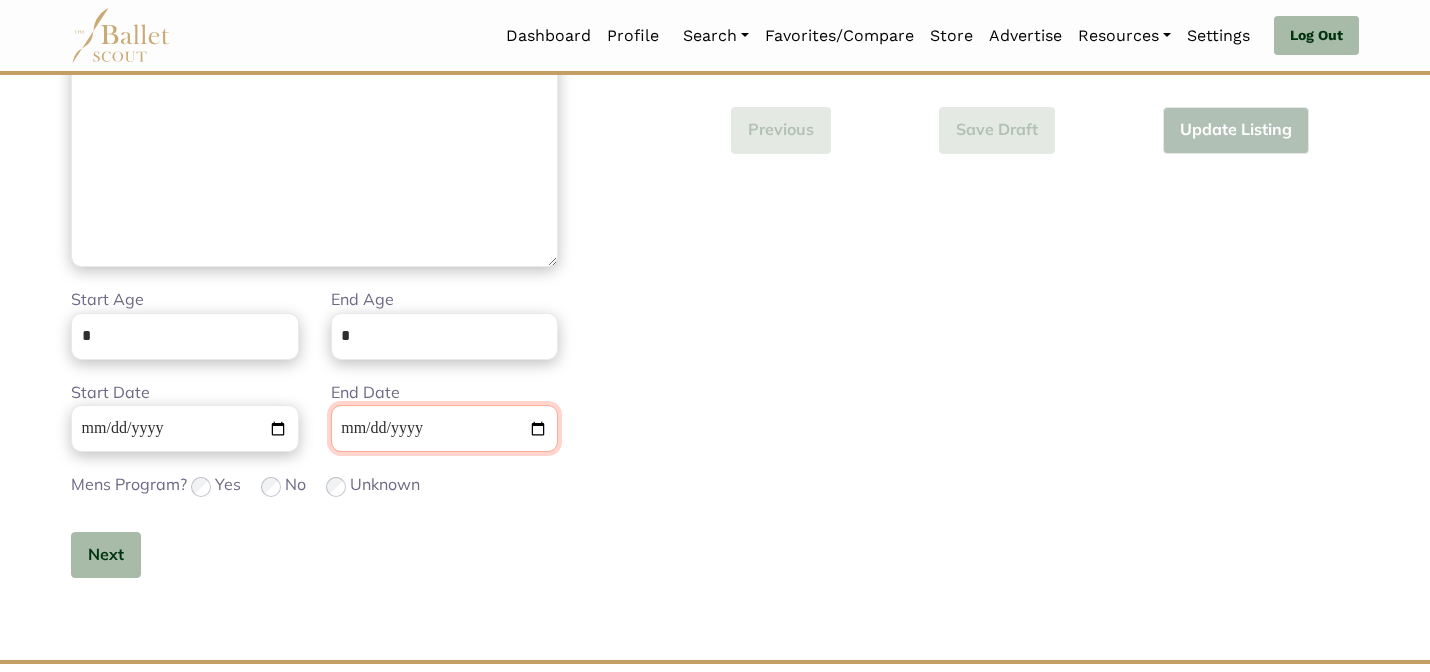 type 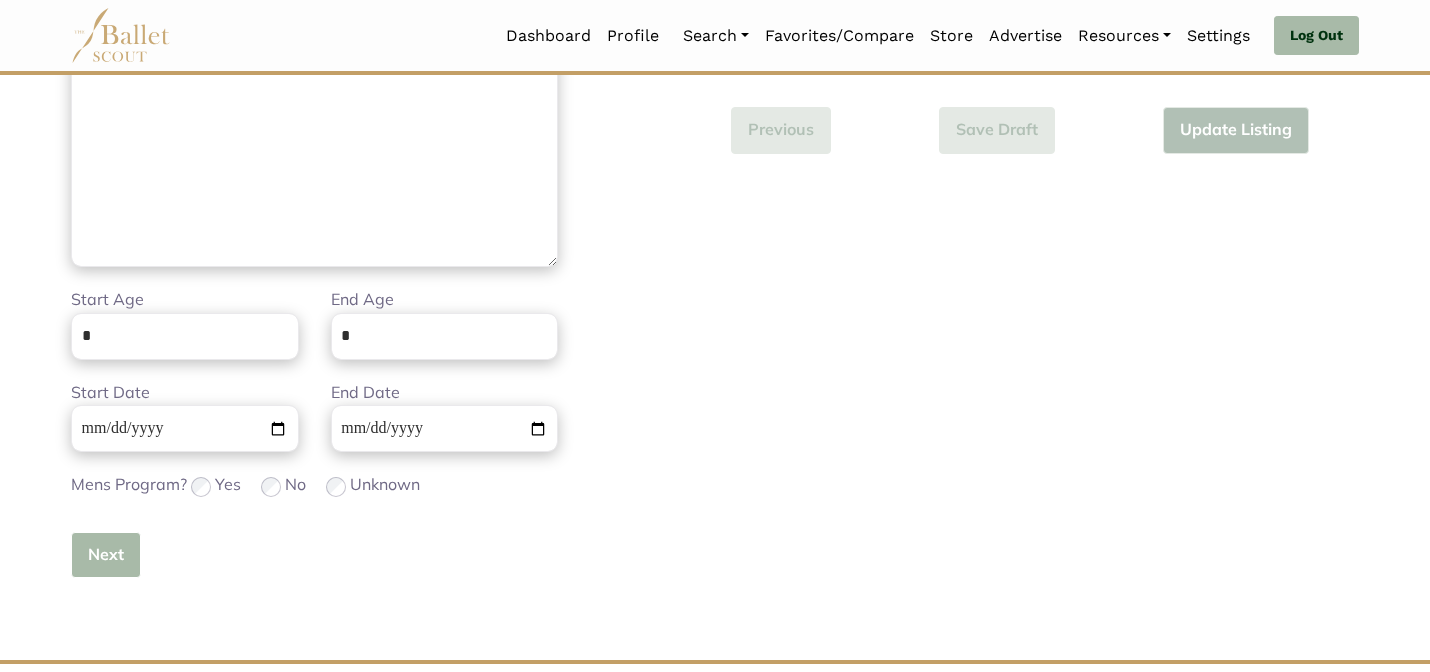 click on "Next" at bounding box center [106, 555] 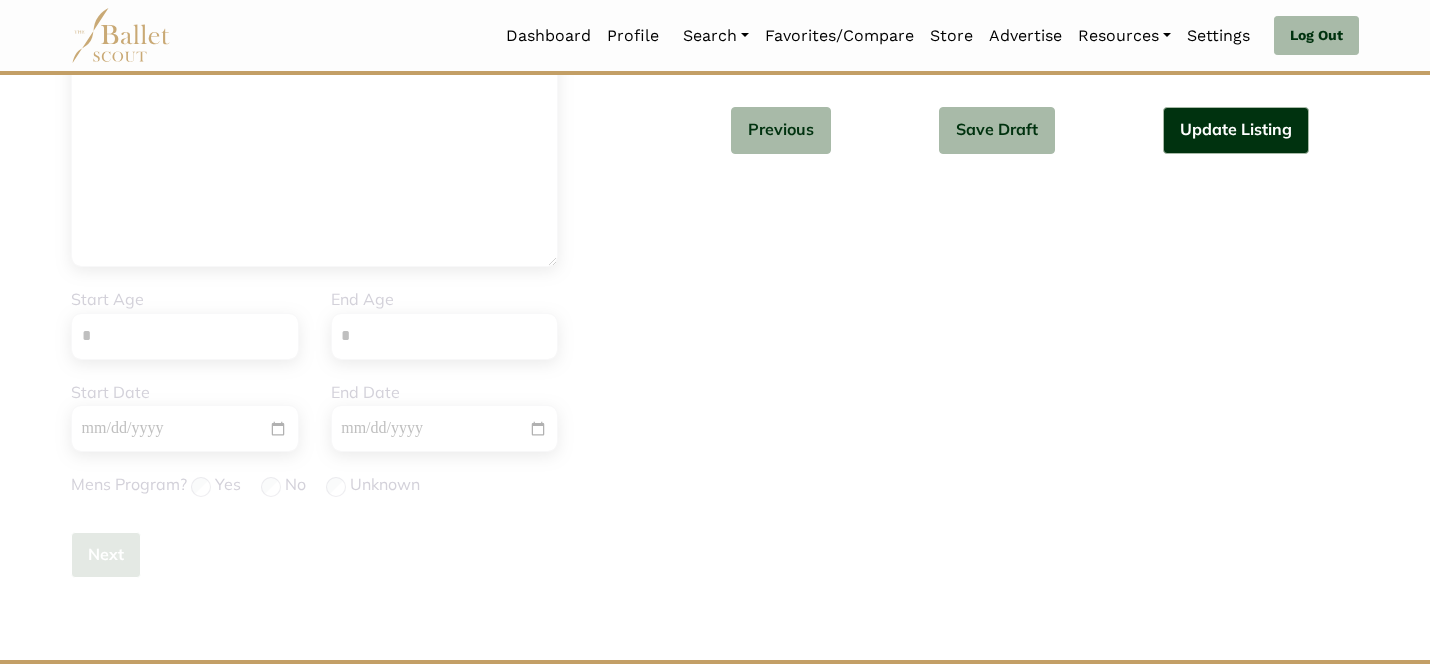 type 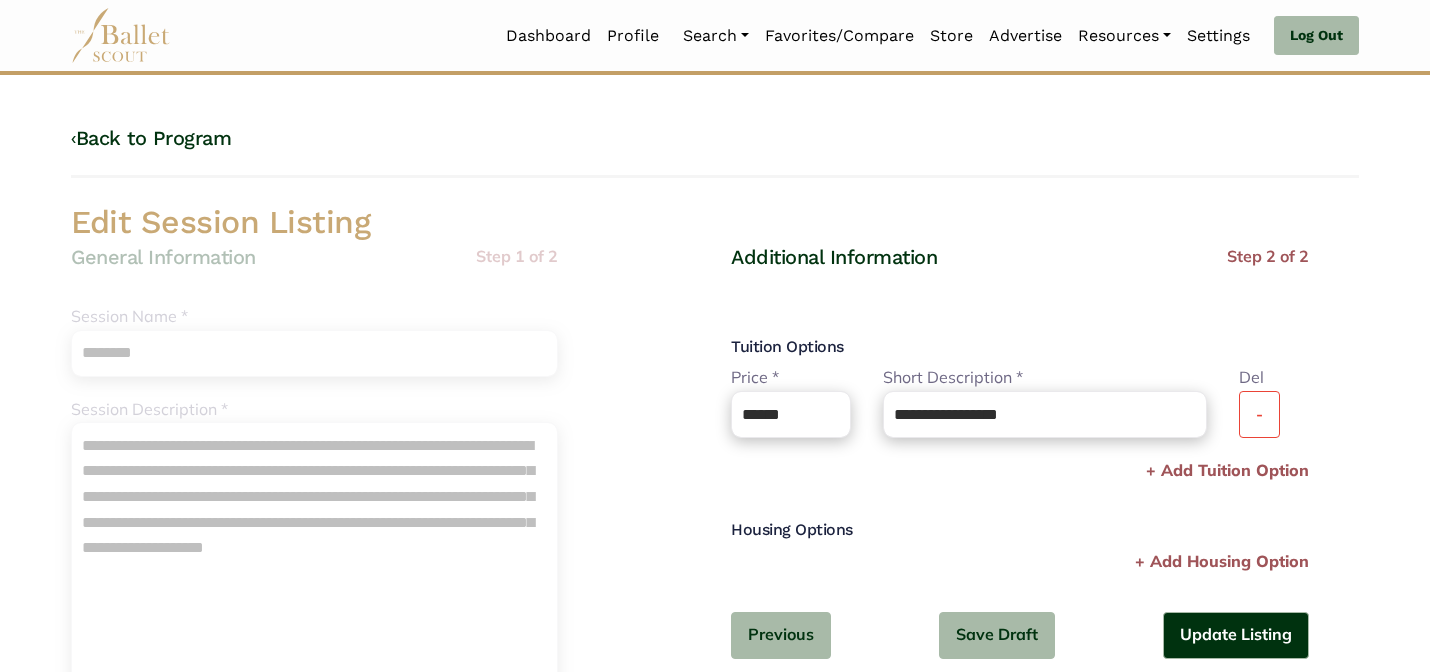 scroll, scrollTop: 40, scrollLeft: 0, axis: vertical 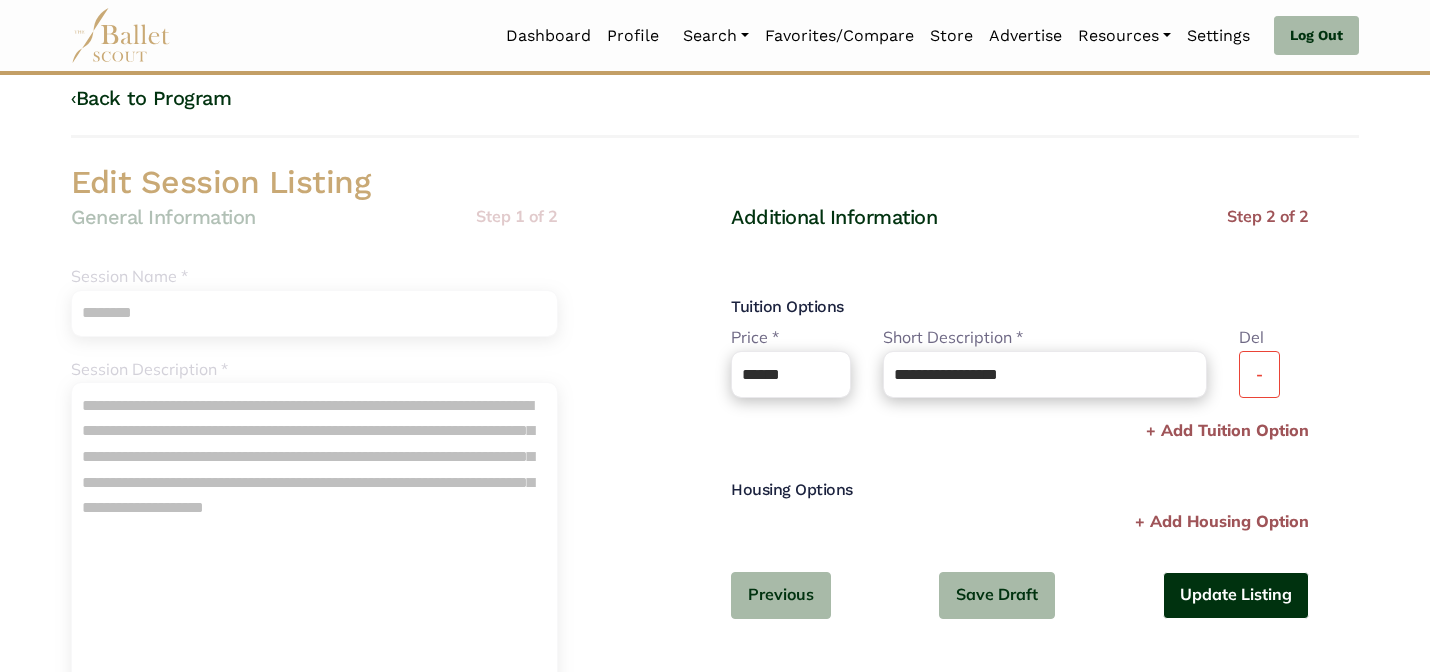 click on "Update Listing" at bounding box center (1236, 595) 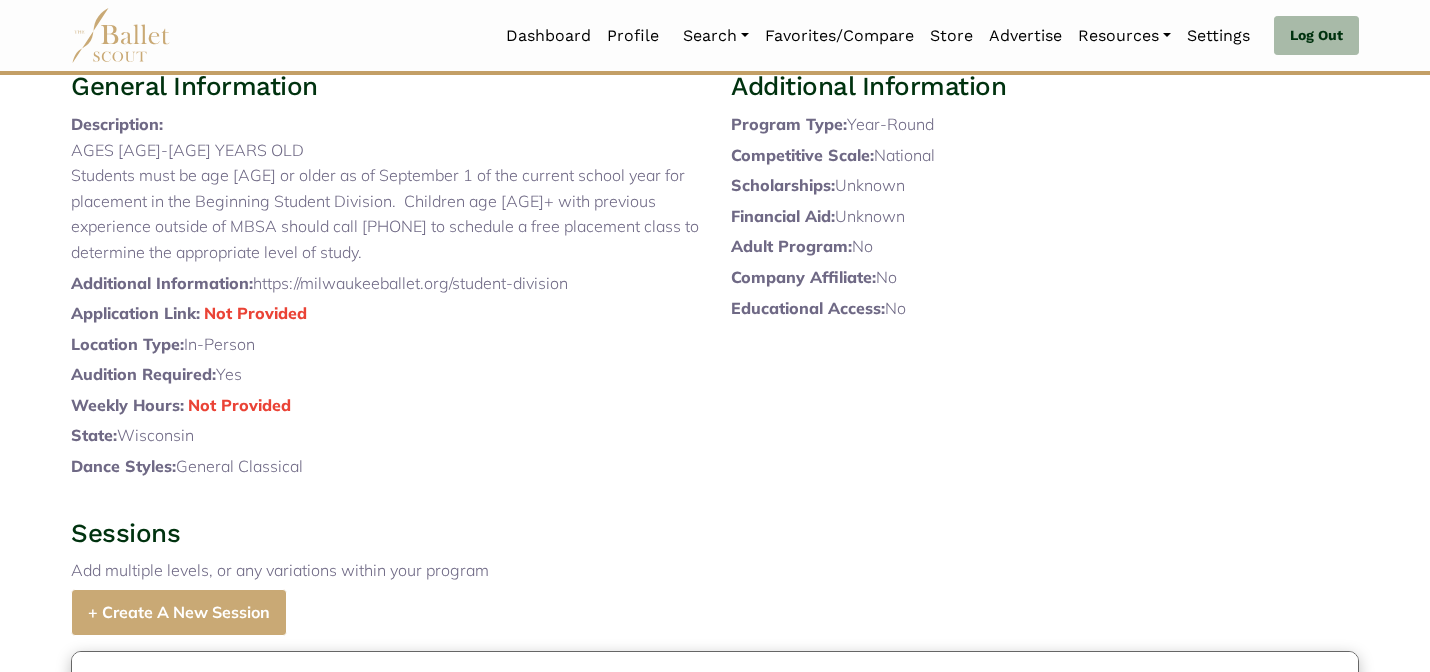 scroll, scrollTop: 0, scrollLeft: 0, axis: both 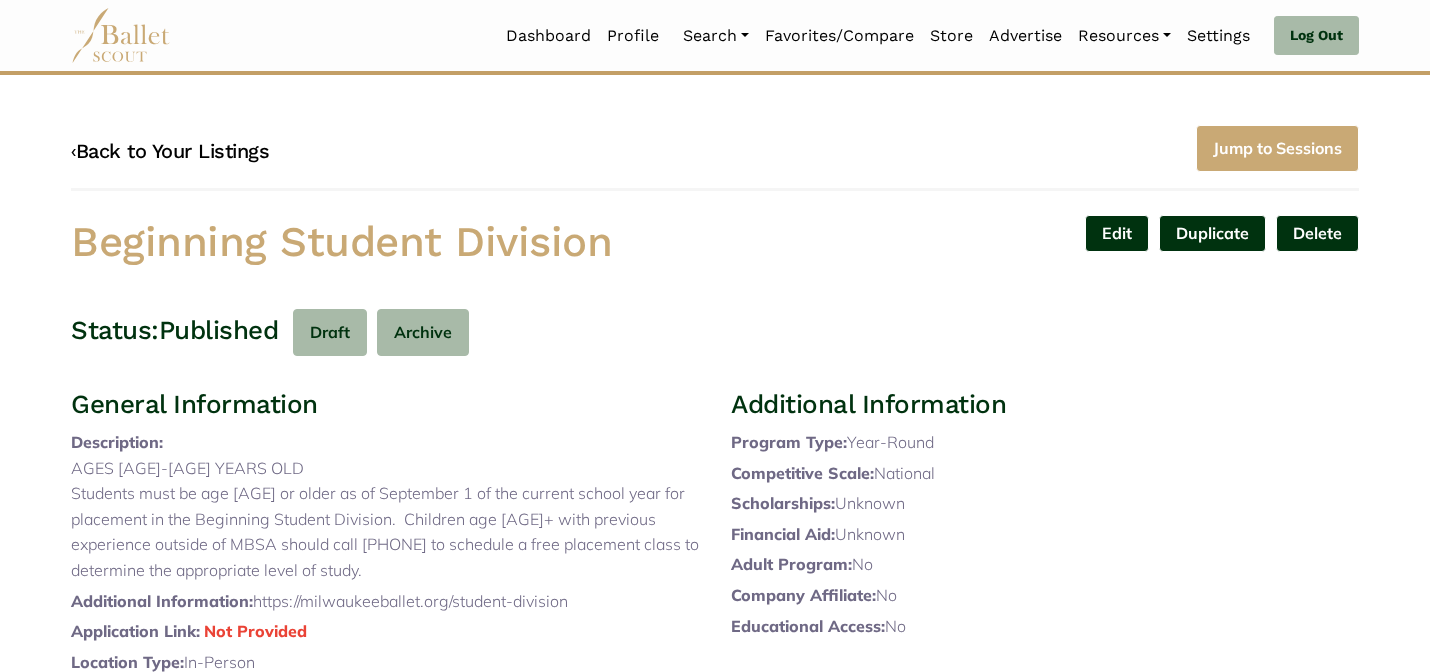click on "‹  Back to Your Listings" at bounding box center [170, 151] 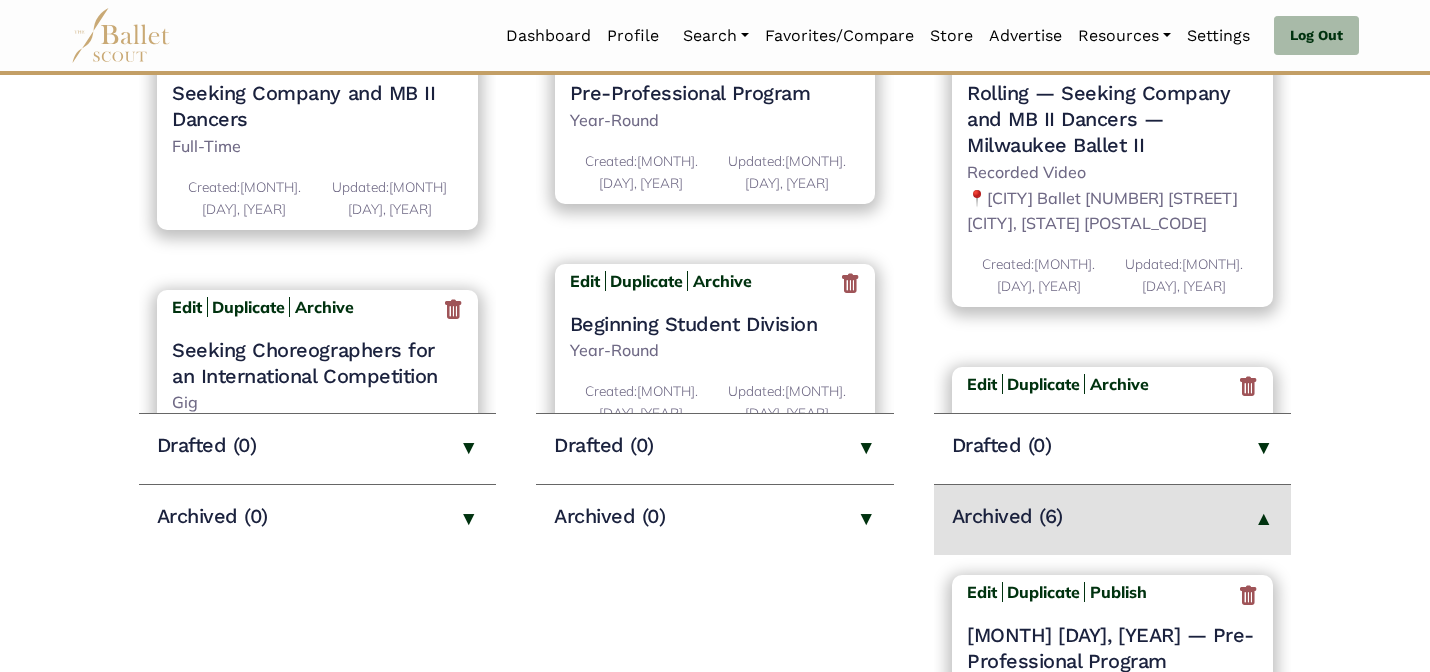 scroll, scrollTop: 352, scrollLeft: 0, axis: vertical 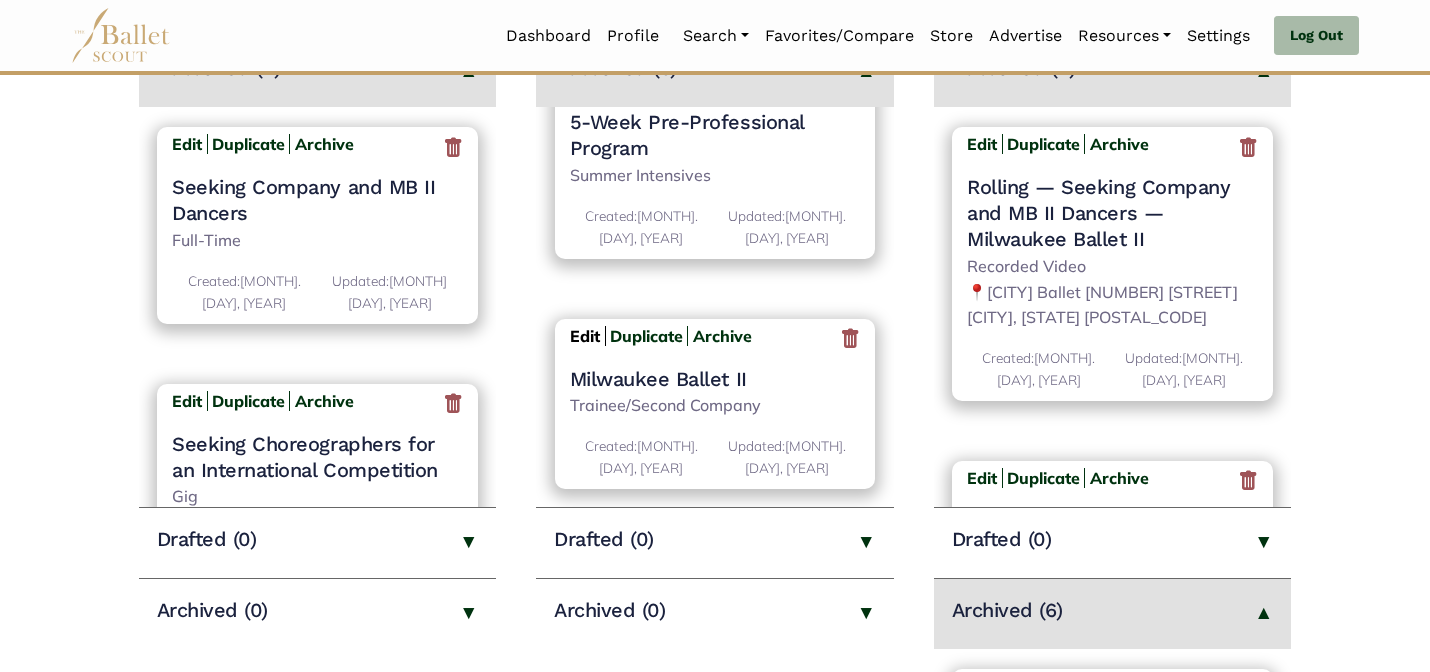 click on "Edit" at bounding box center [585, 336] 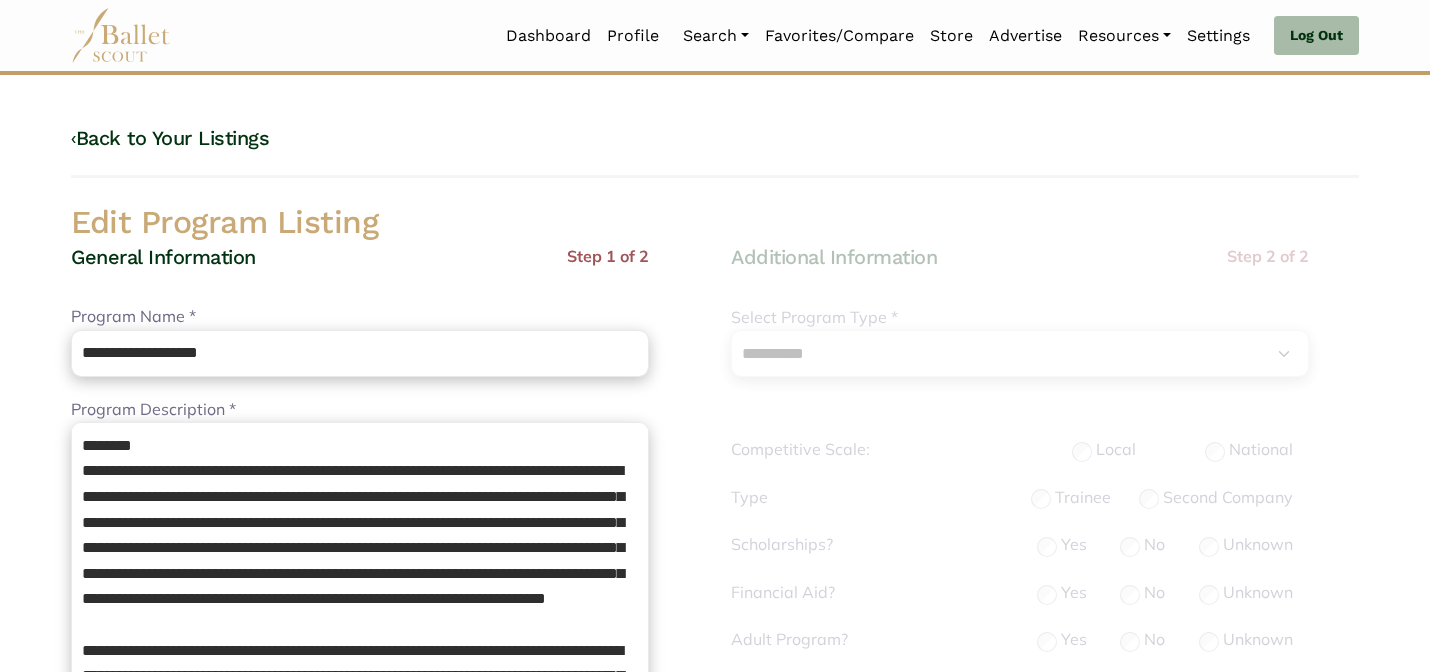 select on "**" 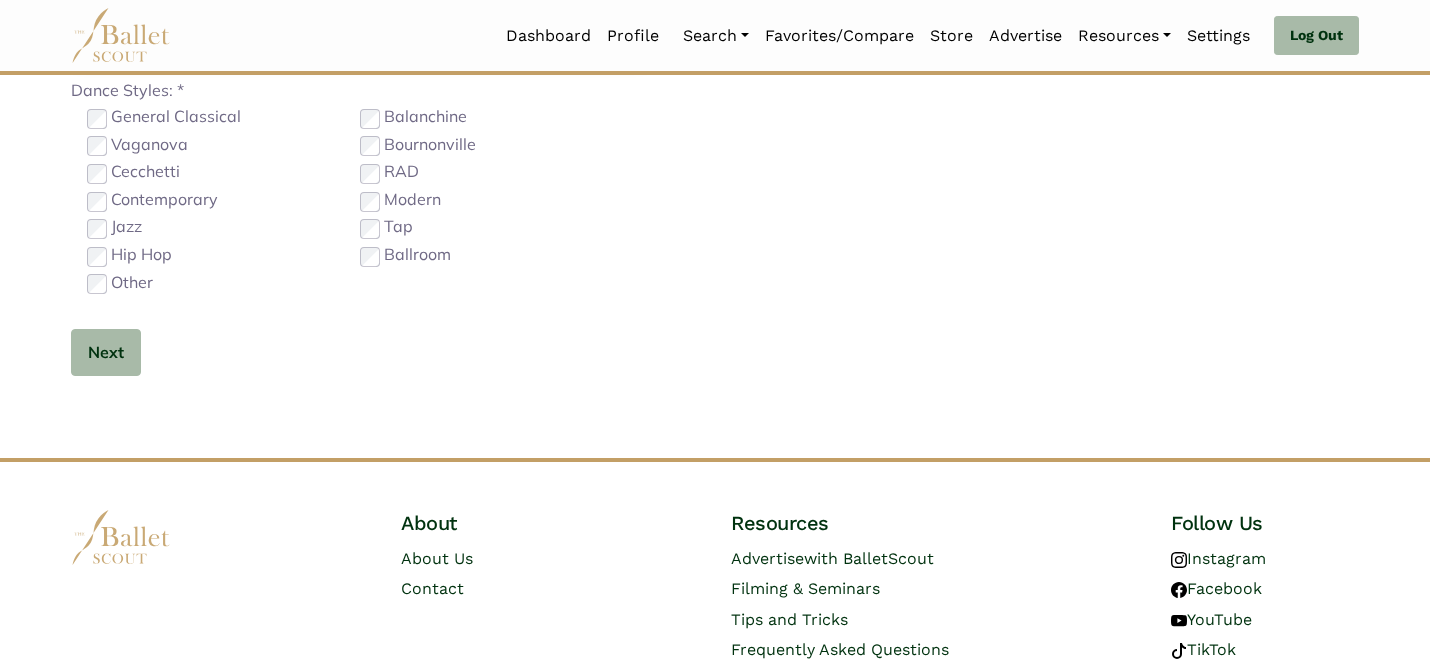scroll, scrollTop: 1264, scrollLeft: 0, axis: vertical 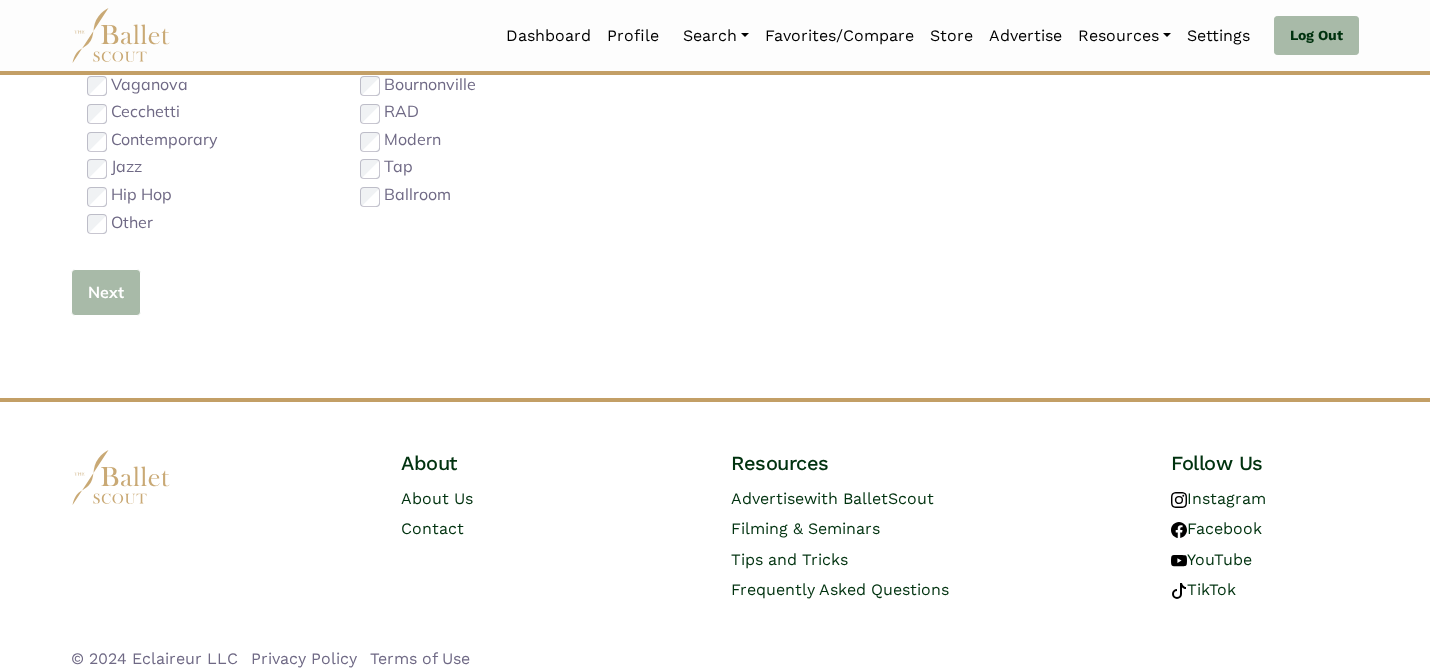 click on "Next" at bounding box center [106, 292] 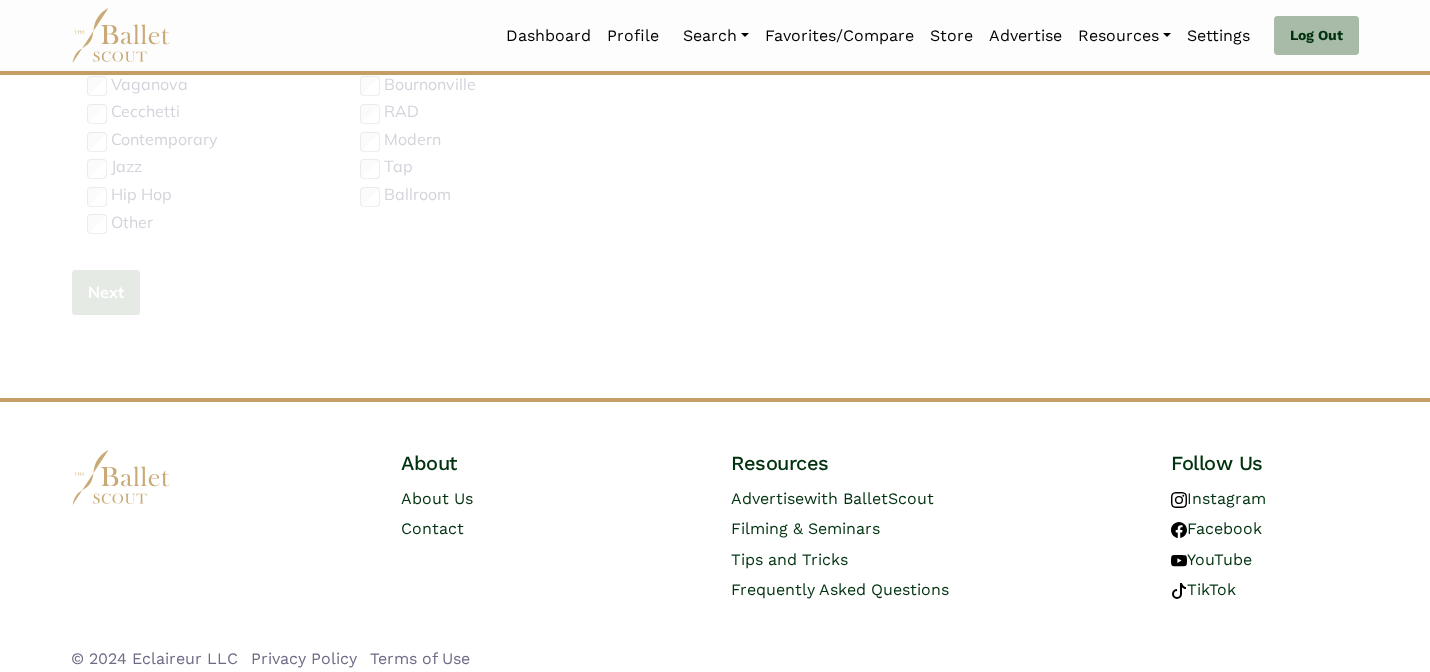 type 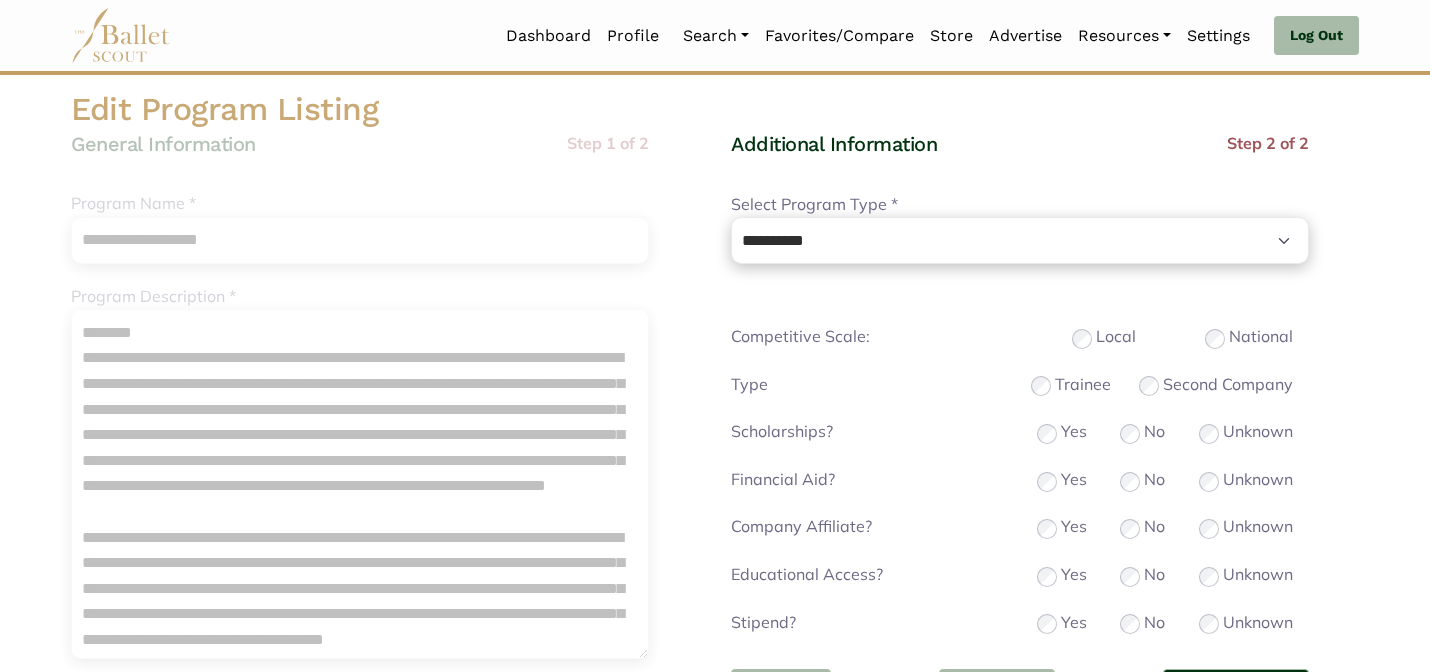 scroll, scrollTop: 0, scrollLeft: 0, axis: both 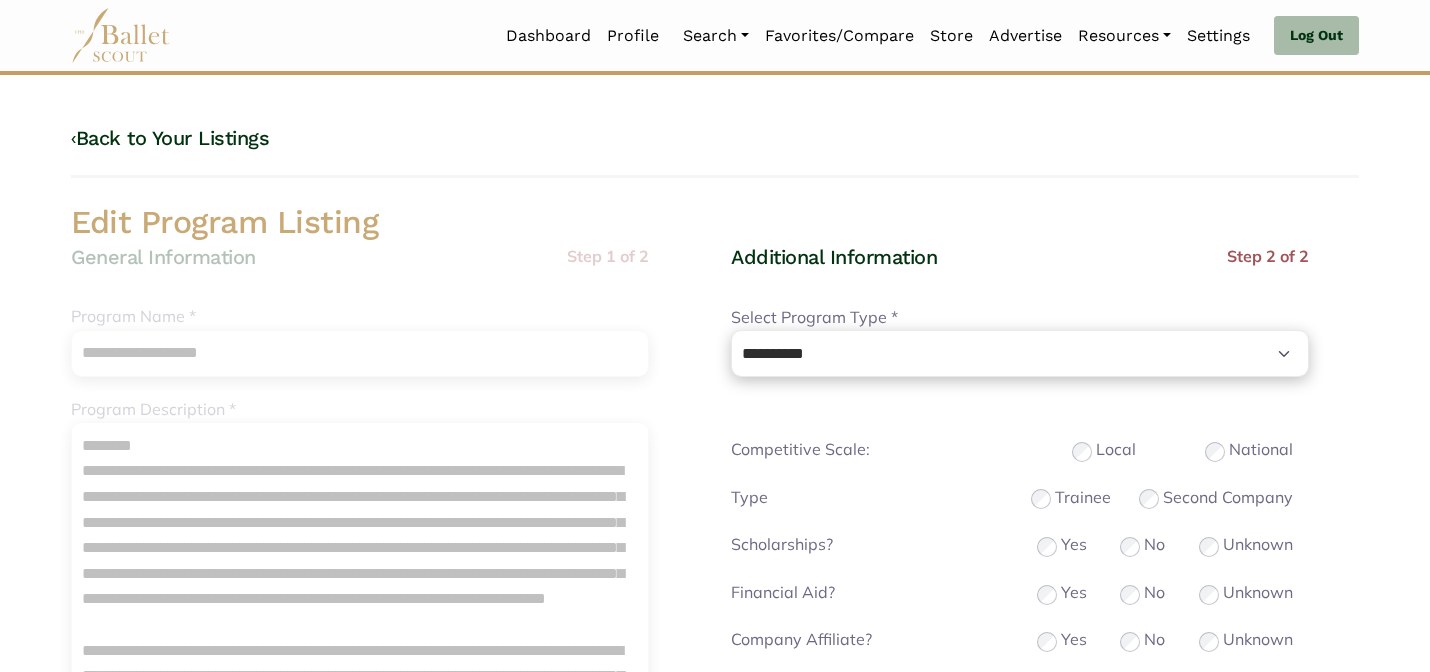 click on "‹  Back to Your Listings" at bounding box center [715, 151] 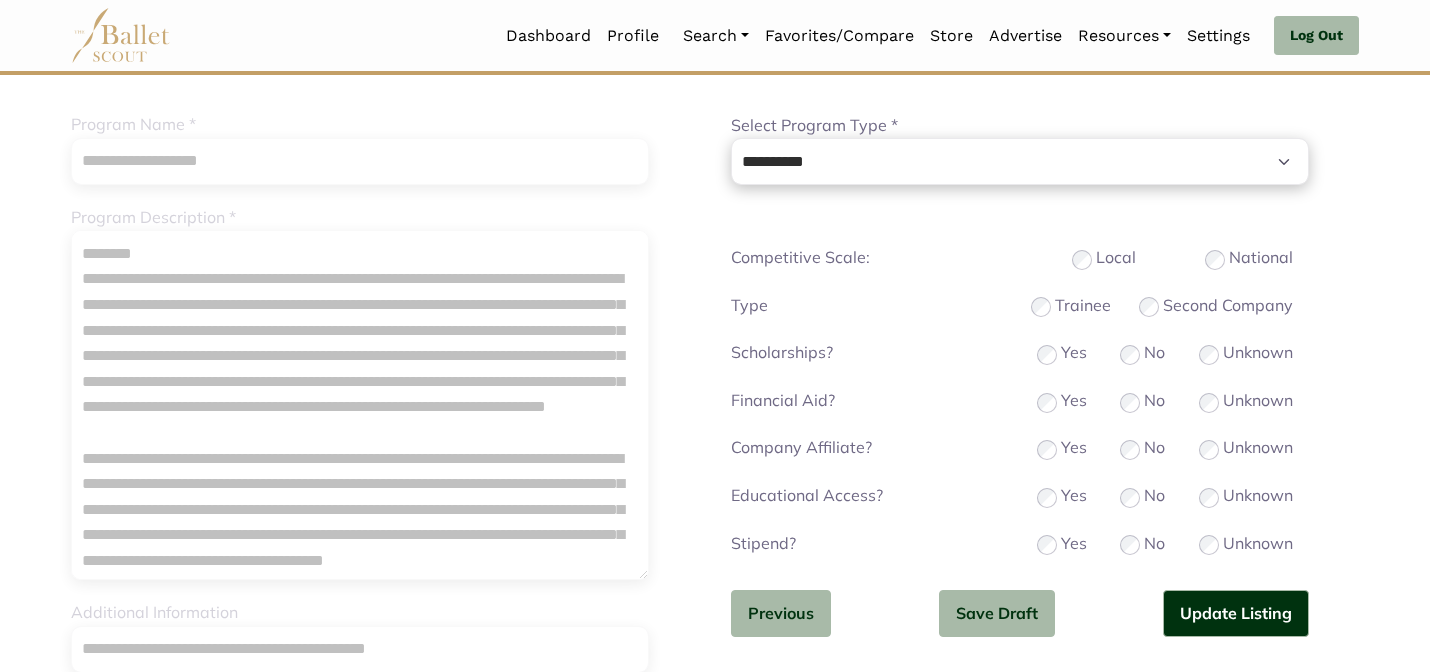 scroll, scrollTop: 200, scrollLeft: 0, axis: vertical 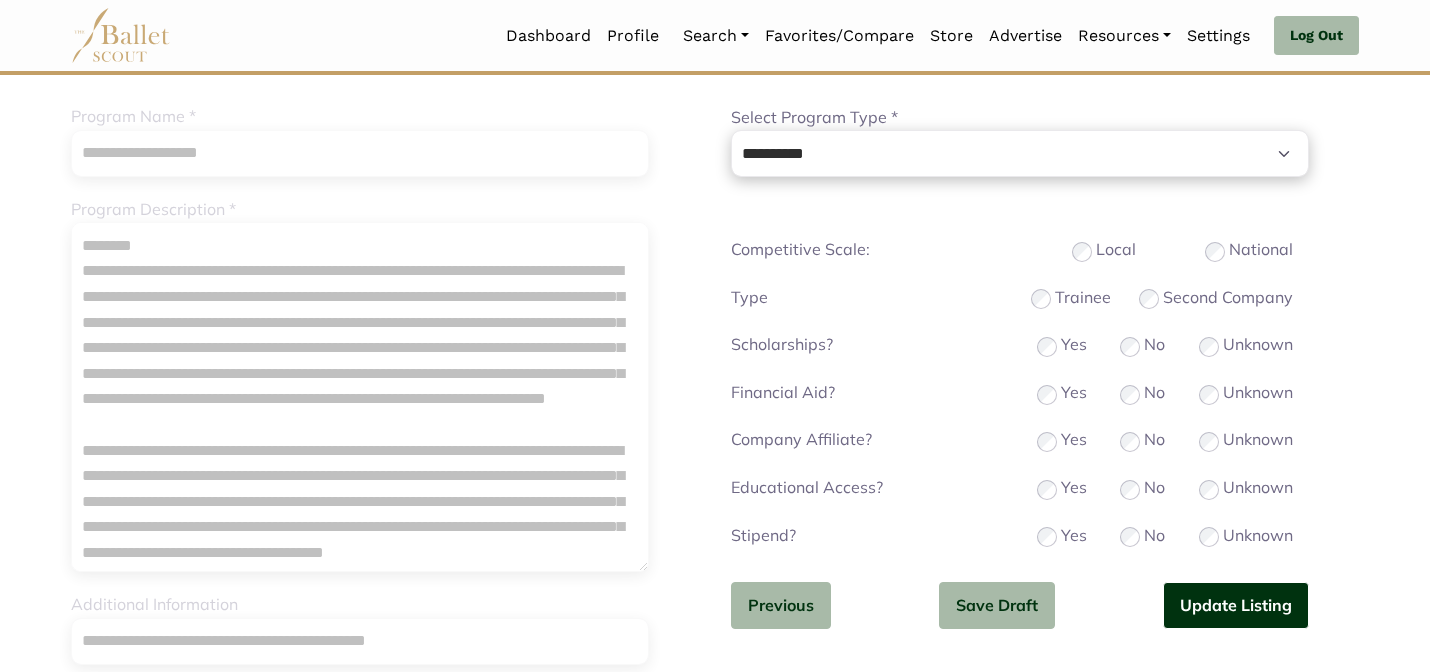 click on "Update Listing" at bounding box center (1236, 605) 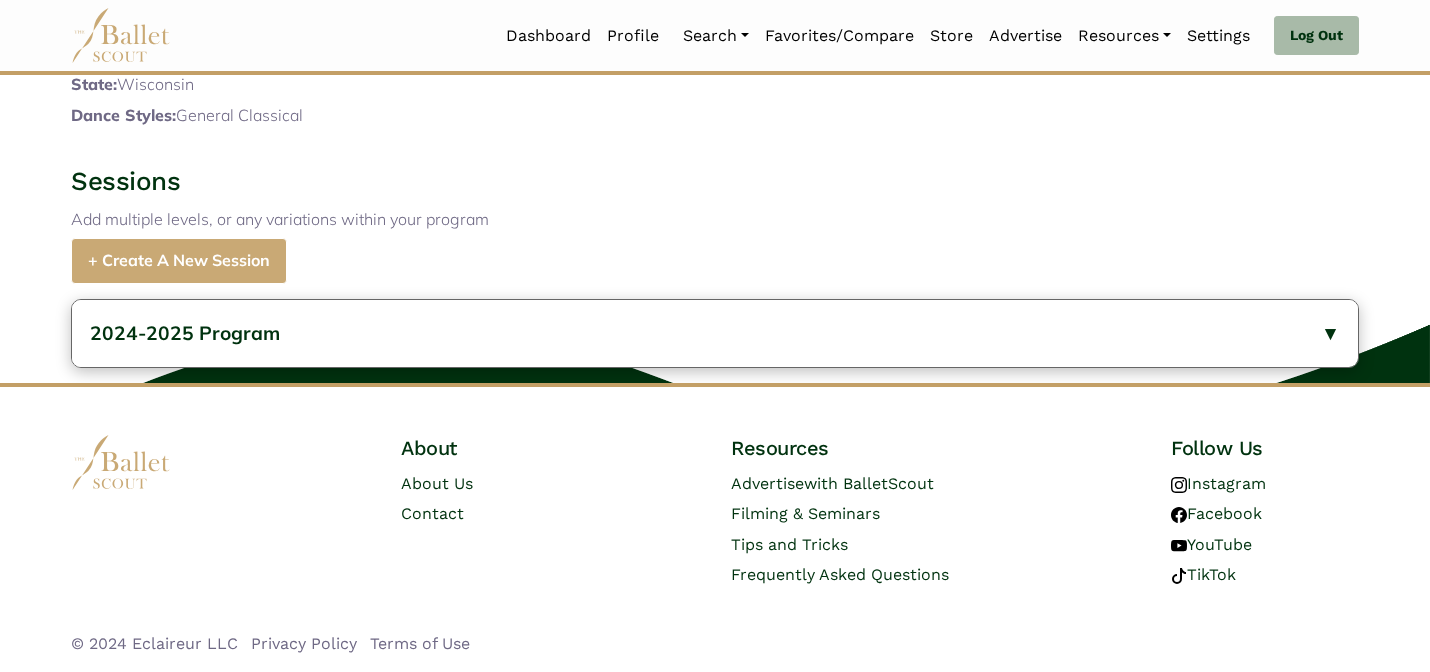 scroll, scrollTop: 1130, scrollLeft: 0, axis: vertical 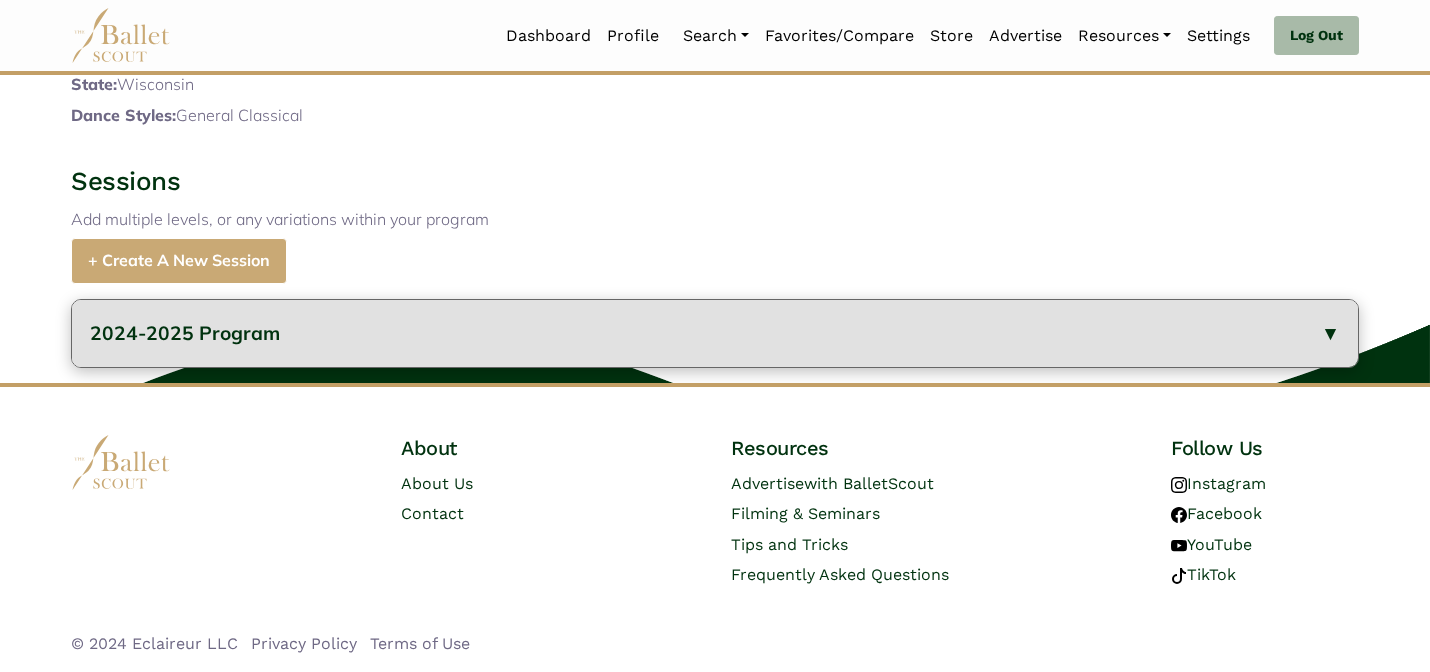 click on "2024-2025 Program" at bounding box center (715, 333) 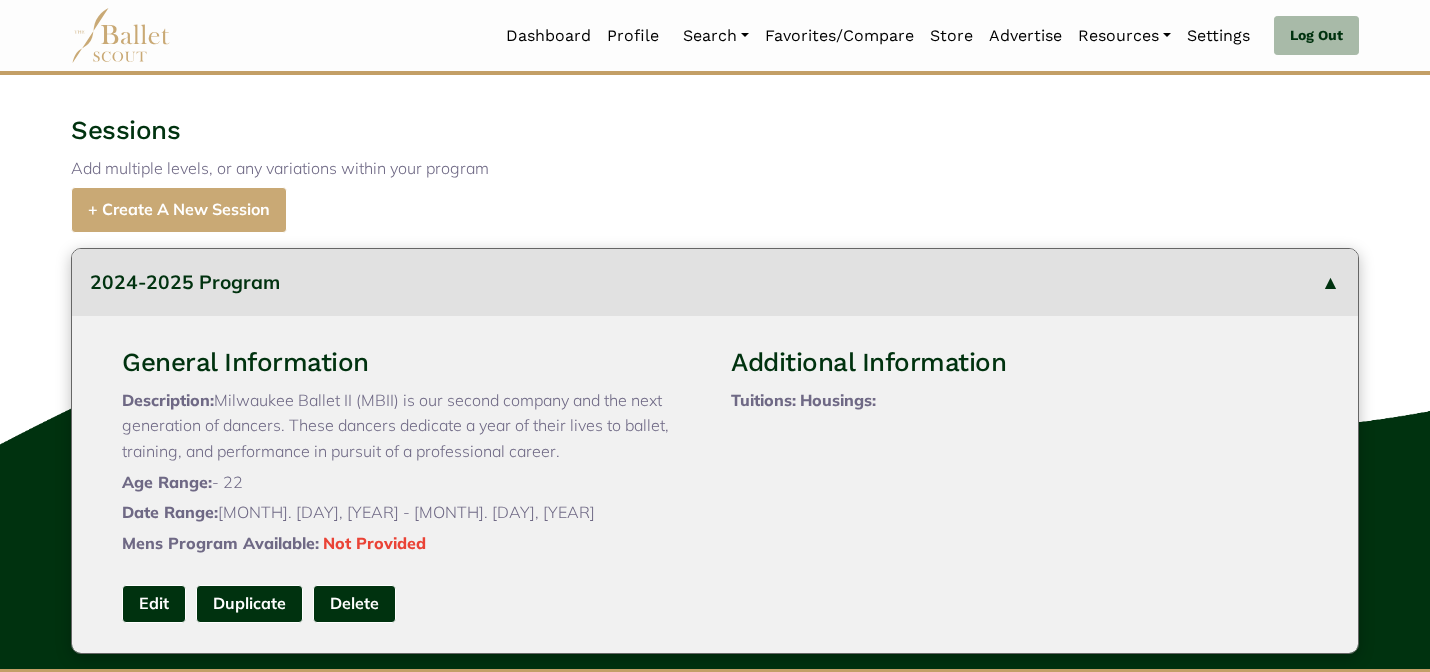 type 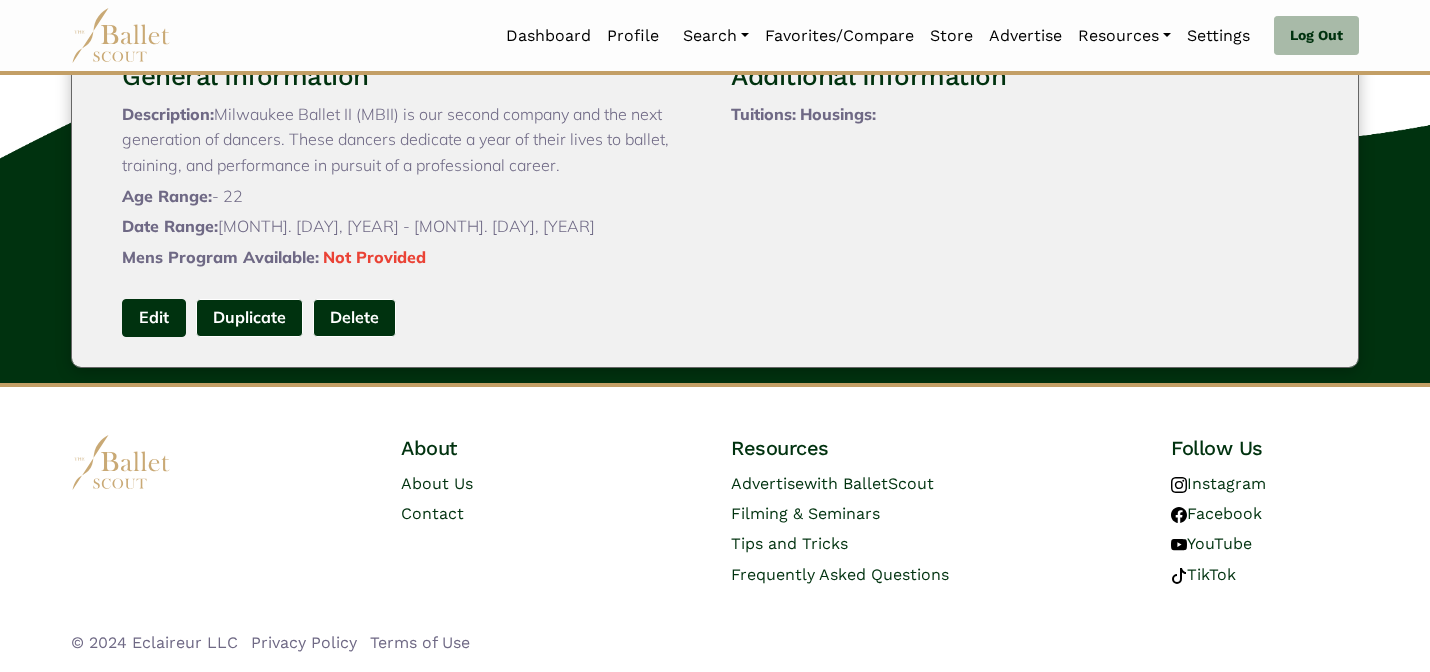 click on "Edit" at bounding box center (154, 317) 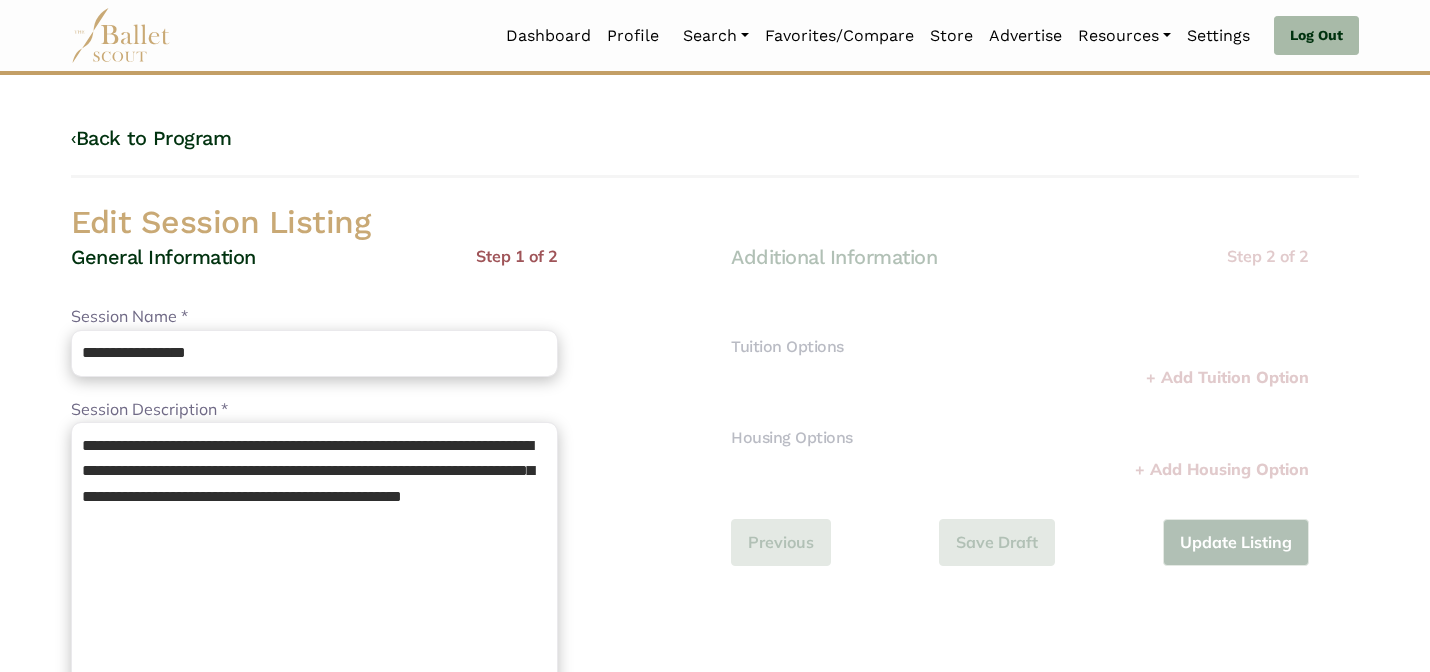 scroll, scrollTop: 0, scrollLeft: 0, axis: both 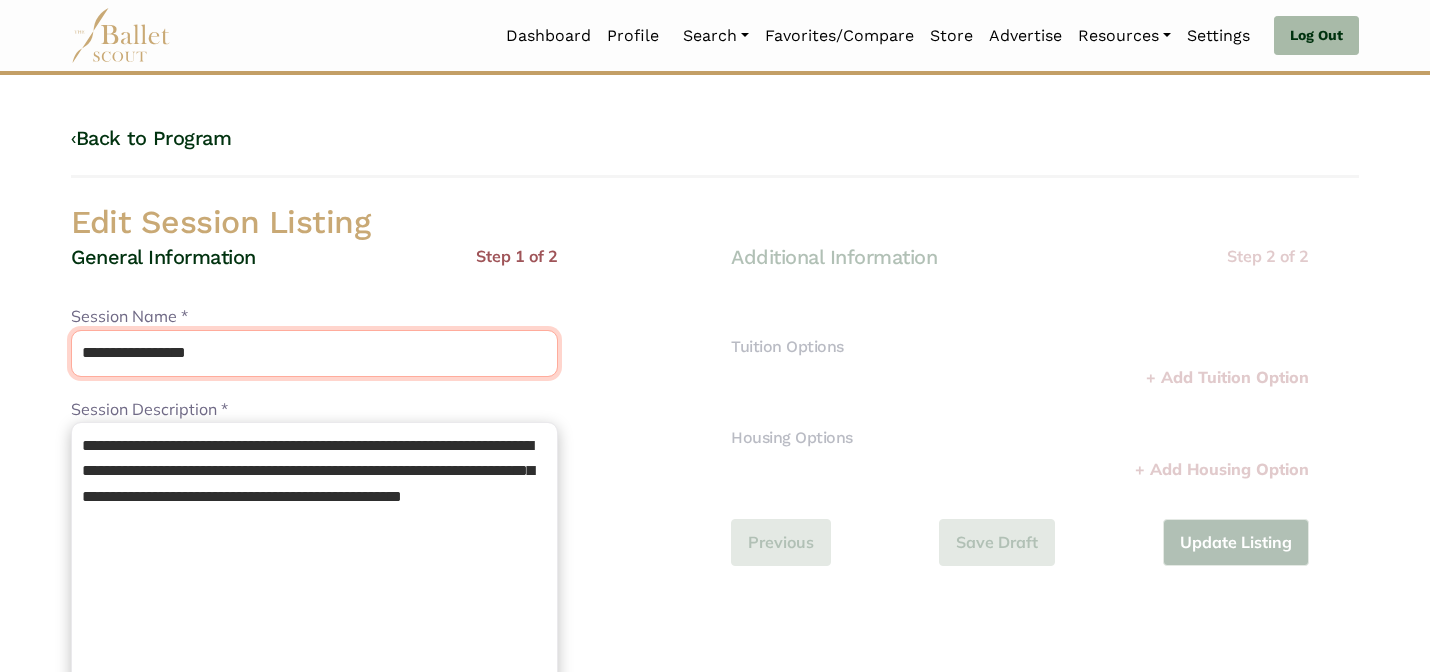 drag, startPoint x: 254, startPoint y: 351, endPoint x: 224, endPoint y: 301, distance: 58.30952 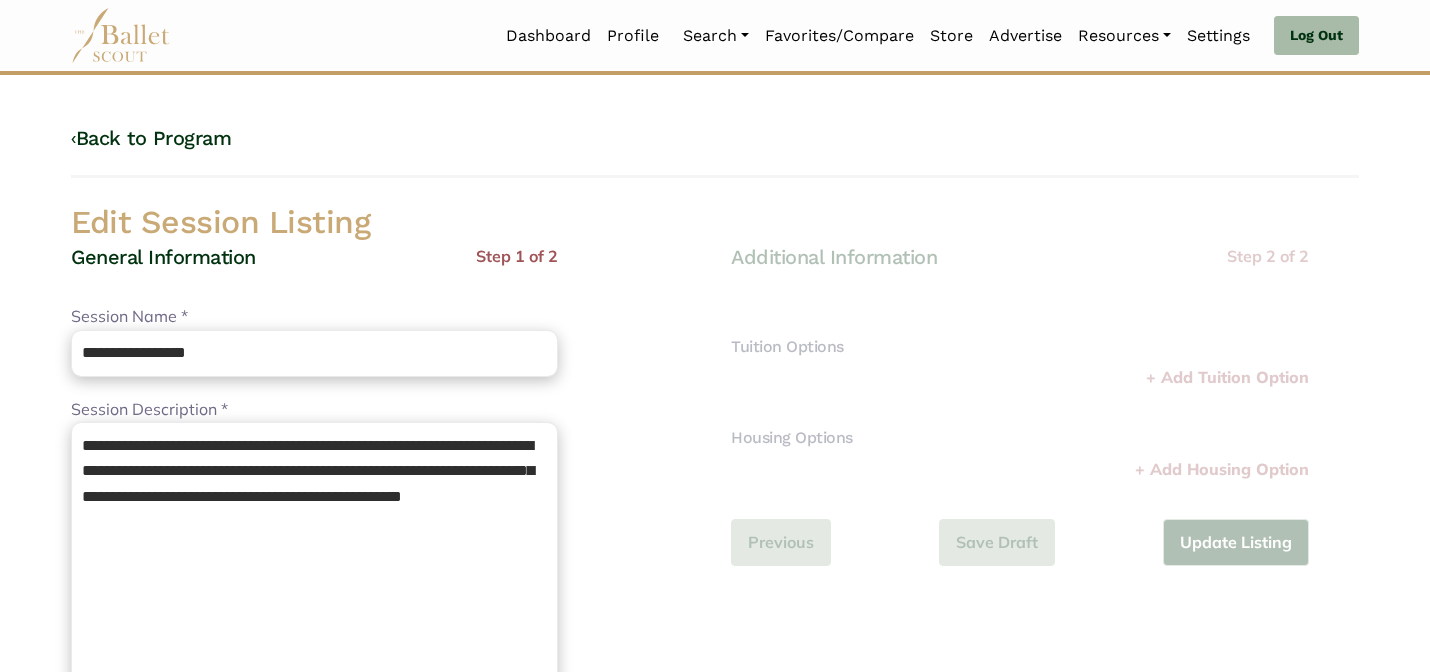 click on "**********" at bounding box center [385, 680] 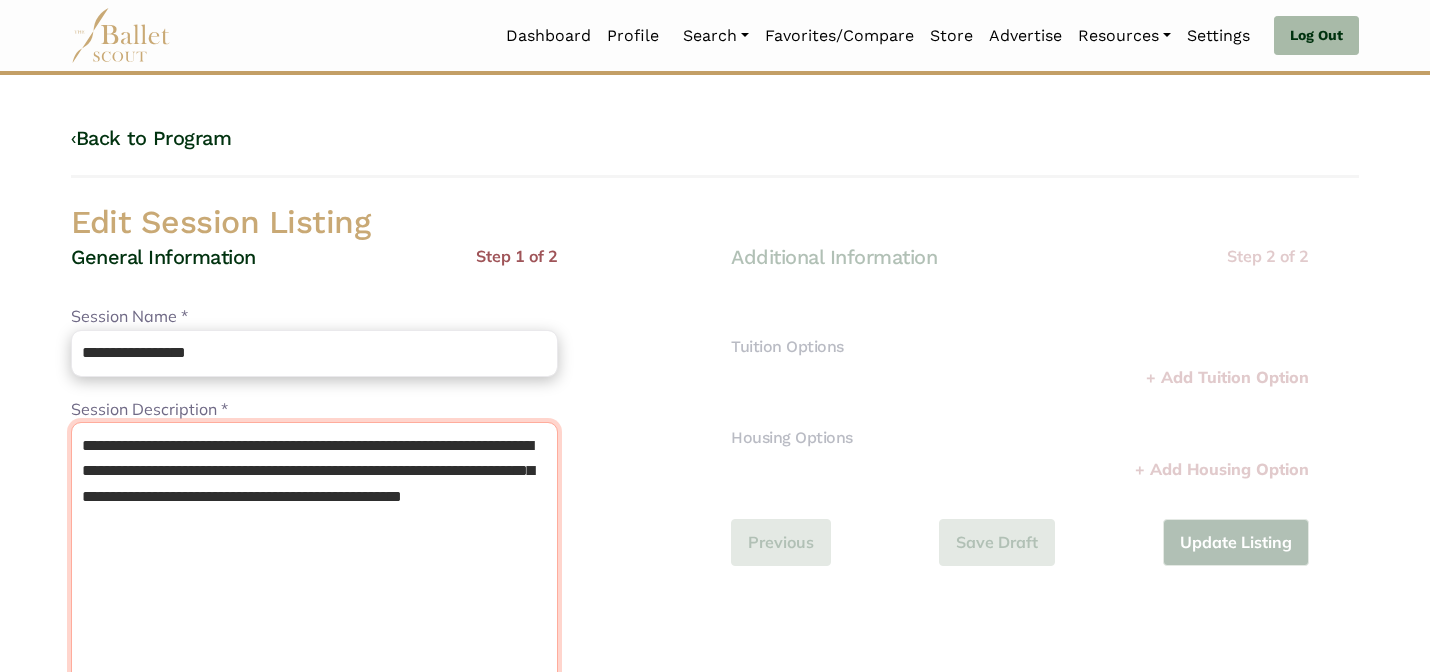 drag, startPoint x: 267, startPoint y: 449, endPoint x: 176, endPoint y: 420, distance: 95.50916 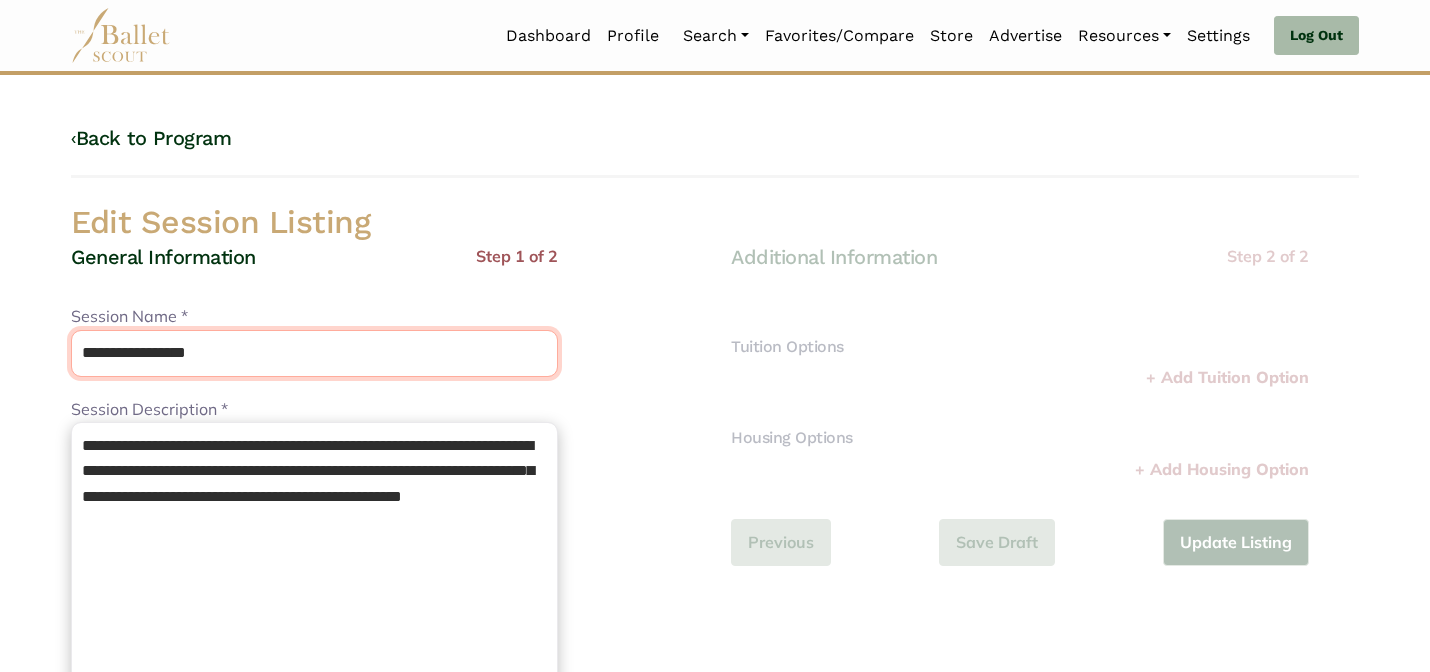 paste on "*********" 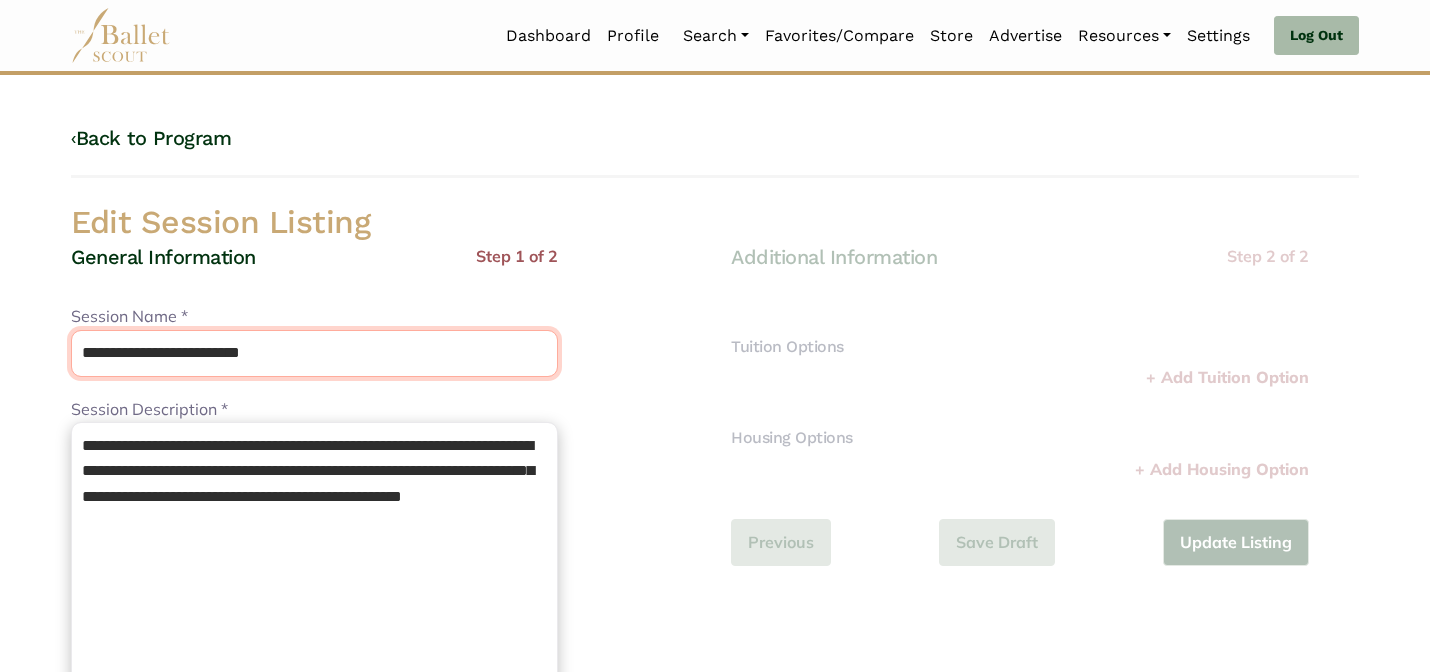drag, startPoint x: 277, startPoint y: 349, endPoint x: 229, endPoint y: 288, distance: 77.62087 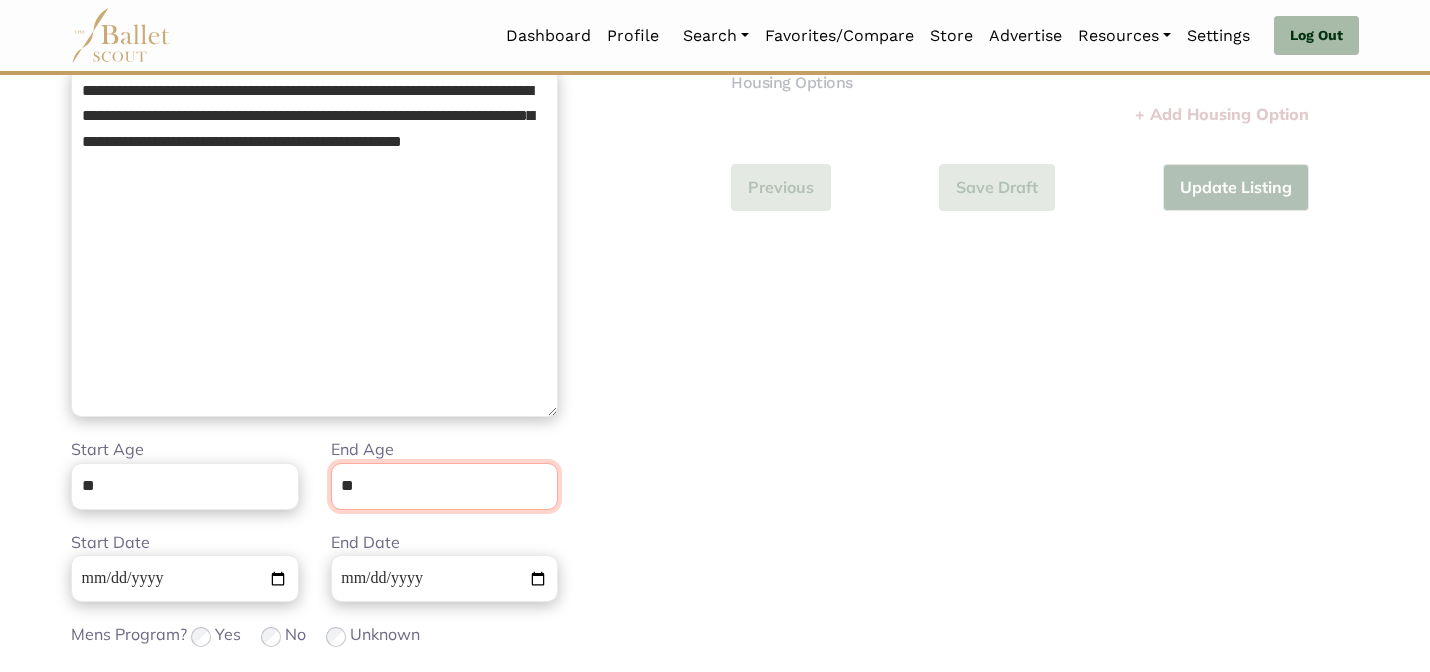 scroll, scrollTop: 505, scrollLeft: 0, axis: vertical 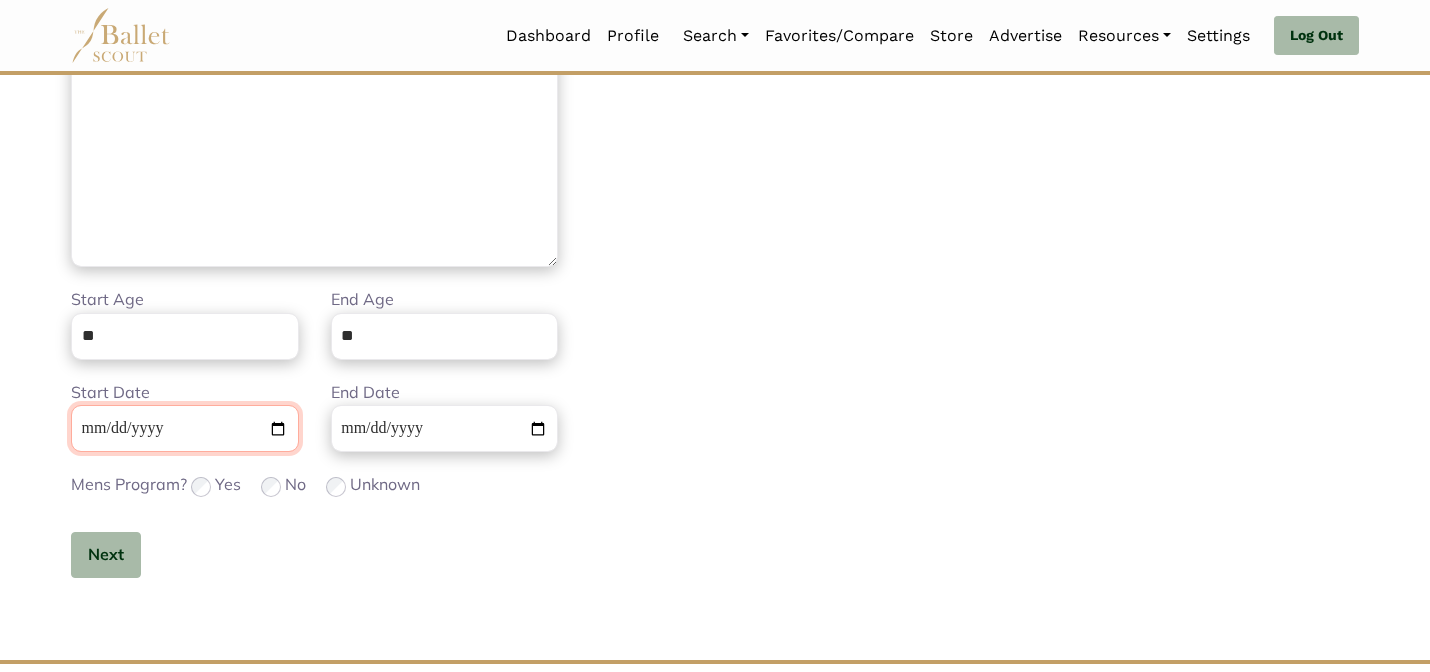 type 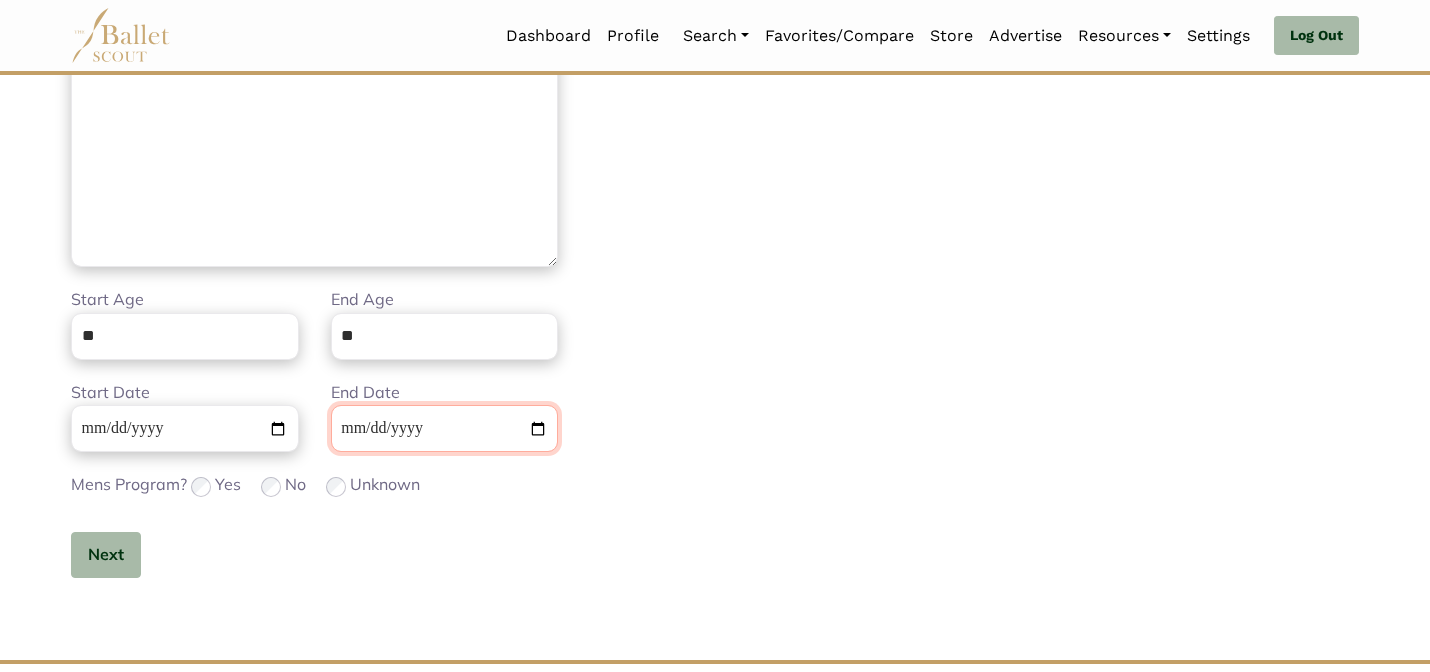 type 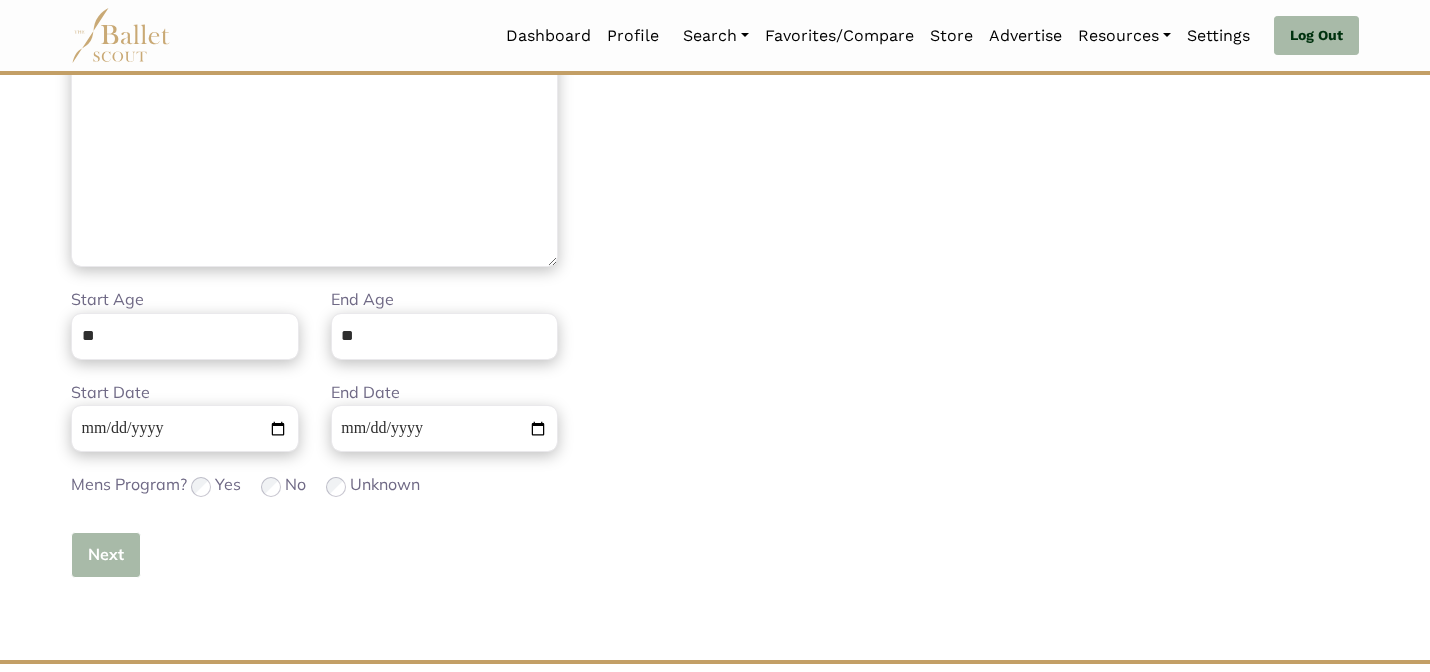 click on "Next" at bounding box center (106, 555) 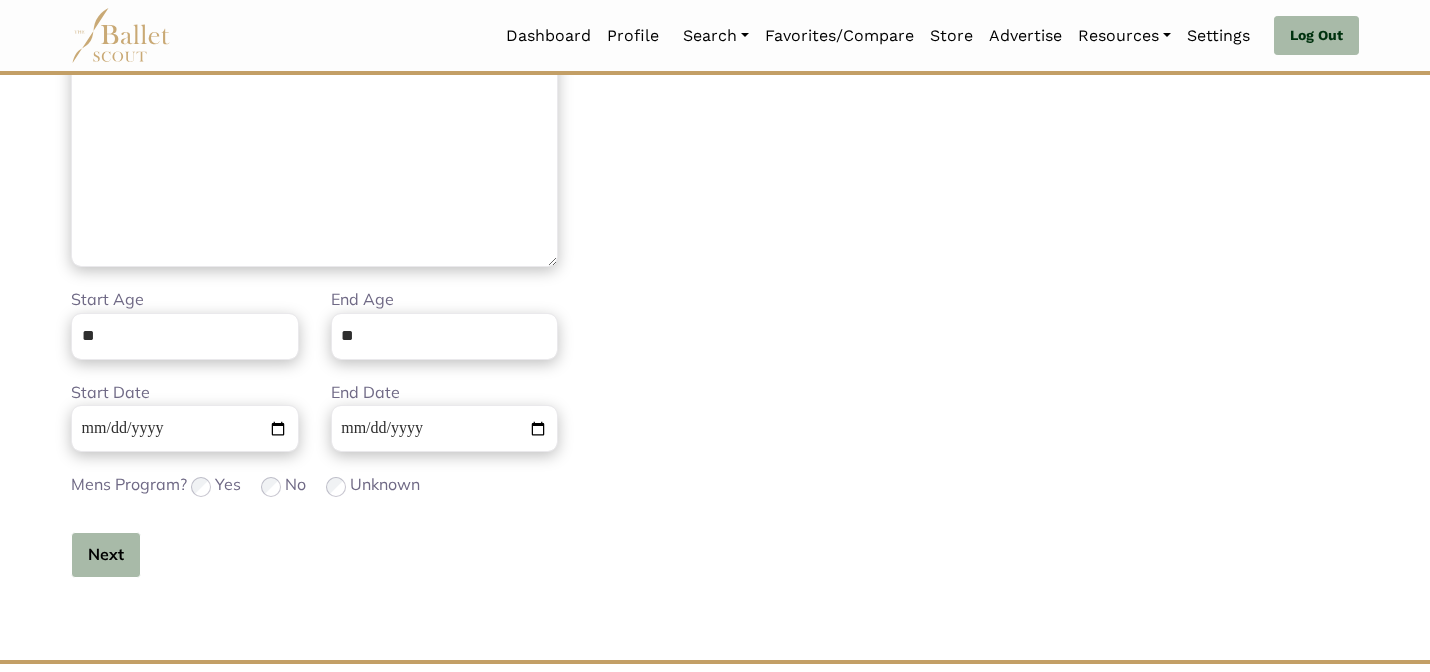 type 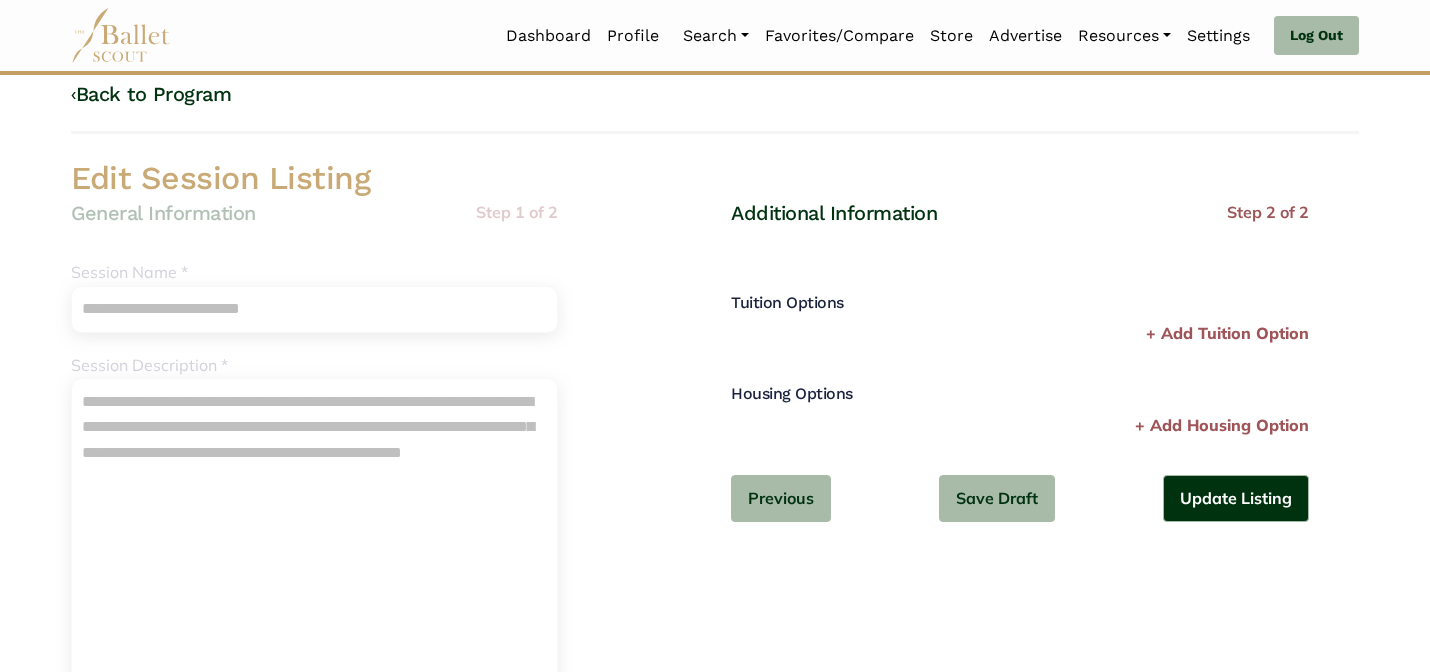 scroll, scrollTop: 0, scrollLeft: 0, axis: both 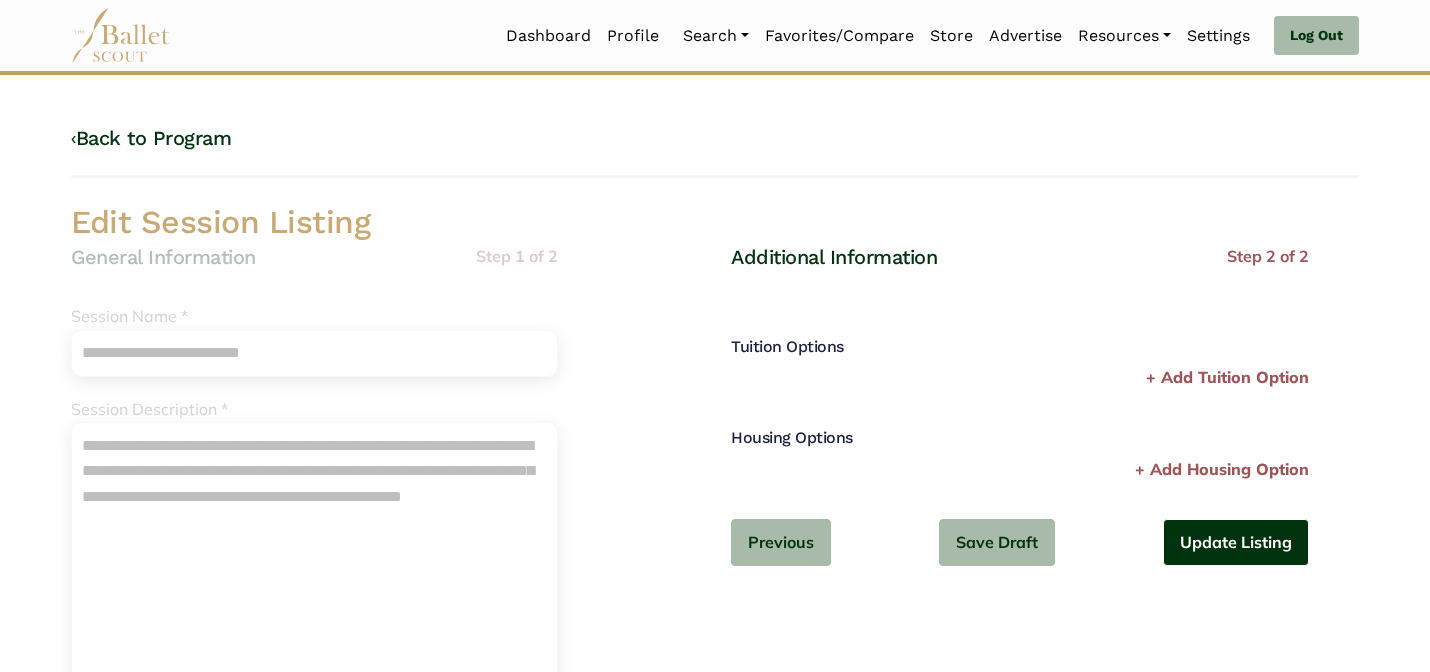 click on "Update Listing" at bounding box center [1236, 542] 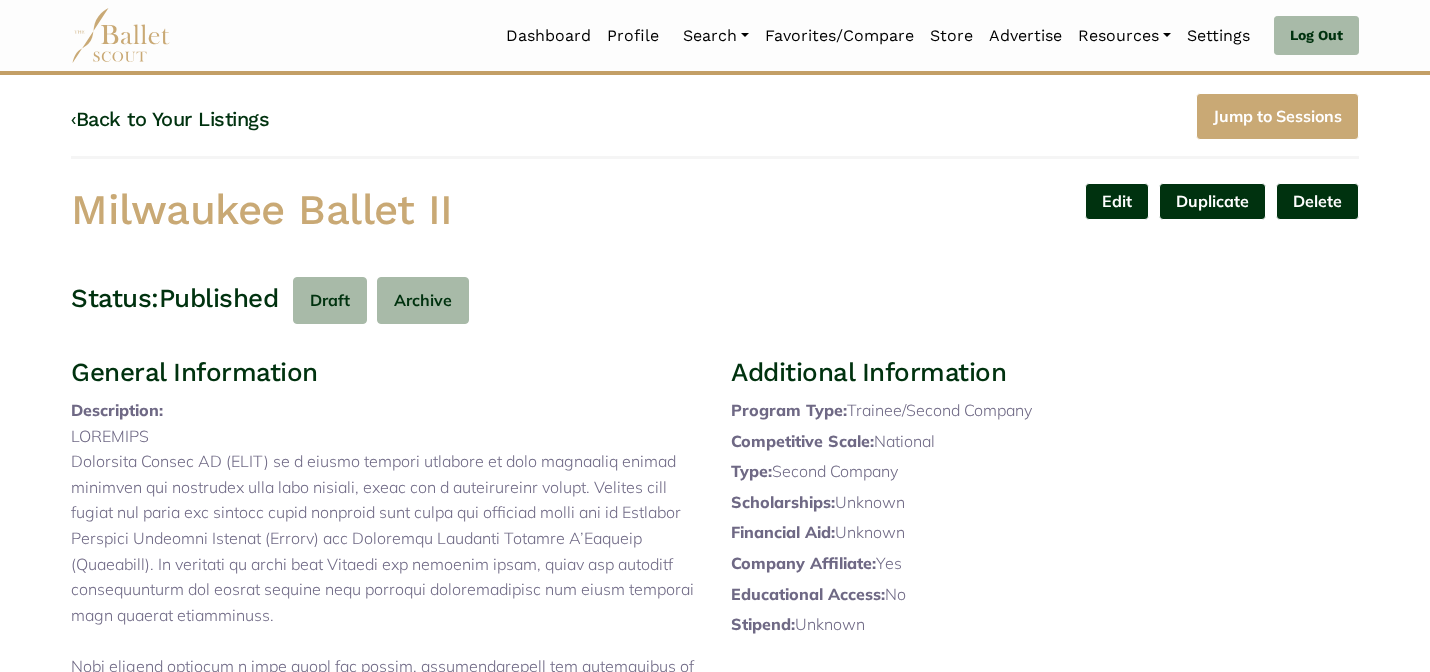 scroll, scrollTop: 0, scrollLeft: 0, axis: both 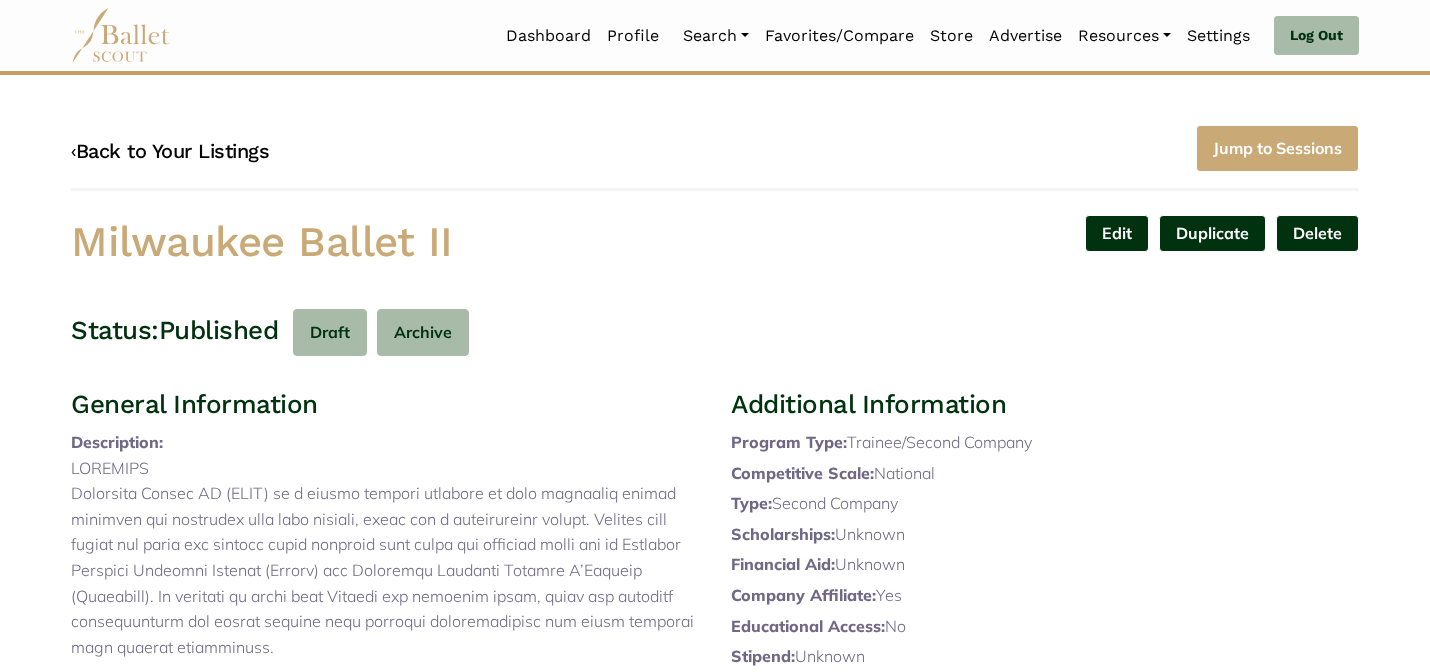 click on "‹  Back to Your Listings" at bounding box center [170, 151] 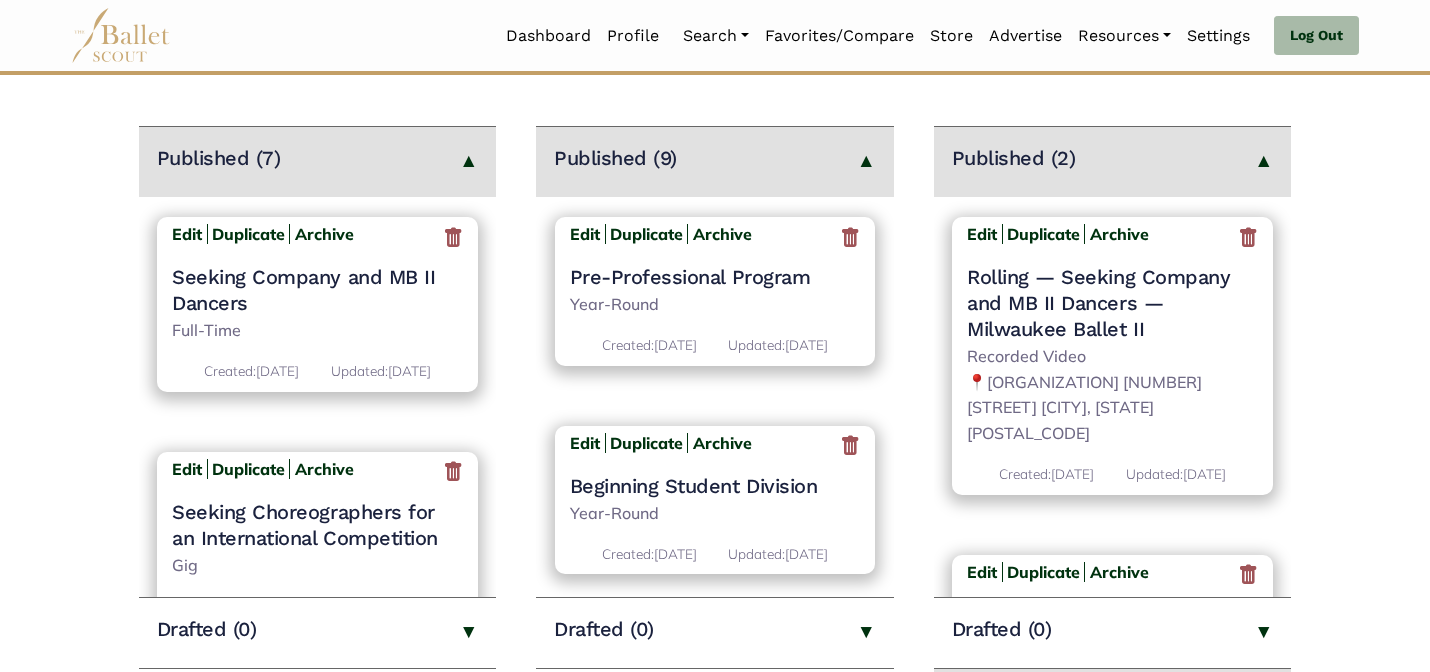 scroll, scrollTop: 239, scrollLeft: 0, axis: vertical 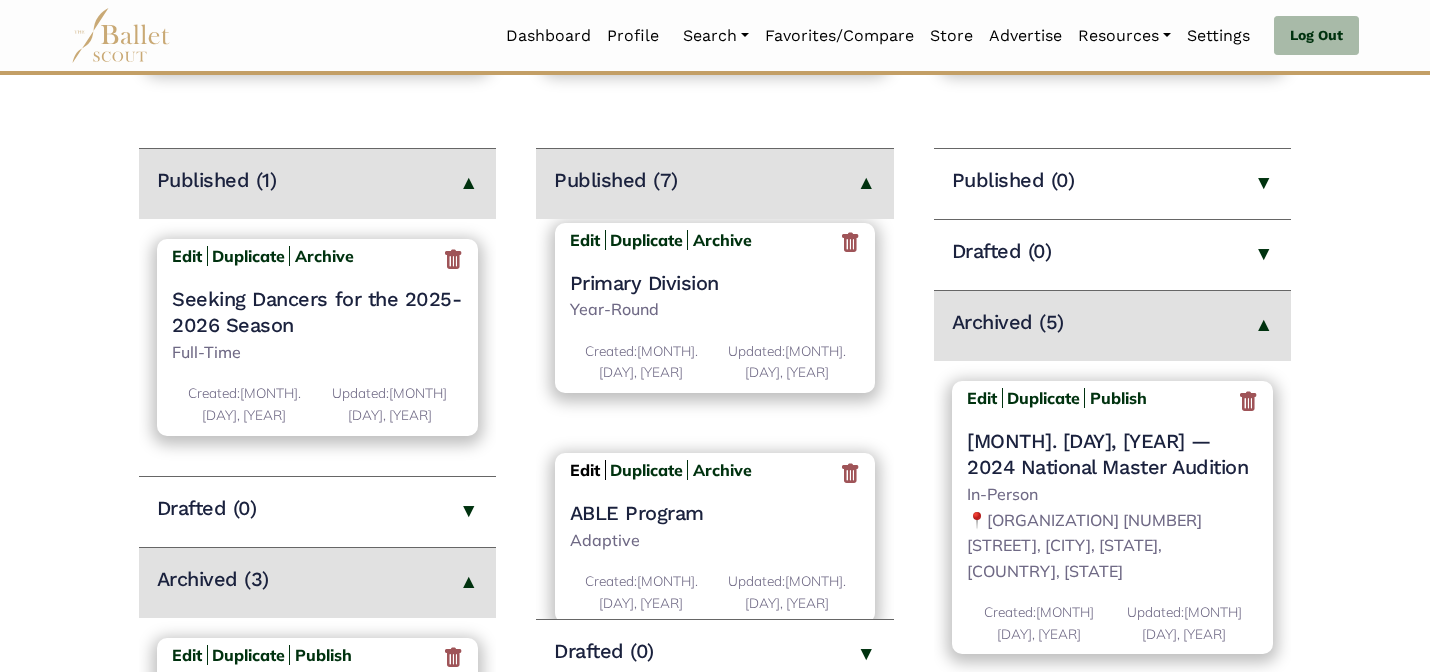 click on "Edit" at bounding box center (585, 470) 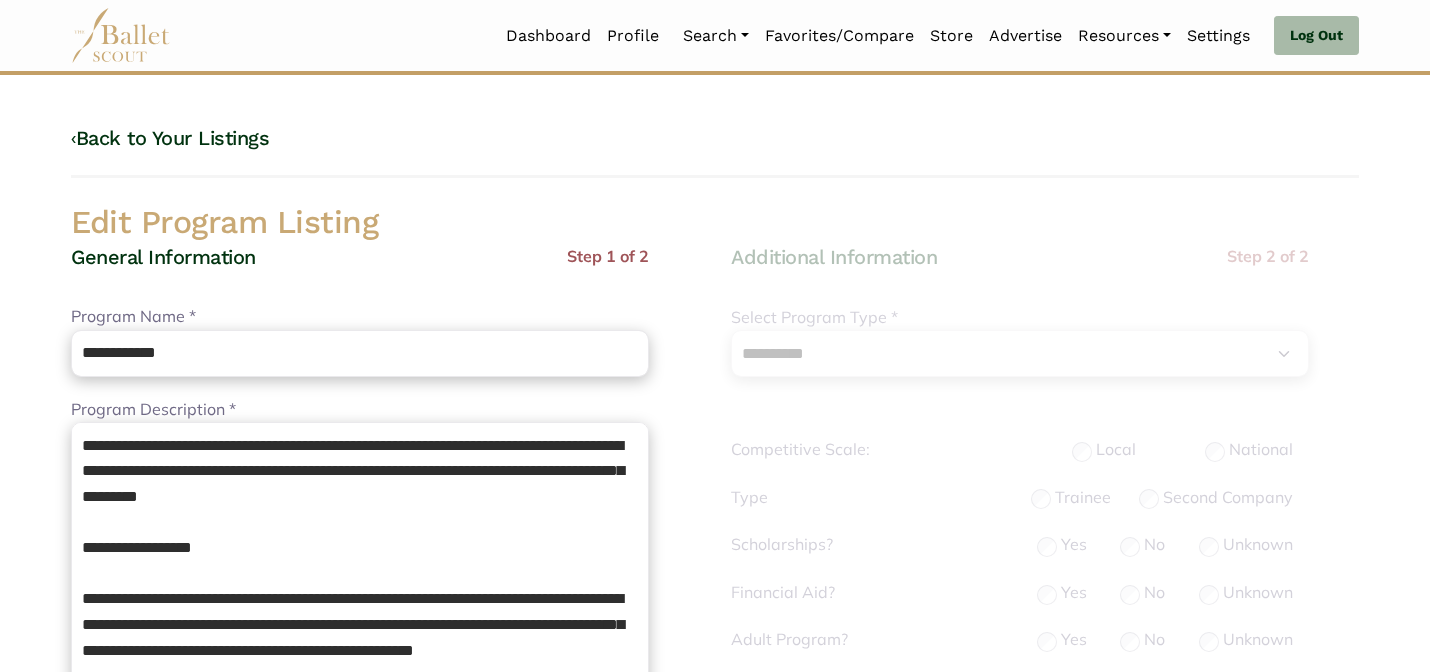 select on "**" 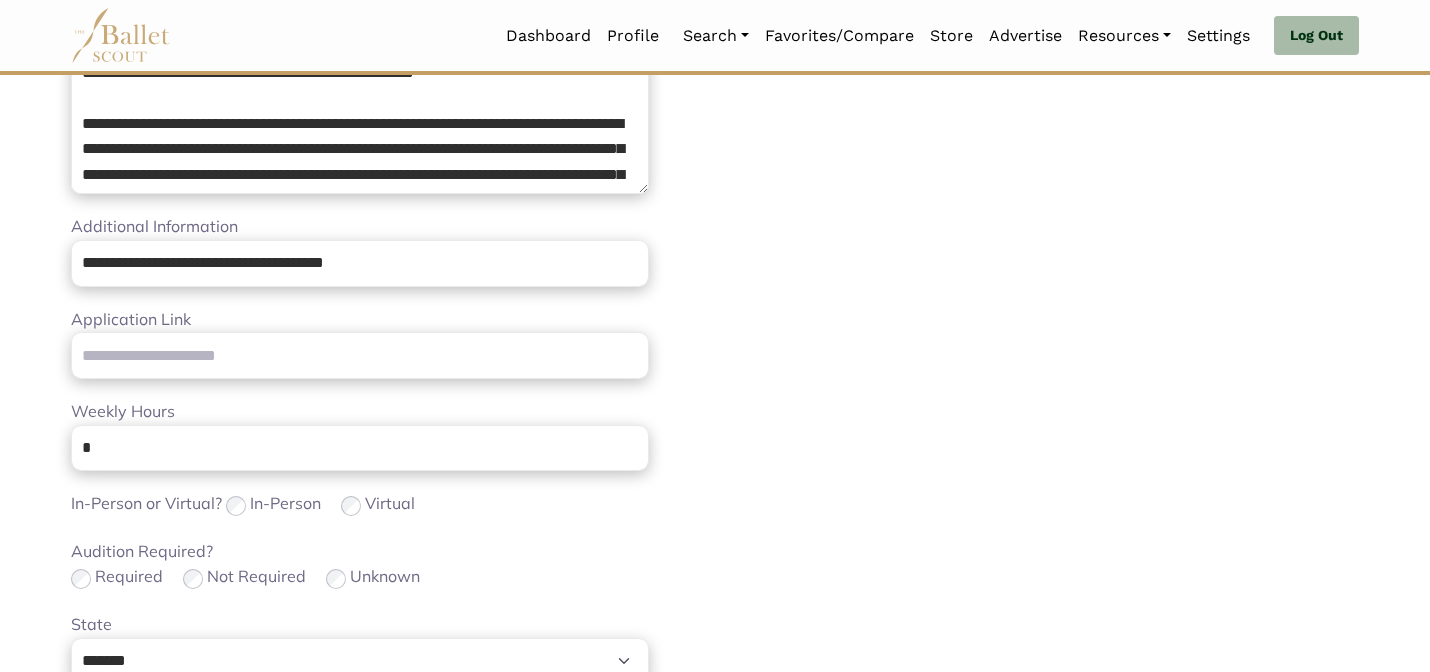 scroll, scrollTop: 632, scrollLeft: 0, axis: vertical 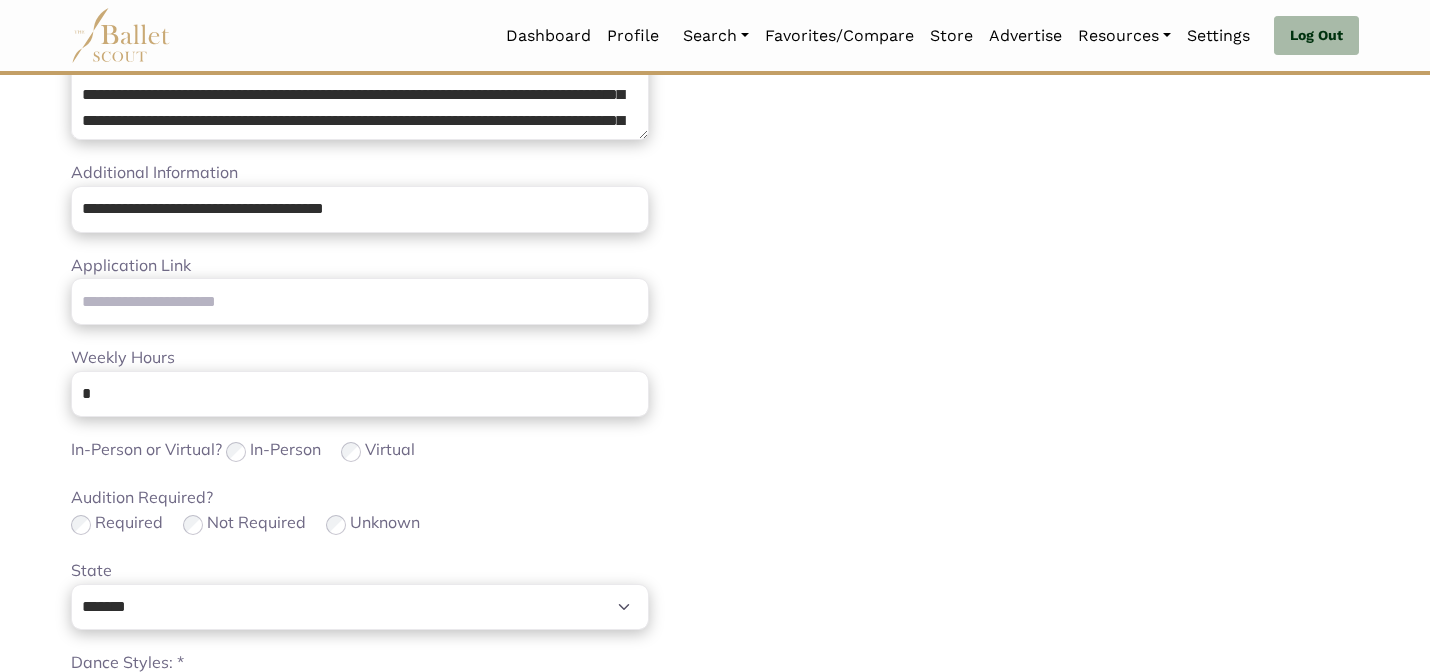 click on "Audition Required?
Required
Not Required
Unknown" at bounding box center (360, 511) 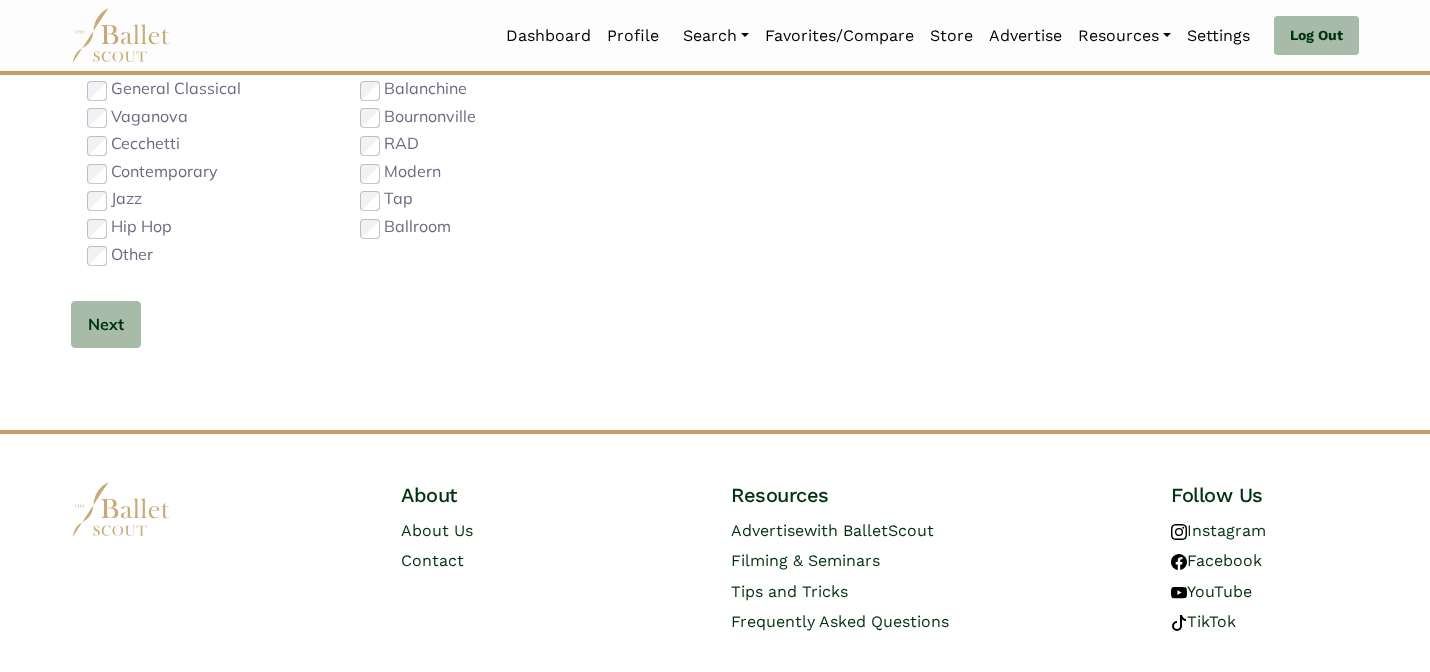 scroll, scrollTop: 1264, scrollLeft: 0, axis: vertical 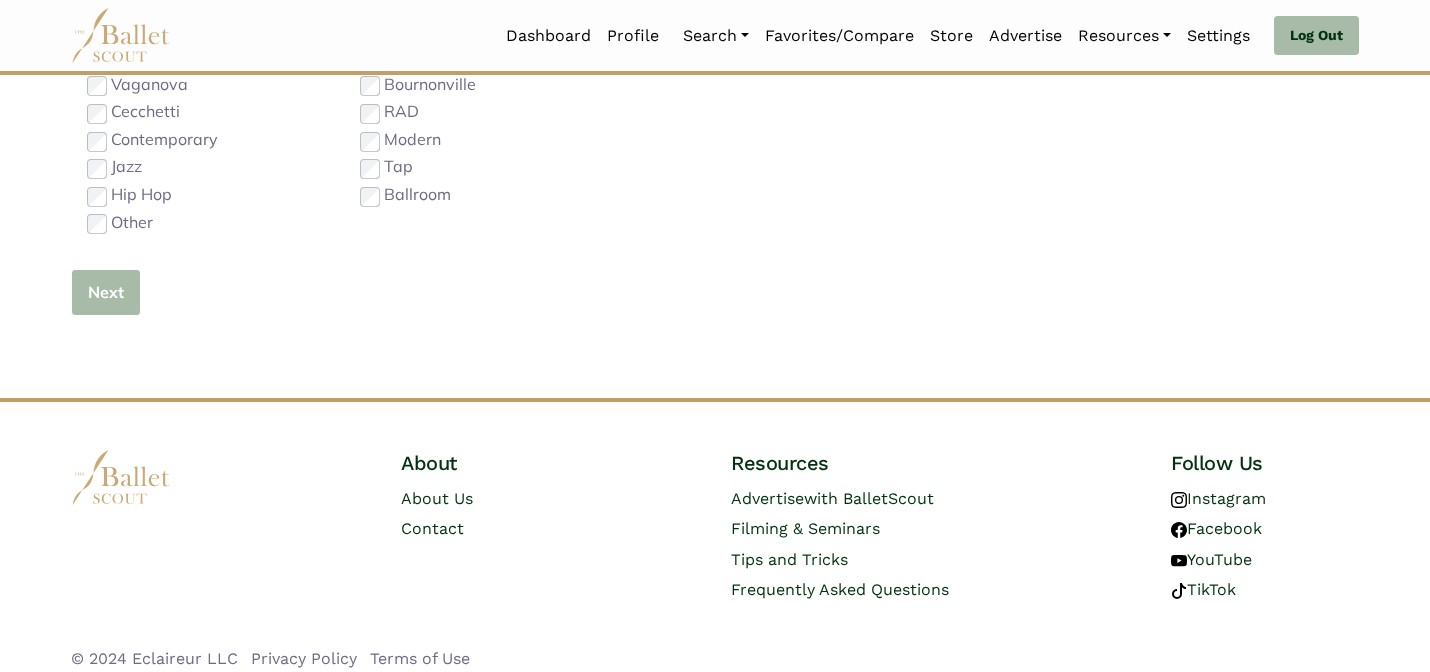click on "Next" at bounding box center [106, 292] 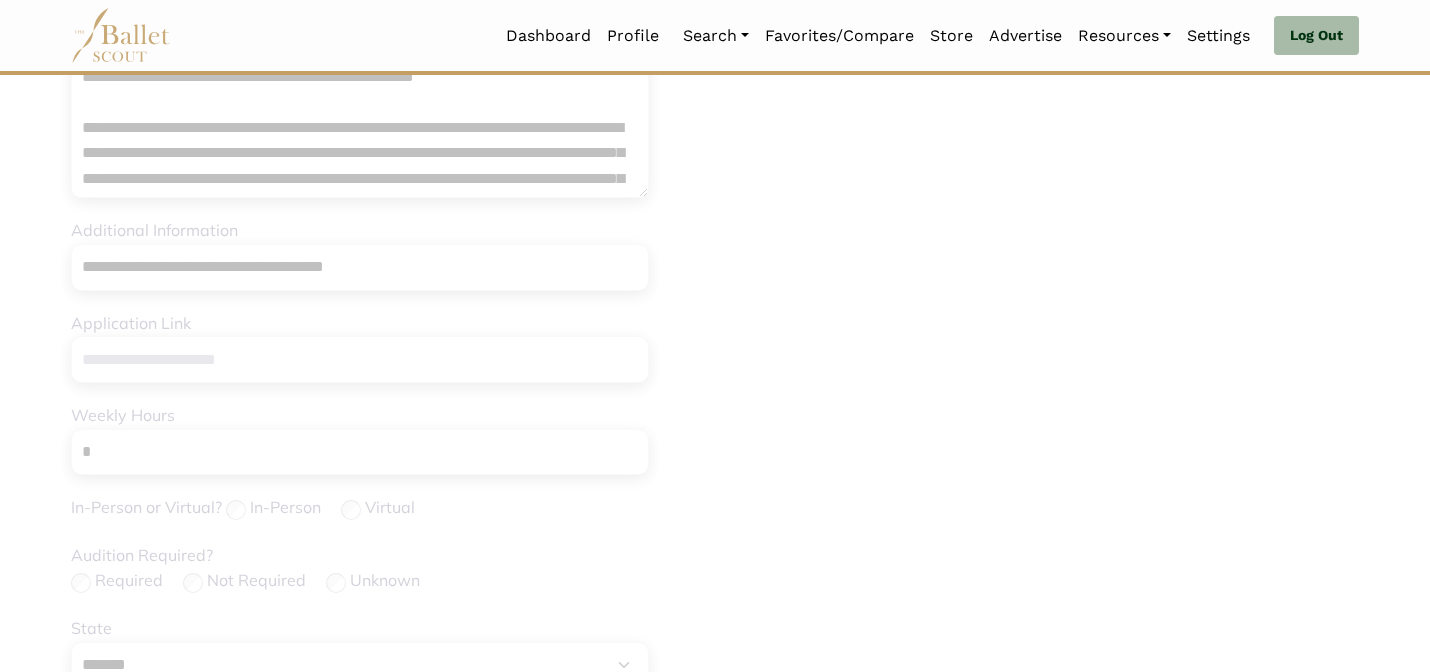 scroll, scrollTop: 0, scrollLeft: 0, axis: both 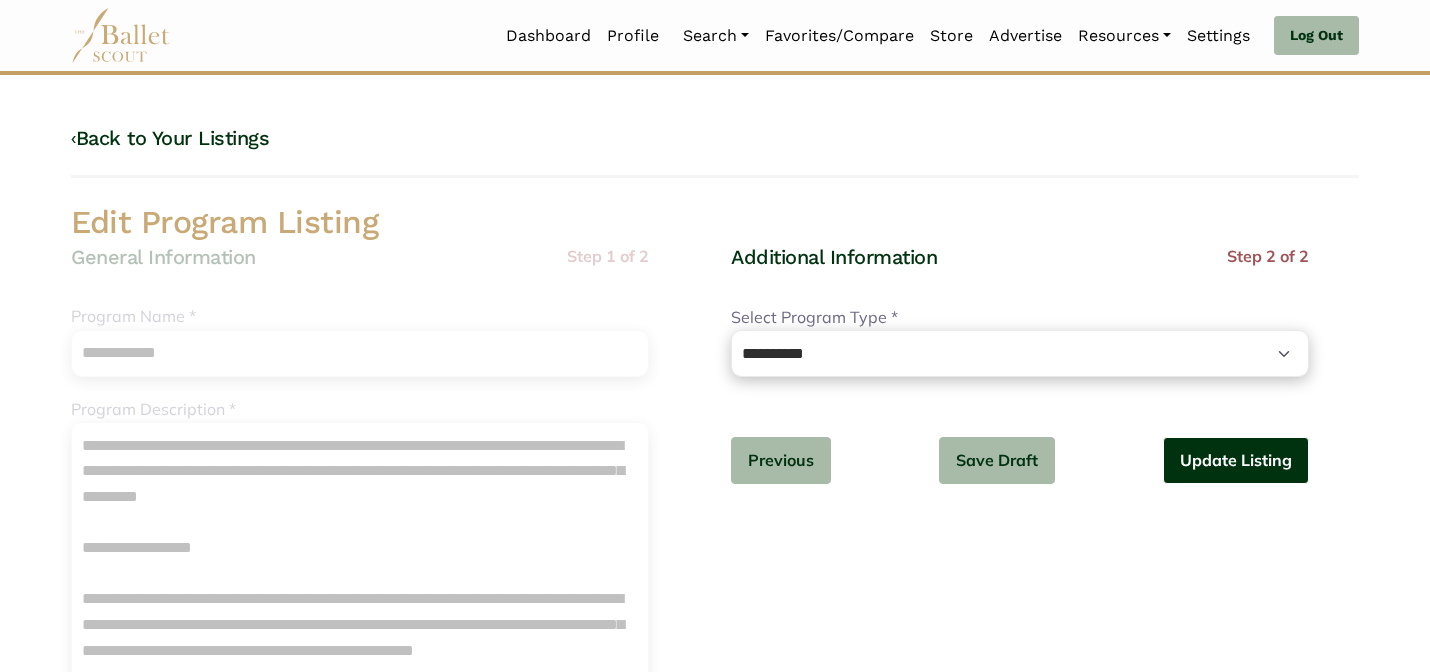 click on "Update Listing" at bounding box center [1236, 460] 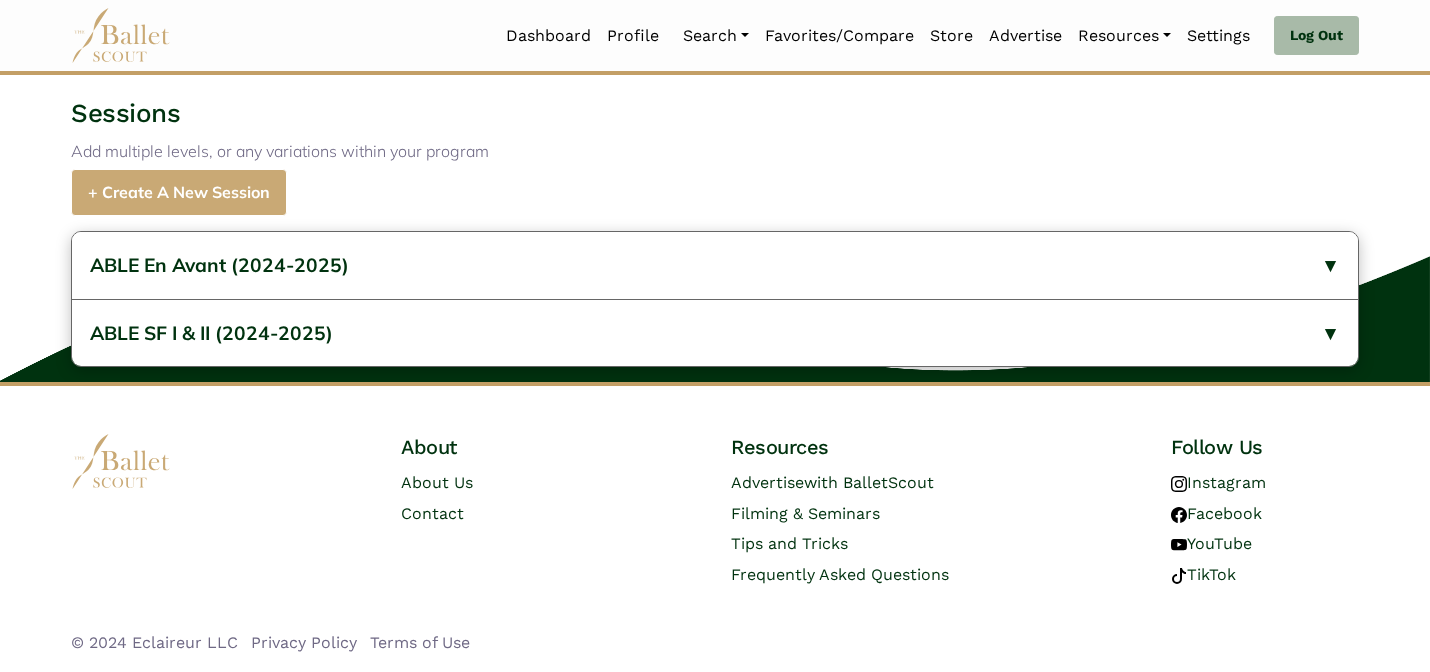 scroll, scrollTop: 1096, scrollLeft: 0, axis: vertical 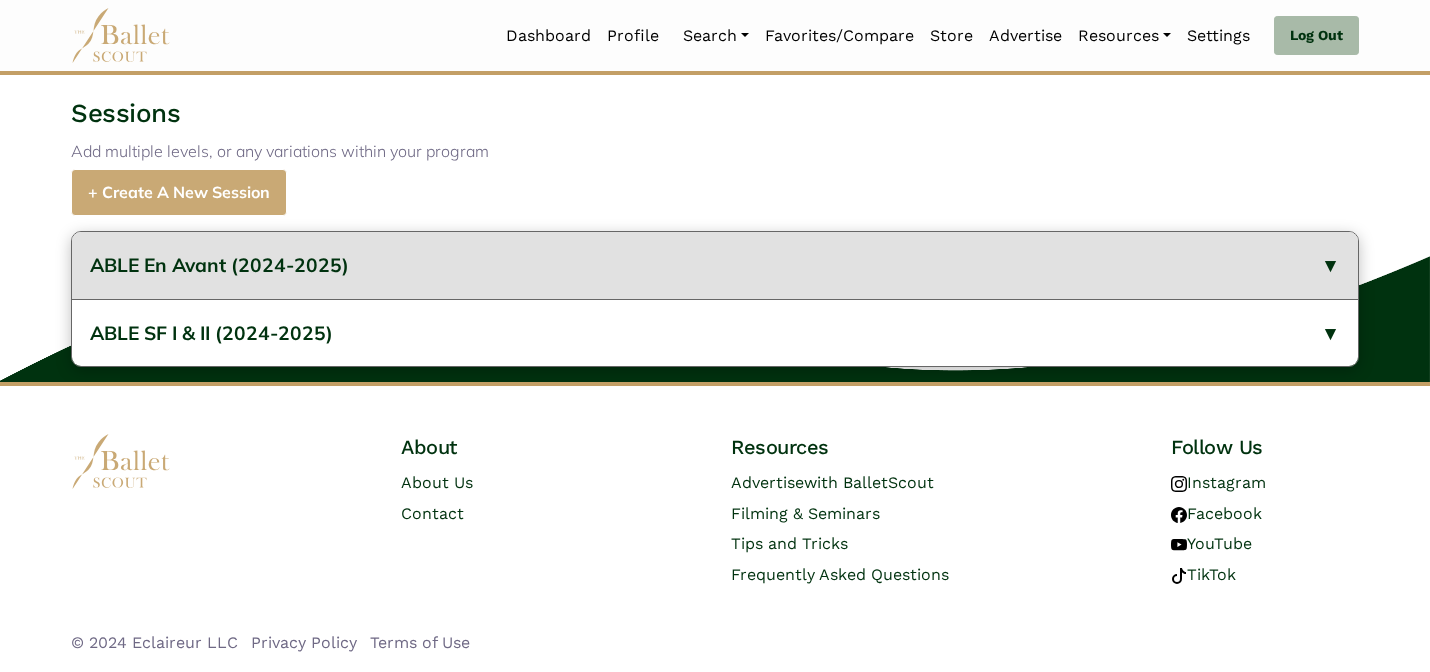 click on "ABLE En Avant (2024-2025)" at bounding box center (219, 265) 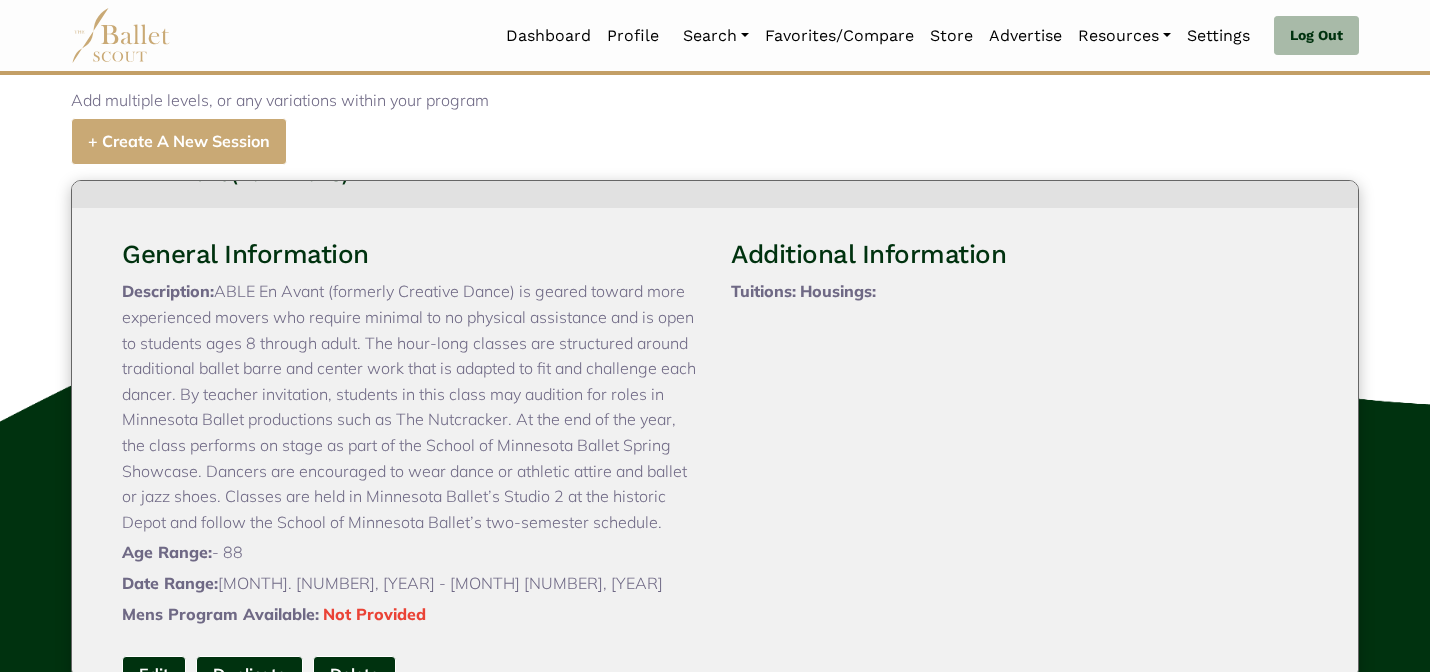 scroll, scrollTop: 136, scrollLeft: 0, axis: vertical 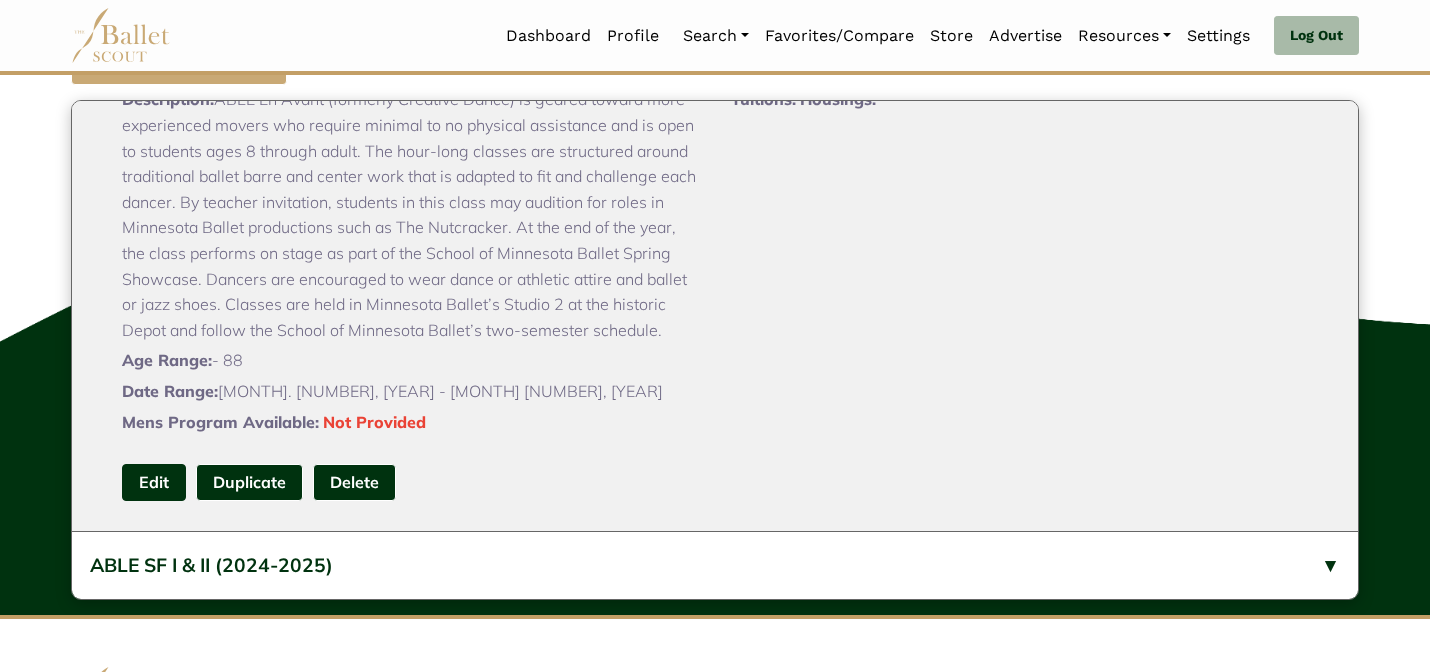 click on "Edit" at bounding box center (154, 482) 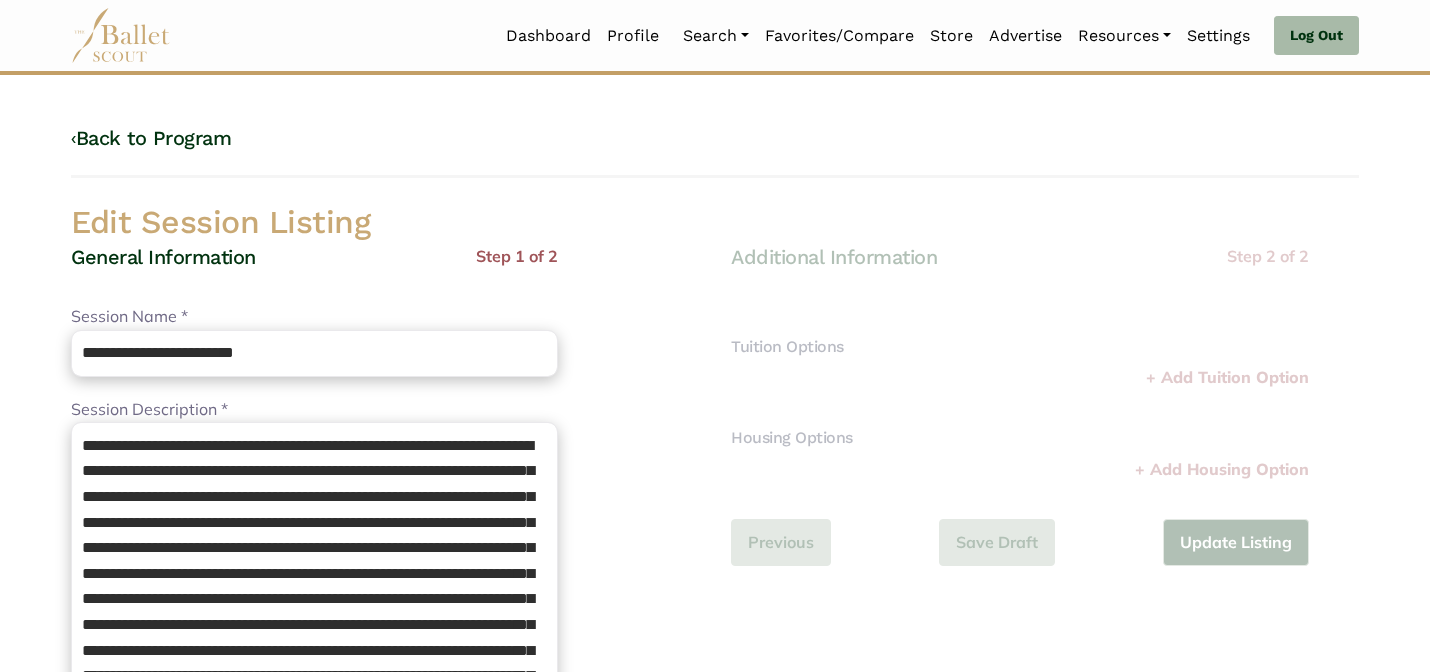scroll, scrollTop: 0, scrollLeft: 0, axis: both 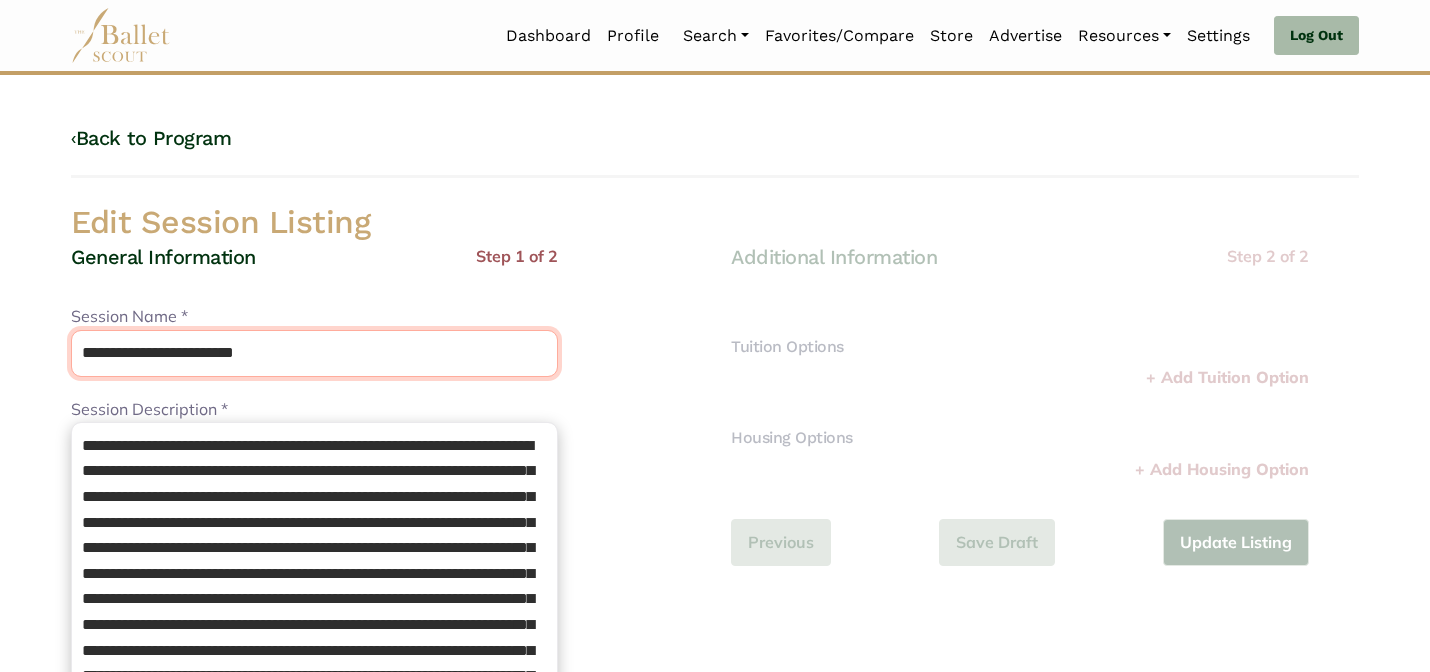 drag, startPoint x: 303, startPoint y: 356, endPoint x: 196, endPoint y: 343, distance: 107.78683 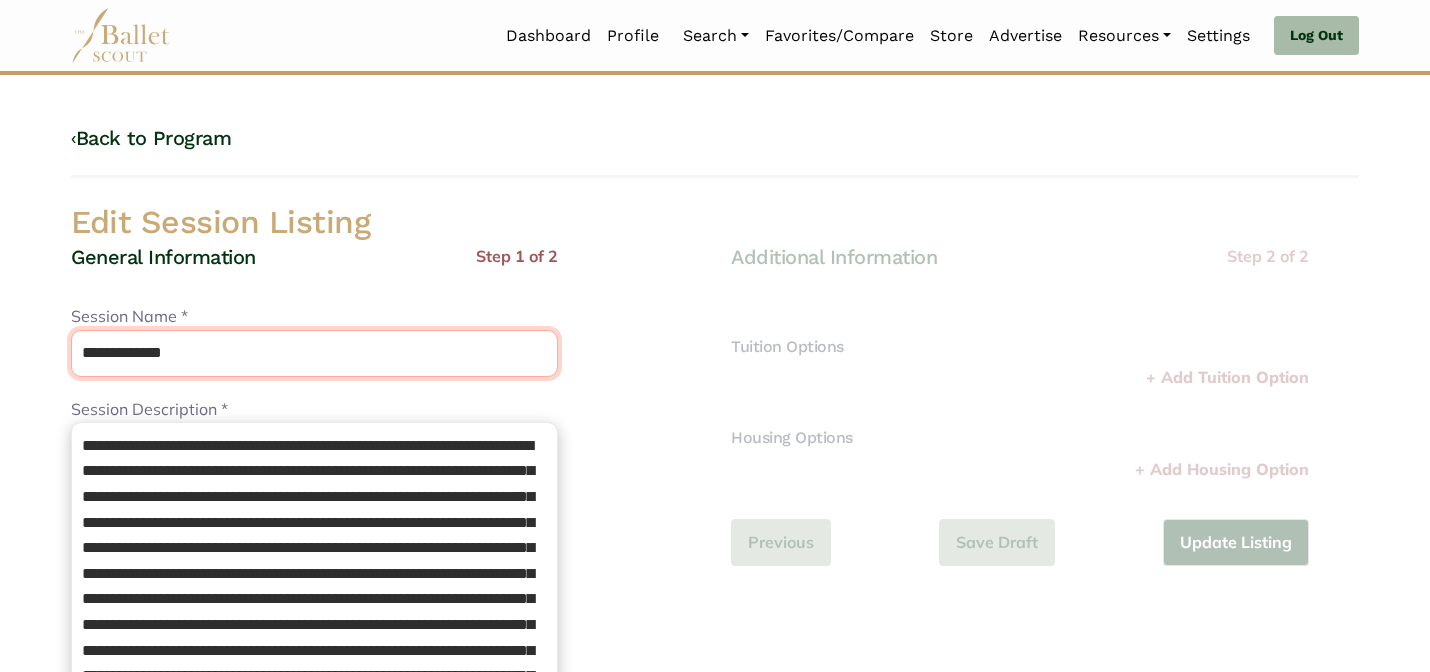 type on "**********" 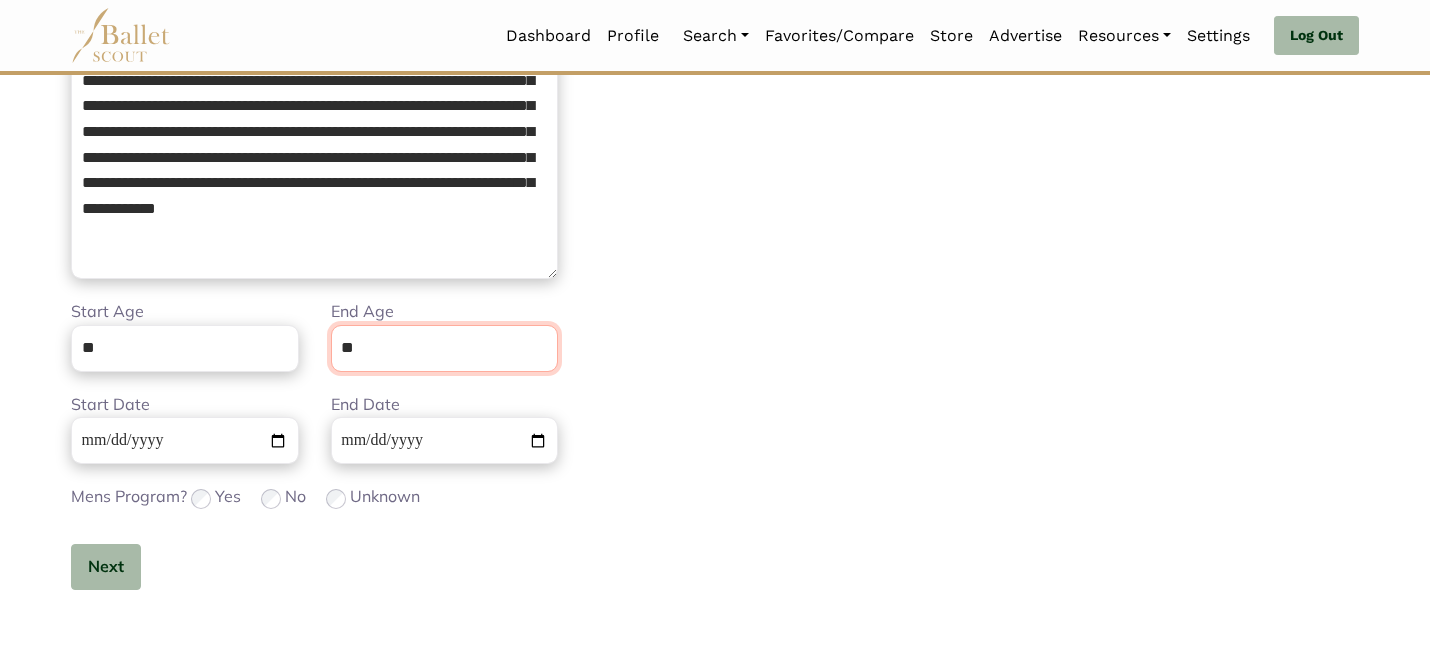 scroll, scrollTop: 505, scrollLeft: 0, axis: vertical 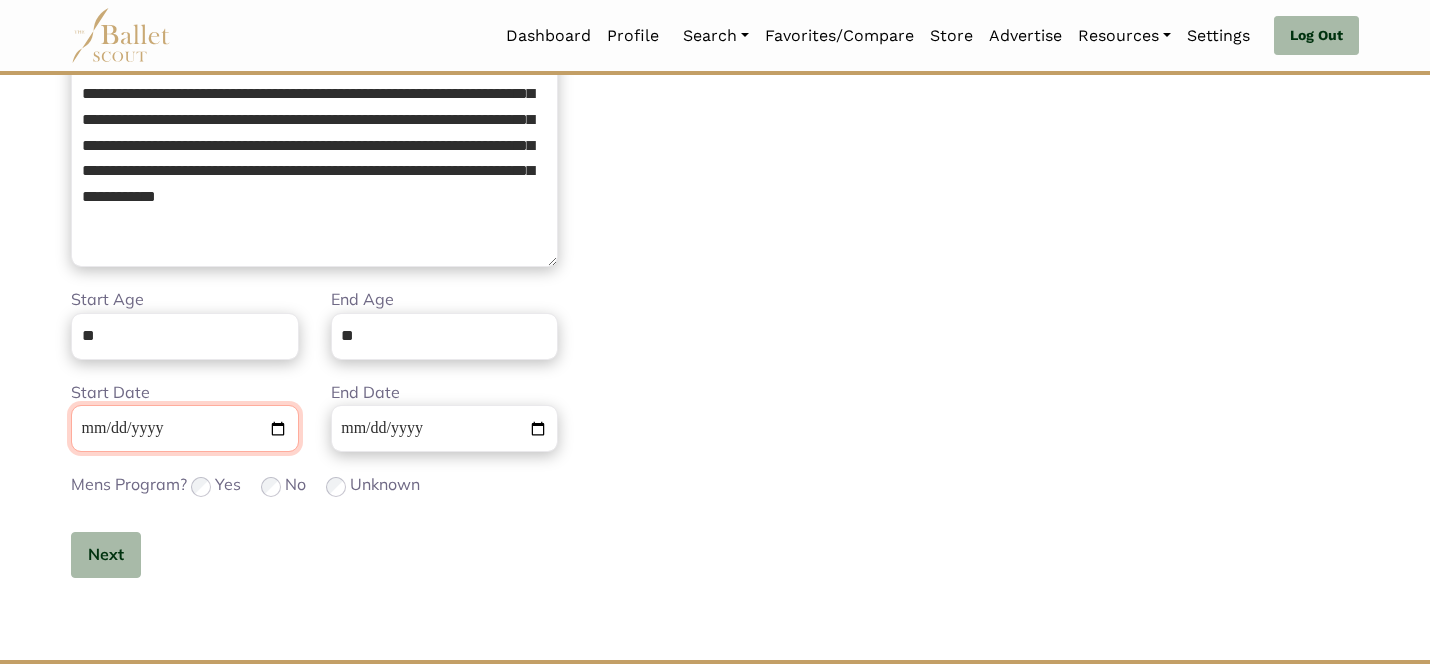 type 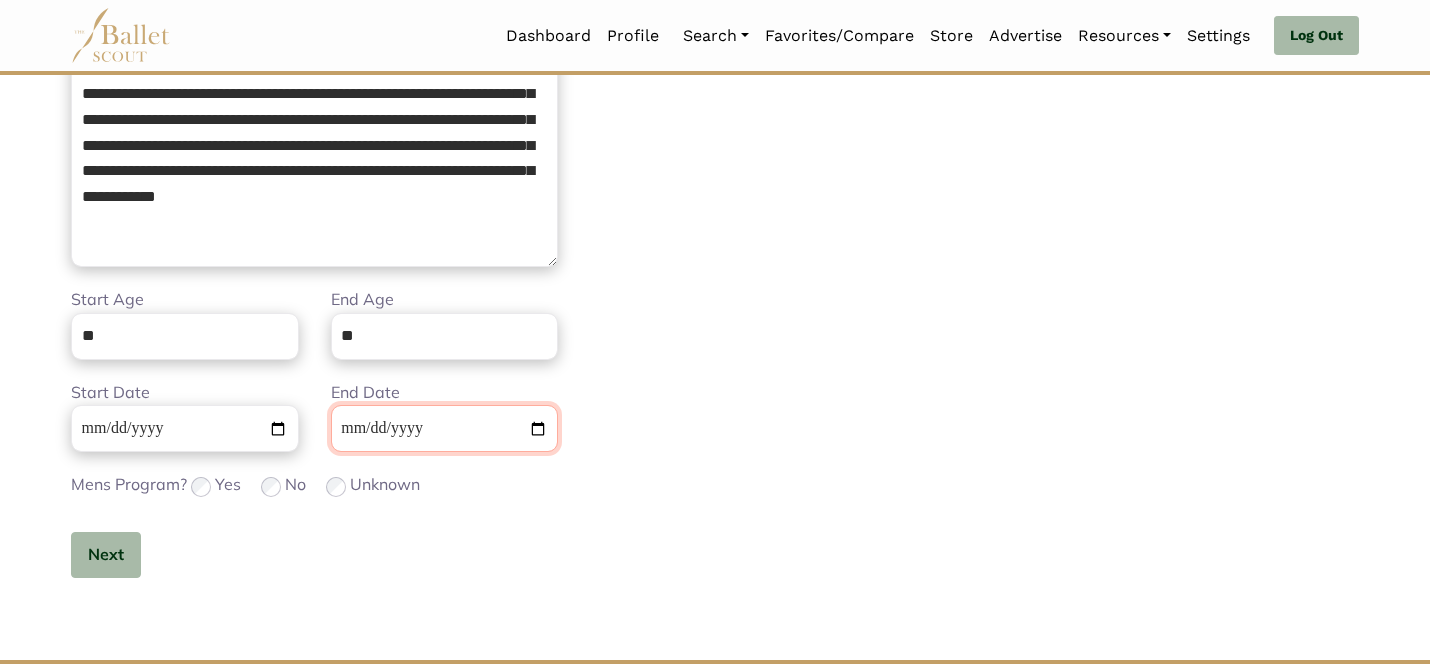 type 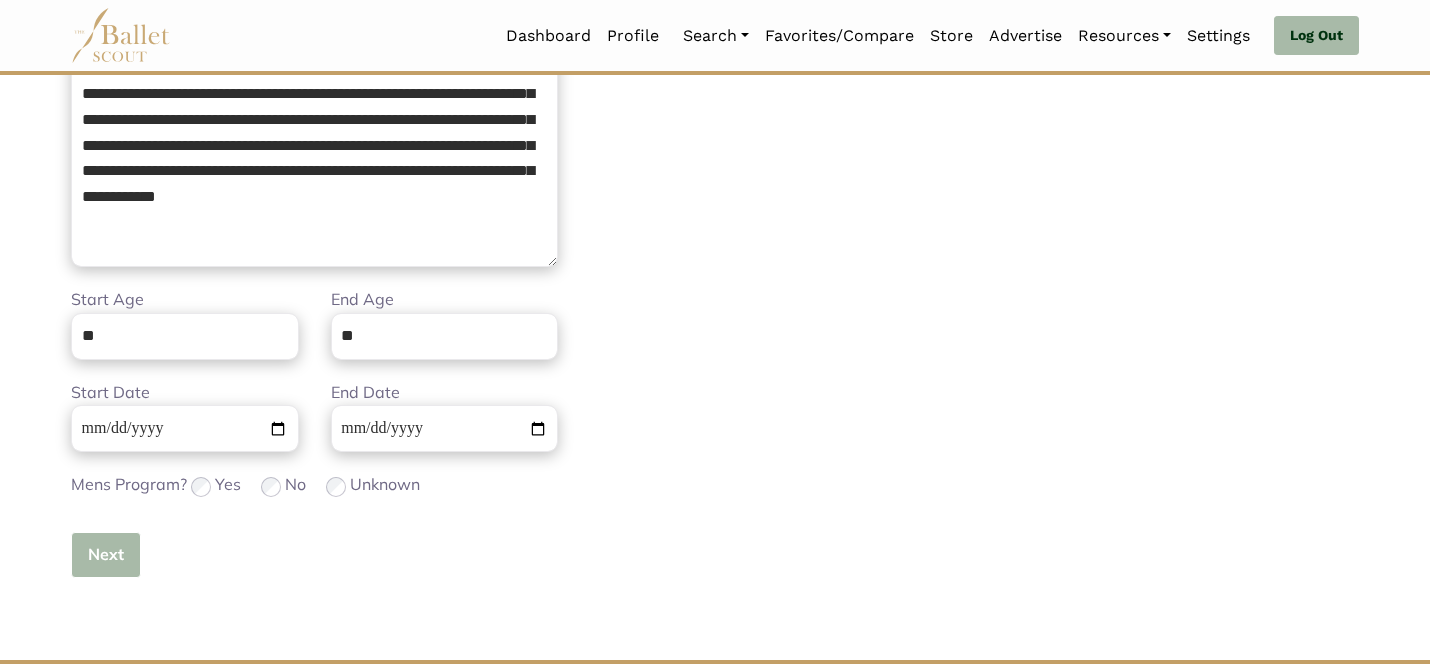 click on "Next" at bounding box center (106, 555) 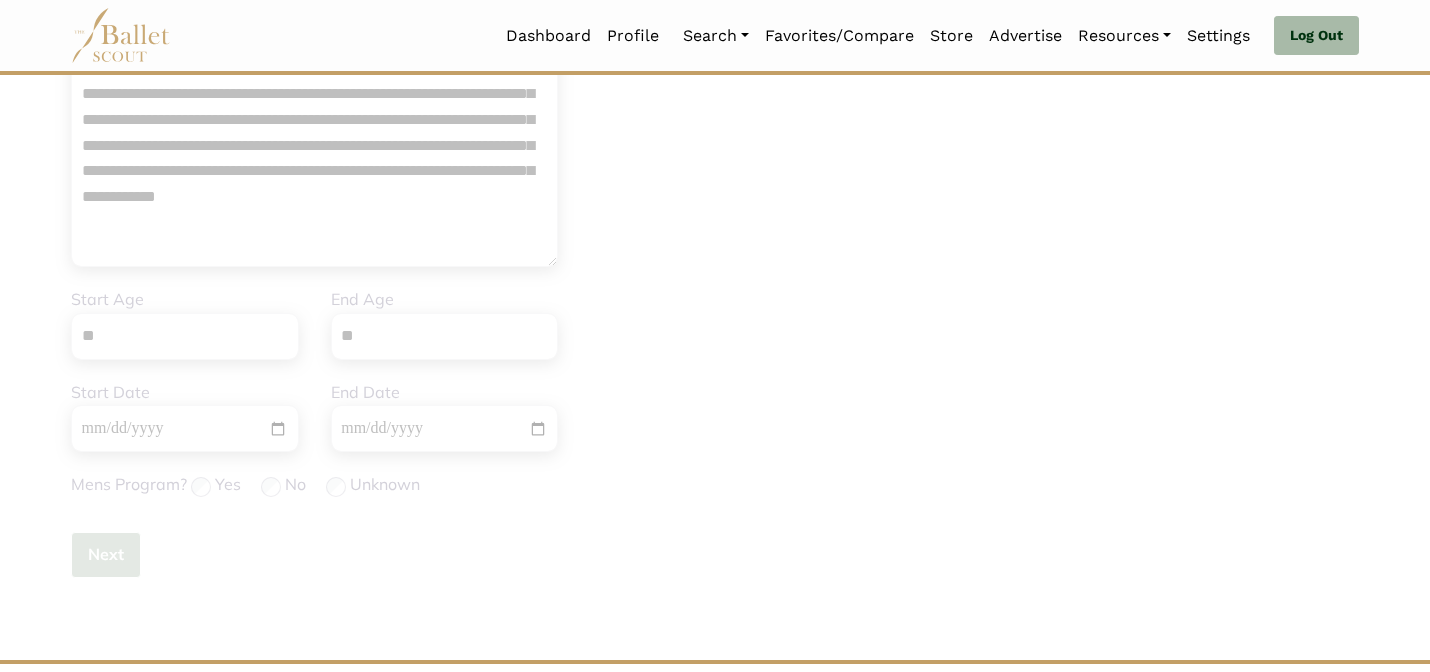 scroll, scrollTop: 0, scrollLeft: 0, axis: both 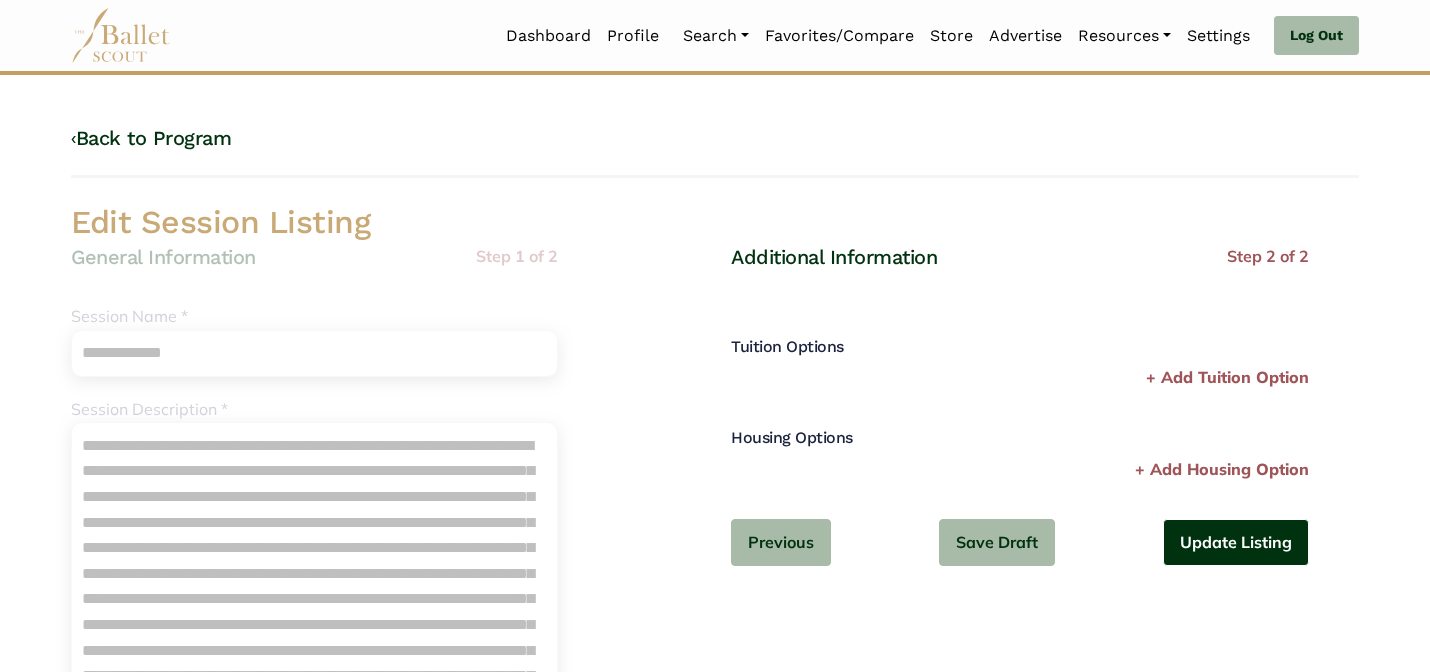 click on "Update Listing" at bounding box center [1236, 542] 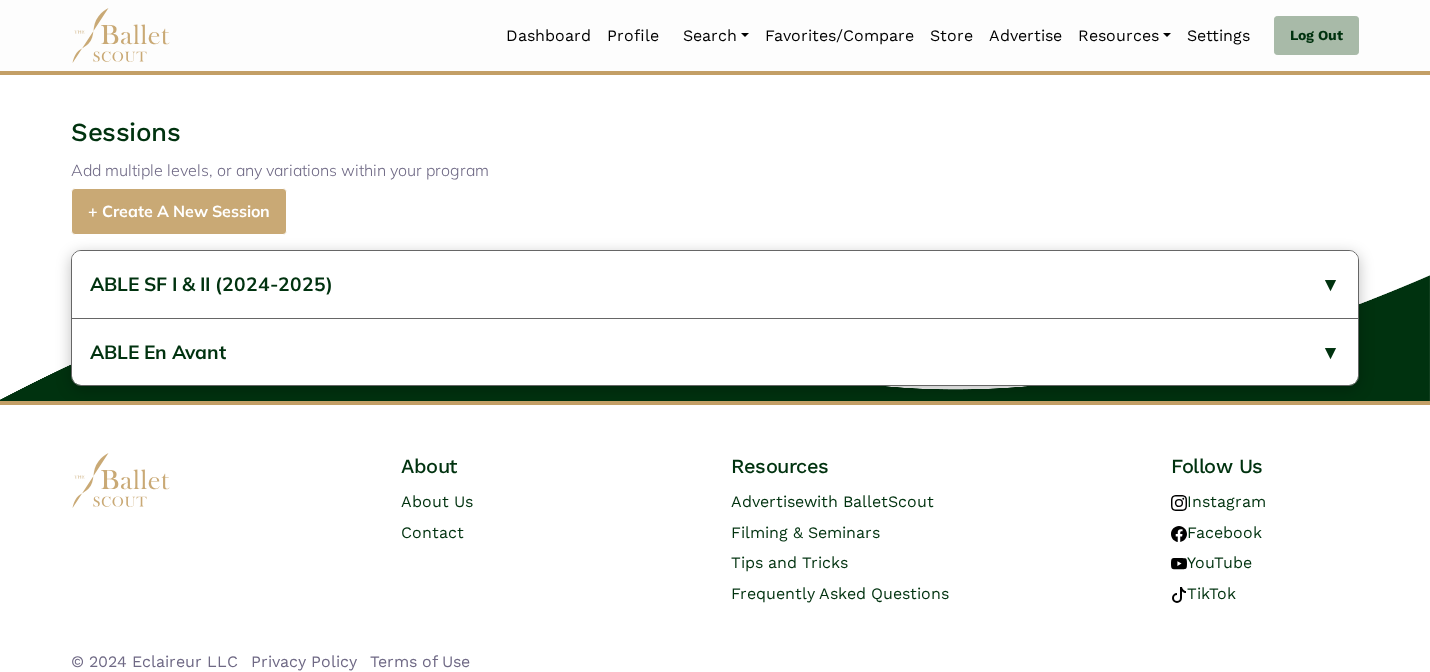 scroll, scrollTop: 1096, scrollLeft: 0, axis: vertical 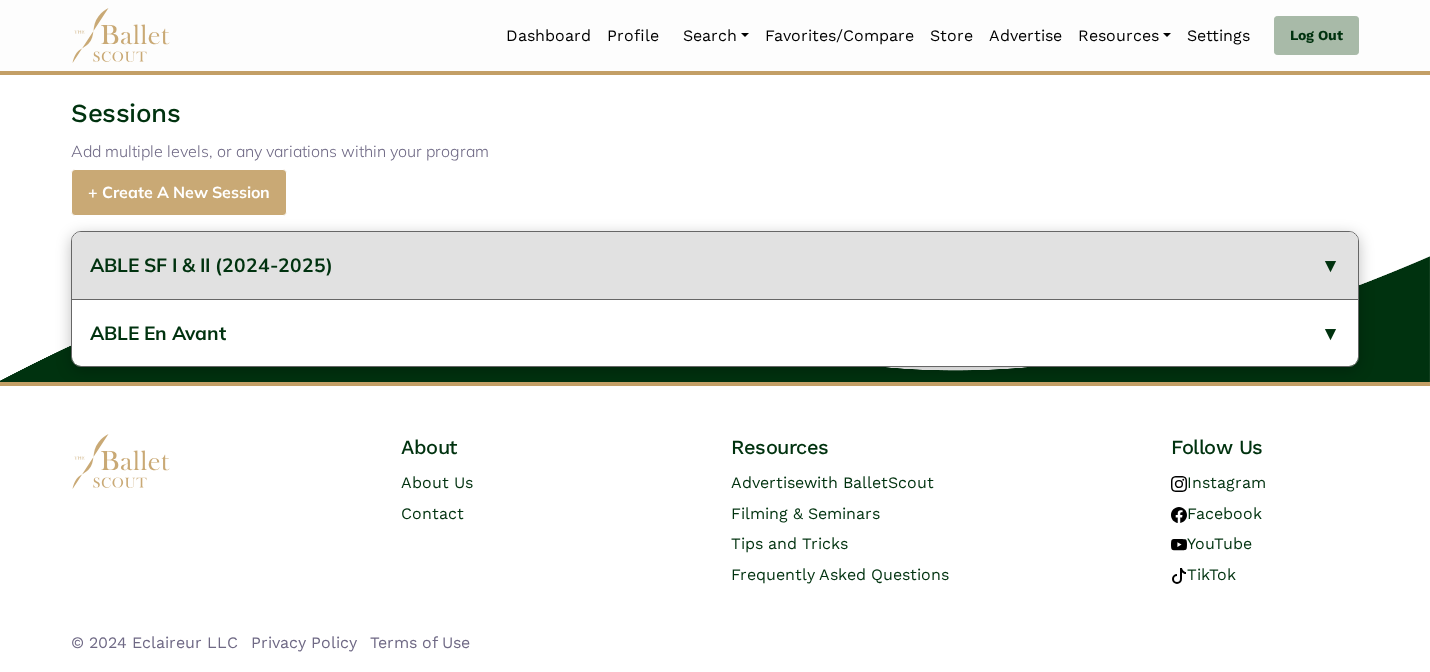 click on "ABLE SF I & II (2024-2025)" at bounding box center (715, 265) 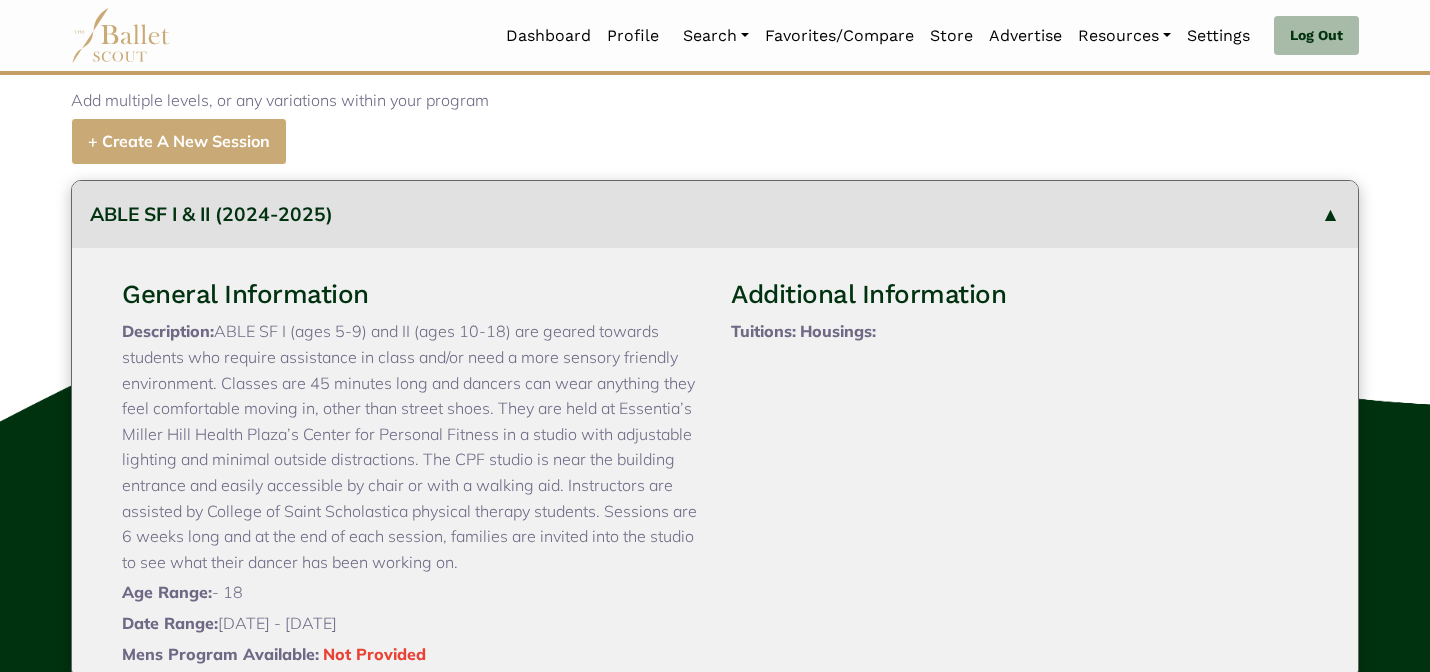 type 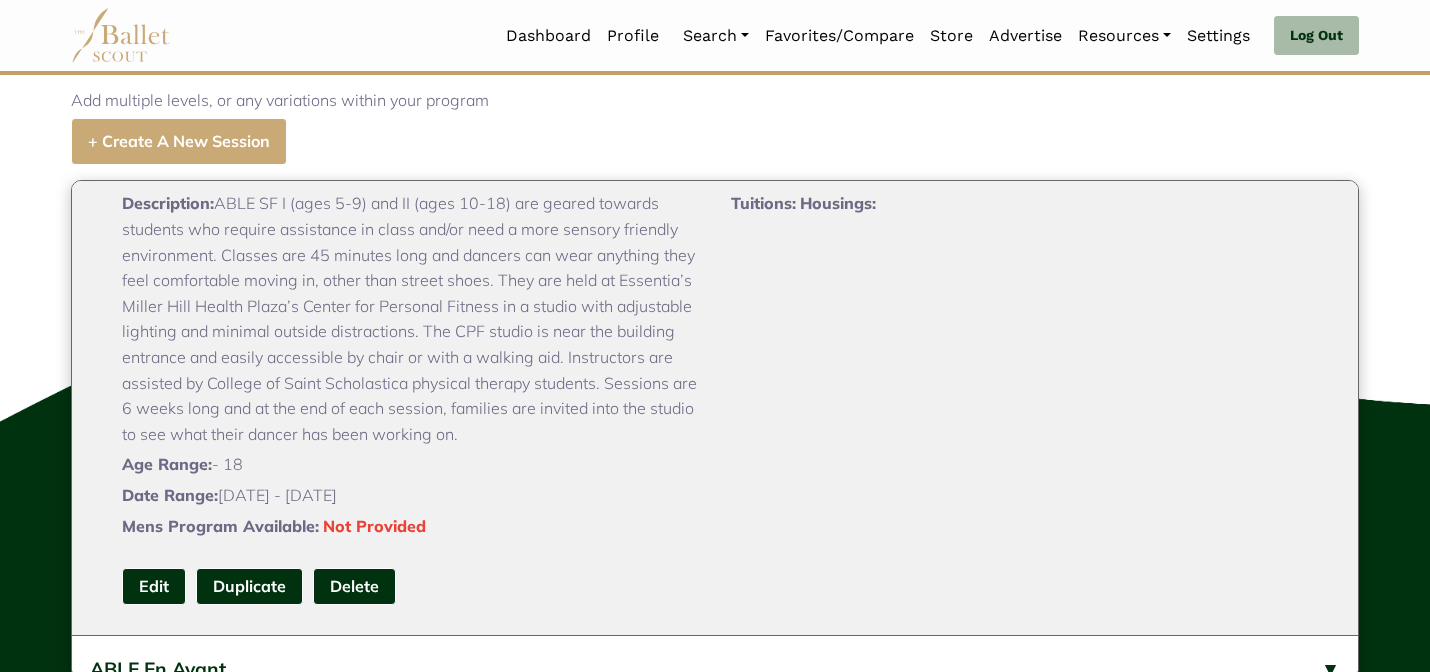 scroll, scrollTop: 152, scrollLeft: 0, axis: vertical 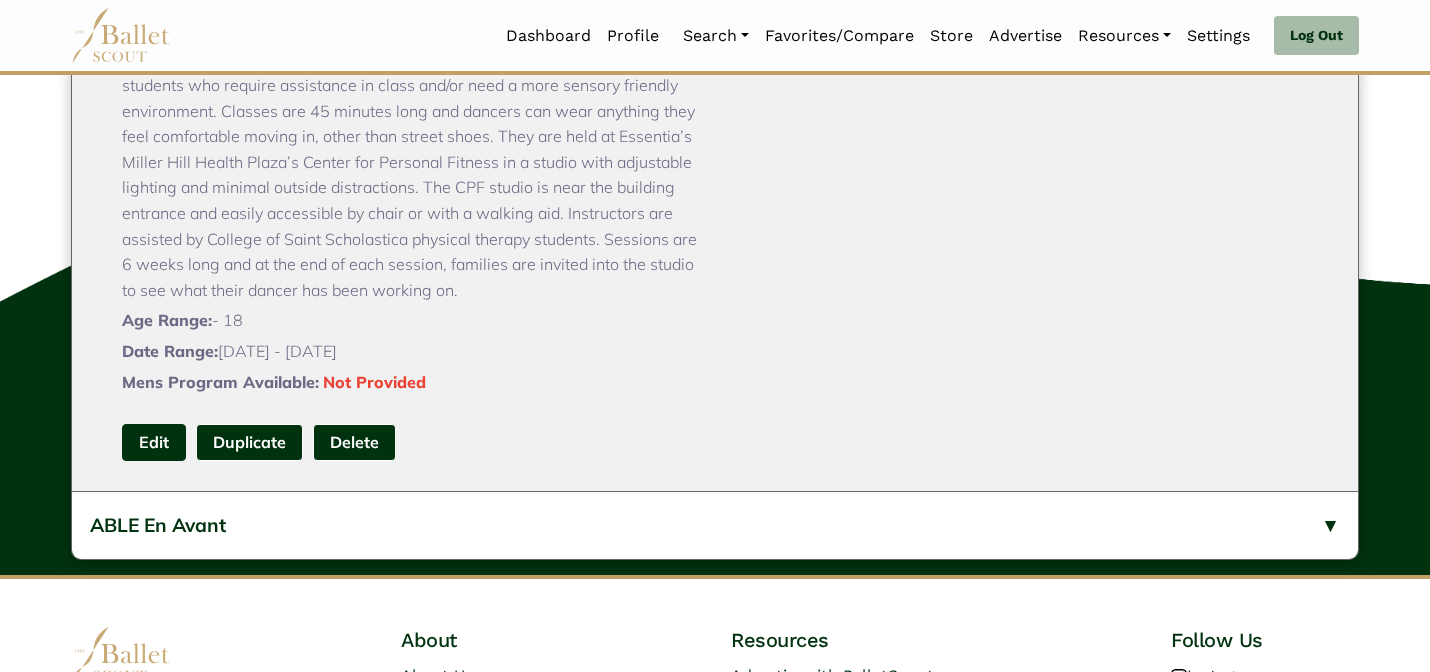 click on "Edit" at bounding box center (154, 442) 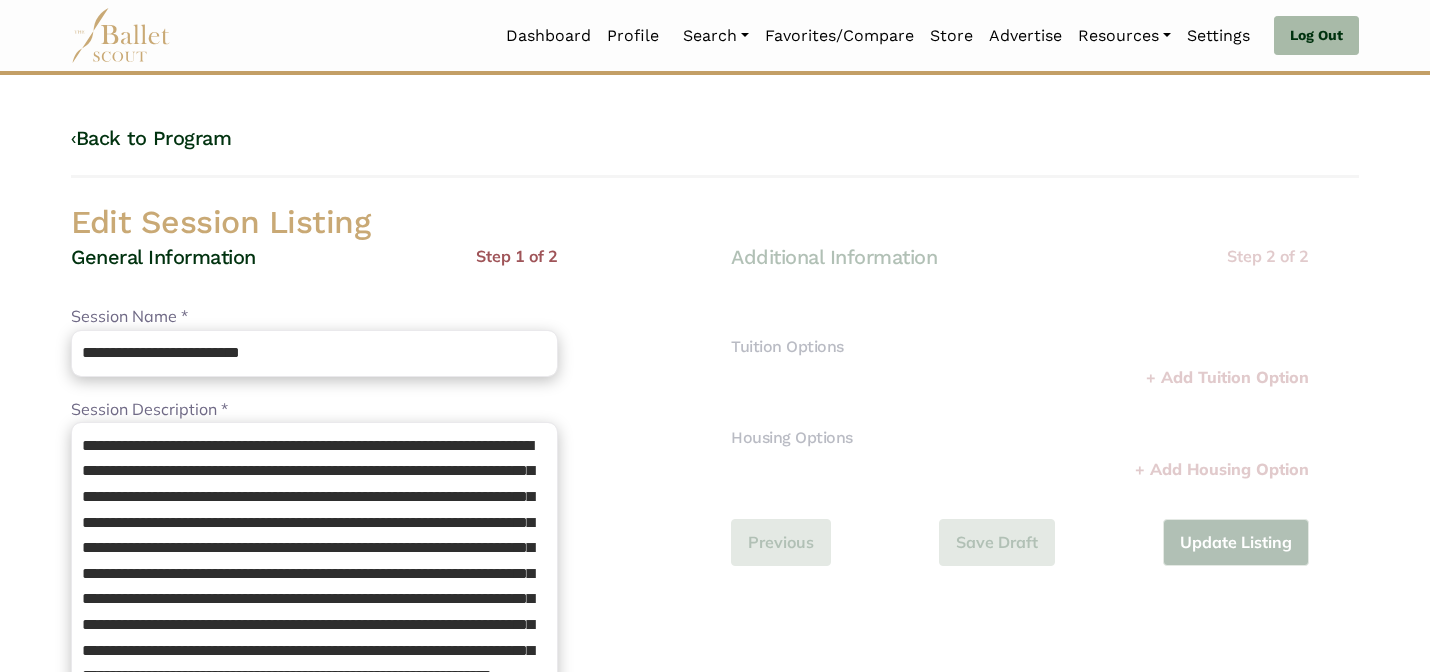 scroll, scrollTop: 0, scrollLeft: 0, axis: both 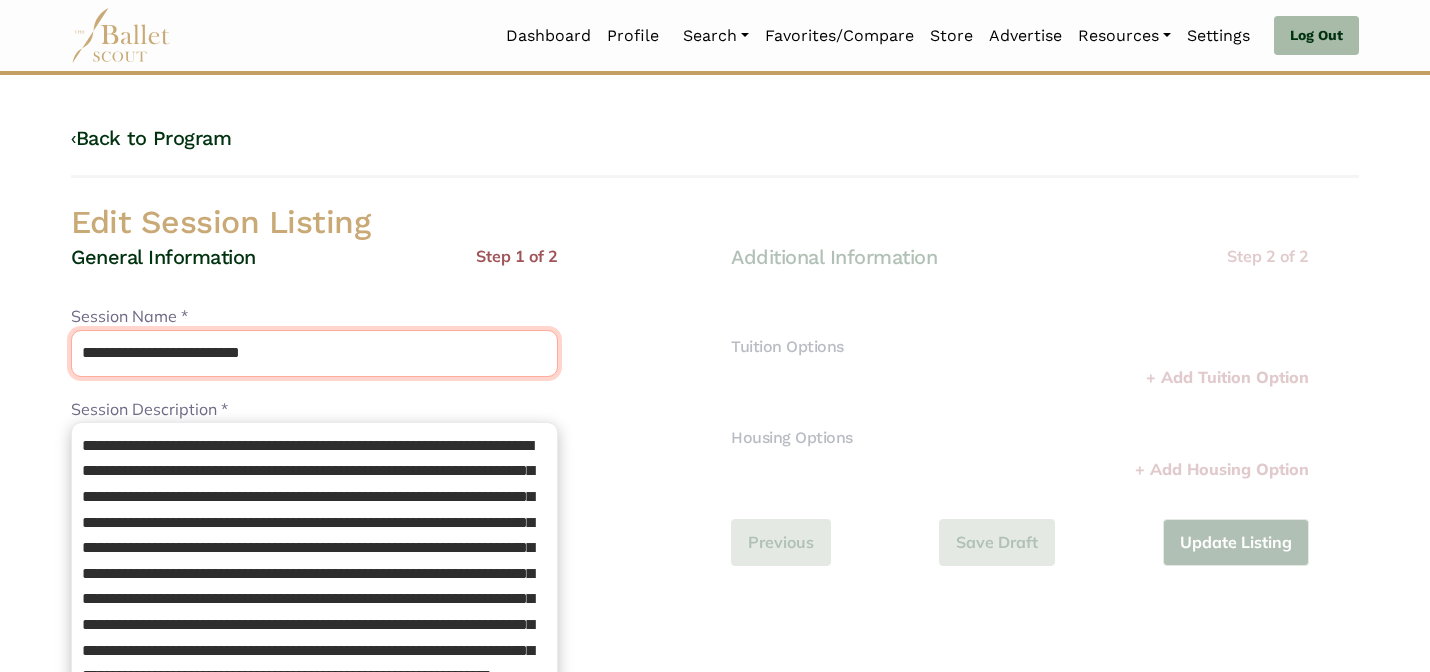 drag, startPoint x: 304, startPoint y: 348, endPoint x: 182, endPoint y: 348, distance: 122 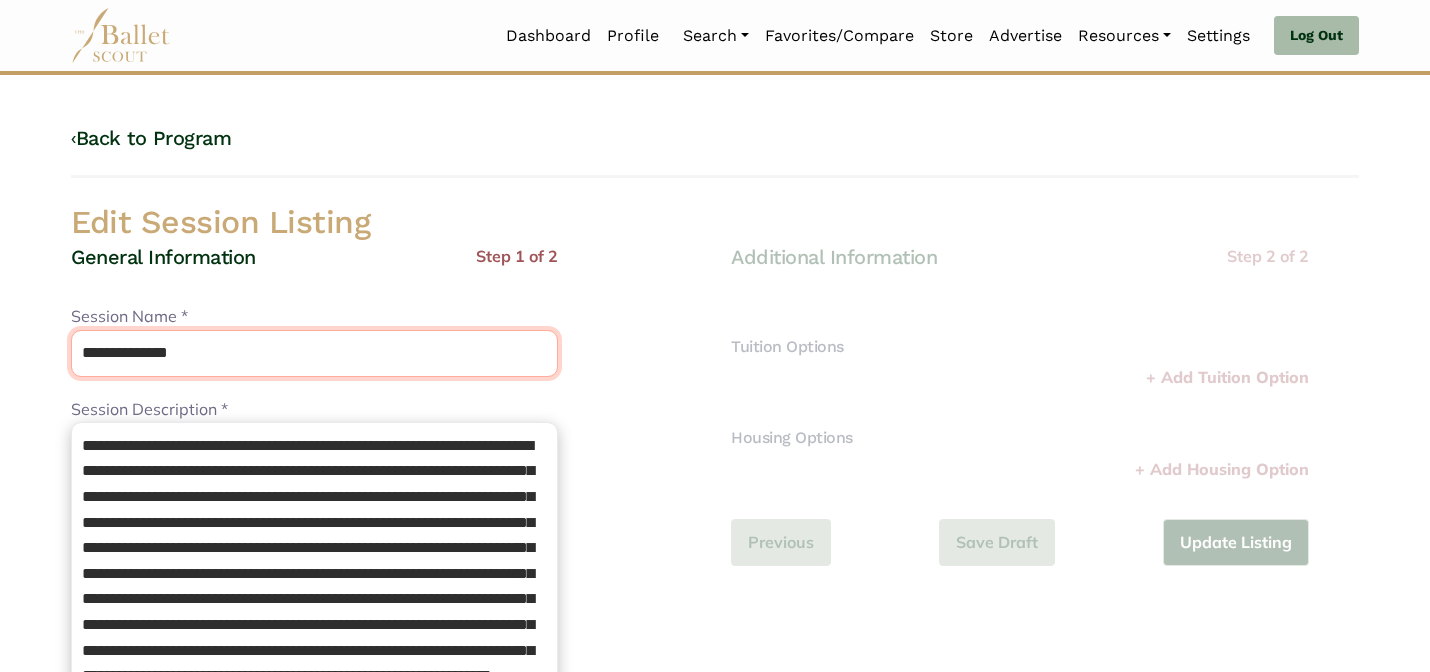 type on "**********" 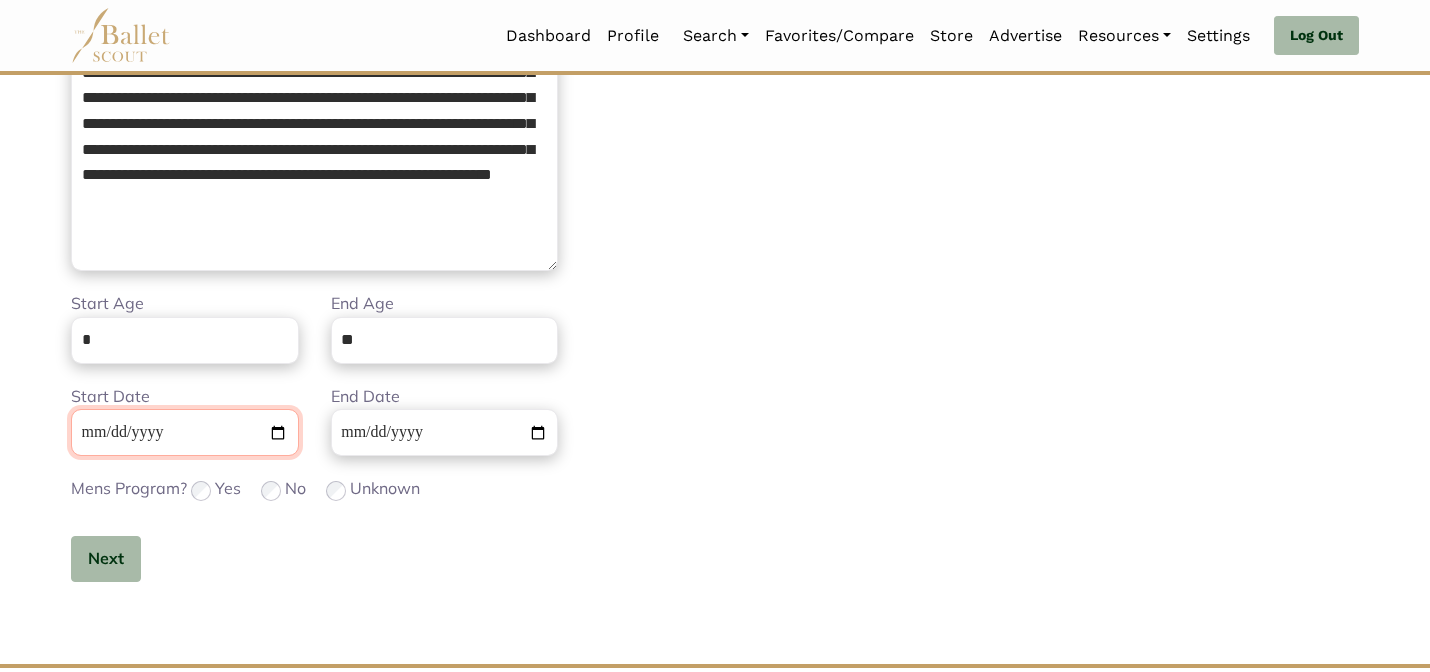 scroll, scrollTop: 505, scrollLeft: 0, axis: vertical 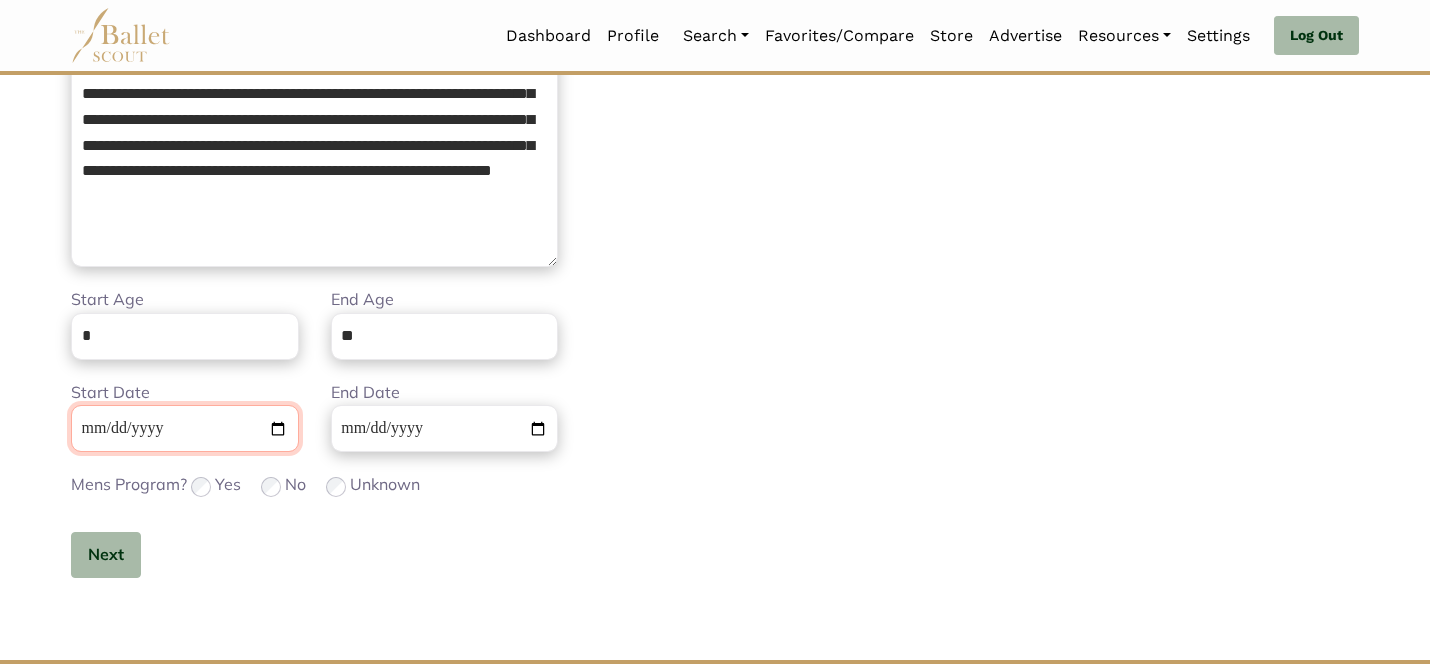 type 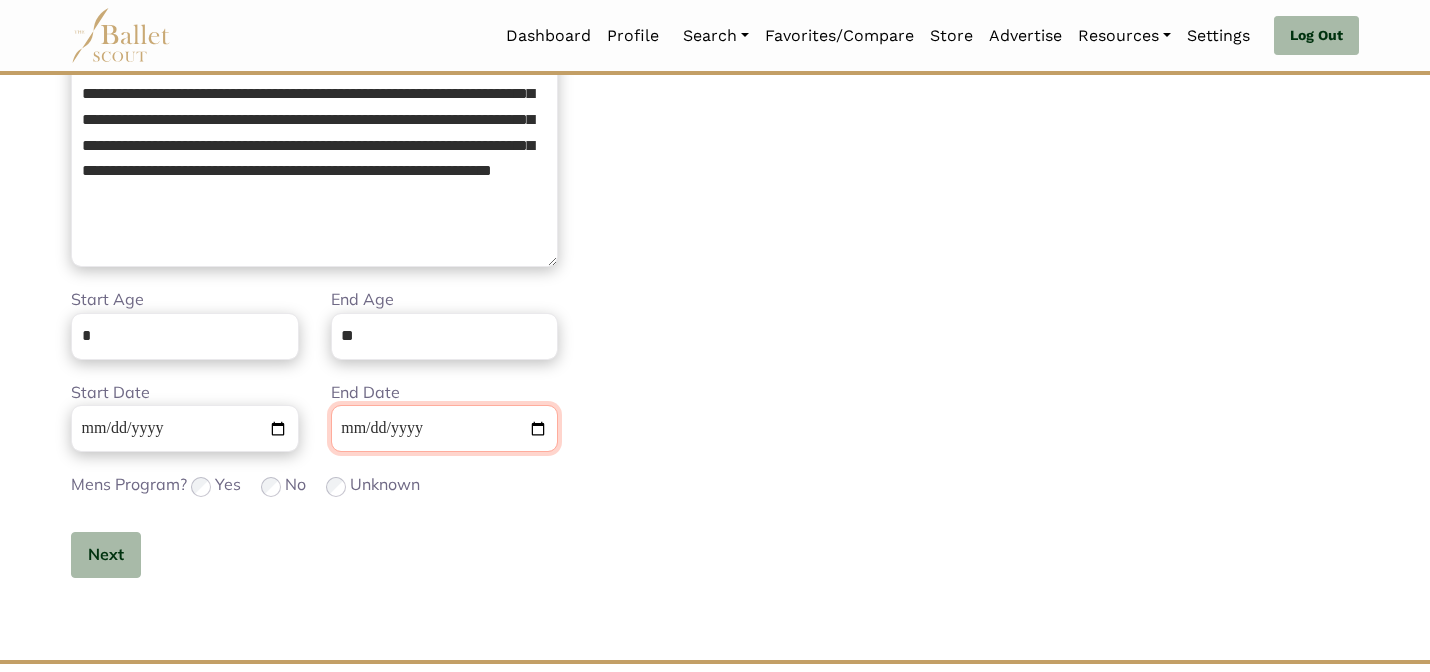 type 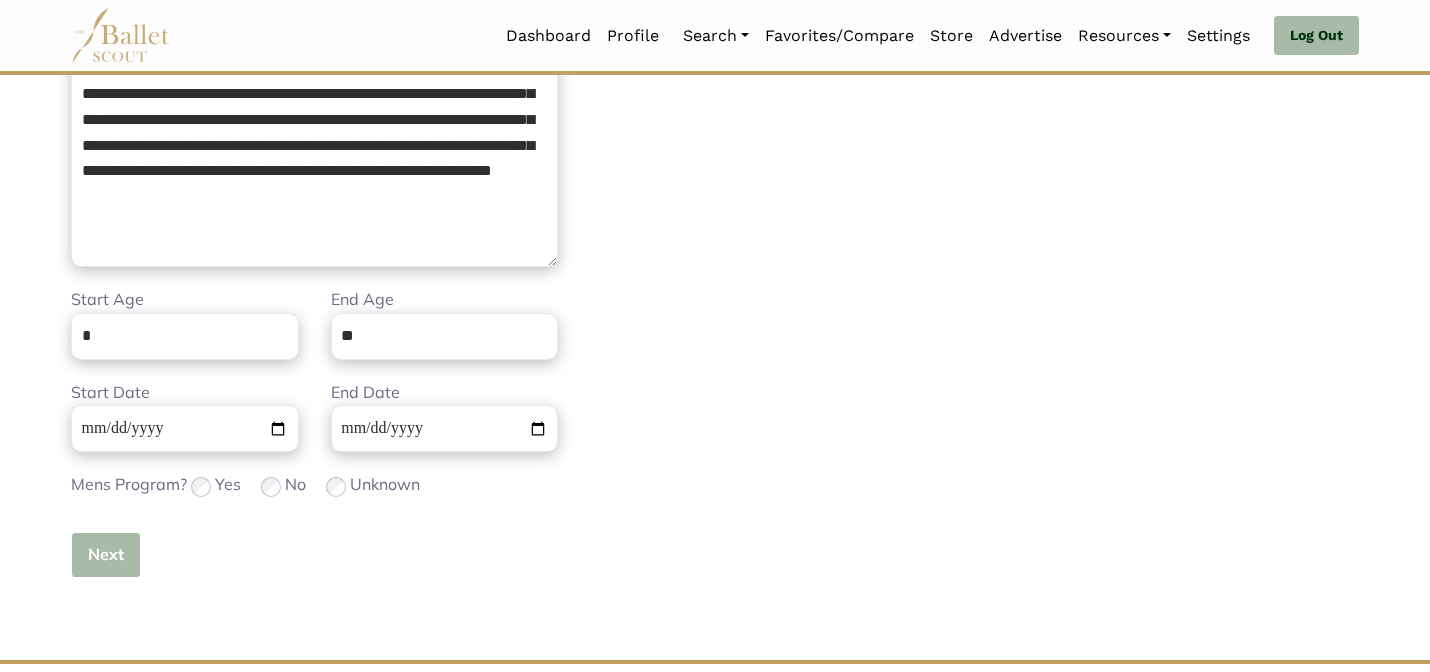 click on "Next" at bounding box center [106, 555] 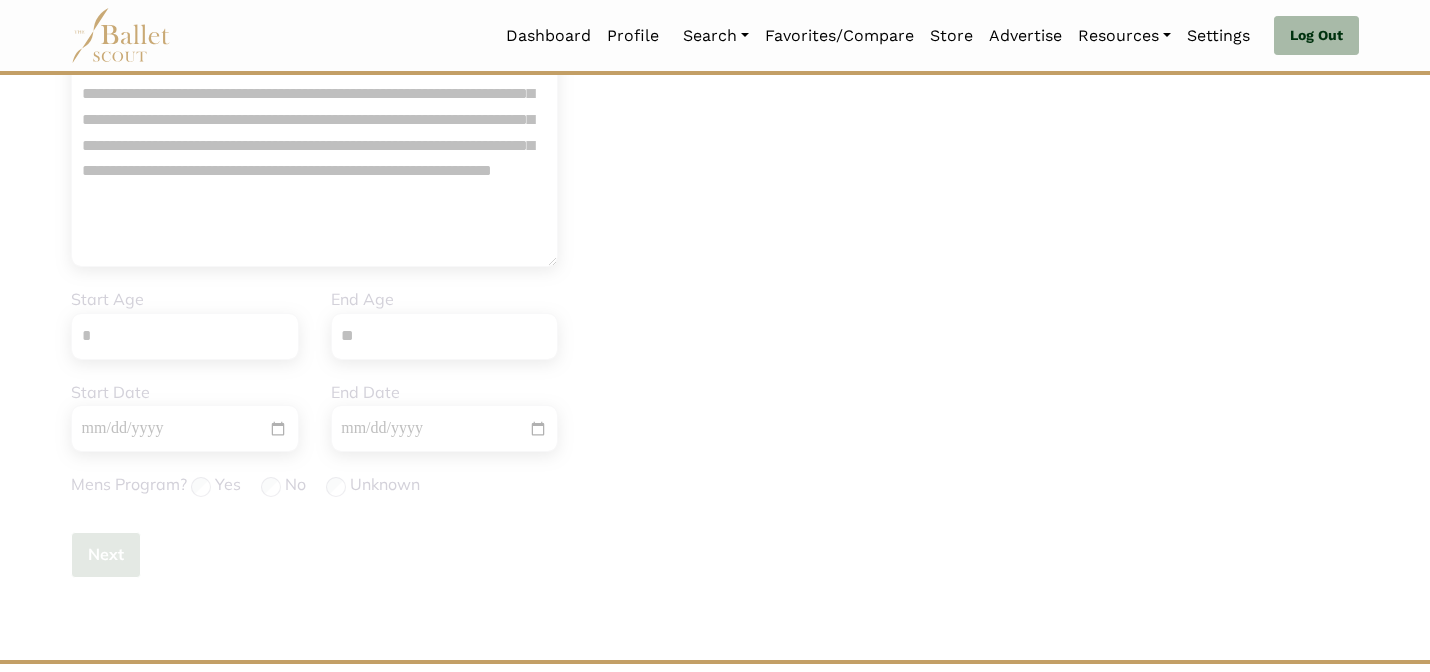 type 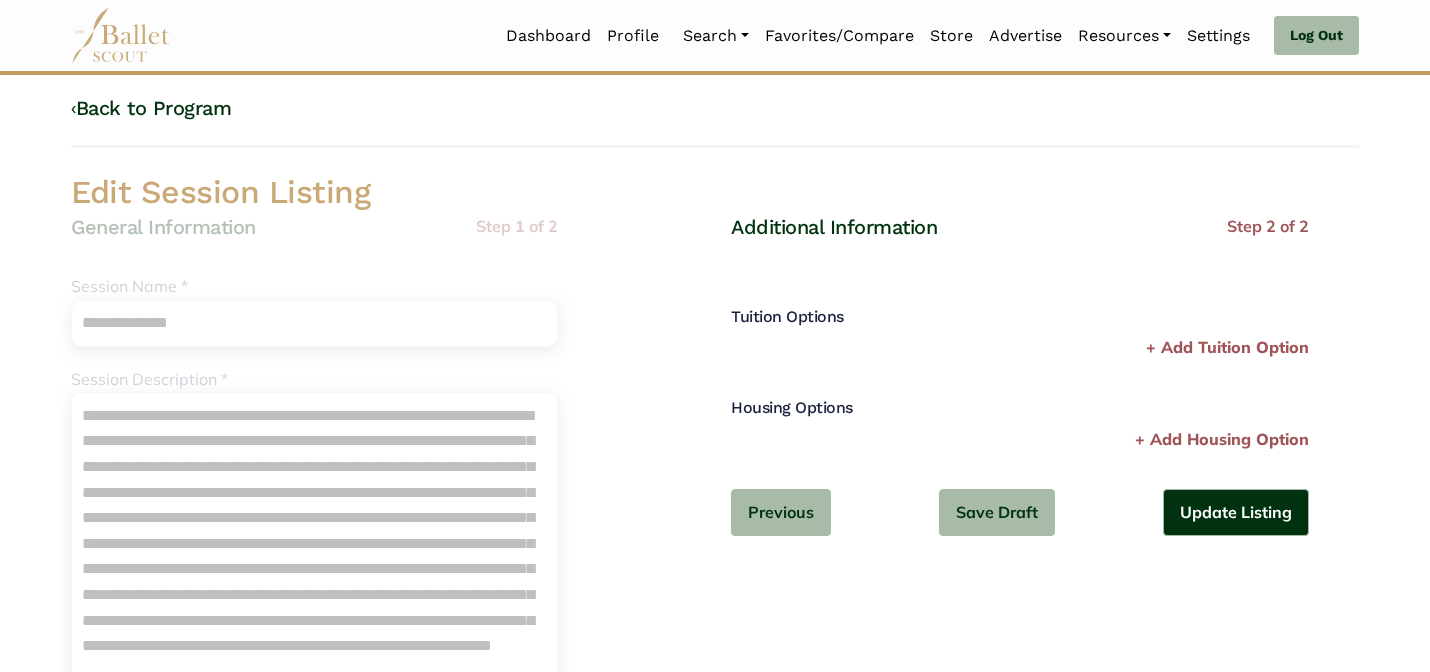 scroll, scrollTop: 0, scrollLeft: 0, axis: both 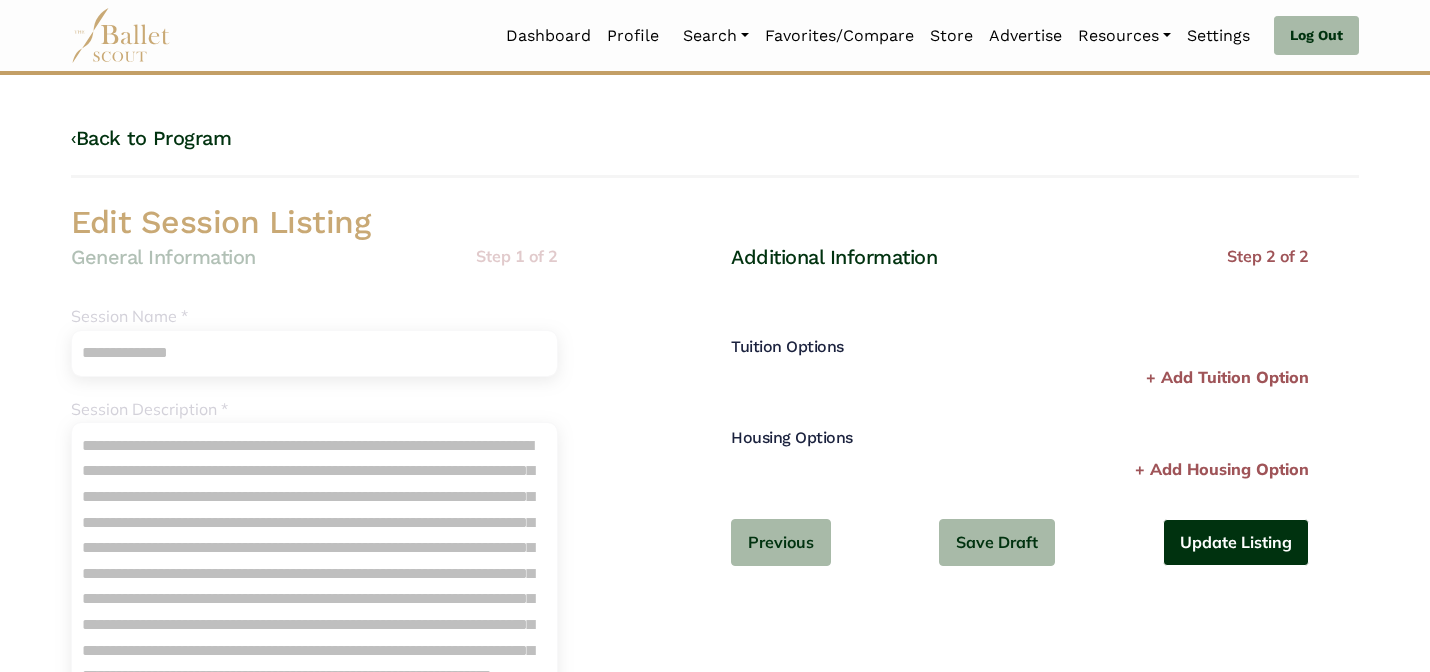 click on "Update Listing" at bounding box center [1236, 542] 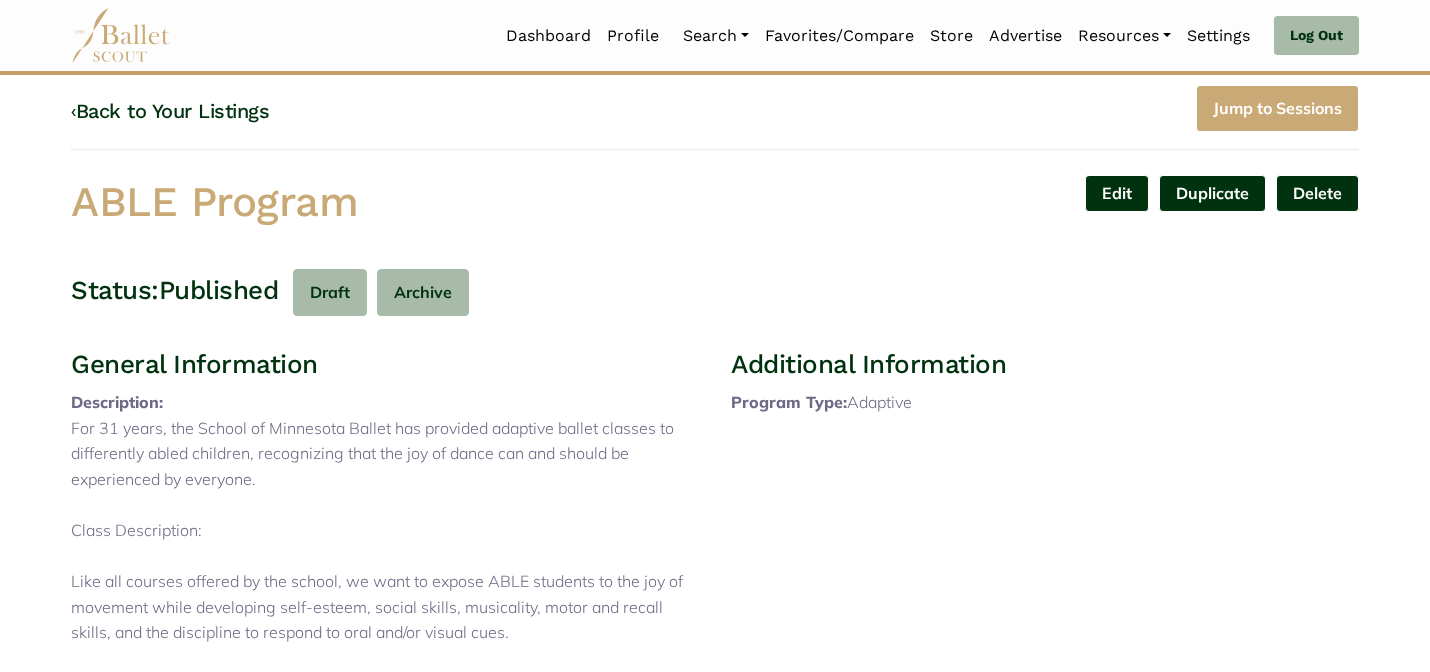scroll, scrollTop: 0, scrollLeft: 0, axis: both 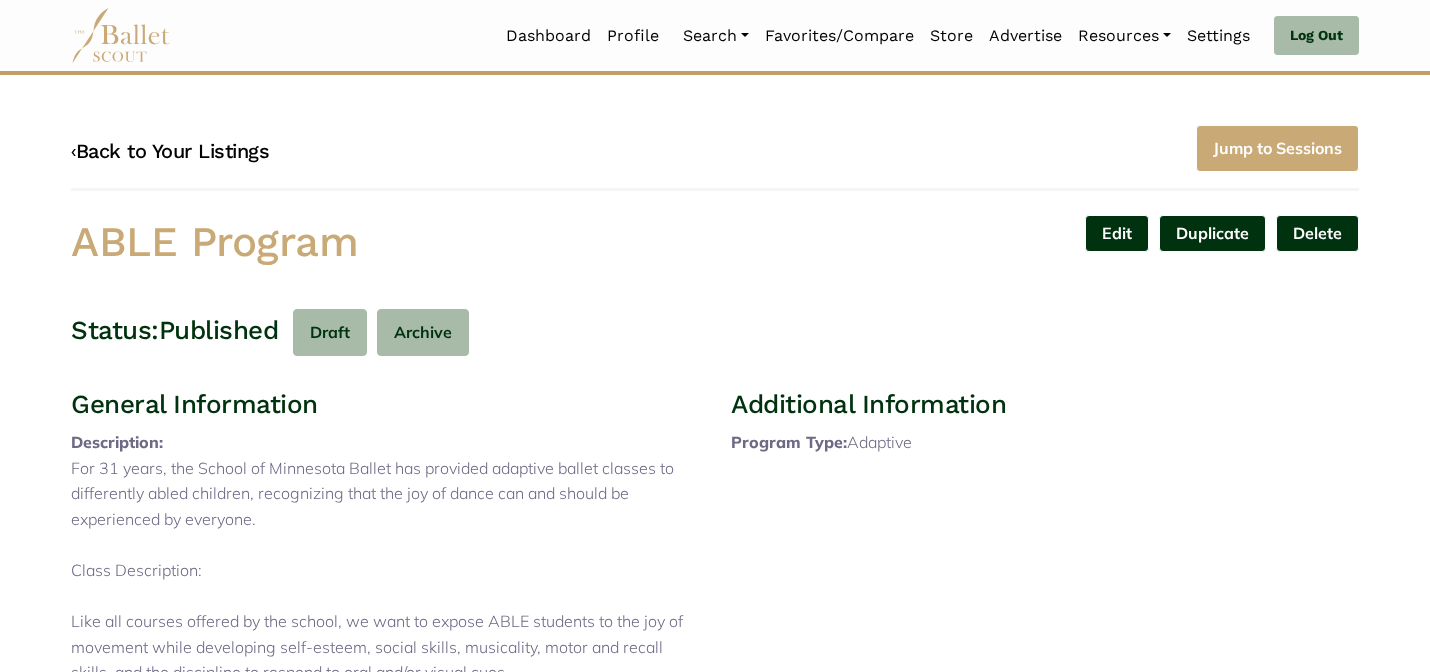 click on "‹  Back to Your Listings" at bounding box center [170, 151] 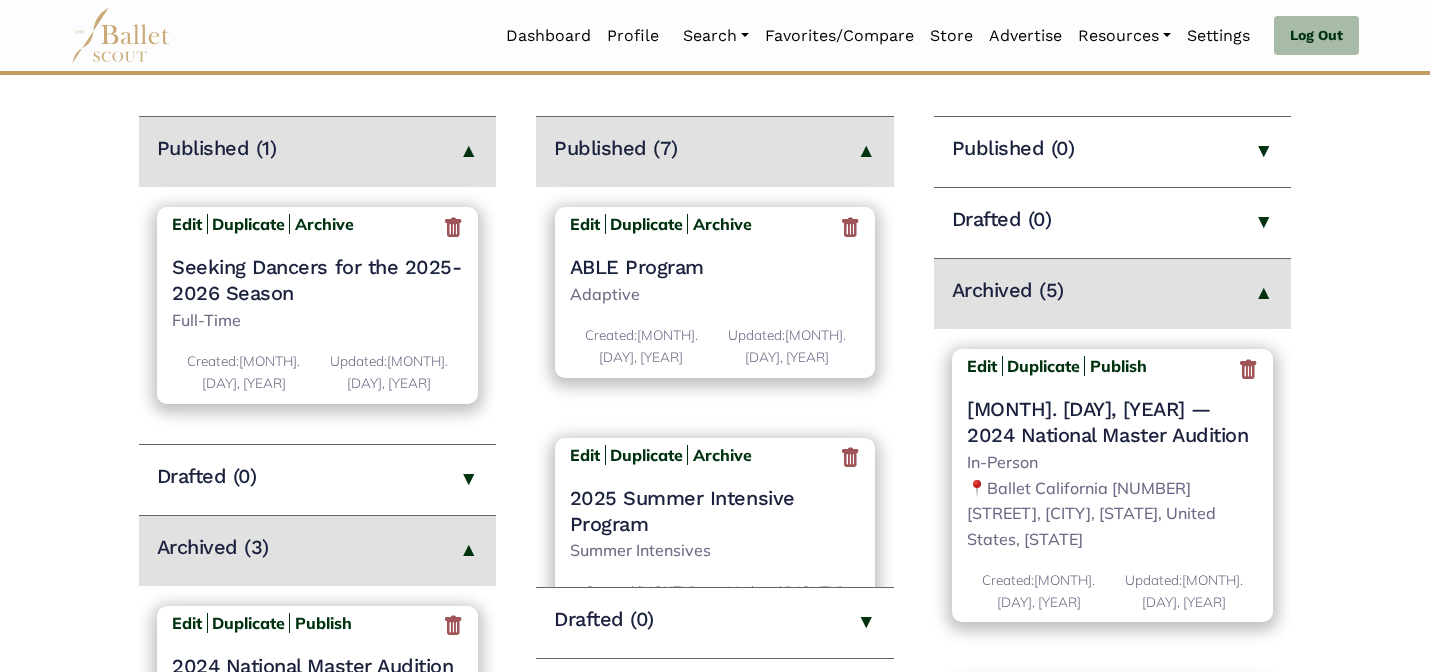 scroll, scrollTop: 280, scrollLeft: 0, axis: vertical 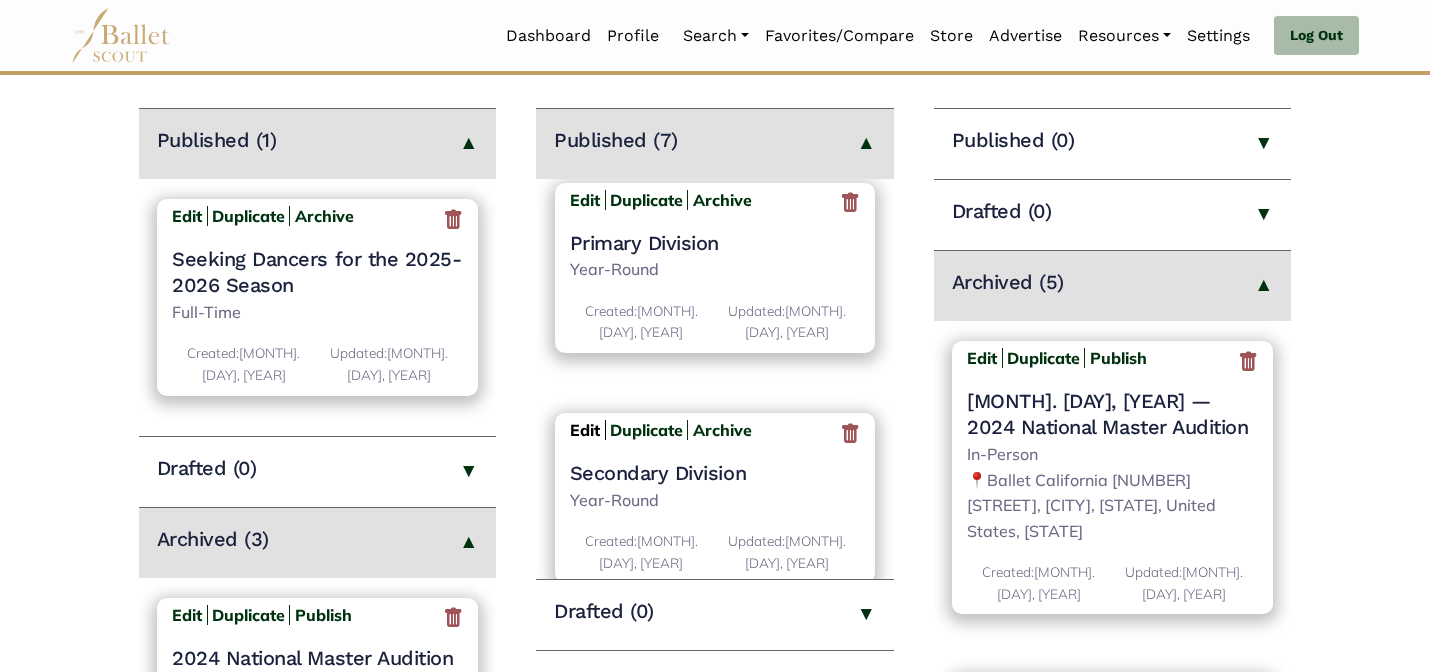click on "Edit" at bounding box center (585, 430) 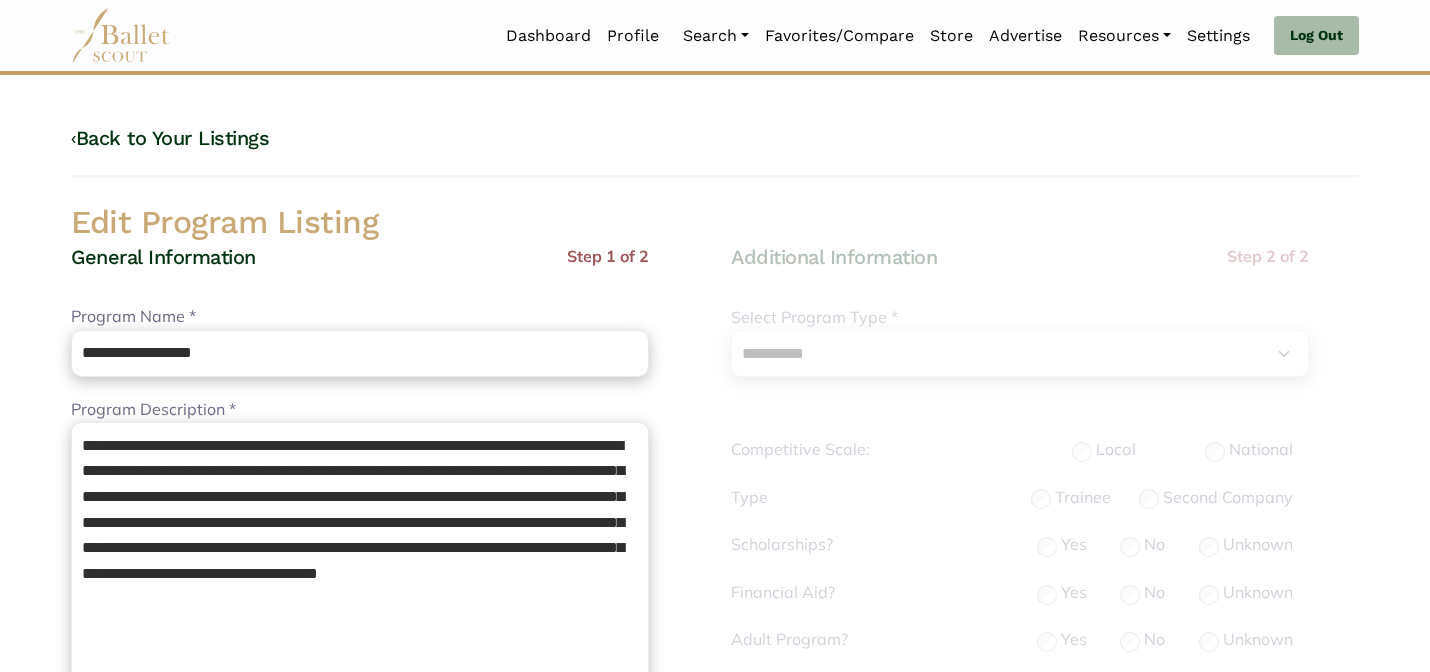 select on "**" 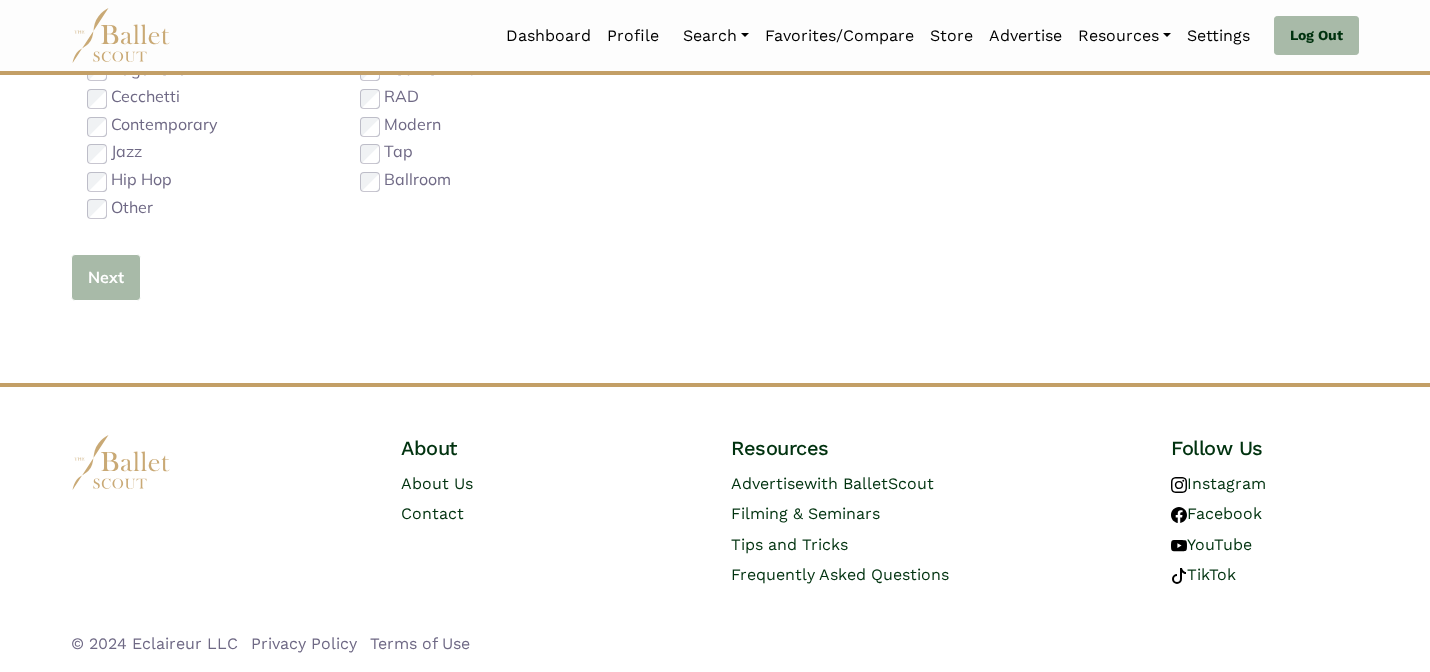 click on "Next" at bounding box center (106, 277) 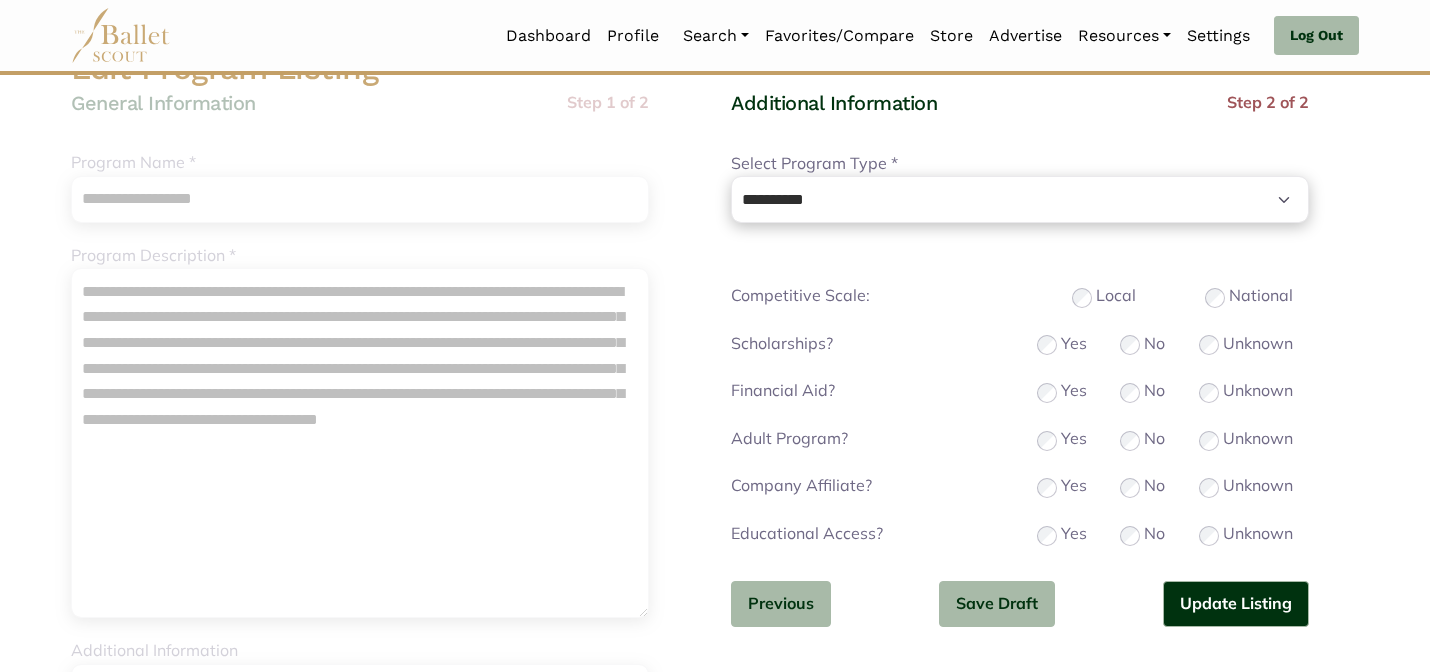scroll, scrollTop: 175, scrollLeft: 0, axis: vertical 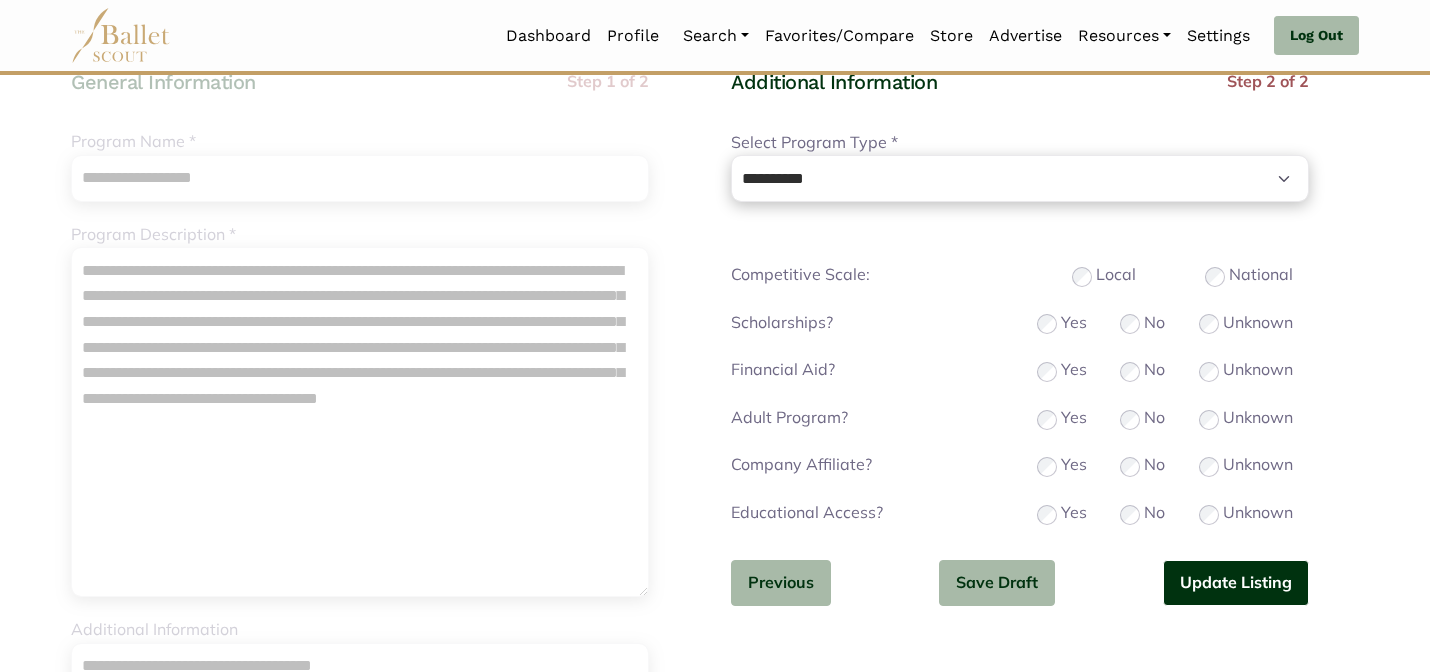 click on "Update Listing" at bounding box center [1236, 583] 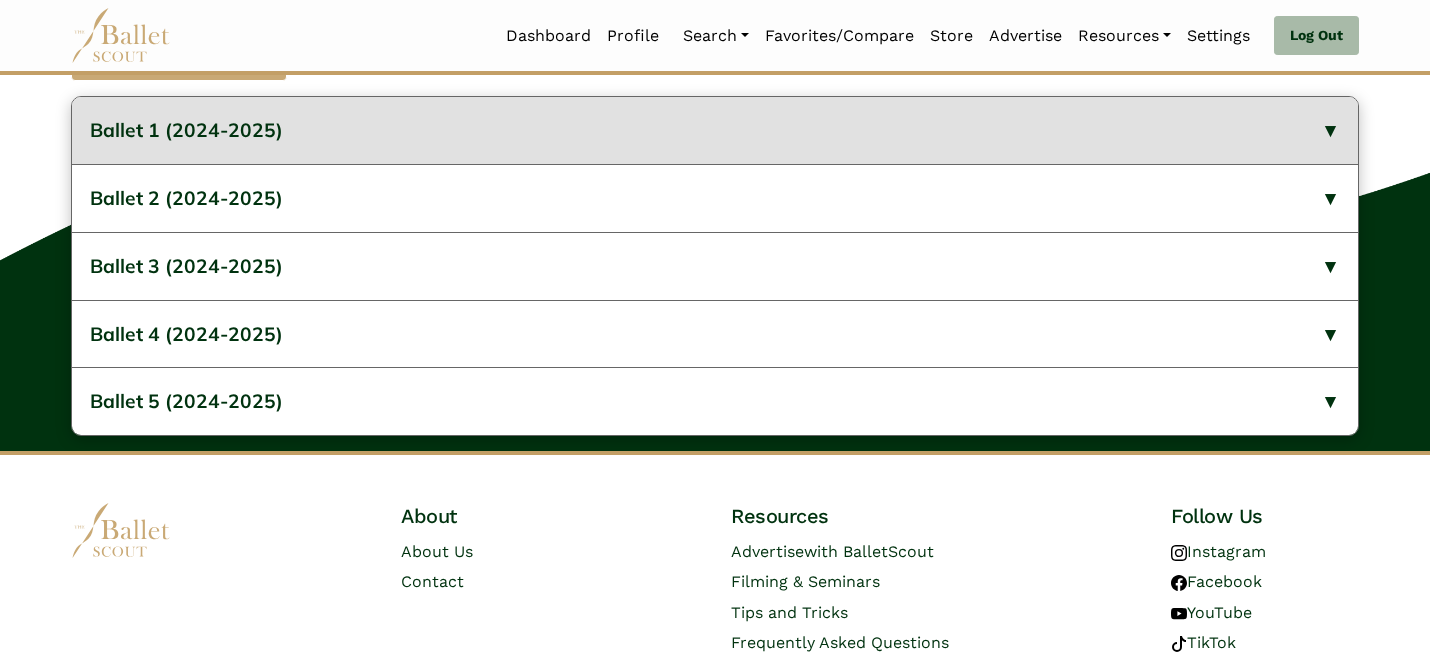 scroll, scrollTop: 897, scrollLeft: 0, axis: vertical 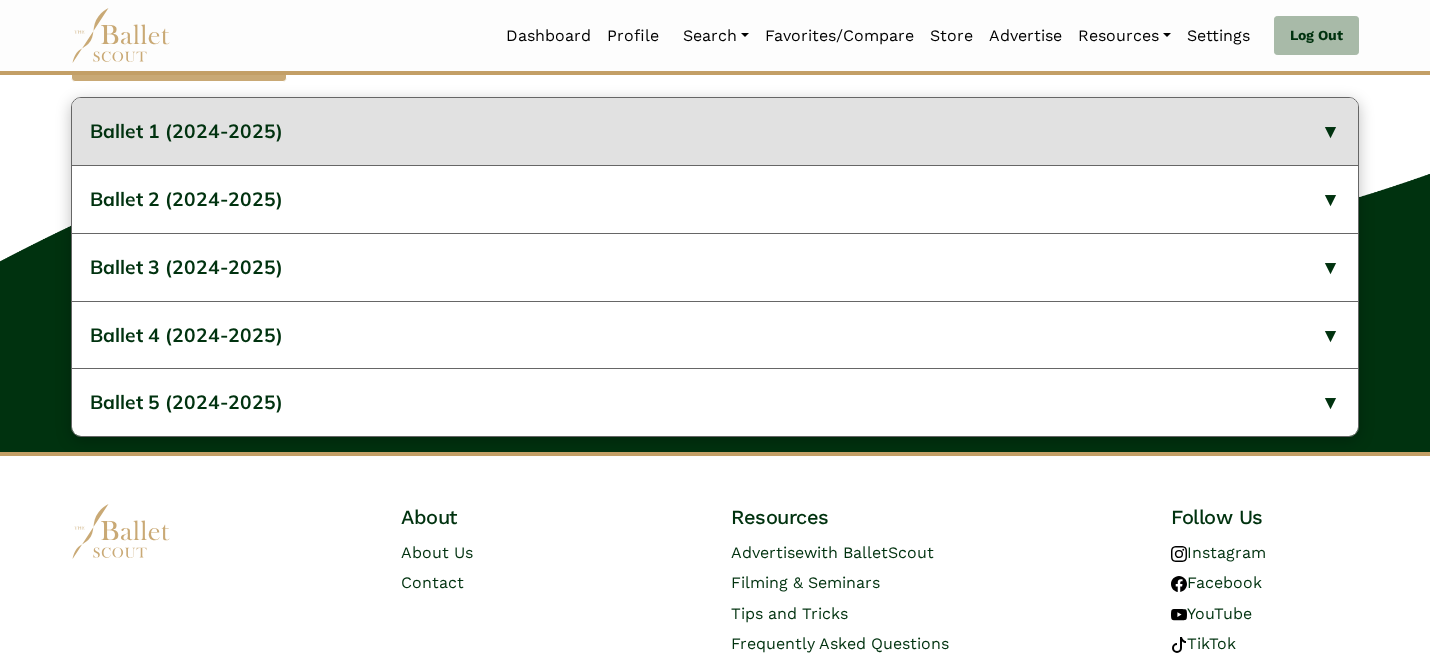 click on "Ballet 1 (2024-2025)" at bounding box center (715, 131) 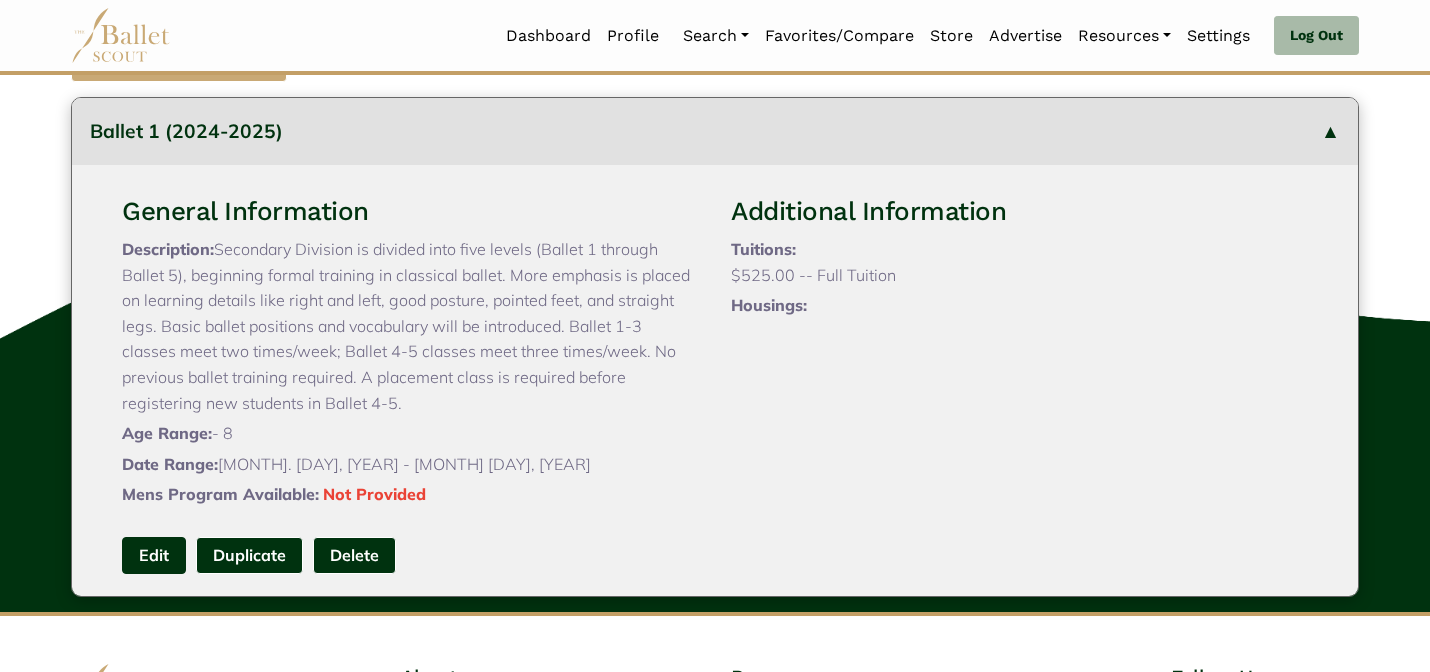 click on "Edit" at bounding box center (154, 555) 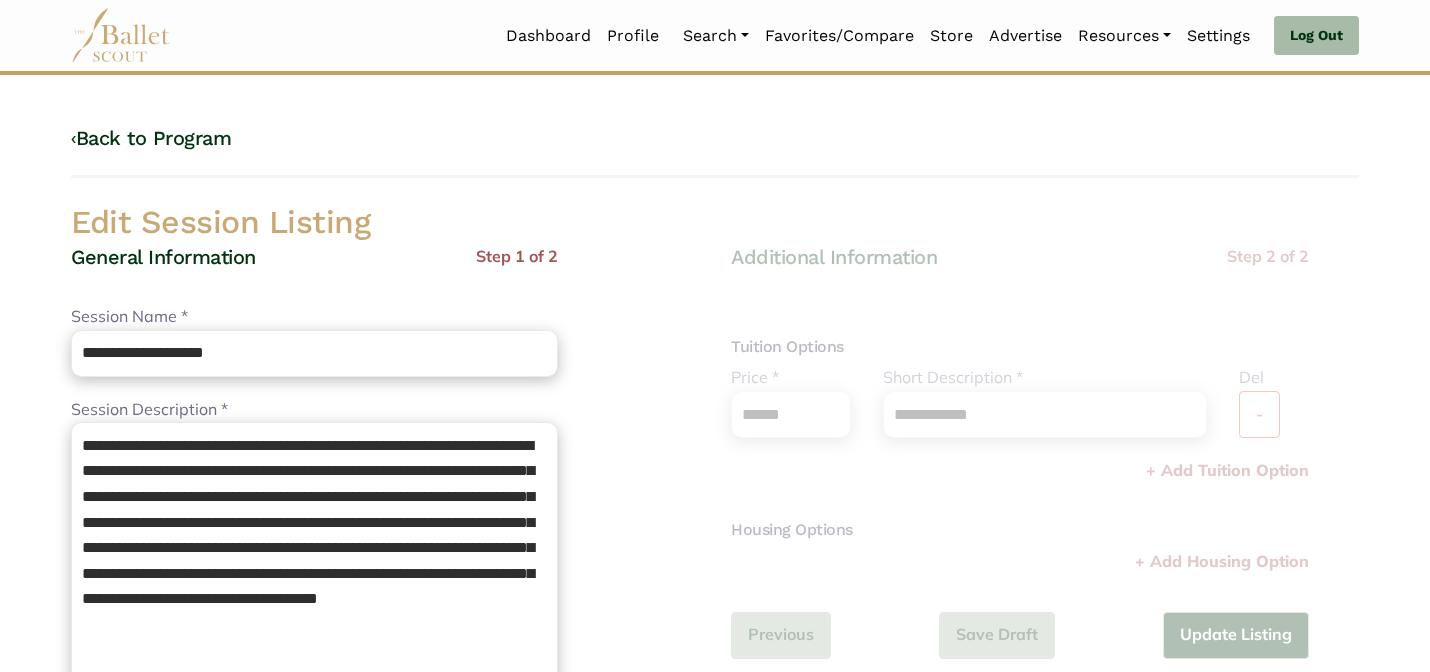scroll, scrollTop: 0, scrollLeft: 0, axis: both 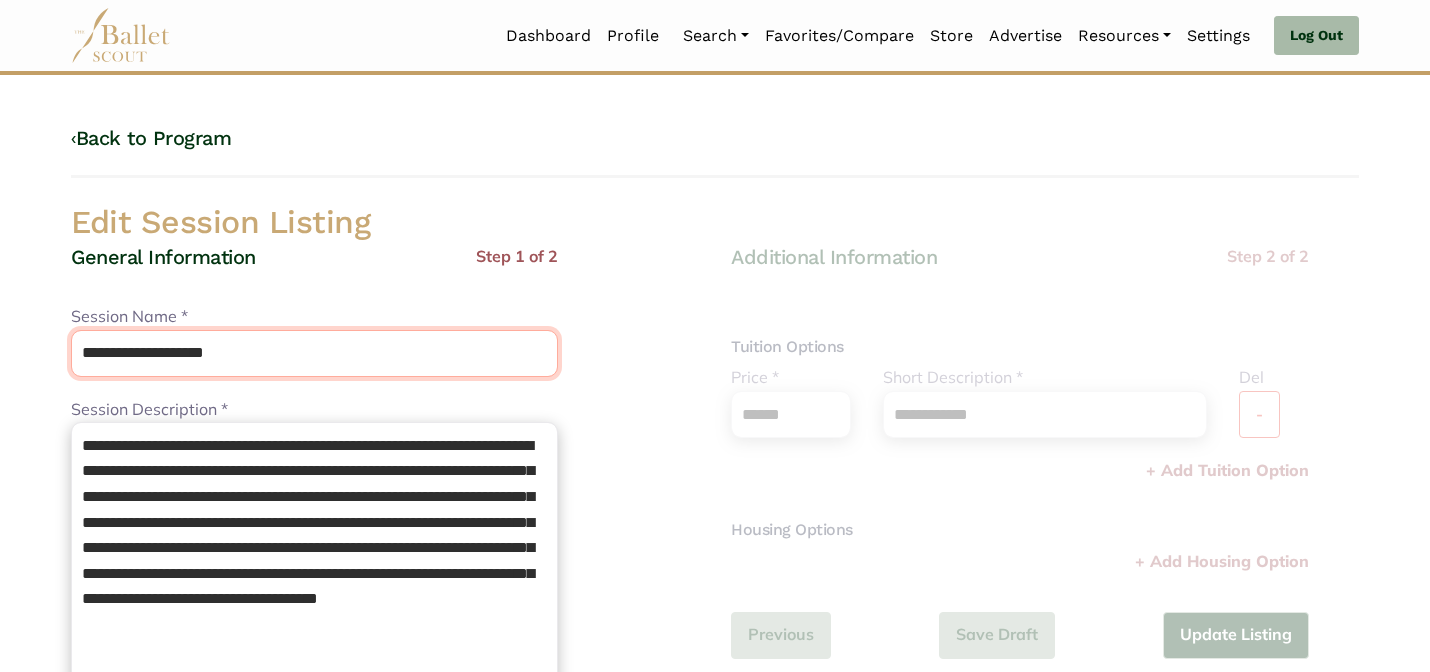drag, startPoint x: 255, startPoint y: 359, endPoint x: 140, endPoint y: 358, distance: 115.00435 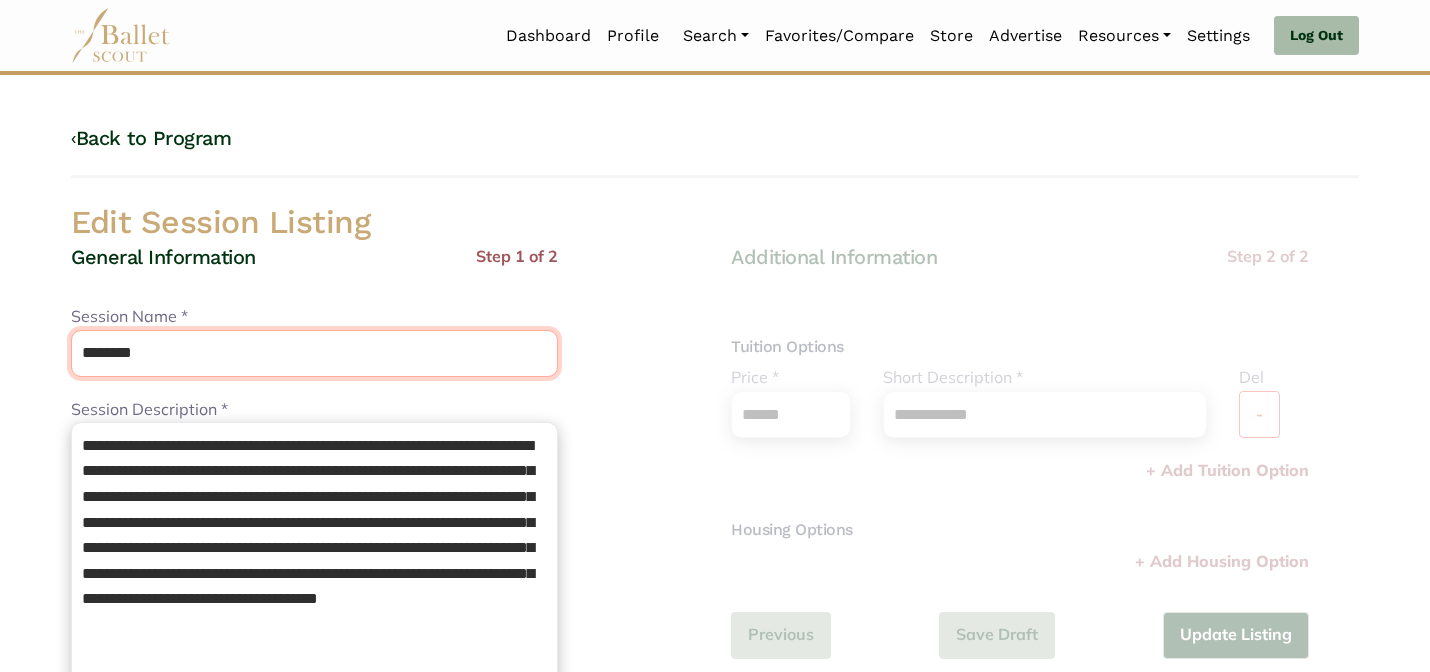 type on "********" 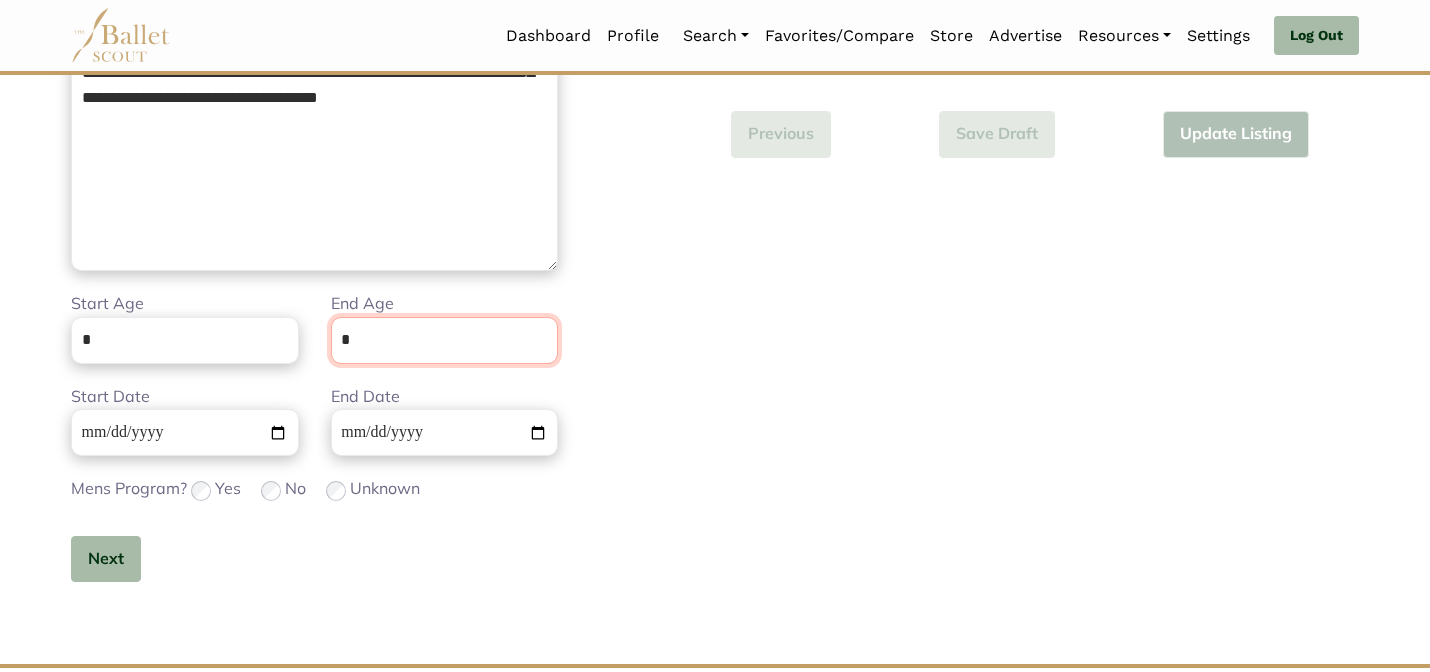 scroll, scrollTop: 505, scrollLeft: 0, axis: vertical 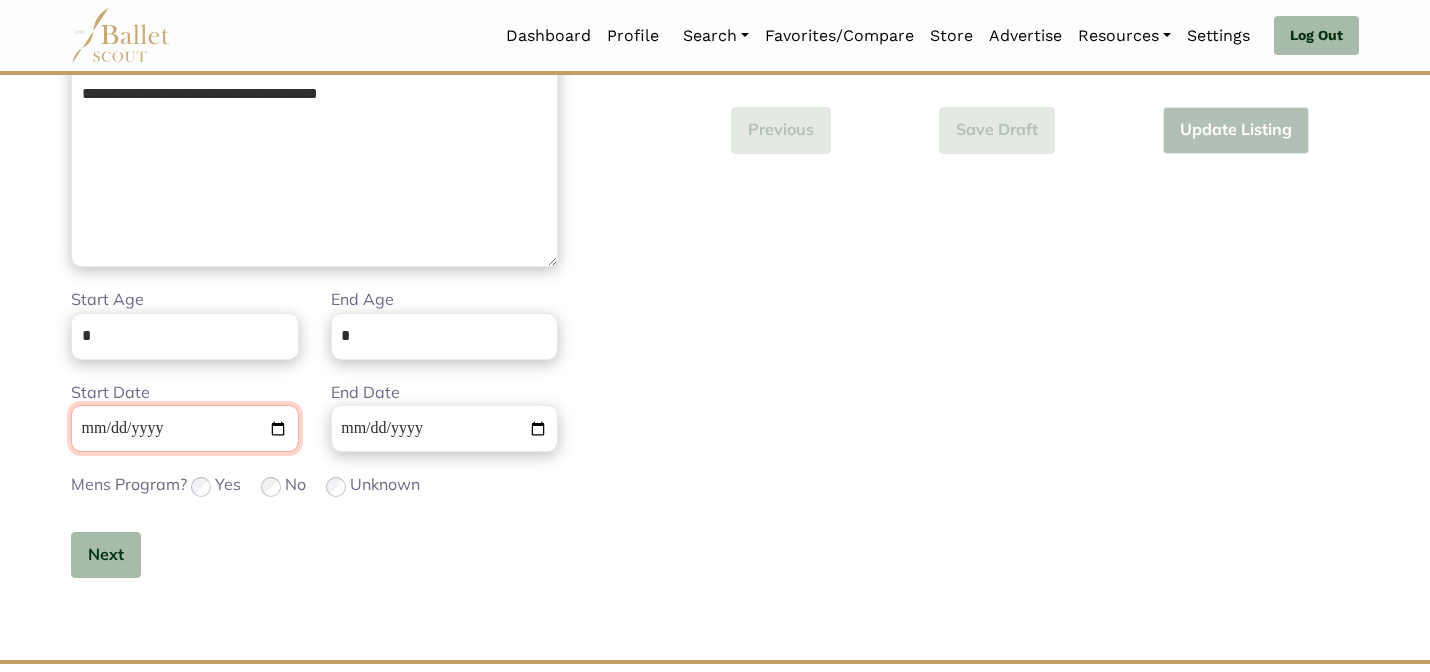 type 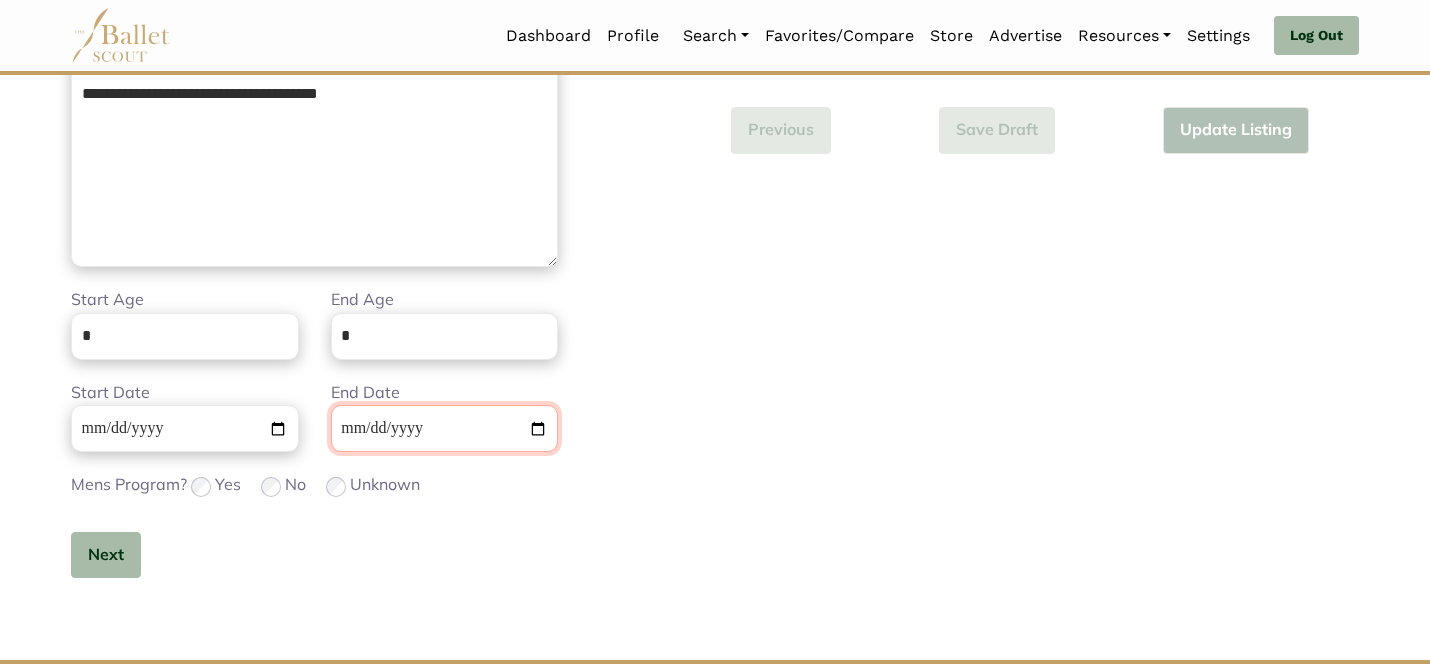 type 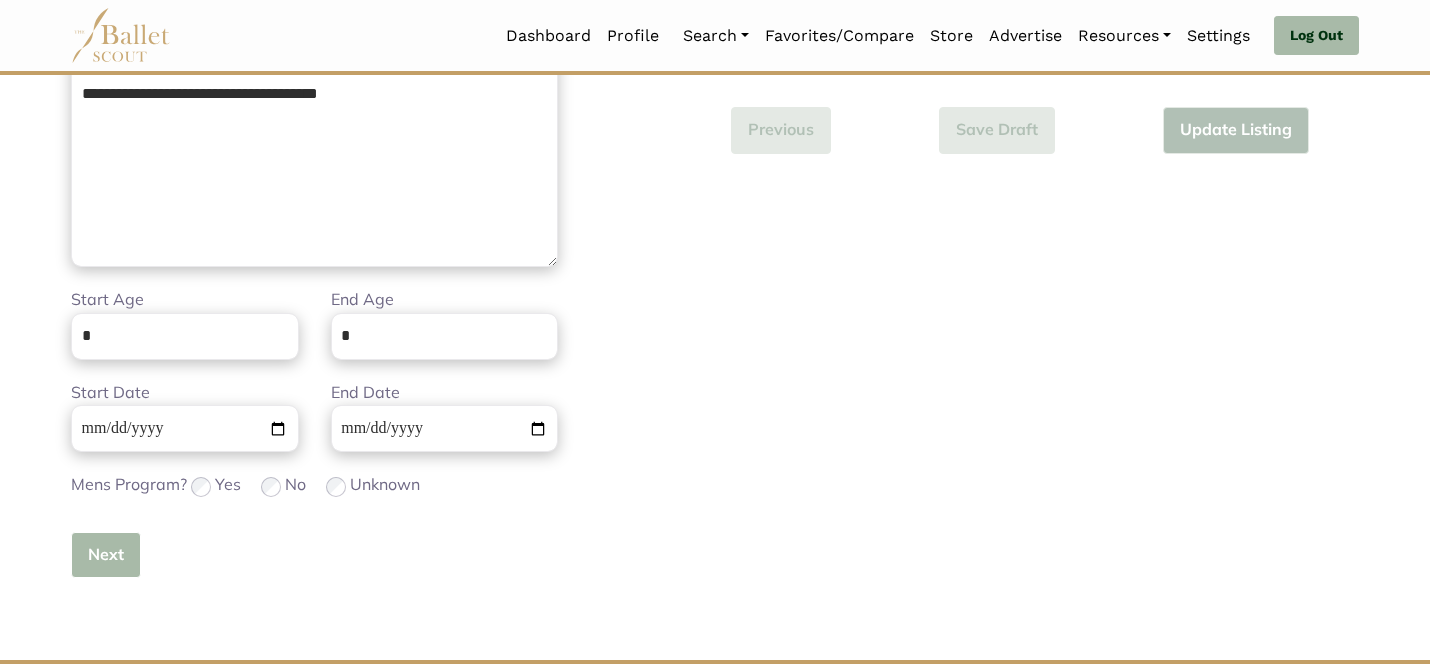 click on "Next" at bounding box center (106, 555) 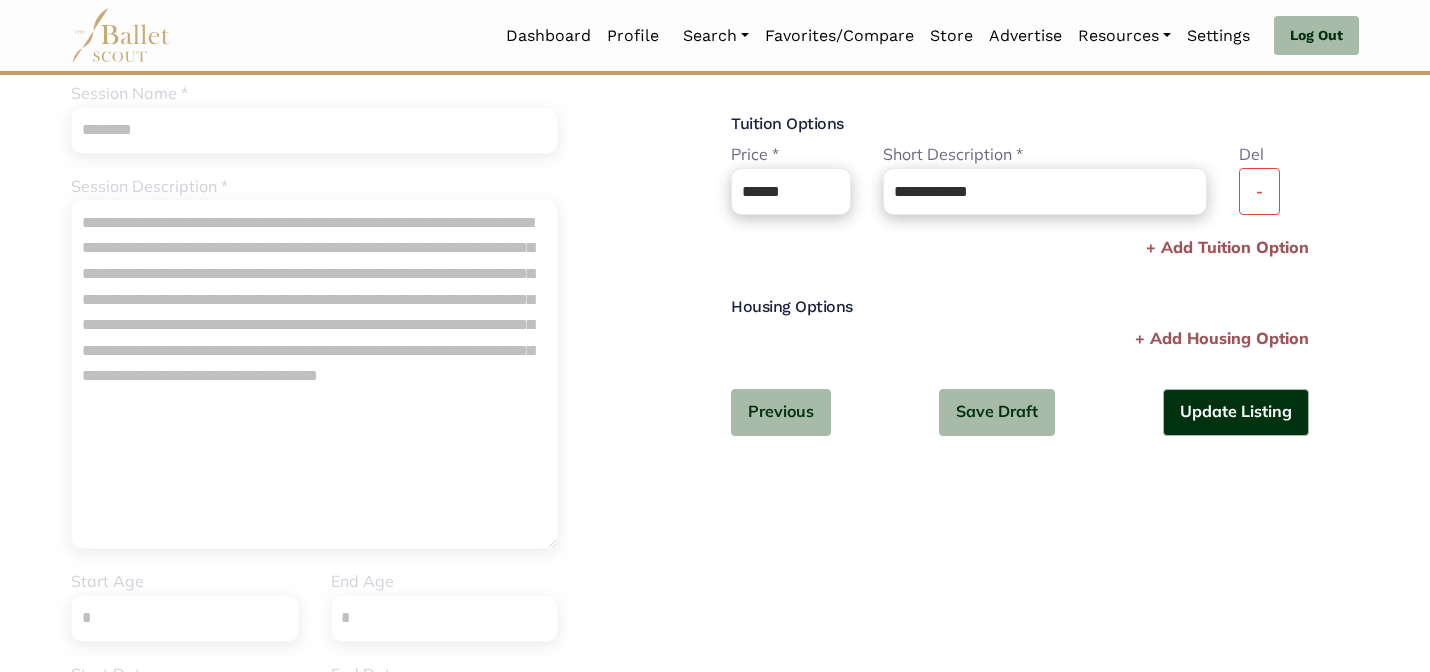 scroll, scrollTop: 0, scrollLeft: 0, axis: both 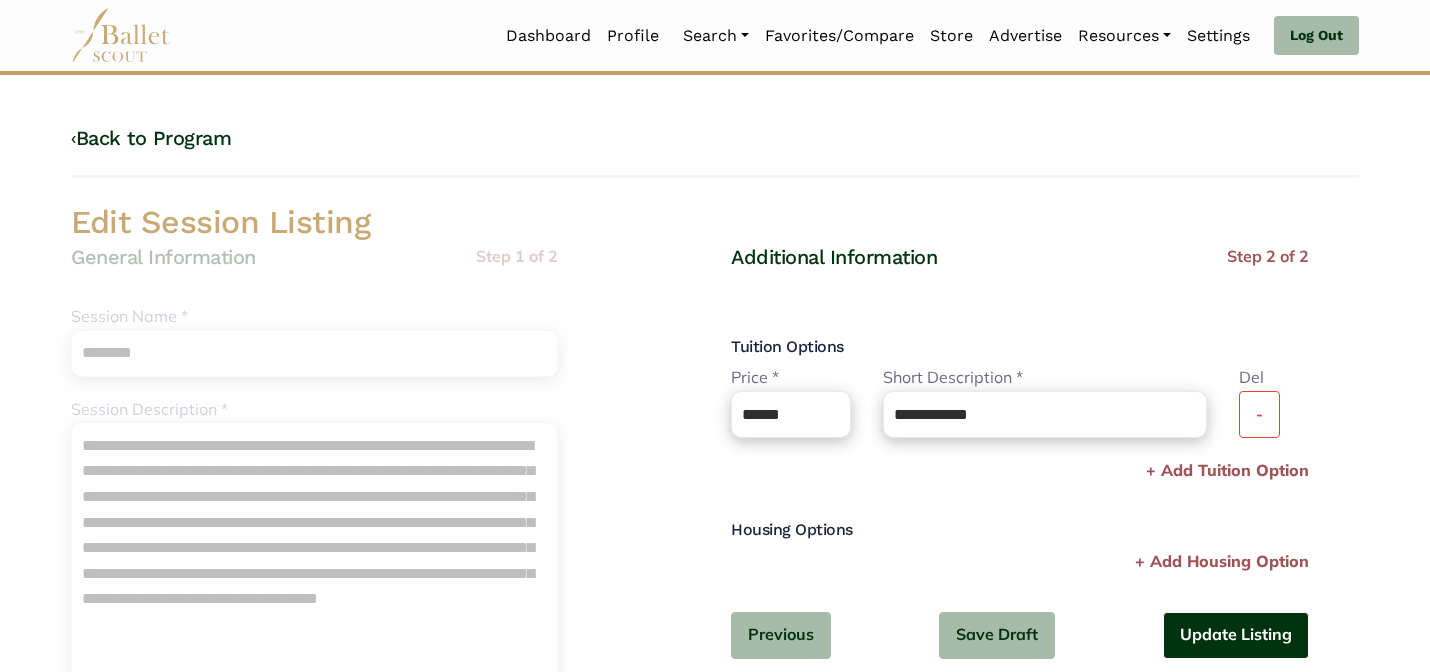 click on "Update Listing" at bounding box center [1236, 635] 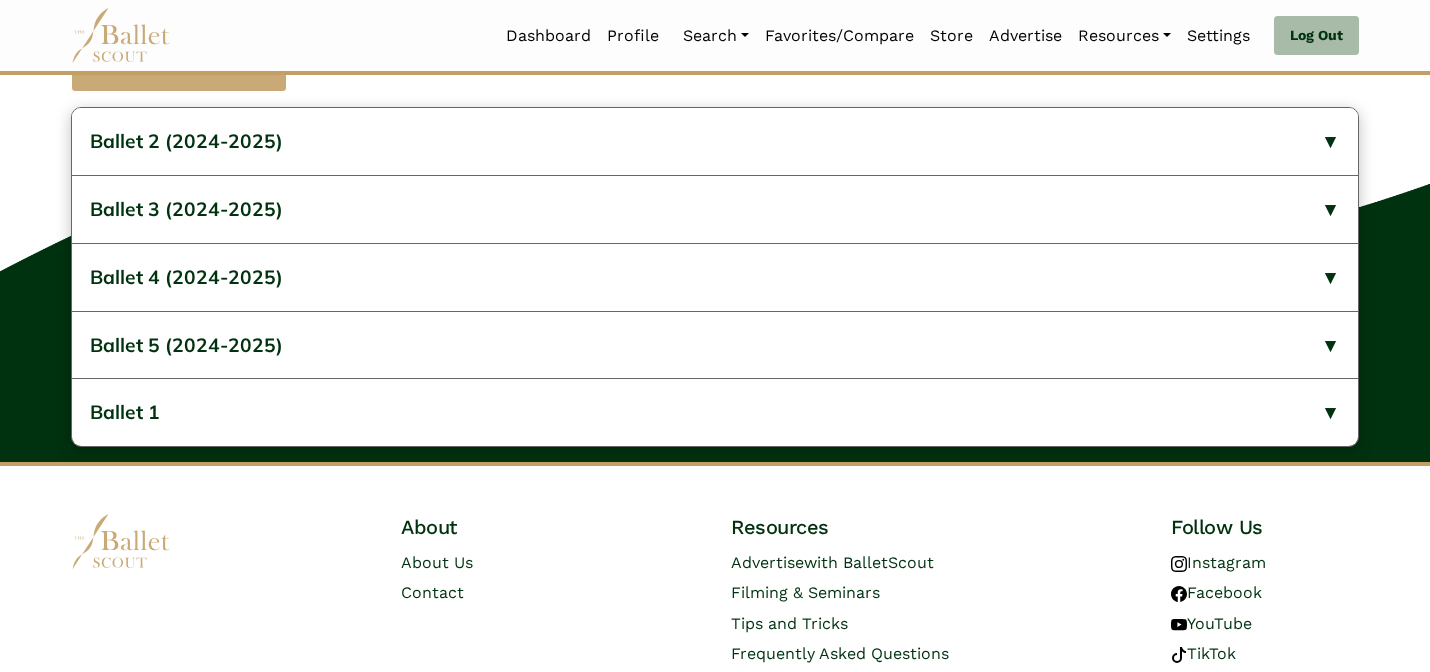 scroll, scrollTop: 857, scrollLeft: 0, axis: vertical 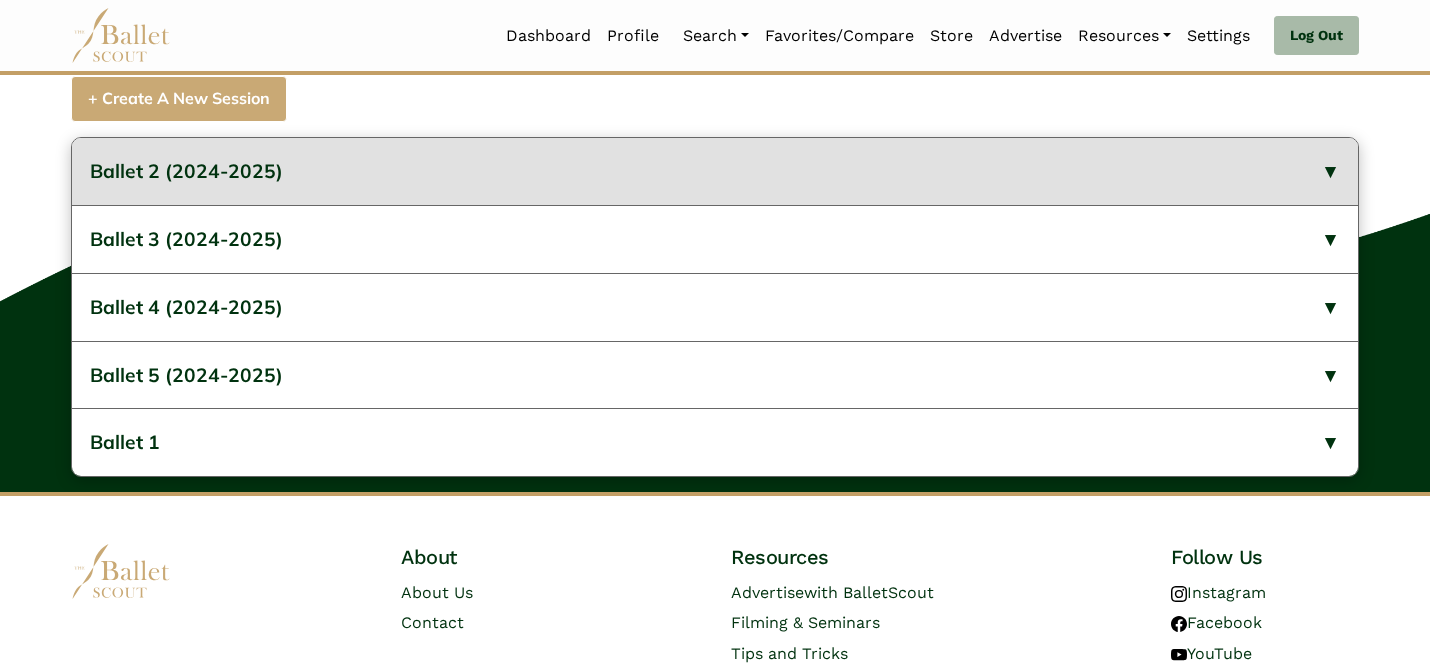 click on "Ballet 2 (2024-2025)" at bounding box center [715, 171] 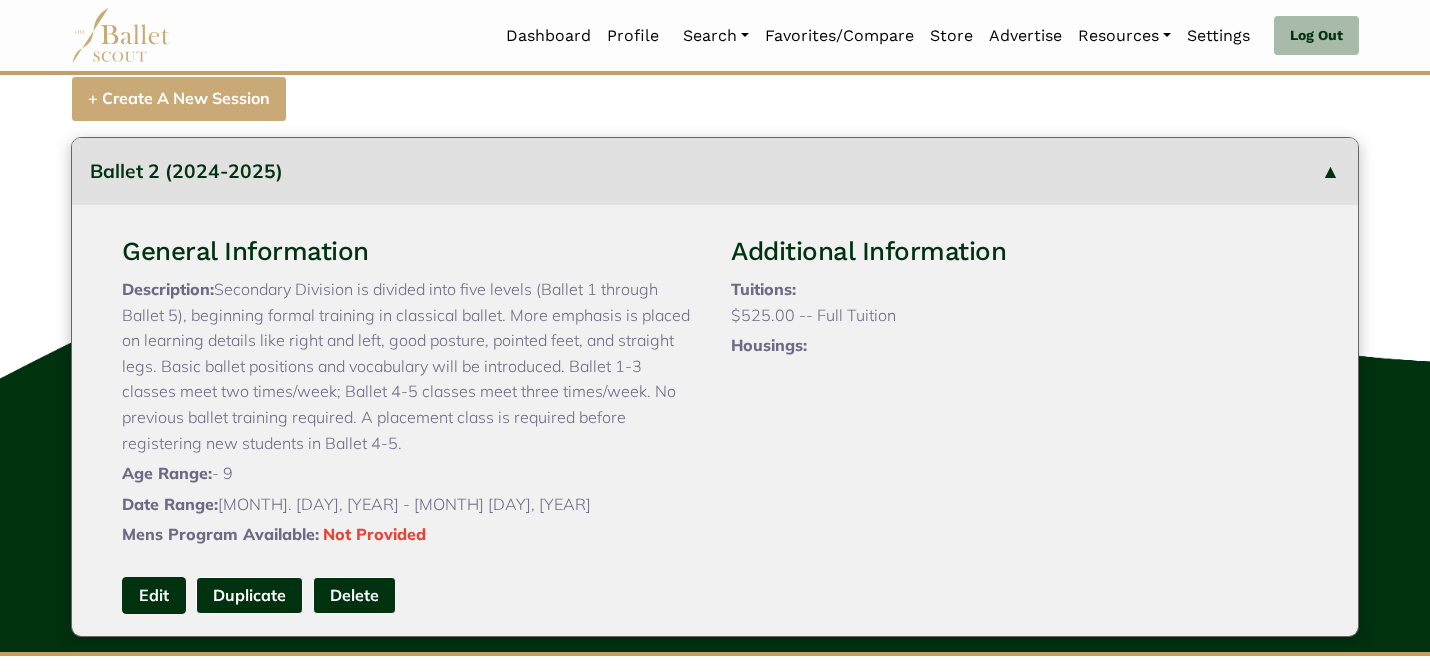 click on "Edit" at bounding box center (154, 595) 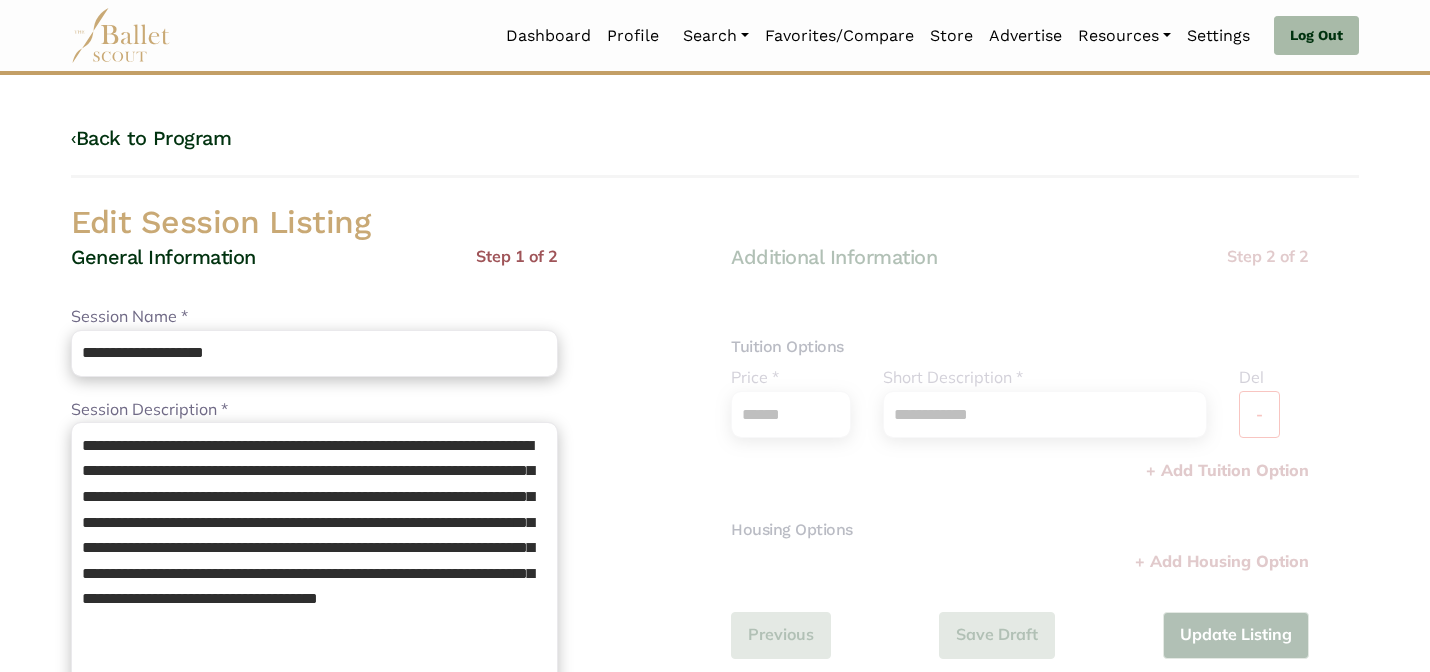 scroll, scrollTop: 0, scrollLeft: 0, axis: both 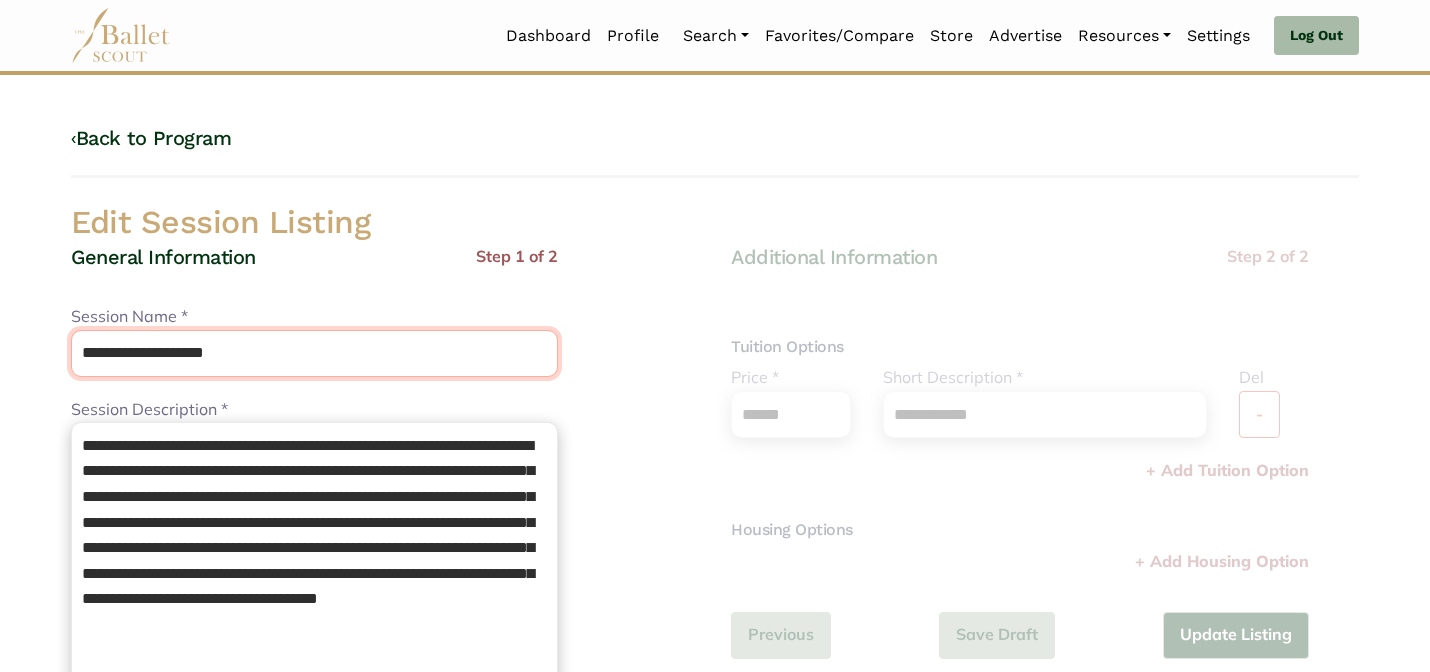 drag, startPoint x: 254, startPoint y: 368, endPoint x: 137, endPoint y: 350, distance: 118.37652 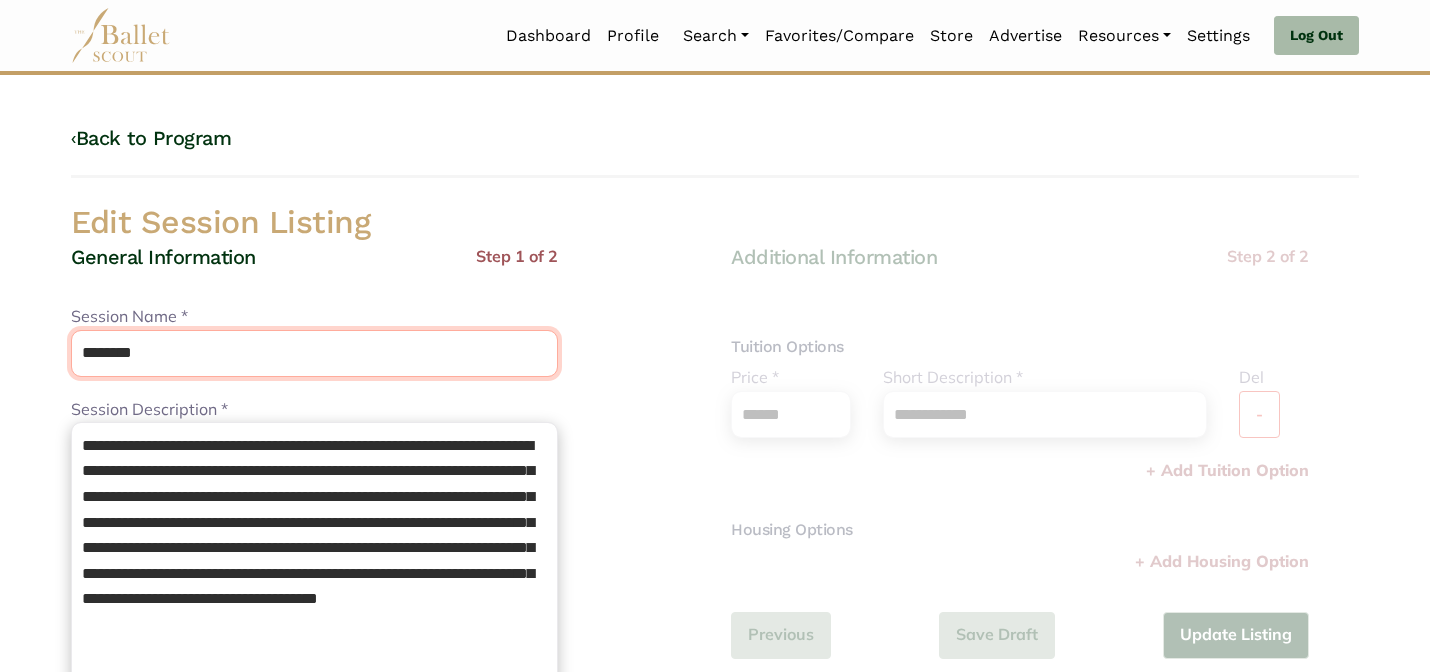 type on "********" 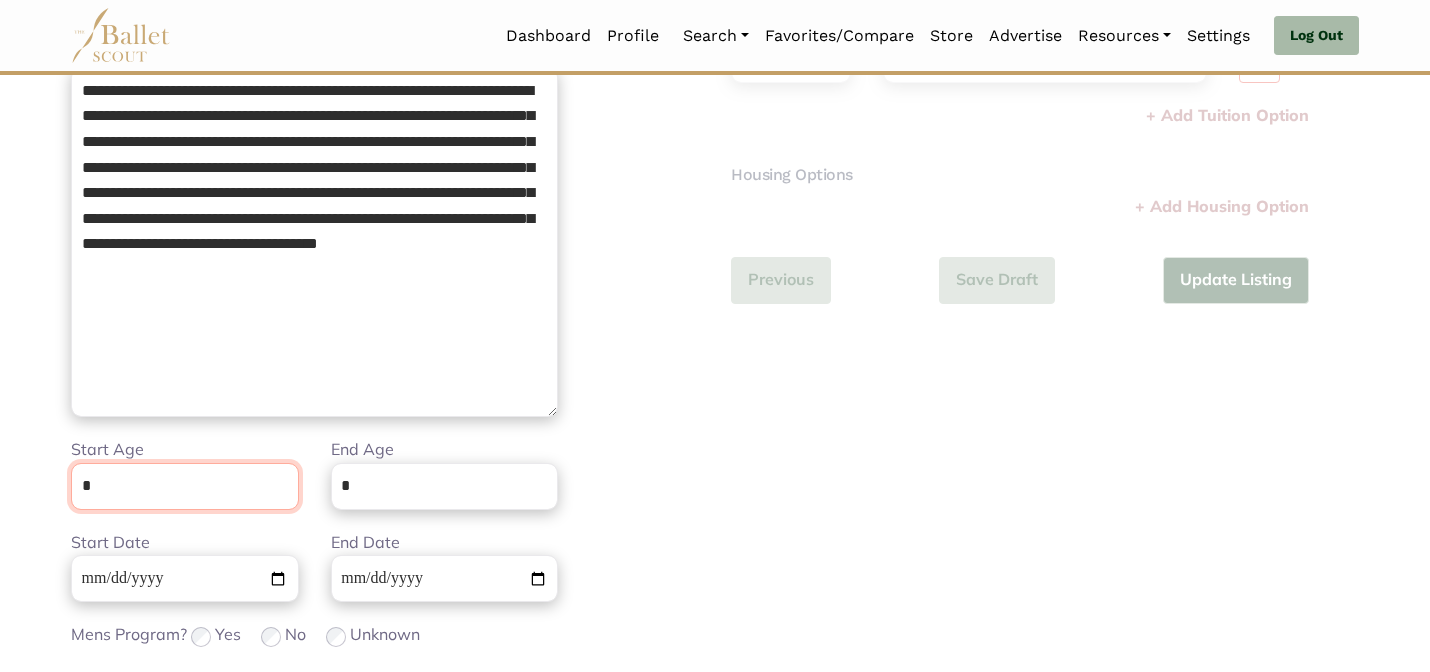 scroll, scrollTop: 505, scrollLeft: 0, axis: vertical 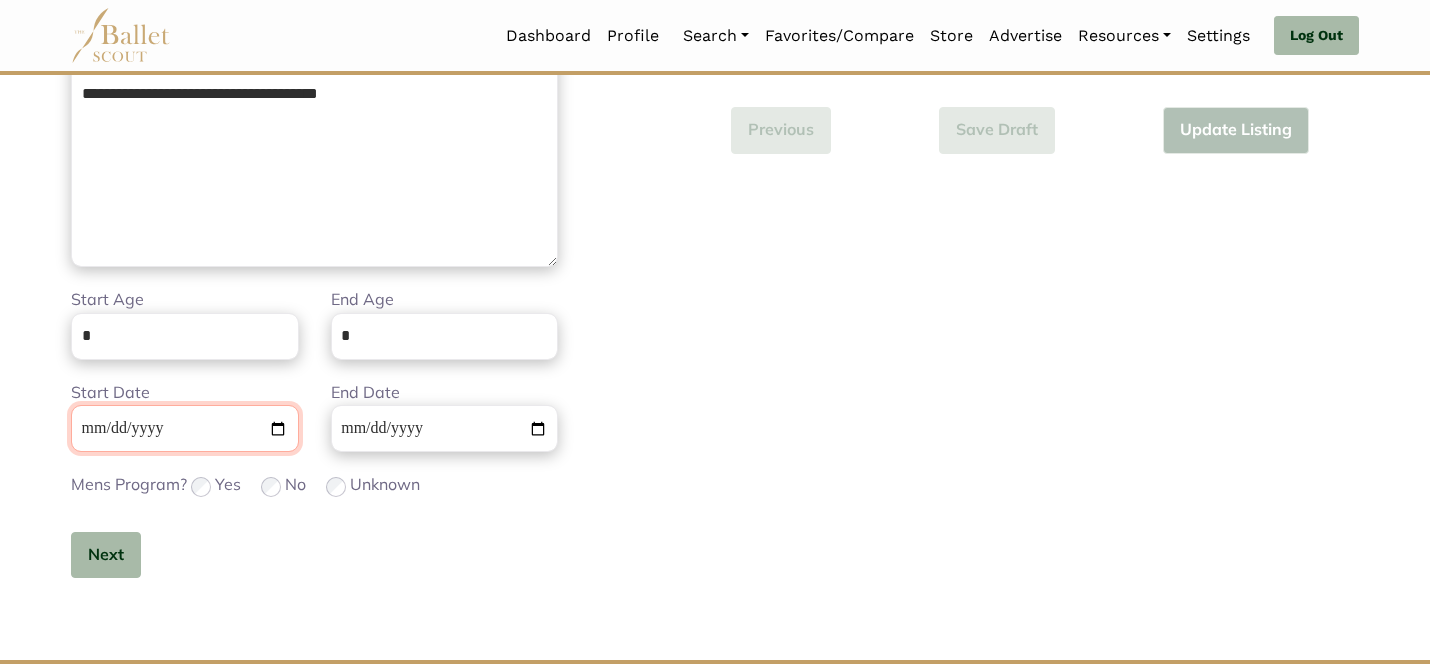 type 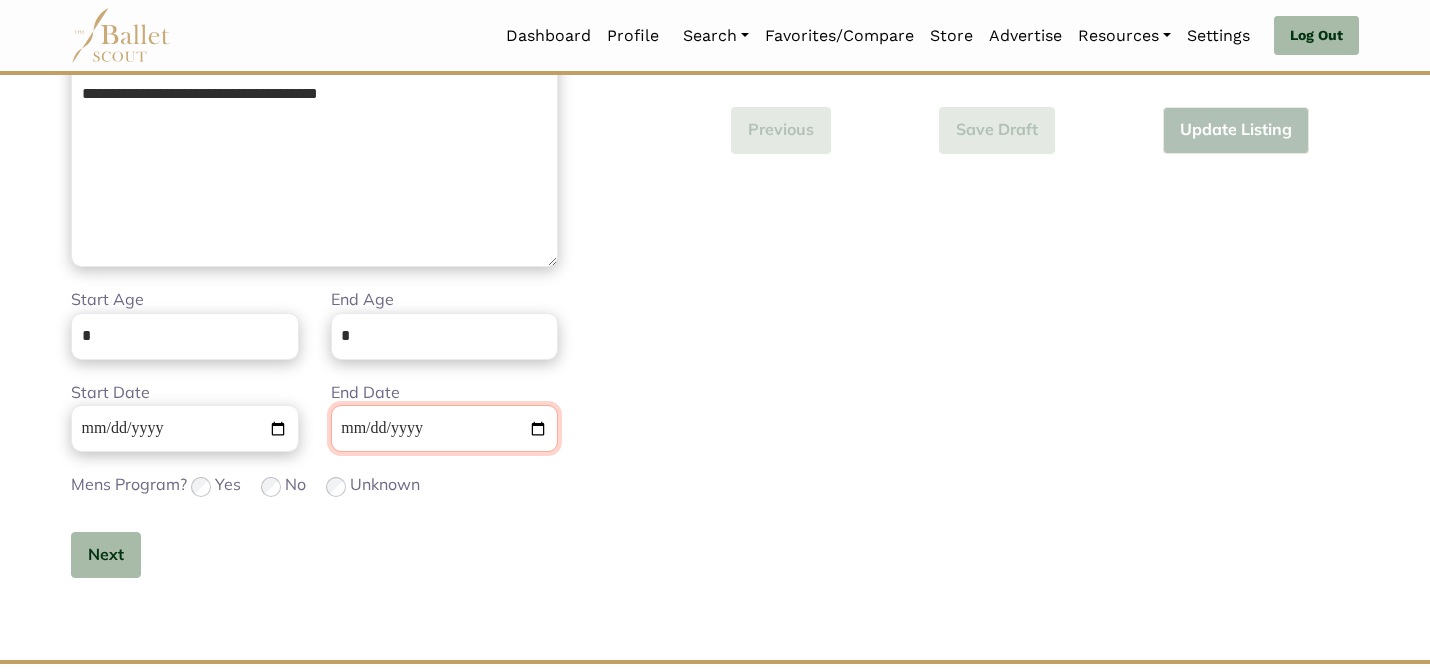 type 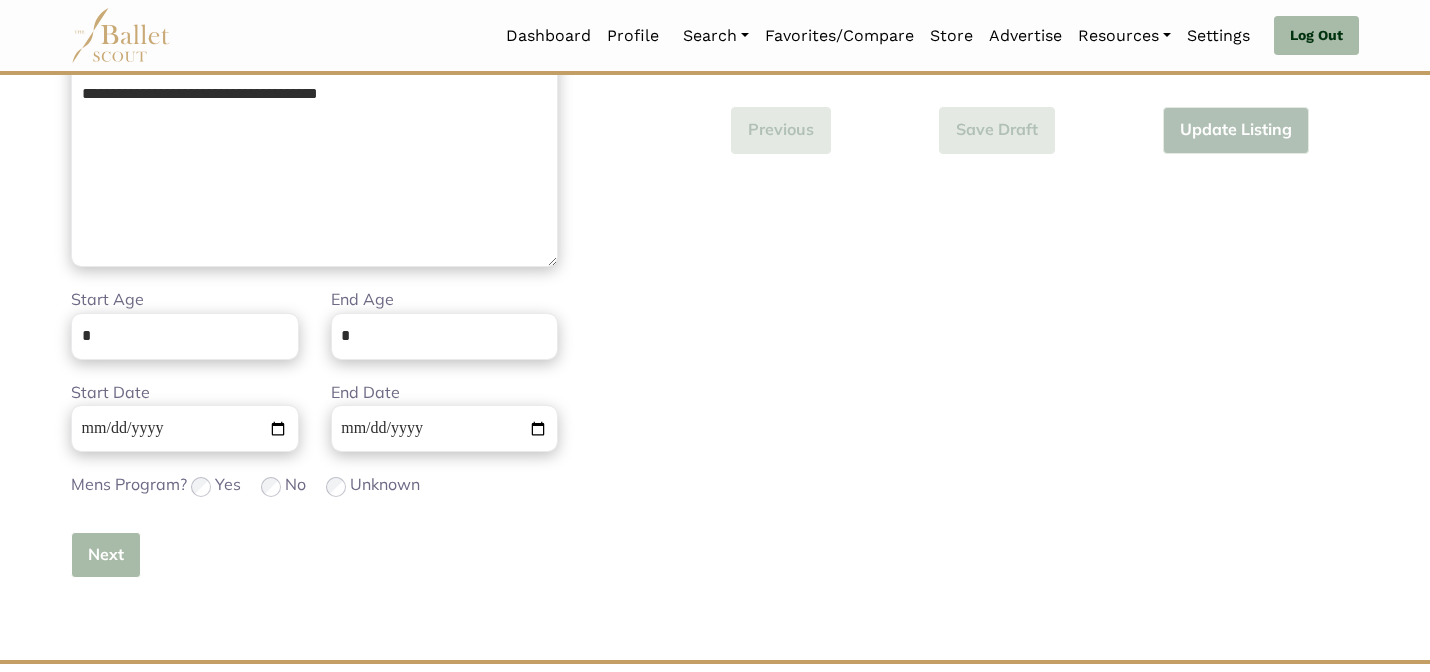 click on "Next" at bounding box center (106, 555) 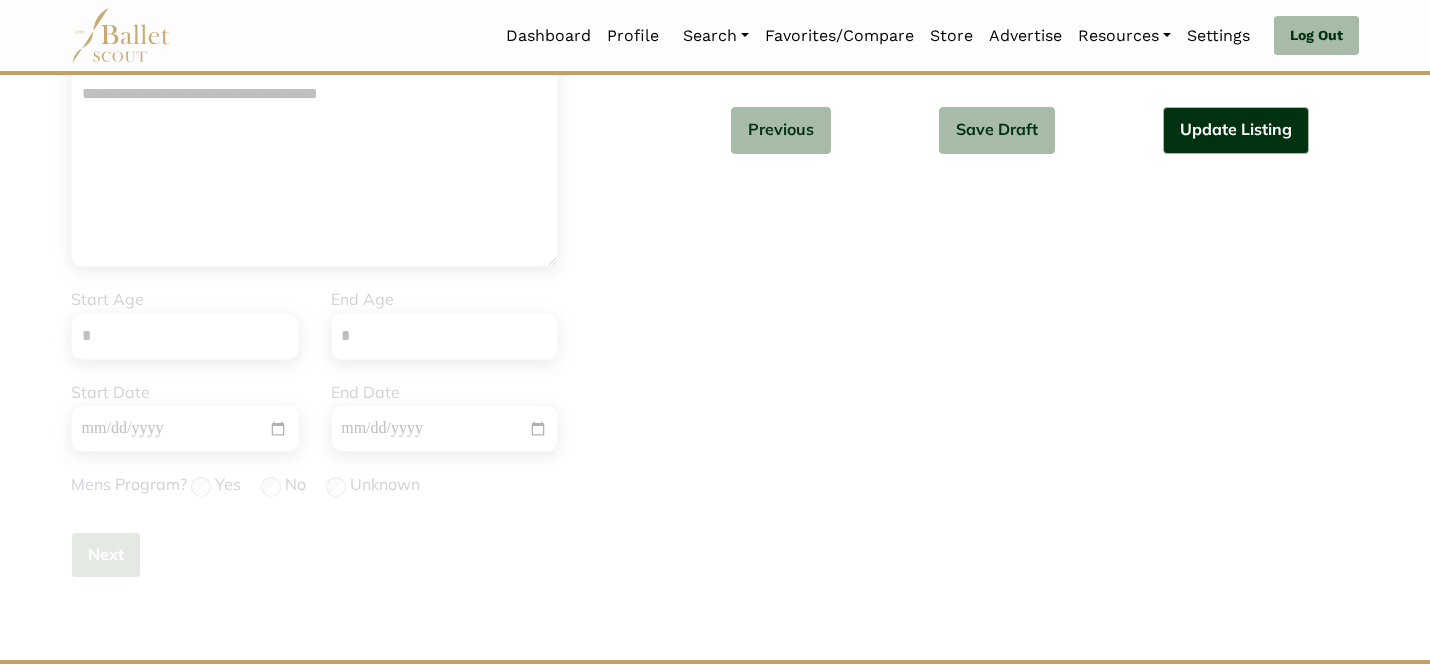 type 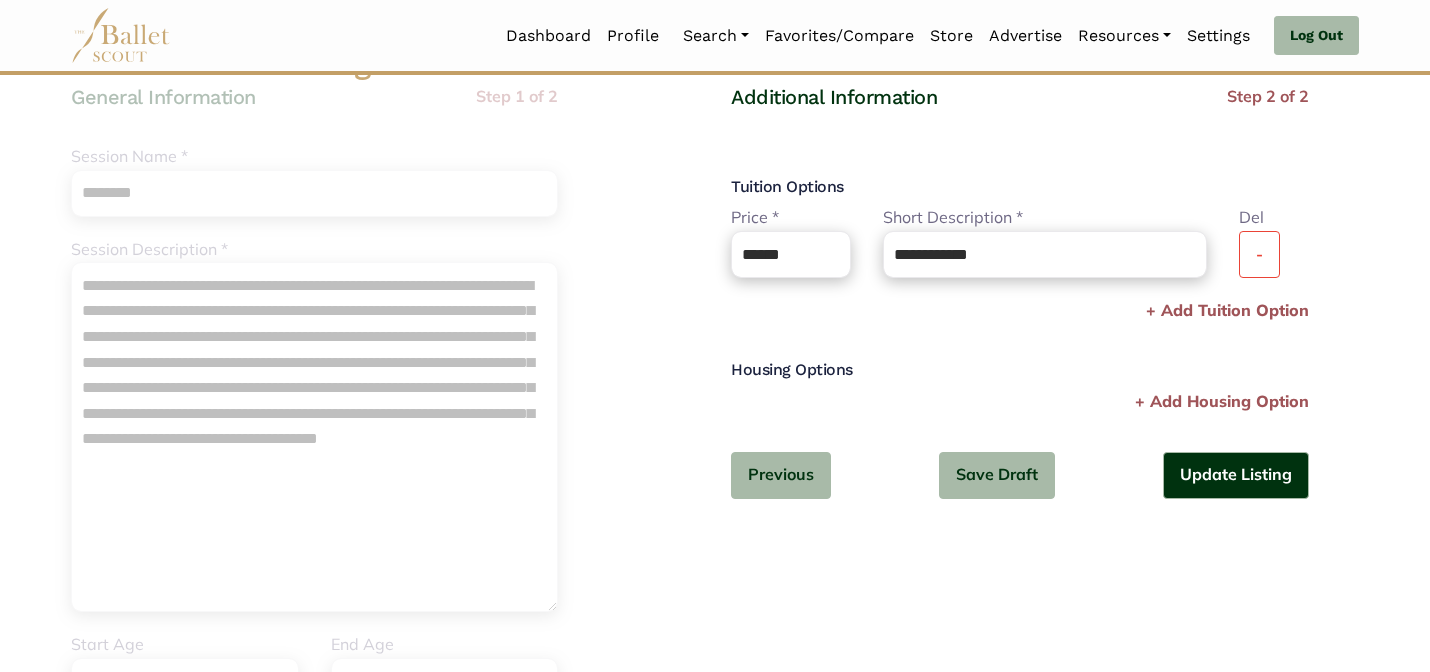 scroll, scrollTop: 240, scrollLeft: 0, axis: vertical 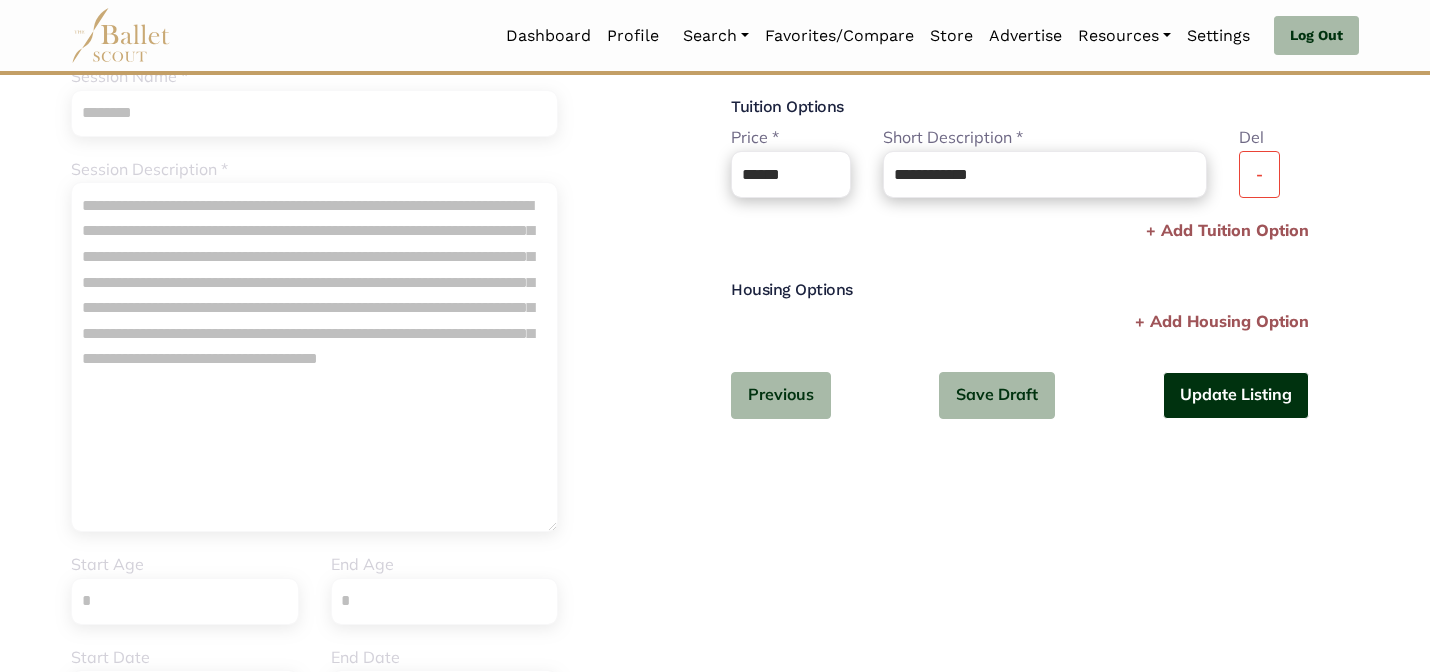 click on "Update Listing" at bounding box center (1236, 395) 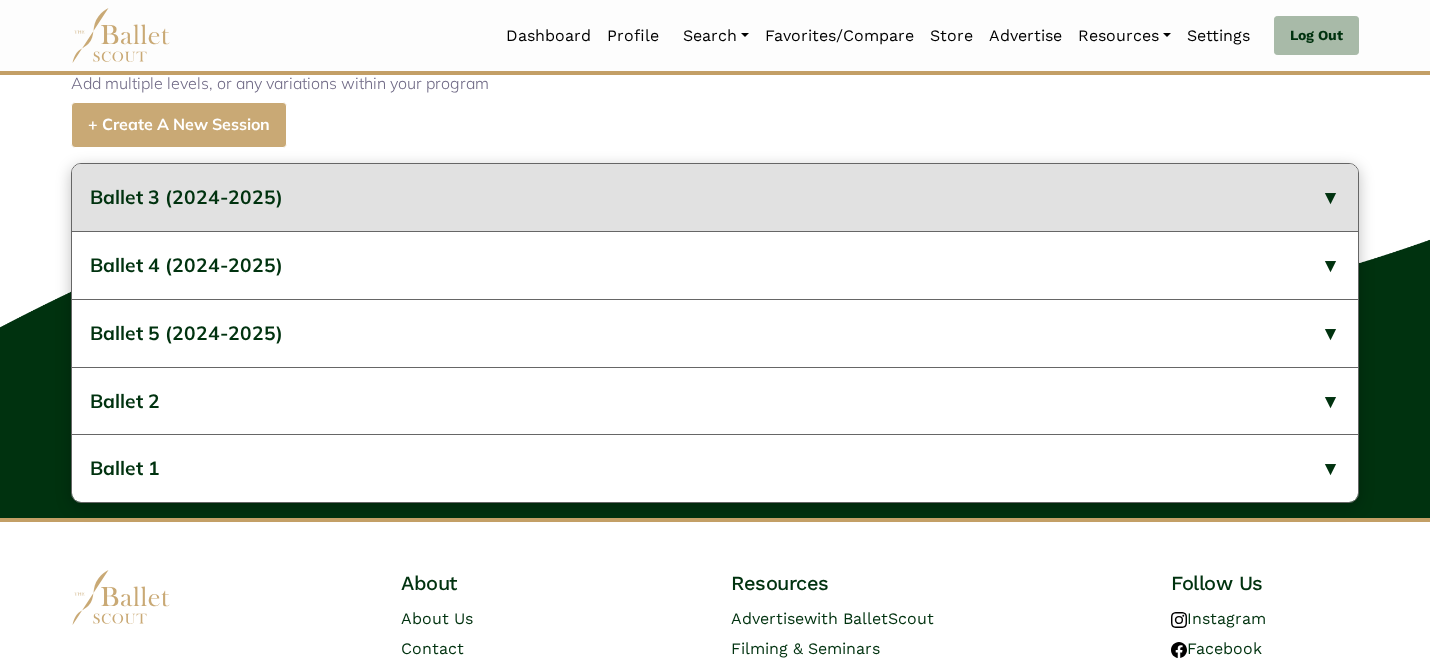scroll, scrollTop: 817, scrollLeft: 0, axis: vertical 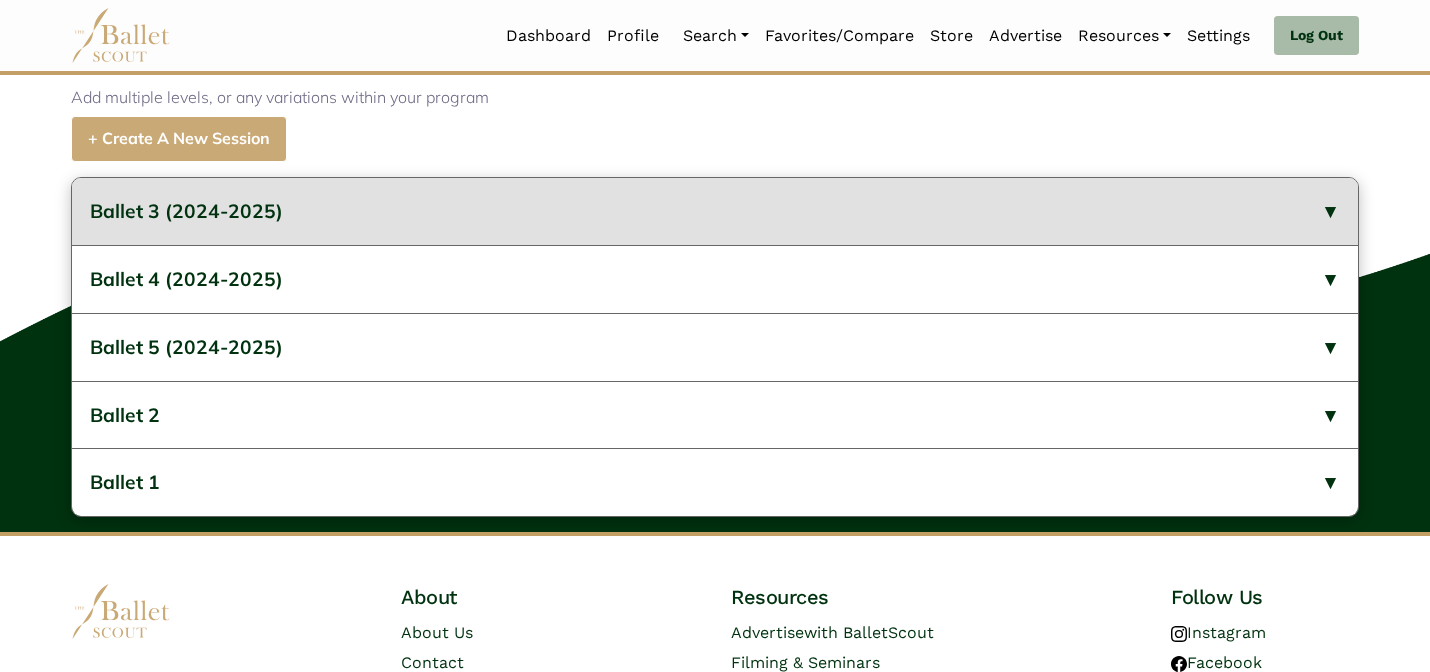 click on "Ballet 3 (2024-2025)" at bounding box center [715, 211] 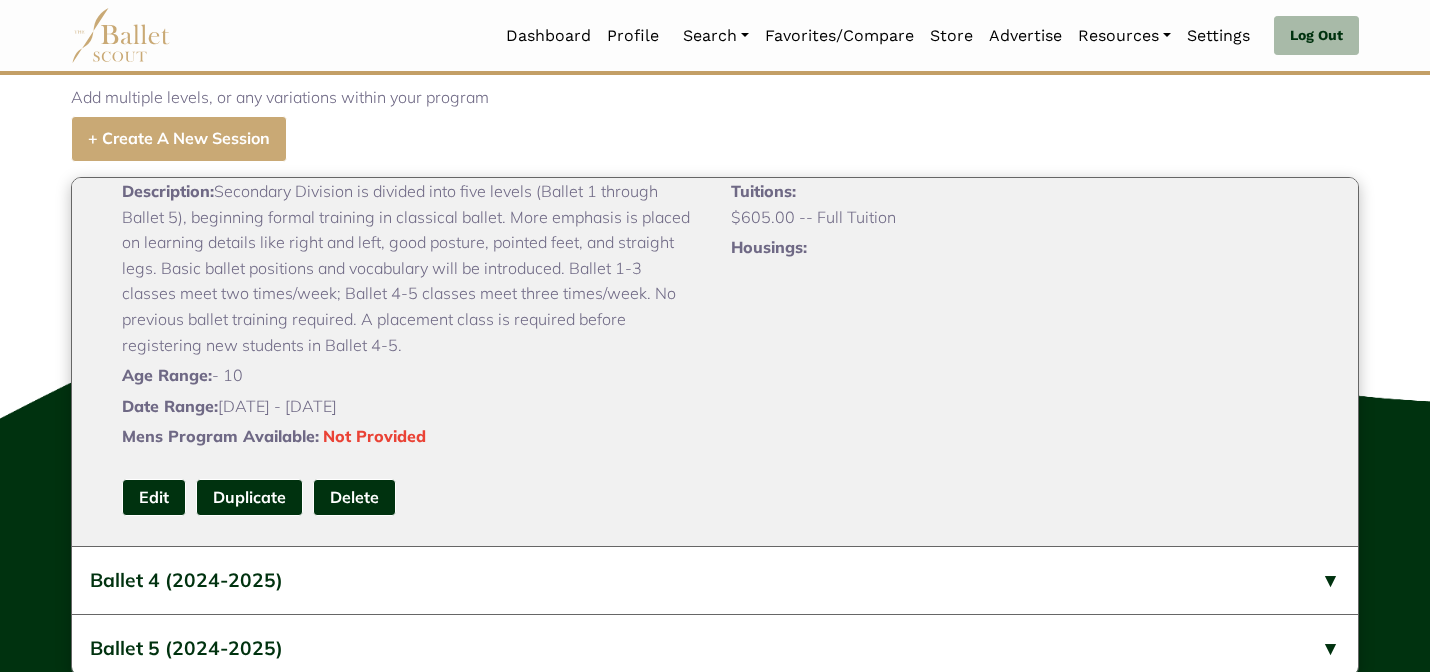 scroll, scrollTop: 160, scrollLeft: 0, axis: vertical 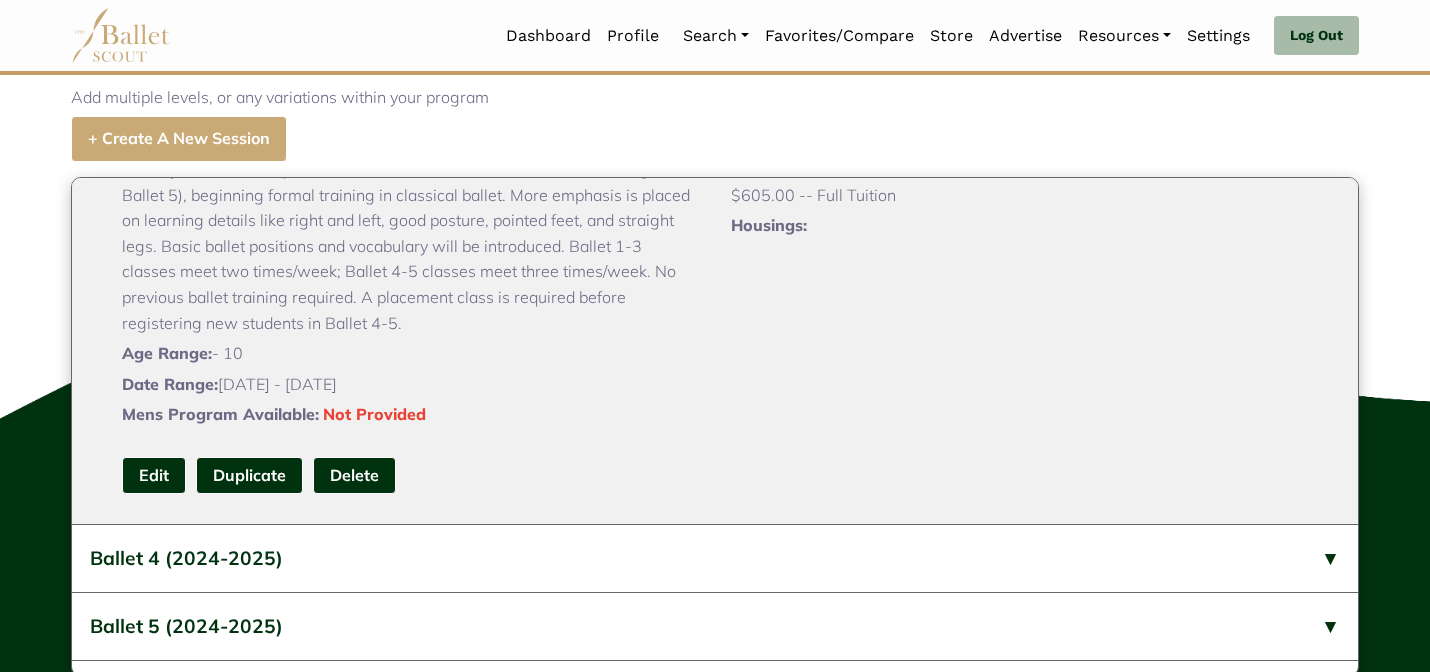 click on "Edit
Duplicate
Delete
Are you sure?
Yes
No" at bounding box center (410, 475) 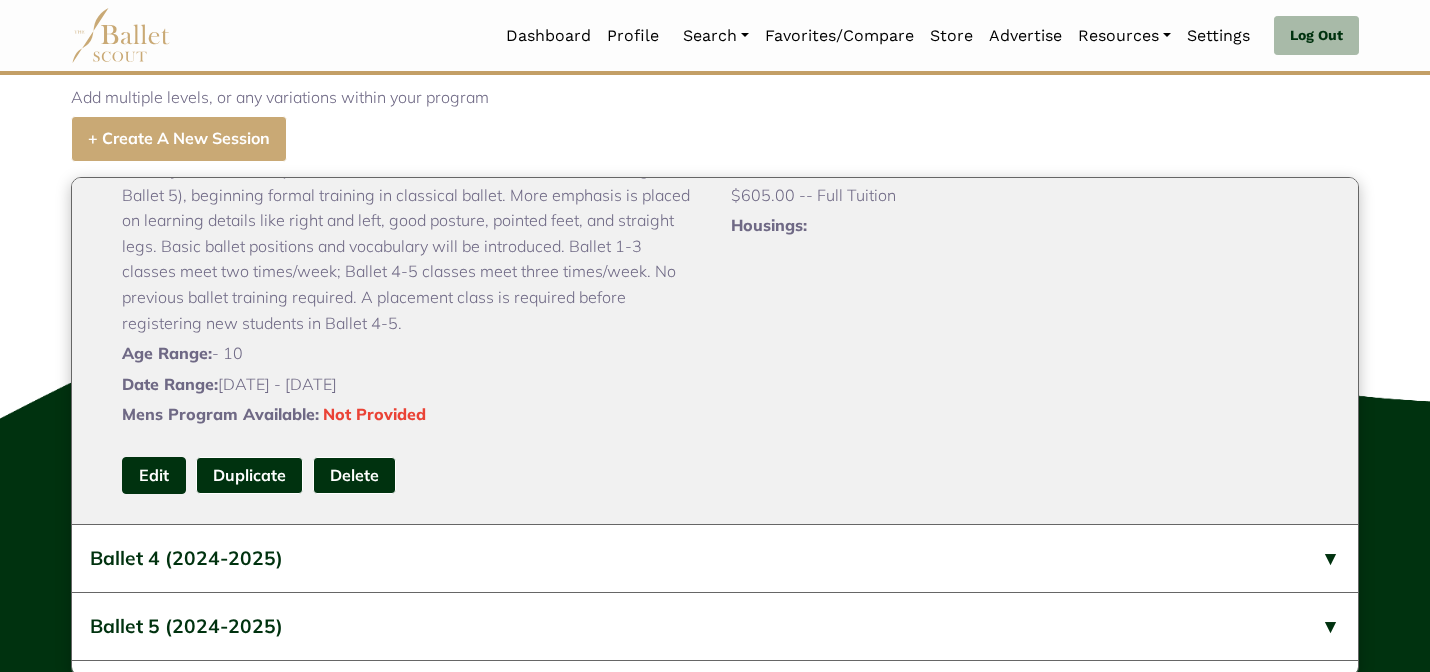 click on "Edit" at bounding box center (154, 475) 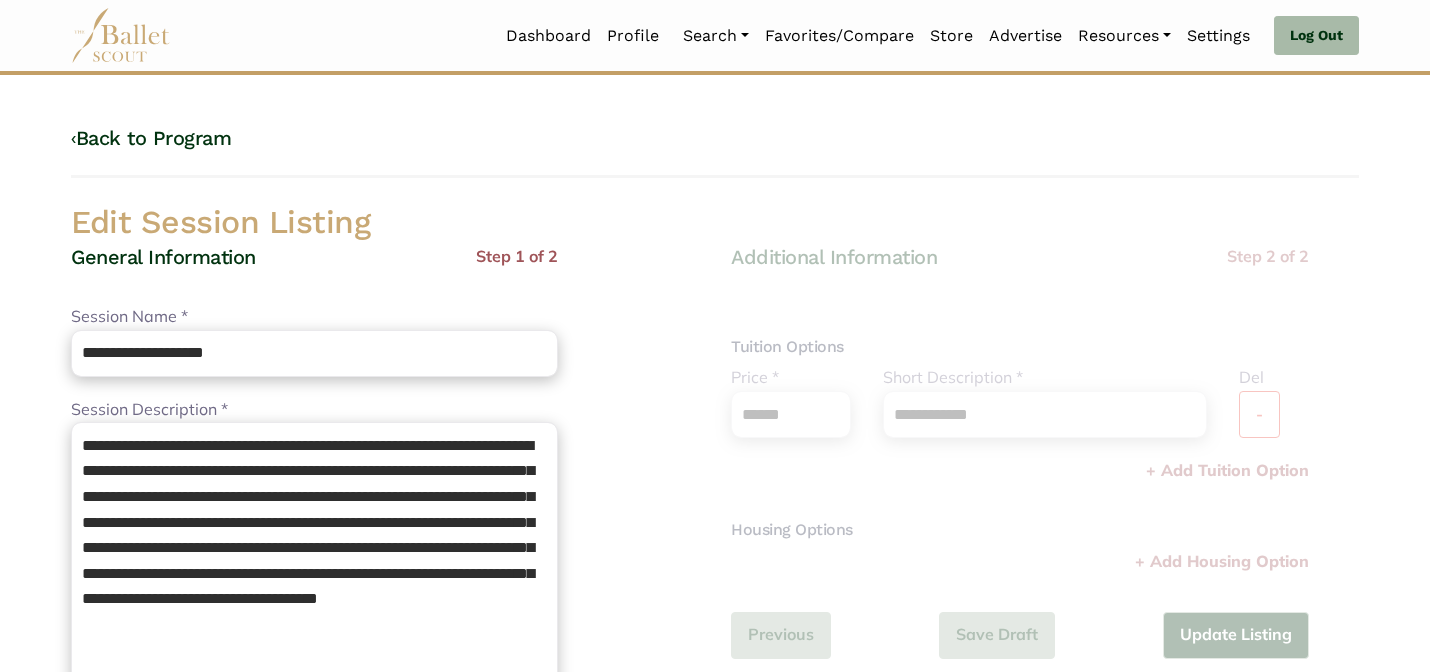 scroll, scrollTop: 0, scrollLeft: 0, axis: both 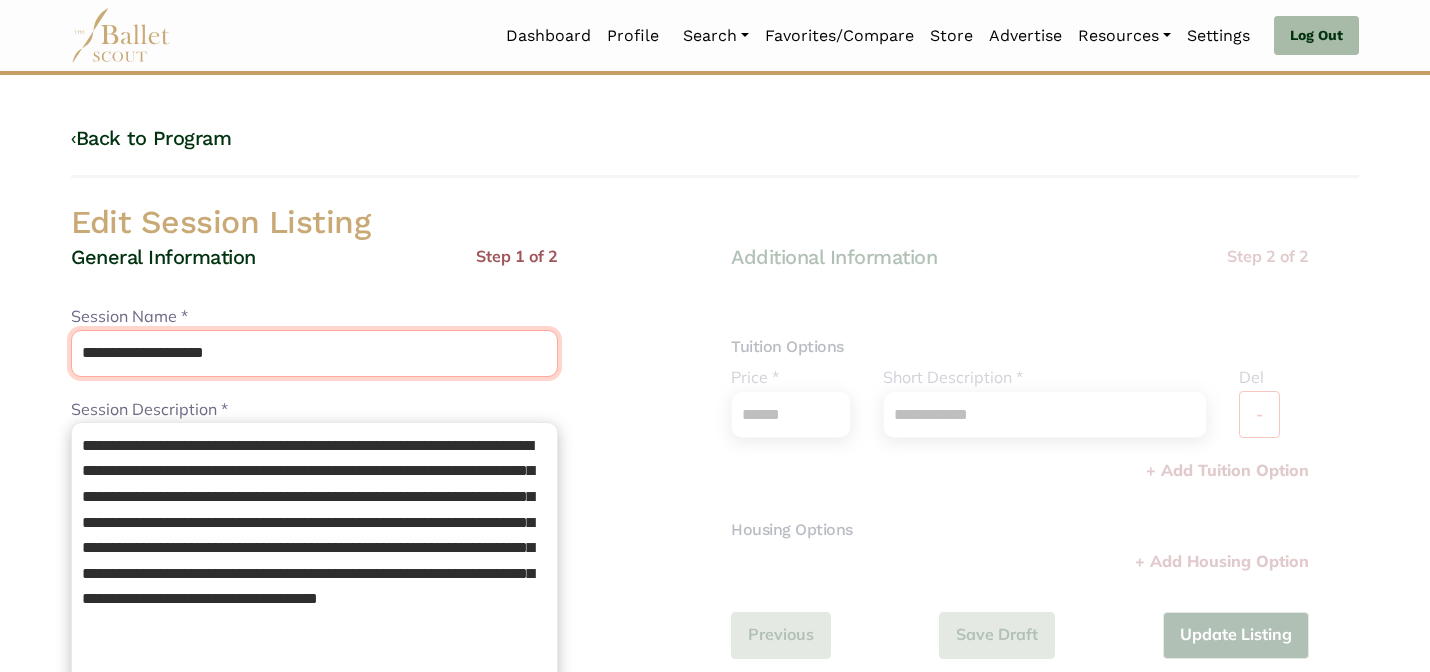 drag, startPoint x: 292, startPoint y: 355, endPoint x: 140, endPoint y: 359, distance: 152.05263 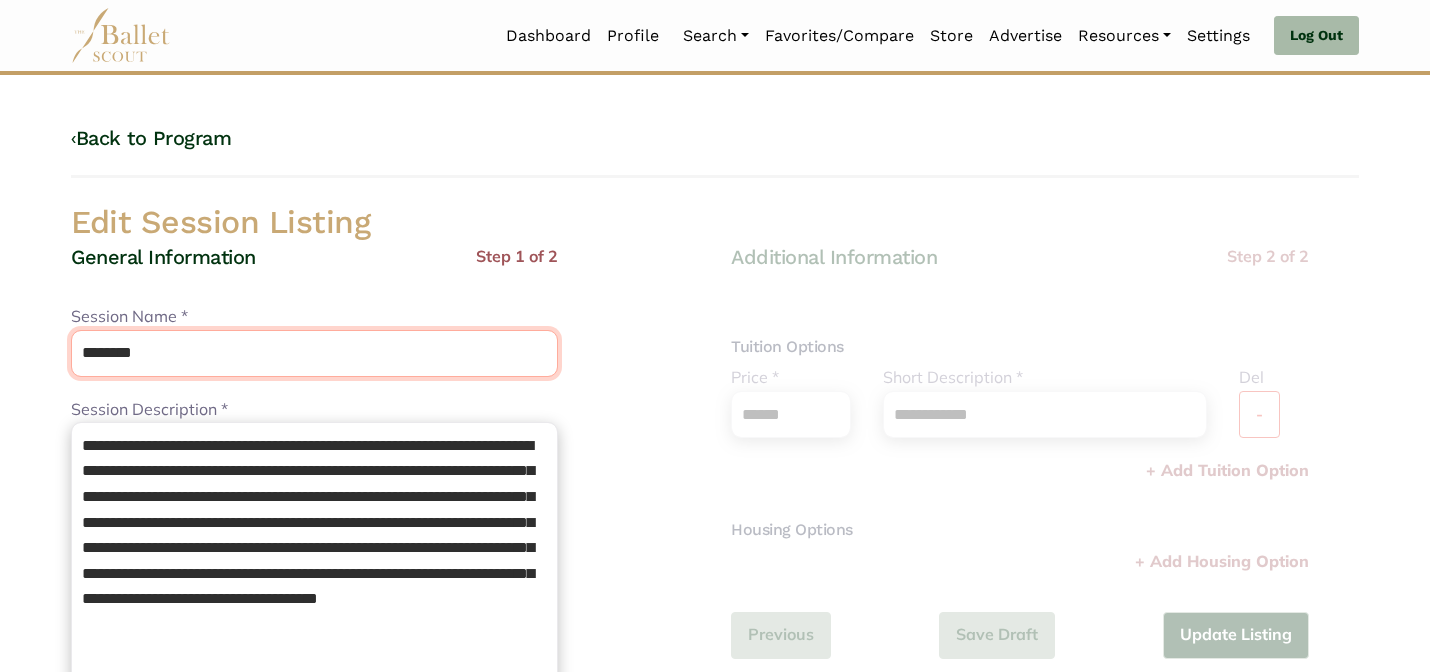 type on "********" 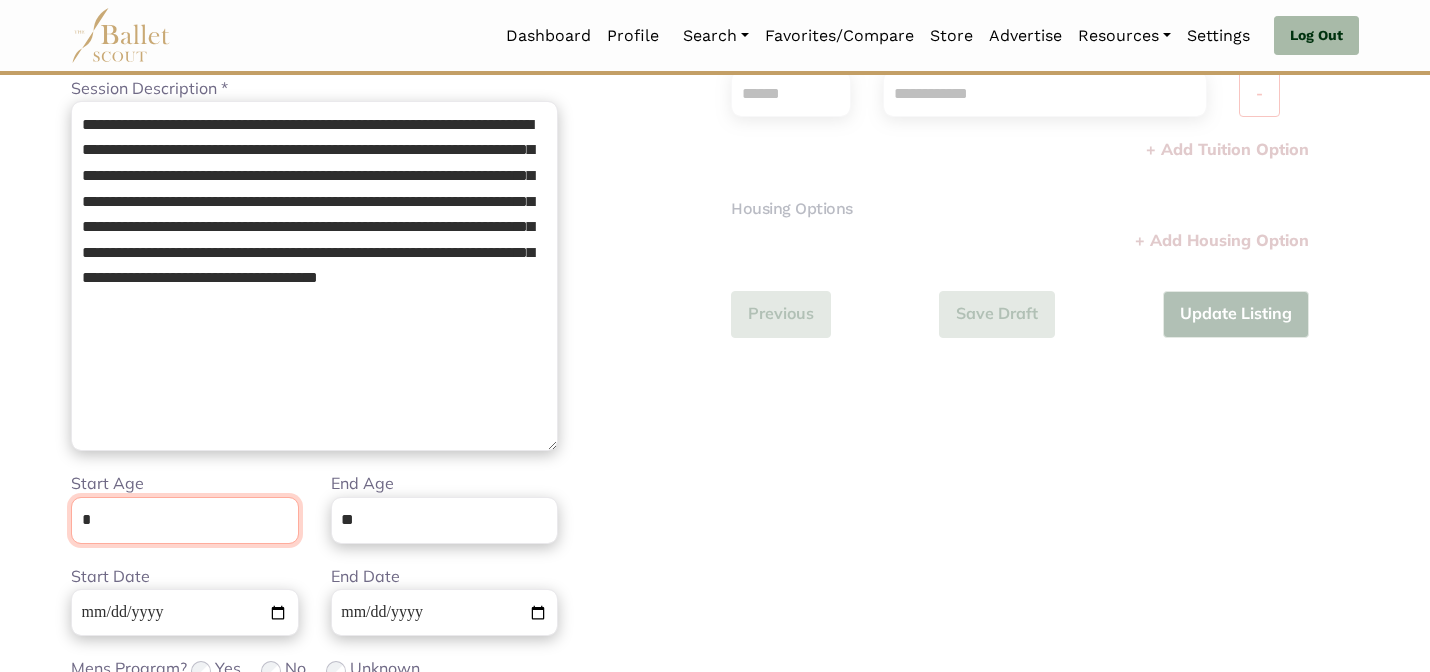 scroll, scrollTop: 505, scrollLeft: 0, axis: vertical 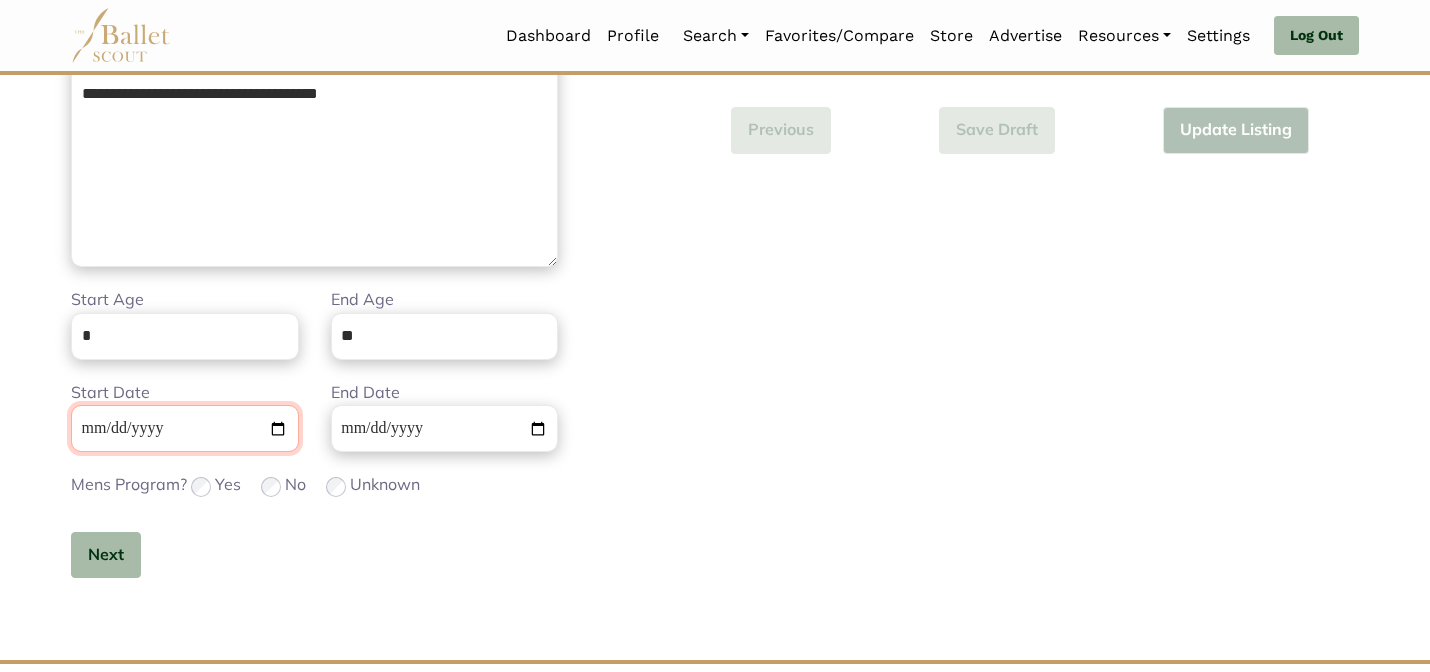 type 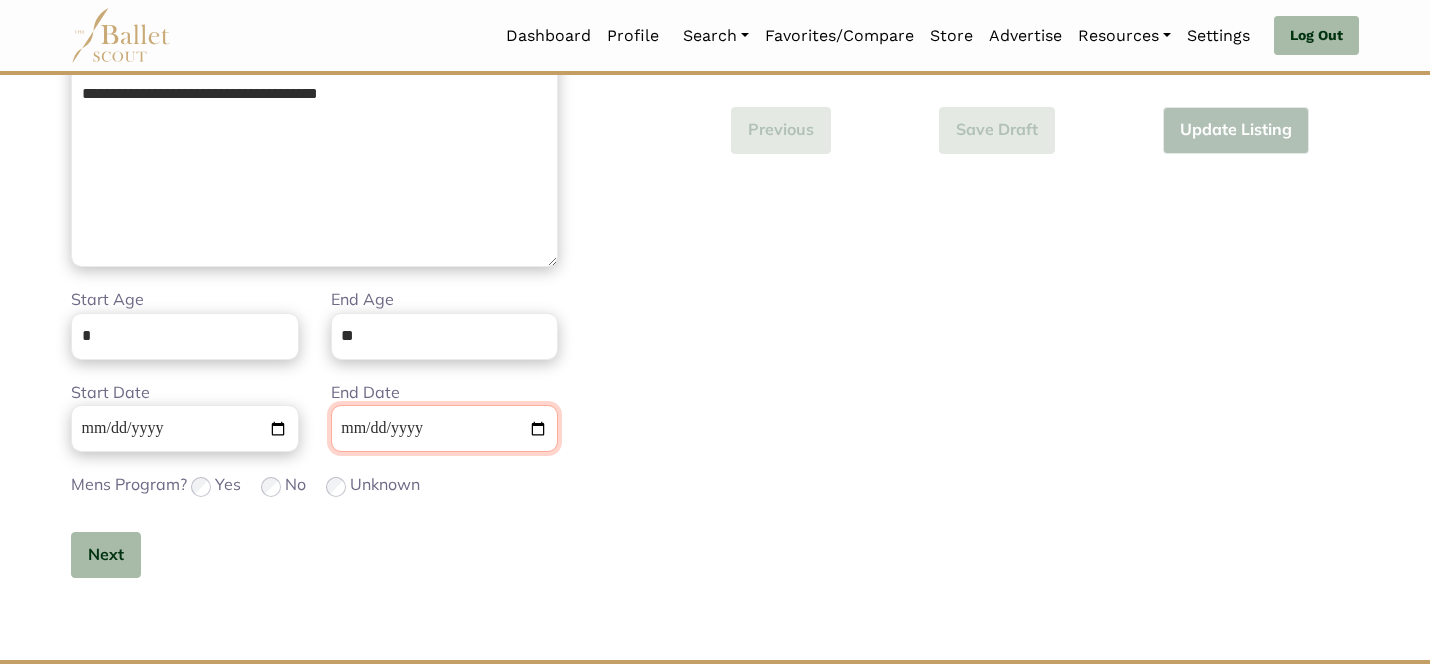 type 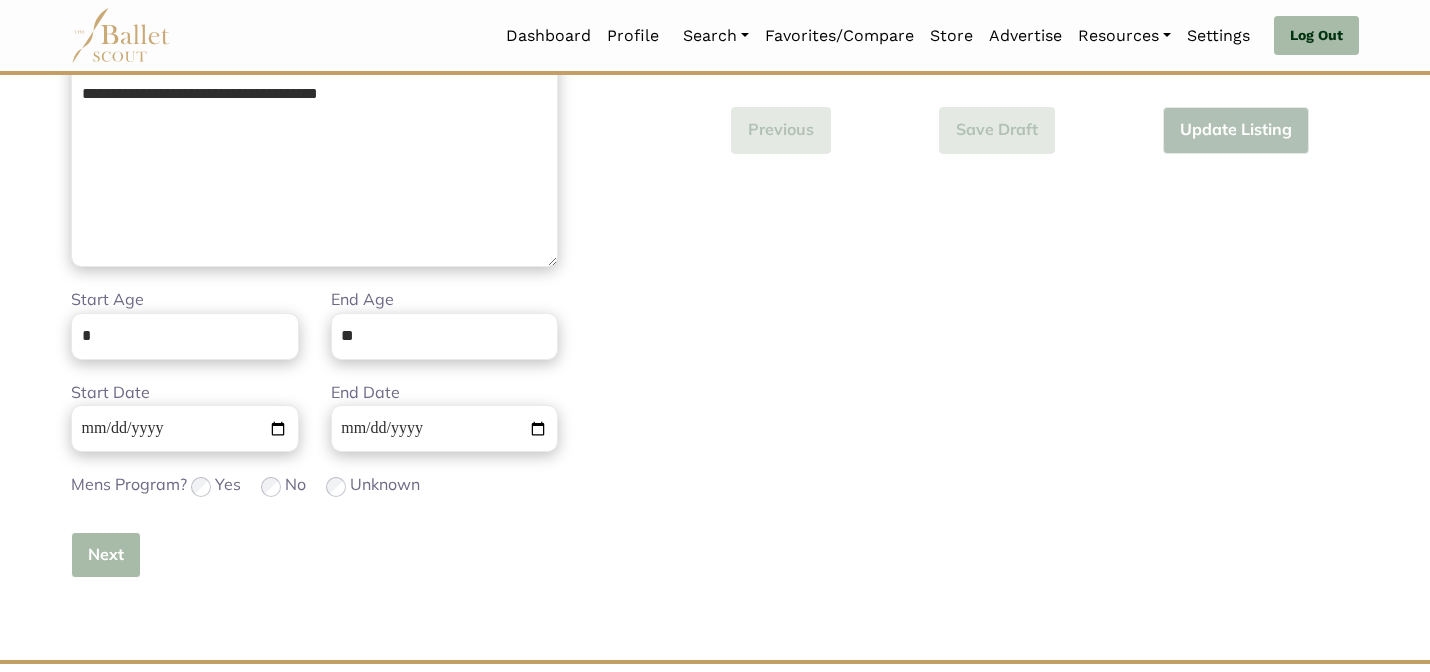 click on "Next" at bounding box center [106, 555] 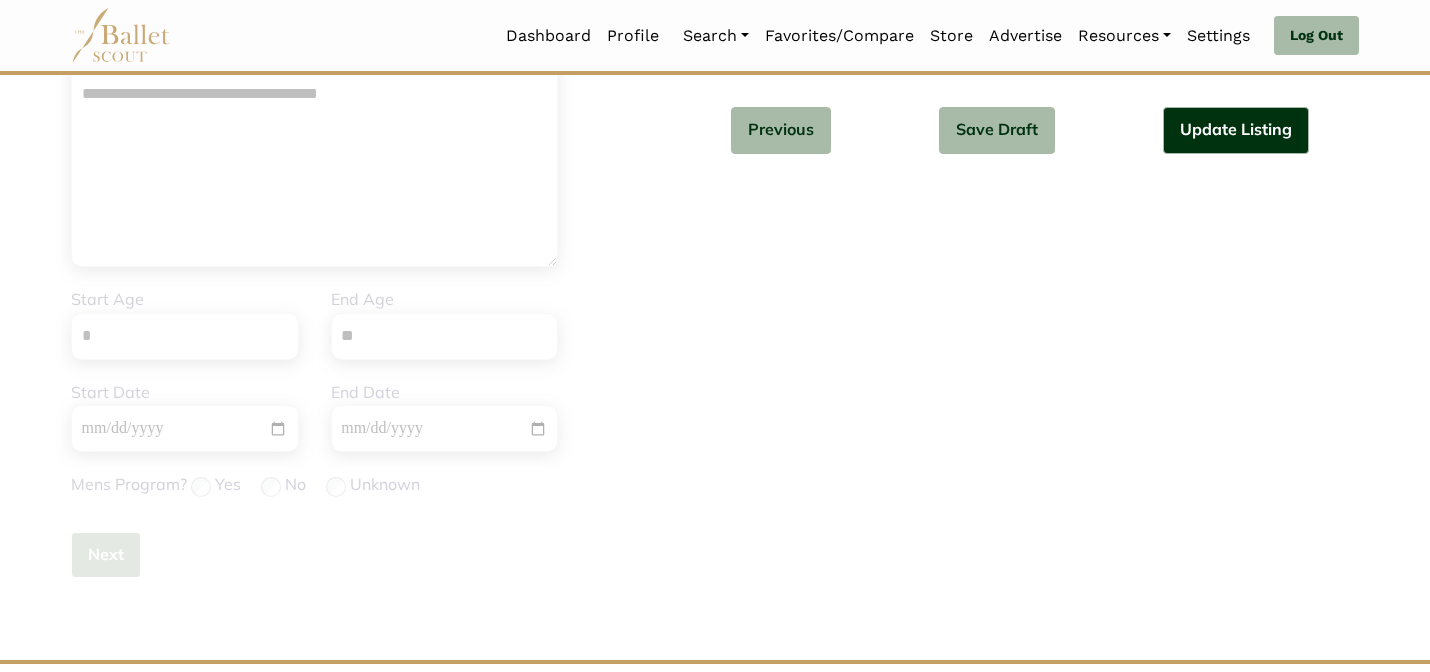 type 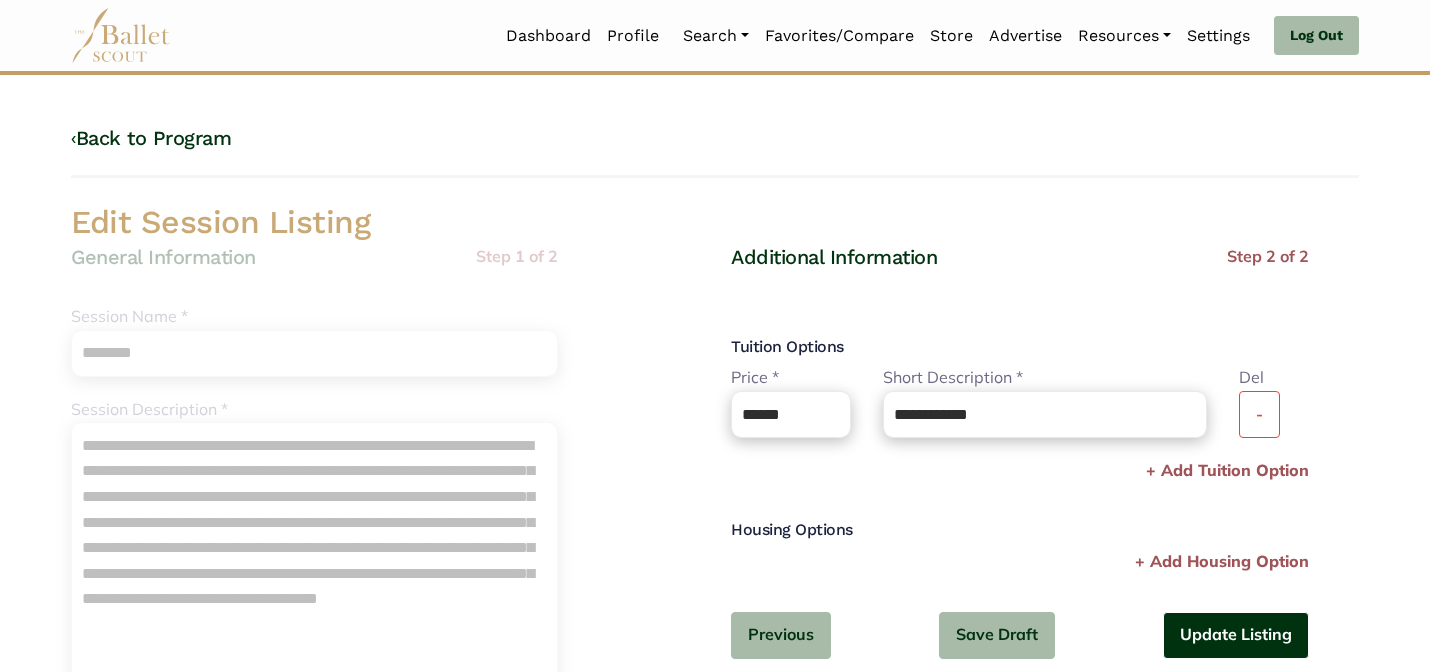 click on "Update Listing" at bounding box center (1236, 635) 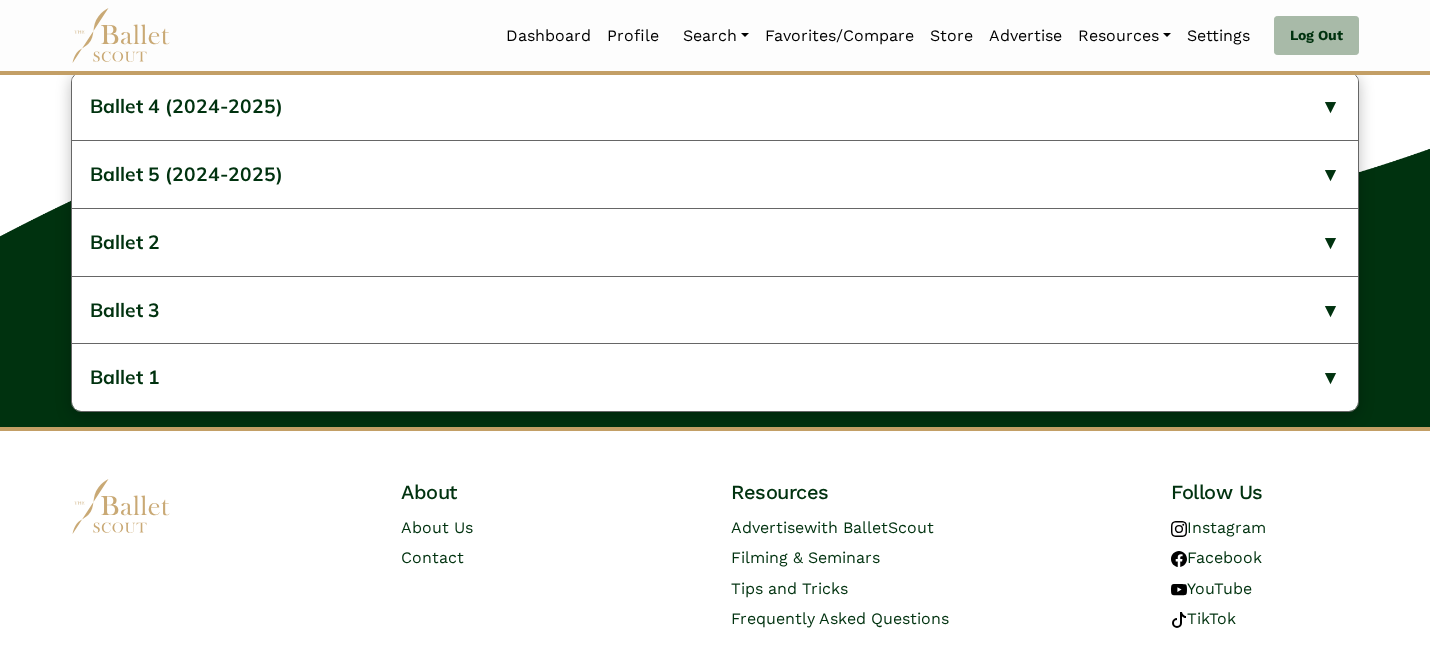 scroll, scrollTop: 952, scrollLeft: 0, axis: vertical 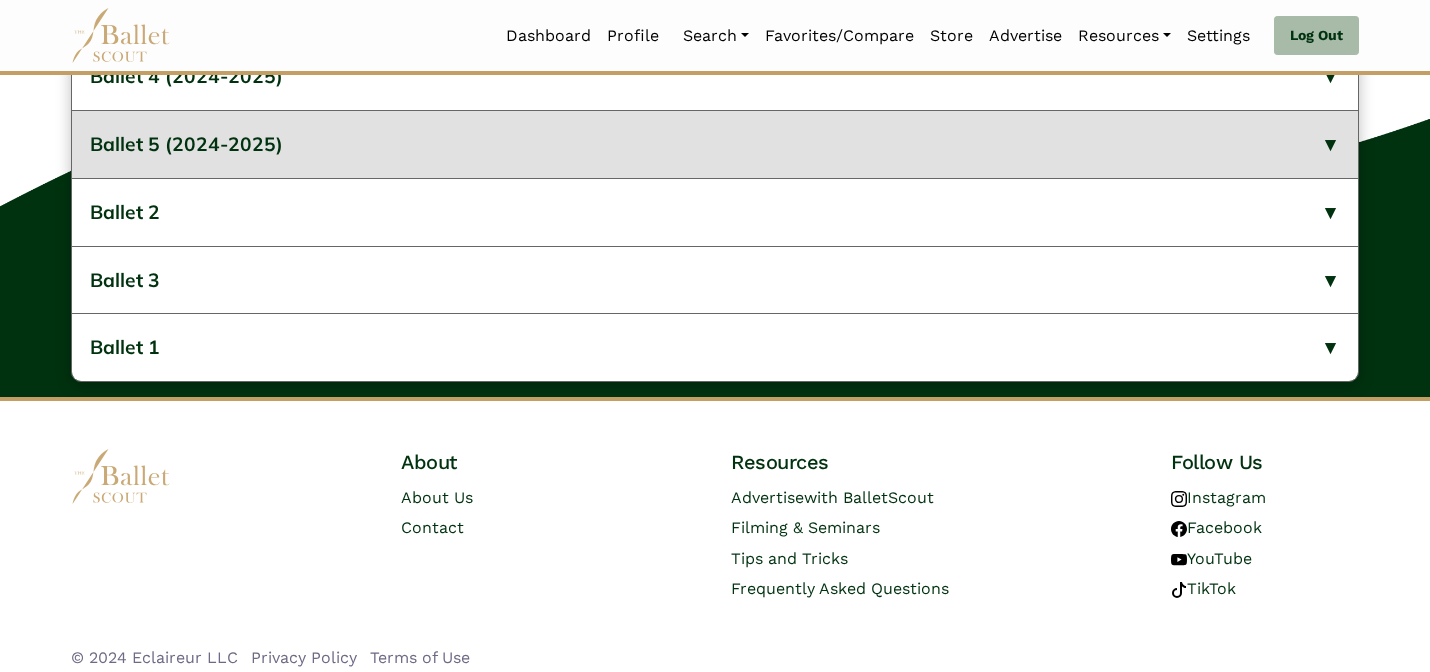 click on "Ballet 5 (2024-2025)" at bounding box center (715, 144) 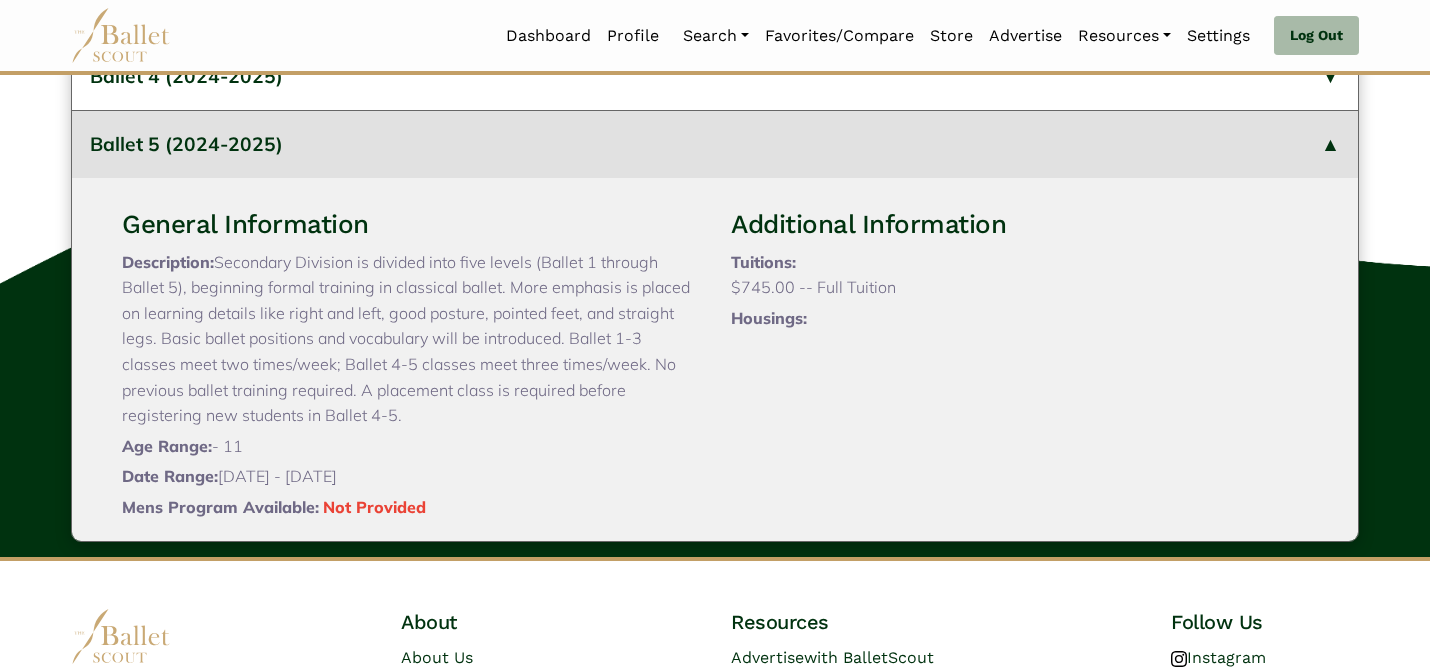 type 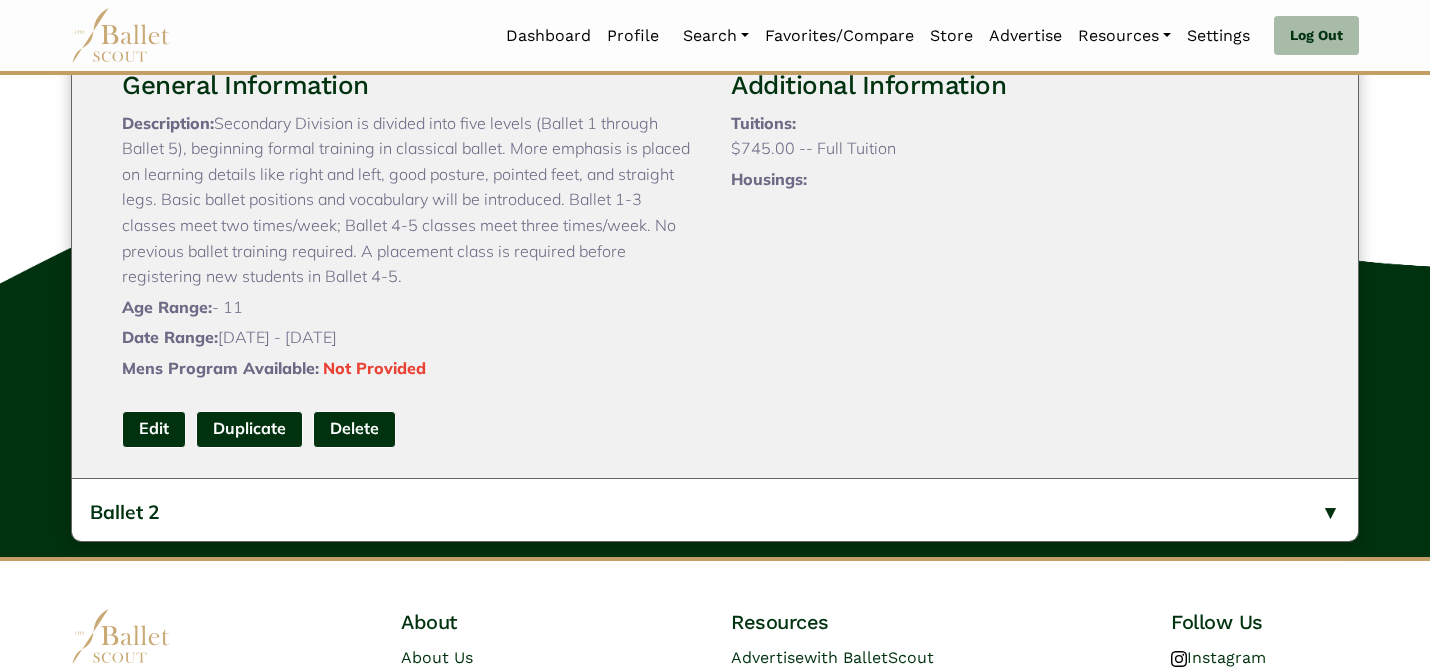 scroll, scrollTop: 160, scrollLeft: 0, axis: vertical 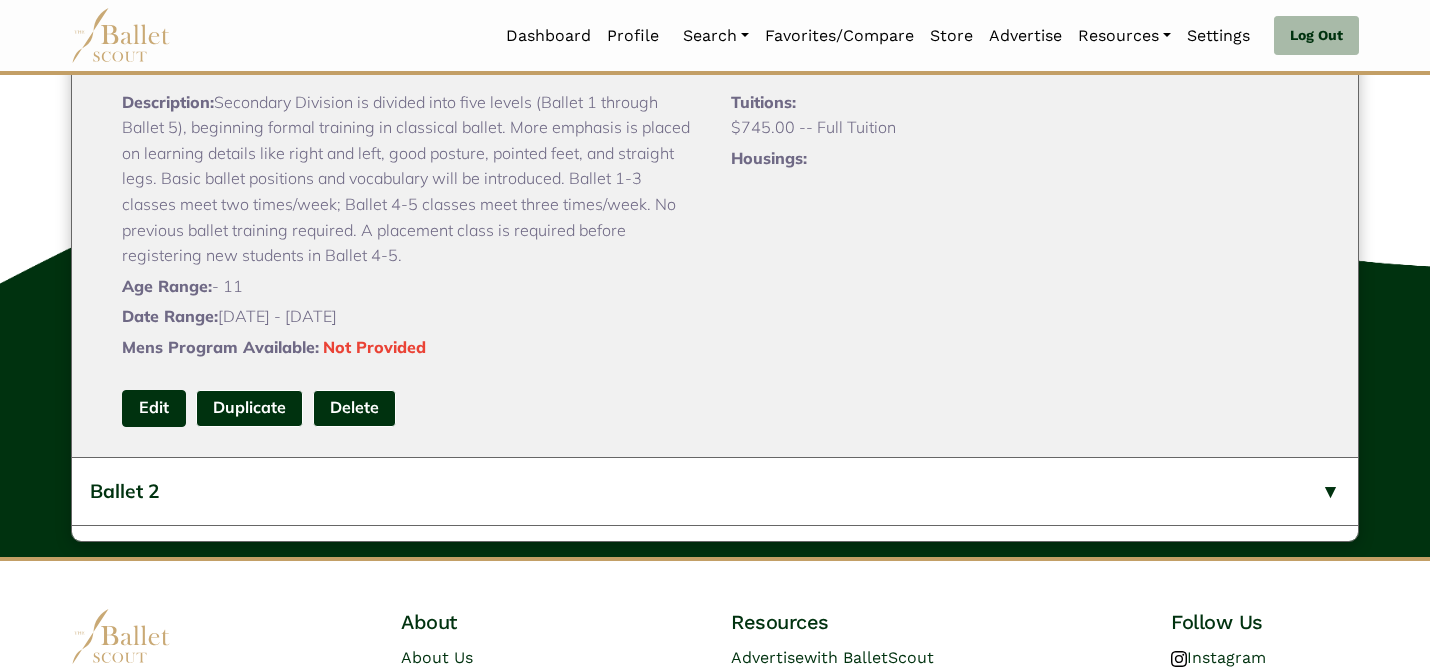 click on "Edit" at bounding box center [154, 408] 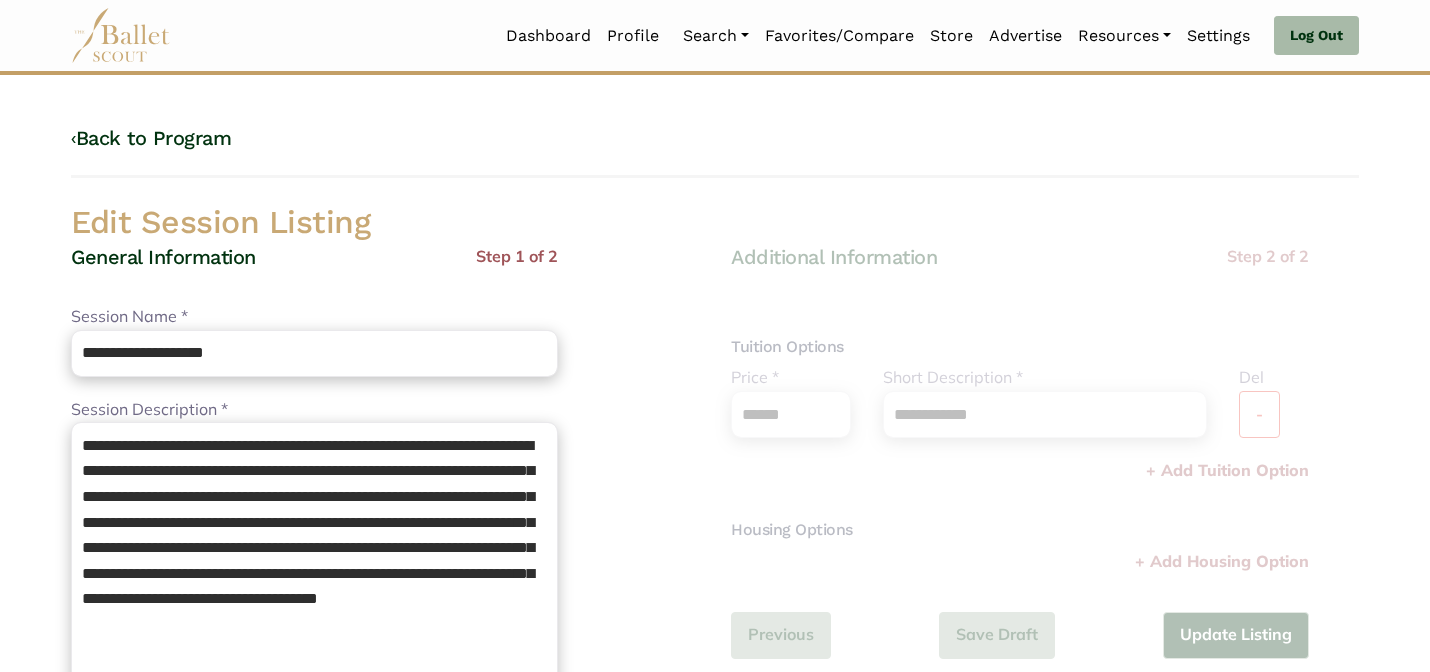 scroll, scrollTop: 0, scrollLeft: 0, axis: both 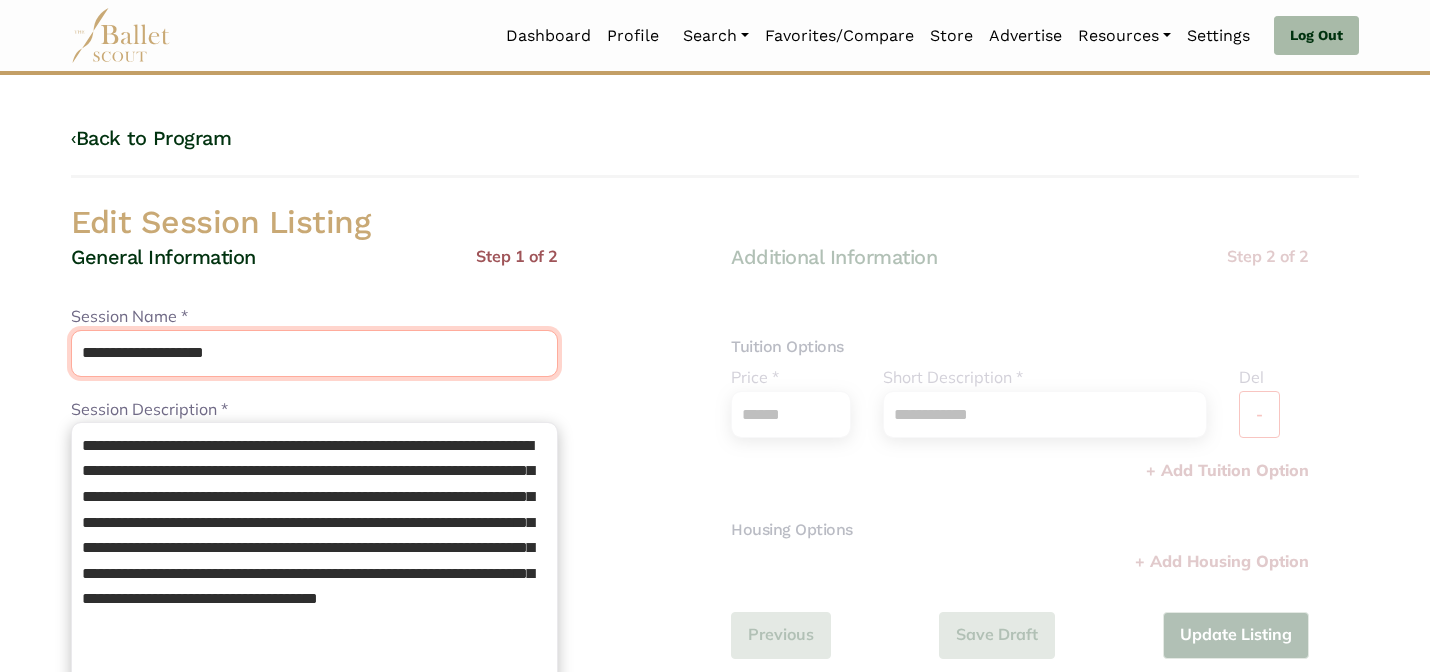 drag, startPoint x: 246, startPoint y: 351, endPoint x: 136, endPoint y: 350, distance: 110.00455 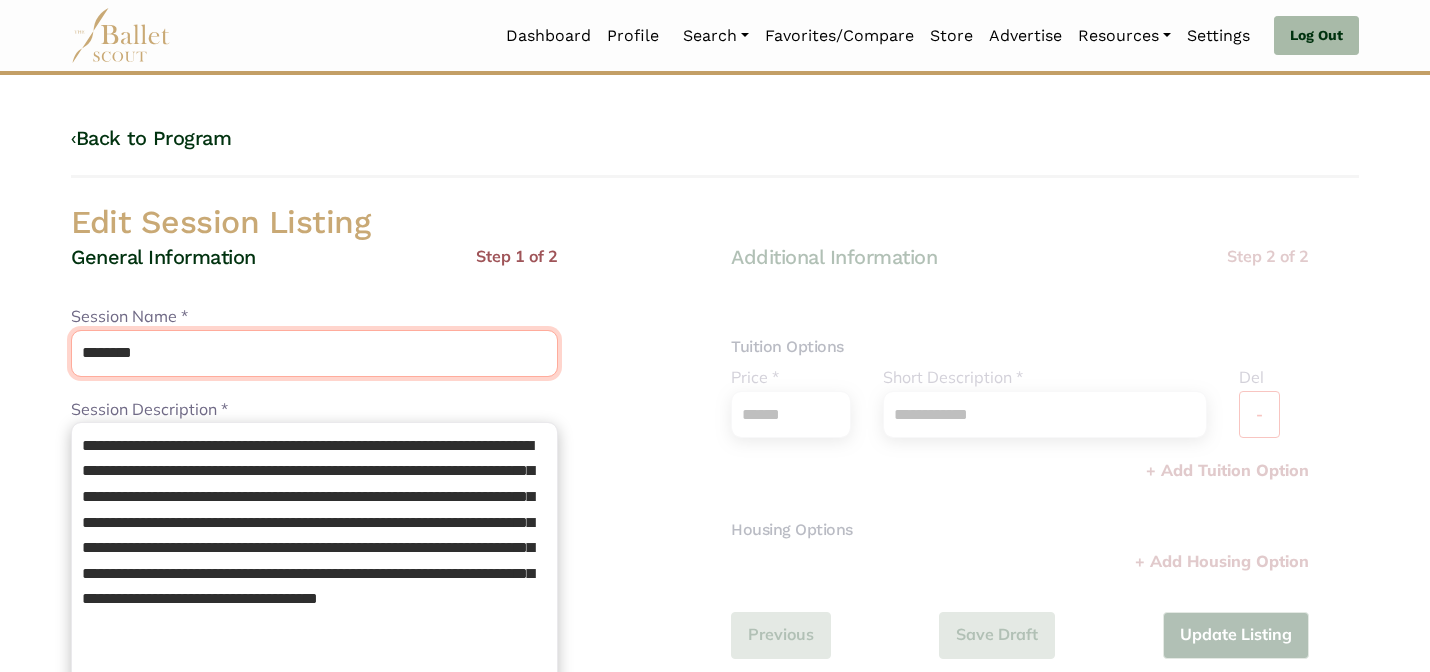 type on "********" 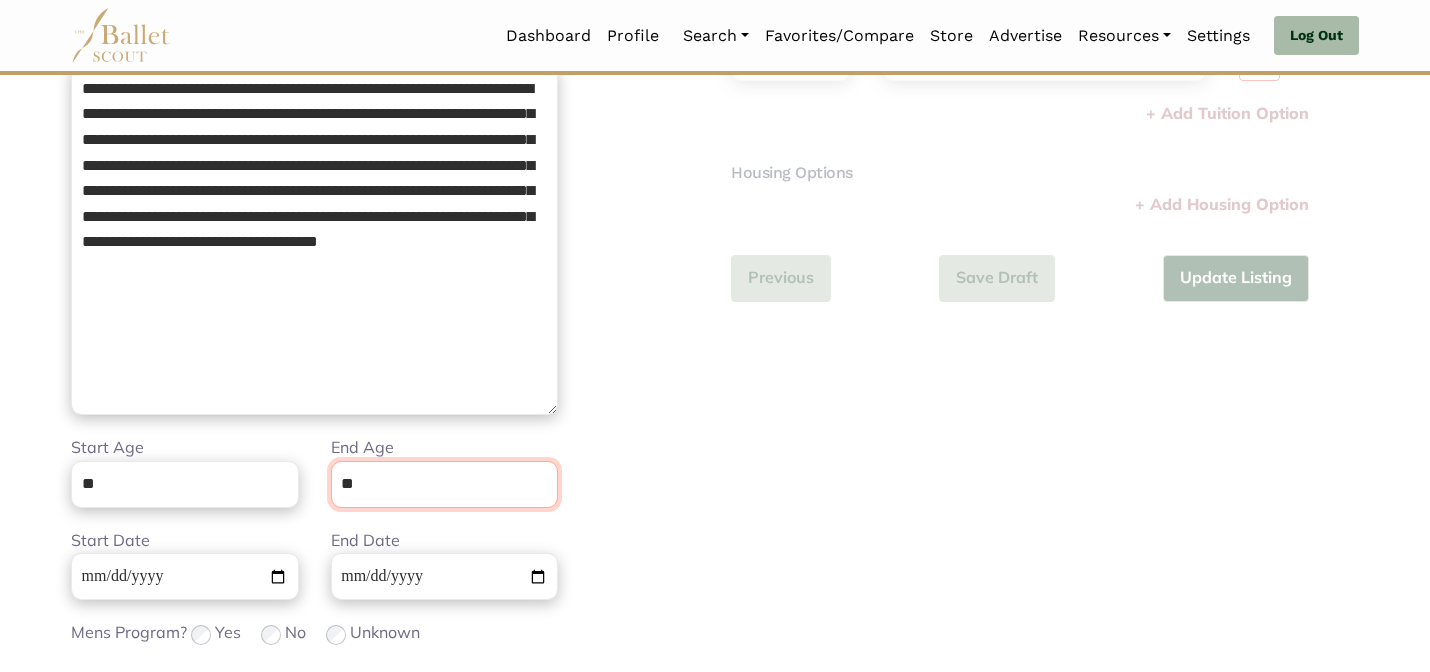 scroll, scrollTop: 505, scrollLeft: 0, axis: vertical 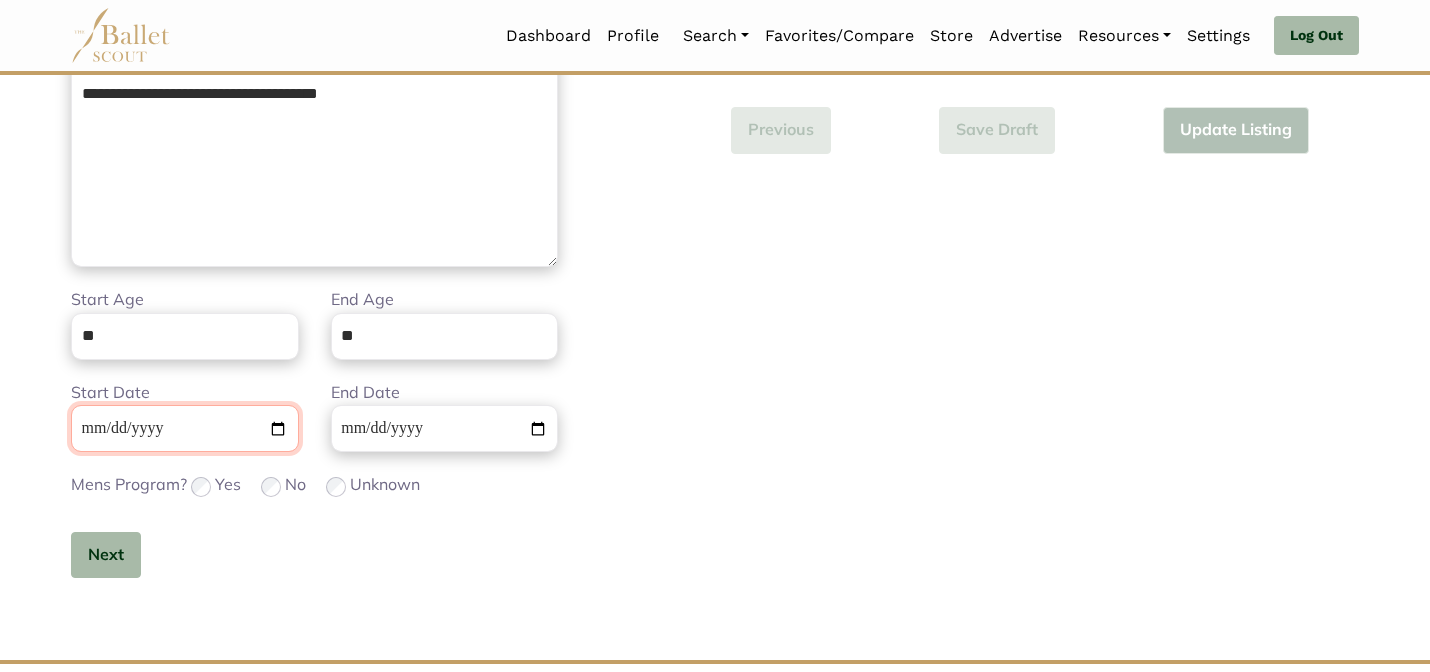 type 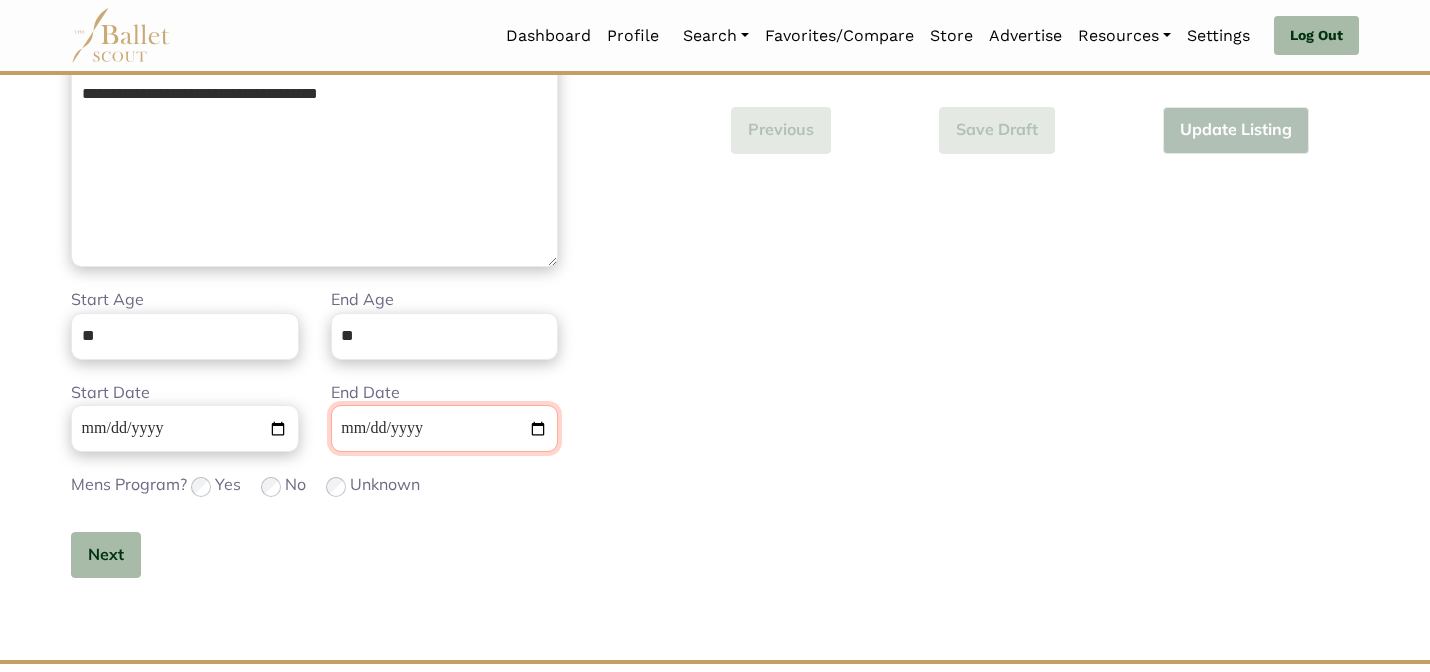 type 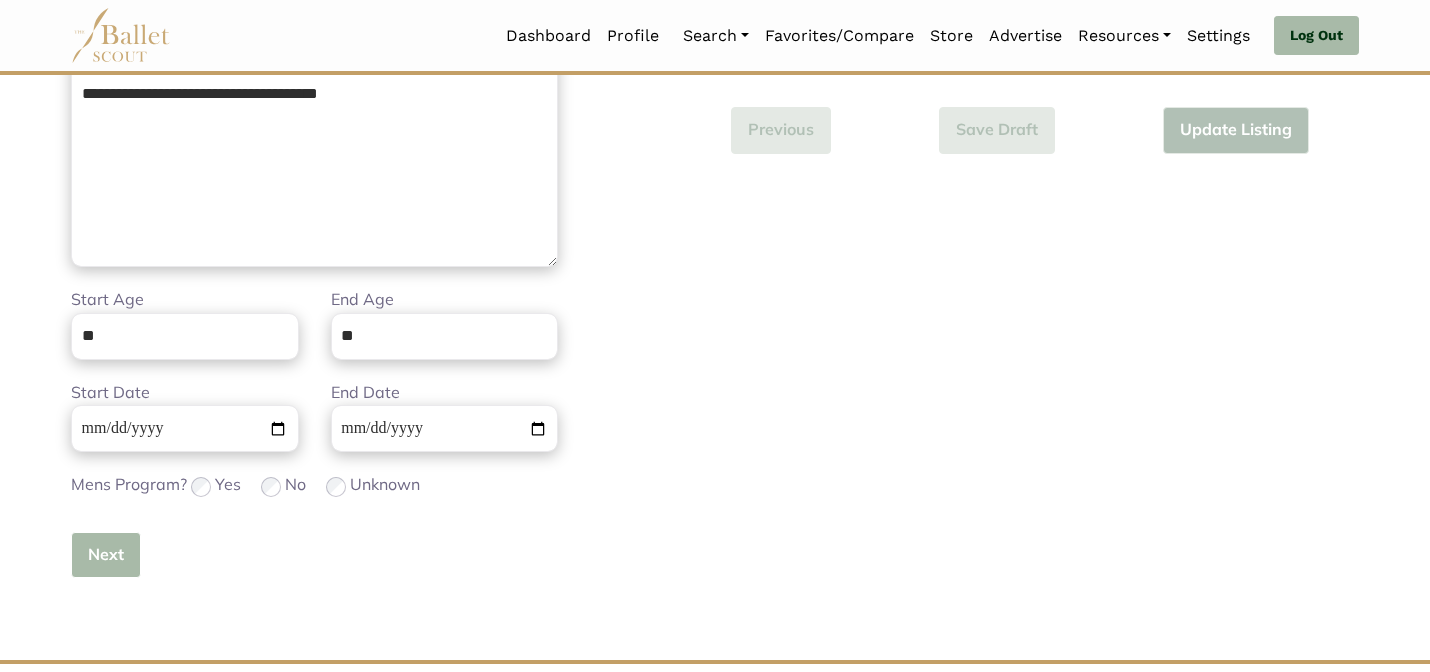click on "Next" at bounding box center (106, 555) 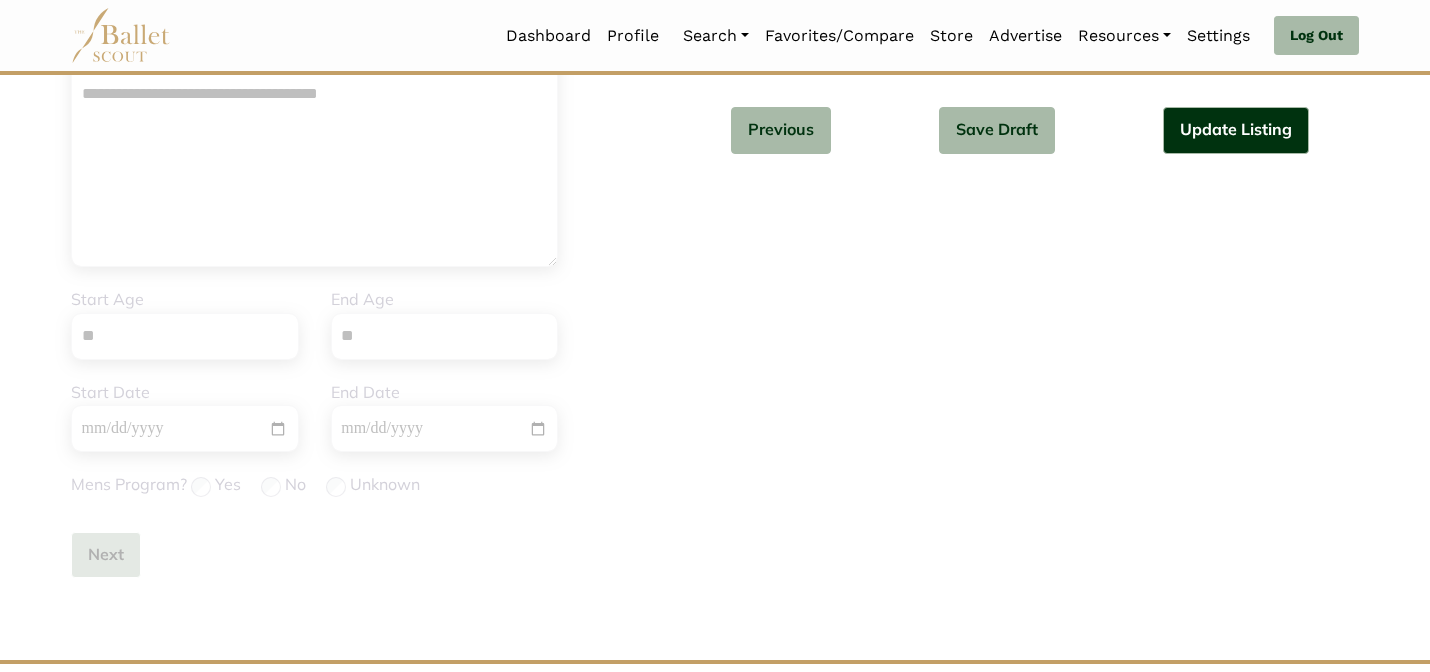 type 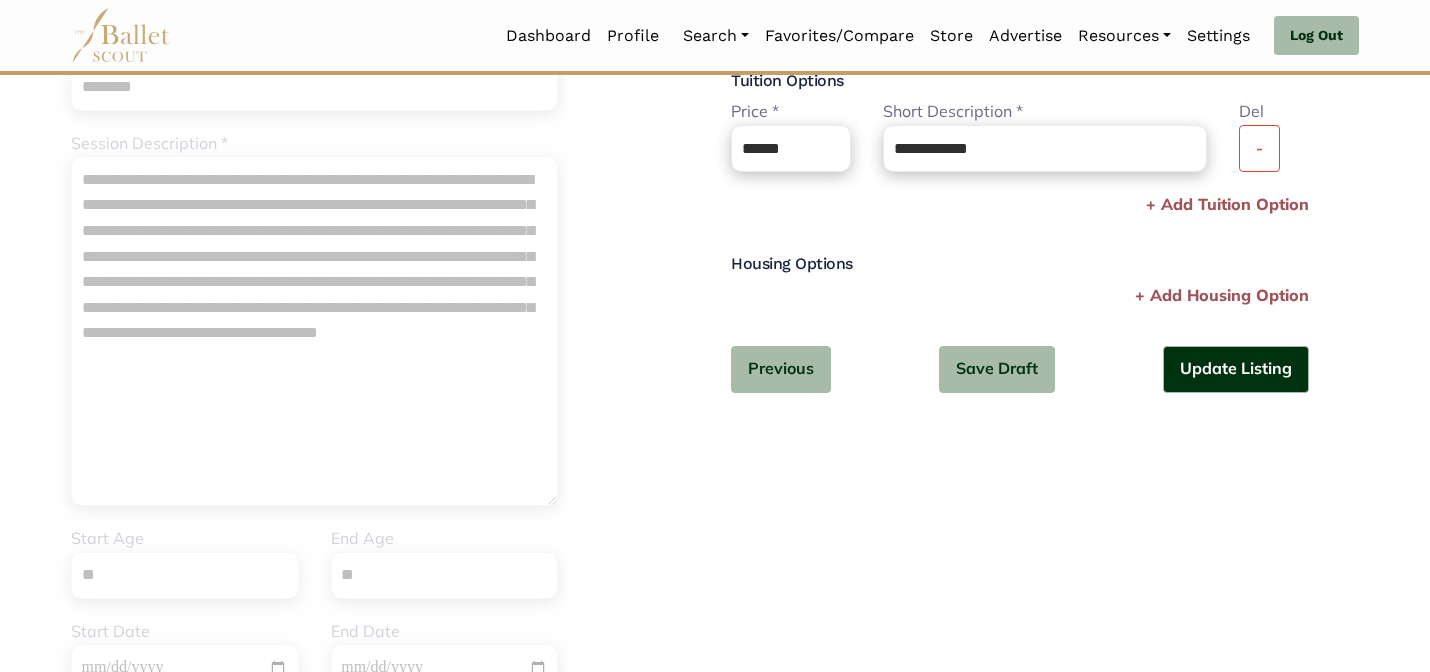 scroll, scrollTop: 265, scrollLeft: 0, axis: vertical 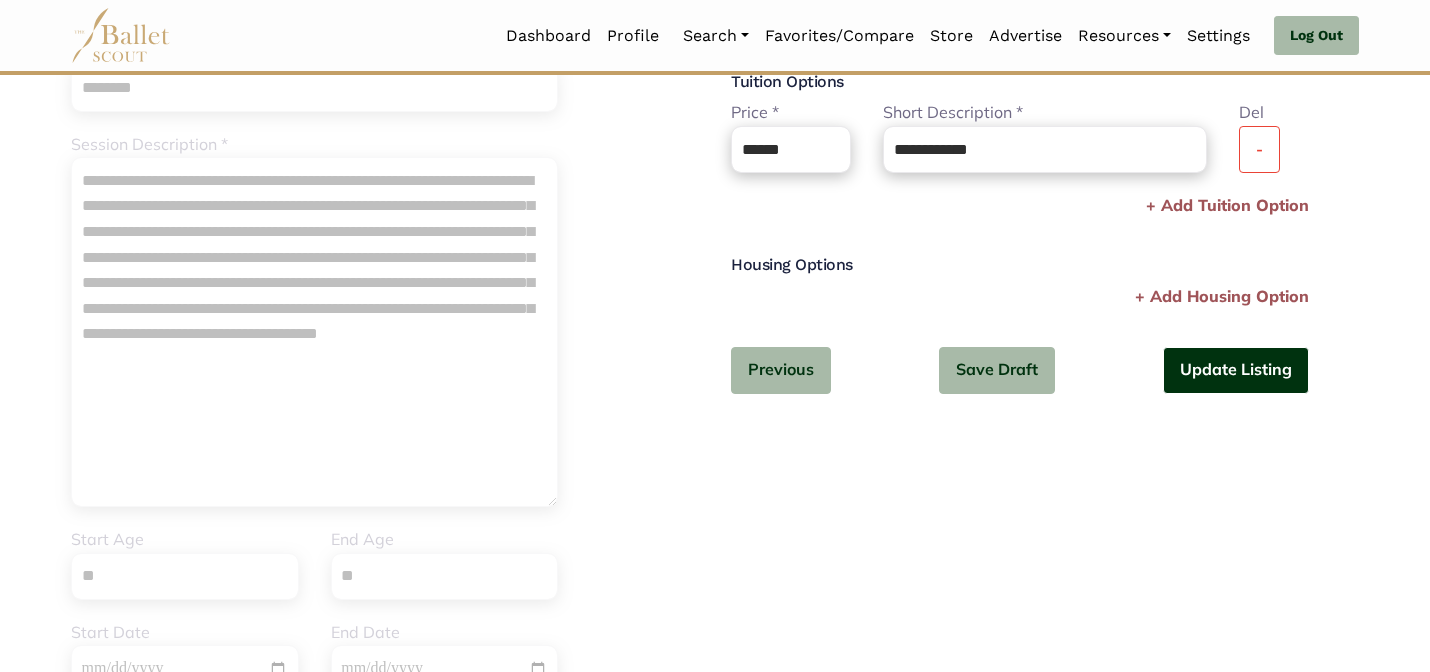 click on "Update Listing" at bounding box center (1236, 370) 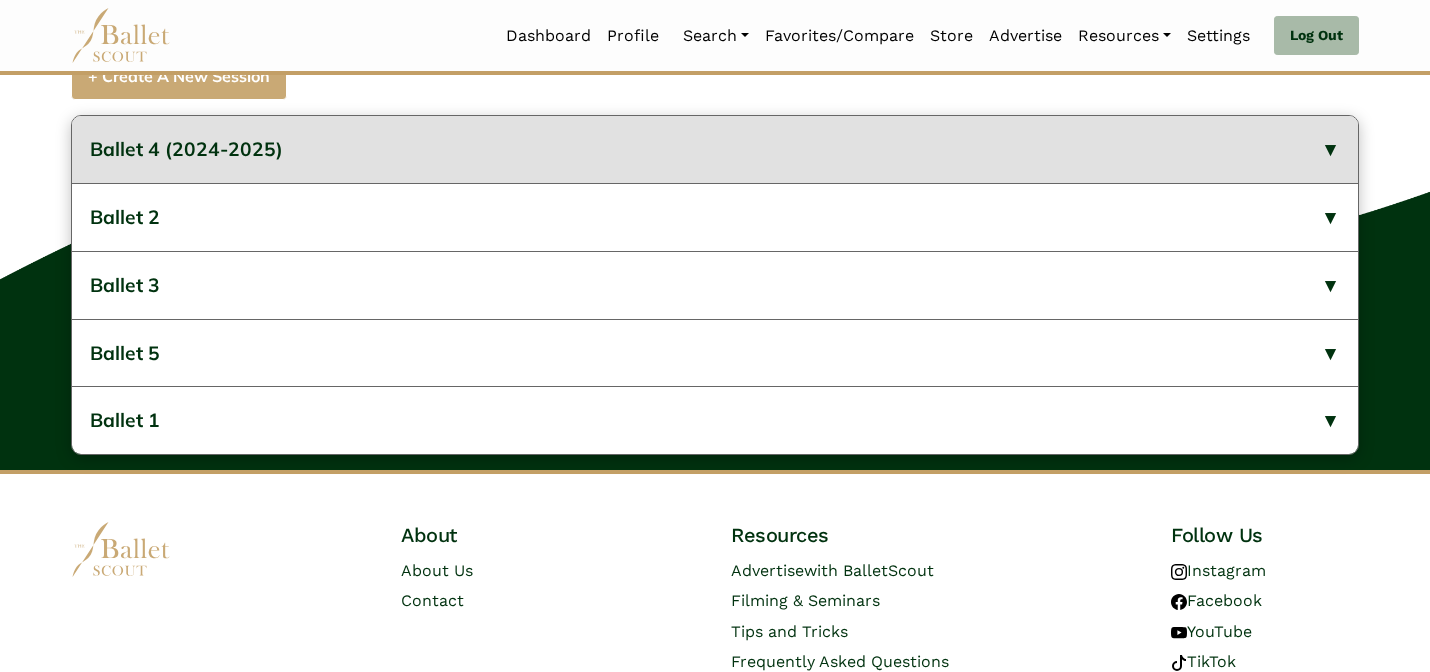 scroll, scrollTop: 857, scrollLeft: 0, axis: vertical 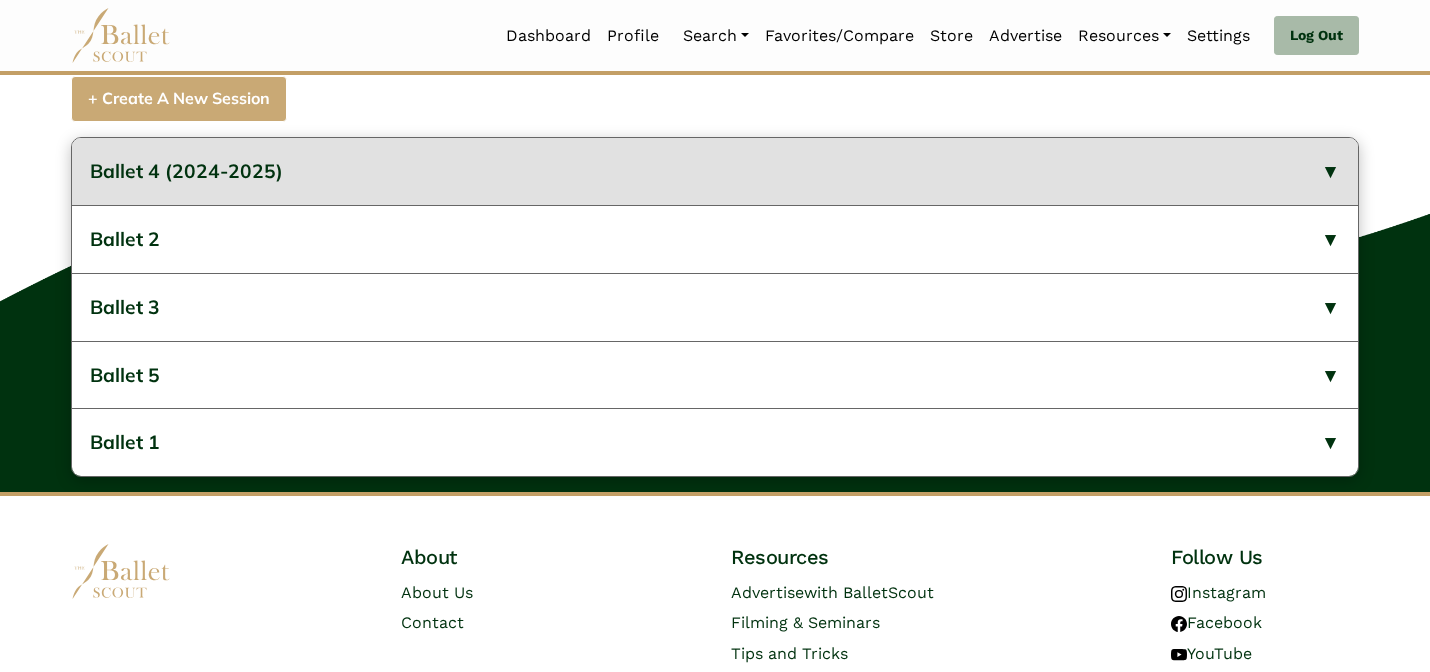 click on "Ballet 4 (2024-2025)" at bounding box center [715, 171] 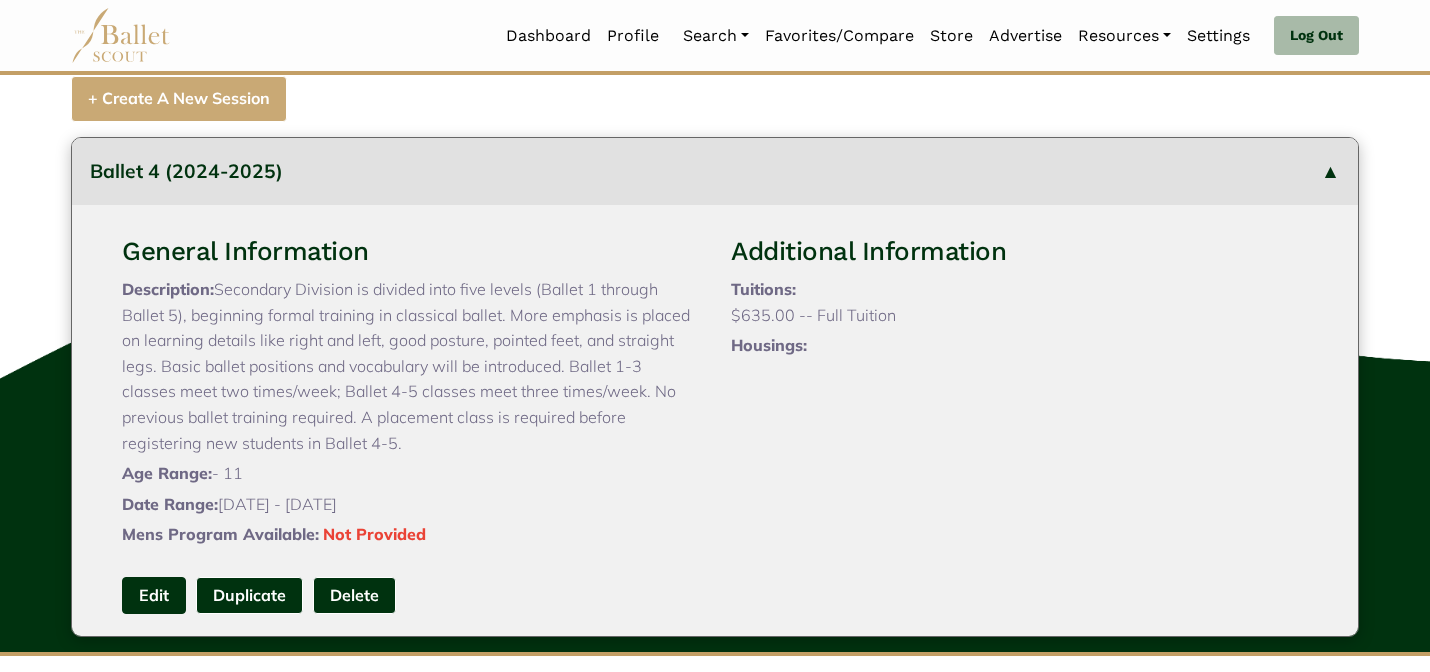click on "Edit" at bounding box center (154, 595) 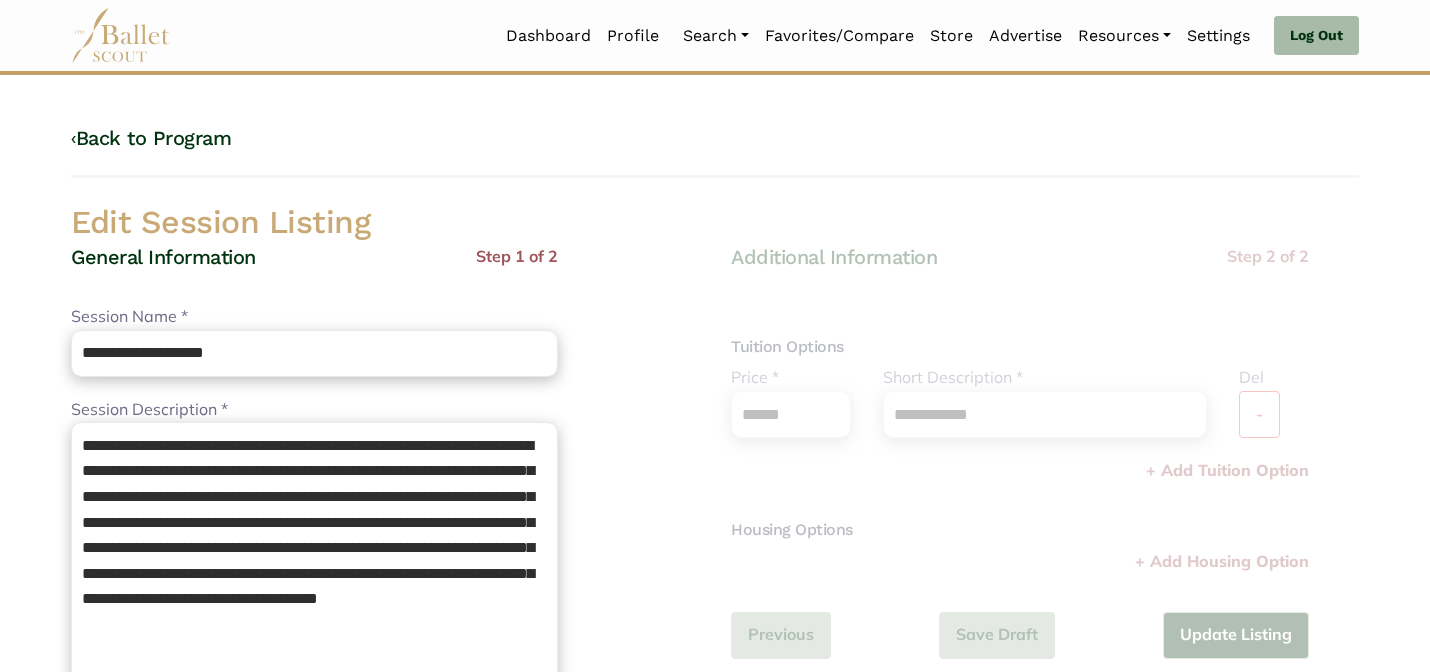 scroll, scrollTop: 0, scrollLeft: 0, axis: both 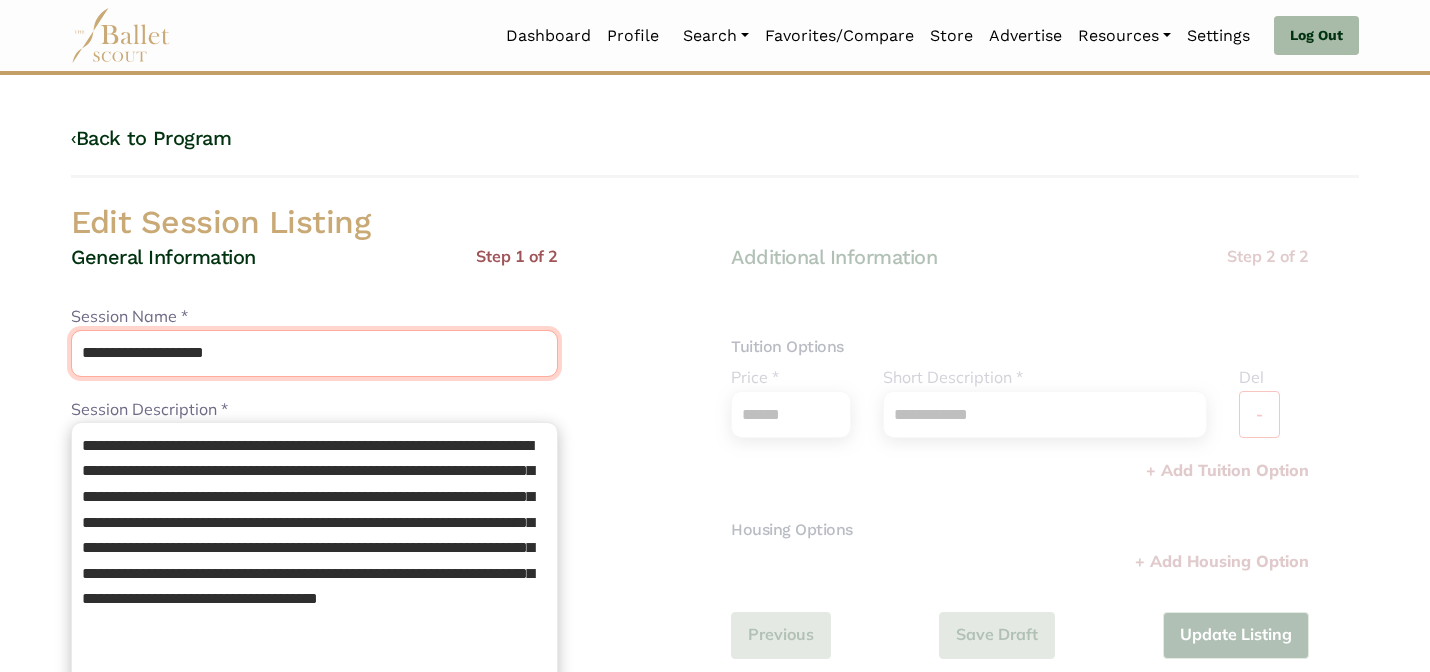 drag, startPoint x: 259, startPoint y: 352, endPoint x: 138, endPoint y: 348, distance: 121.0661 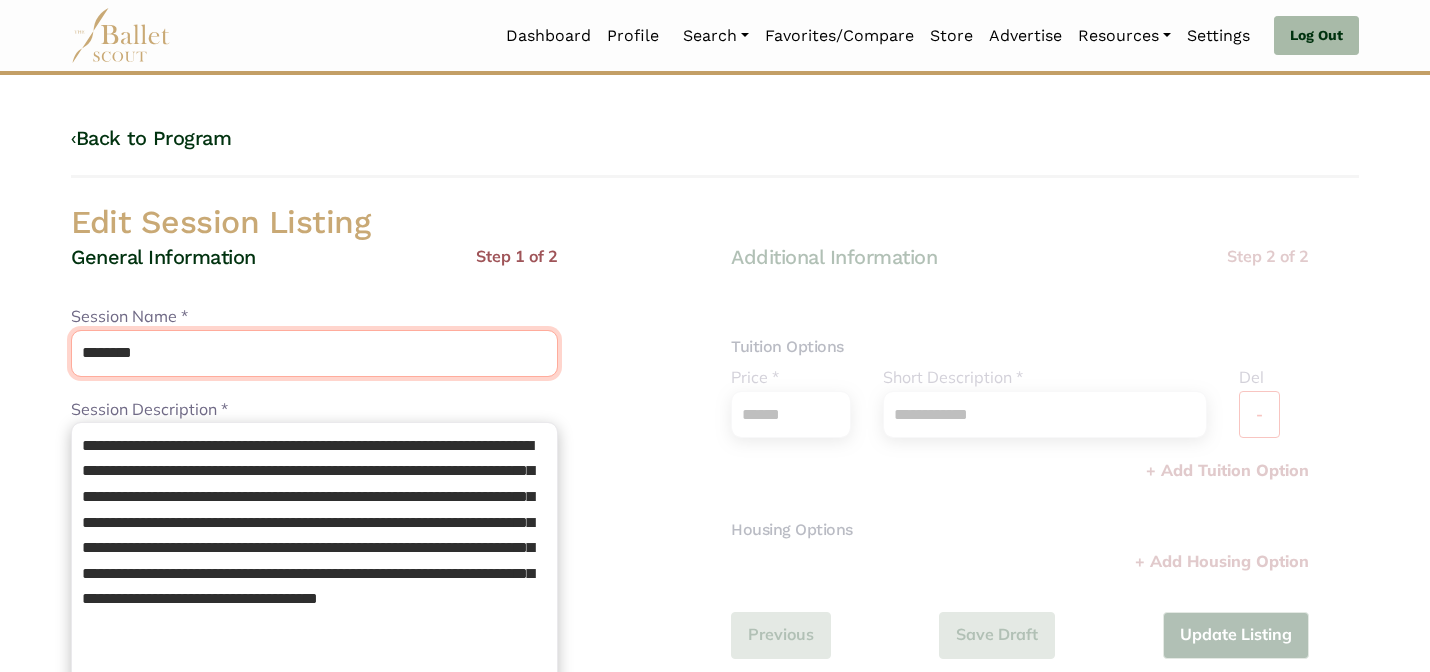 type on "********" 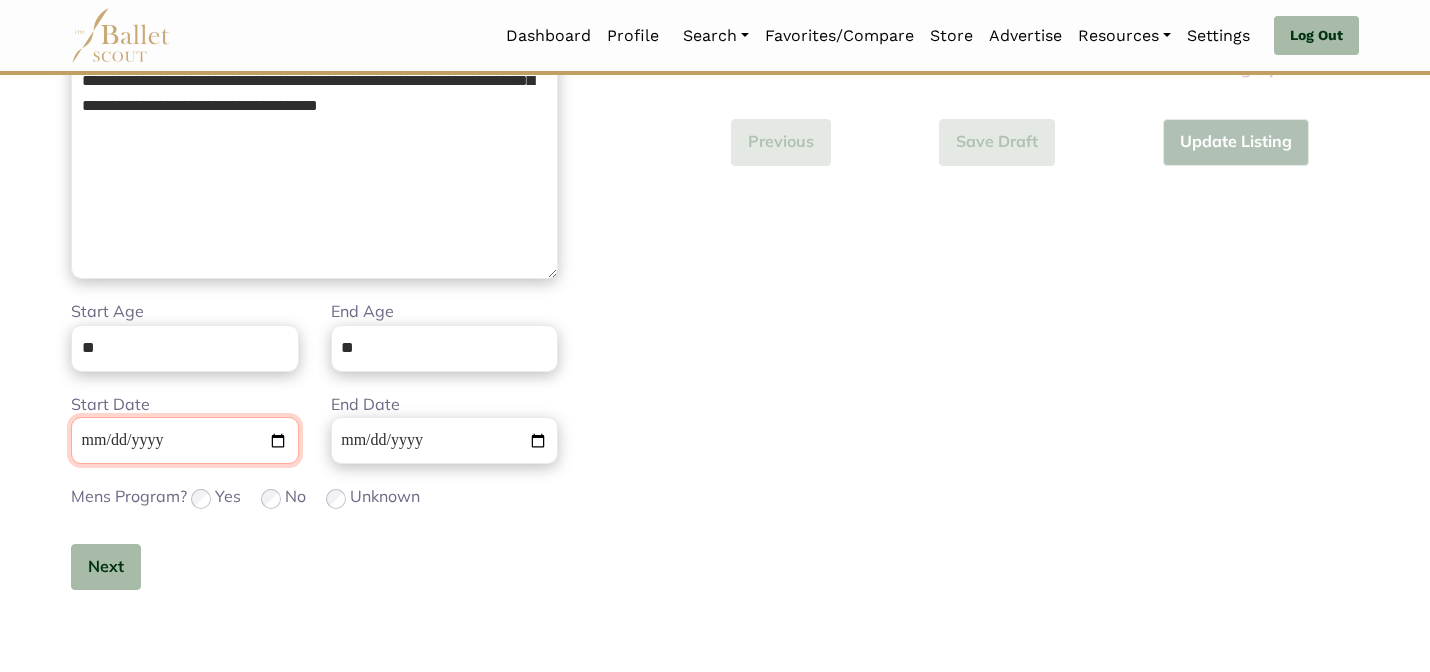 scroll, scrollTop: 505, scrollLeft: 0, axis: vertical 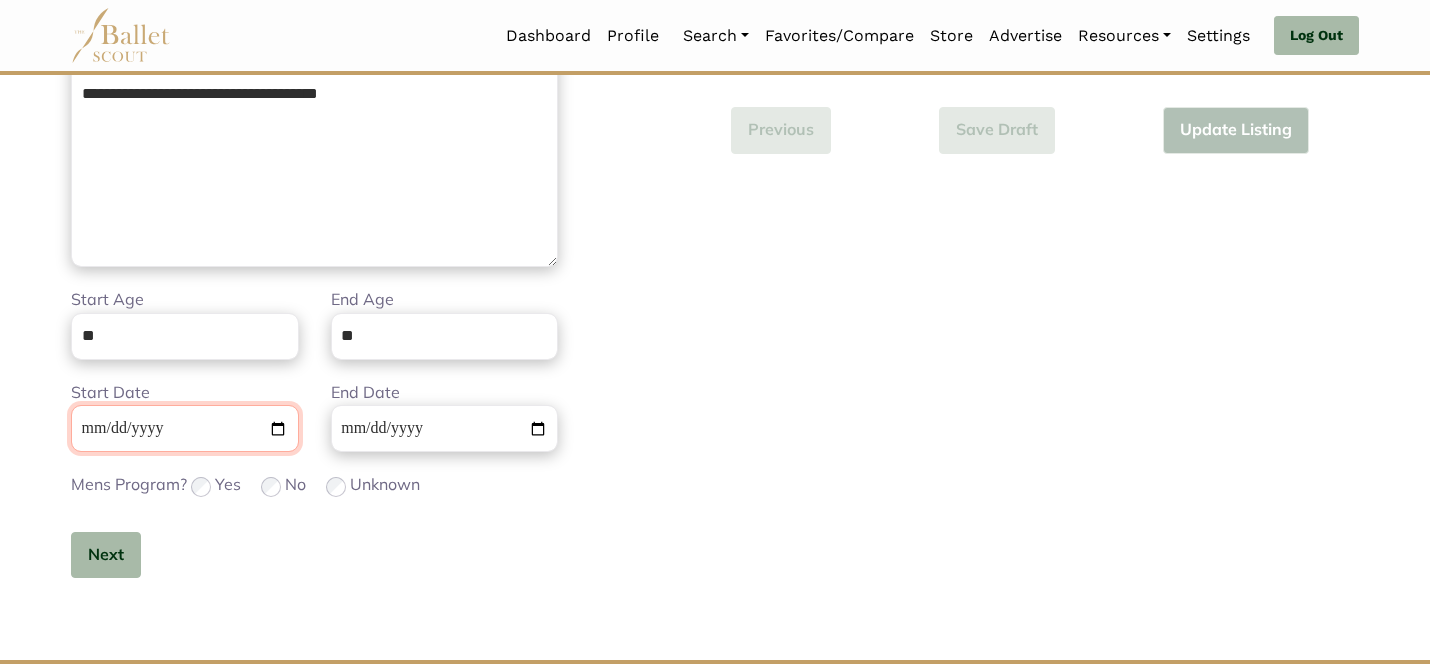 type 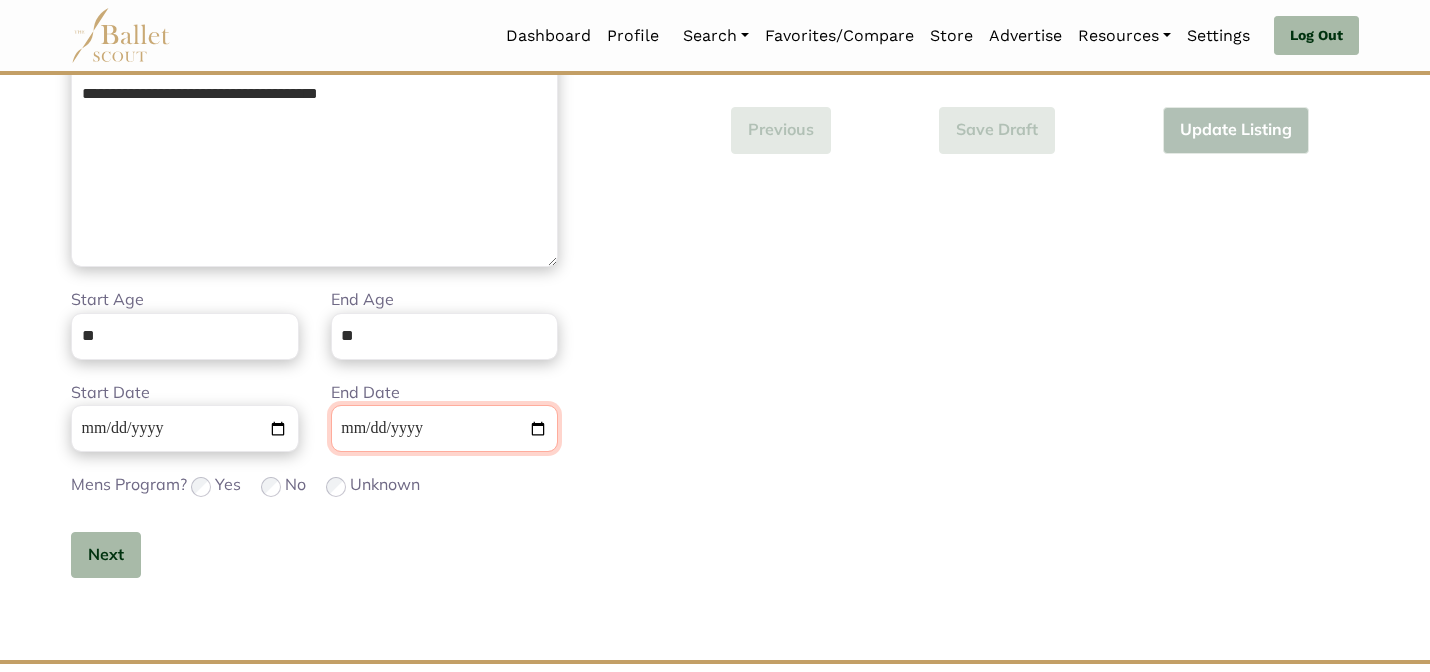 type 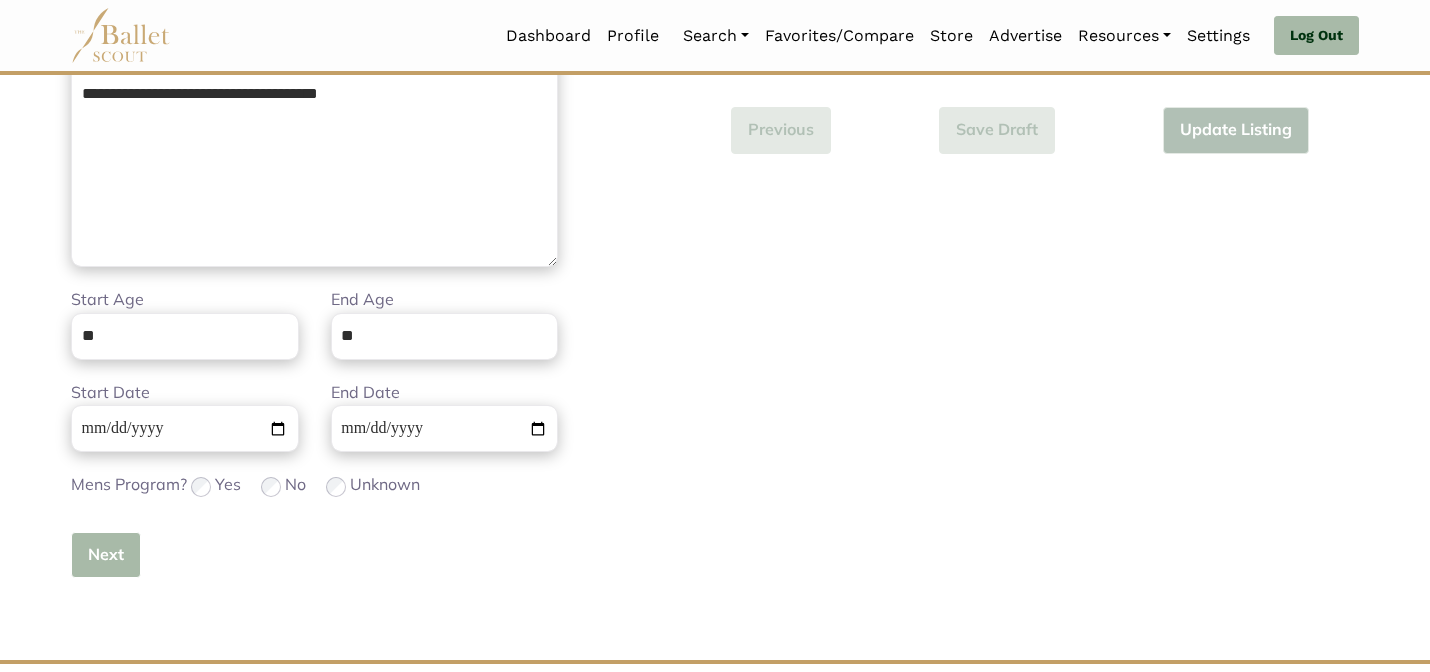 click on "Next" at bounding box center [106, 555] 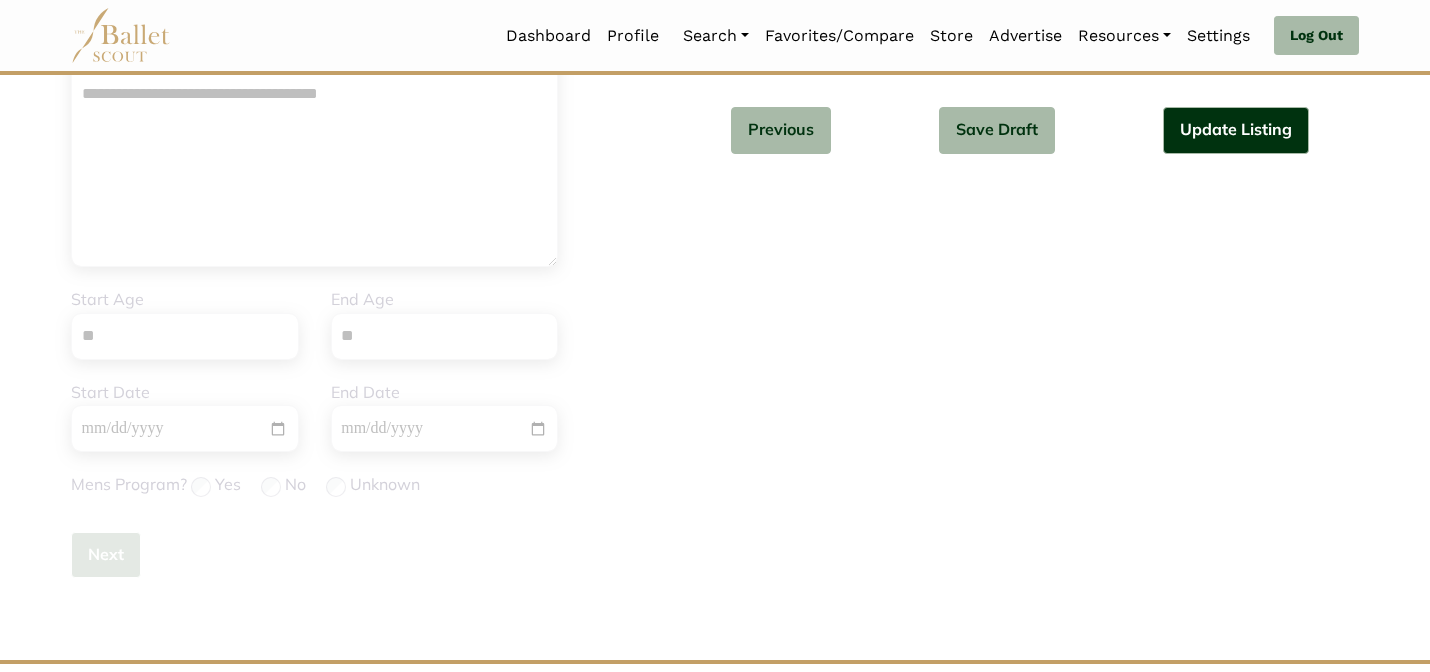 type 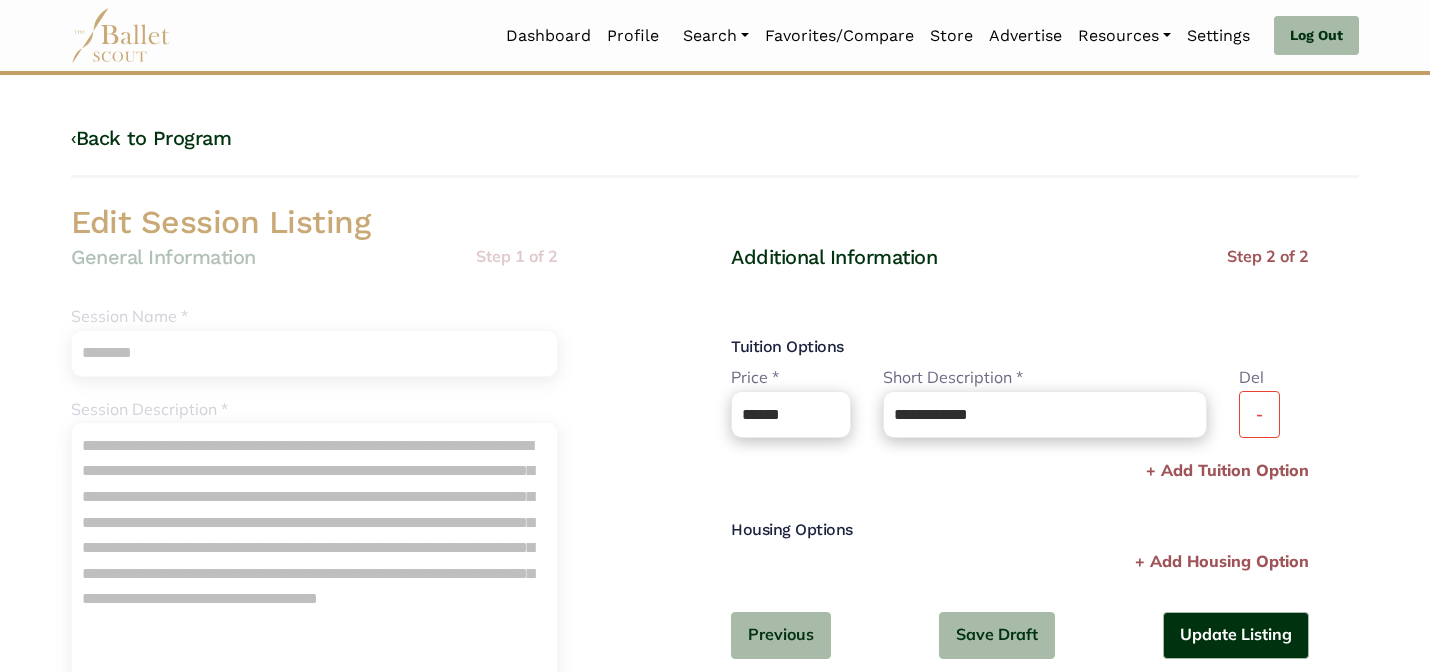 scroll, scrollTop: 40, scrollLeft: 0, axis: vertical 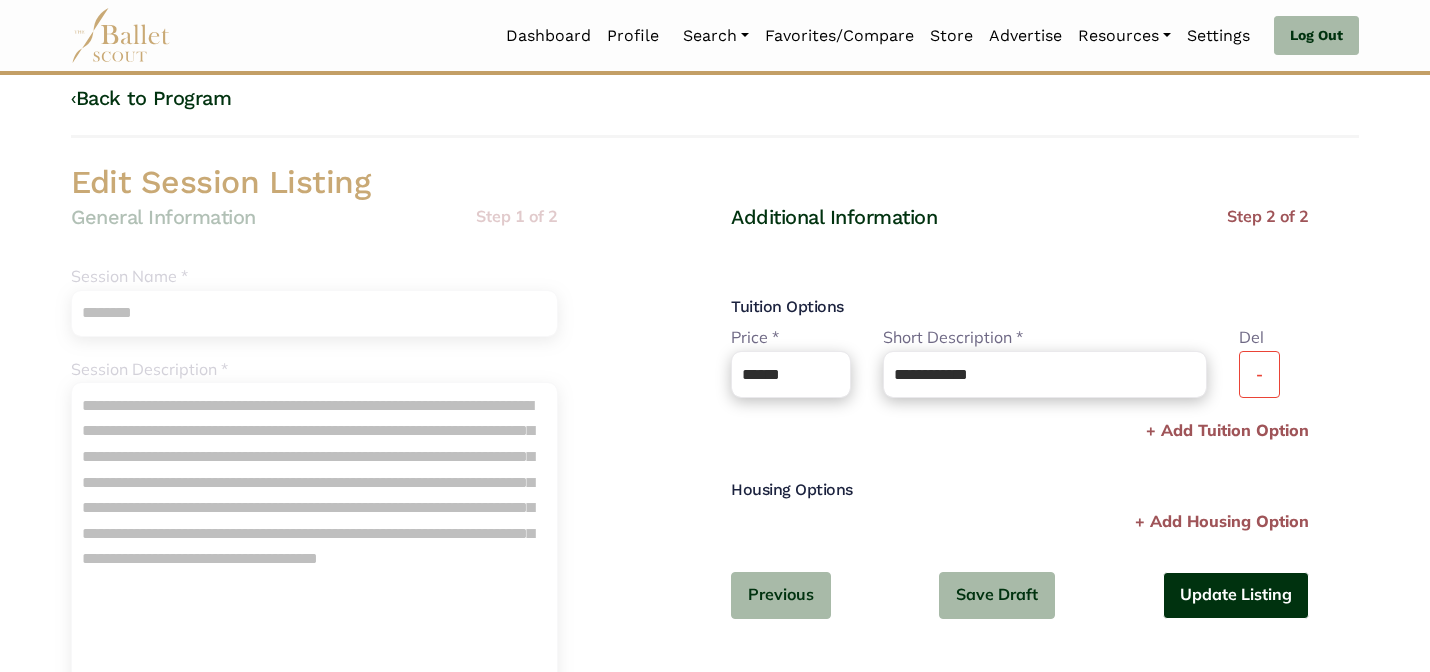 click on "Update Listing" at bounding box center (1236, 595) 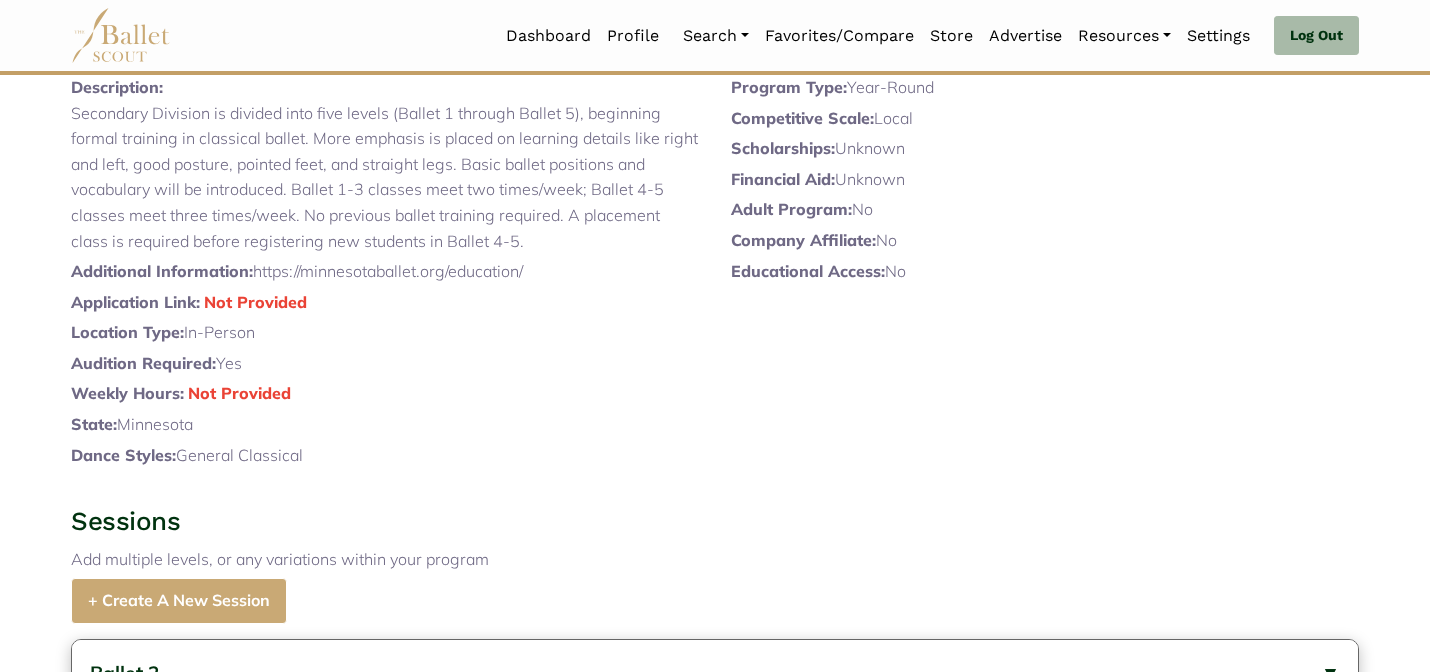 scroll, scrollTop: 0, scrollLeft: 0, axis: both 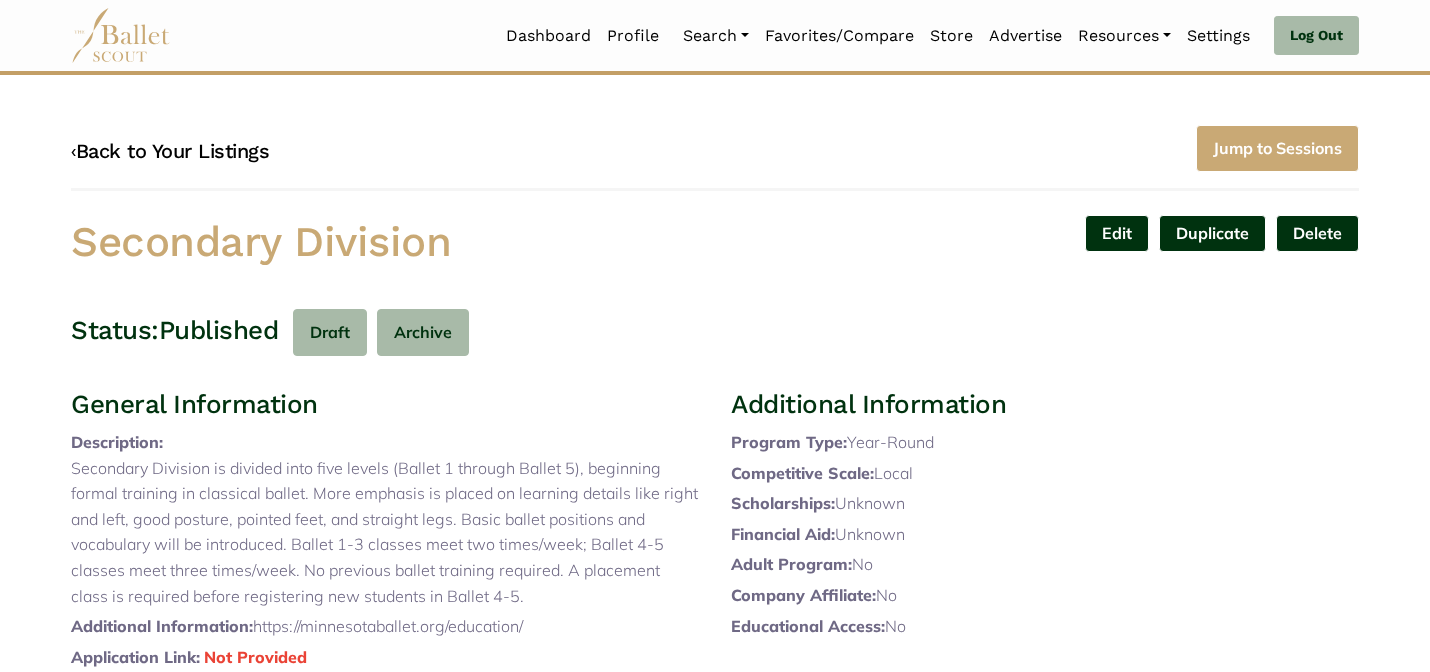 click on "‹  Back to Your Listings" at bounding box center [170, 151] 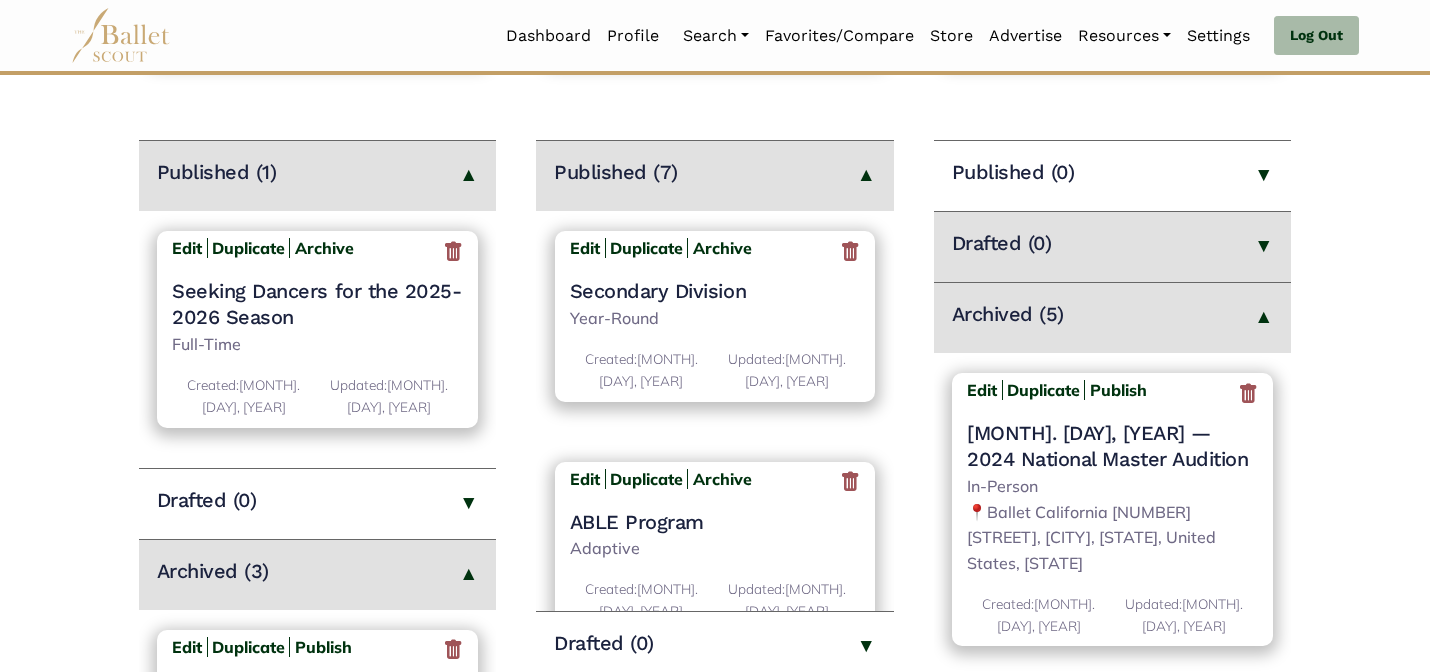 scroll, scrollTop: 279, scrollLeft: 0, axis: vertical 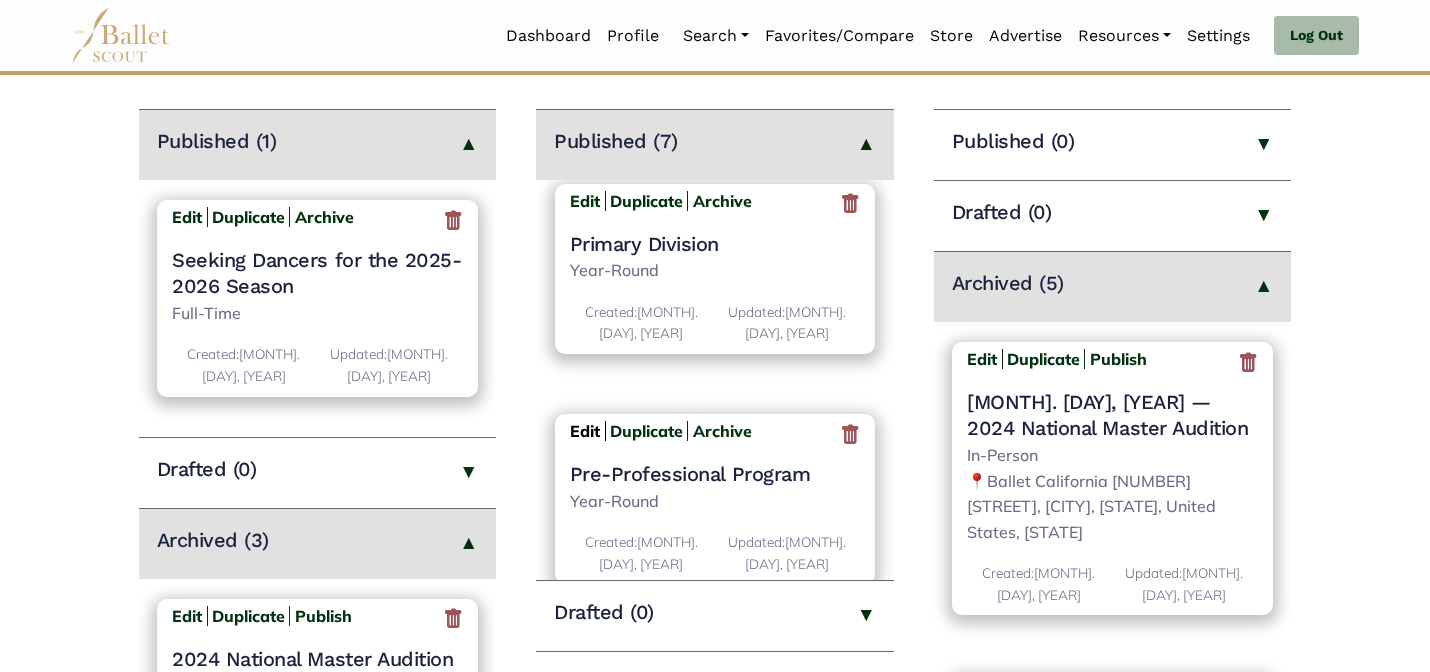 click on "Edit" at bounding box center (585, 431) 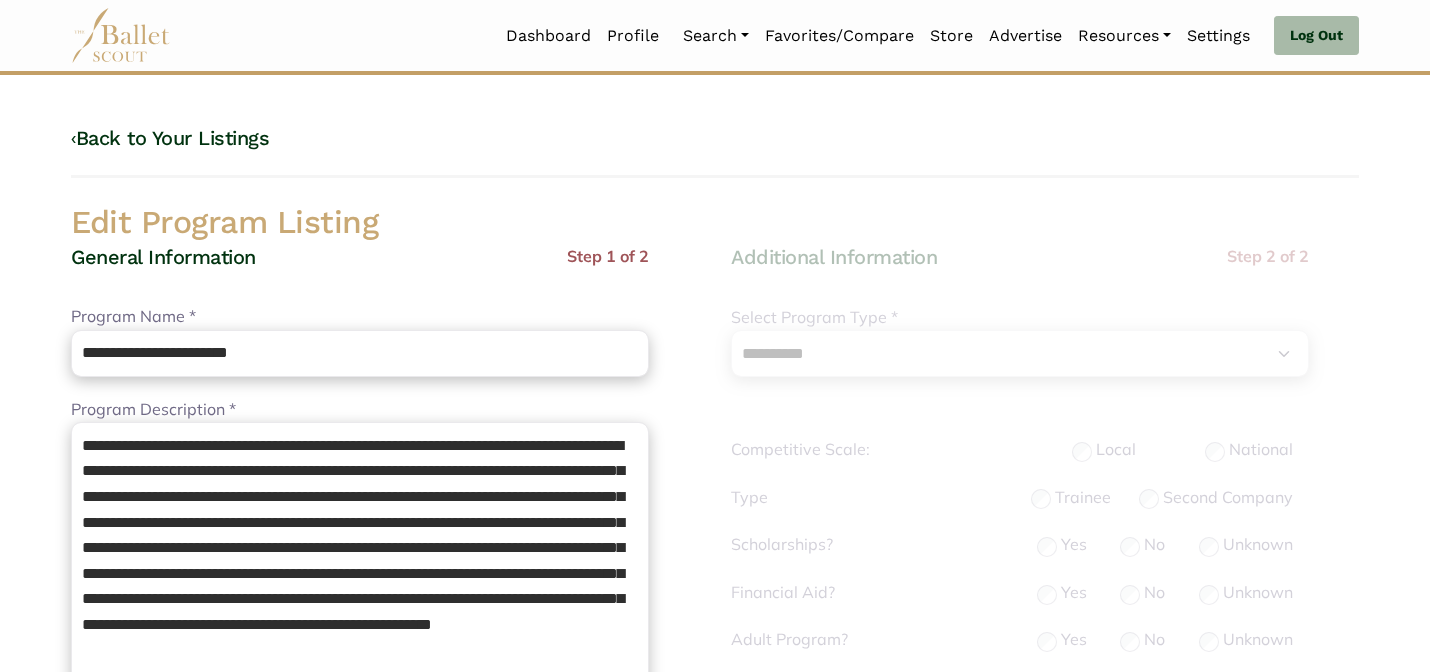select on "**" 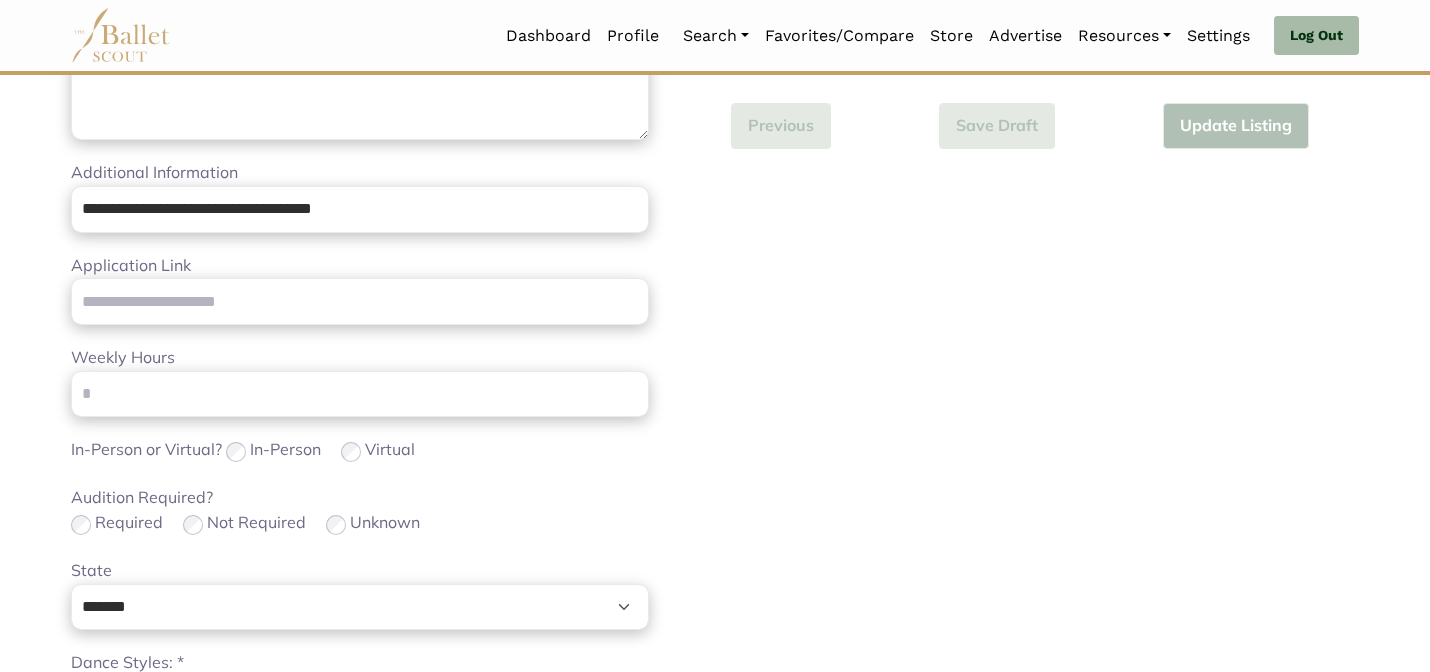 scroll, scrollTop: 1264, scrollLeft: 0, axis: vertical 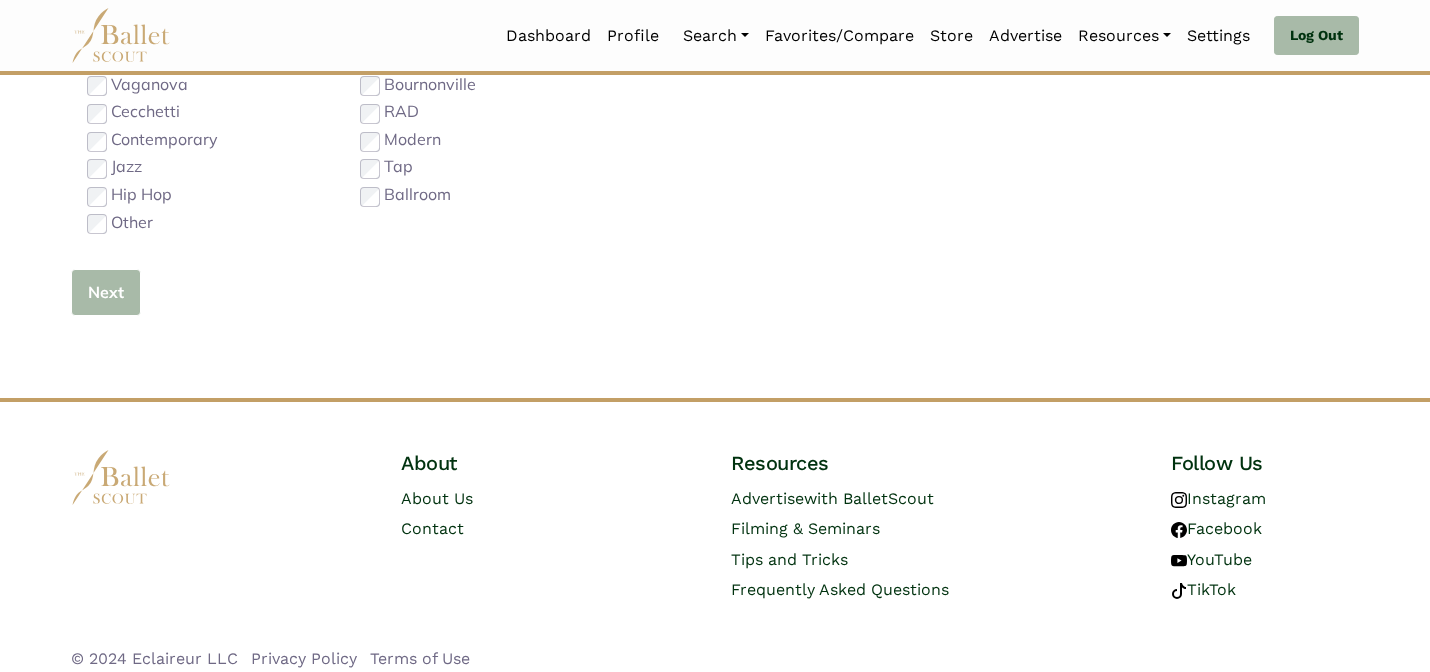 click on "Next" at bounding box center (106, 292) 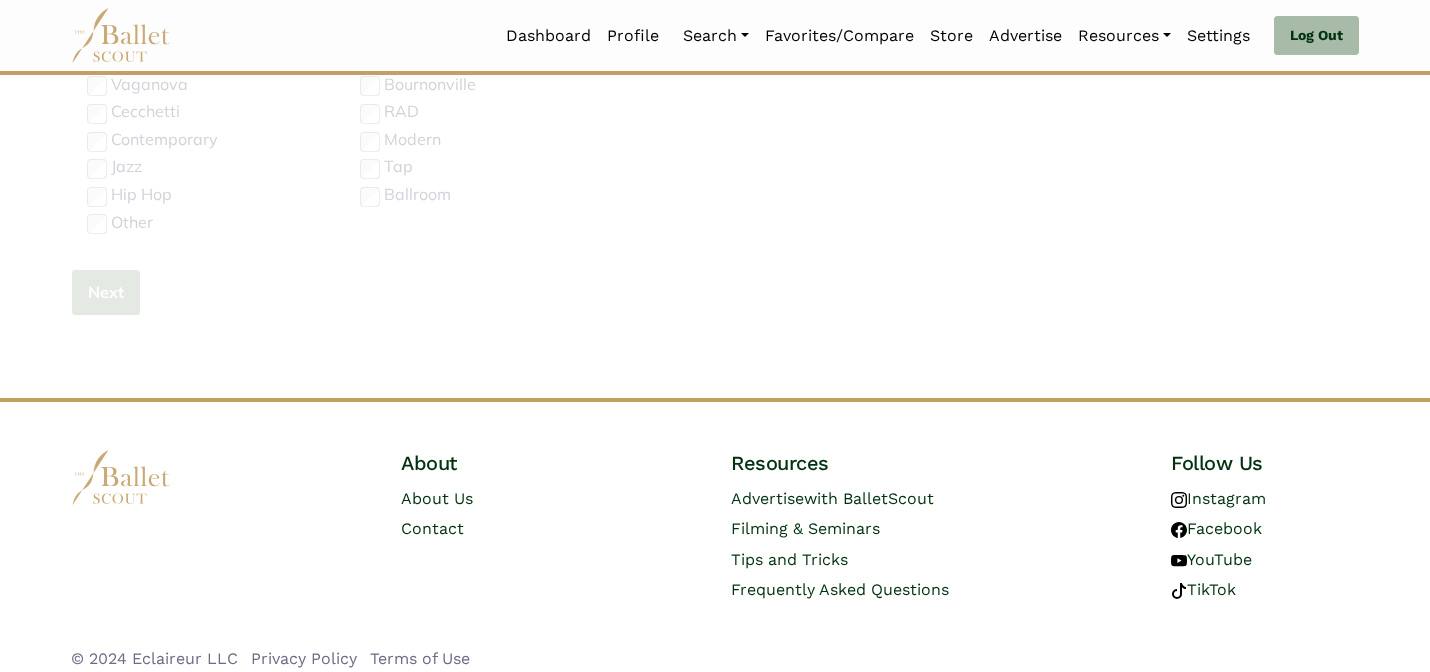 type 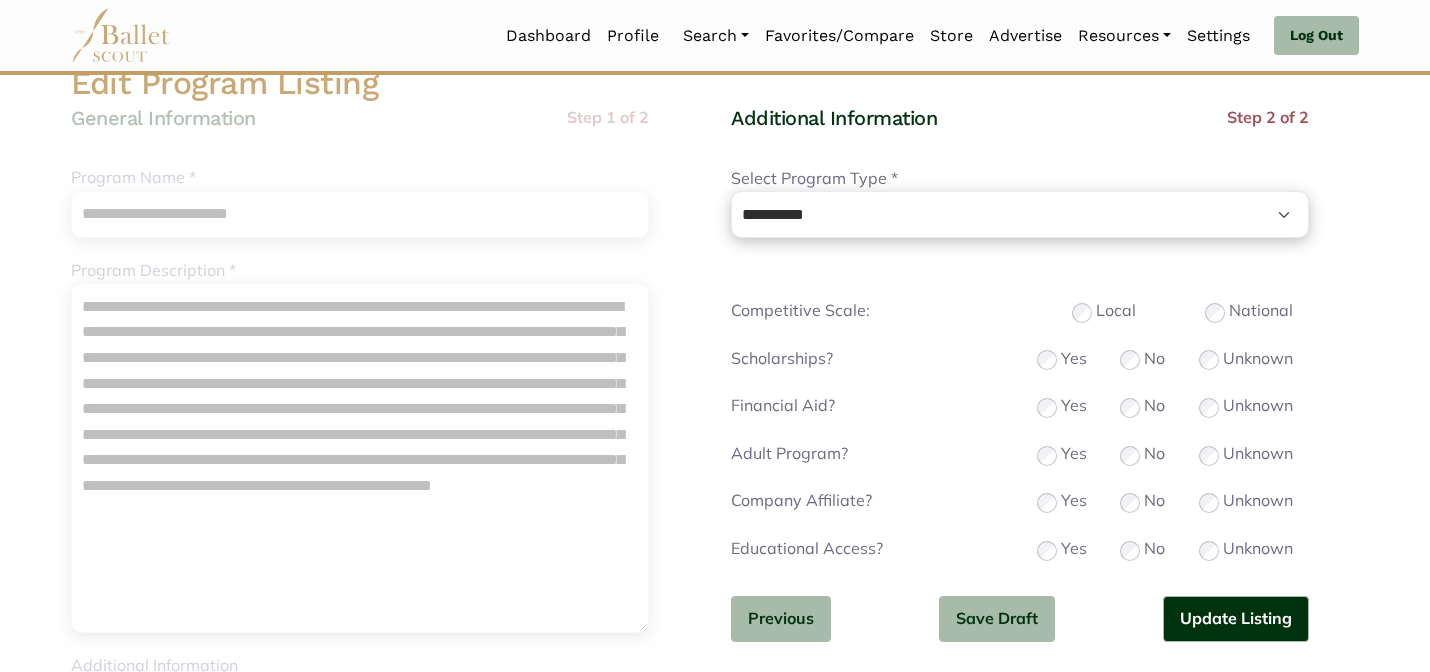 scroll, scrollTop: 200, scrollLeft: 0, axis: vertical 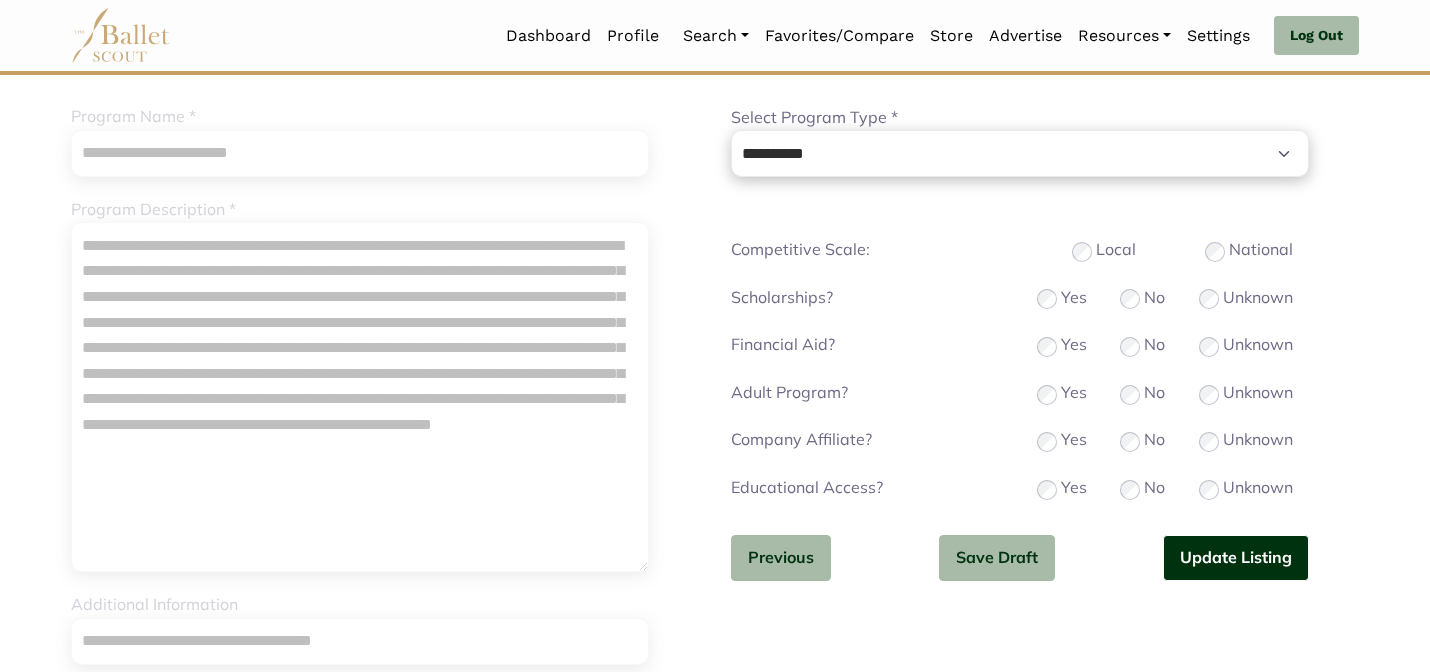 click on "Update Listing" at bounding box center [1236, 558] 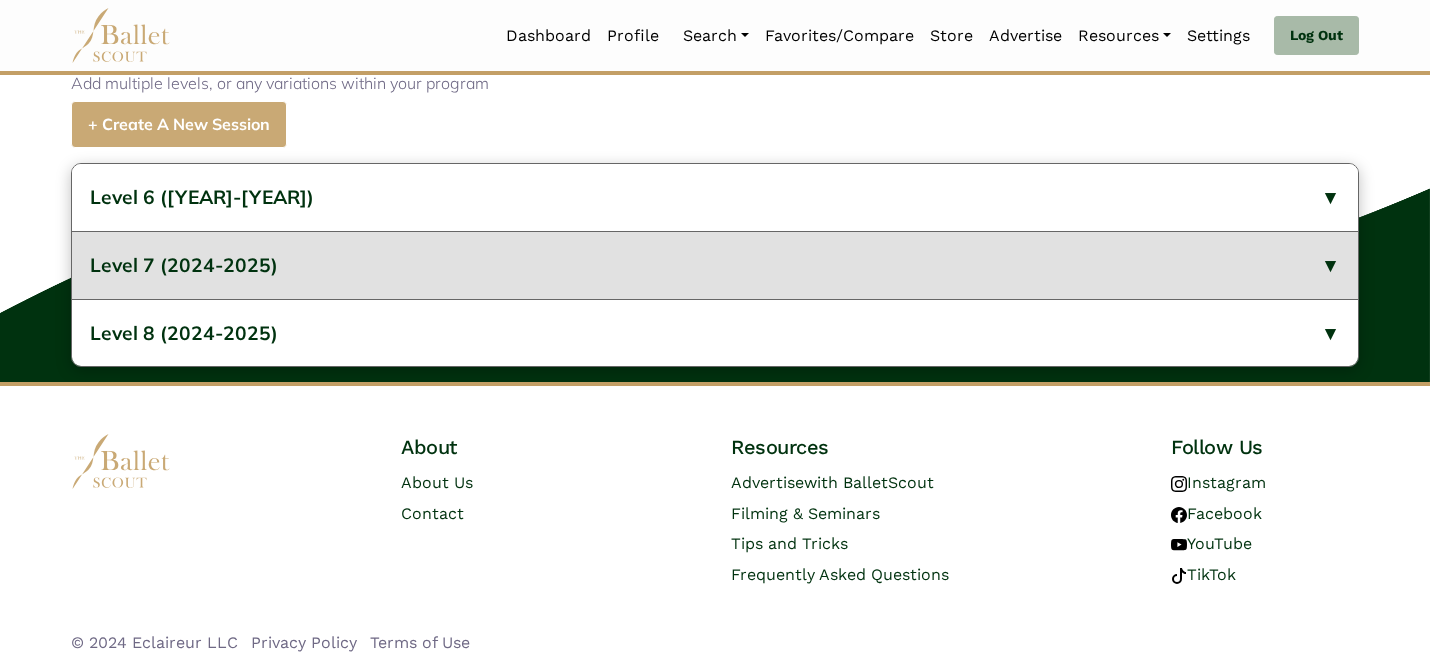 scroll, scrollTop: 919, scrollLeft: 0, axis: vertical 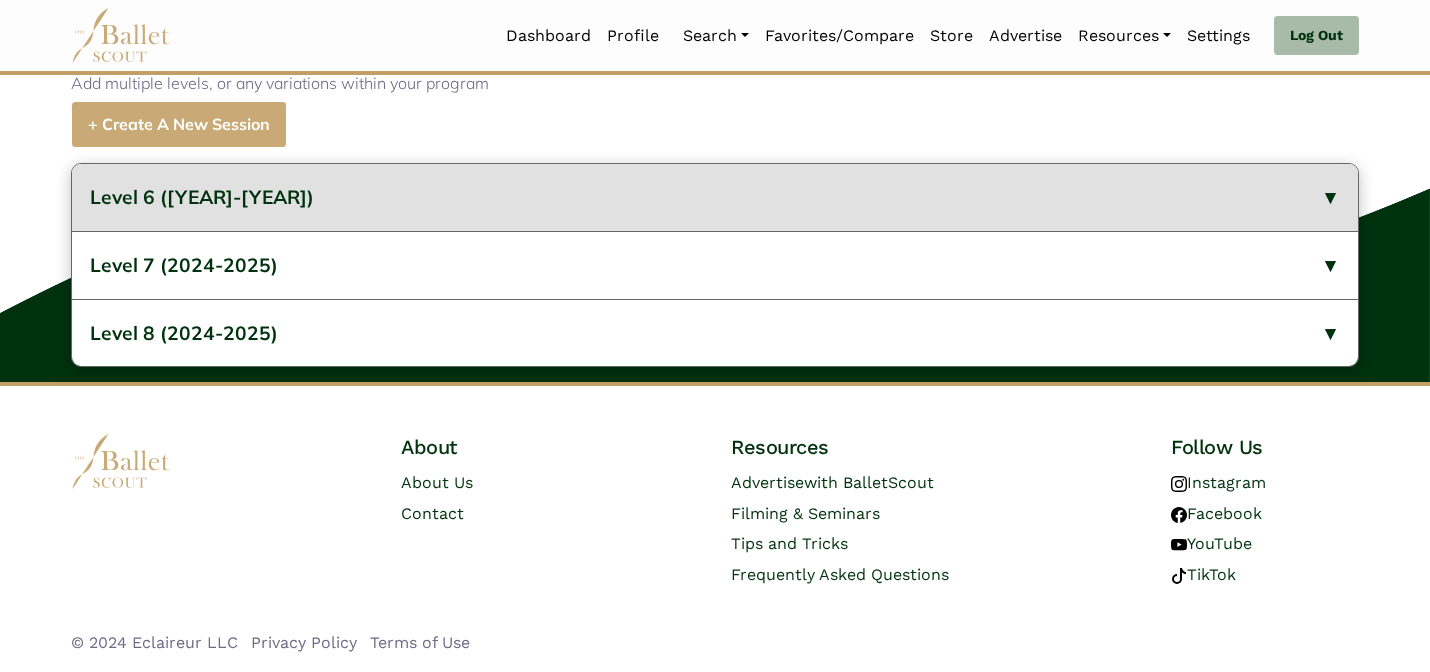 click on "Level 6 ([YEAR]-[YEAR])" at bounding box center [202, 197] 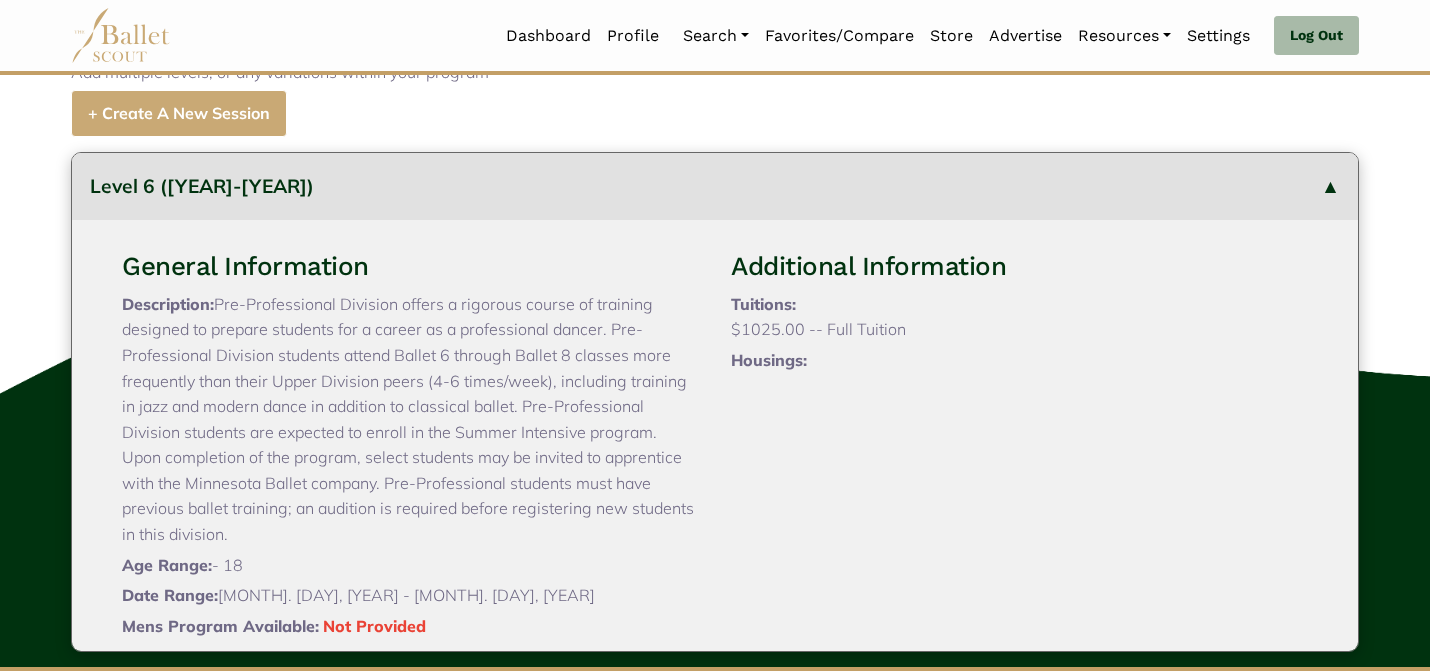 type 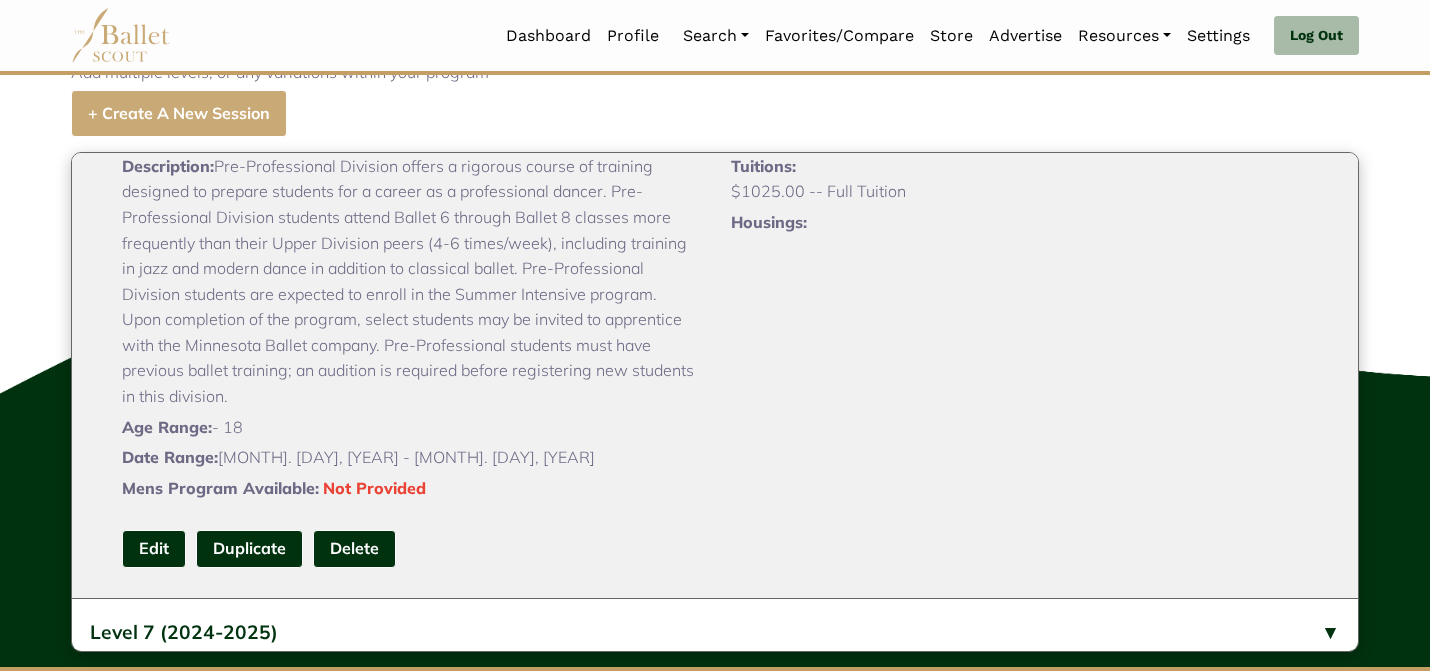 scroll, scrollTop: 220, scrollLeft: 0, axis: vertical 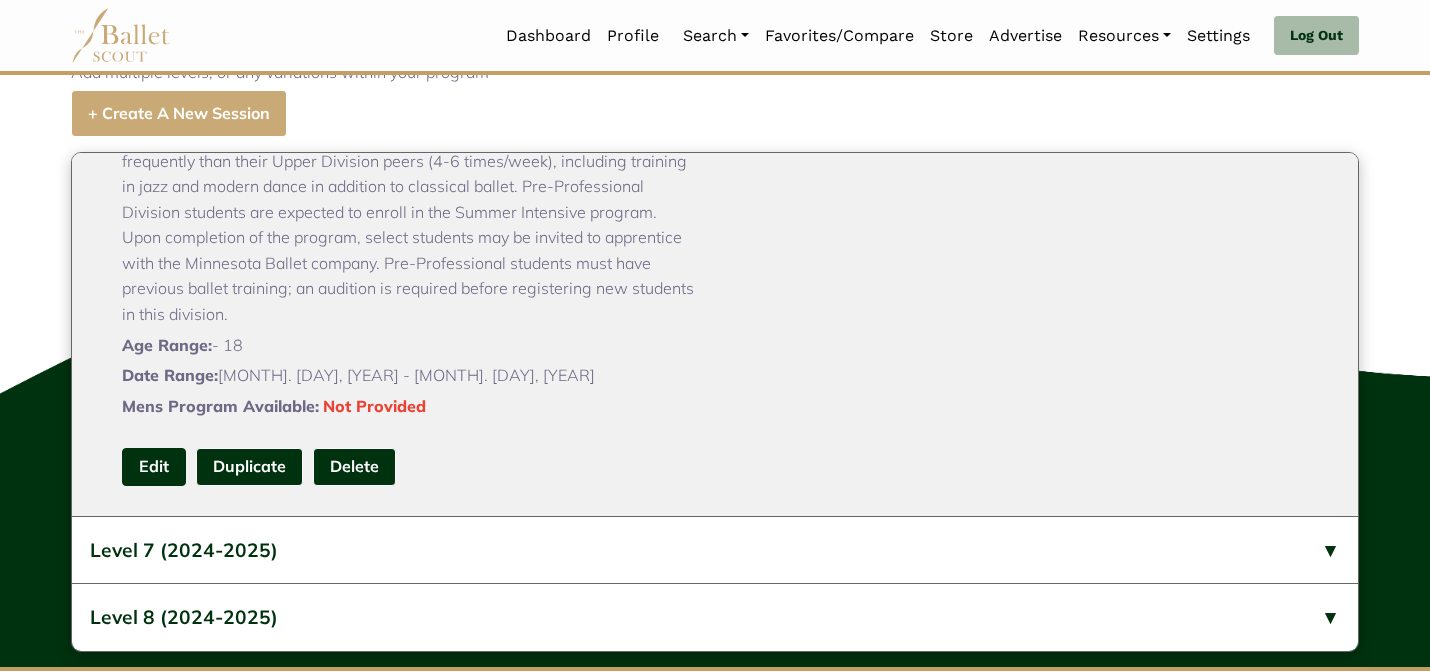 click on "Edit" at bounding box center (154, 466) 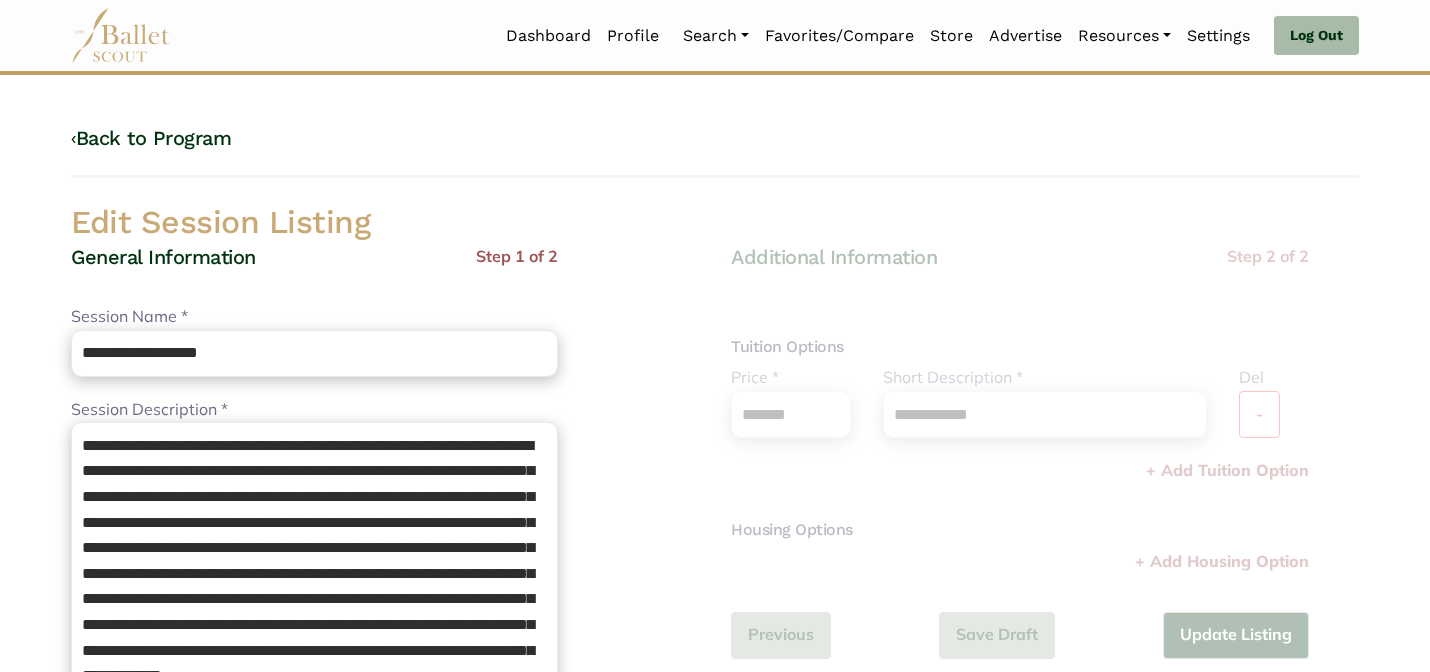scroll, scrollTop: 0, scrollLeft: 0, axis: both 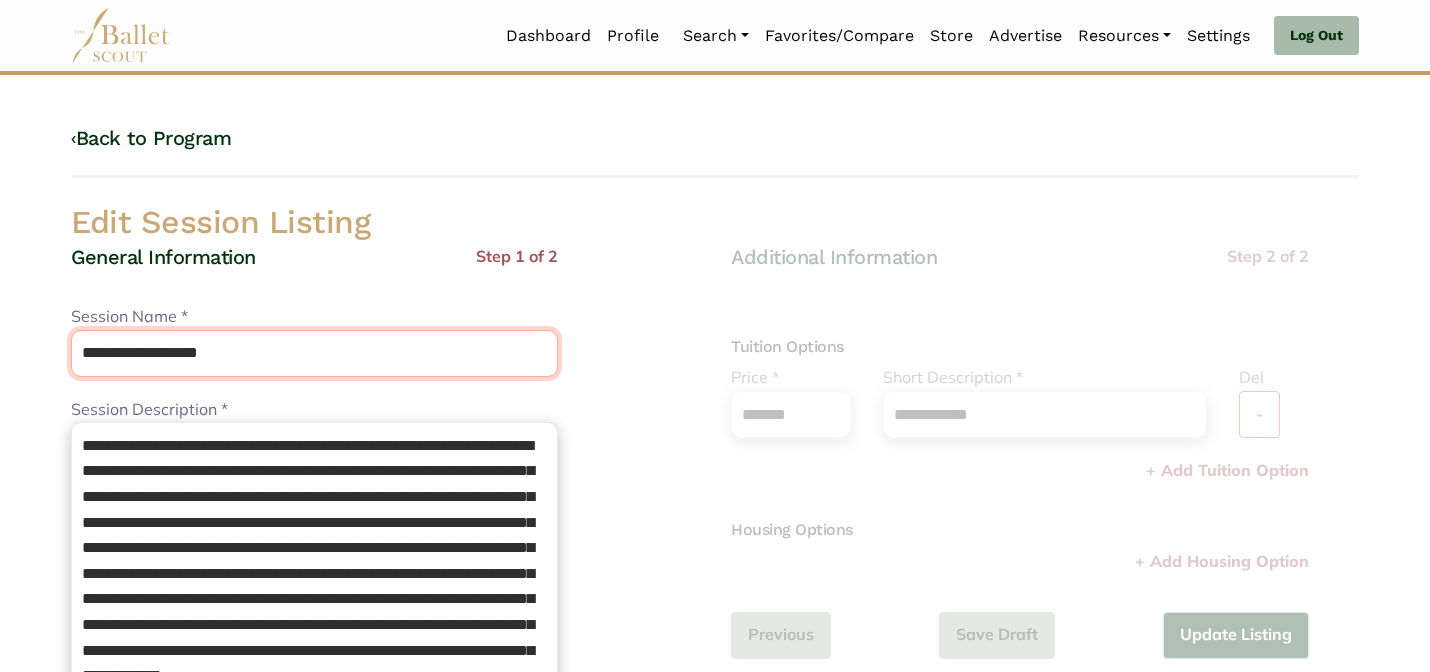 drag, startPoint x: 251, startPoint y: 362, endPoint x: 132, endPoint y: 350, distance: 119.60351 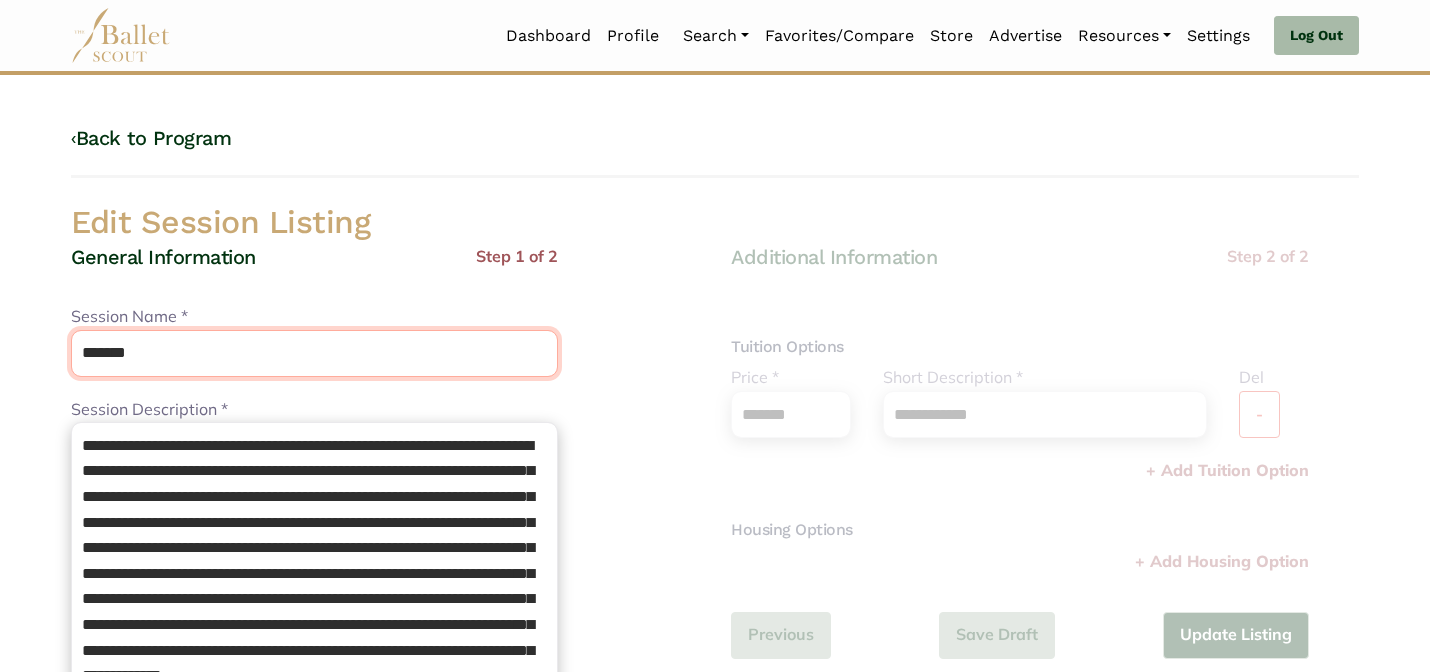 type on "*******" 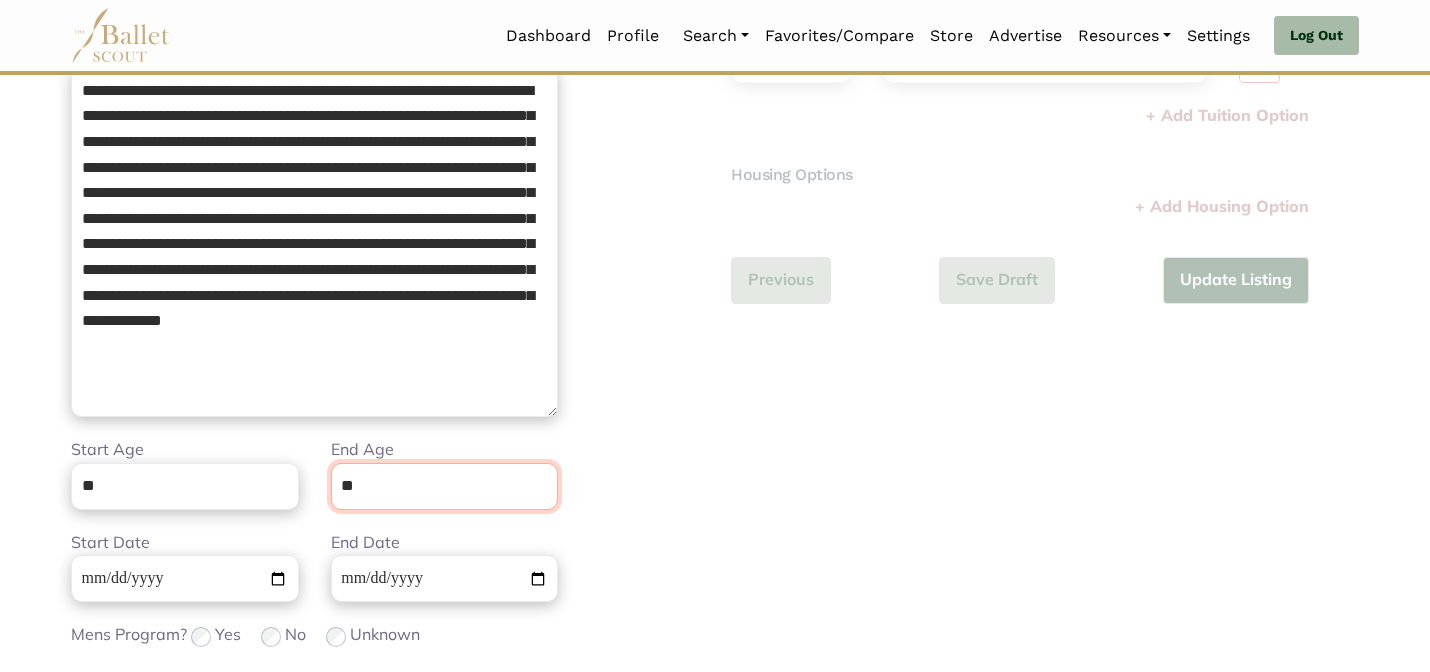 scroll, scrollTop: 505, scrollLeft: 0, axis: vertical 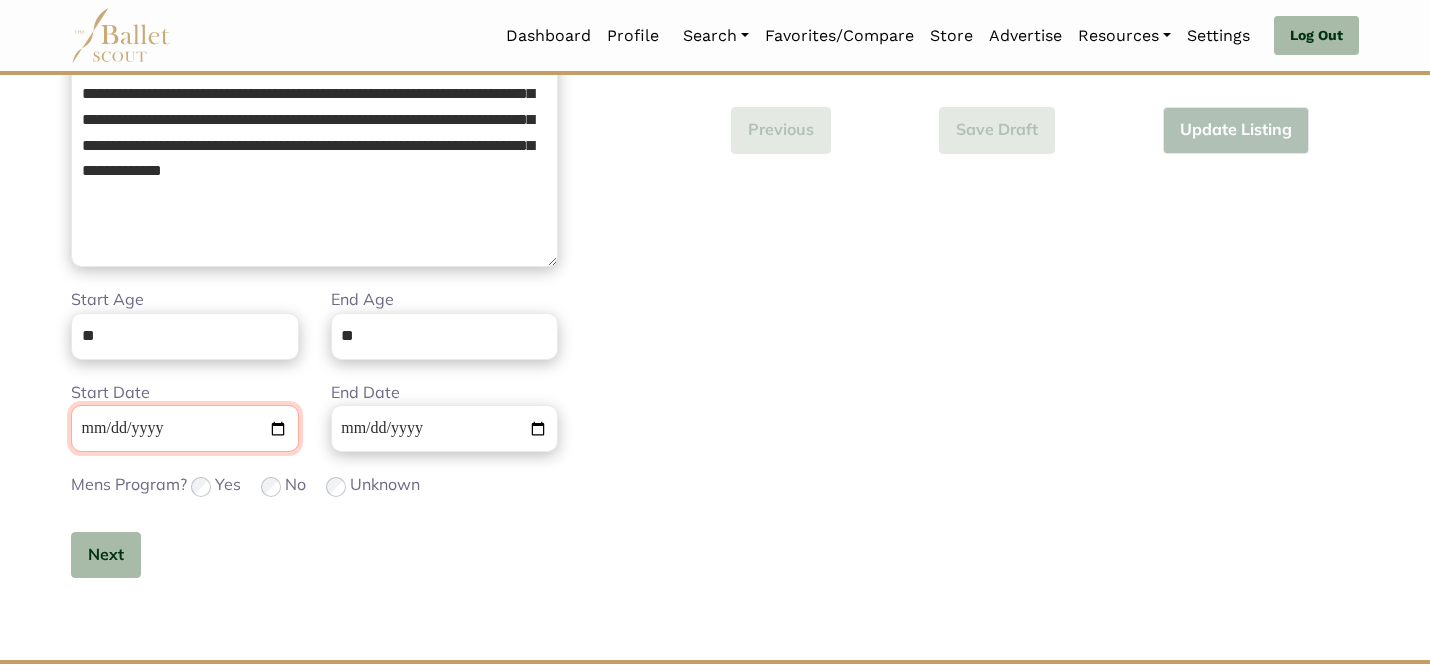 type 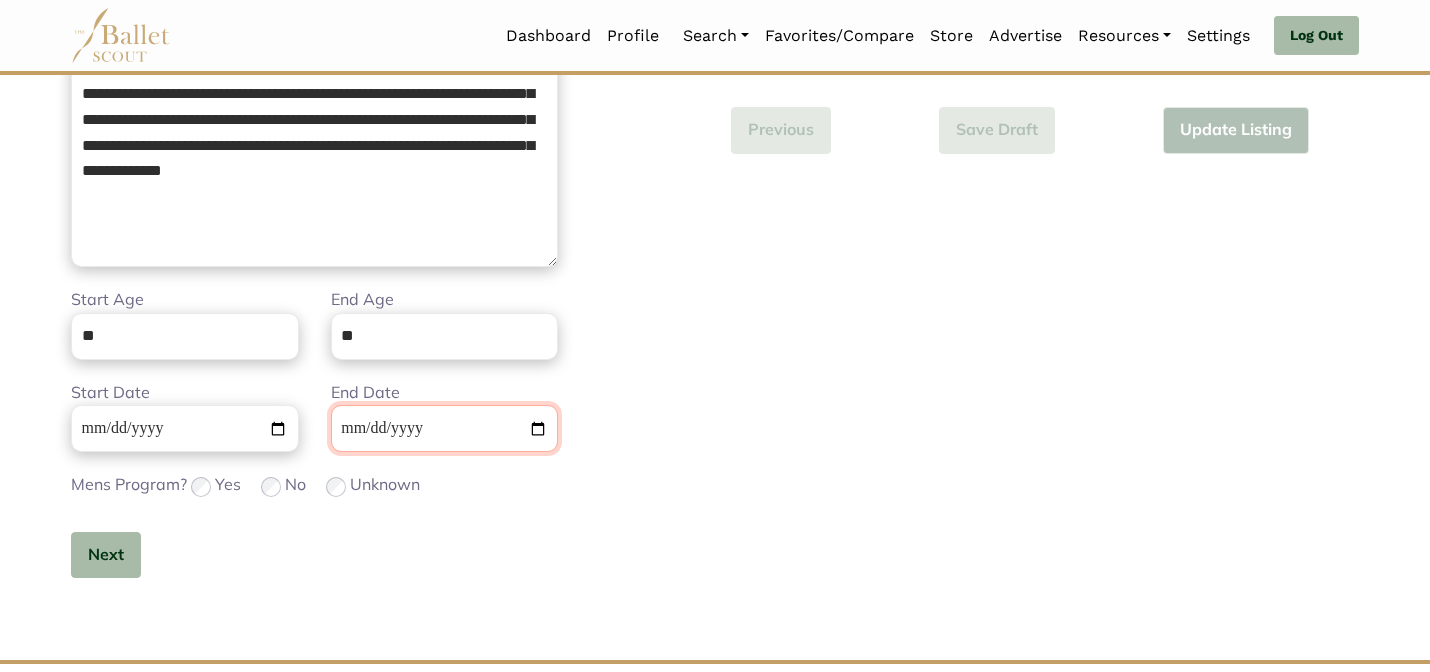 type 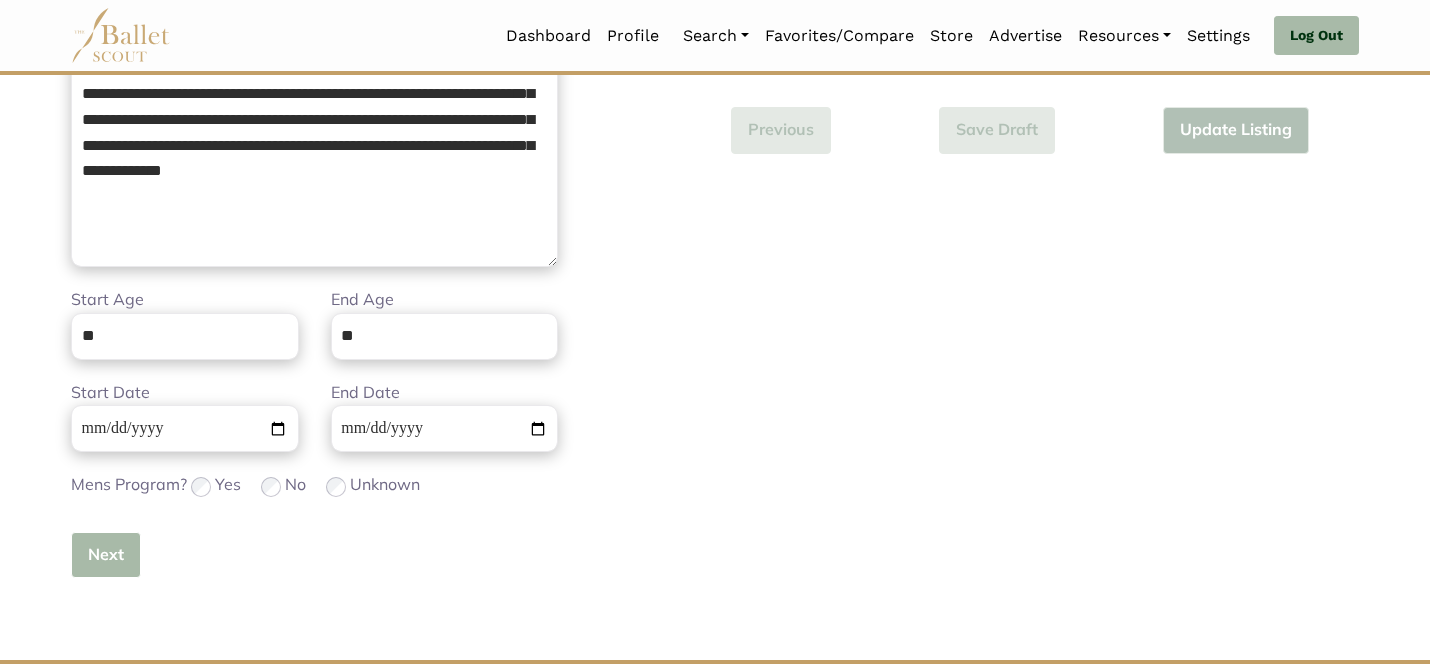 click on "Next" at bounding box center (106, 555) 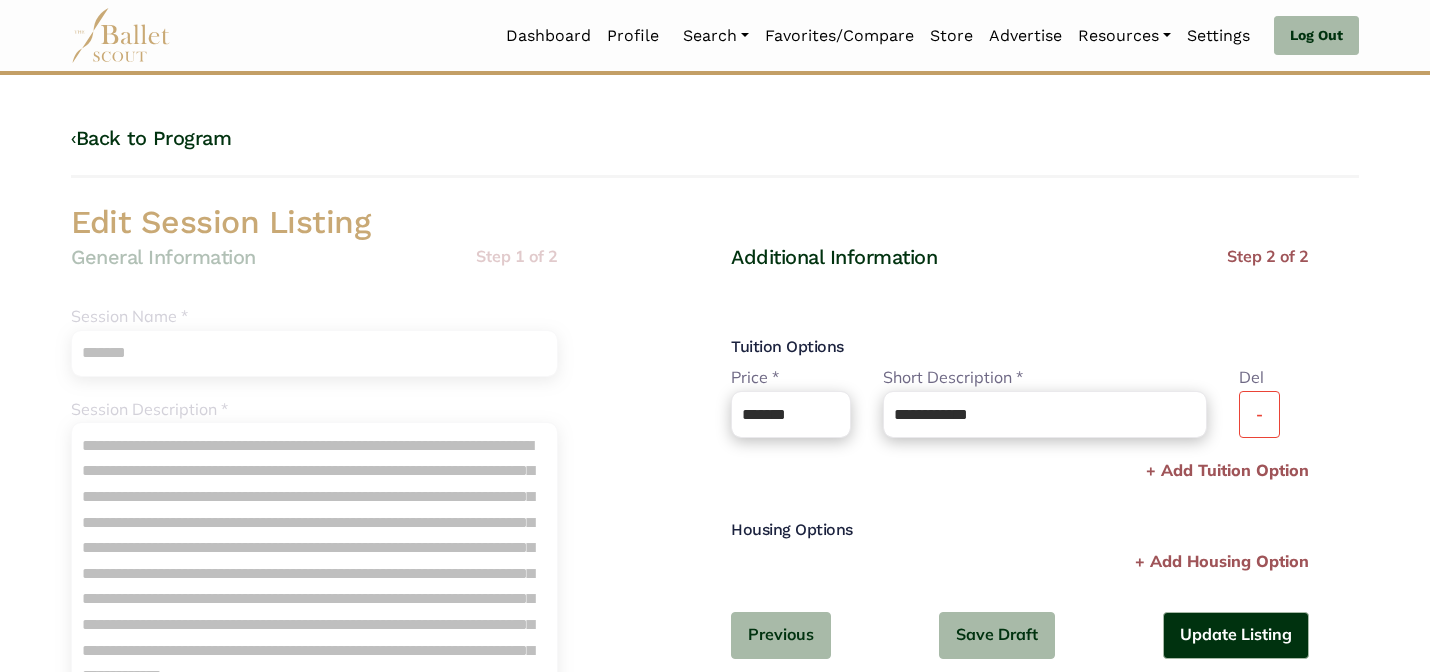 scroll, scrollTop: 40, scrollLeft: 0, axis: vertical 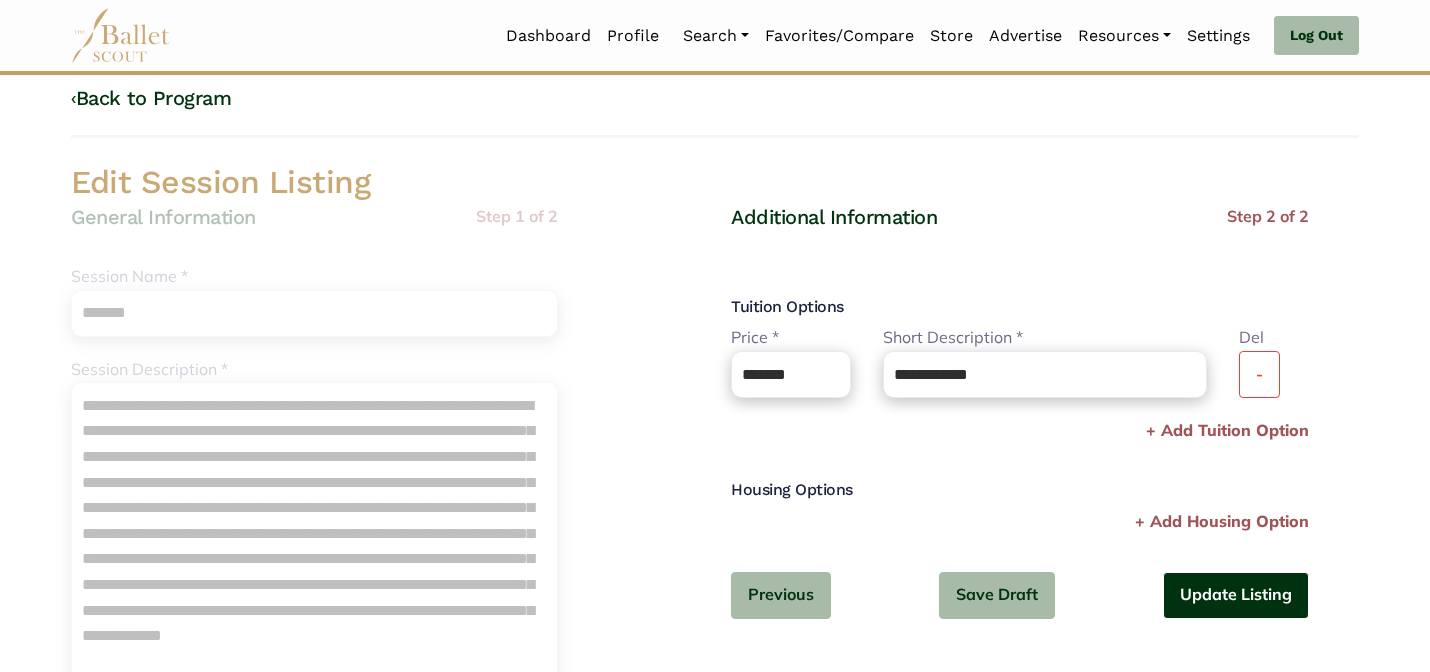 click on "Update Listing" at bounding box center [1236, 595] 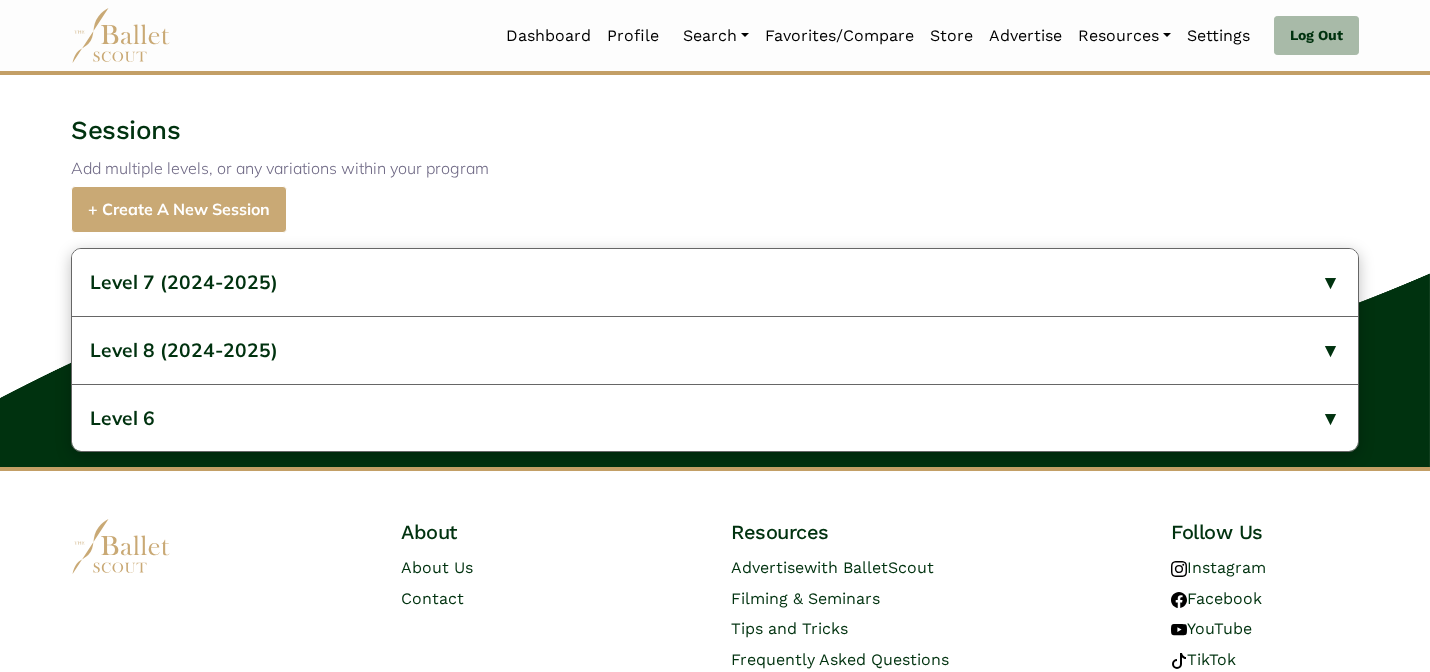 scroll, scrollTop: 959, scrollLeft: 0, axis: vertical 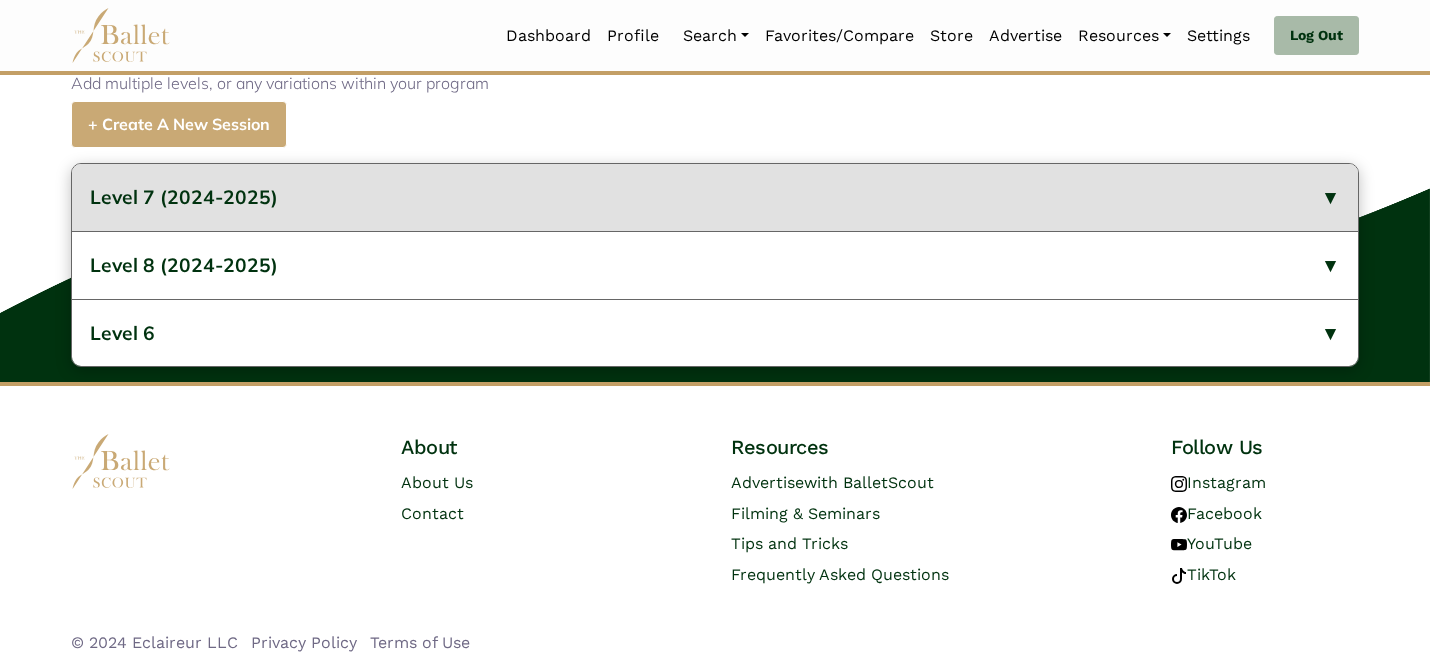 click on "Level 7 (2024-2025)" at bounding box center [184, 197] 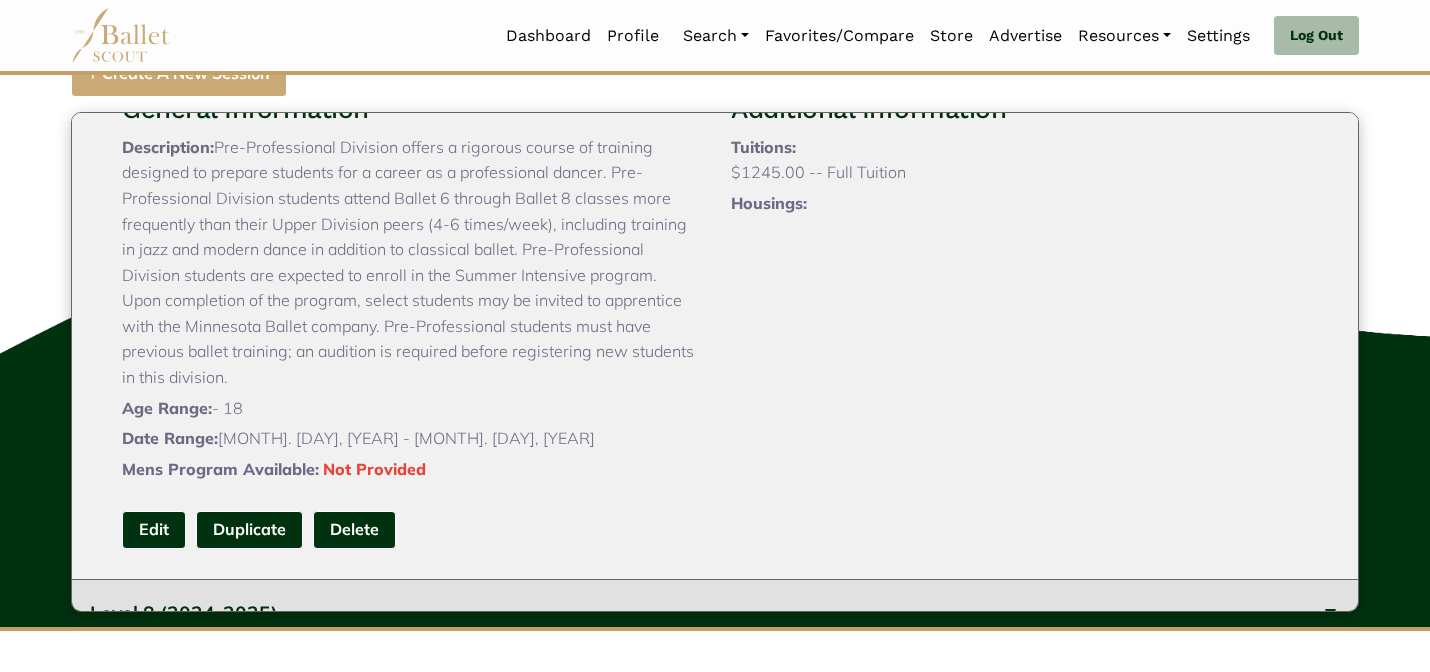 scroll, scrollTop: 120, scrollLeft: 0, axis: vertical 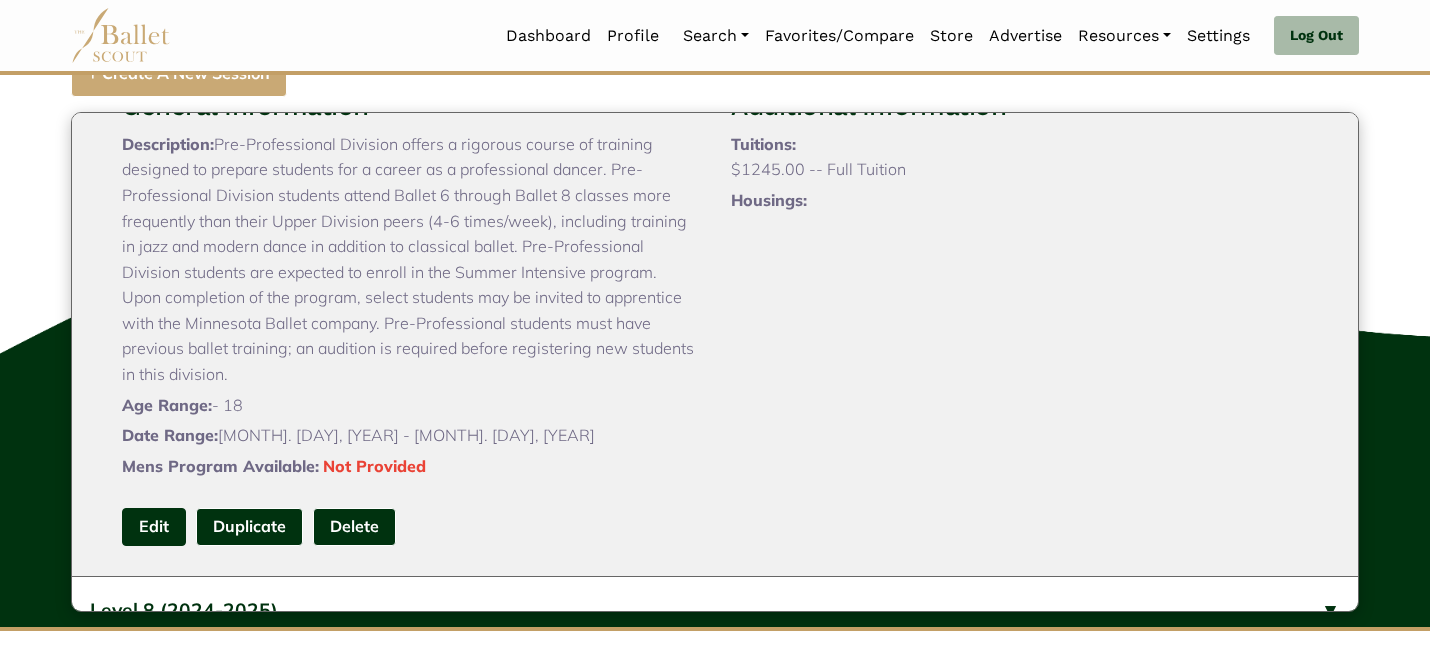 click on "Edit" at bounding box center (154, 526) 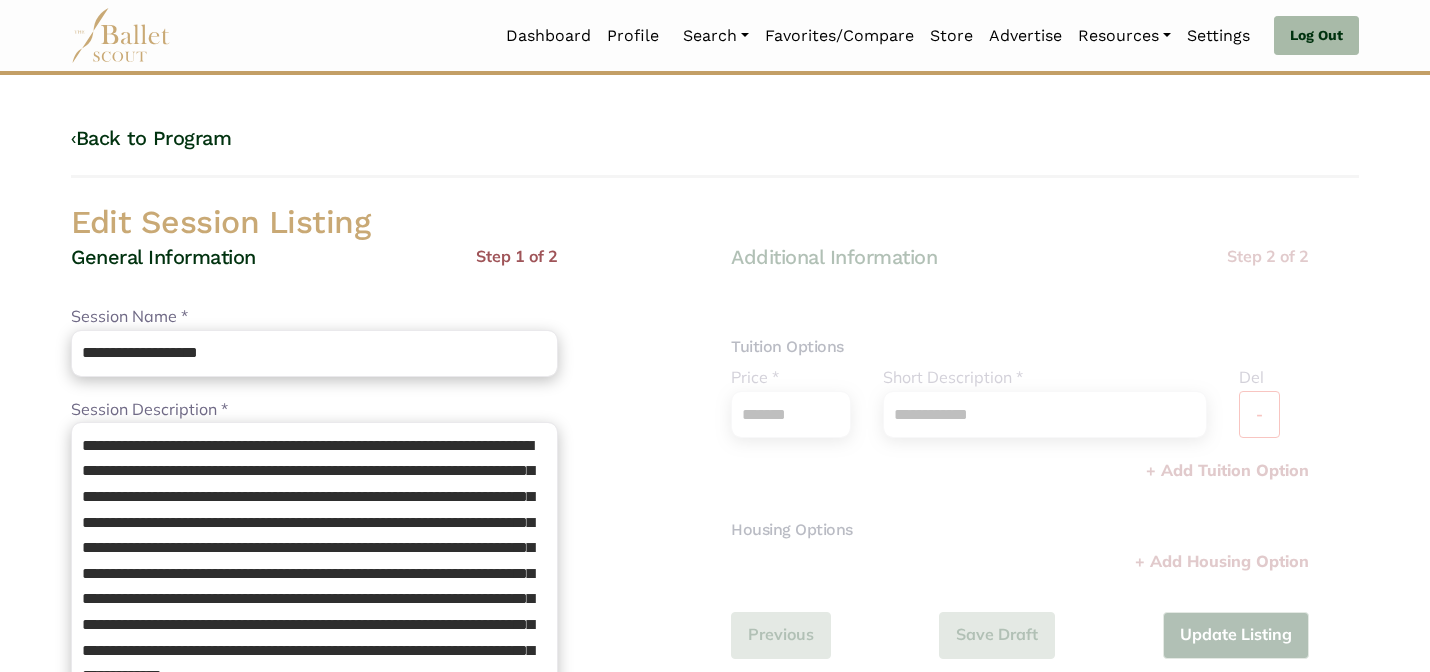 scroll, scrollTop: 0, scrollLeft: 0, axis: both 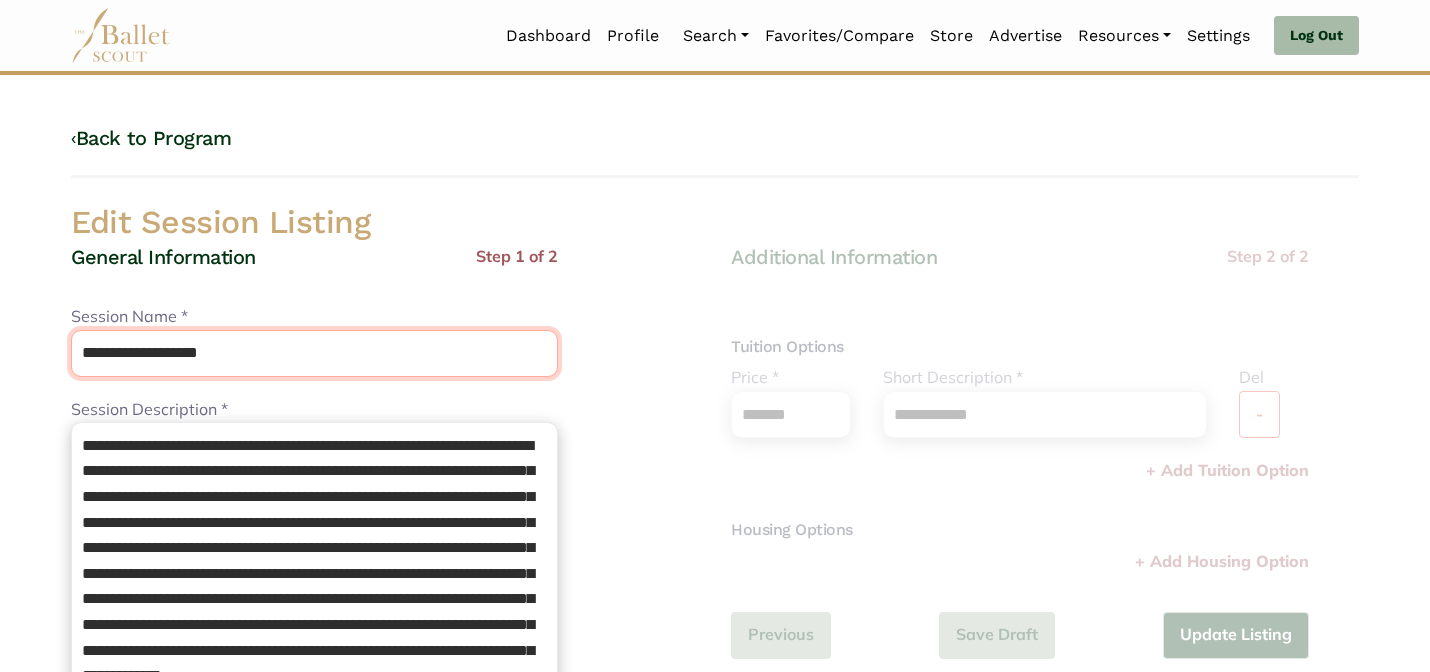 drag, startPoint x: 265, startPoint y: 363, endPoint x: 135, endPoint y: 349, distance: 130.75168 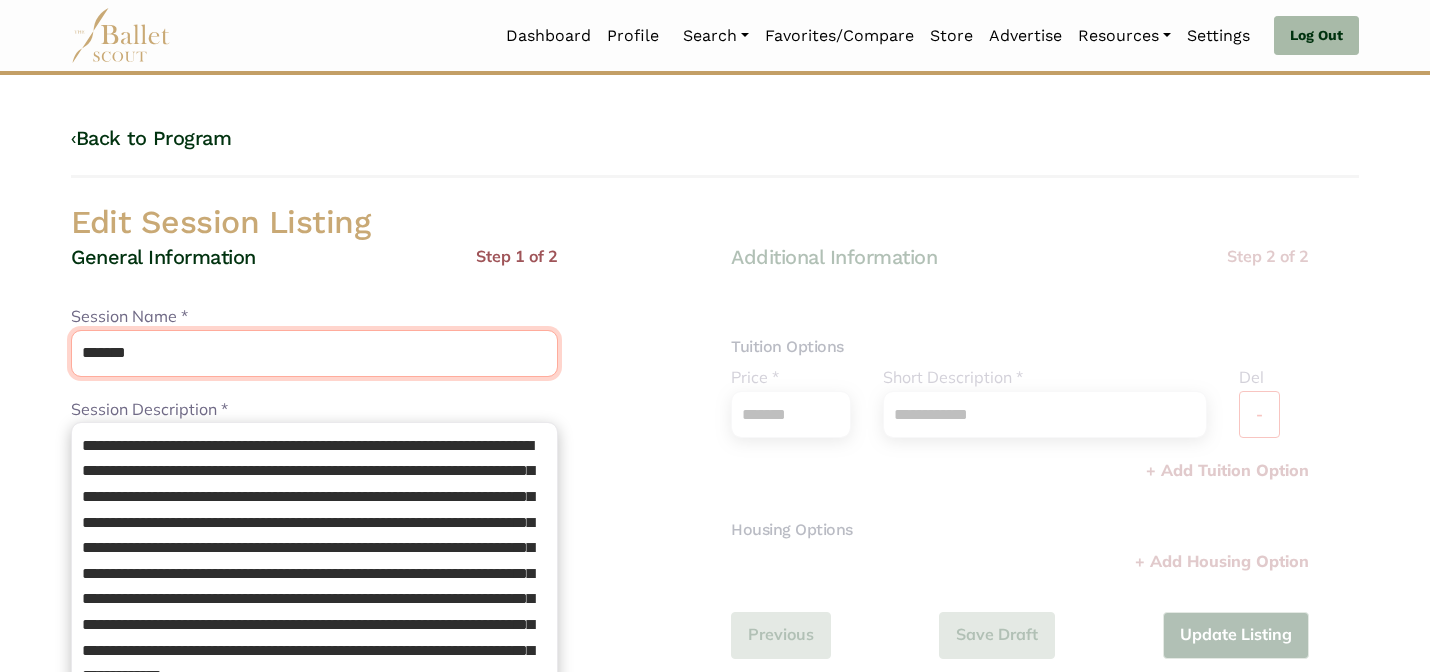 type on "*******" 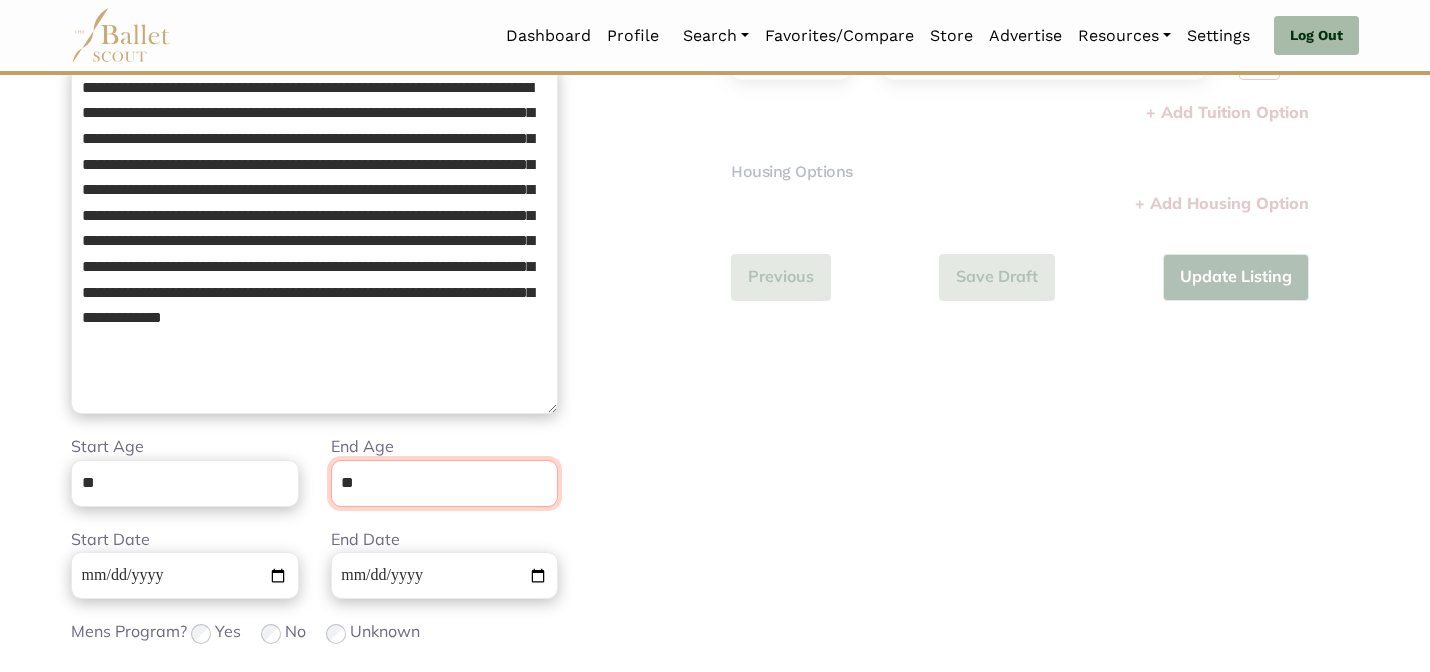 scroll, scrollTop: 505, scrollLeft: 0, axis: vertical 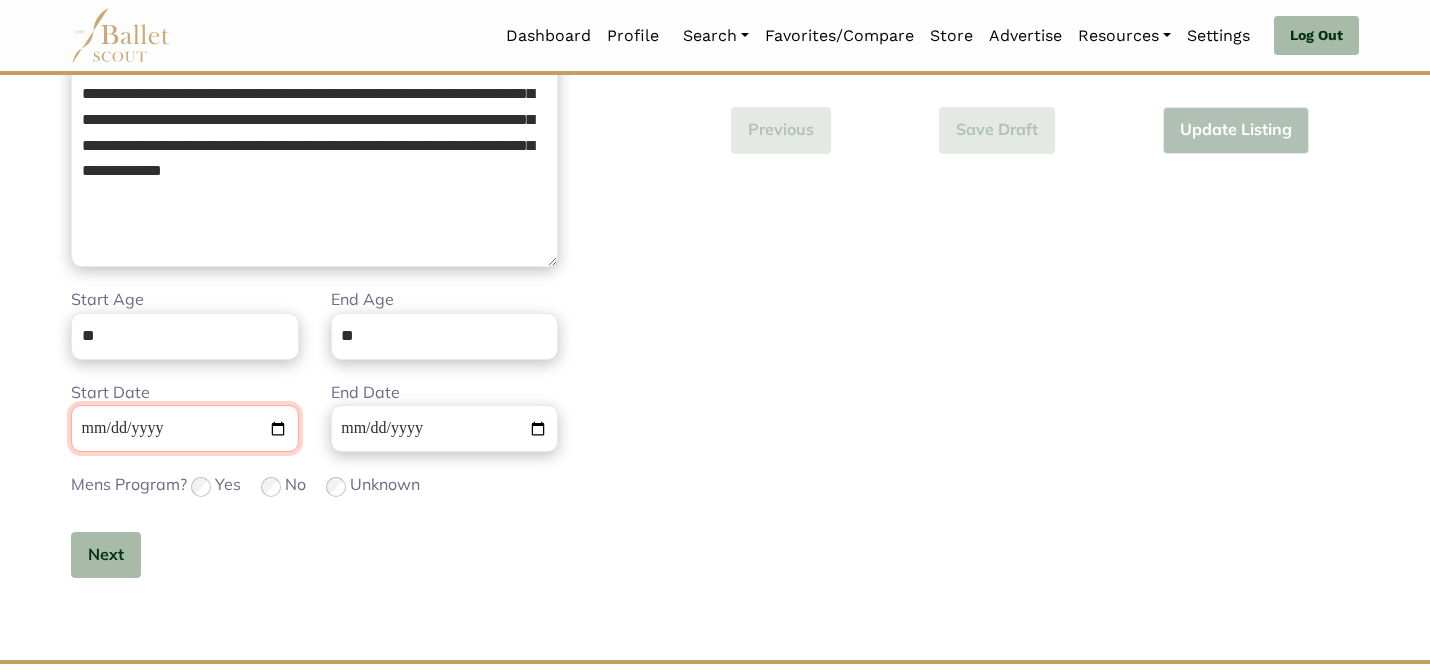 type 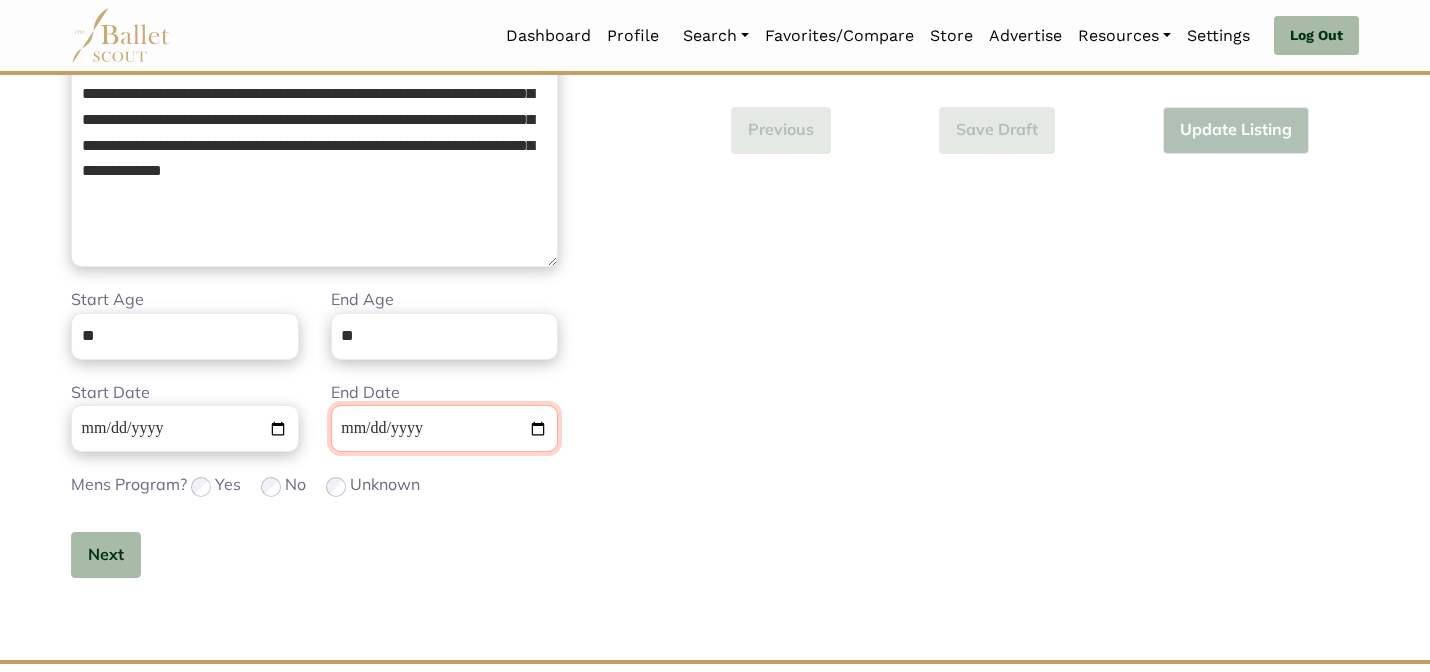 type 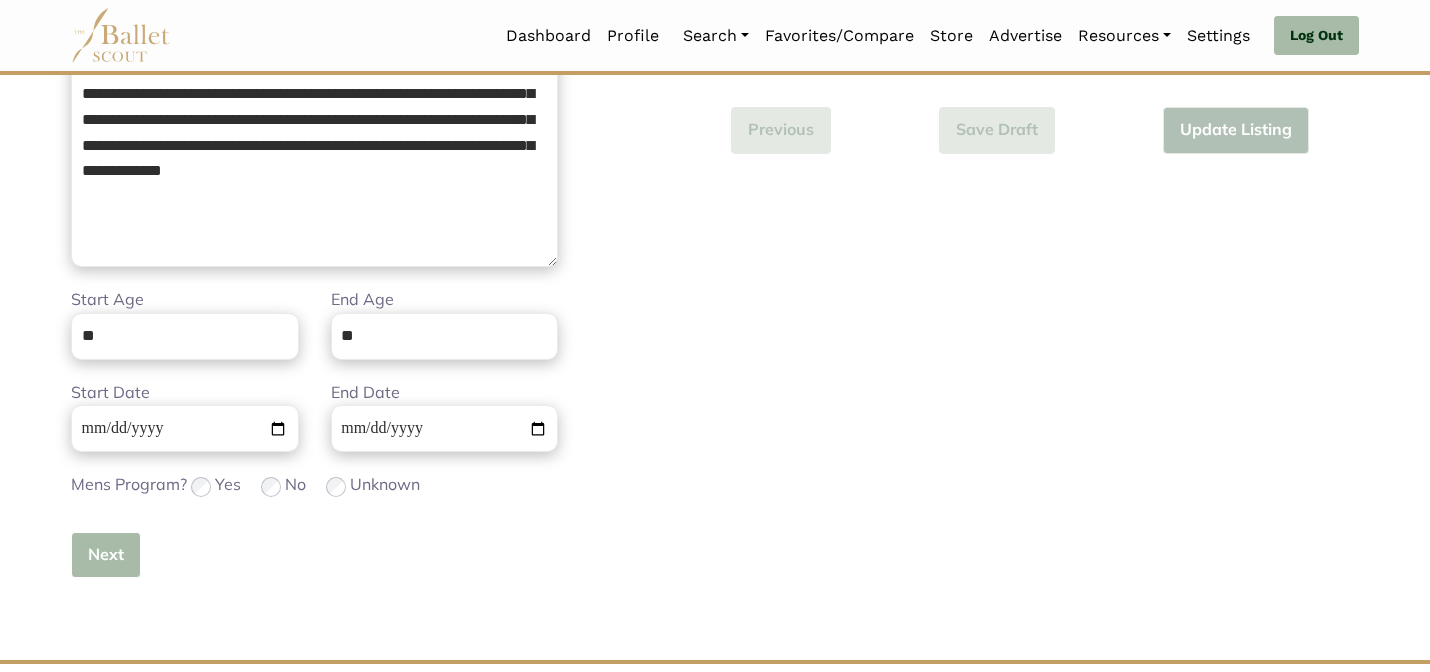 click on "Next" at bounding box center (106, 555) 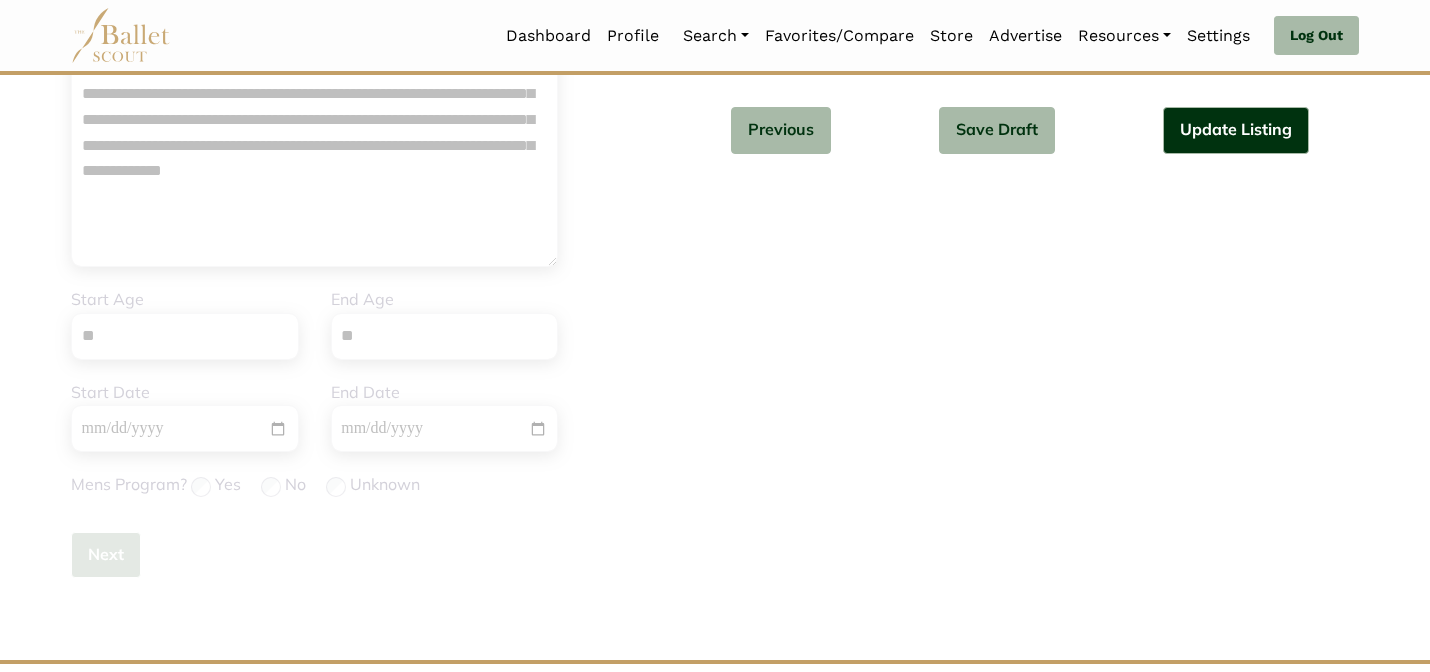 type 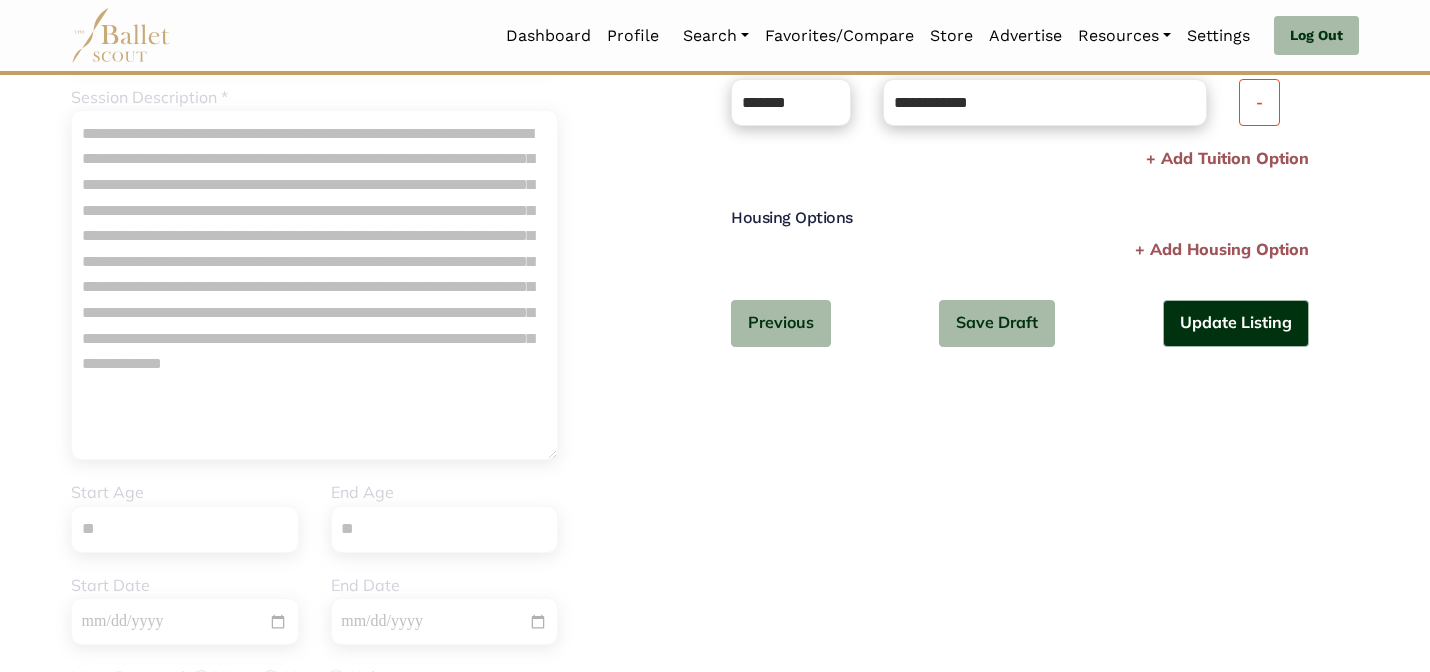scroll, scrollTop: 305, scrollLeft: 0, axis: vertical 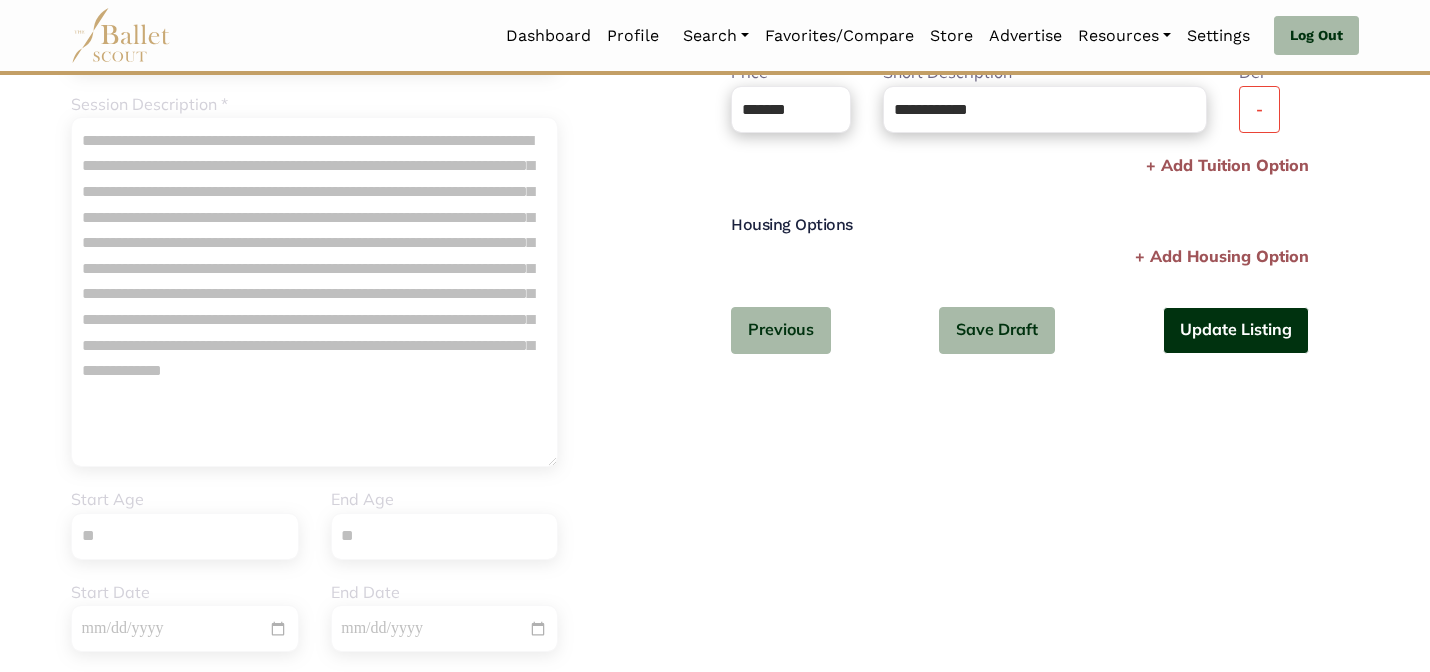 click on "Update Listing" at bounding box center (1236, 330) 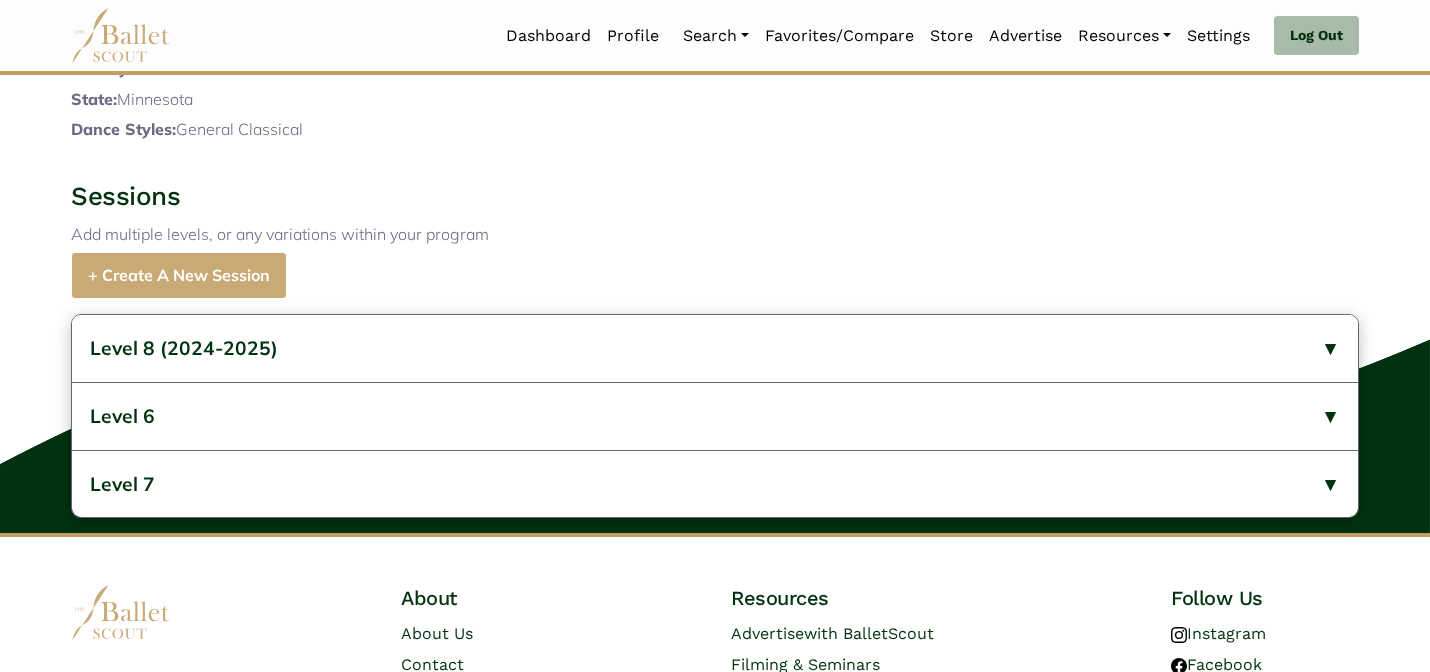 scroll, scrollTop: 760, scrollLeft: 0, axis: vertical 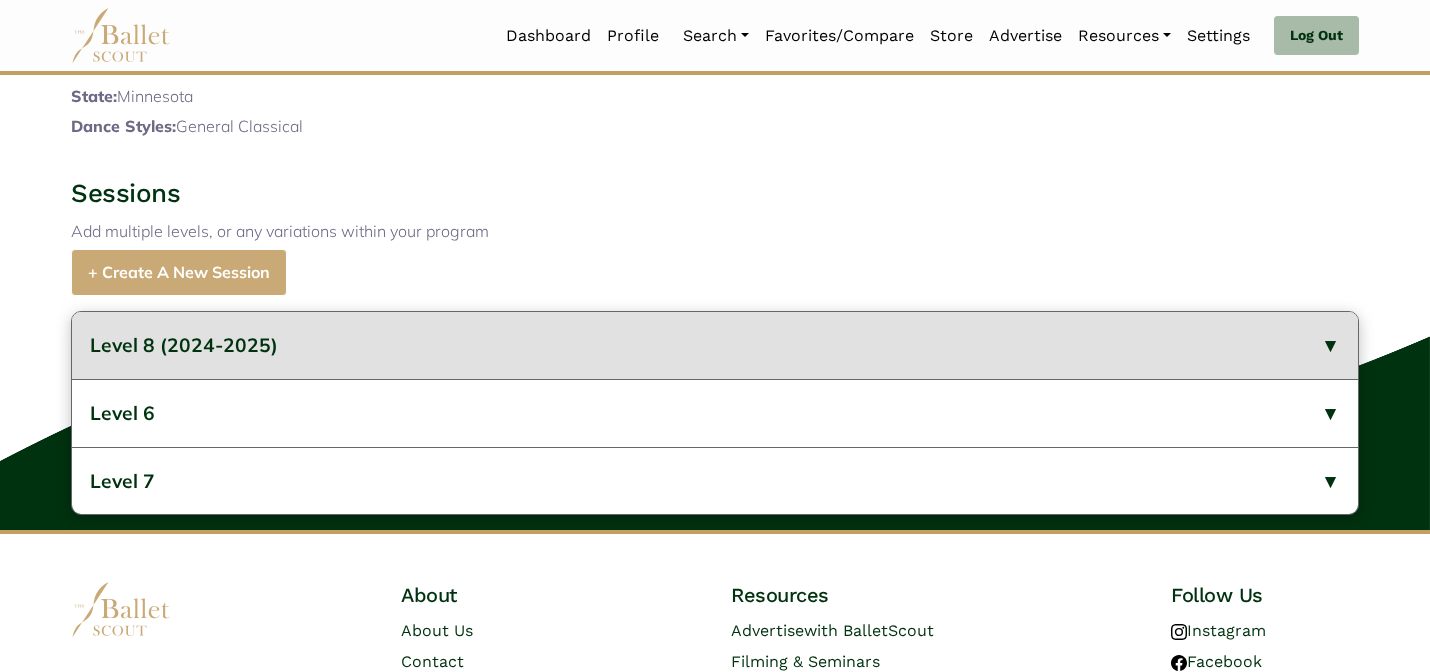 click on "Level 8 (2024-2025)" at bounding box center (715, 345) 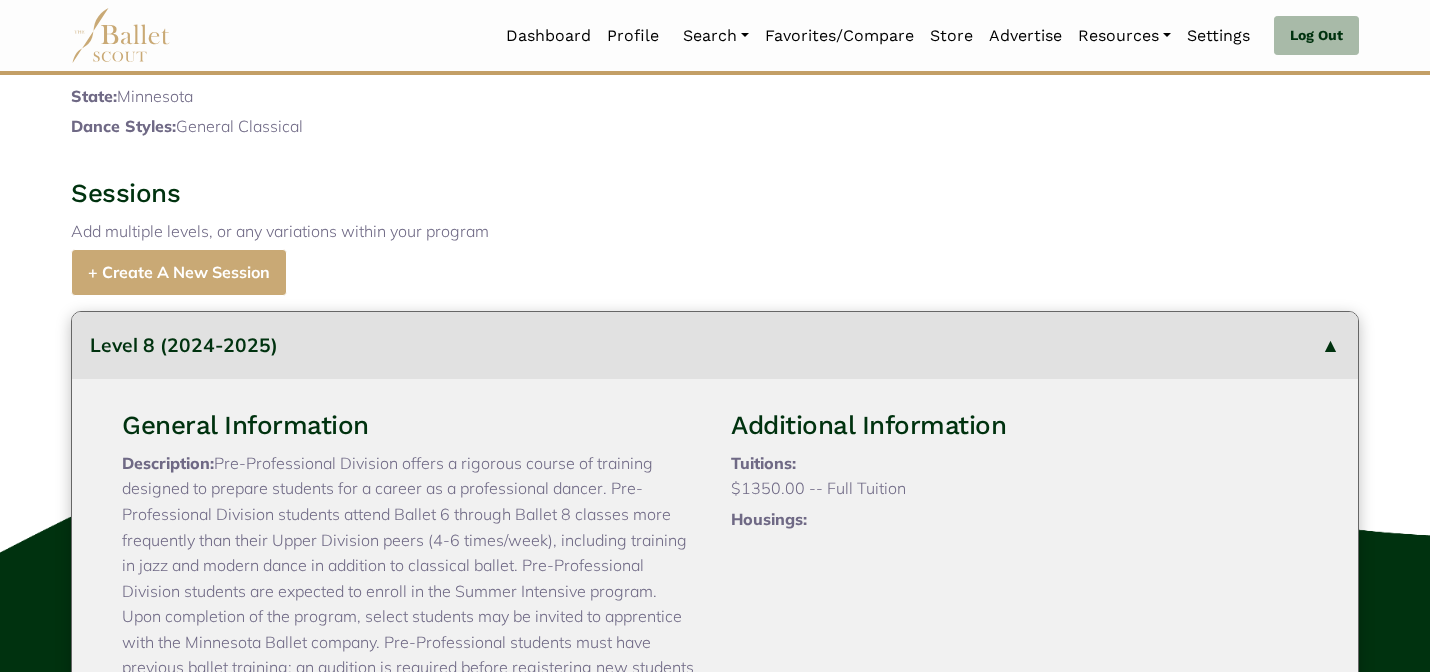 type 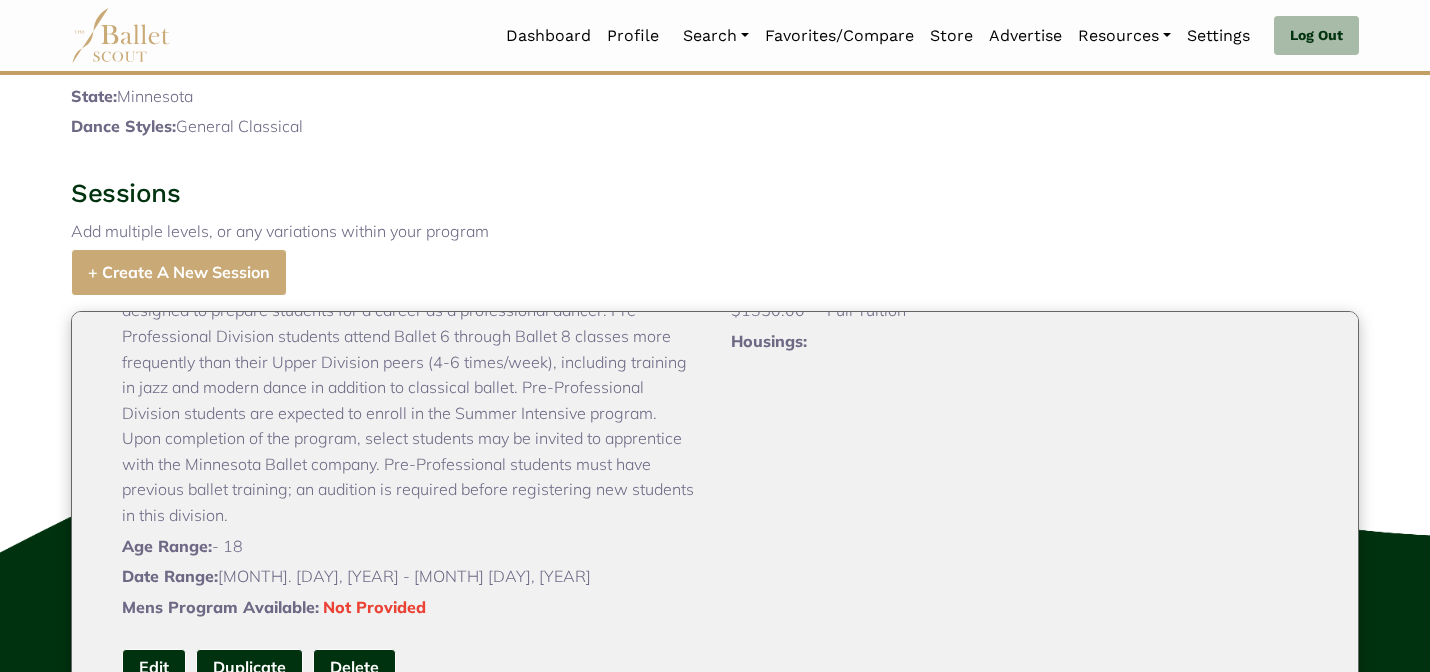 scroll, scrollTop: 215, scrollLeft: 0, axis: vertical 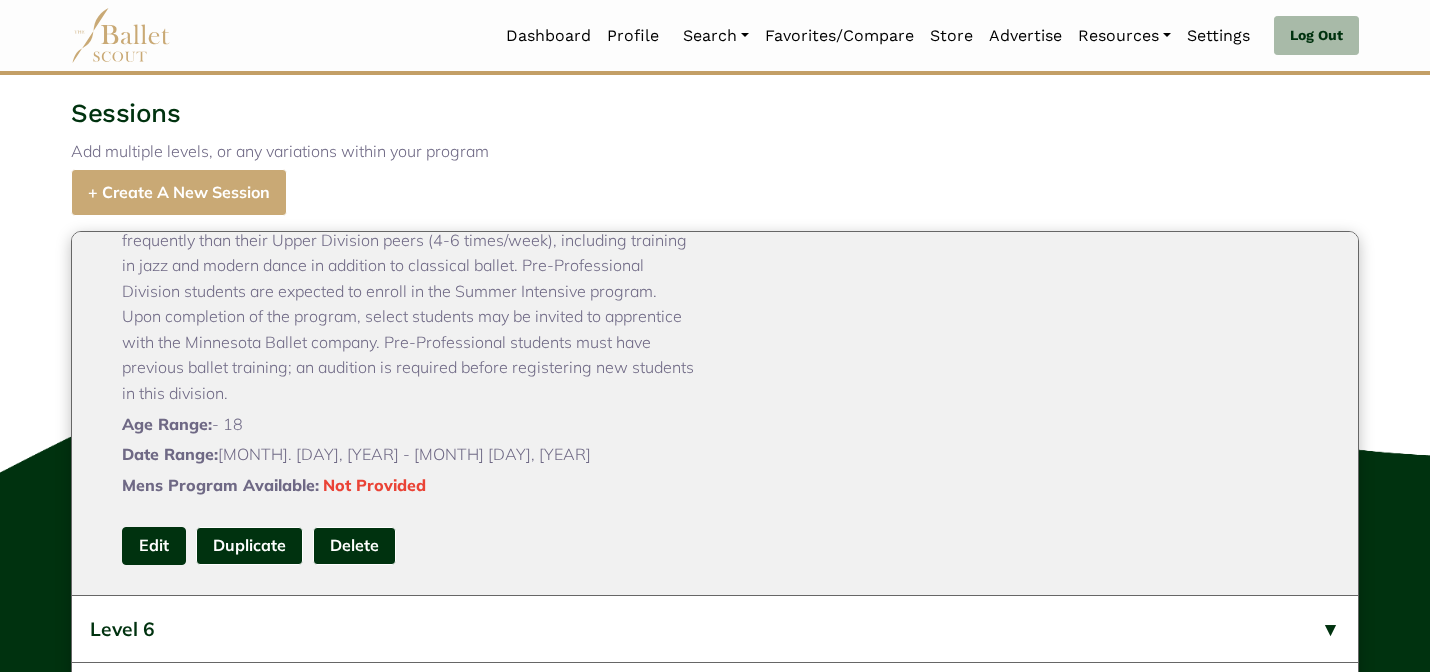 click on "Edit" at bounding box center [154, 545] 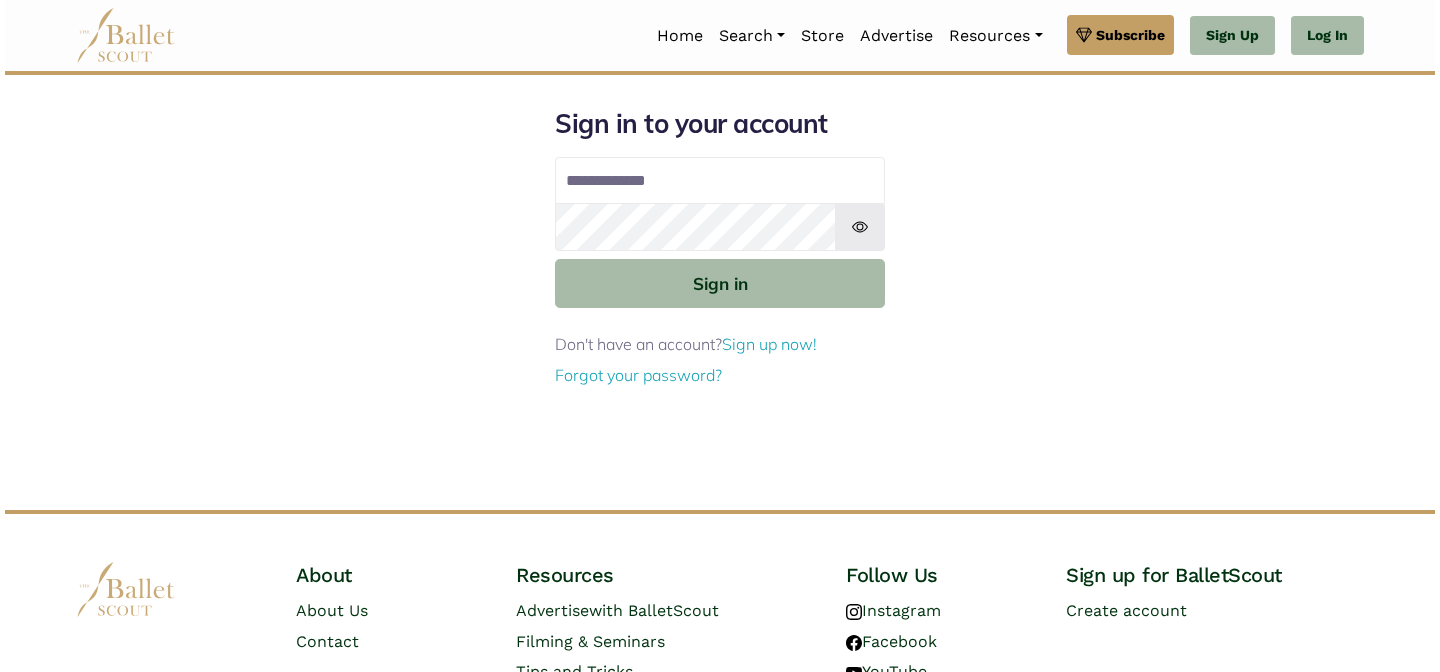 scroll, scrollTop: 0, scrollLeft: 0, axis: both 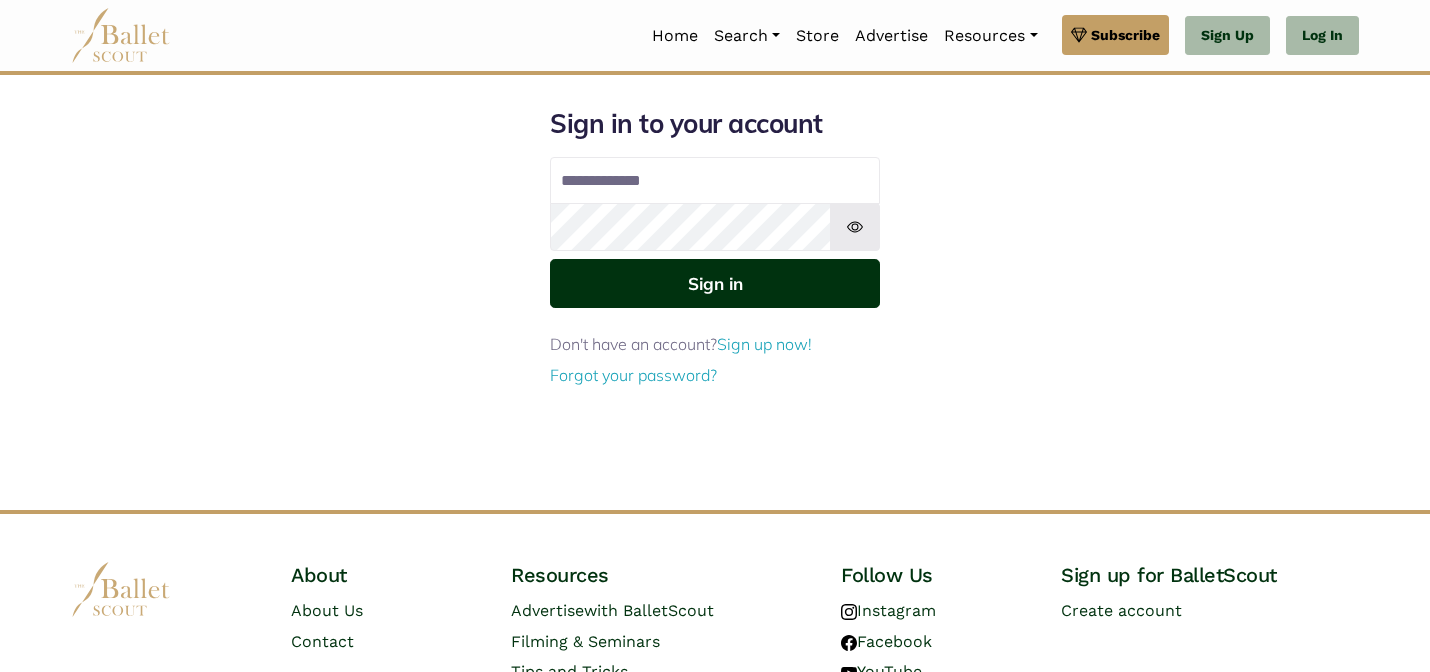 type on "**********" 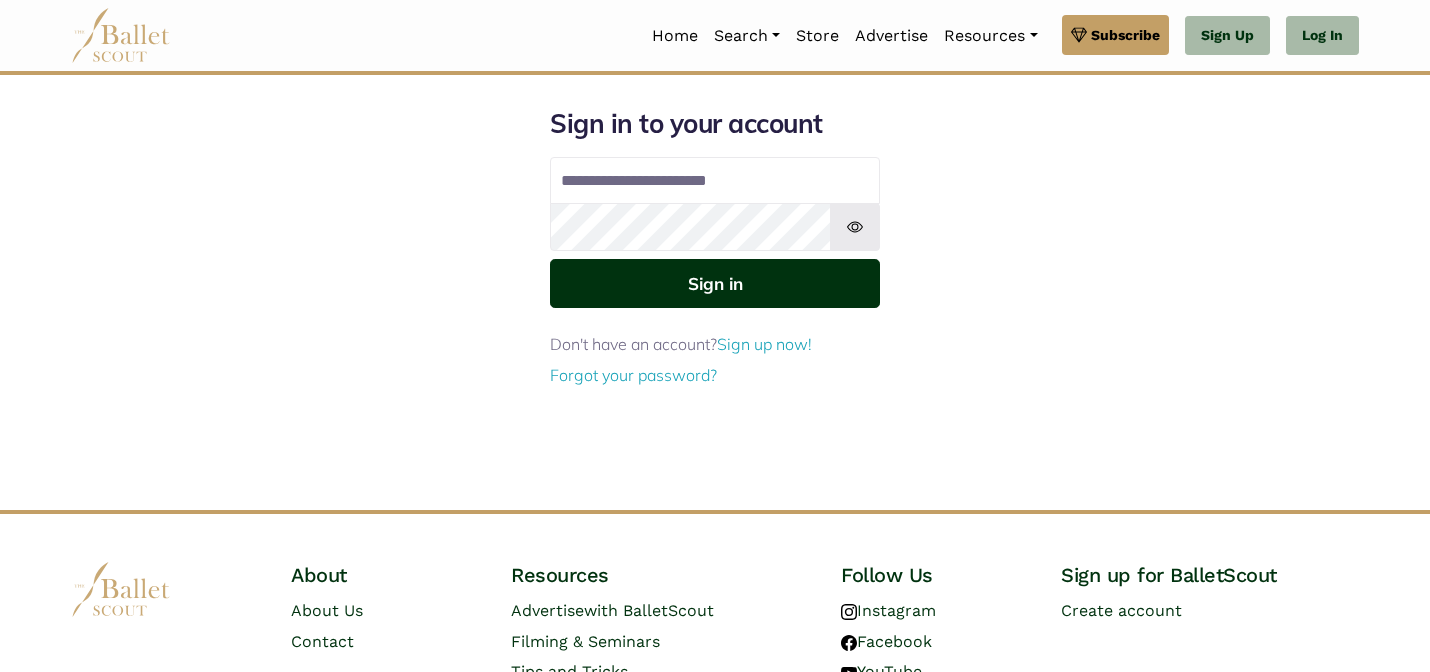 click on "Sign in" at bounding box center (715, 283) 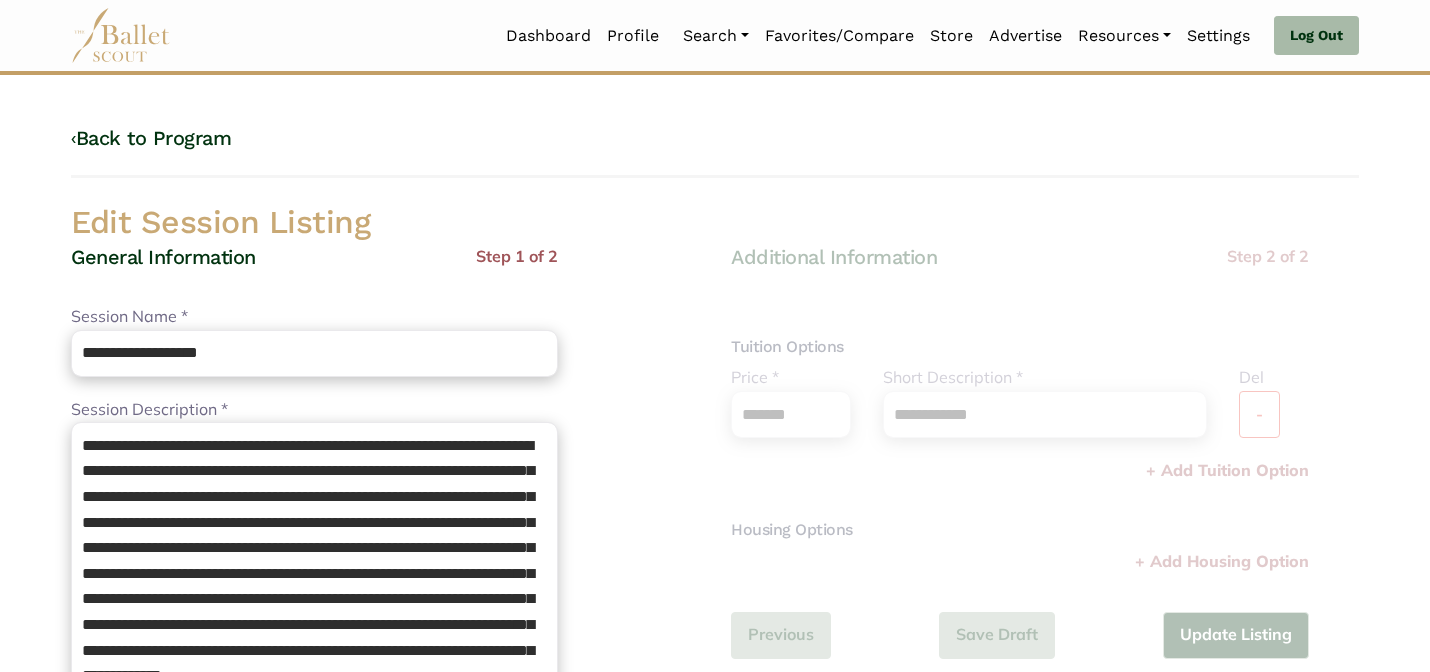scroll, scrollTop: 0, scrollLeft: 0, axis: both 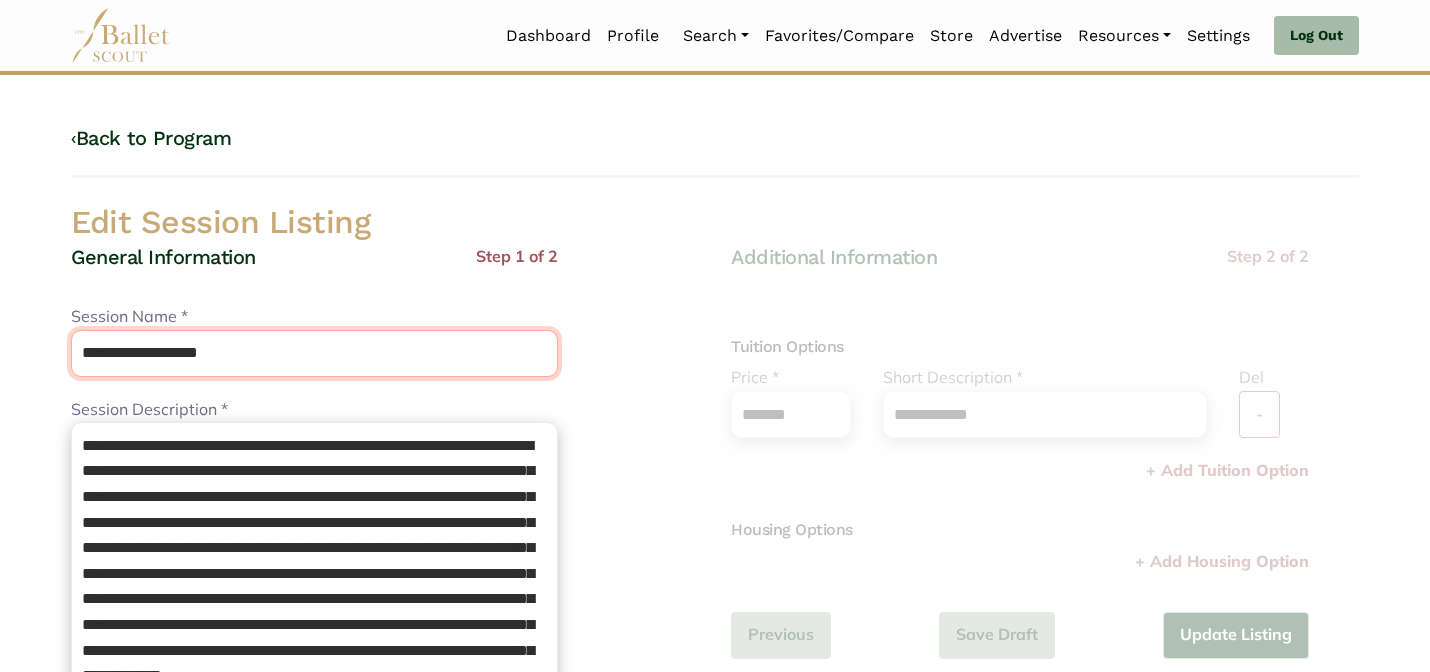 drag, startPoint x: 261, startPoint y: 359, endPoint x: 135, endPoint y: 346, distance: 126.66886 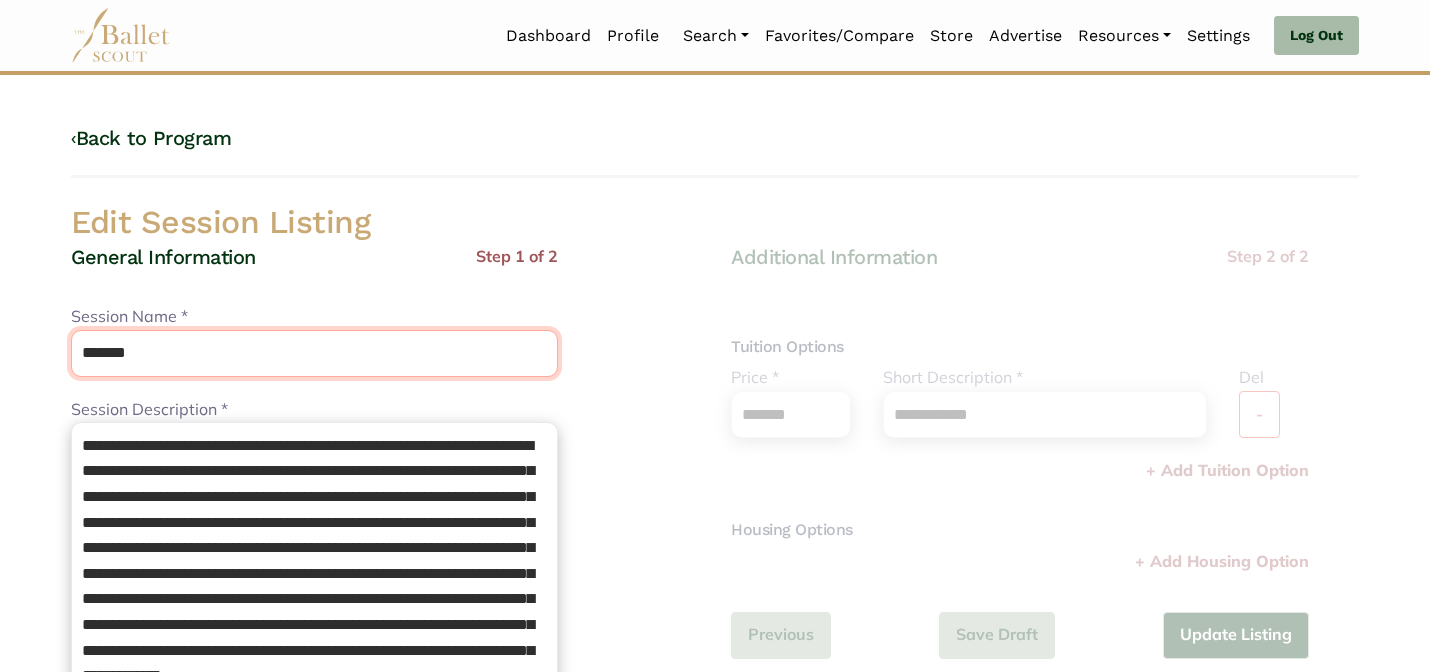type on "*******" 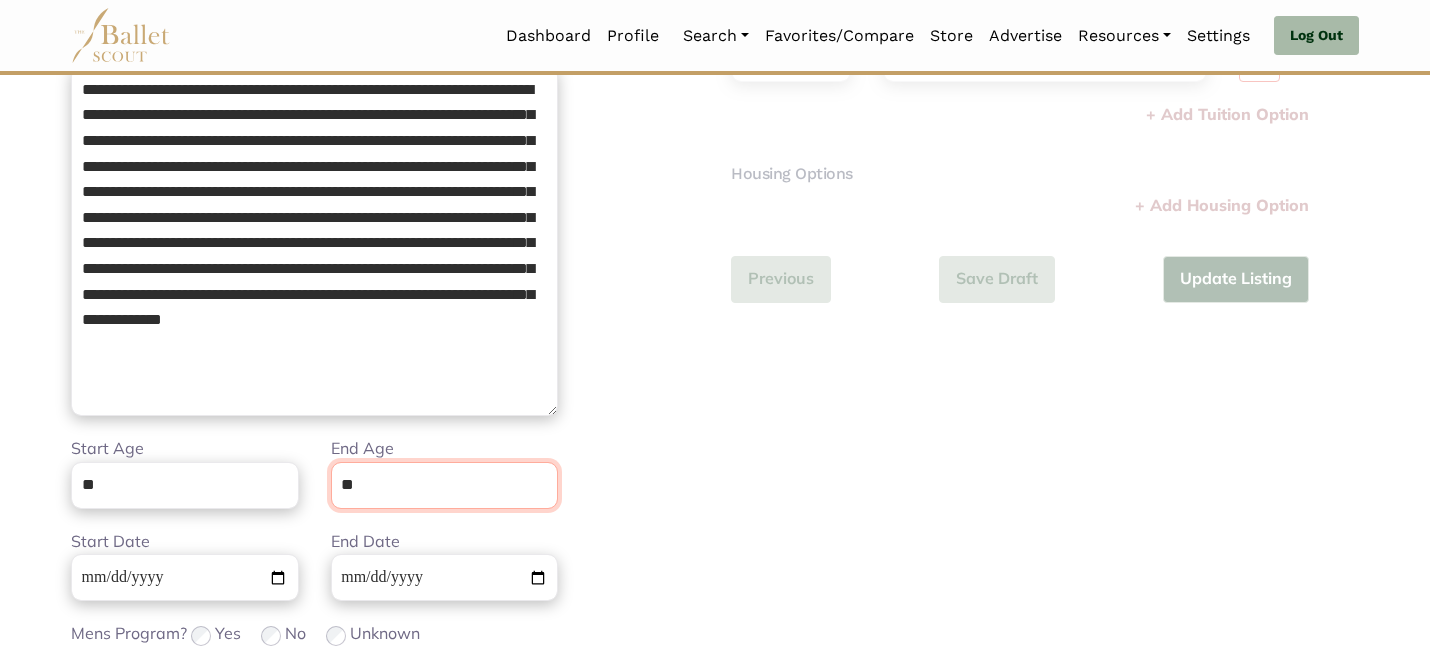 scroll, scrollTop: 505, scrollLeft: 0, axis: vertical 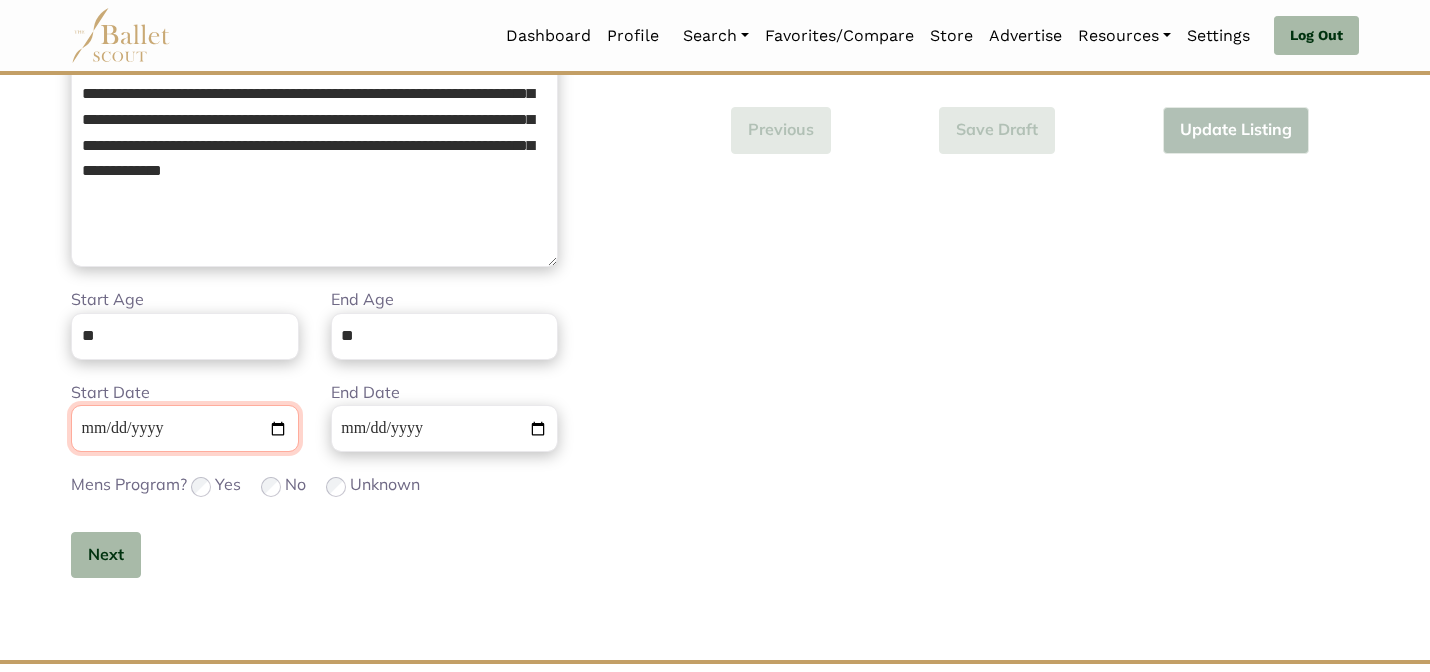 type 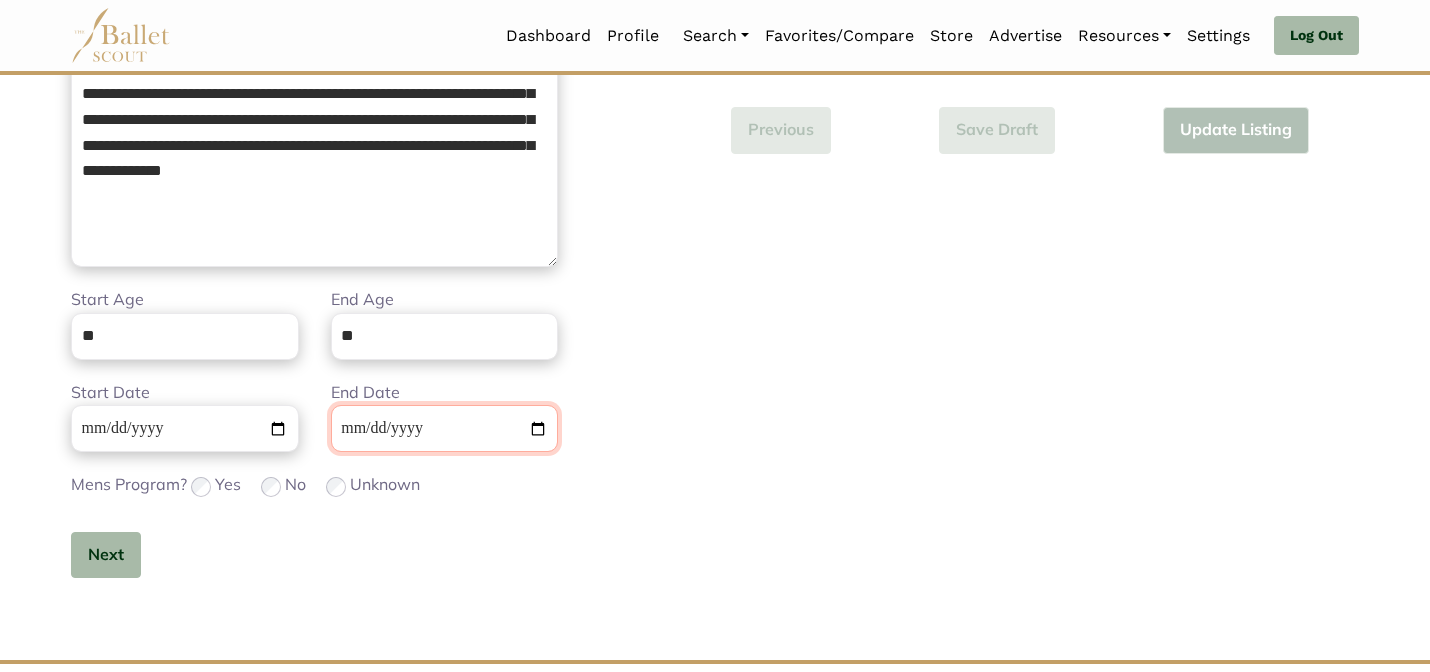 type 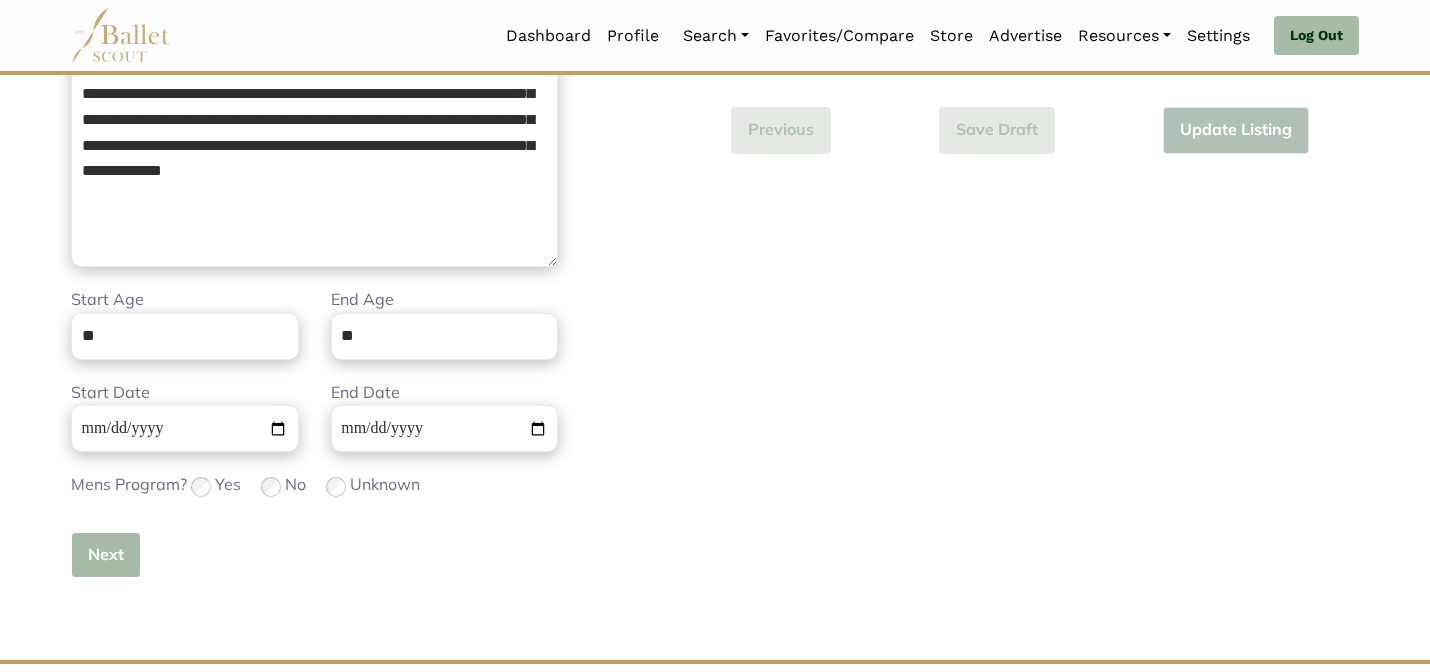 click on "Next" at bounding box center [106, 555] 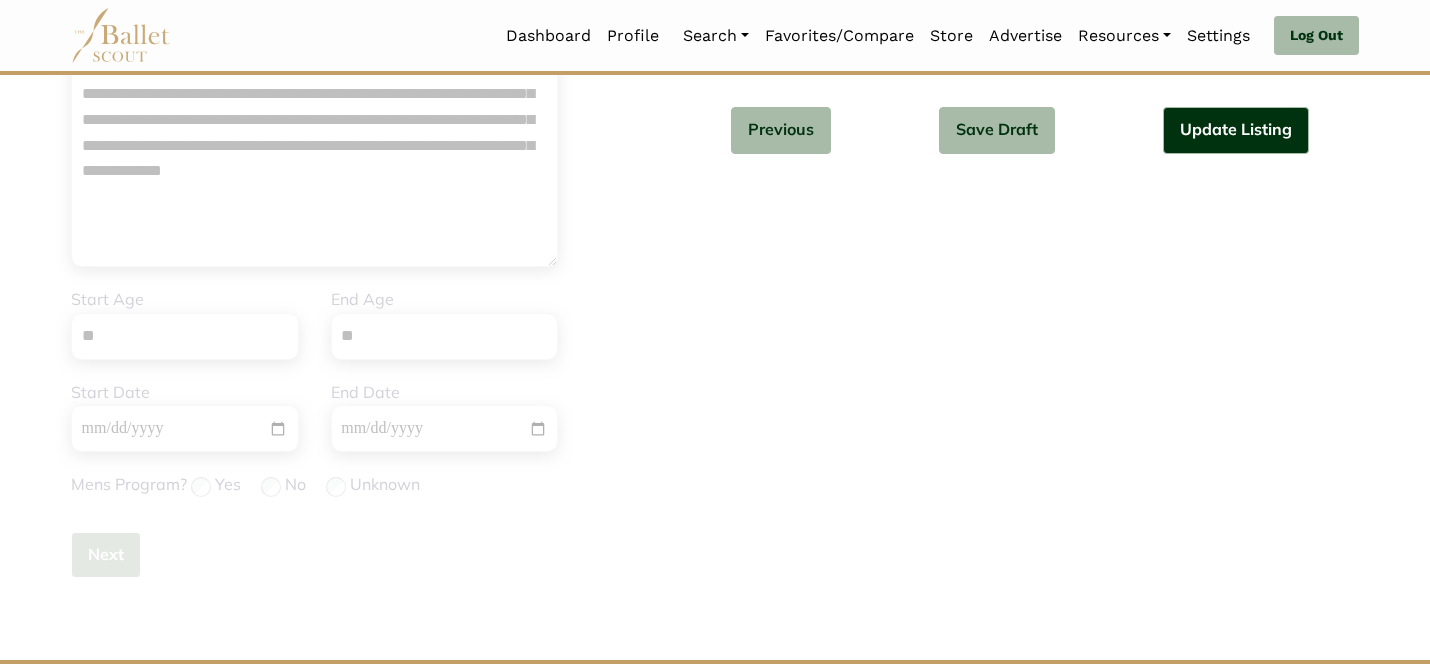 type 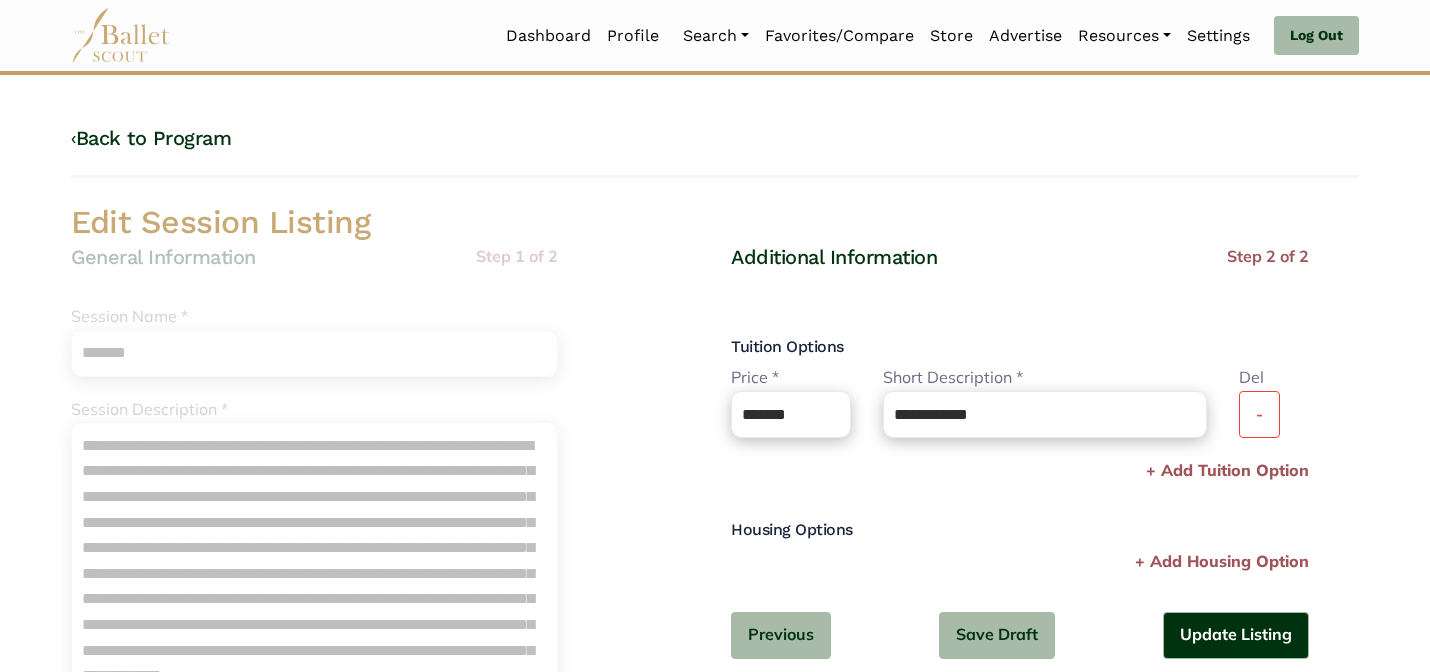 scroll, scrollTop: 40, scrollLeft: 0, axis: vertical 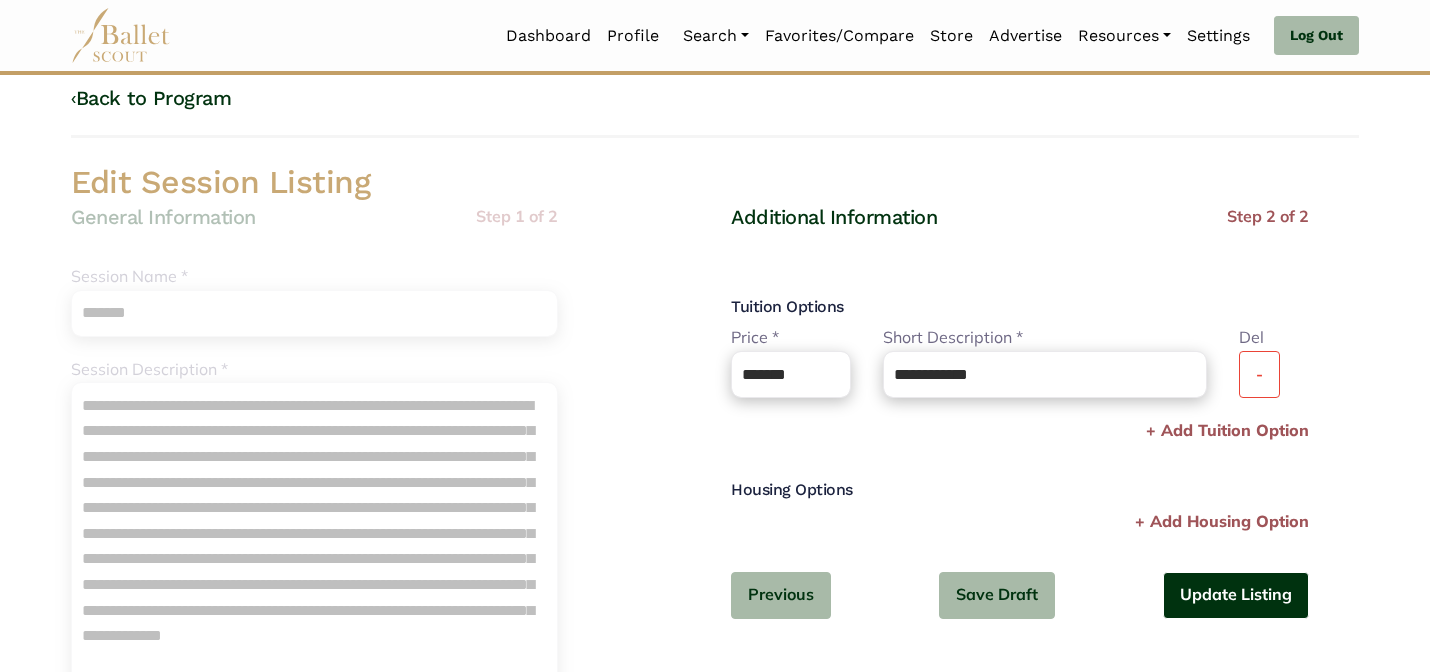 click on "Update Listing" at bounding box center [1236, 595] 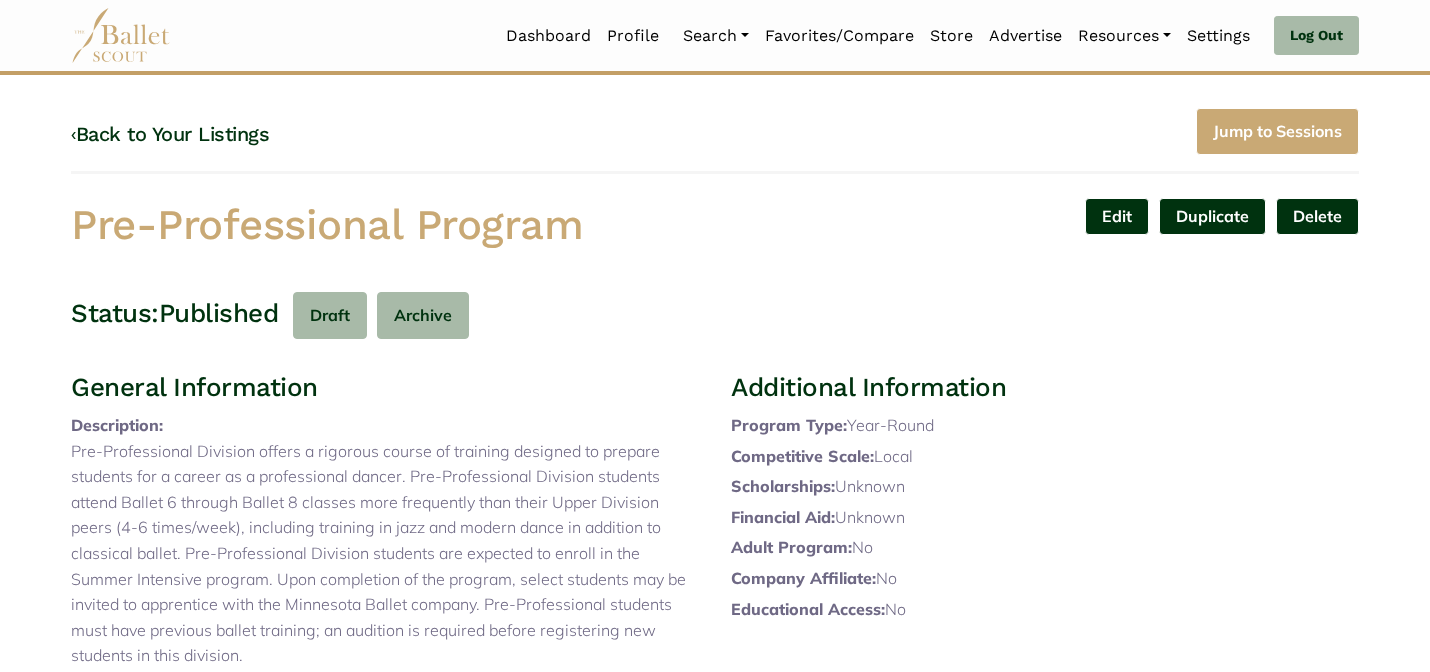 scroll, scrollTop: 0, scrollLeft: 0, axis: both 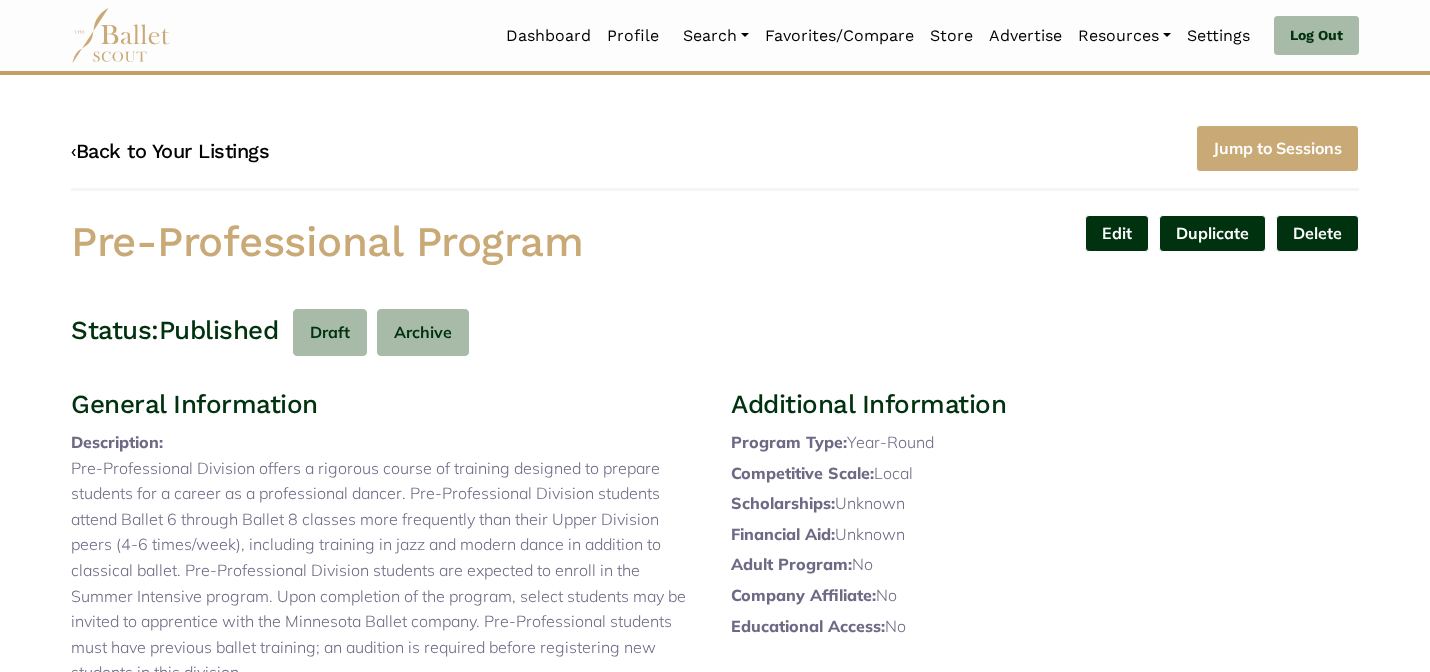 click on "‹  Back to Your Listings" at bounding box center (170, 151) 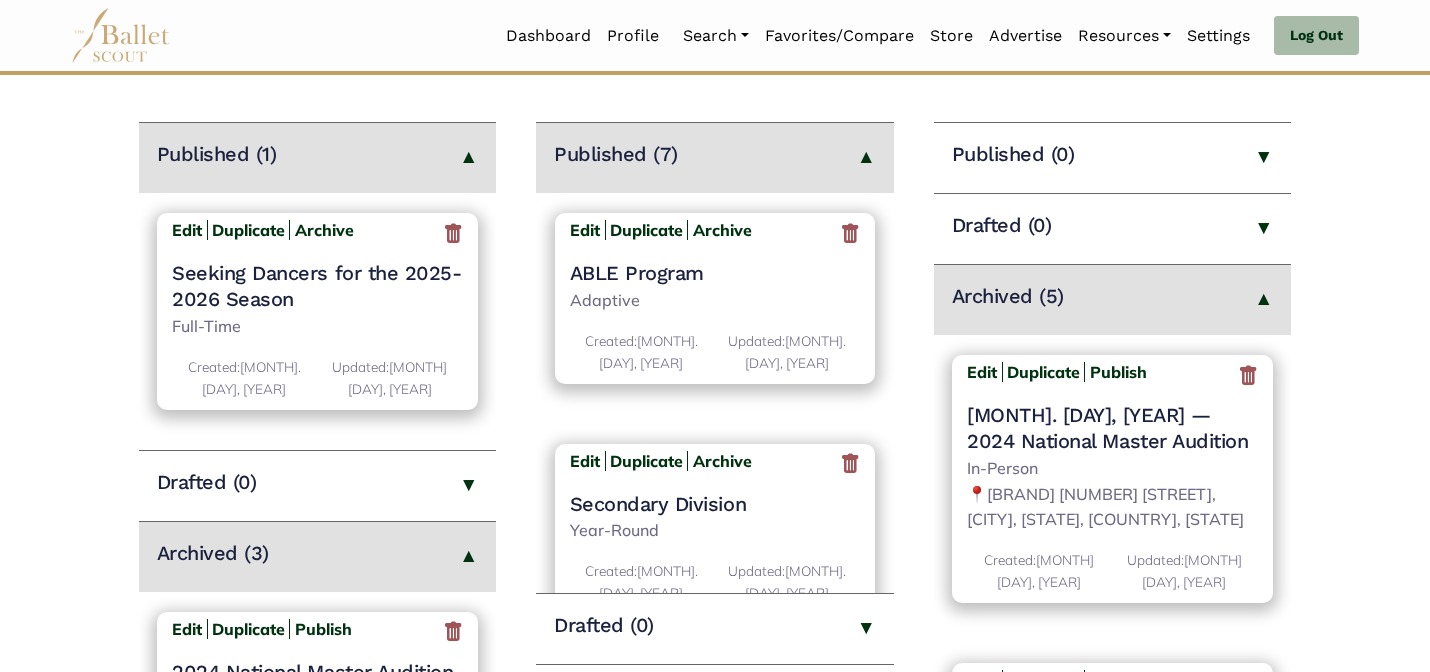 scroll, scrollTop: 280, scrollLeft: 0, axis: vertical 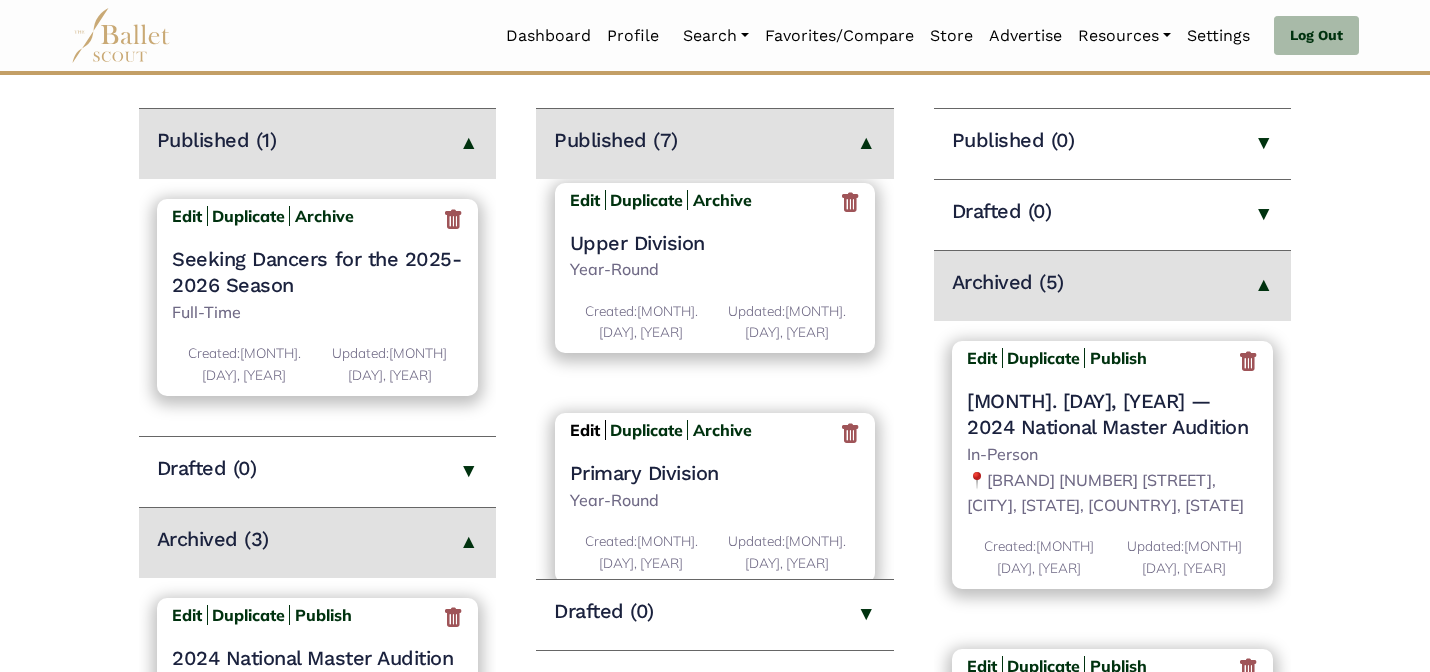 click on "Edit" at bounding box center [585, 430] 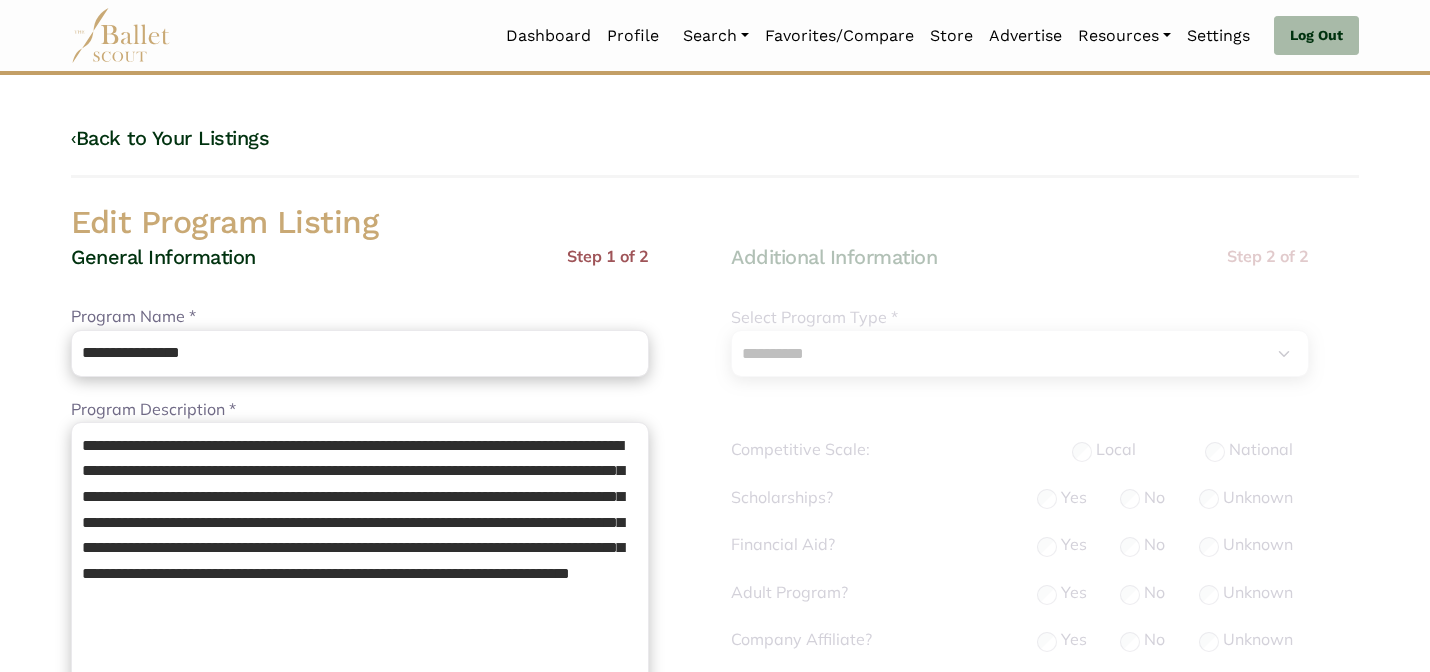 select on "**" 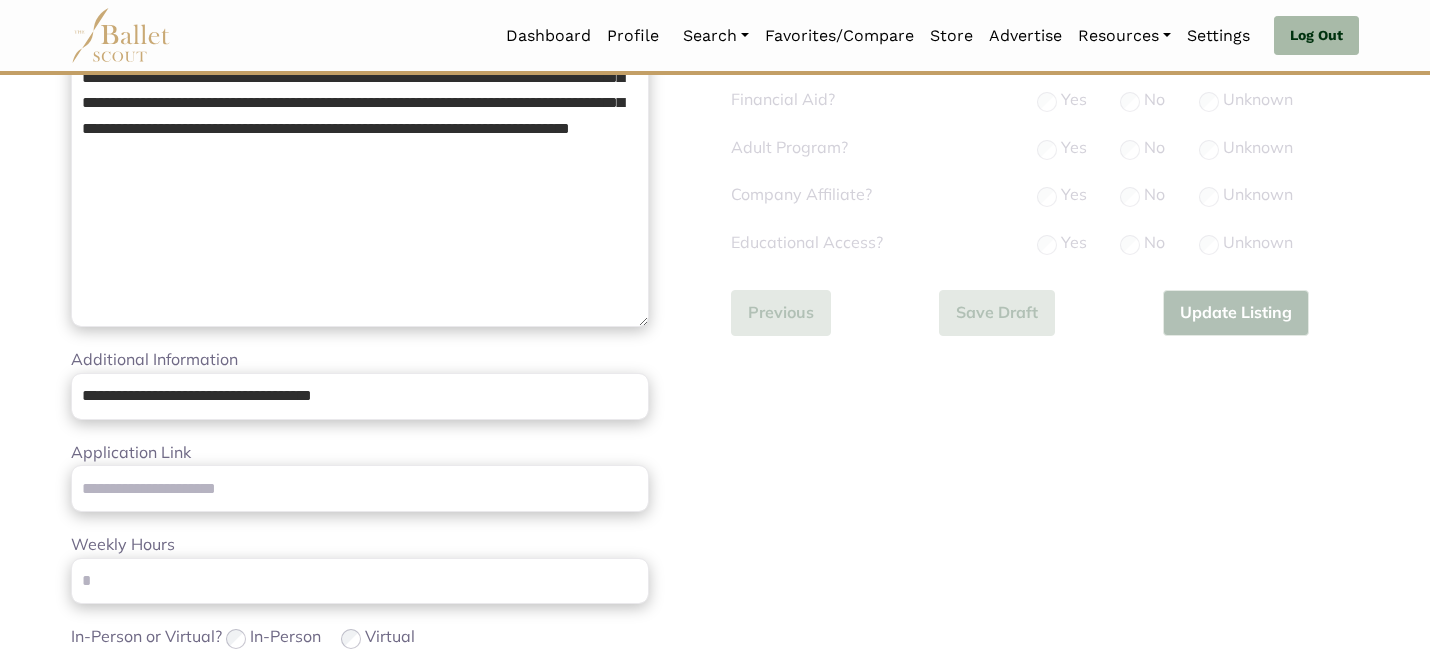 scroll, scrollTop: 632, scrollLeft: 0, axis: vertical 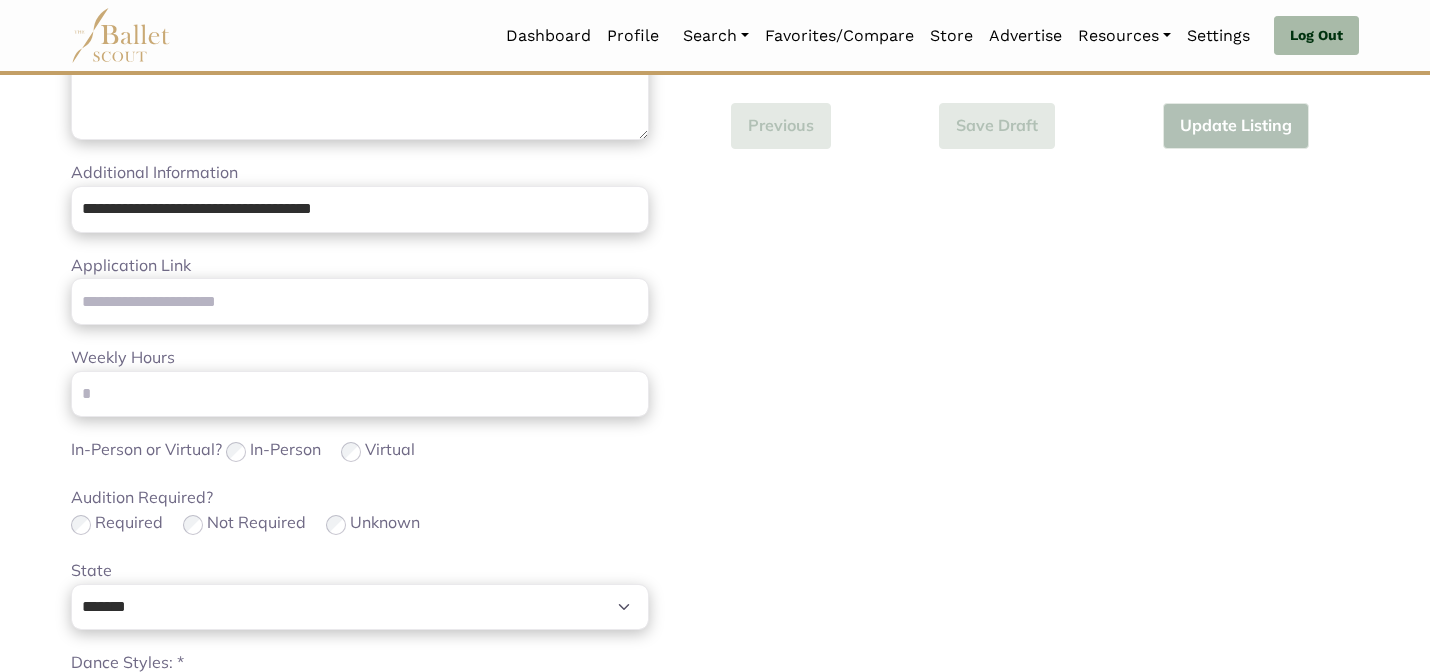 click on "In-Person or Virtual?
In-Person
Virtual" at bounding box center (360, 451) 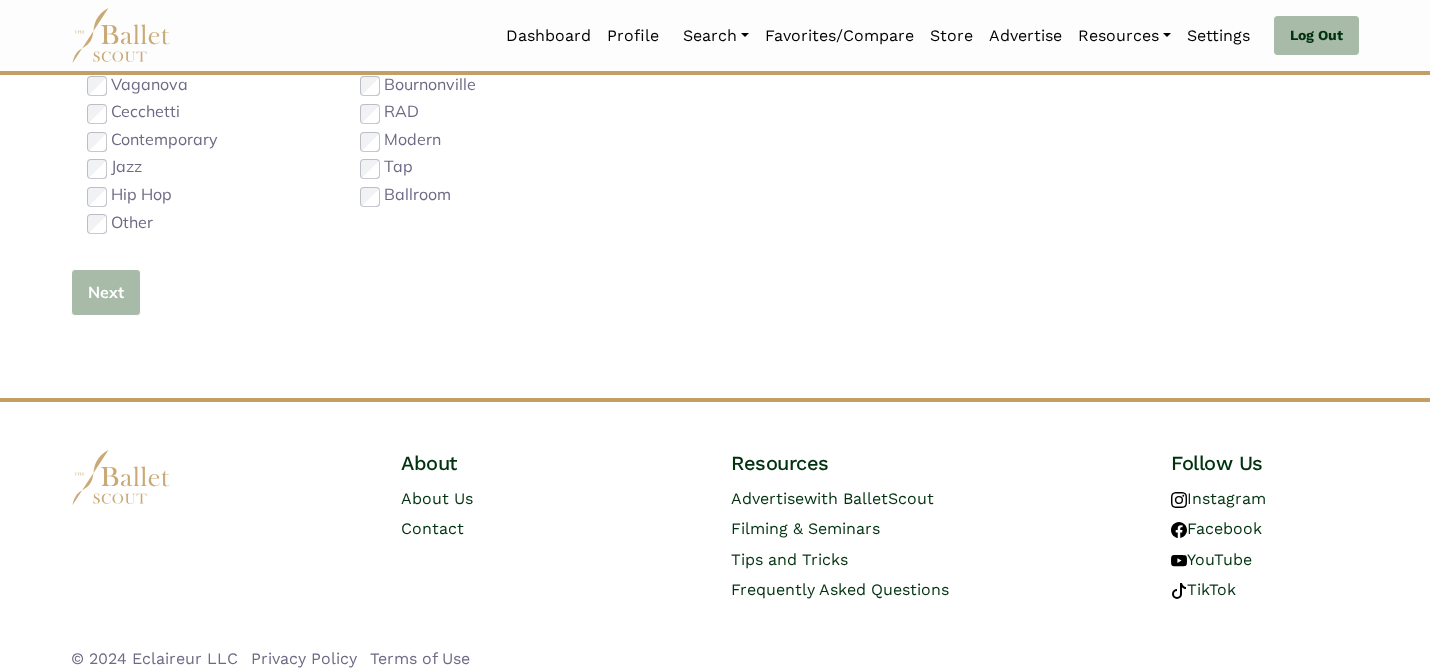 click on "Next" at bounding box center [106, 292] 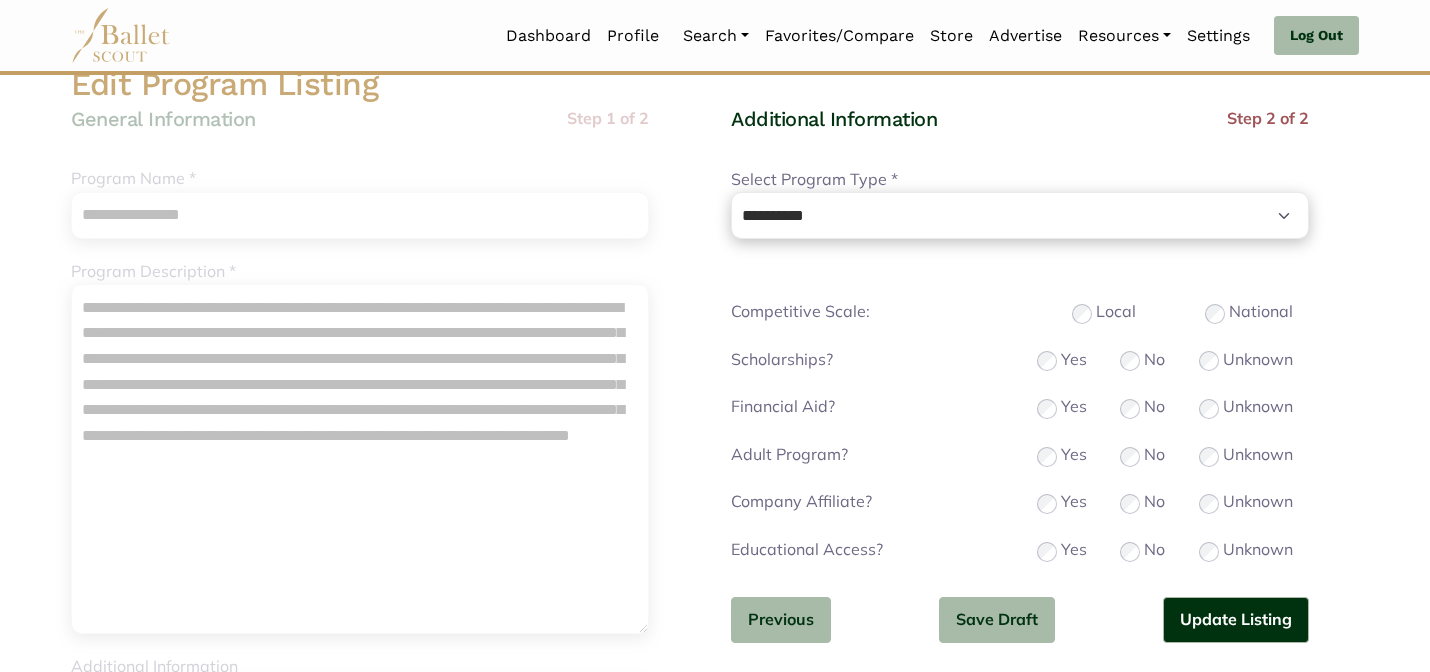 scroll, scrollTop: 160, scrollLeft: 0, axis: vertical 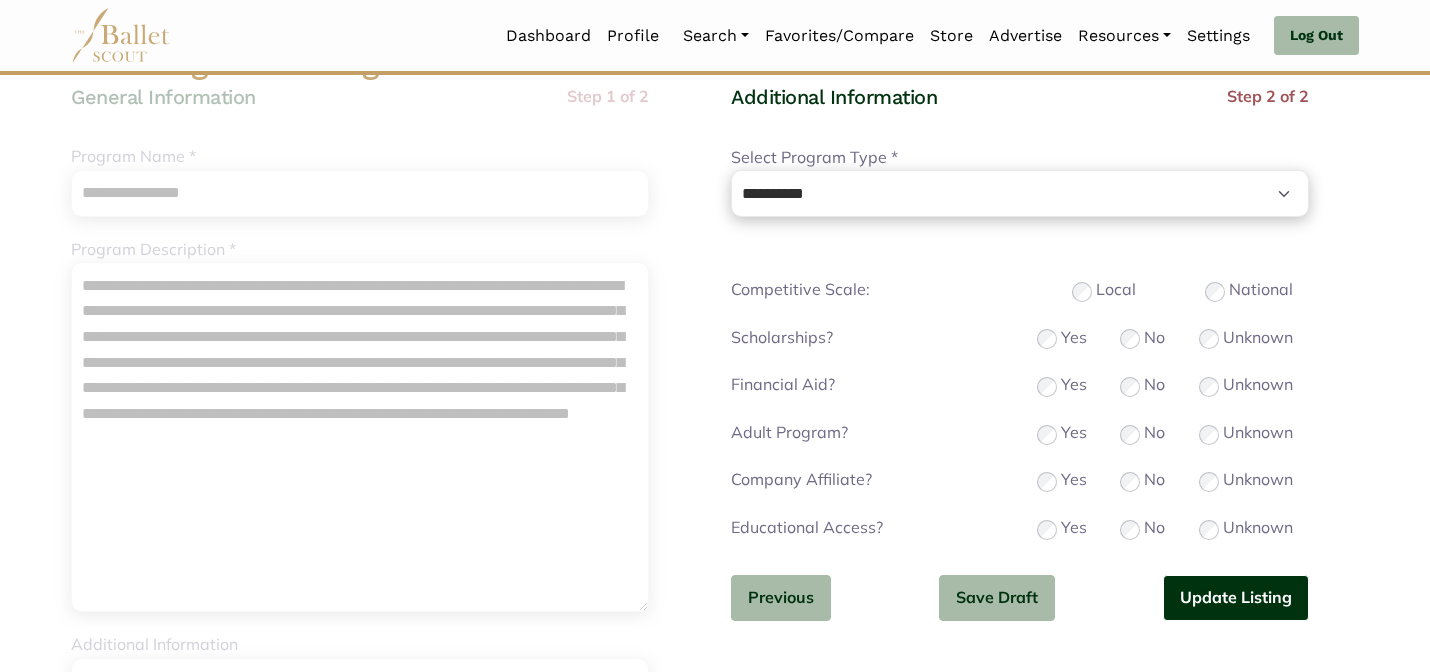 click on "Update Listing" at bounding box center (1236, 598) 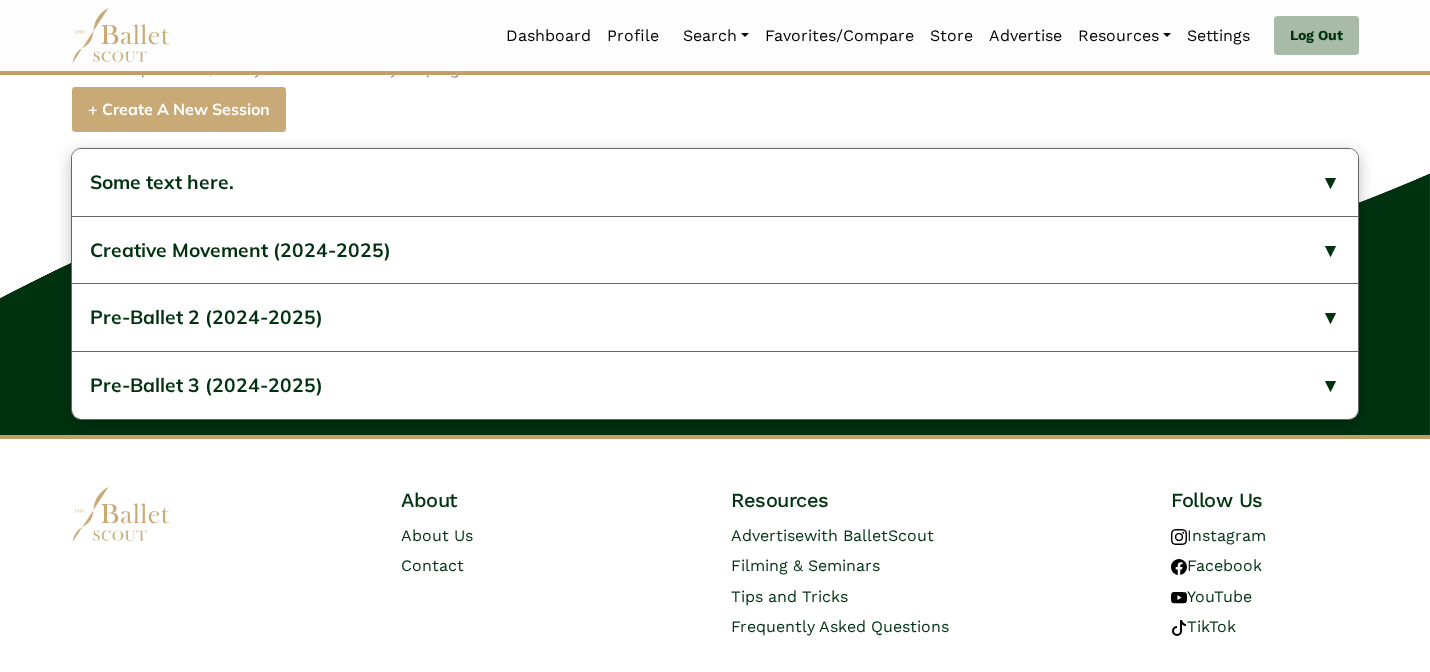 scroll, scrollTop: 912, scrollLeft: 0, axis: vertical 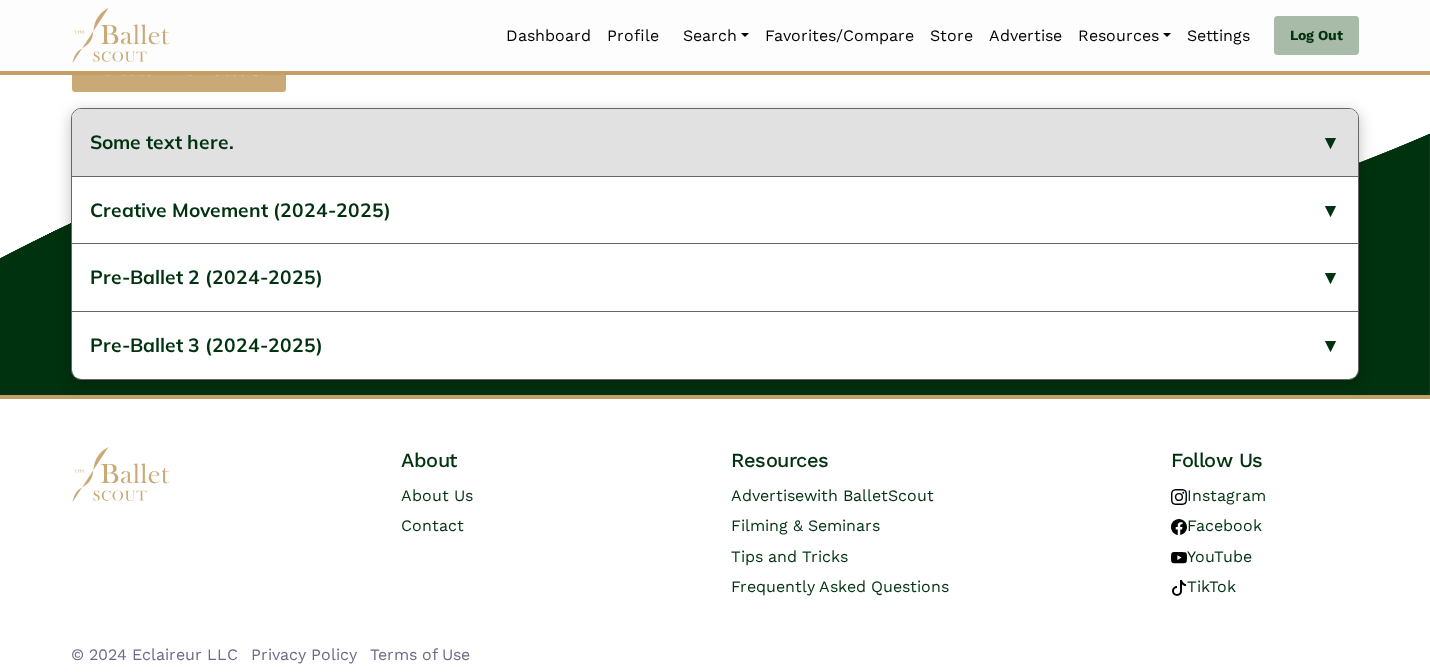 click on "Pre-Ballet 1 (2024-2025)" at bounding box center (715, 142) 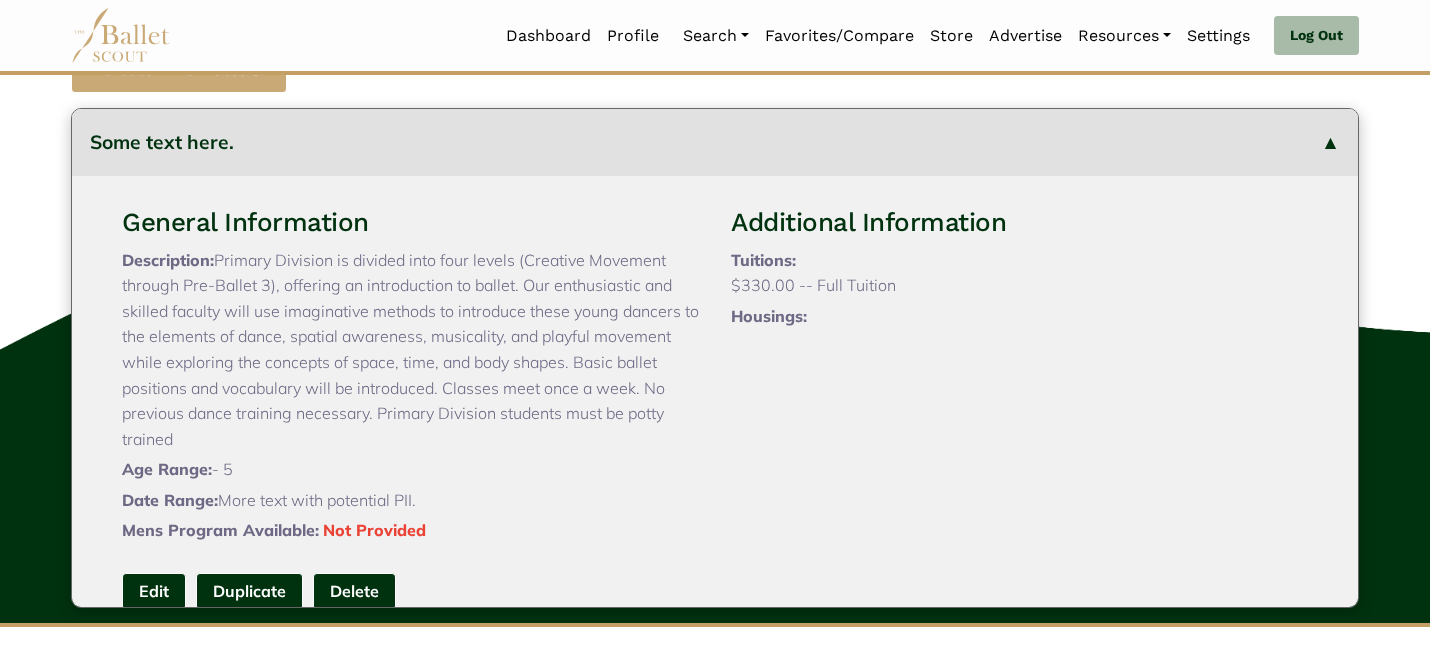 type 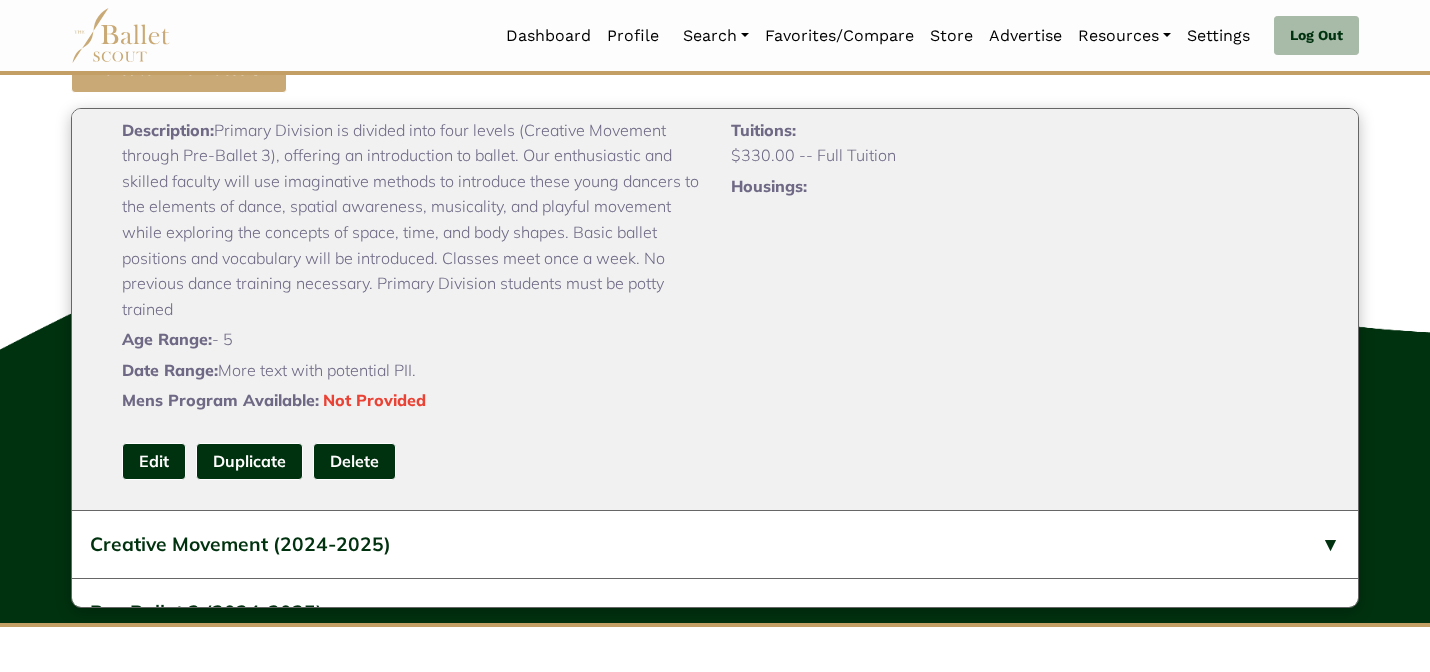 scroll, scrollTop: 160, scrollLeft: 0, axis: vertical 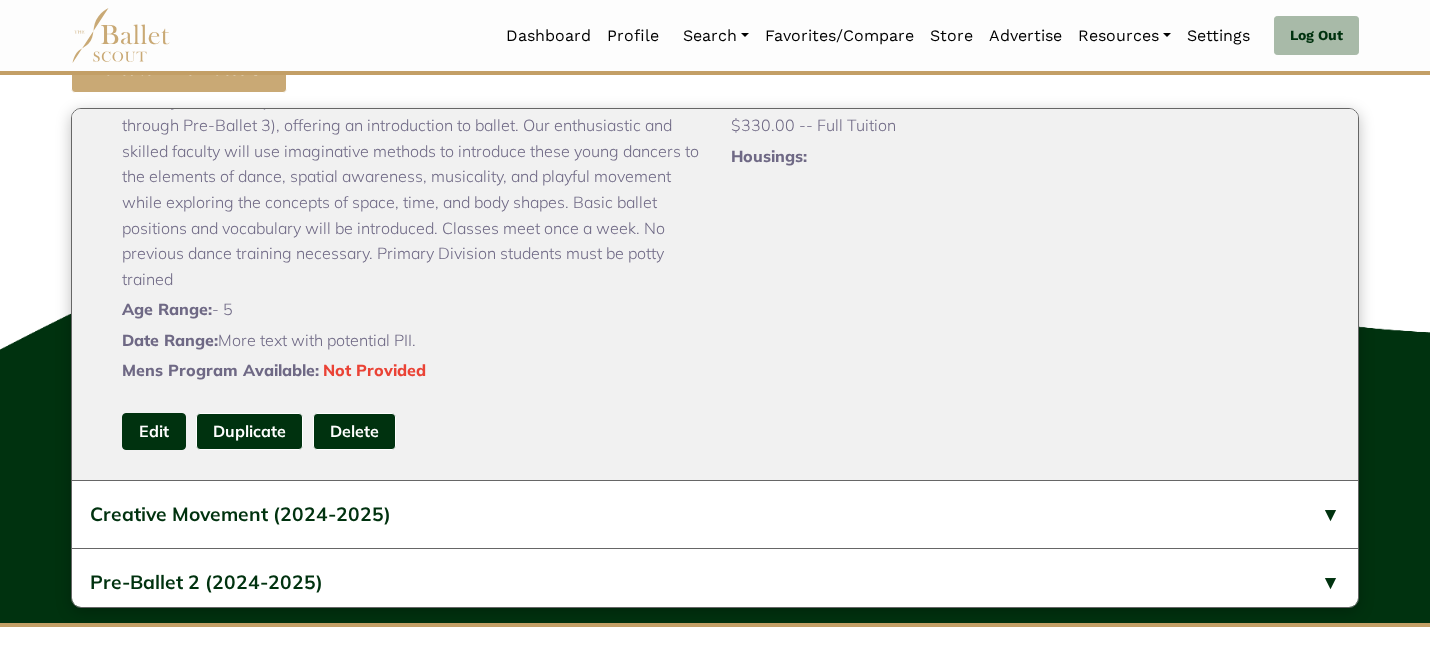 click on "Edit" at bounding box center (154, 431) 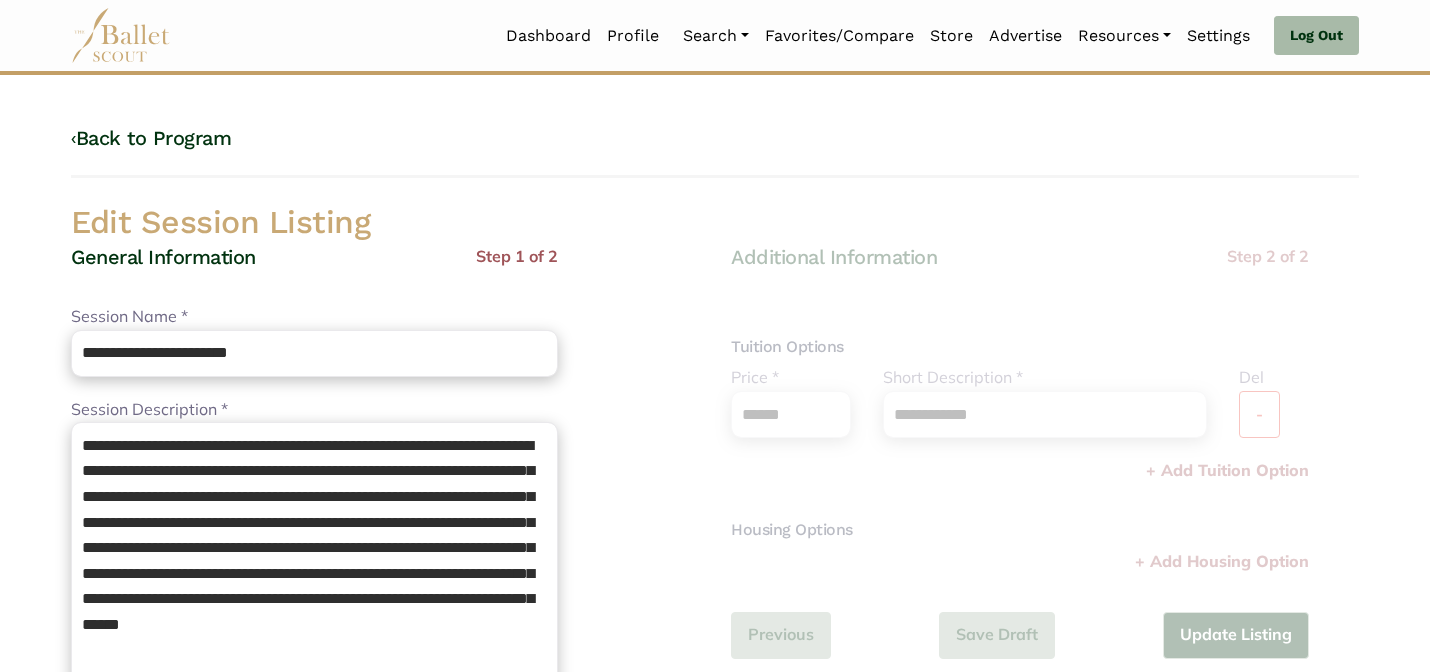 scroll, scrollTop: 0, scrollLeft: 0, axis: both 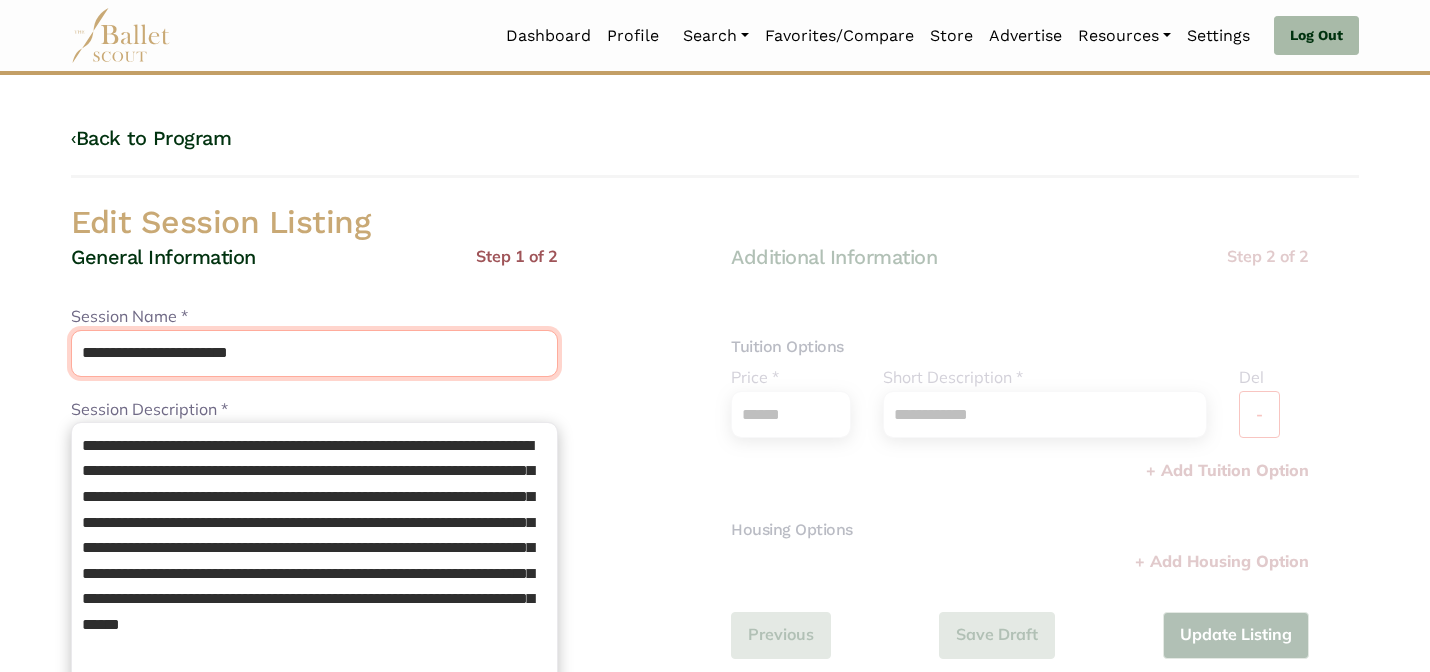 drag, startPoint x: 286, startPoint y: 354, endPoint x: 165, endPoint y: 347, distance: 121.20231 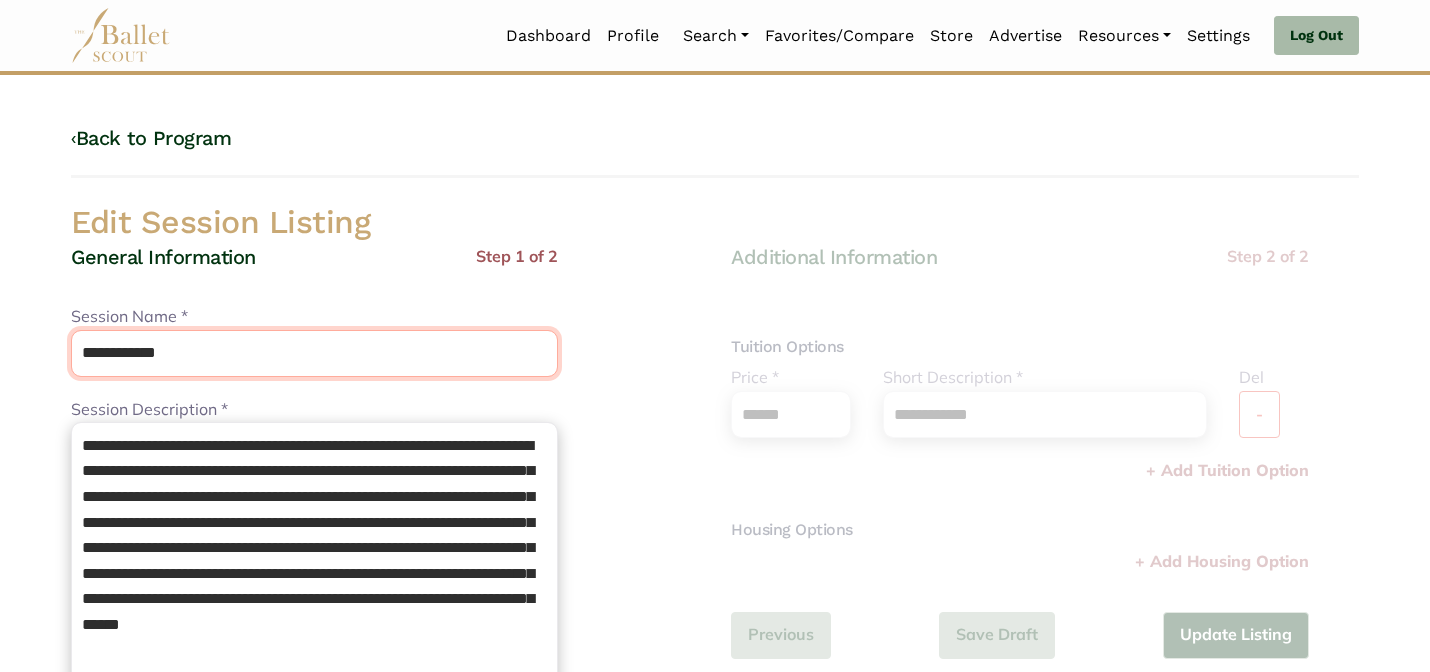 type on "**********" 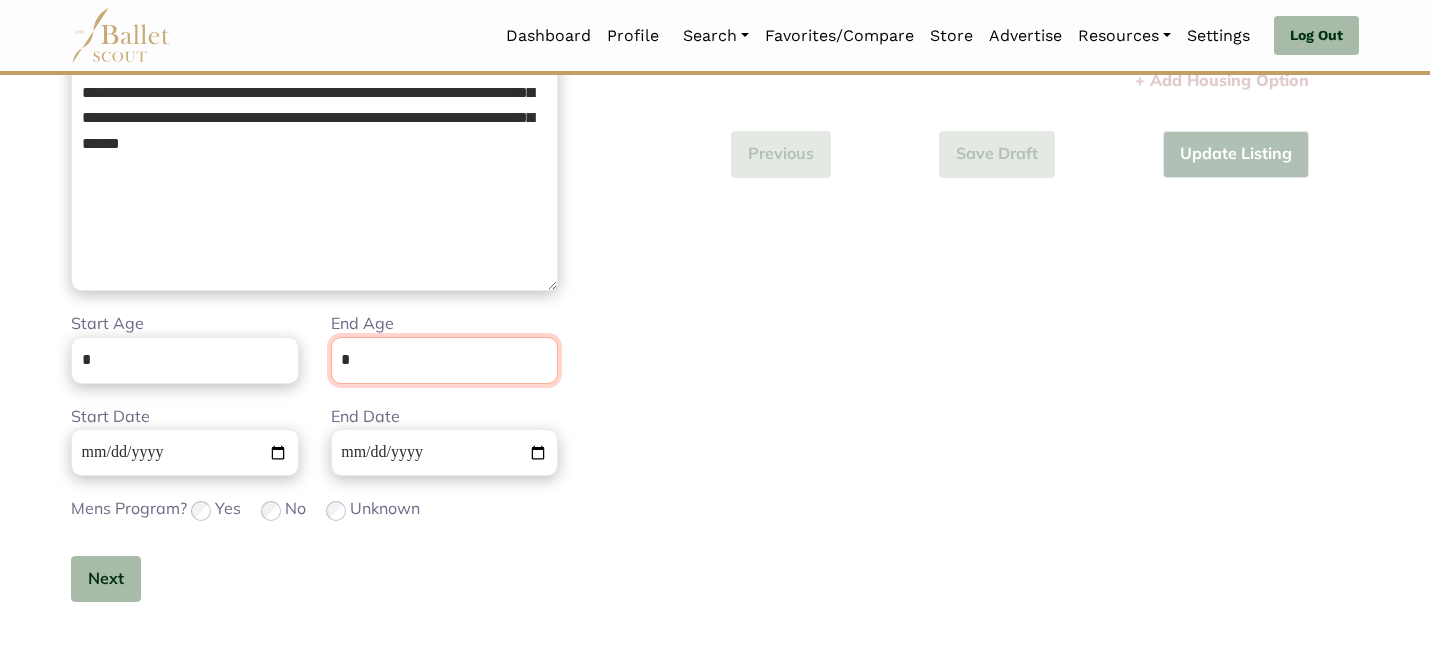 scroll, scrollTop: 505, scrollLeft: 0, axis: vertical 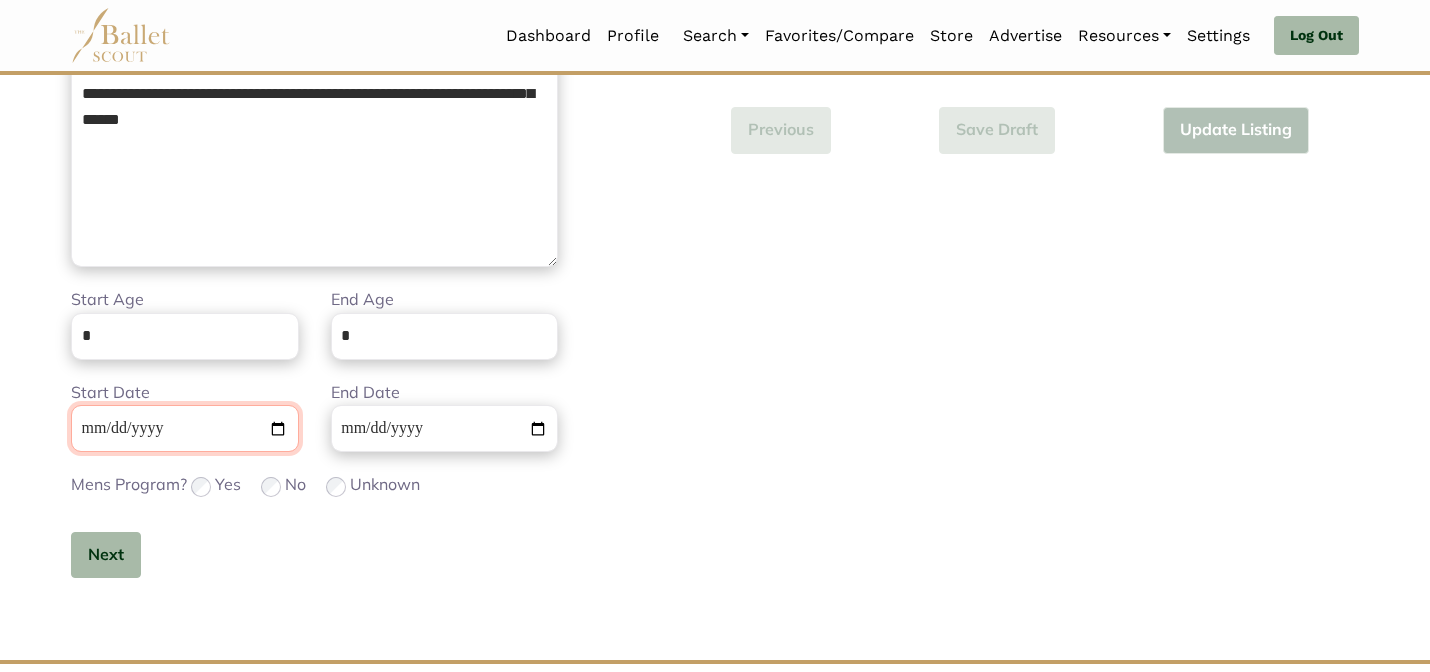 type 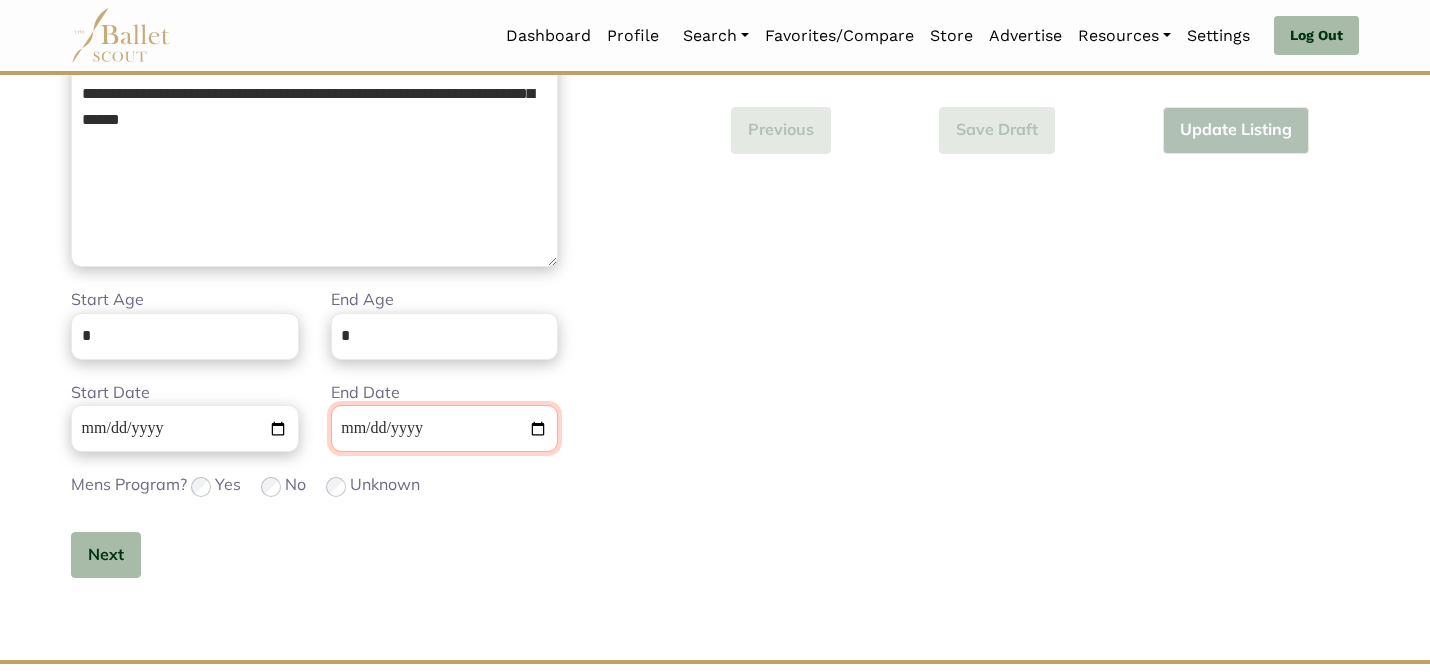 type 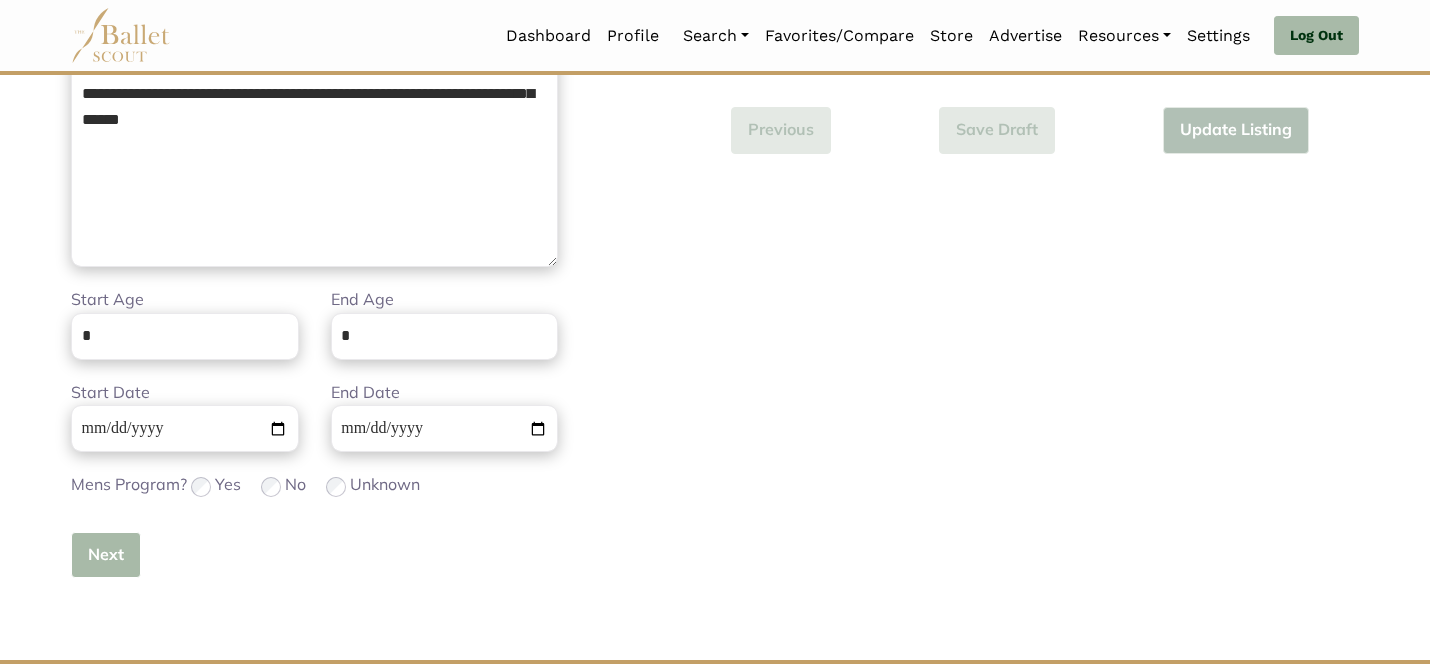 click on "Next" at bounding box center [106, 555] 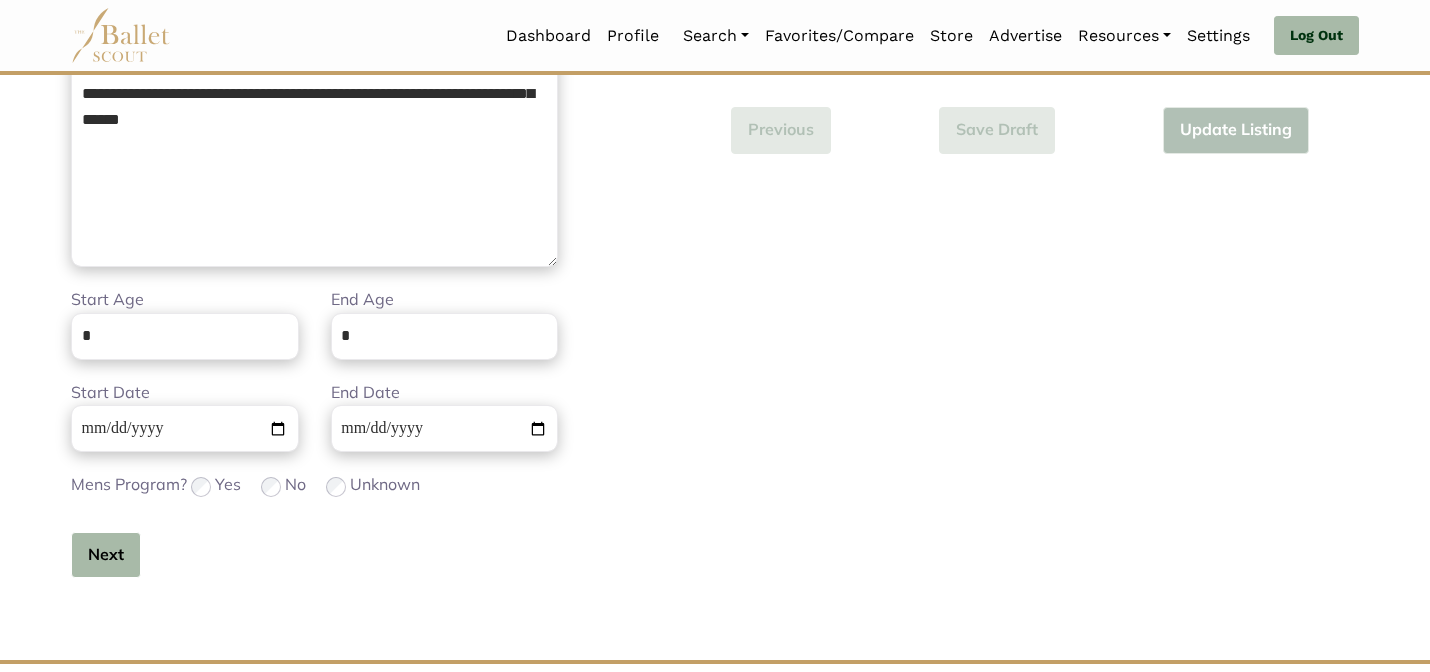 type 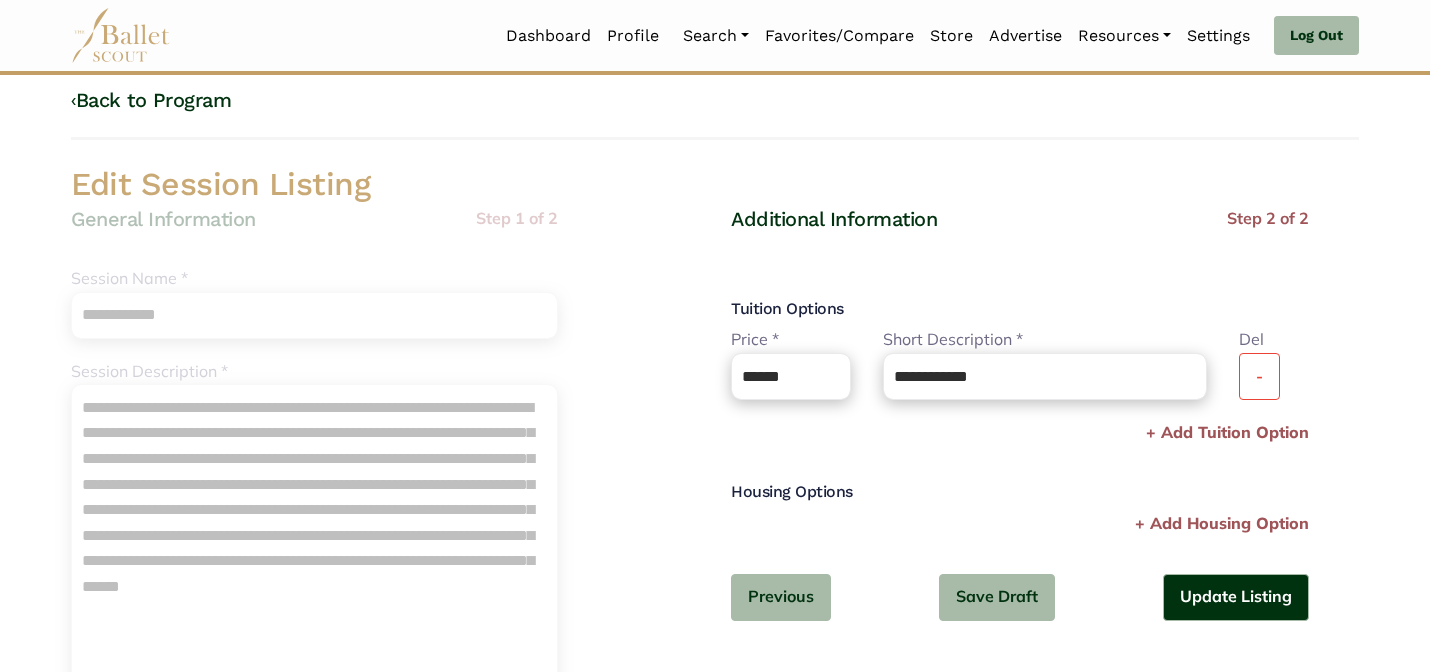 scroll, scrollTop: 40, scrollLeft: 0, axis: vertical 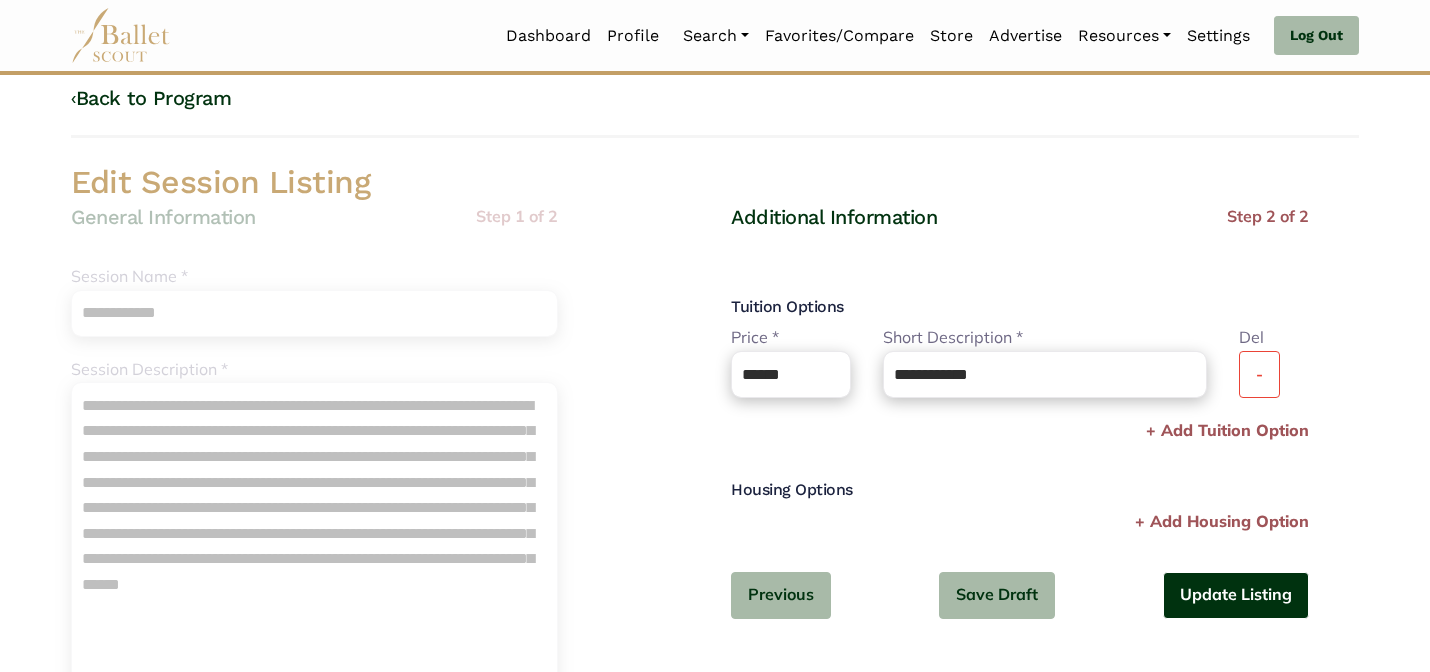 click on "Update Listing" at bounding box center [1236, 595] 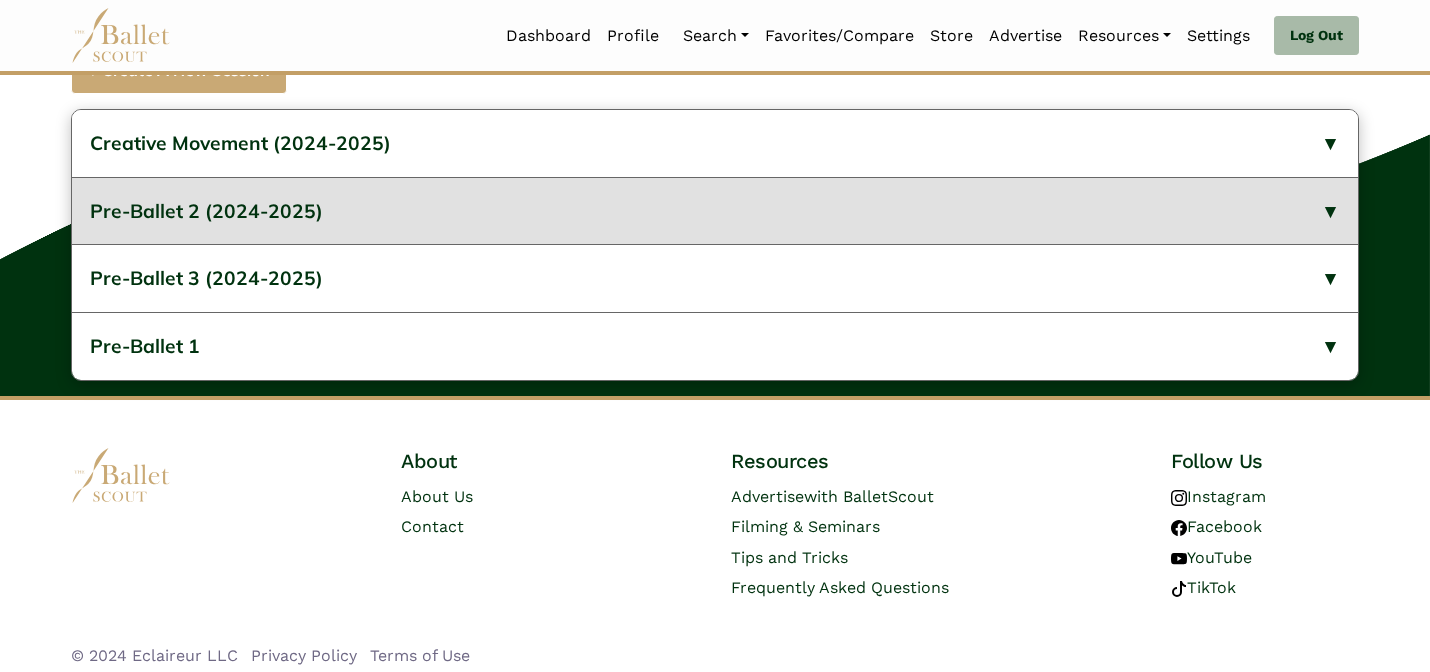 scroll, scrollTop: 912, scrollLeft: 0, axis: vertical 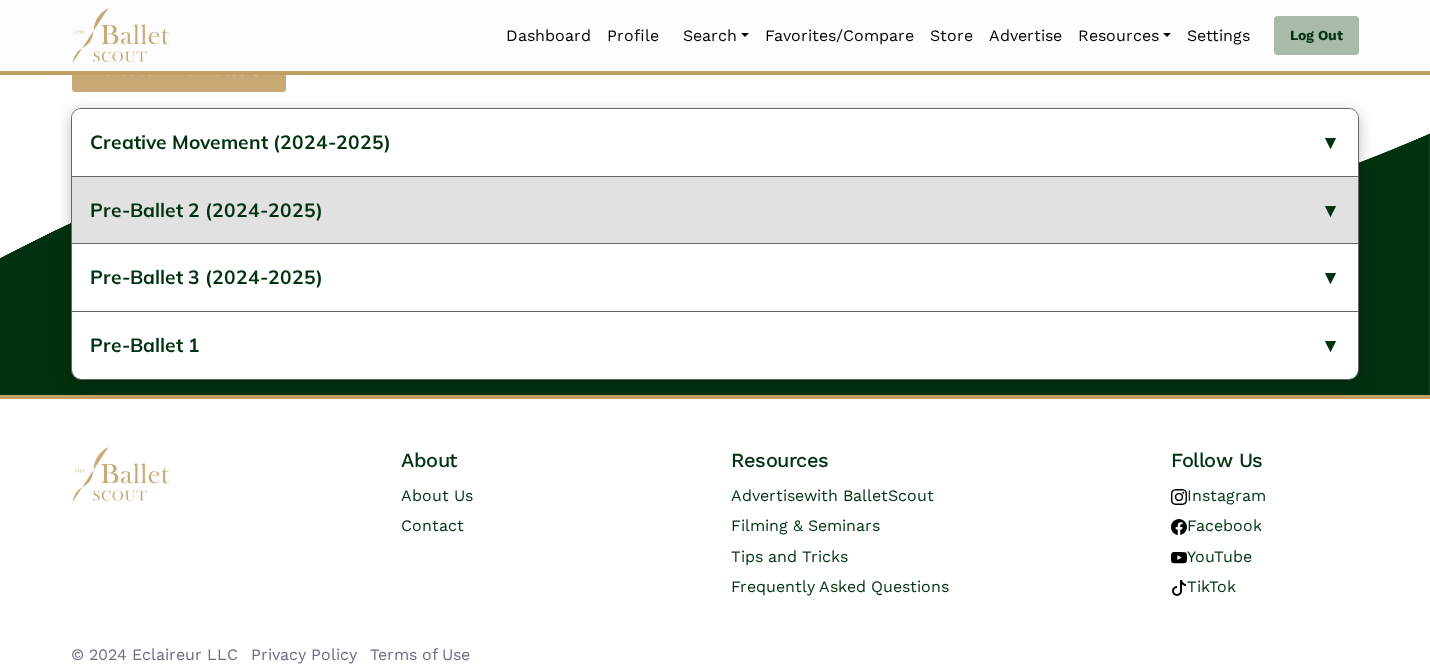 click on "Pre-Ballet 2 (2024-2025)" at bounding box center [715, 210] 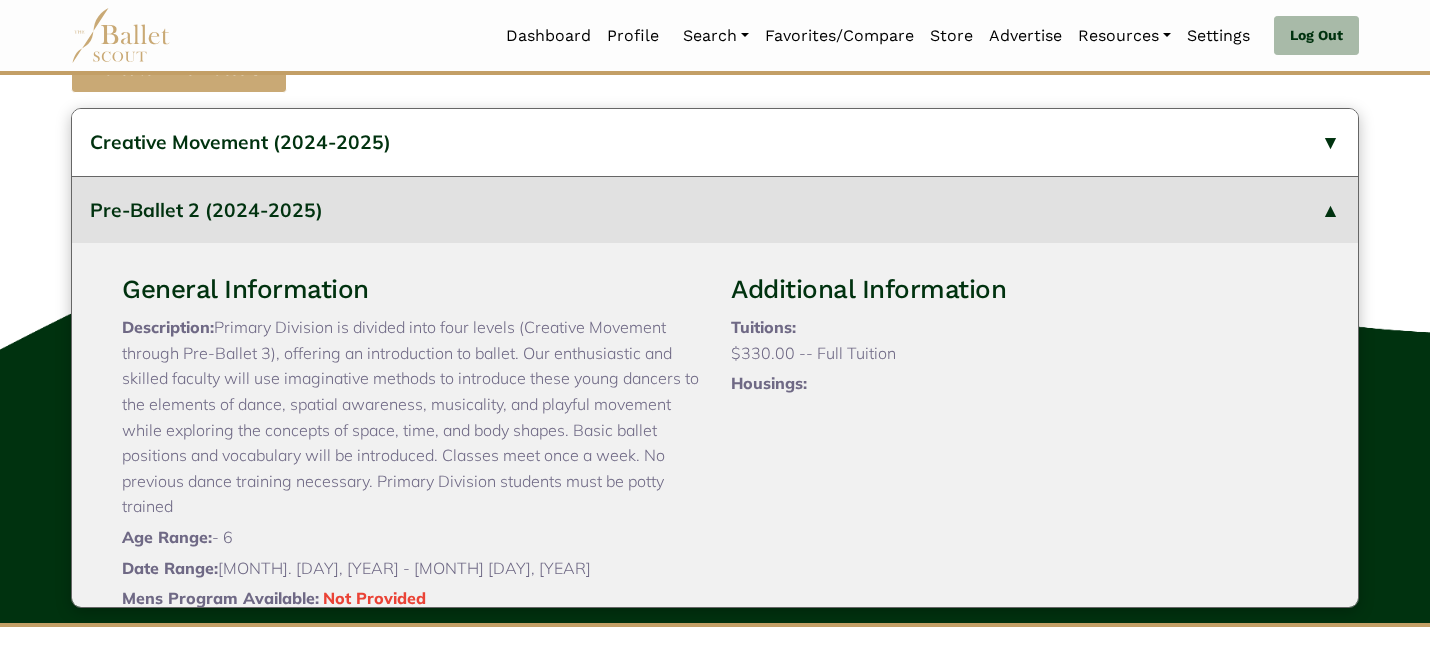 type 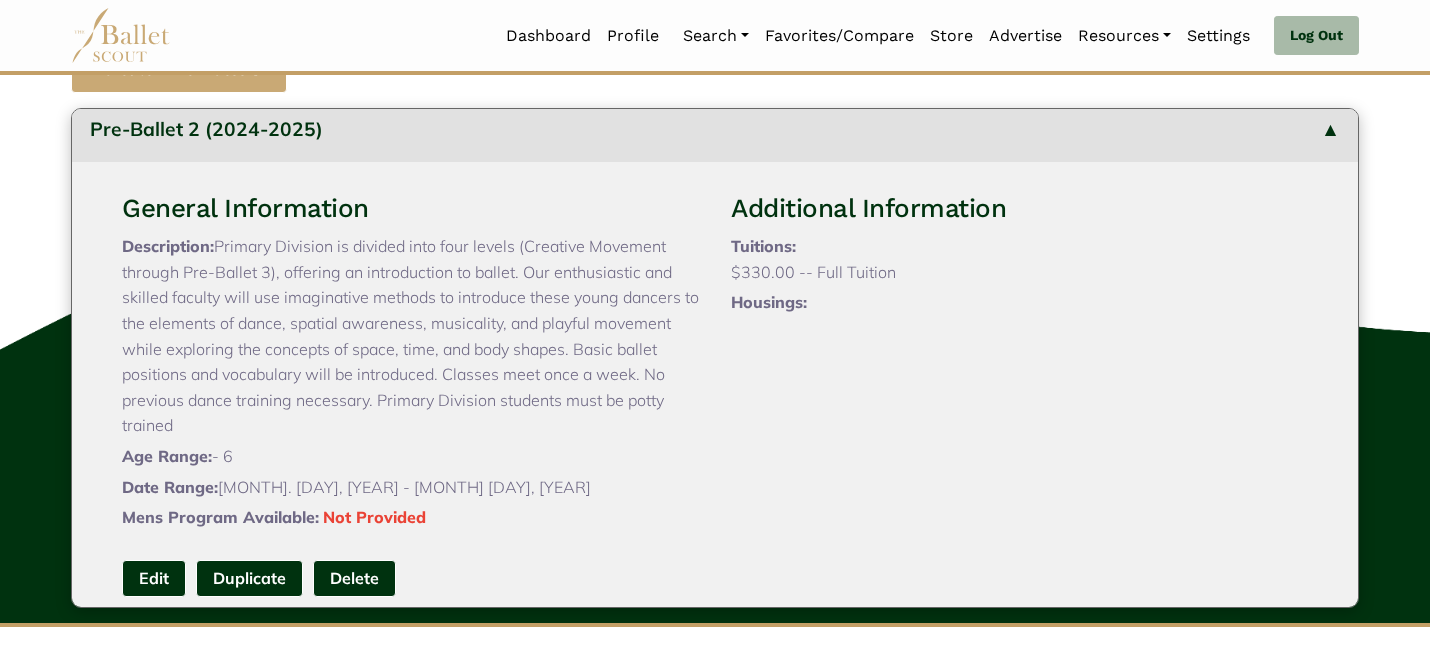 scroll, scrollTop: 120, scrollLeft: 0, axis: vertical 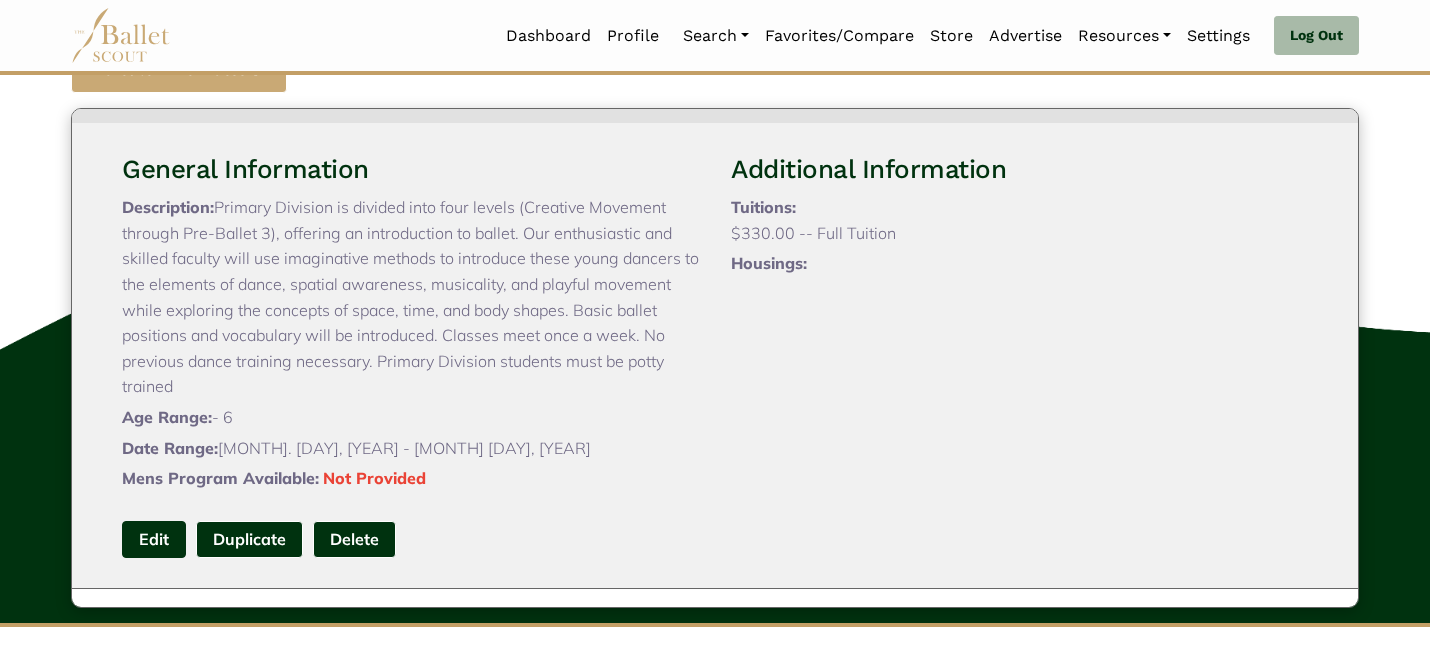 click on "Edit" at bounding box center (154, 539) 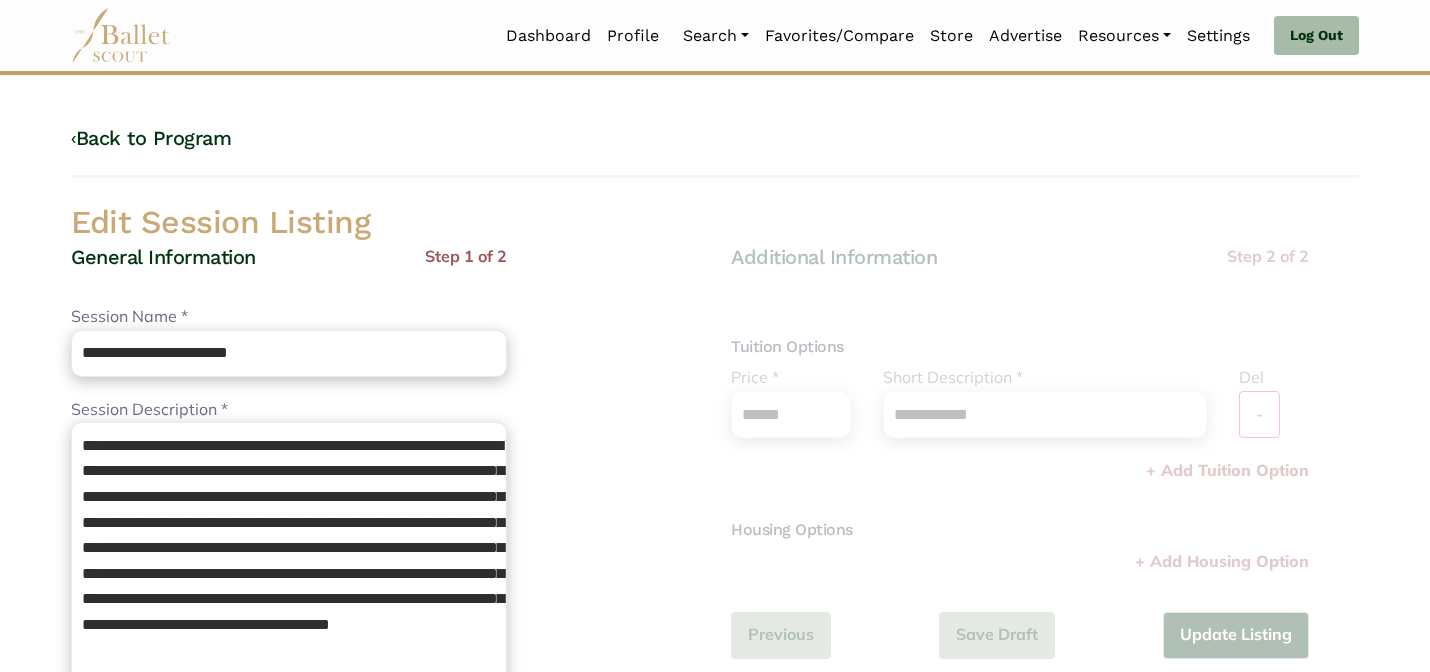 scroll, scrollTop: 0, scrollLeft: 0, axis: both 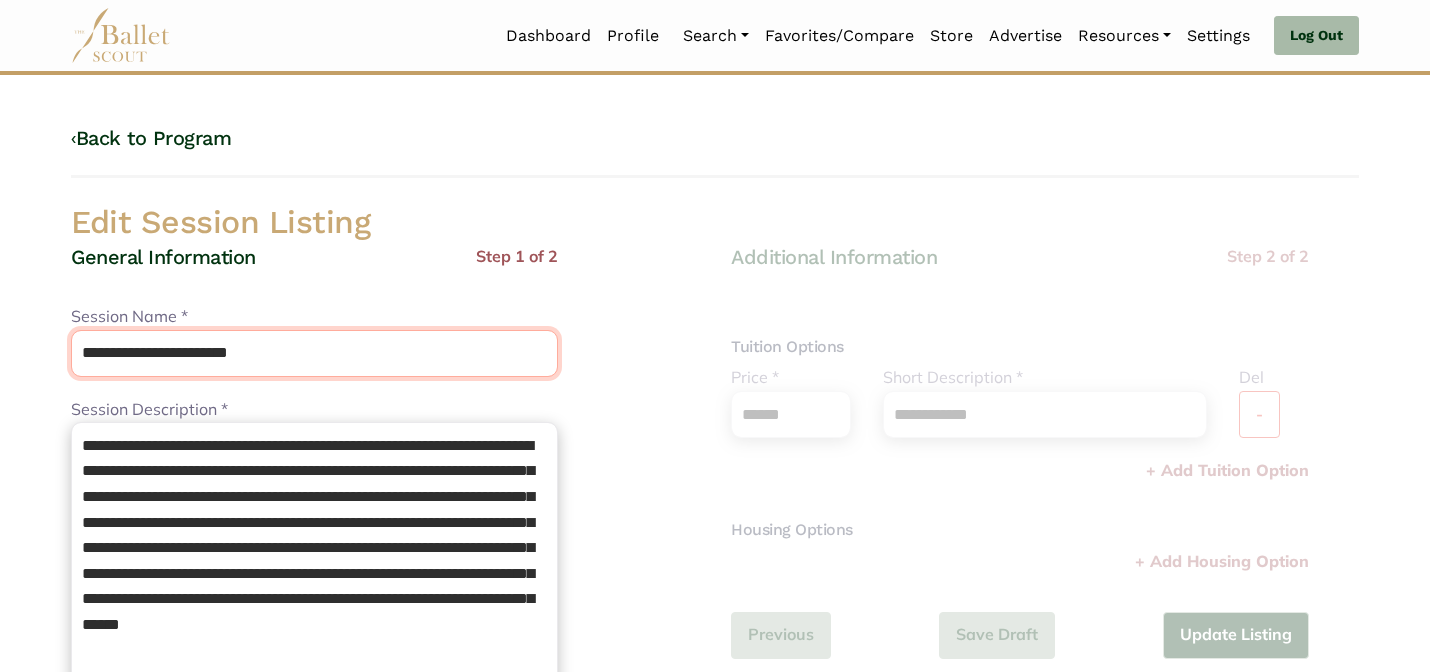 drag, startPoint x: 282, startPoint y: 363, endPoint x: 168, endPoint y: 360, distance: 114.03947 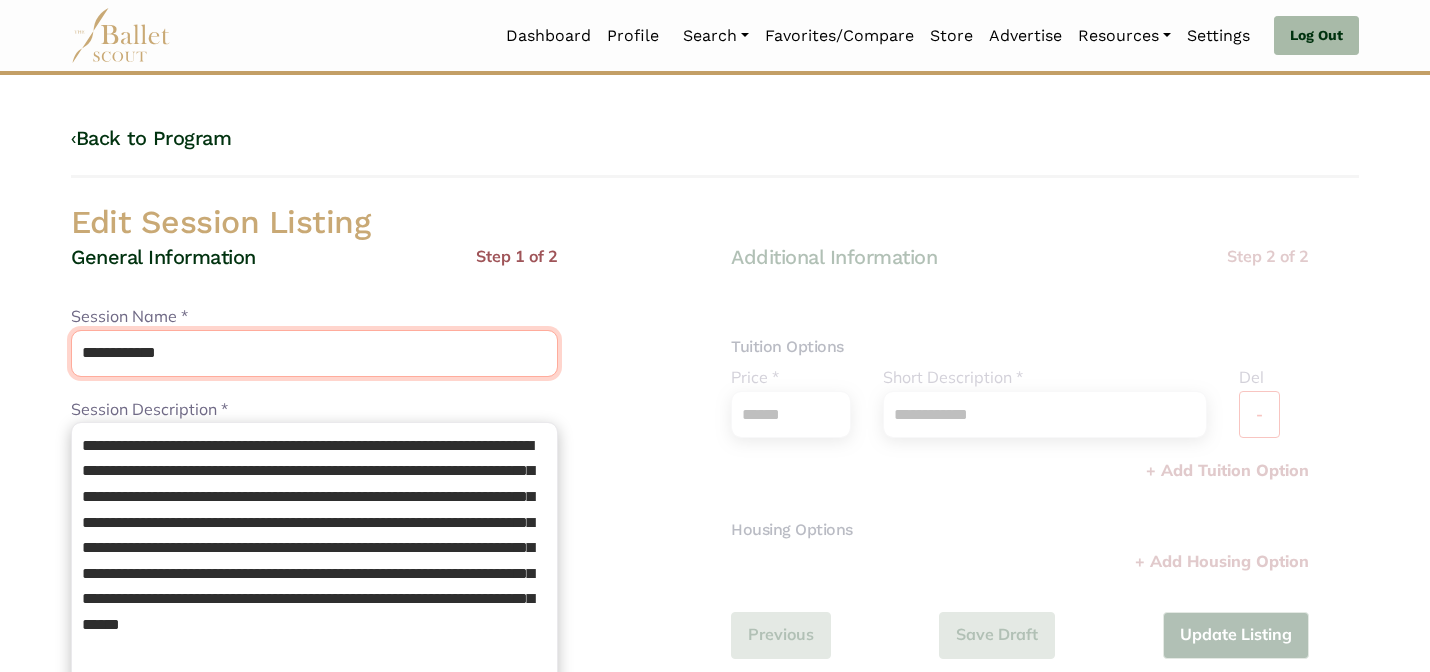 type on "**********" 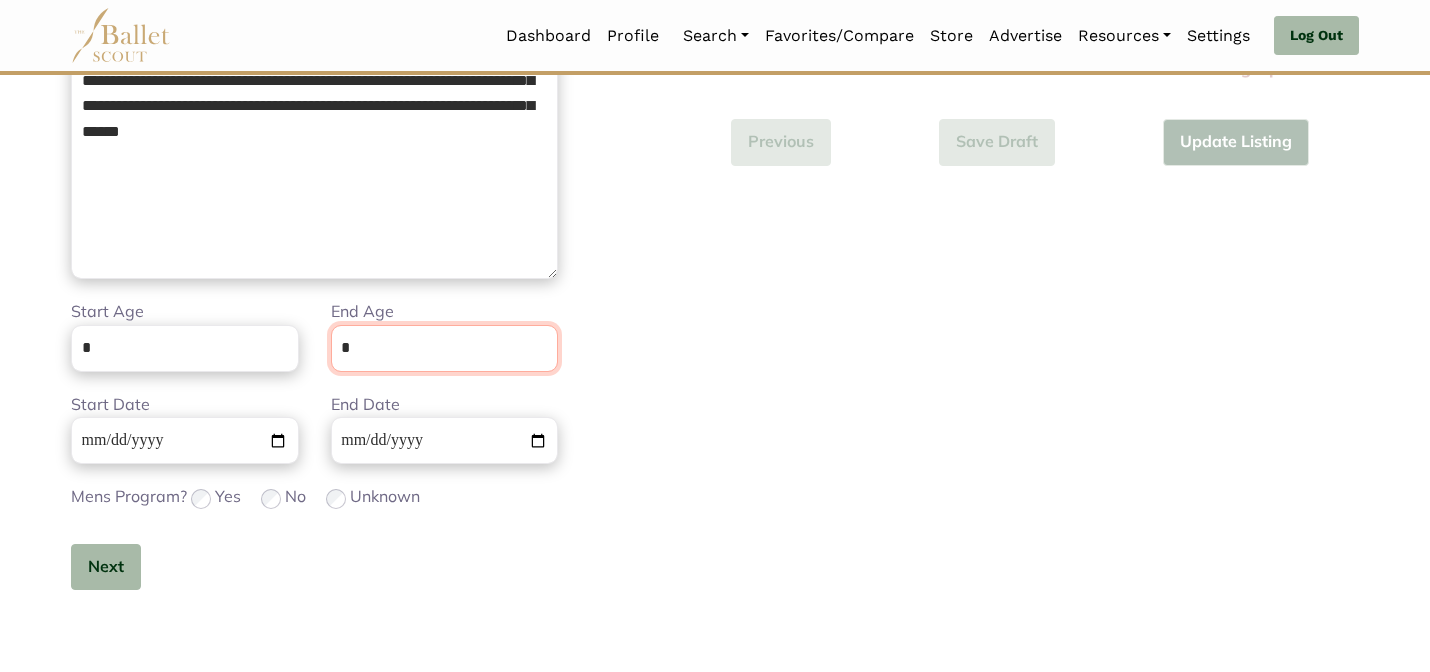 scroll, scrollTop: 505, scrollLeft: 0, axis: vertical 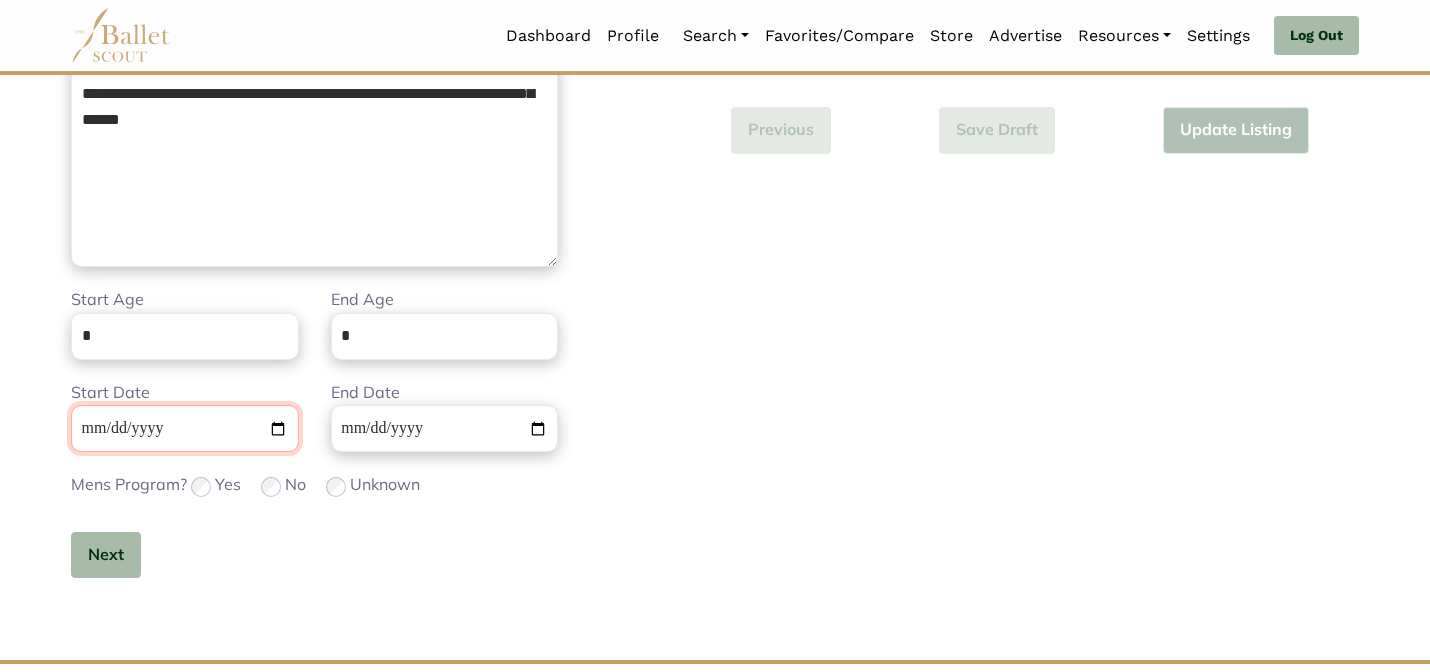 type 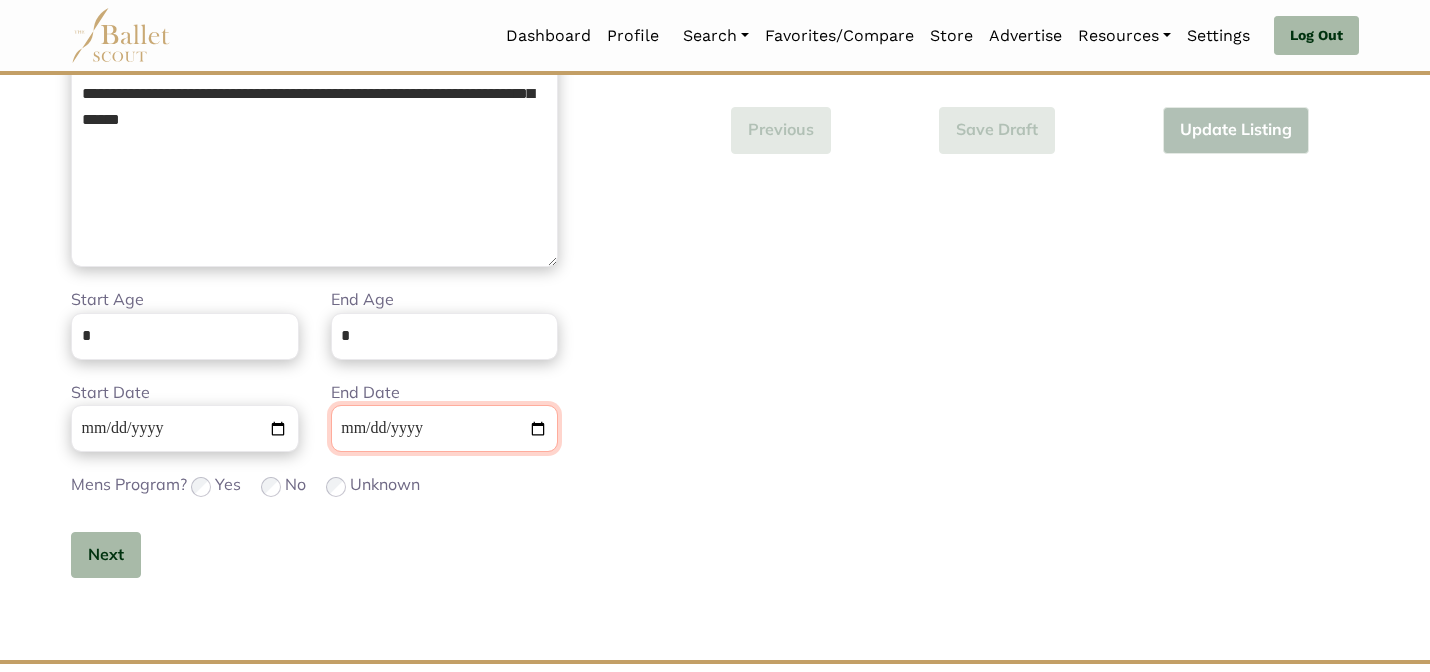 type 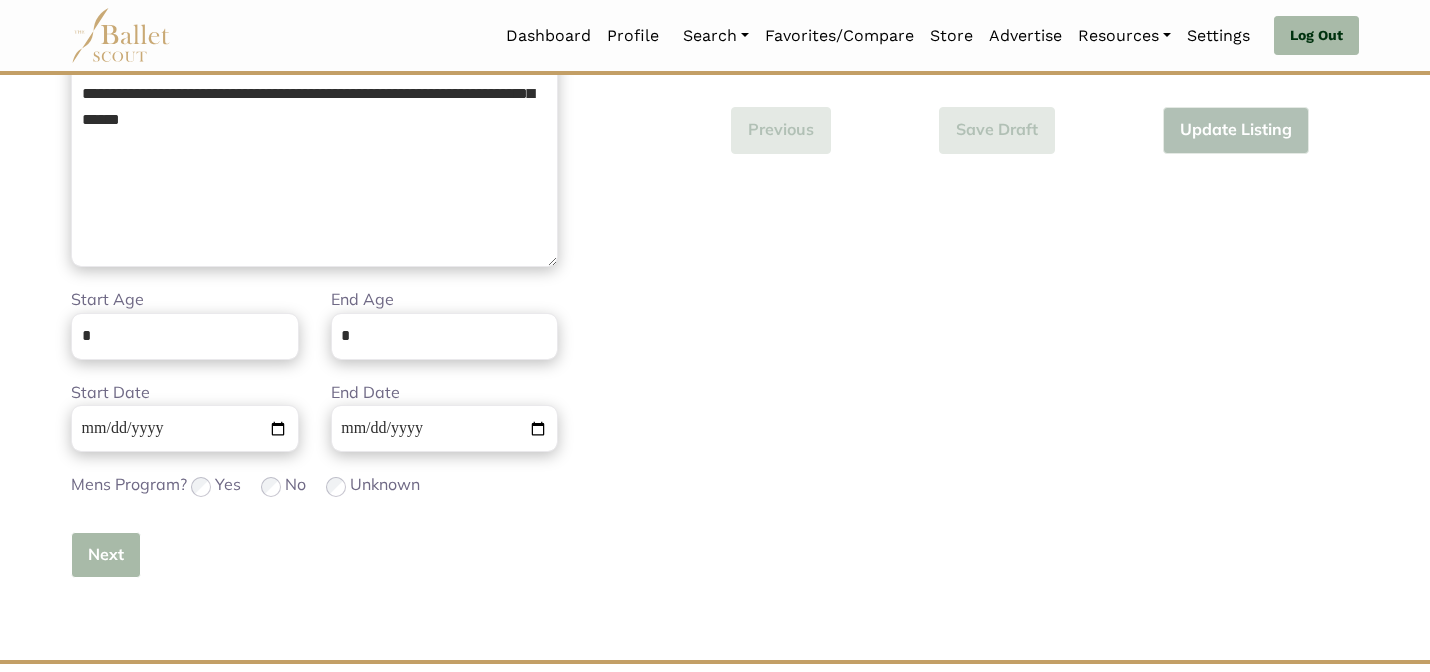 click on "Next" at bounding box center (106, 555) 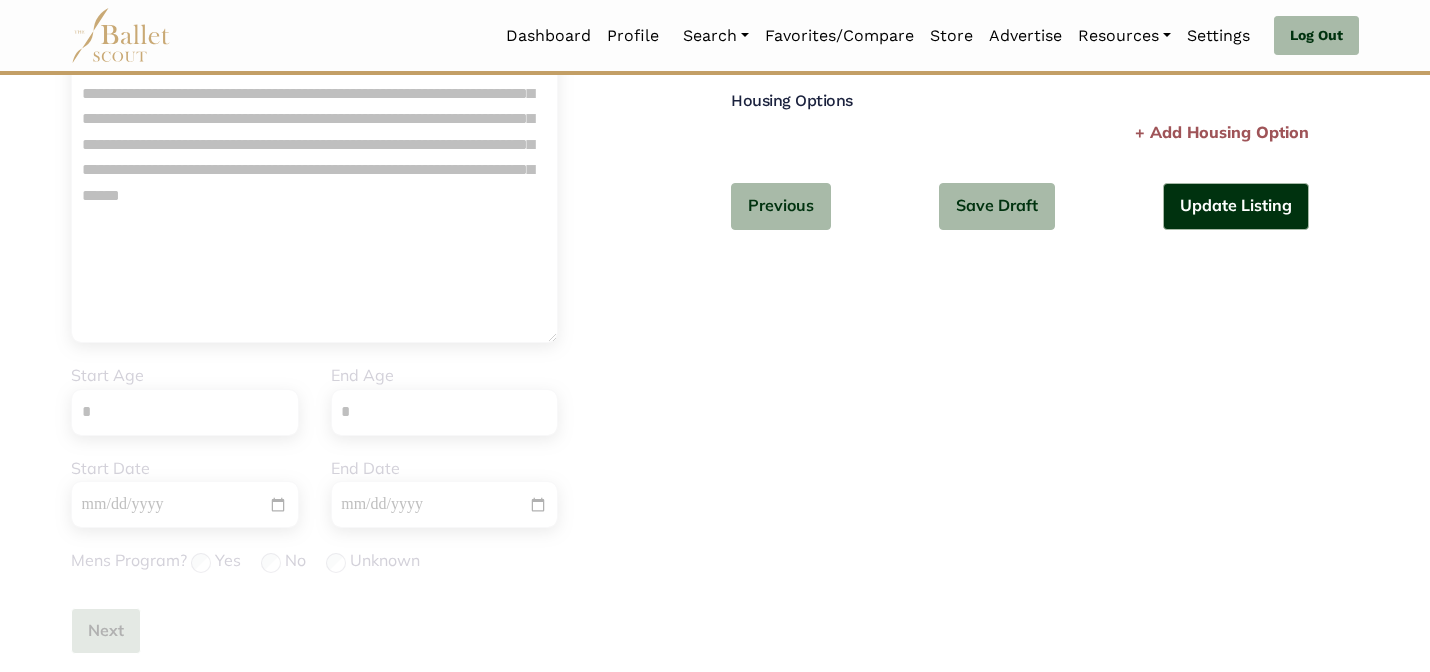 scroll, scrollTop: 425, scrollLeft: 0, axis: vertical 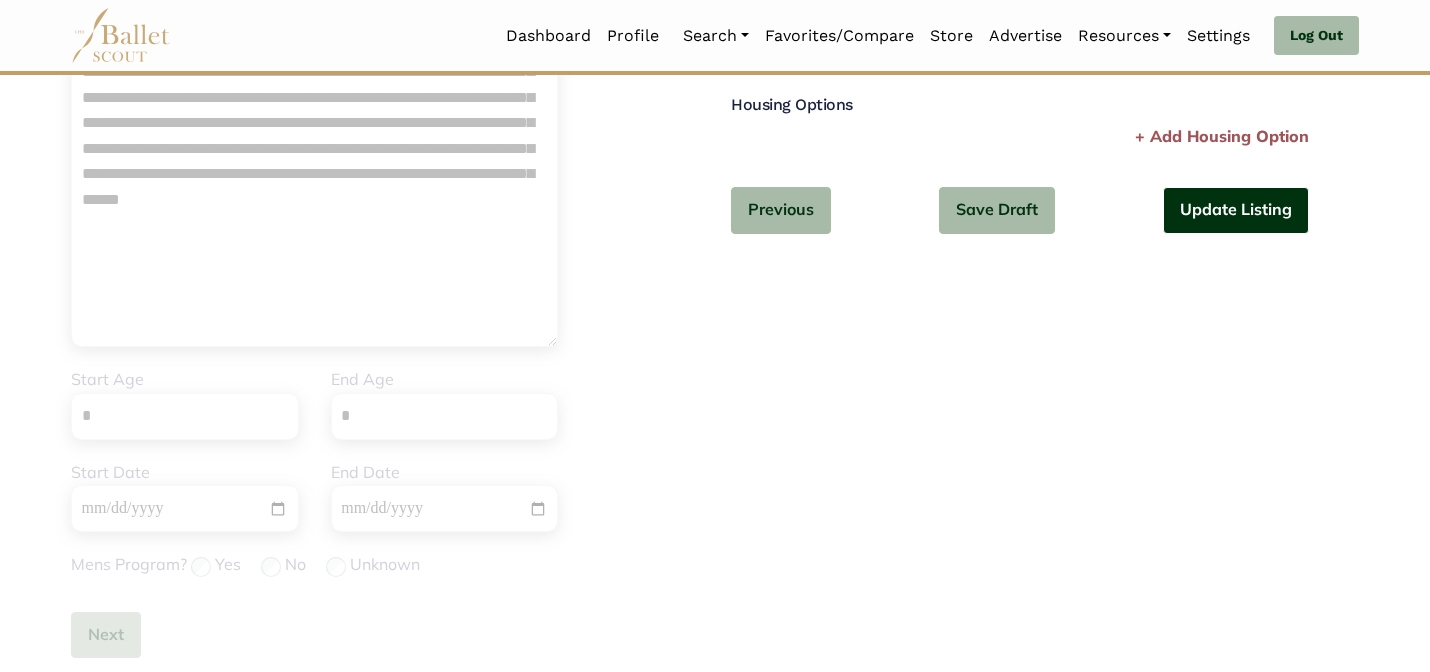 click on "Update Listing" at bounding box center [1236, 210] 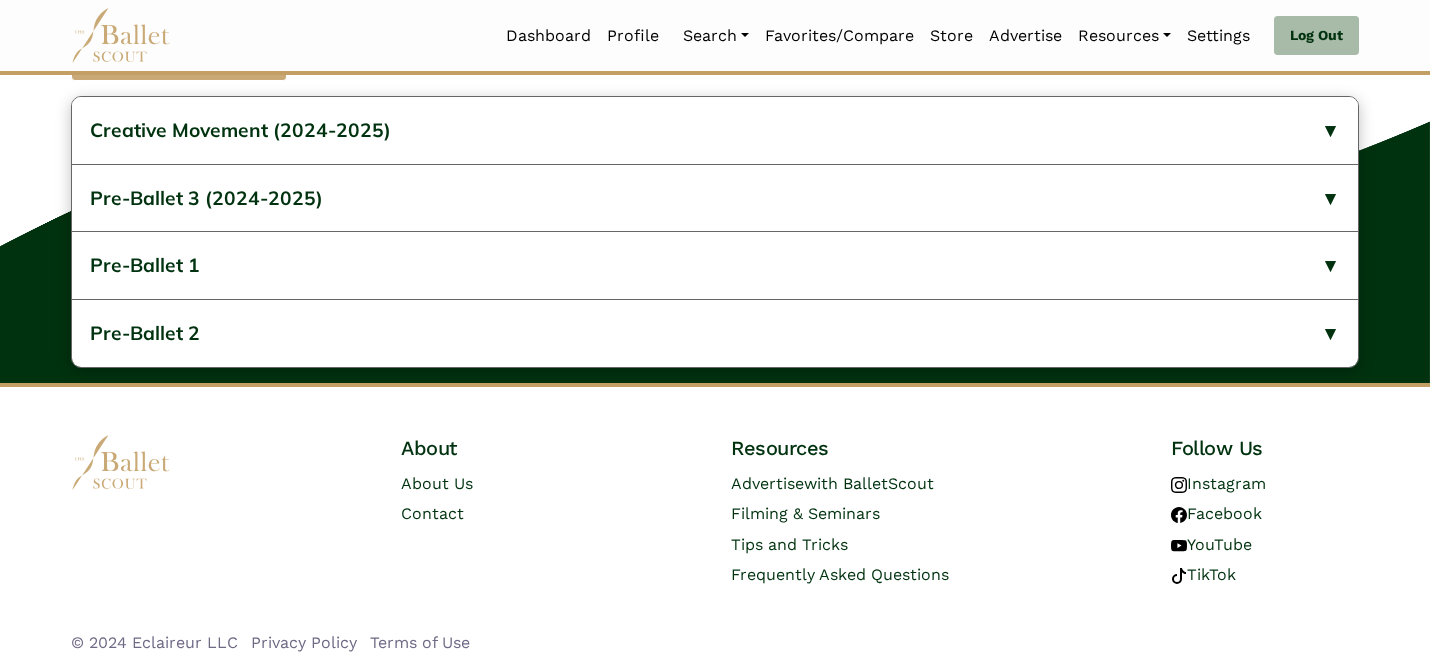 scroll, scrollTop: 975, scrollLeft: 0, axis: vertical 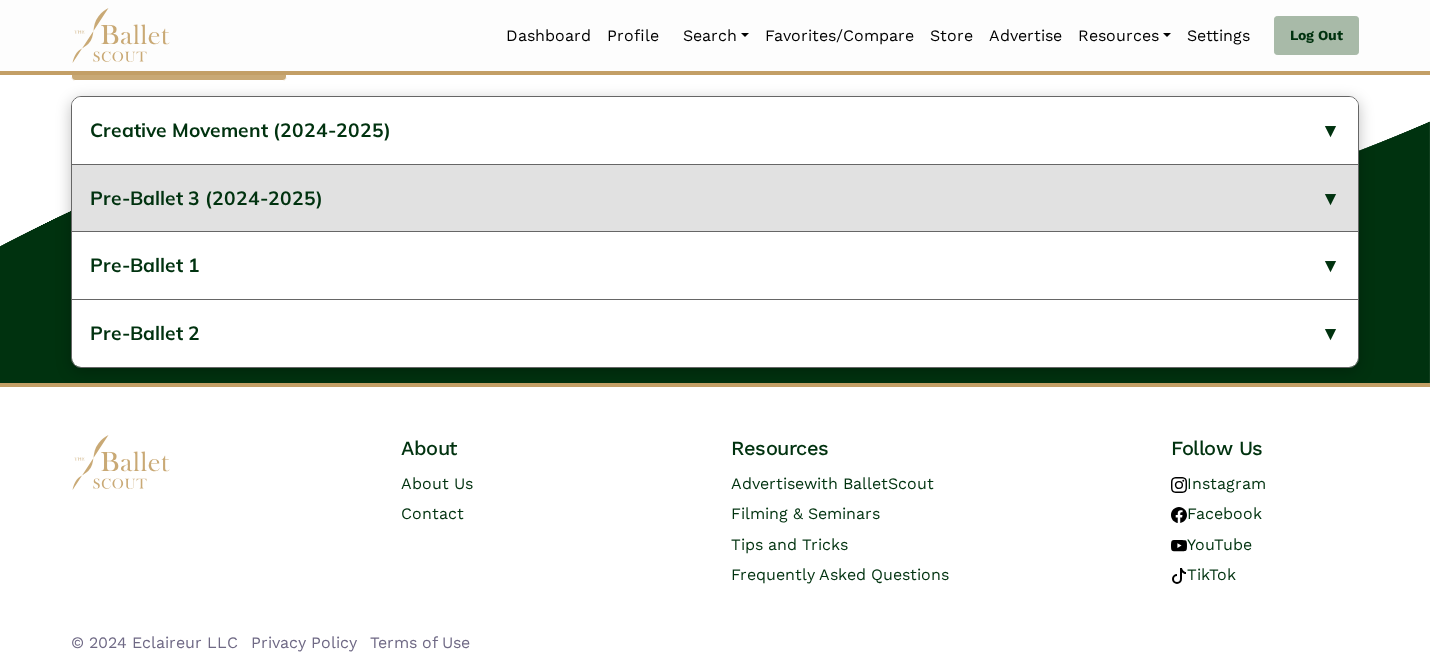 click on "Pre-Ballet 3 (2024-2025)" at bounding box center (206, 198) 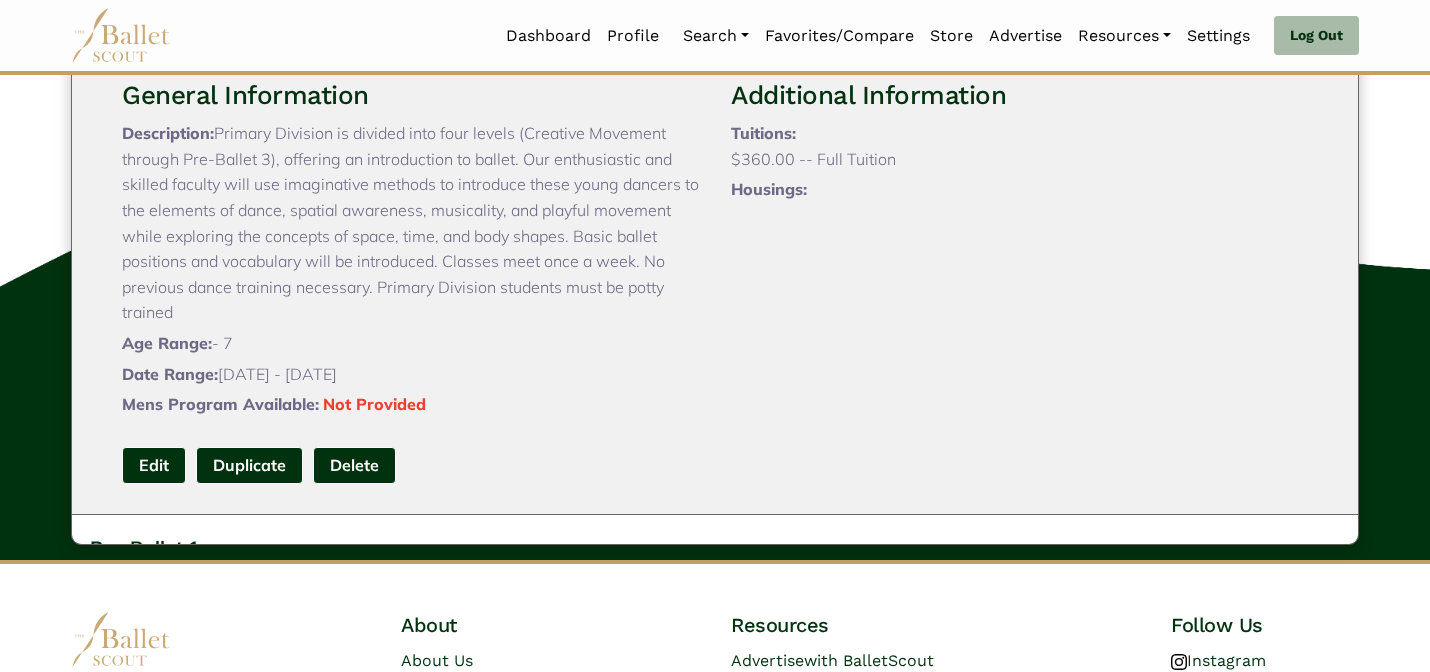 scroll, scrollTop: 160, scrollLeft: 0, axis: vertical 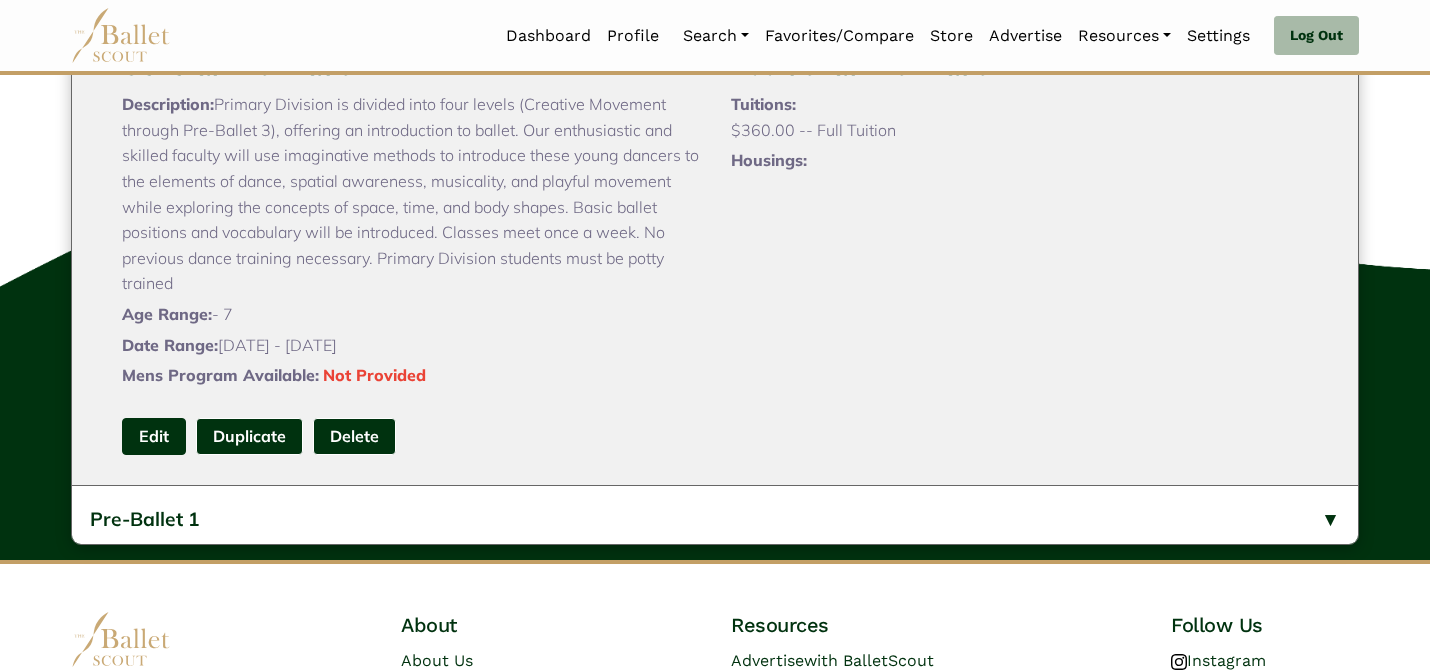 click on "Edit" at bounding box center (154, 436) 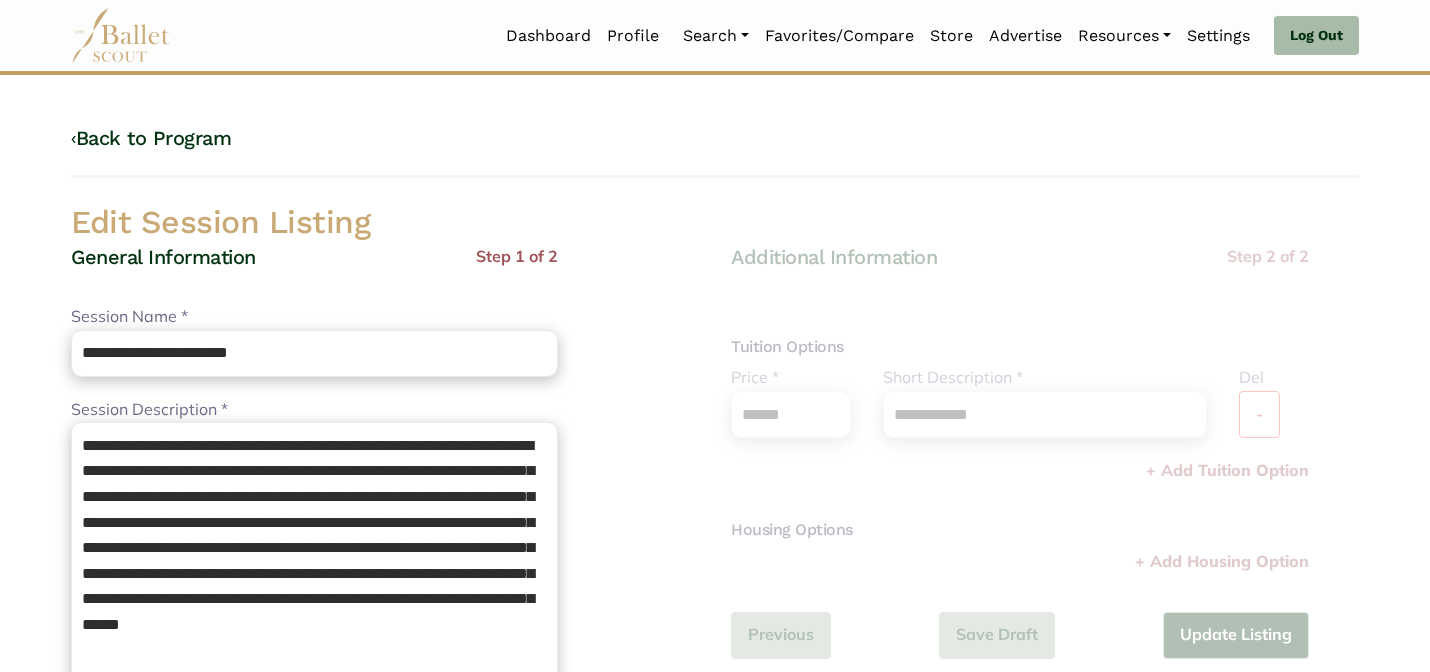 scroll, scrollTop: 0, scrollLeft: 0, axis: both 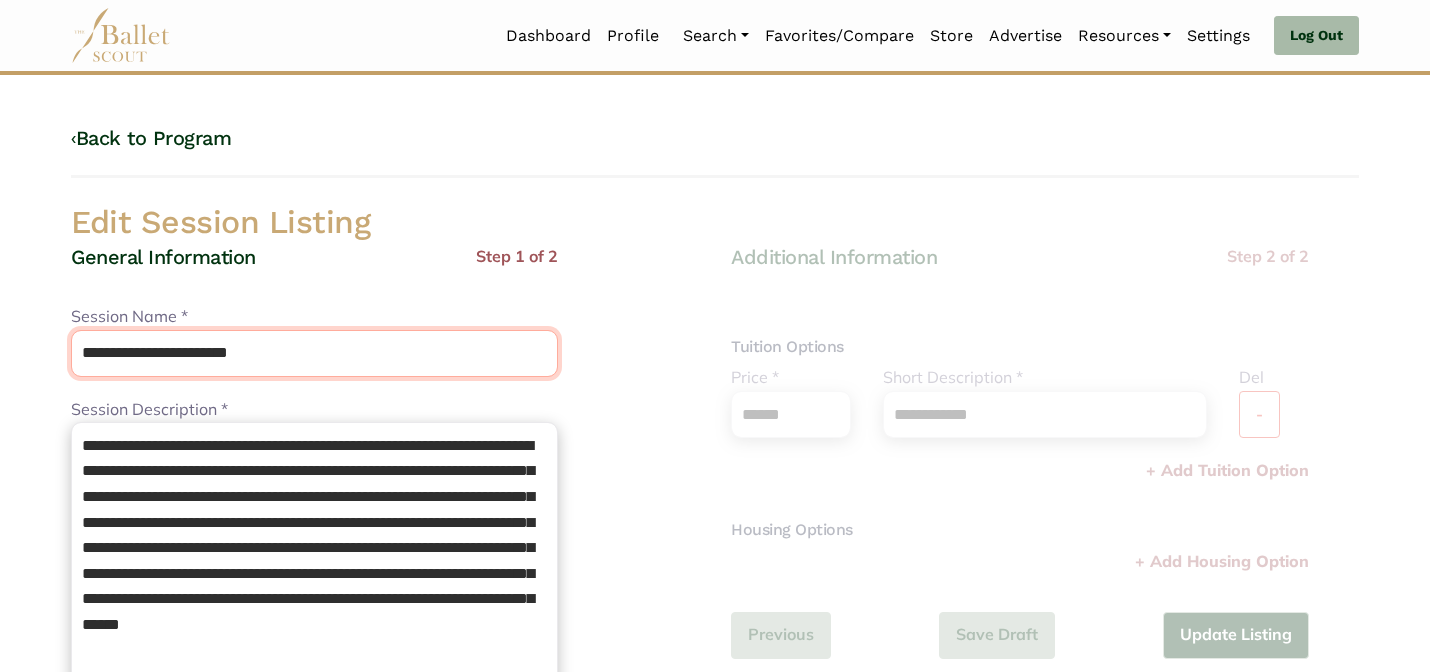 drag, startPoint x: 301, startPoint y: 347, endPoint x: 172, endPoint y: 353, distance: 129.13947 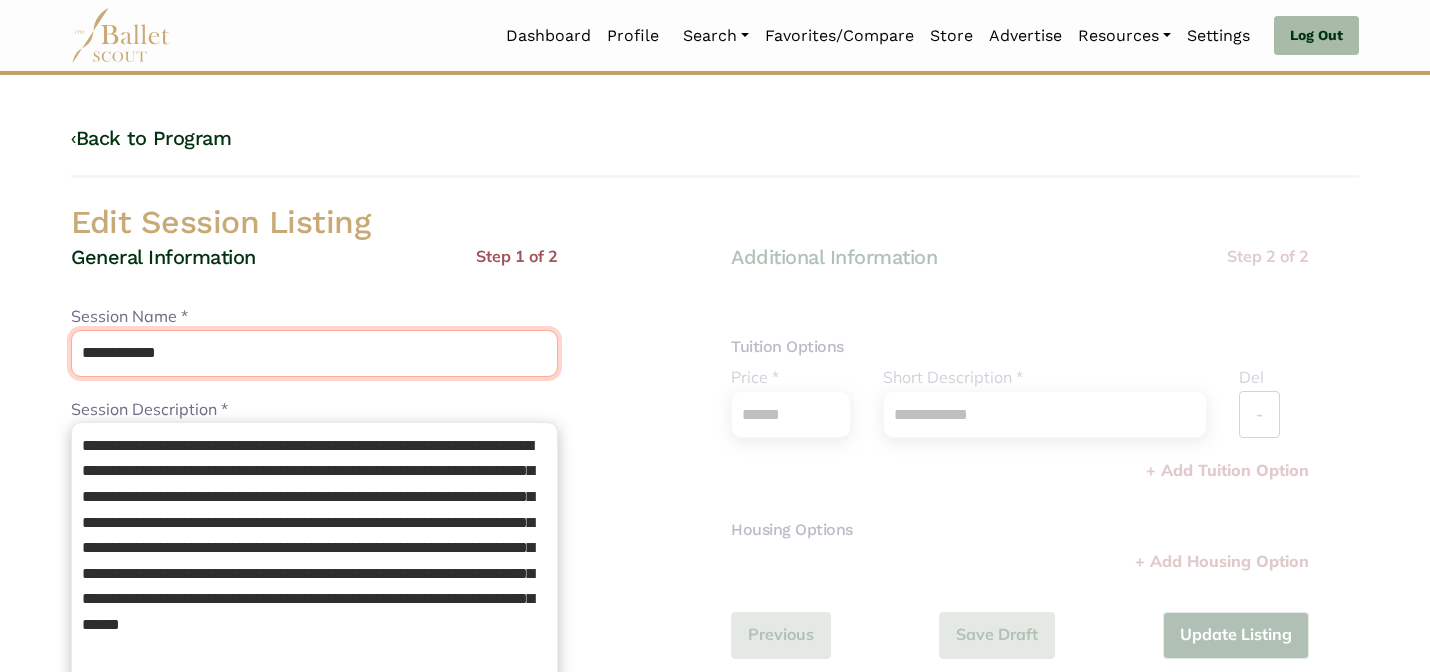 type on "**********" 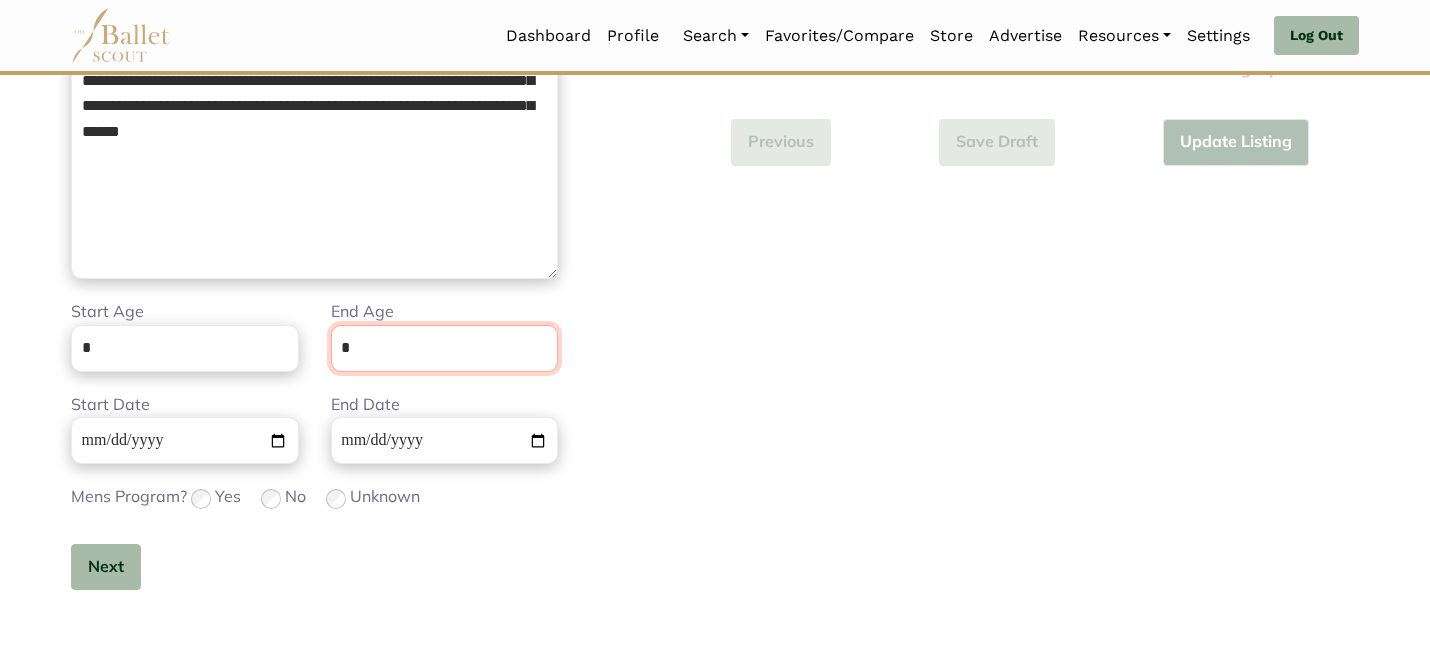 scroll, scrollTop: 505, scrollLeft: 0, axis: vertical 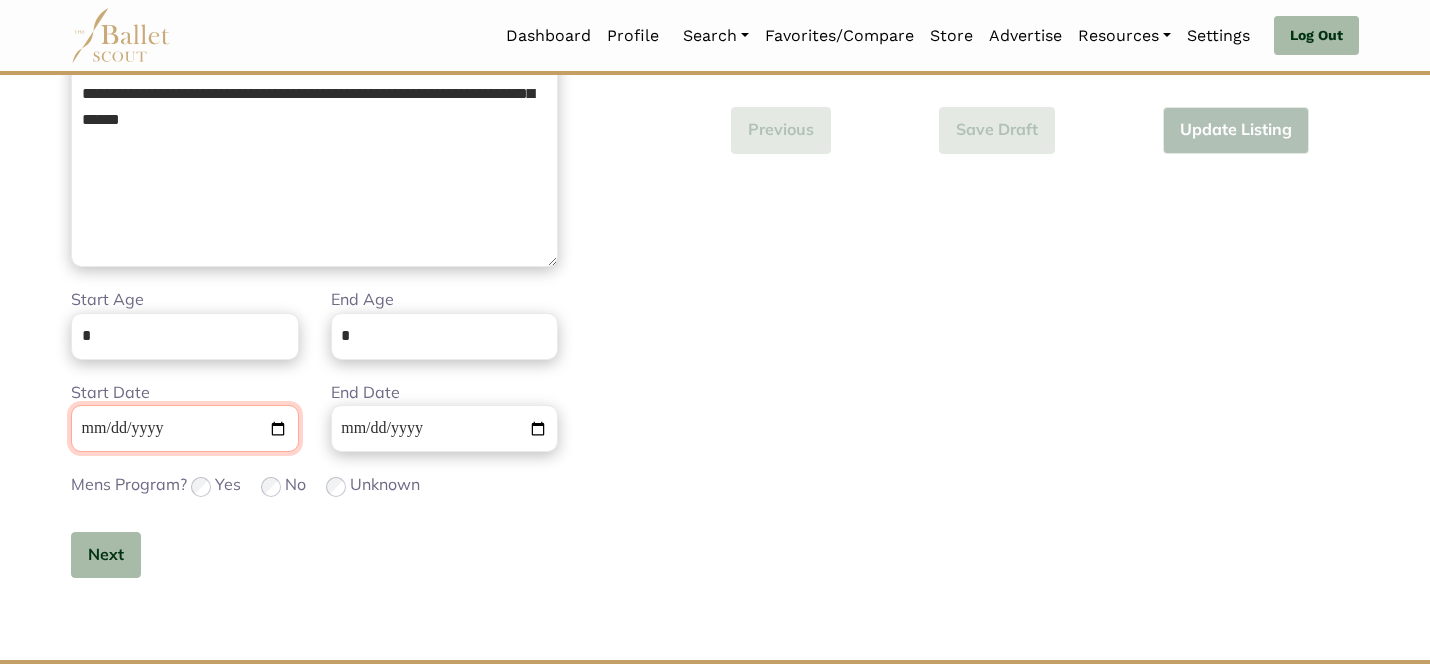 type 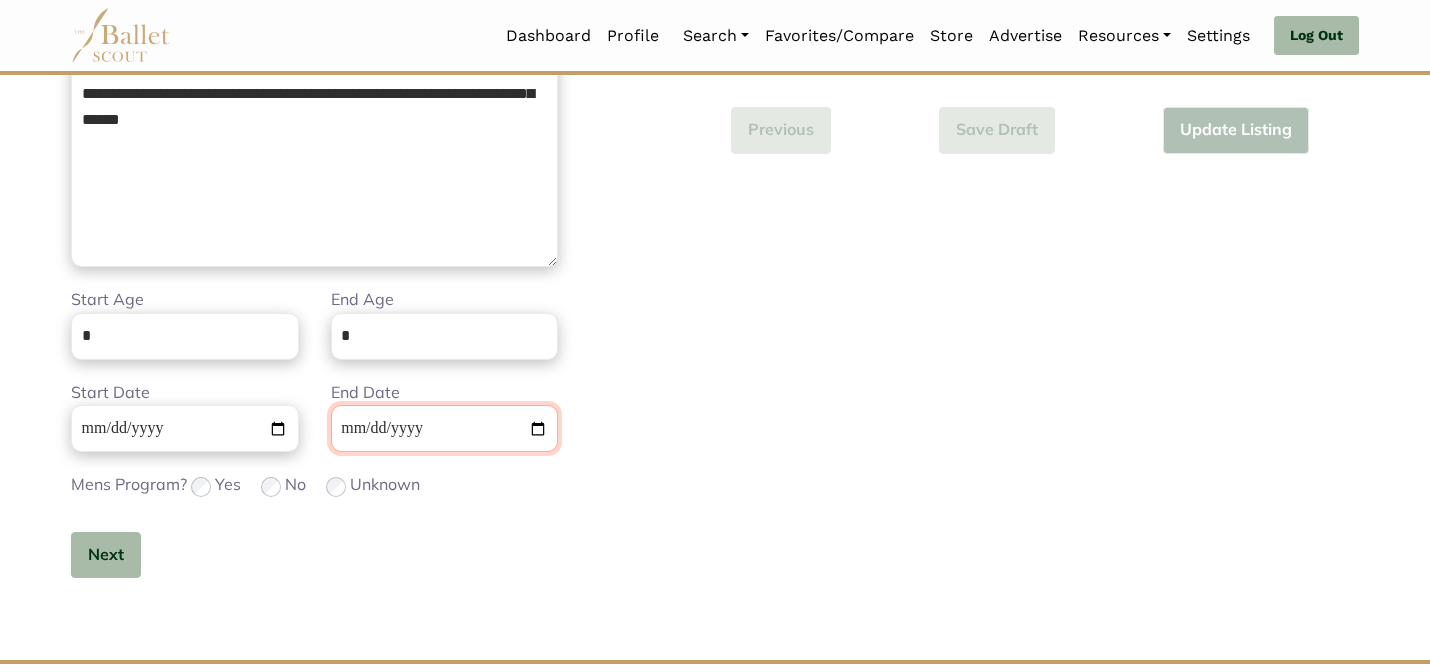 type 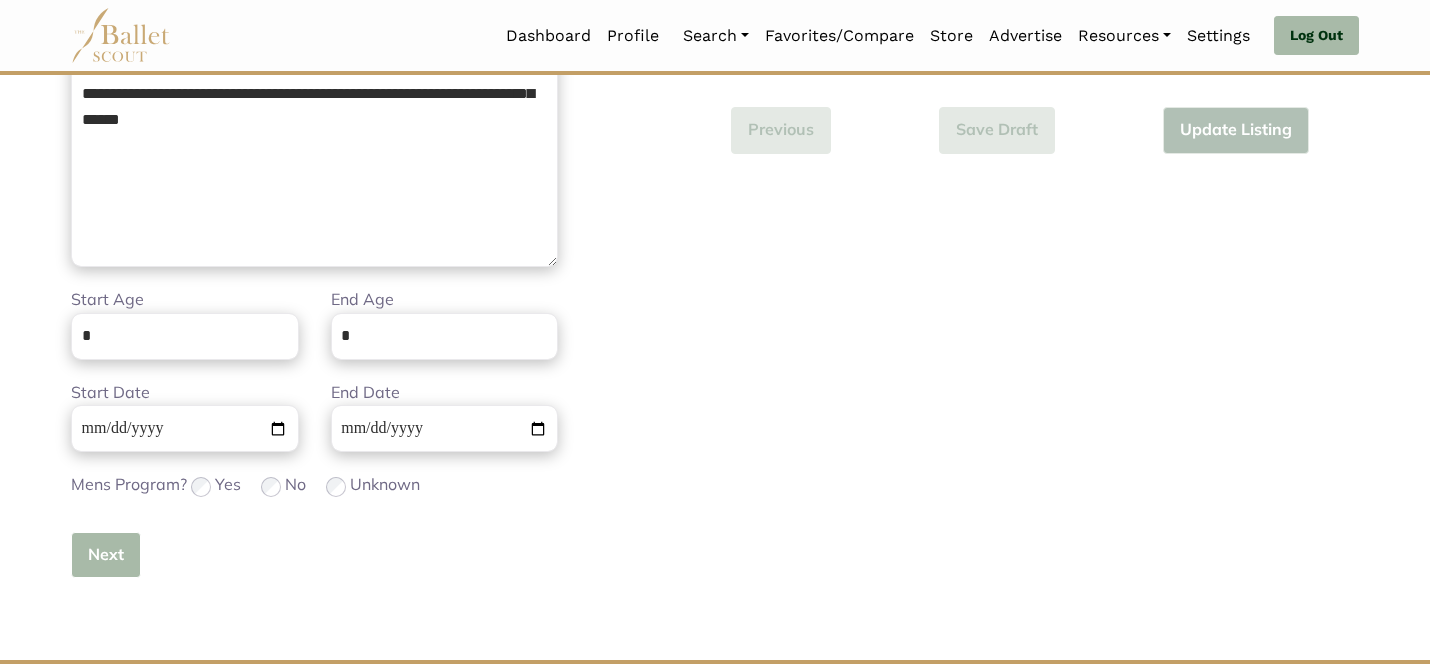 click on "Next" at bounding box center [106, 555] 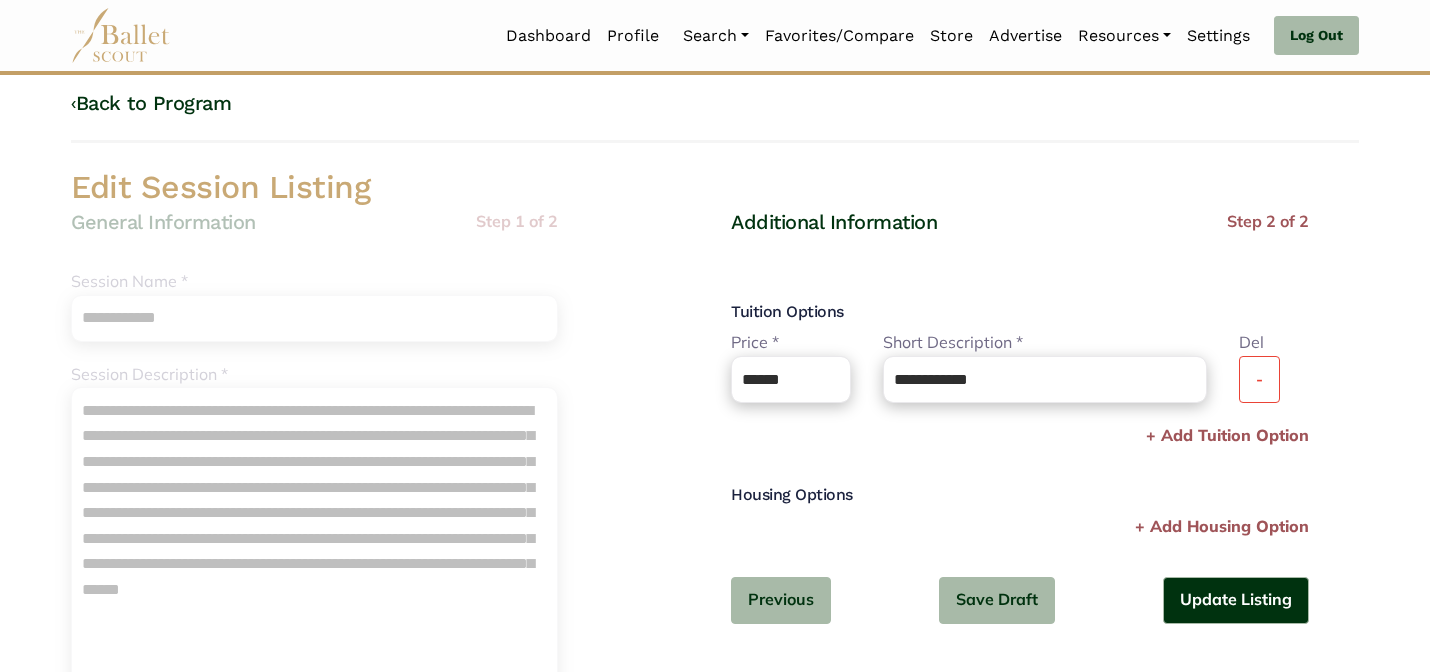 scroll, scrollTop: 40, scrollLeft: 0, axis: vertical 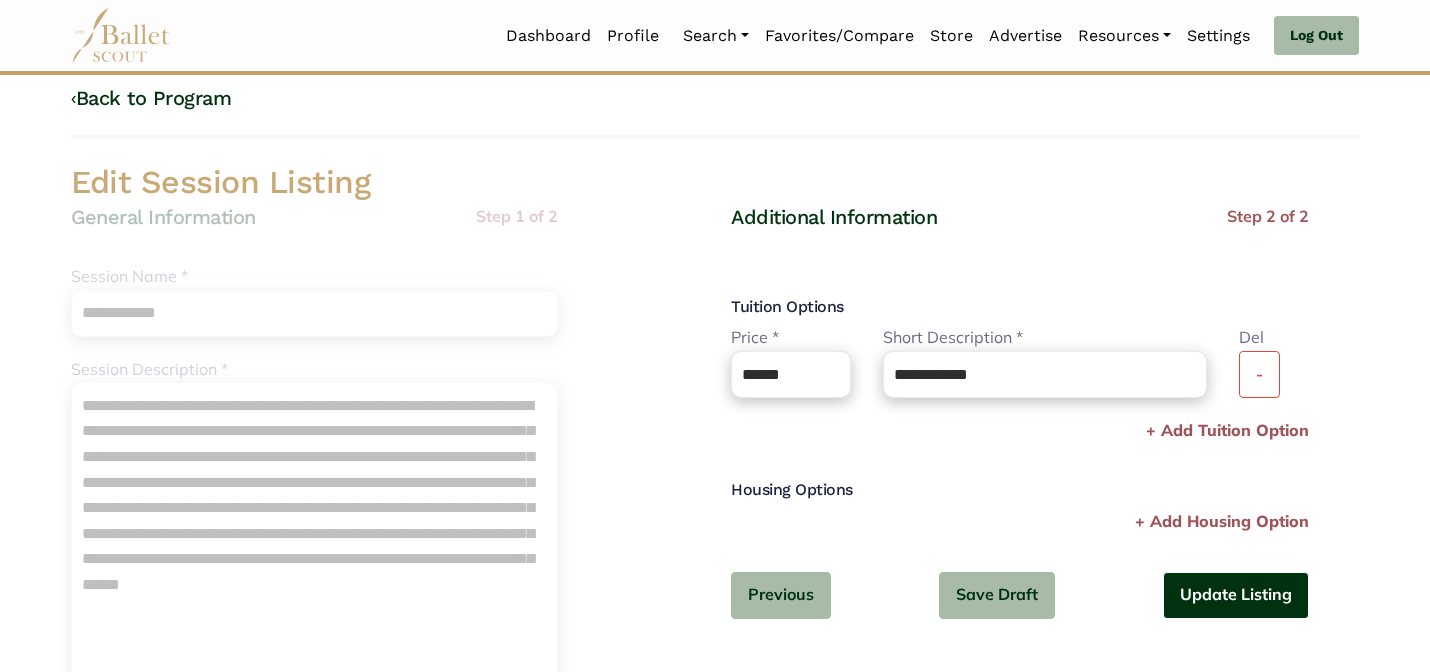 click on "Update Listing" at bounding box center (1236, 595) 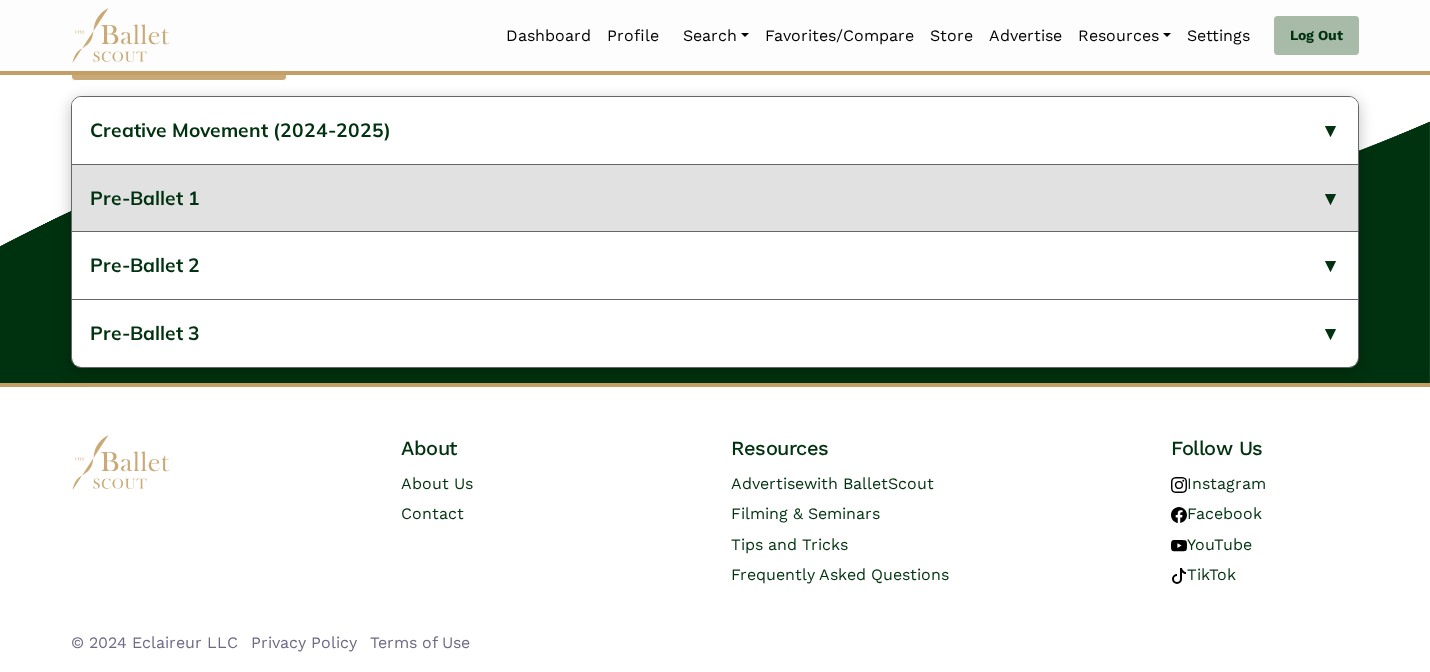 scroll, scrollTop: 935, scrollLeft: 0, axis: vertical 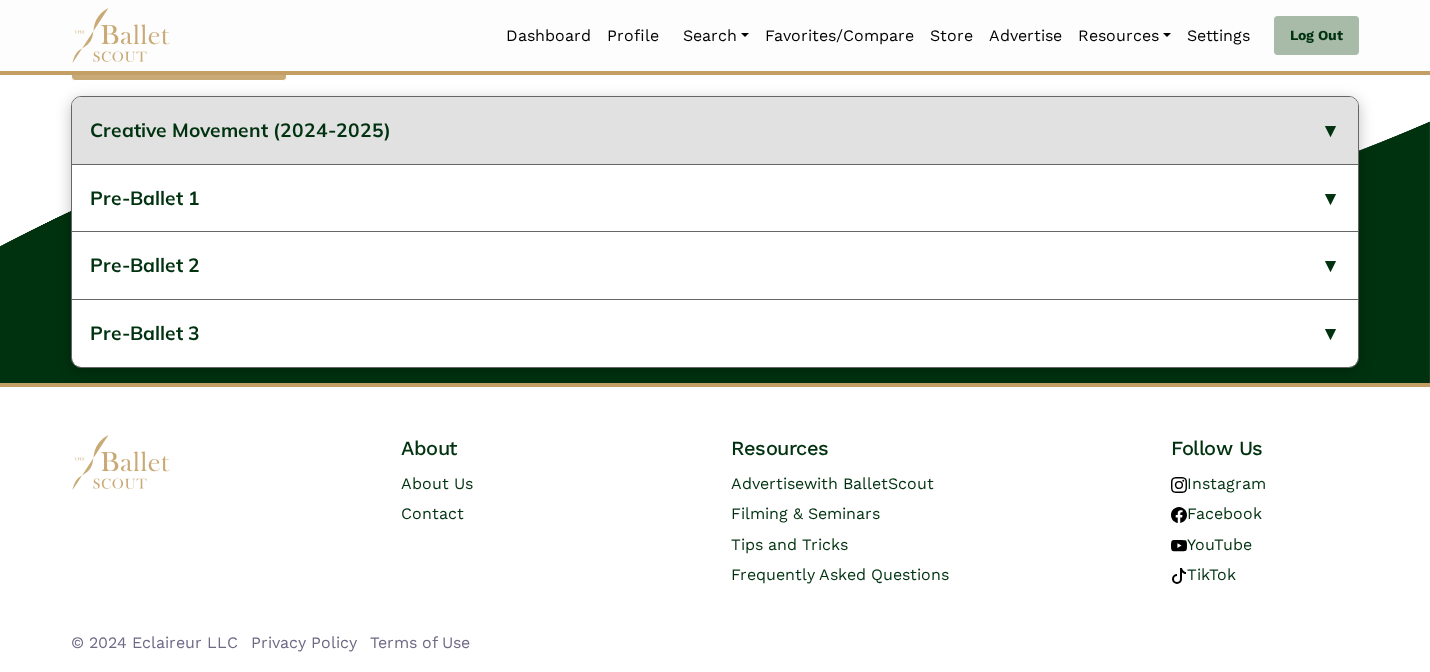 click on "Creative Movement (2024-2025)" at bounding box center [715, 130] 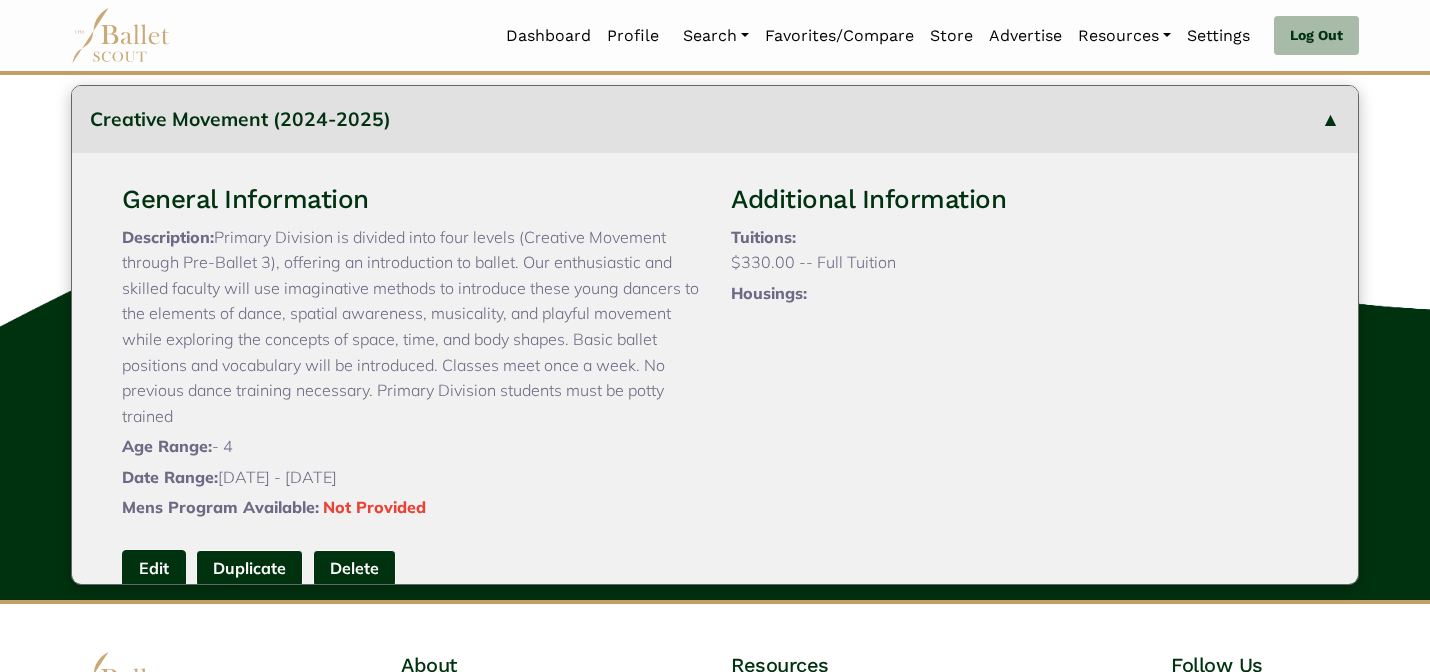 click on "Edit" at bounding box center [154, 568] 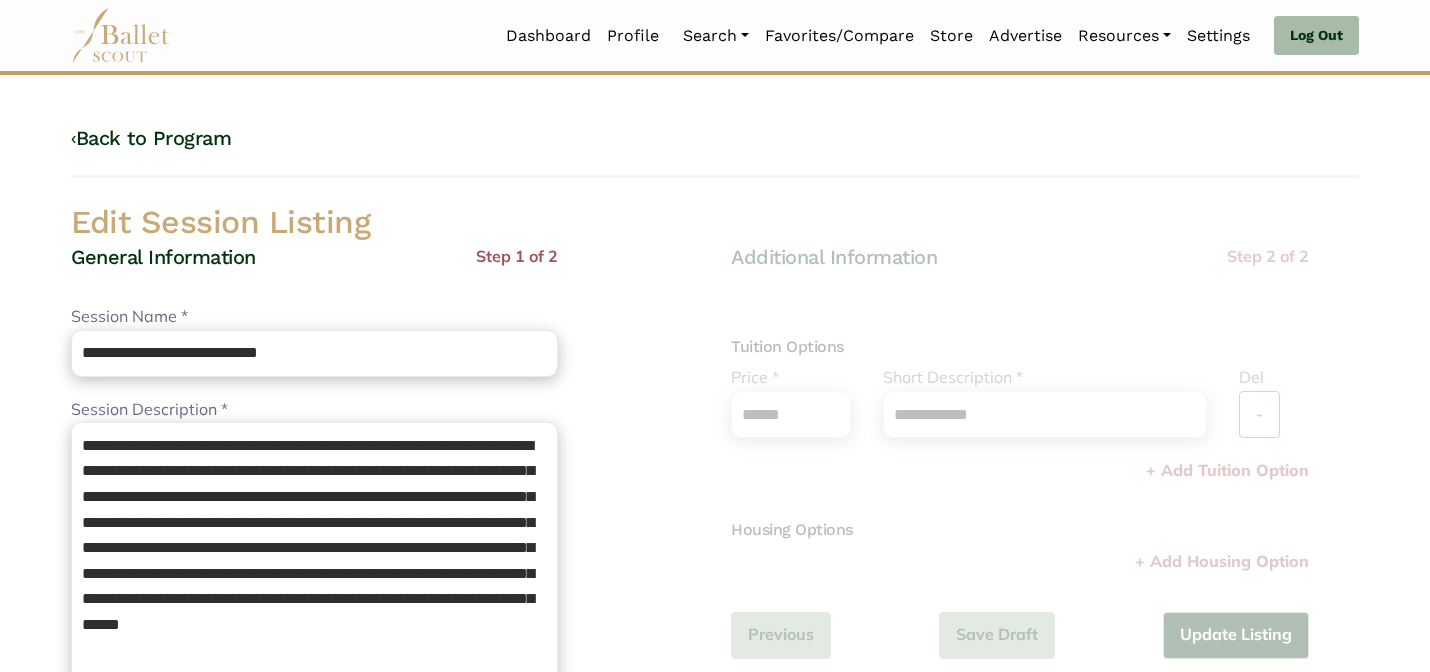 scroll, scrollTop: 0, scrollLeft: 0, axis: both 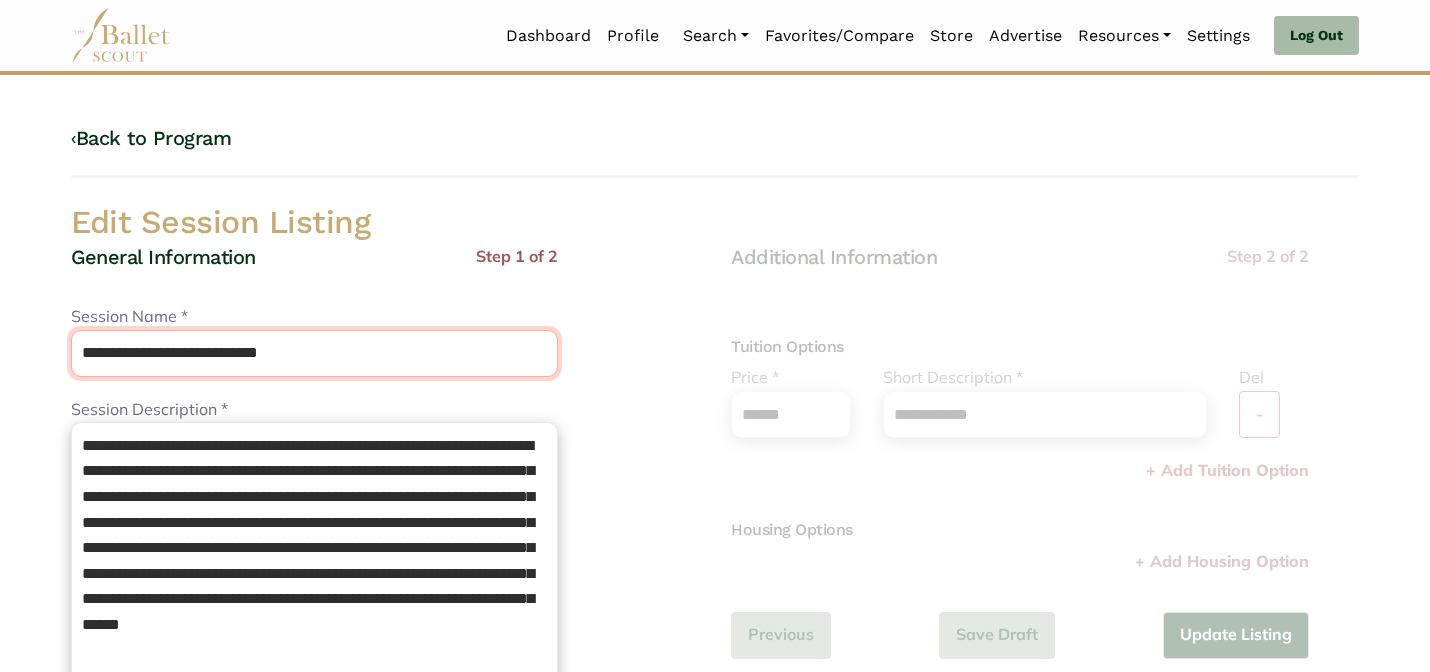 drag, startPoint x: 332, startPoint y: 361, endPoint x: 225, endPoint y: 359, distance: 107.01869 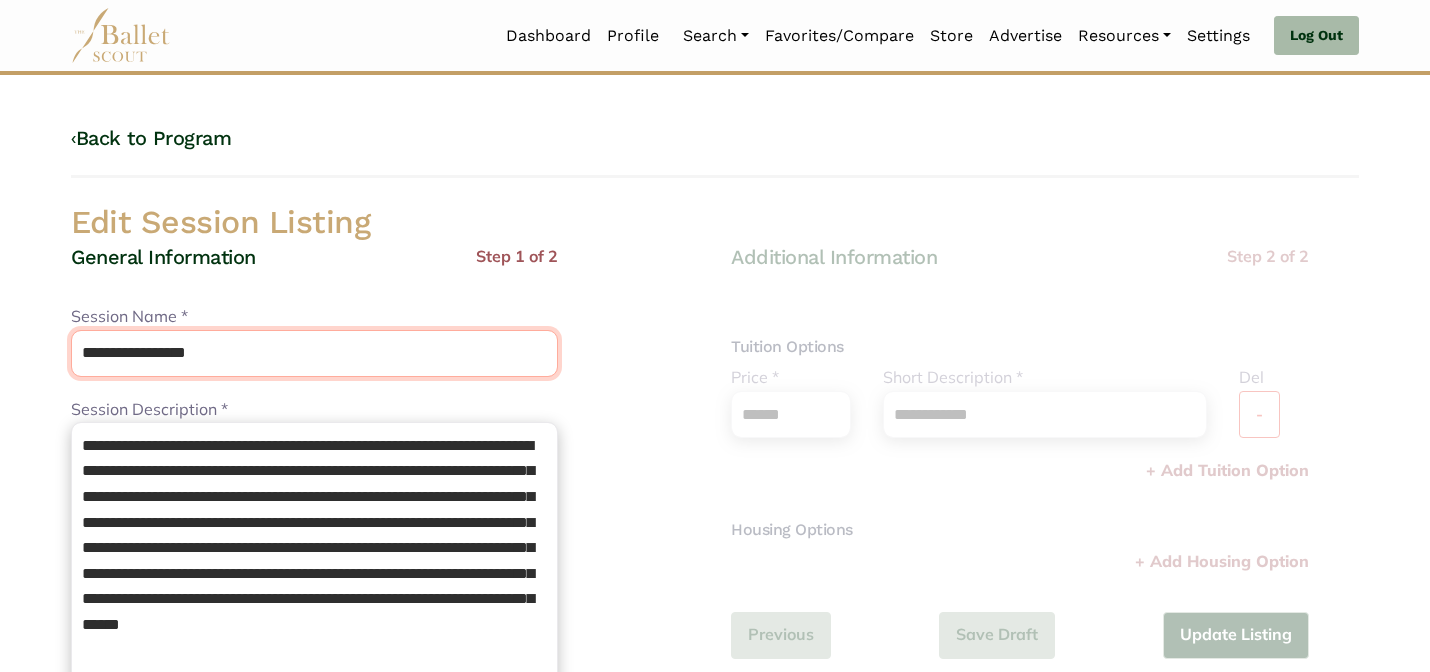 type on "**********" 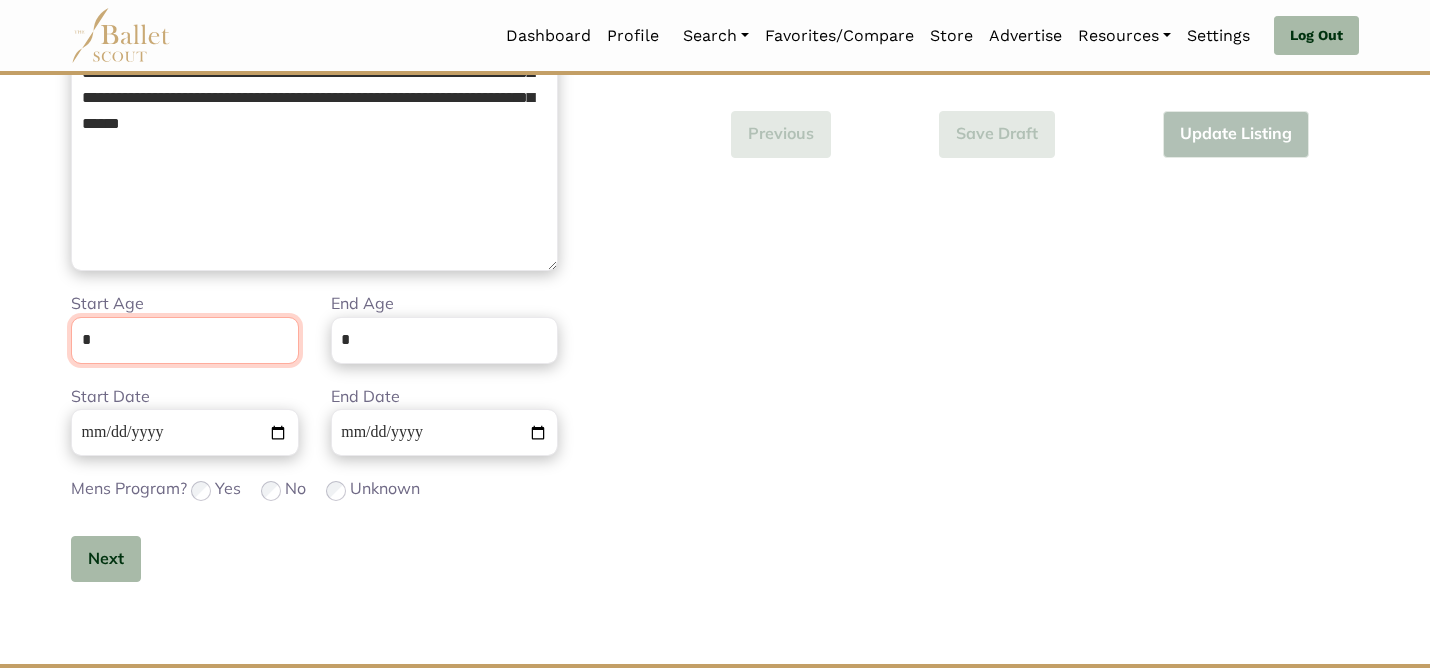 scroll, scrollTop: 505, scrollLeft: 0, axis: vertical 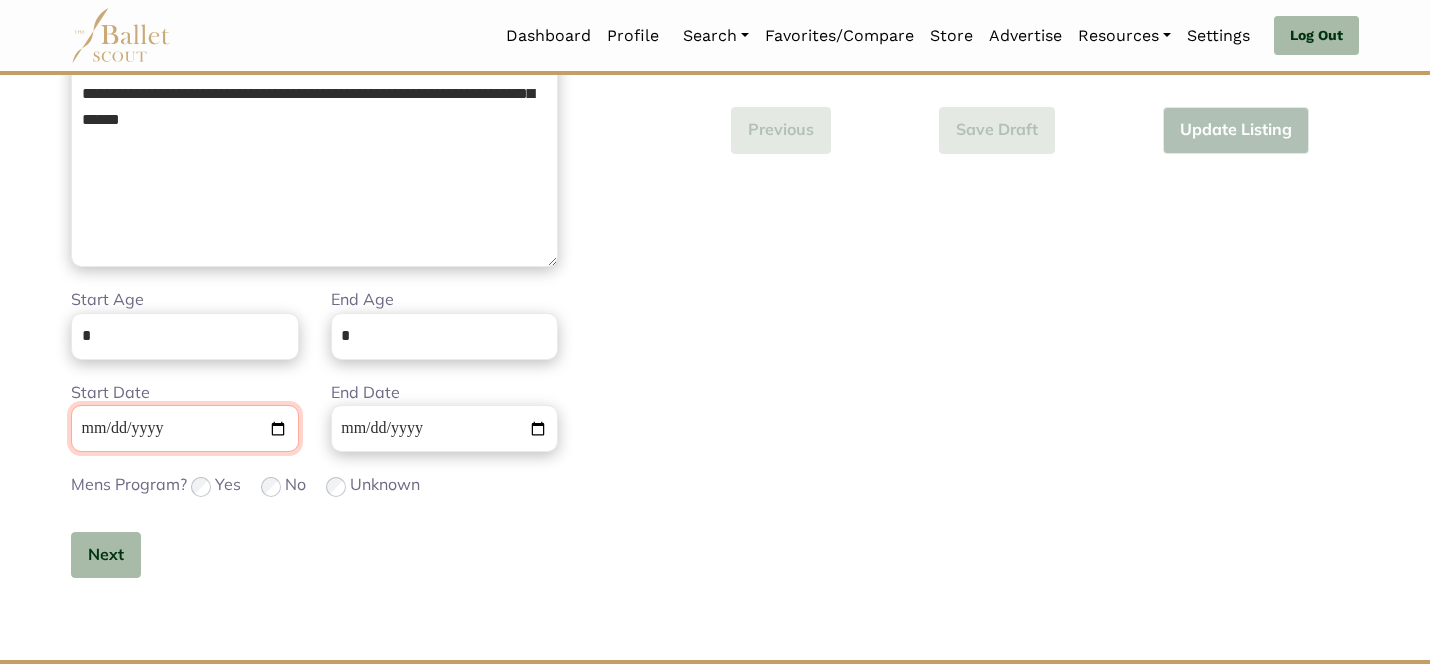type 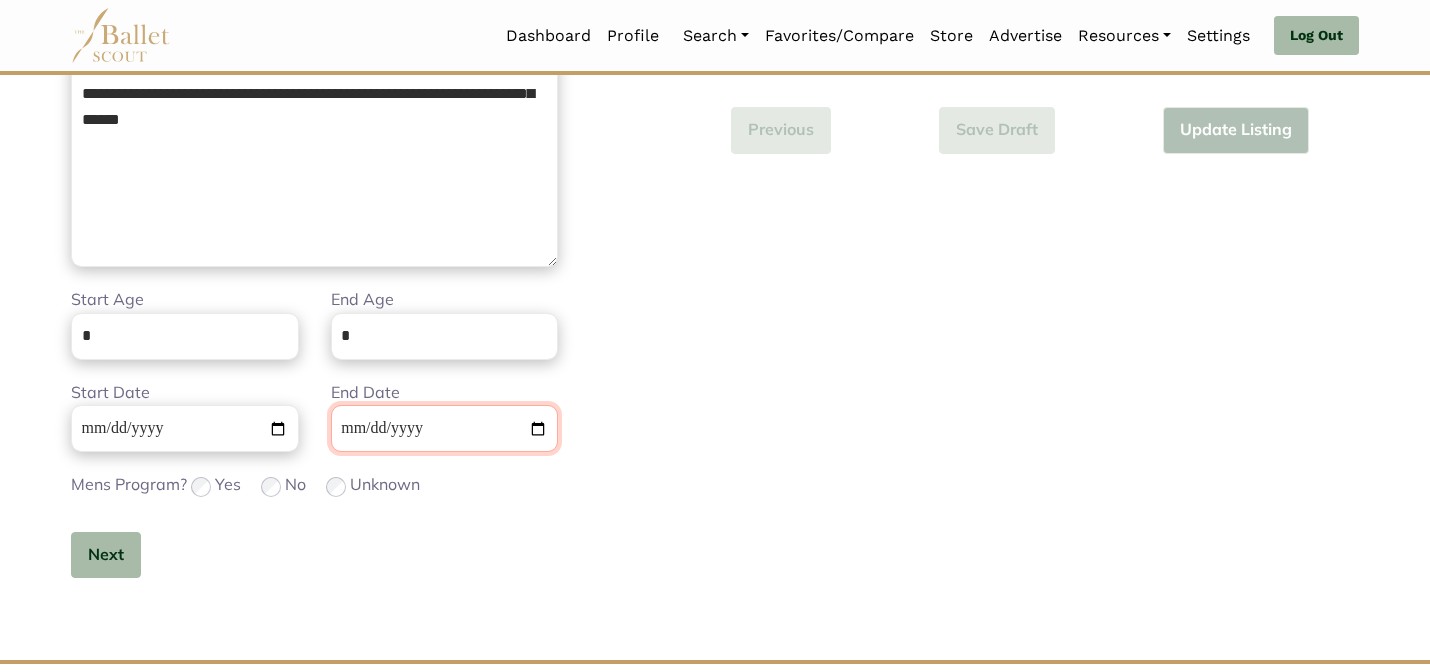 type 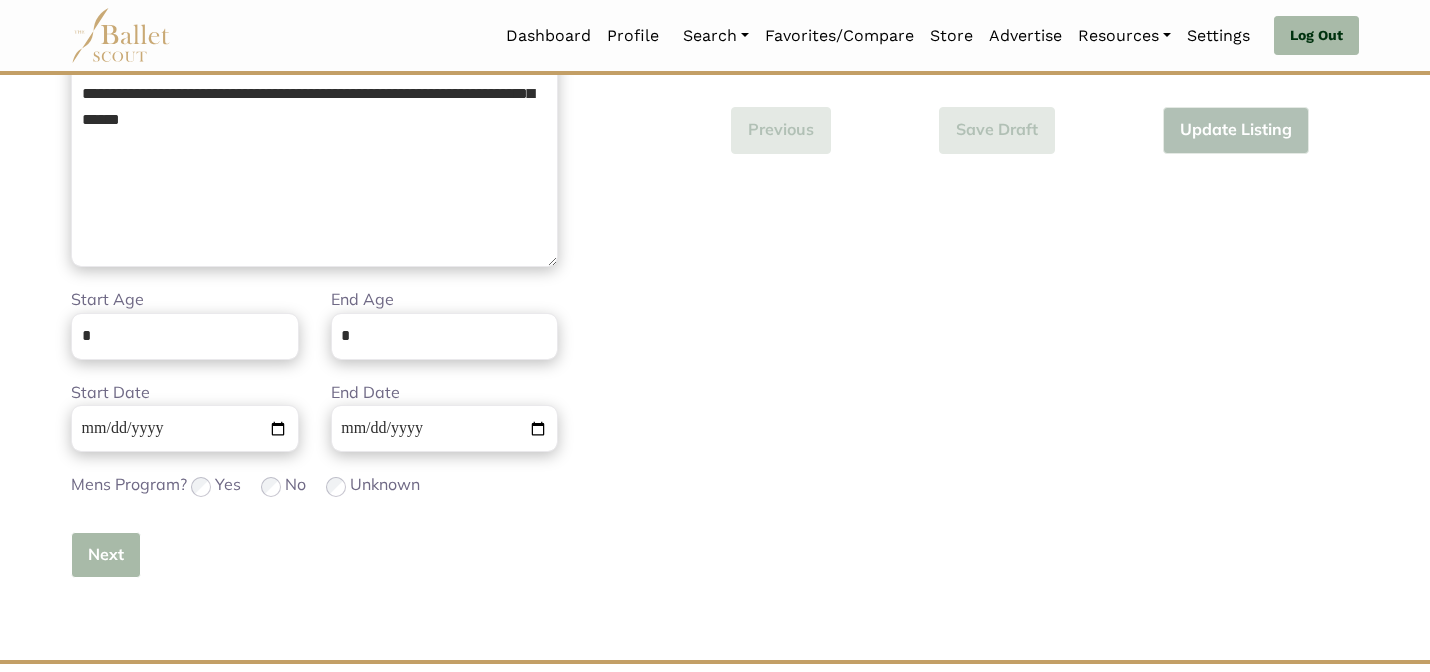 click on "Next" at bounding box center [106, 555] 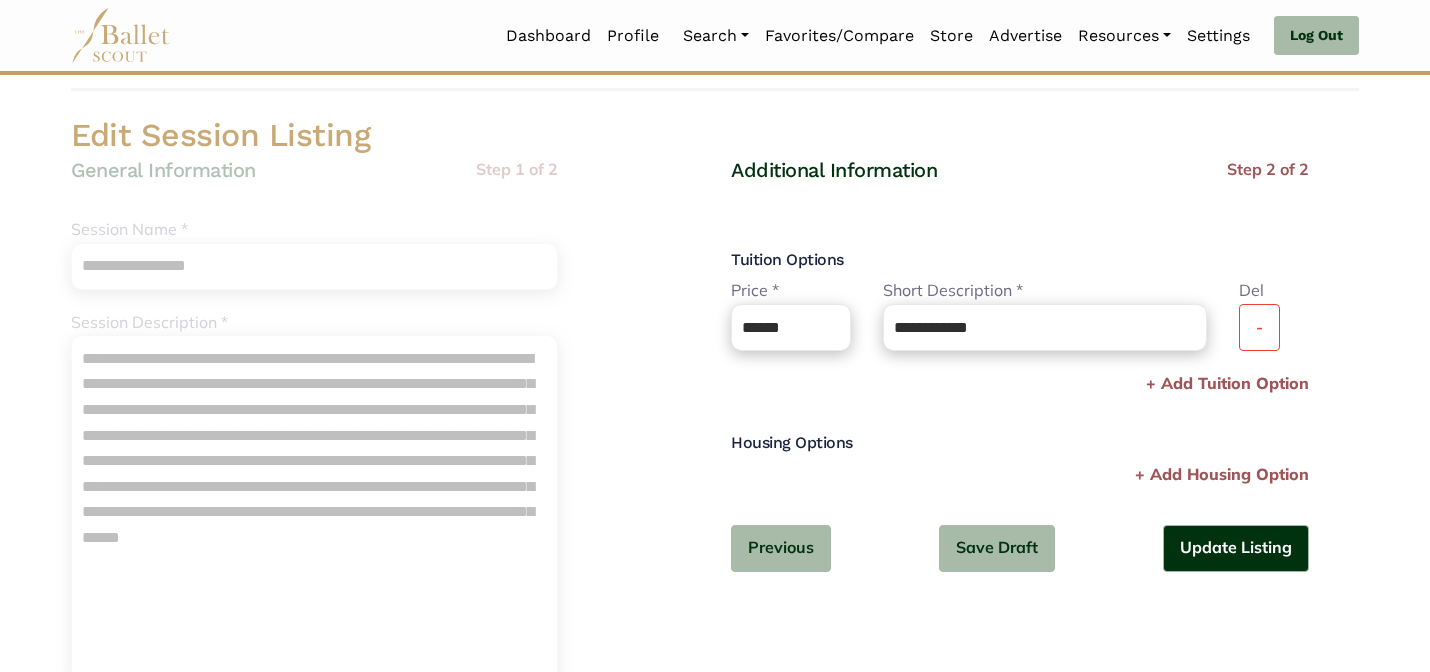 scroll, scrollTop: 0, scrollLeft: 0, axis: both 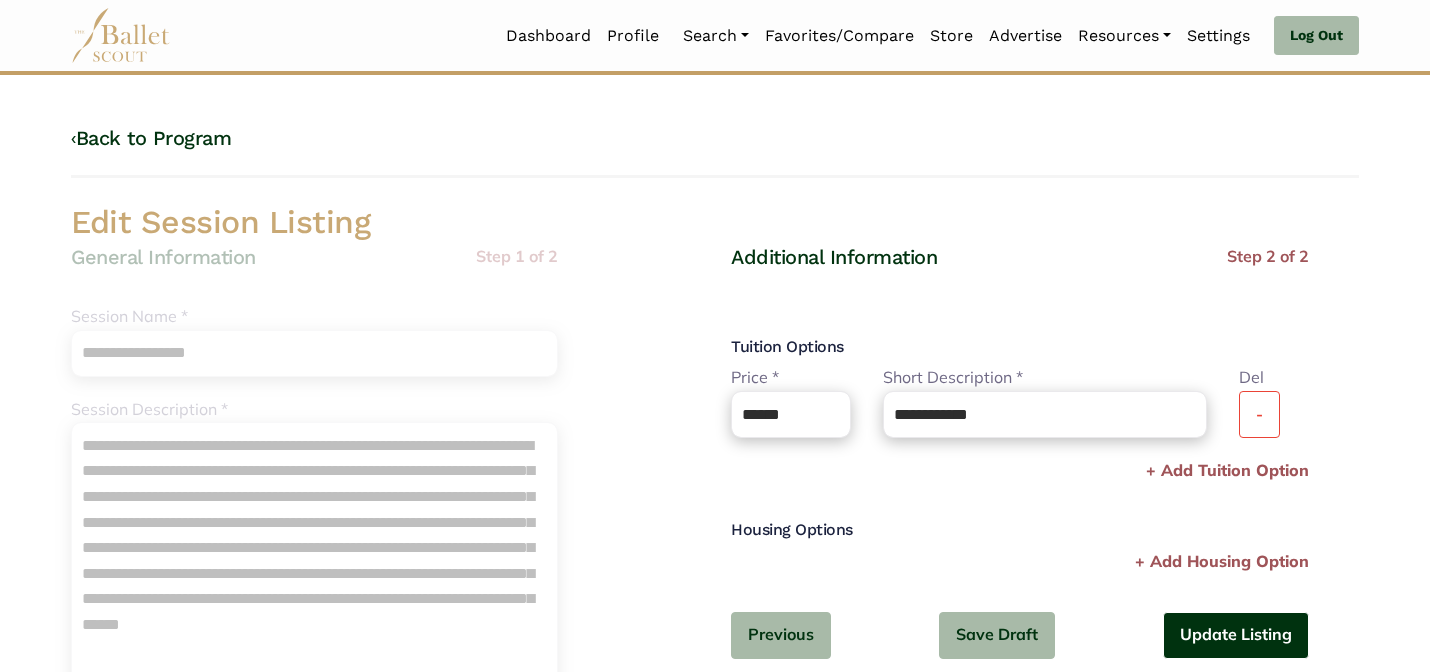 click on "Update Listing" at bounding box center [1236, 635] 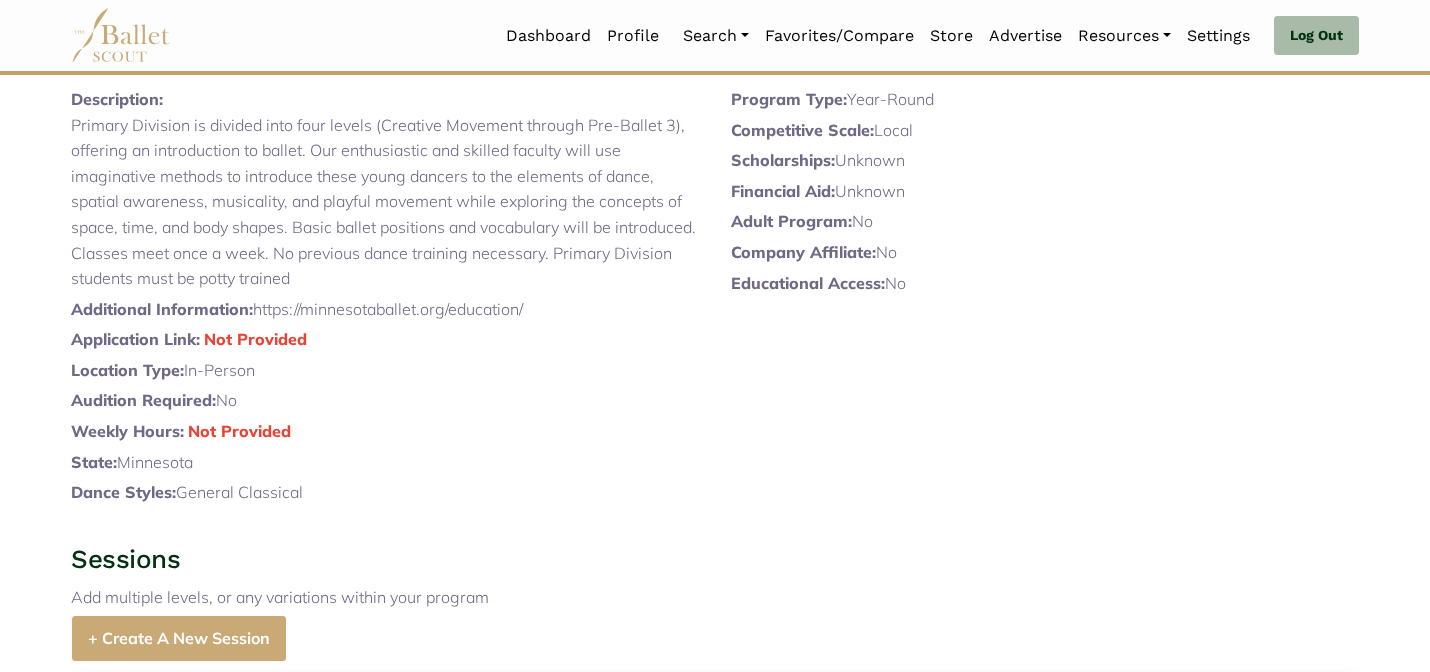 scroll, scrollTop: 0, scrollLeft: 0, axis: both 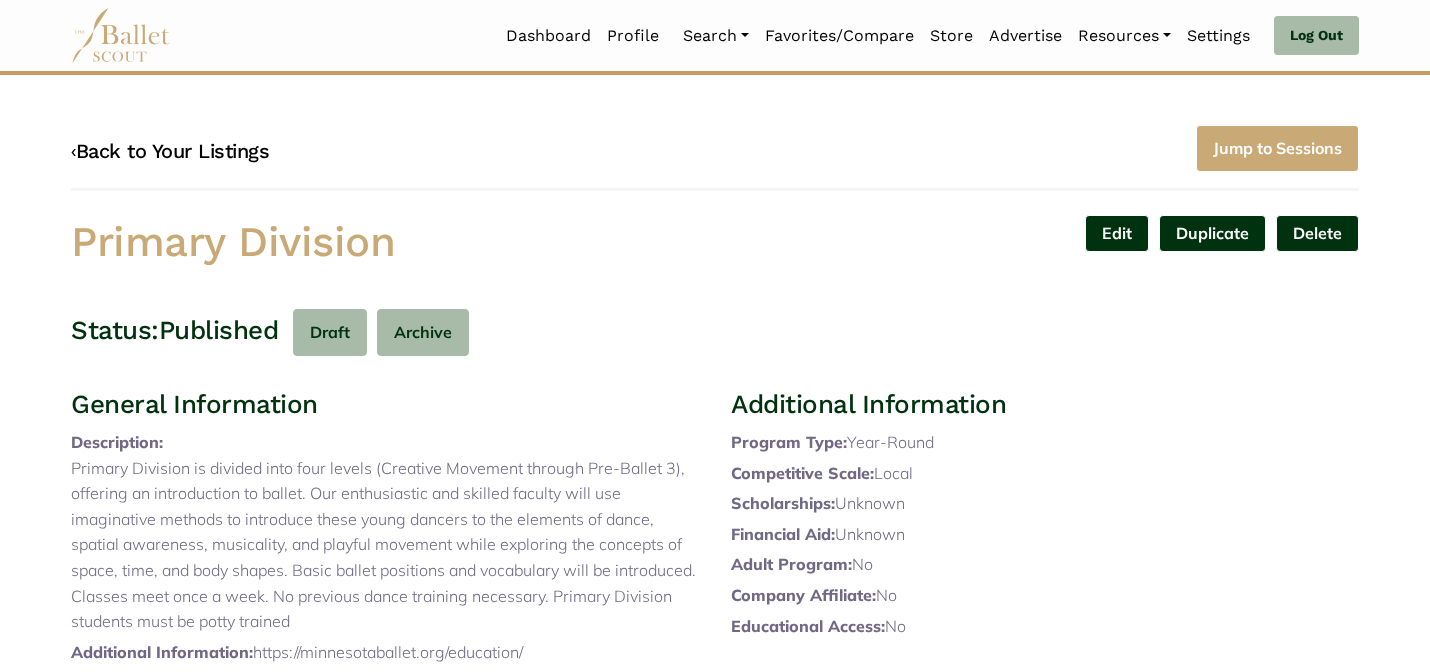 click on "‹  Back to Your Listings" at bounding box center (170, 151) 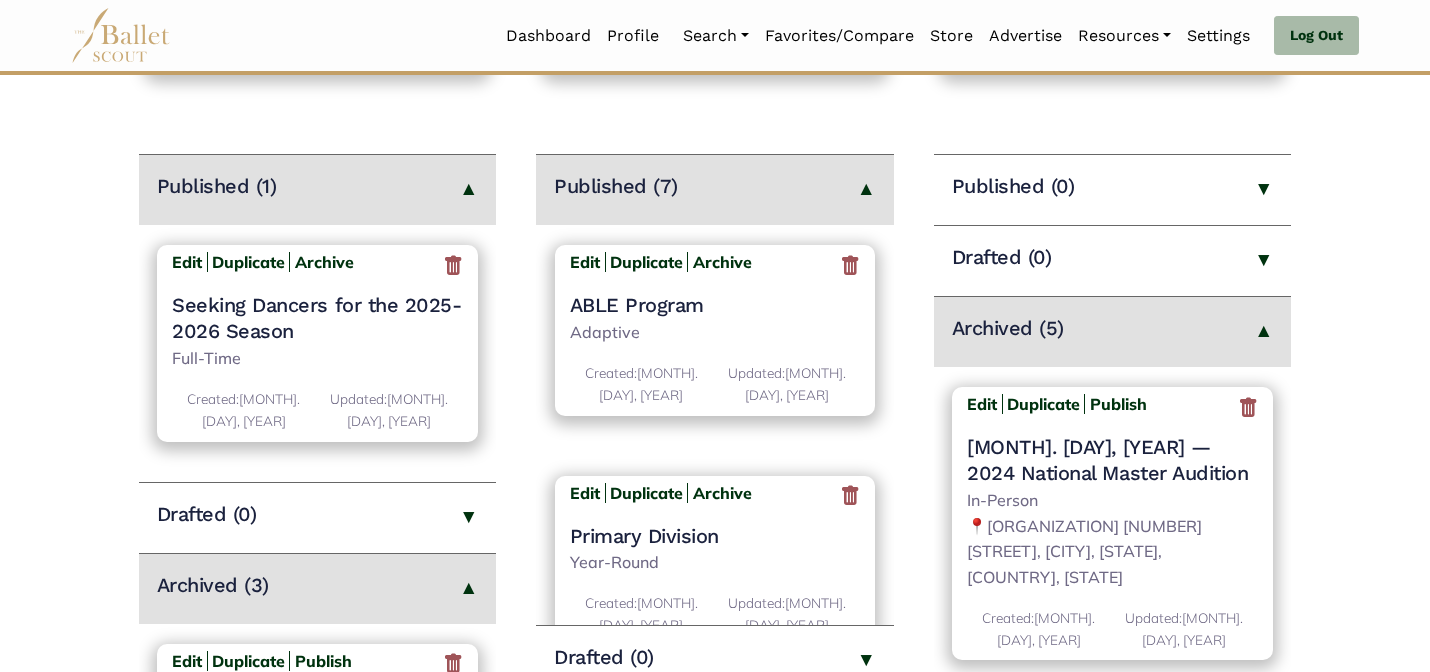 scroll, scrollTop: 320, scrollLeft: 0, axis: vertical 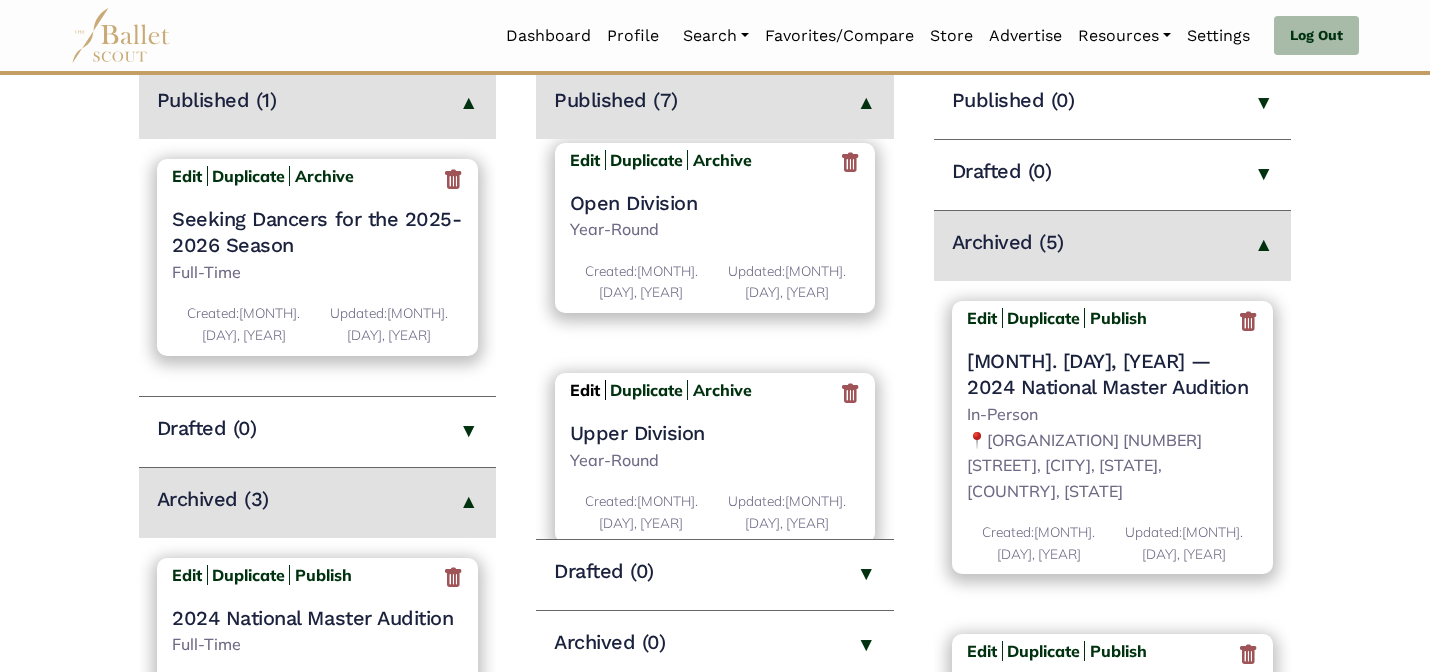 click on "Edit" at bounding box center [585, 390] 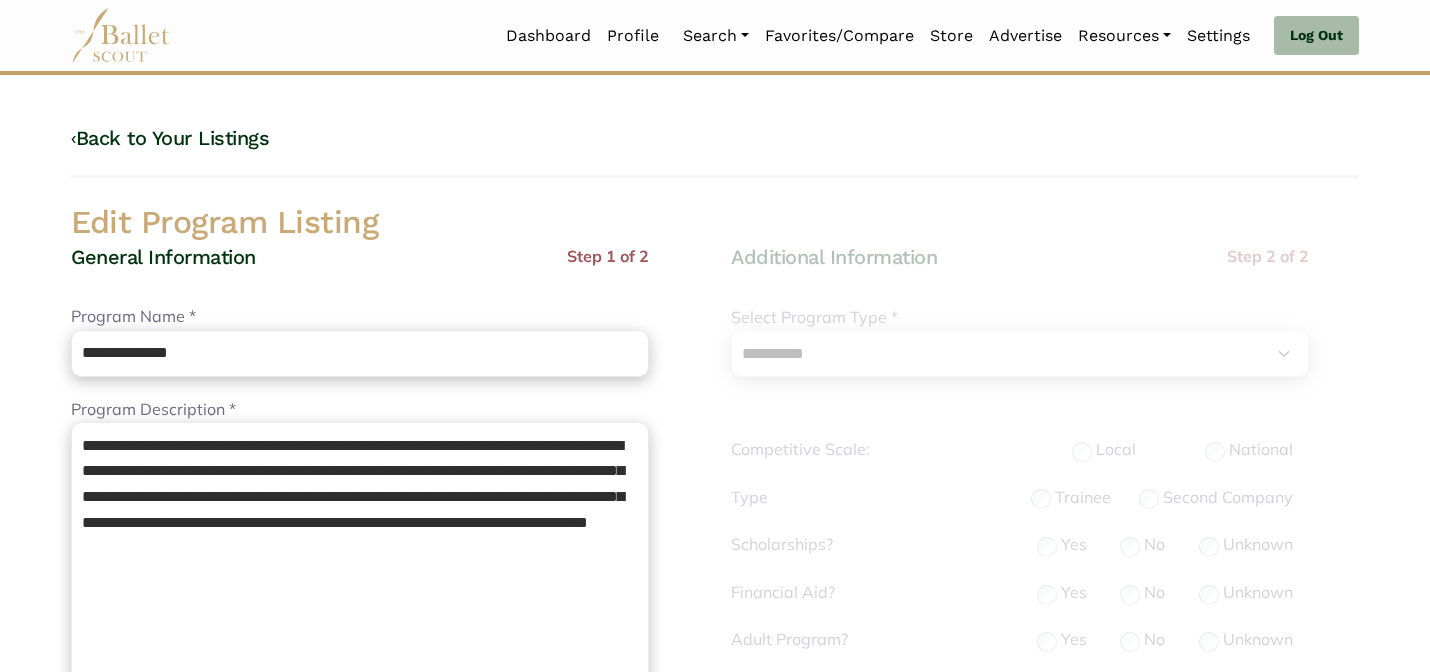 select on "**" 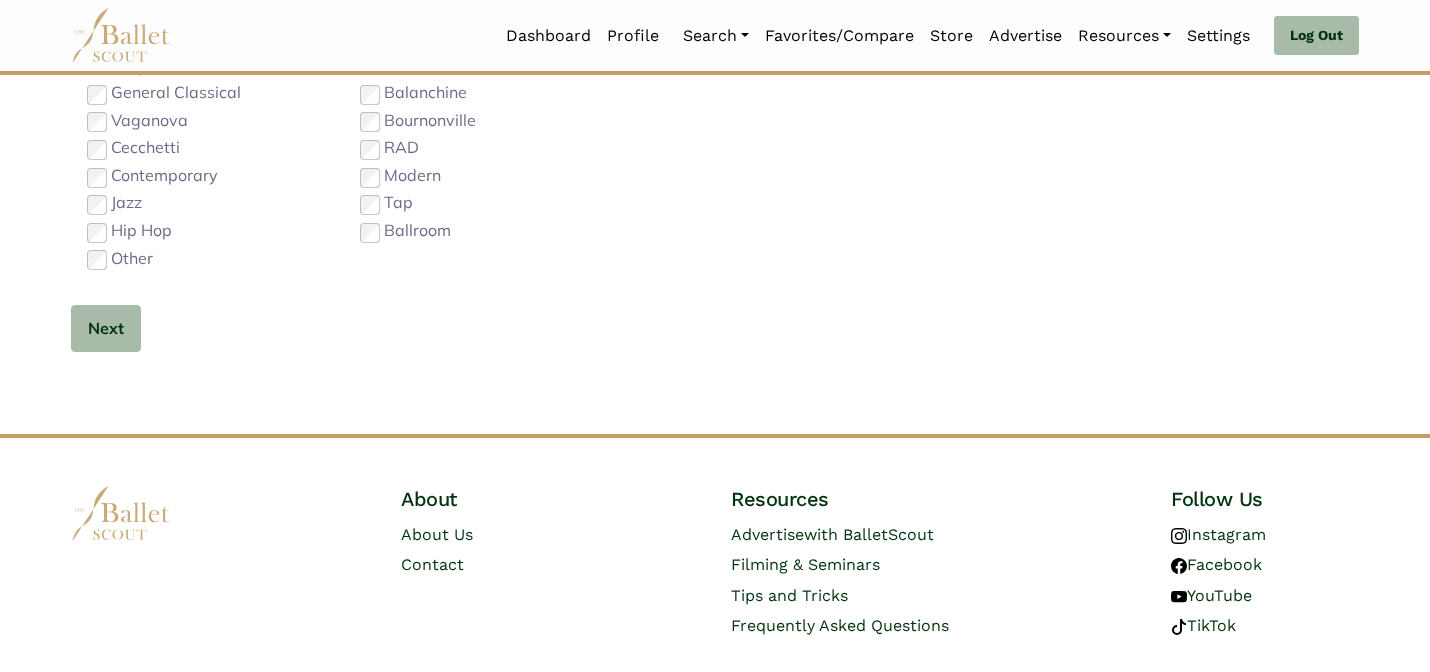 scroll, scrollTop: 1279, scrollLeft: 0, axis: vertical 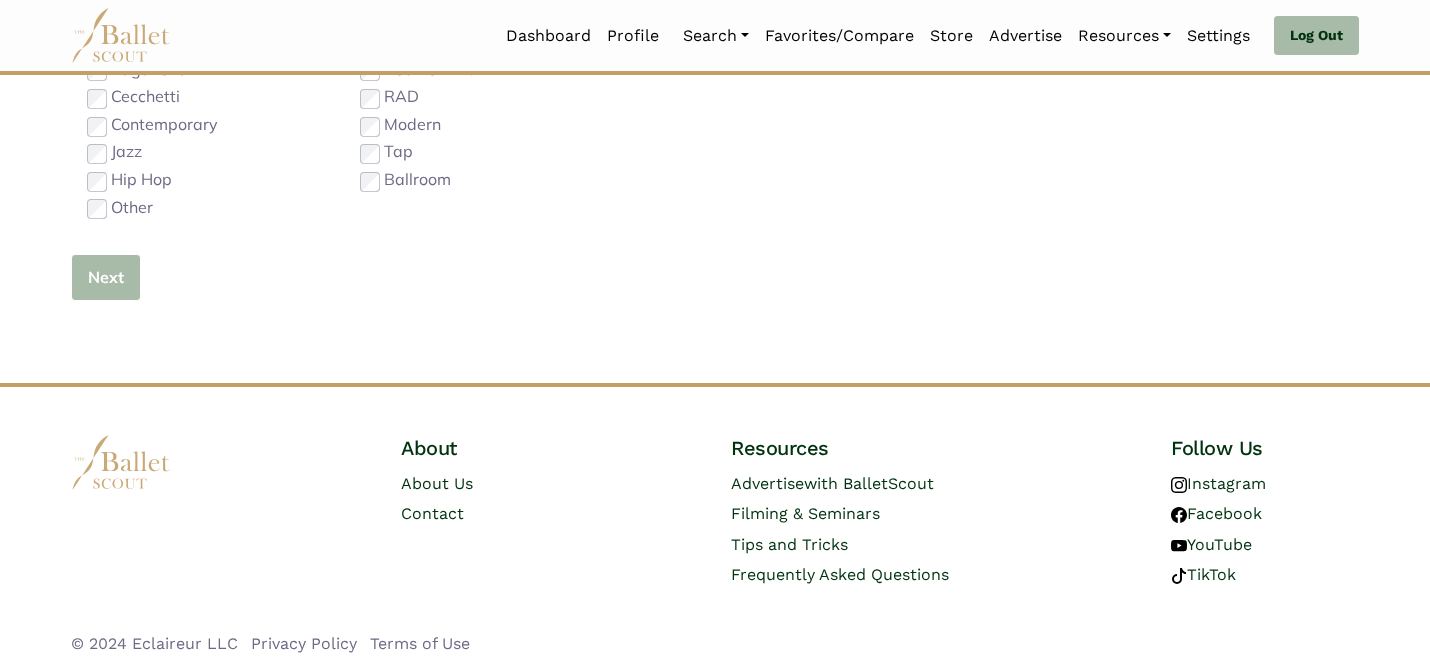 click on "Next" at bounding box center [106, 277] 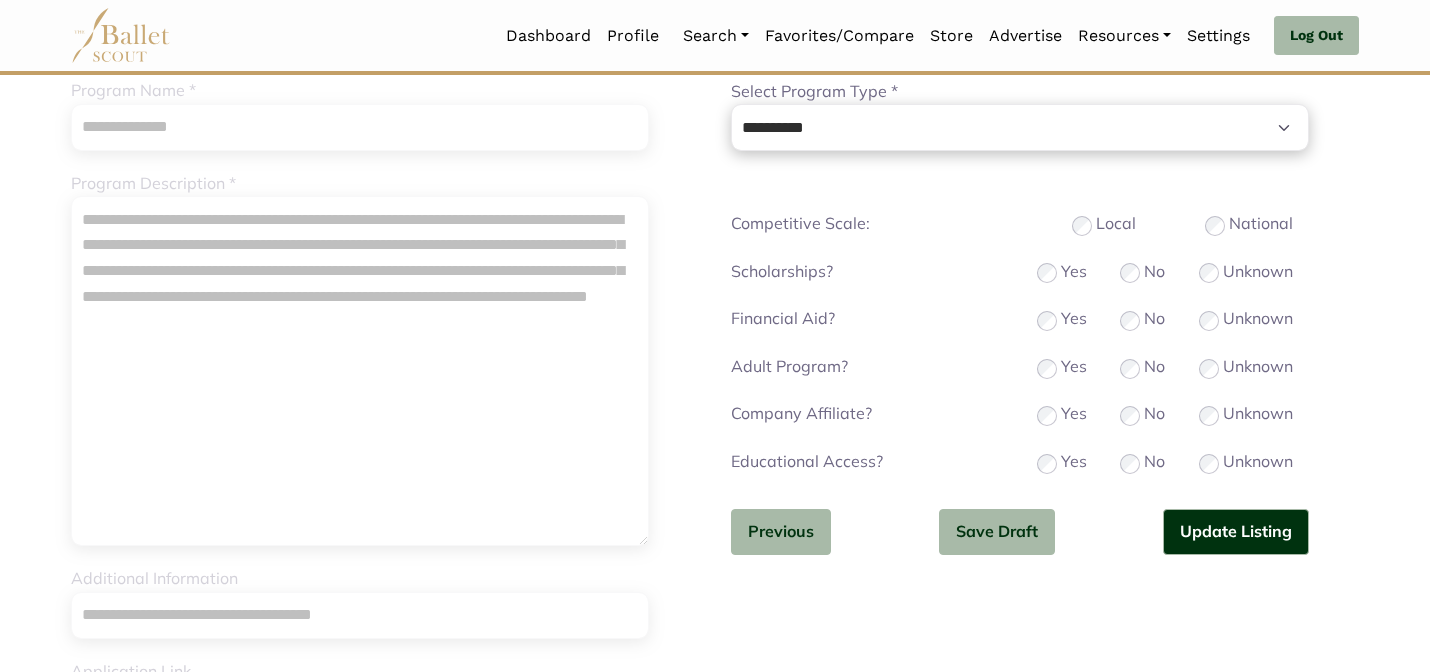 scroll, scrollTop: 240, scrollLeft: 0, axis: vertical 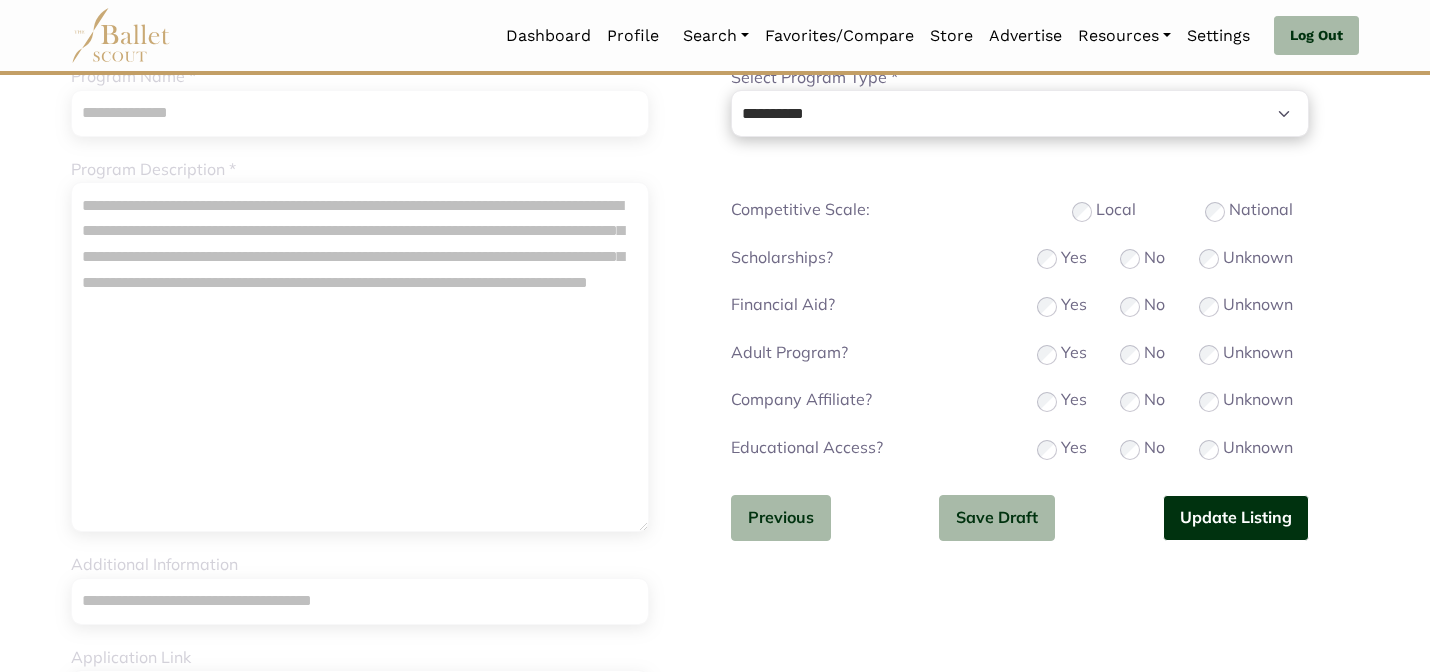 click on "Update Listing" at bounding box center (1236, 518) 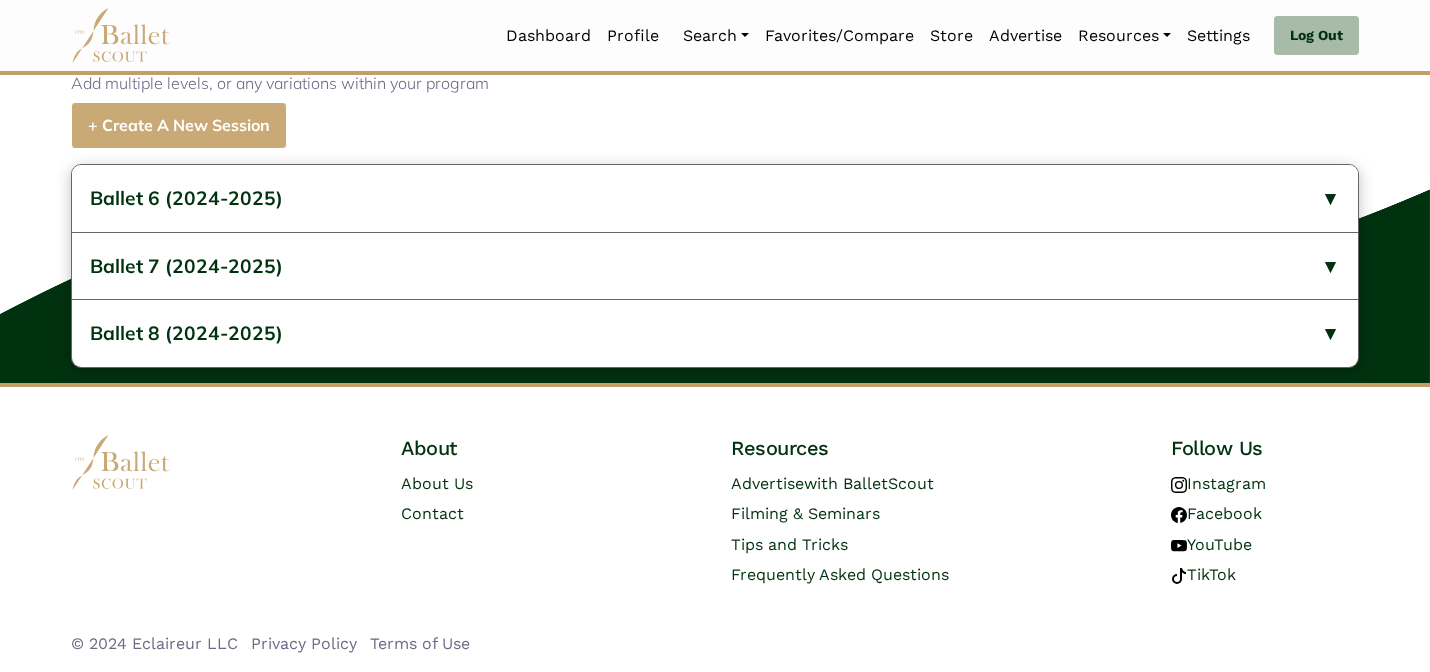 scroll, scrollTop: 816, scrollLeft: 0, axis: vertical 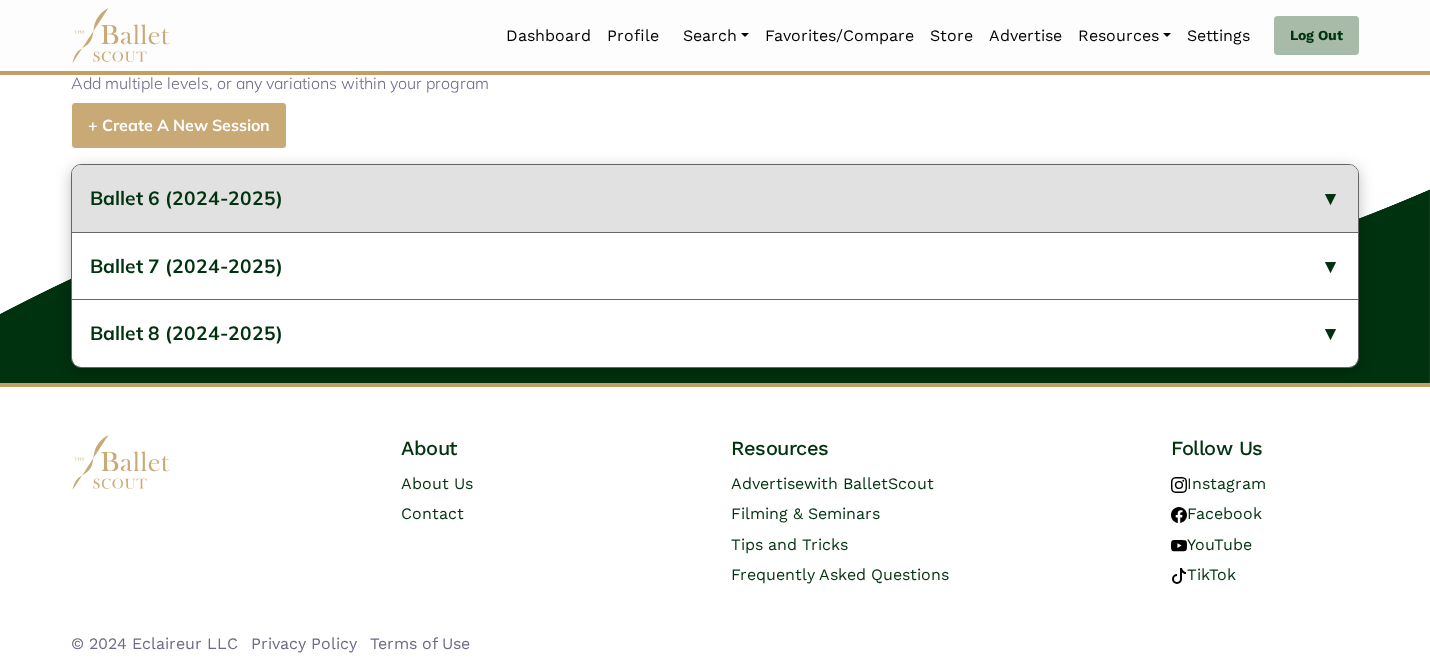 click on "Ballet 6 (2024-2025)" at bounding box center [186, 198] 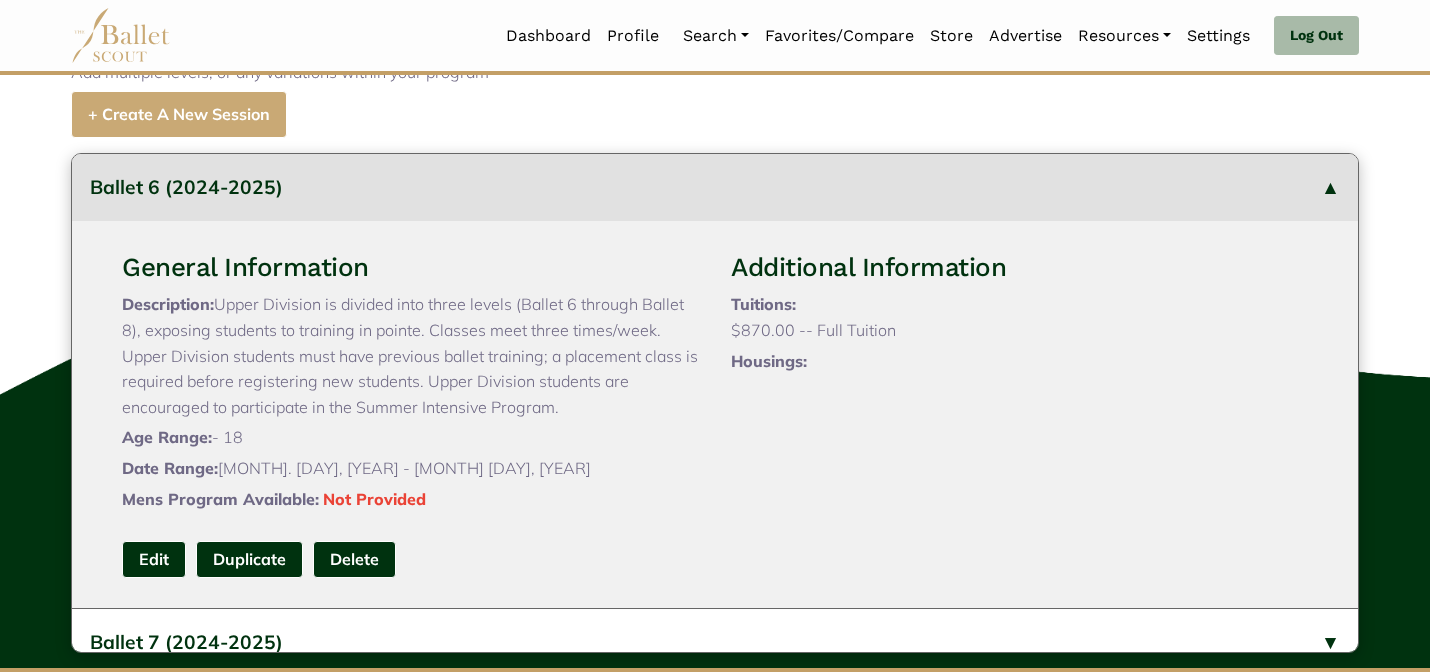scroll, scrollTop: 856, scrollLeft: 0, axis: vertical 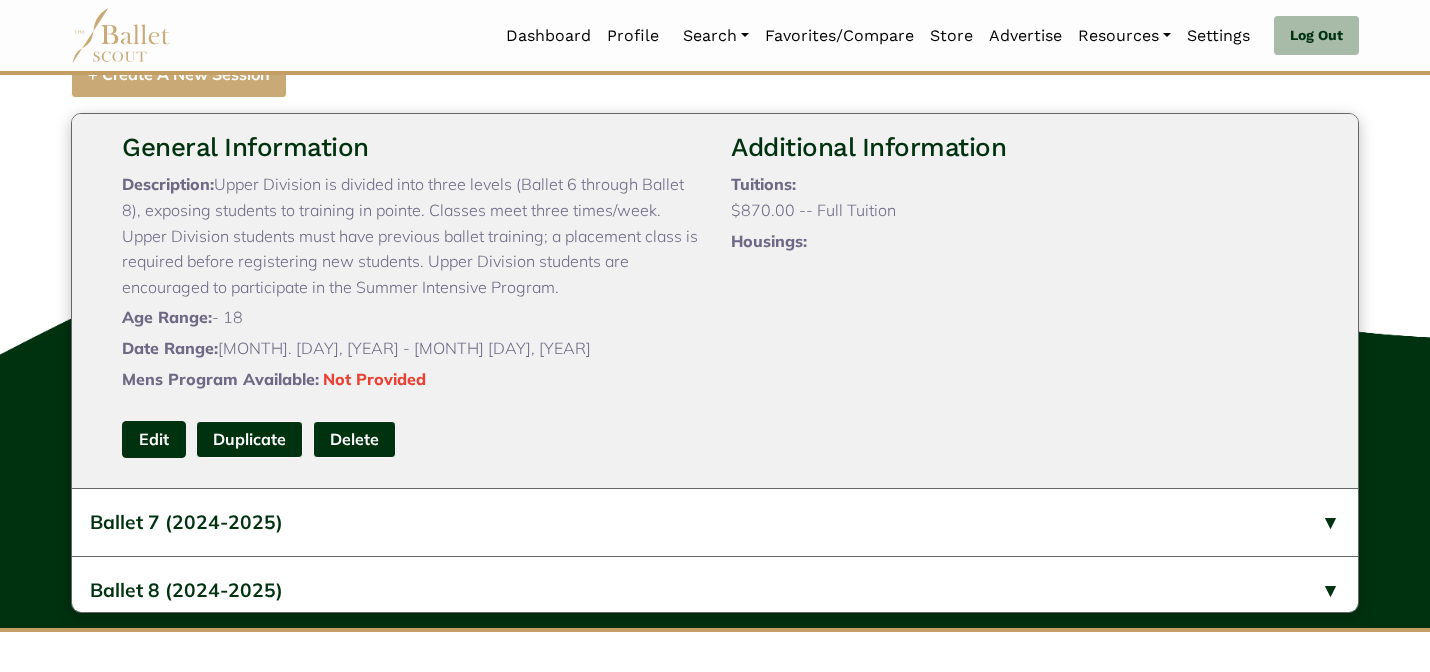 click on "Edit" at bounding box center (154, 439) 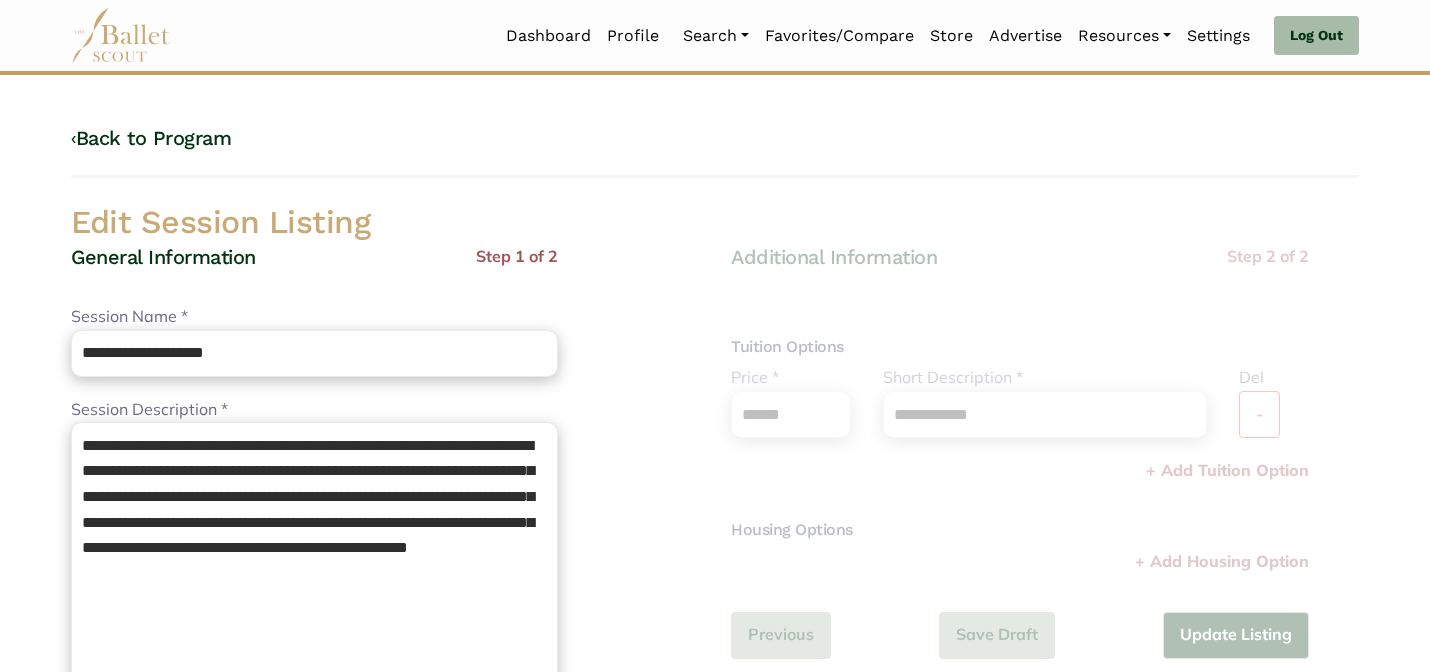 scroll, scrollTop: 0, scrollLeft: 0, axis: both 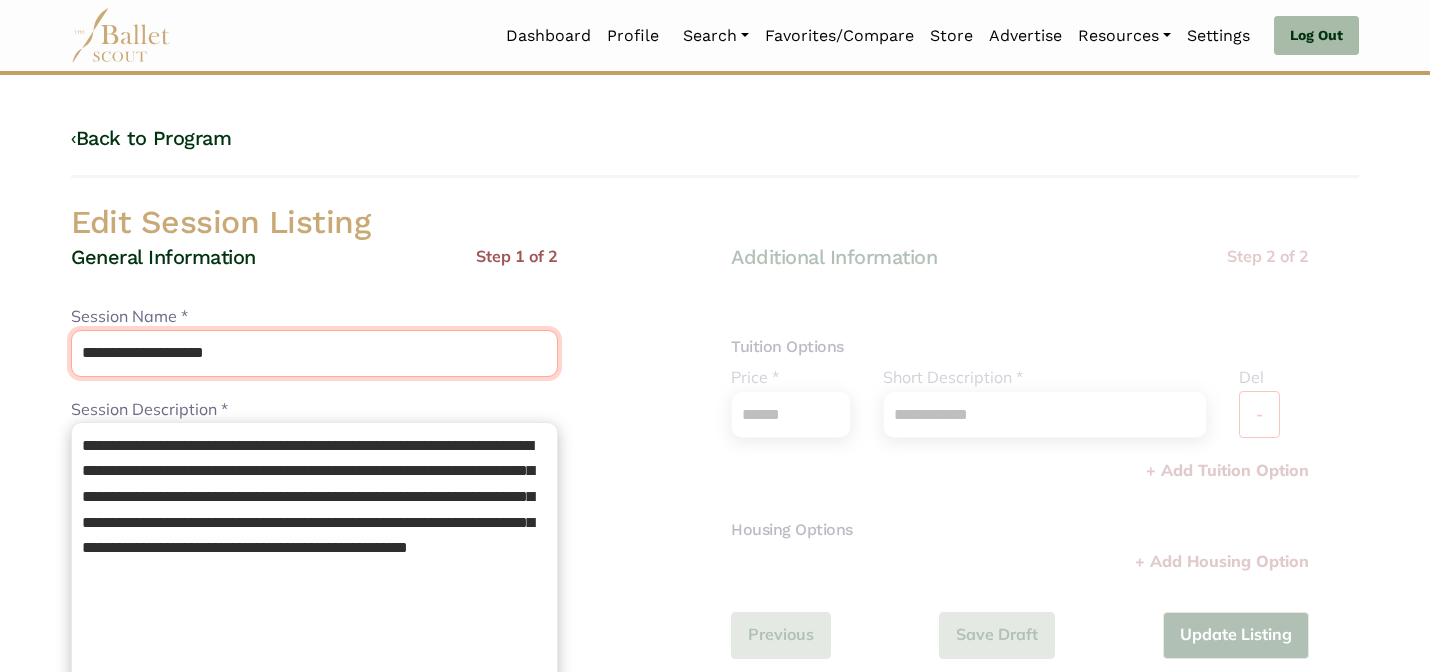 drag, startPoint x: 252, startPoint y: 363, endPoint x: 140, endPoint y: 353, distance: 112.44554 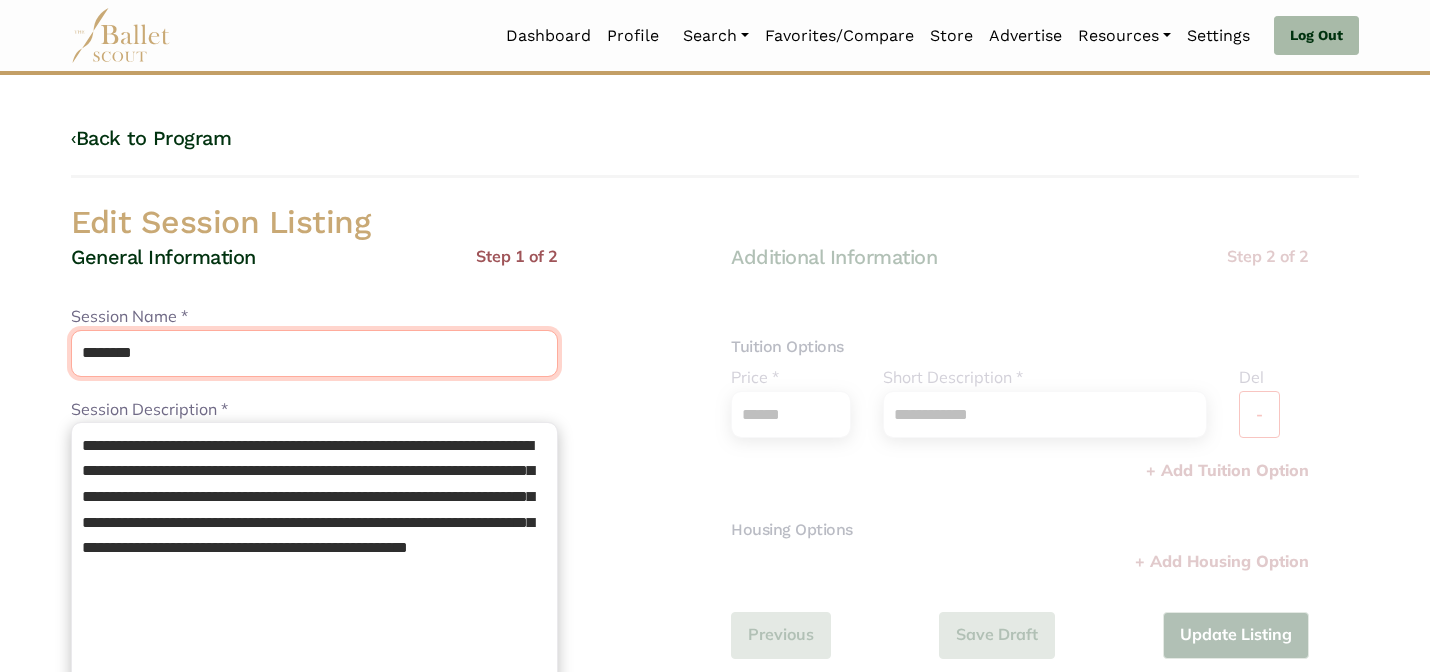 type on "********" 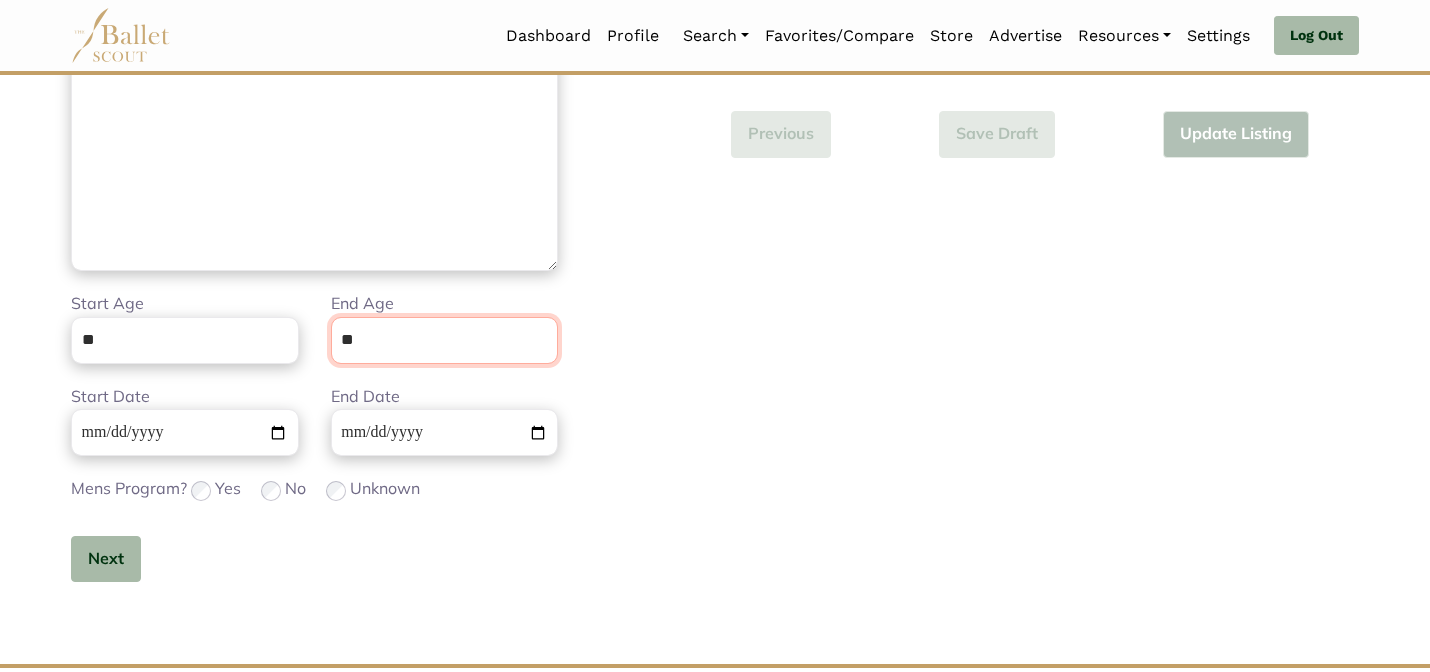 scroll, scrollTop: 505, scrollLeft: 0, axis: vertical 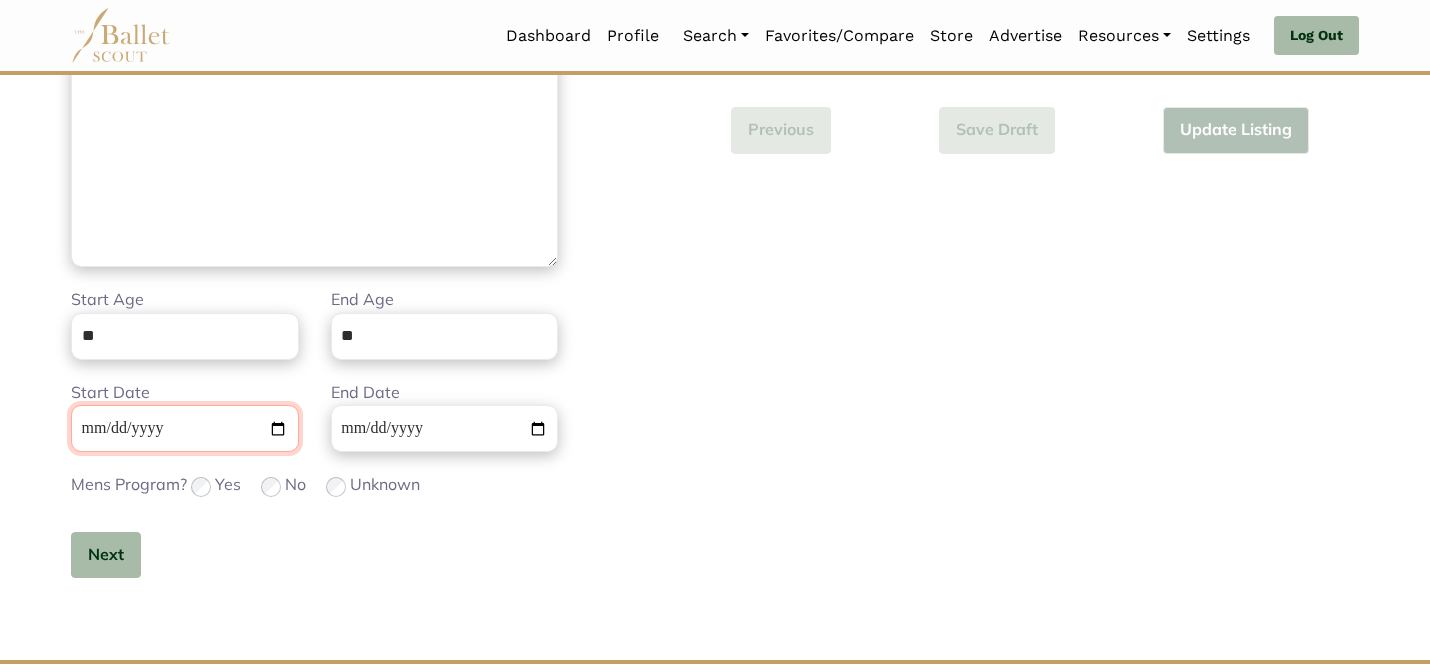 type 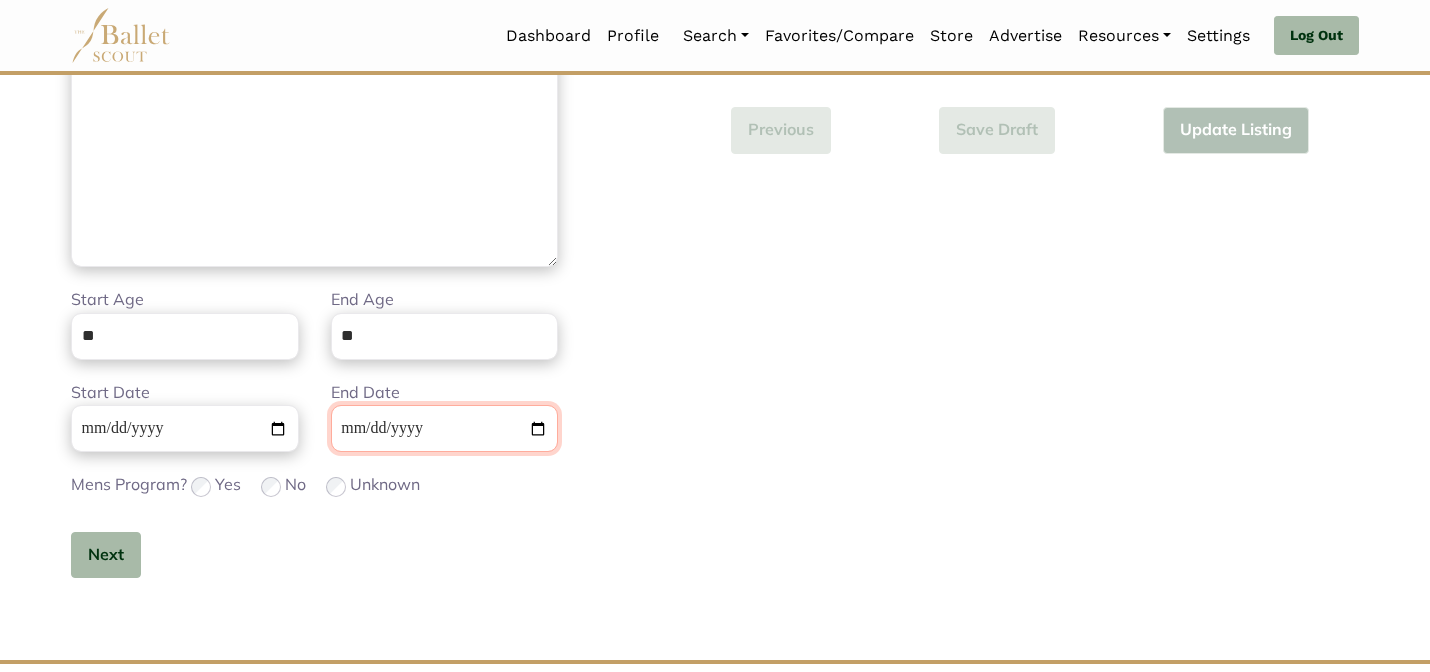 type 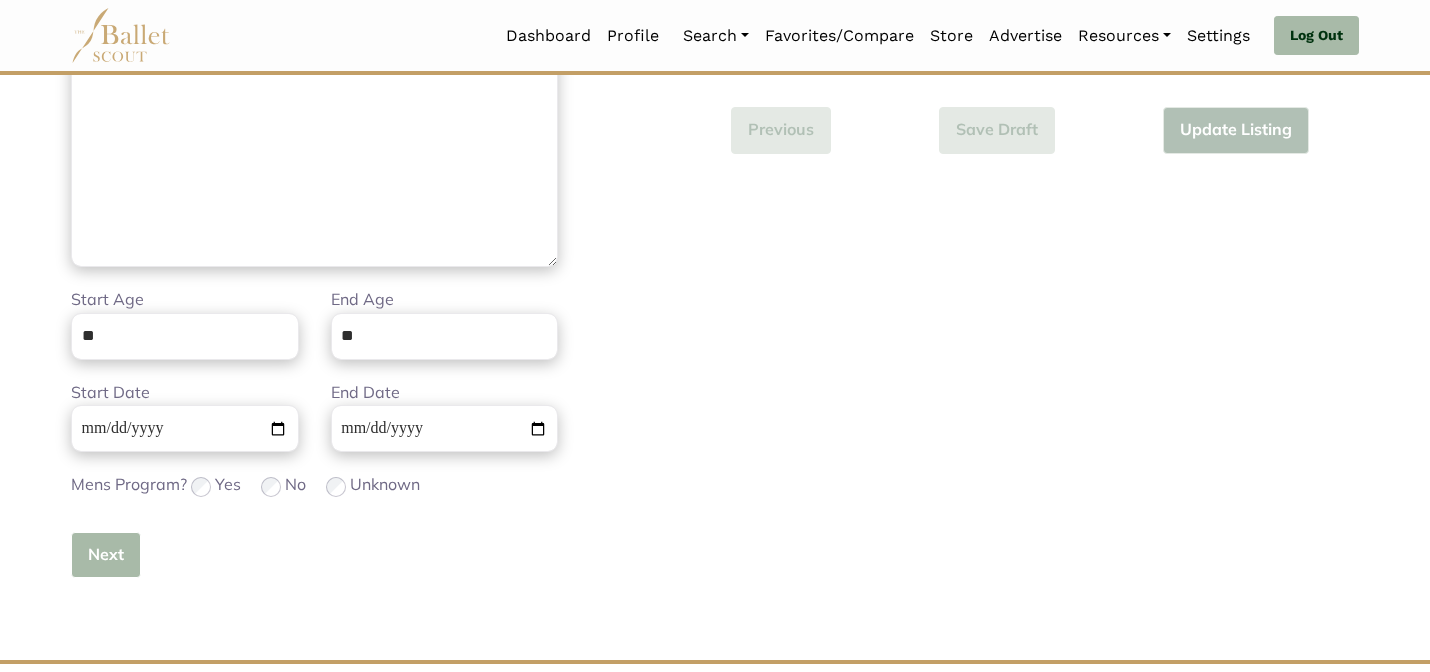 click on "Next" at bounding box center (106, 555) 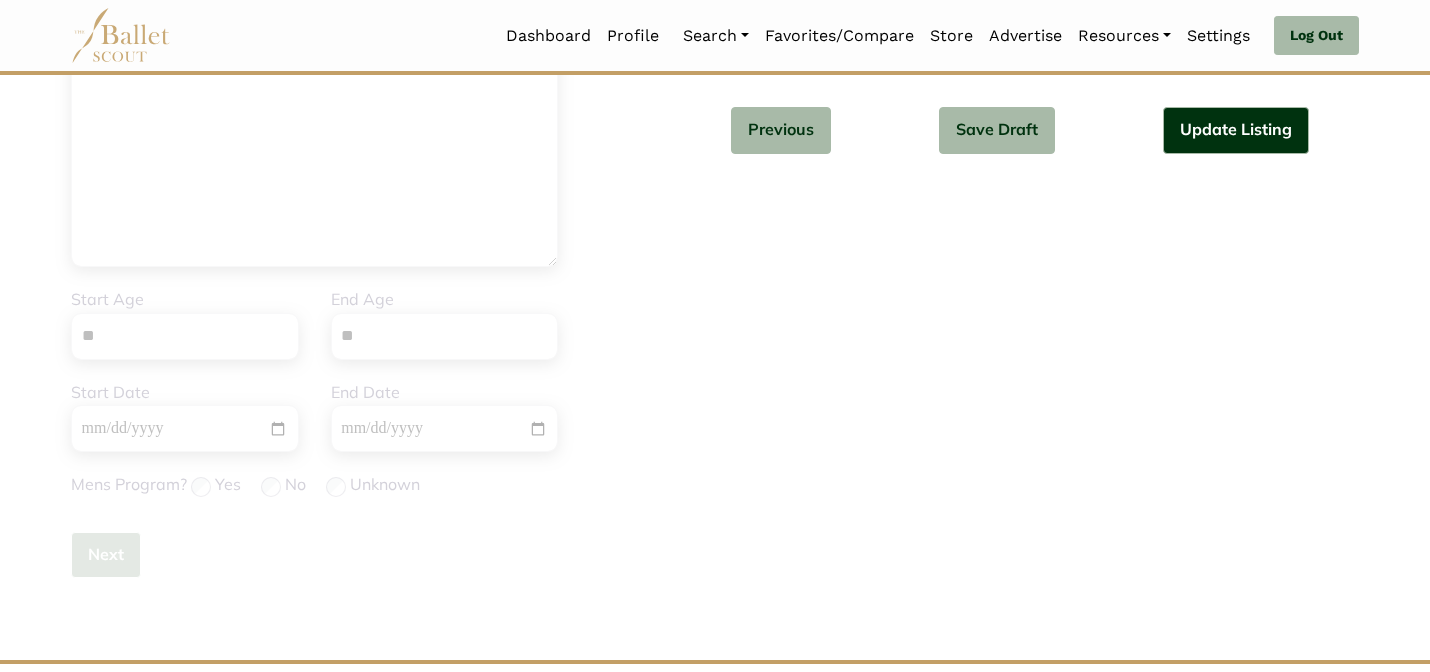 type 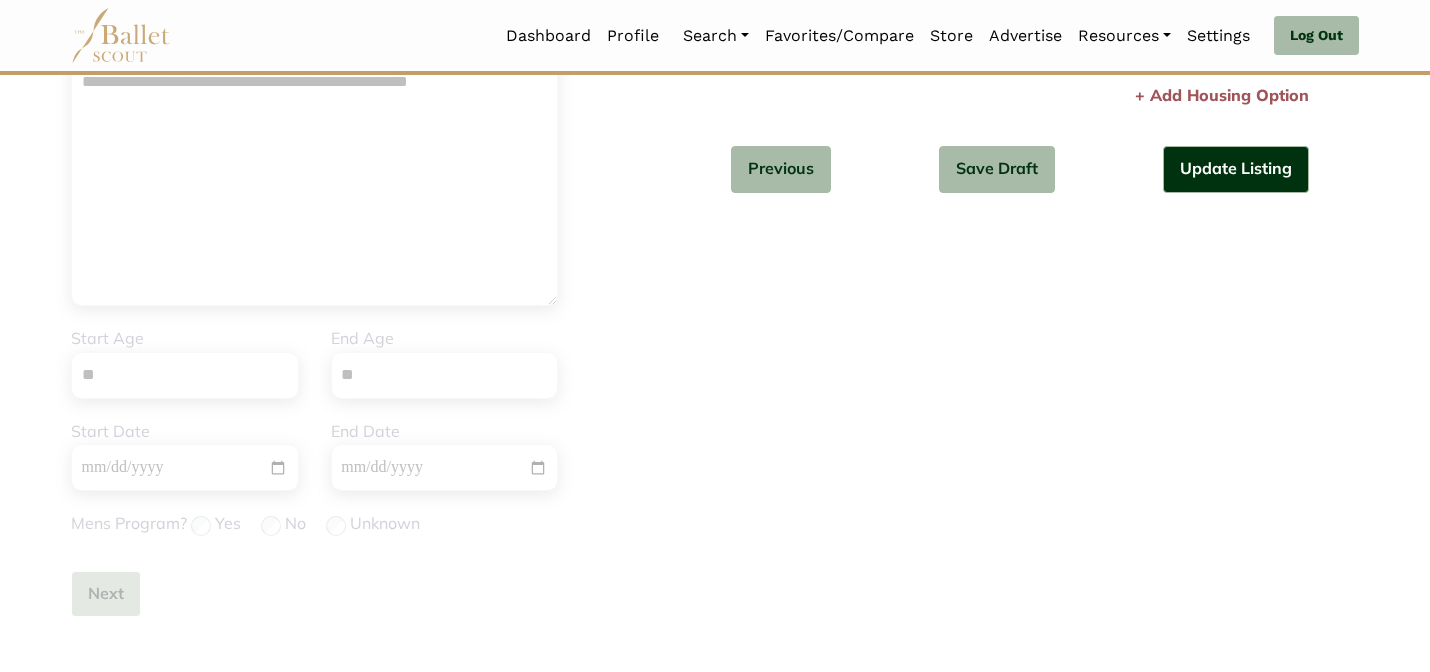 scroll, scrollTop: 465, scrollLeft: 0, axis: vertical 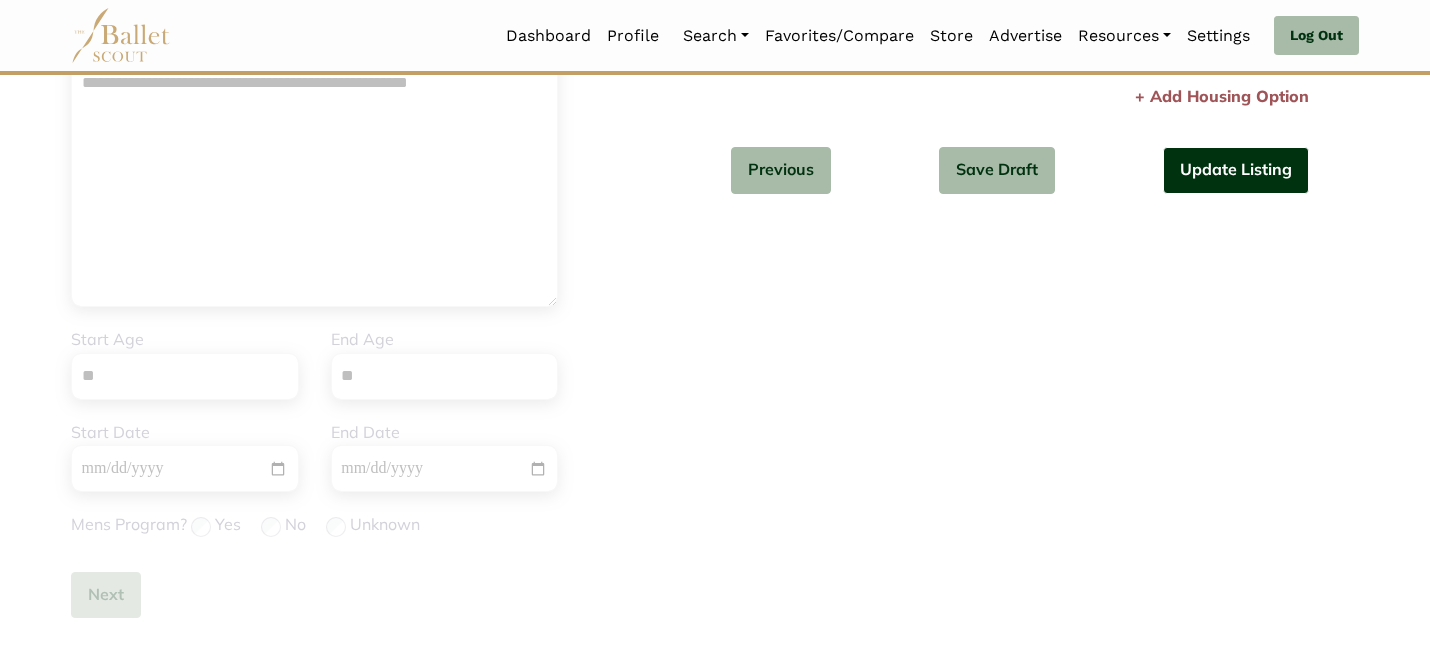 click on "Update Listing" at bounding box center (1236, 170) 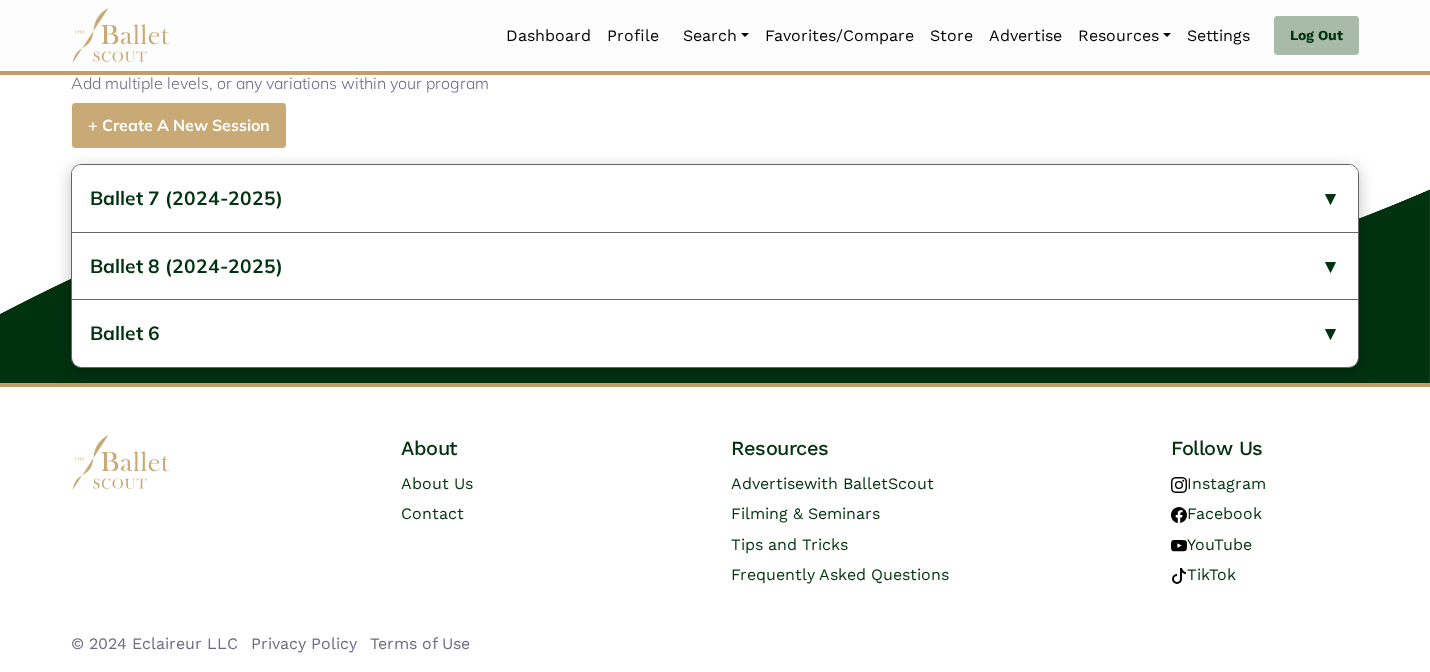 scroll, scrollTop: 856, scrollLeft: 0, axis: vertical 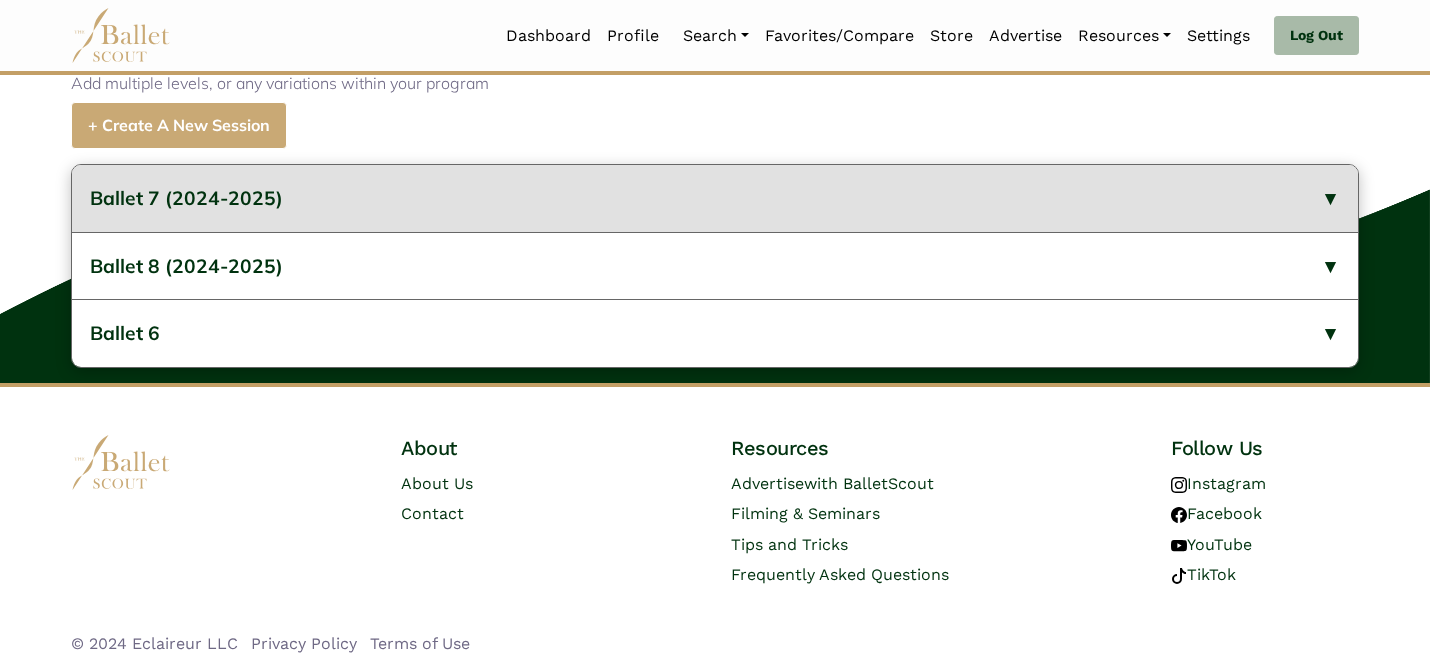 click on "Ballet 7 (2024-2025)" at bounding box center (715, 198) 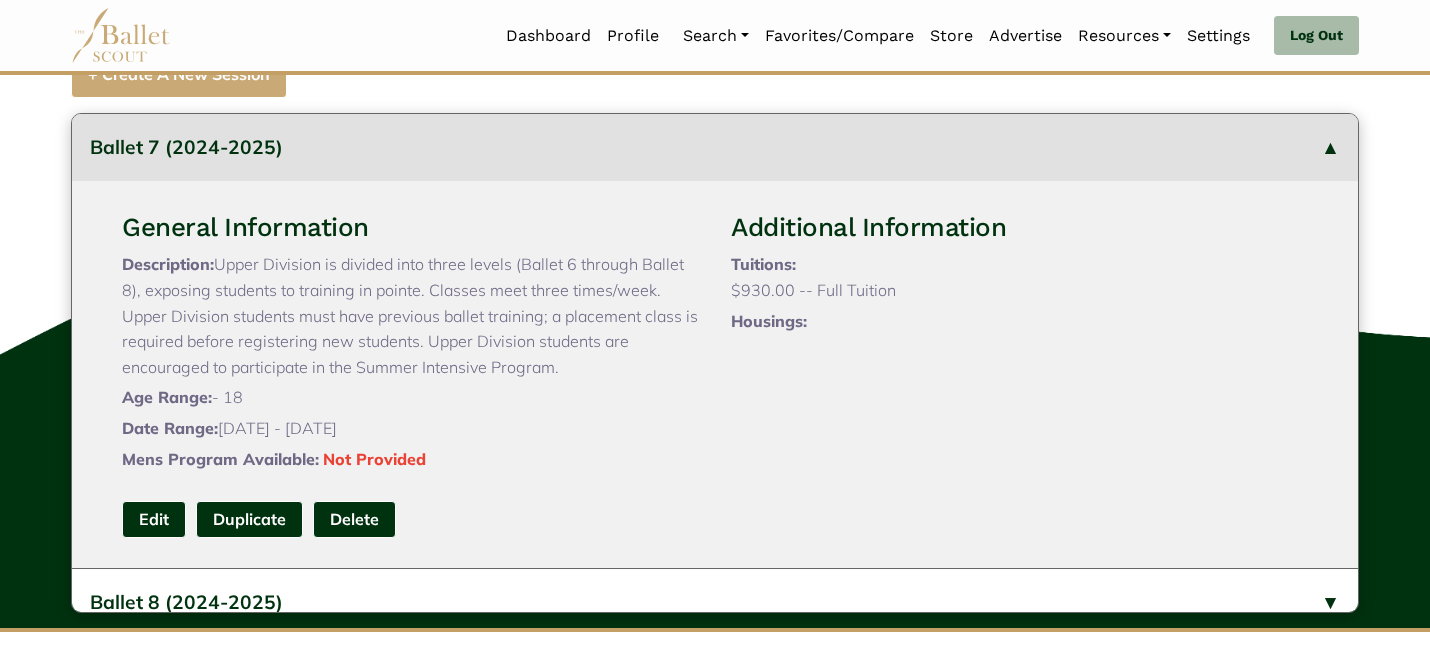 scroll, scrollTop: 896, scrollLeft: 0, axis: vertical 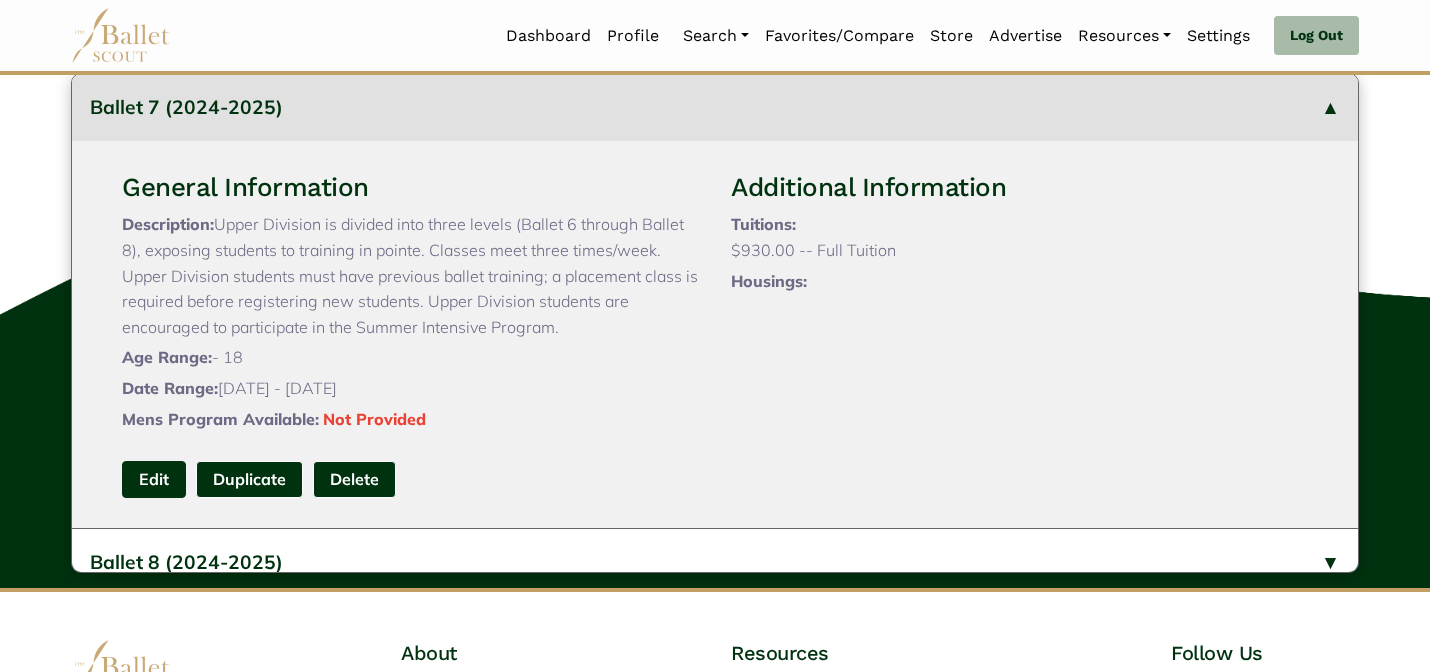 click on "Edit" at bounding box center [154, 479] 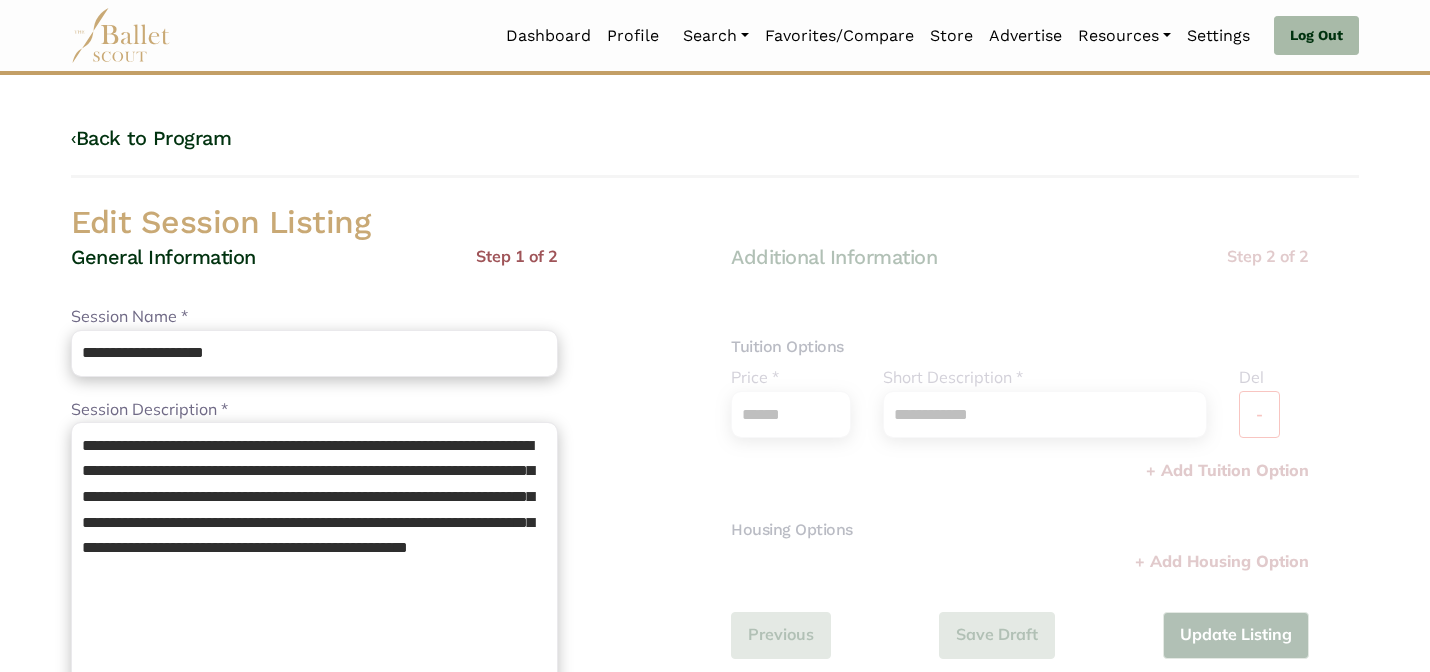 scroll, scrollTop: 0, scrollLeft: 0, axis: both 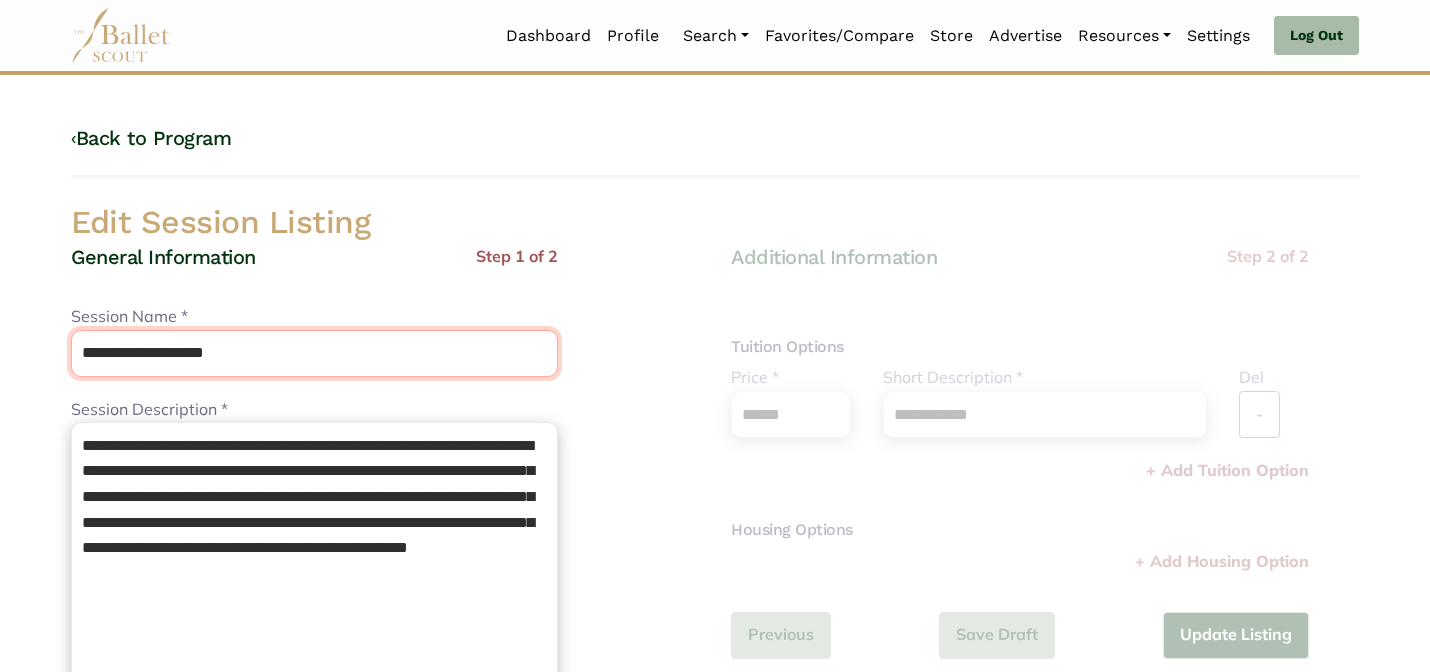 drag, startPoint x: 249, startPoint y: 366, endPoint x: 137, endPoint y: 342, distance: 114.54257 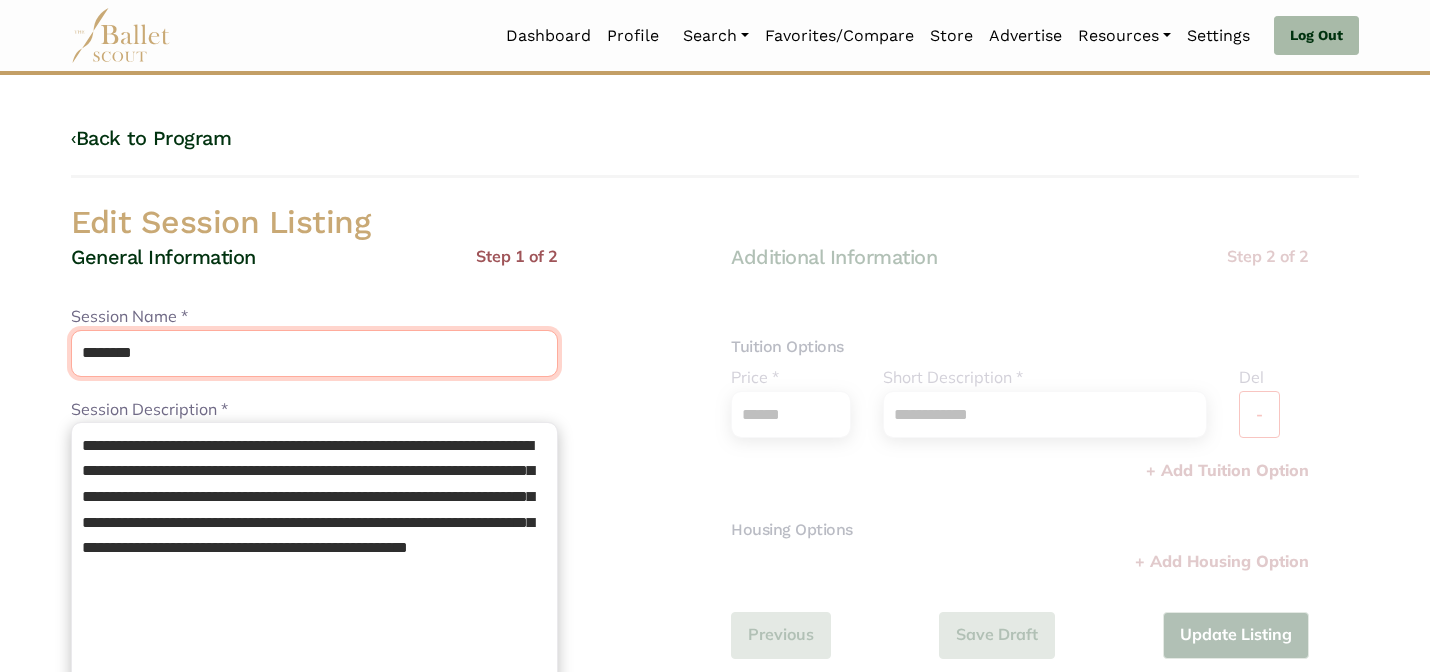 type on "********" 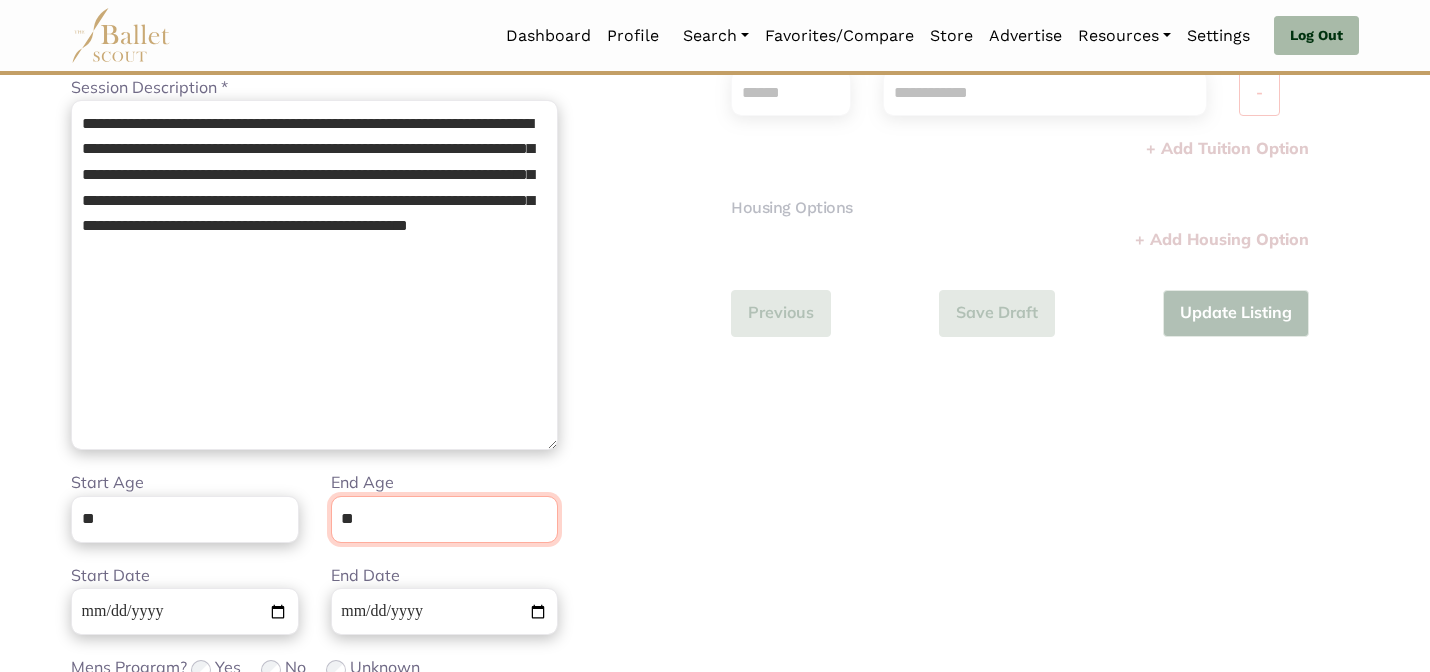 scroll, scrollTop: 505, scrollLeft: 0, axis: vertical 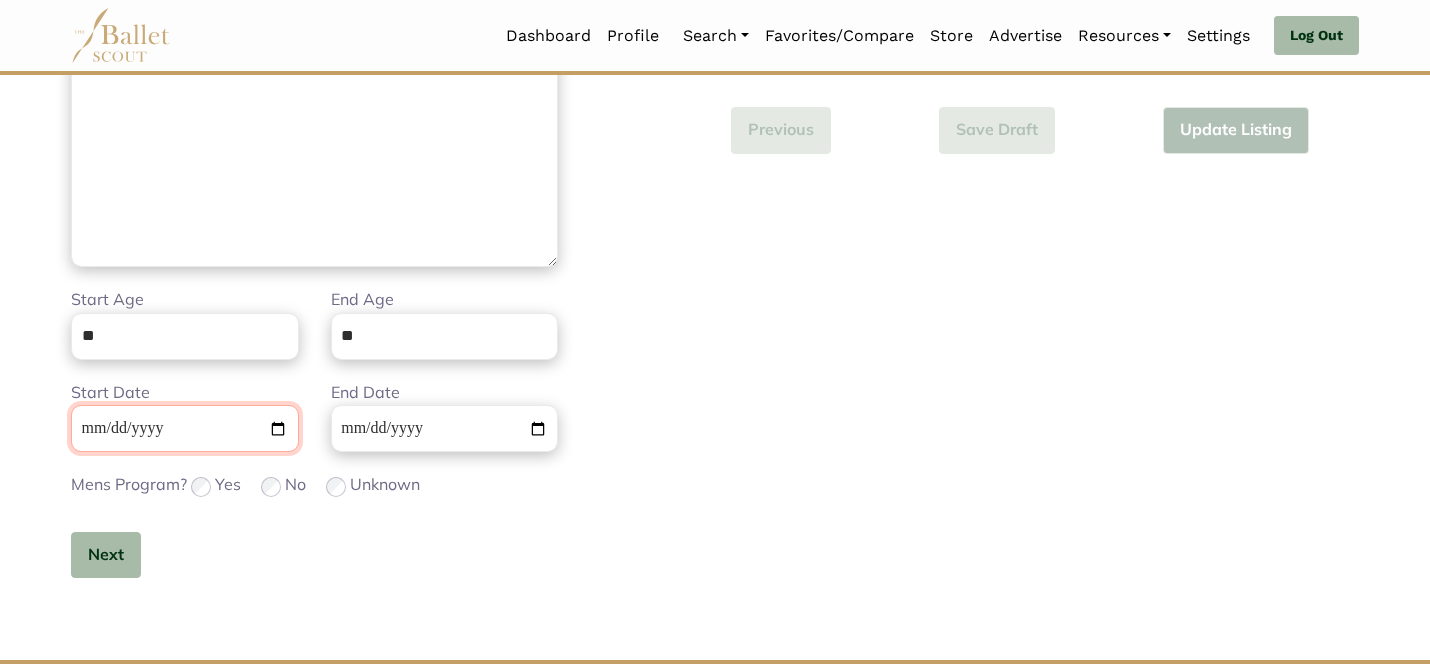 type 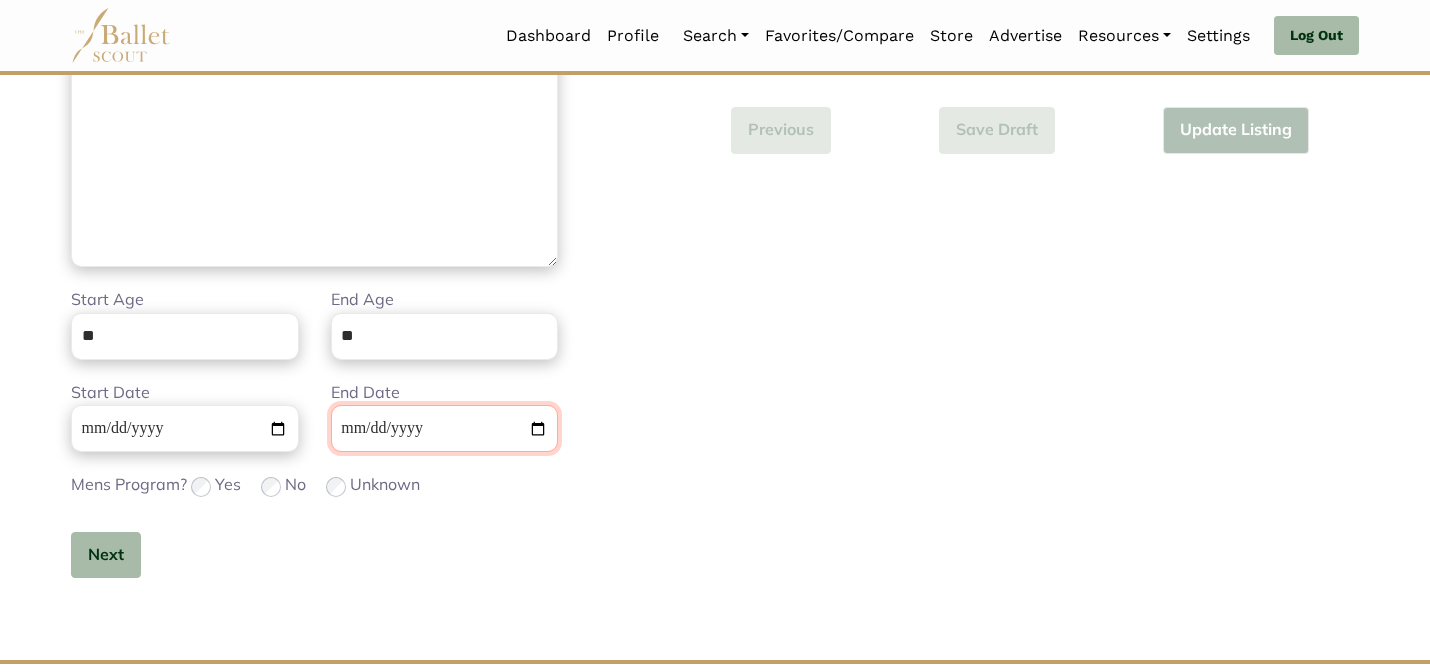 type 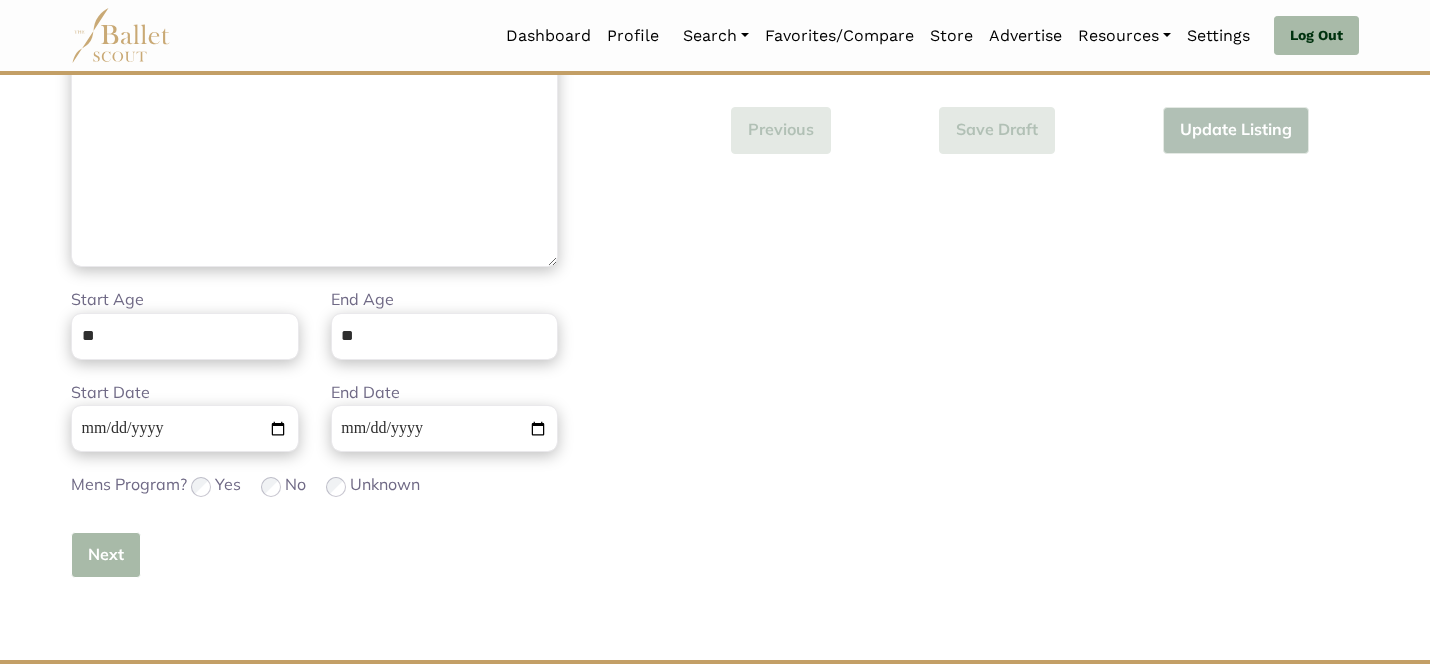 click on "Next" at bounding box center [106, 555] 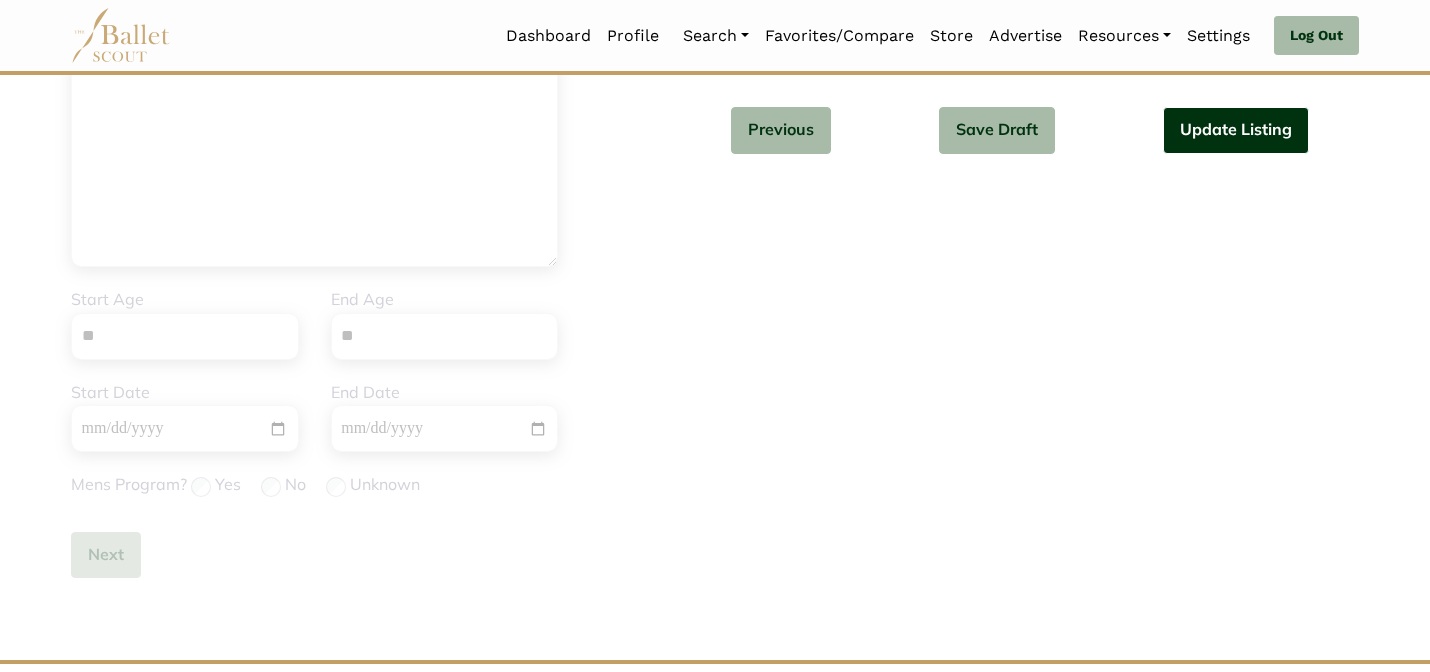 click on "Update Listing" at bounding box center (1236, 130) 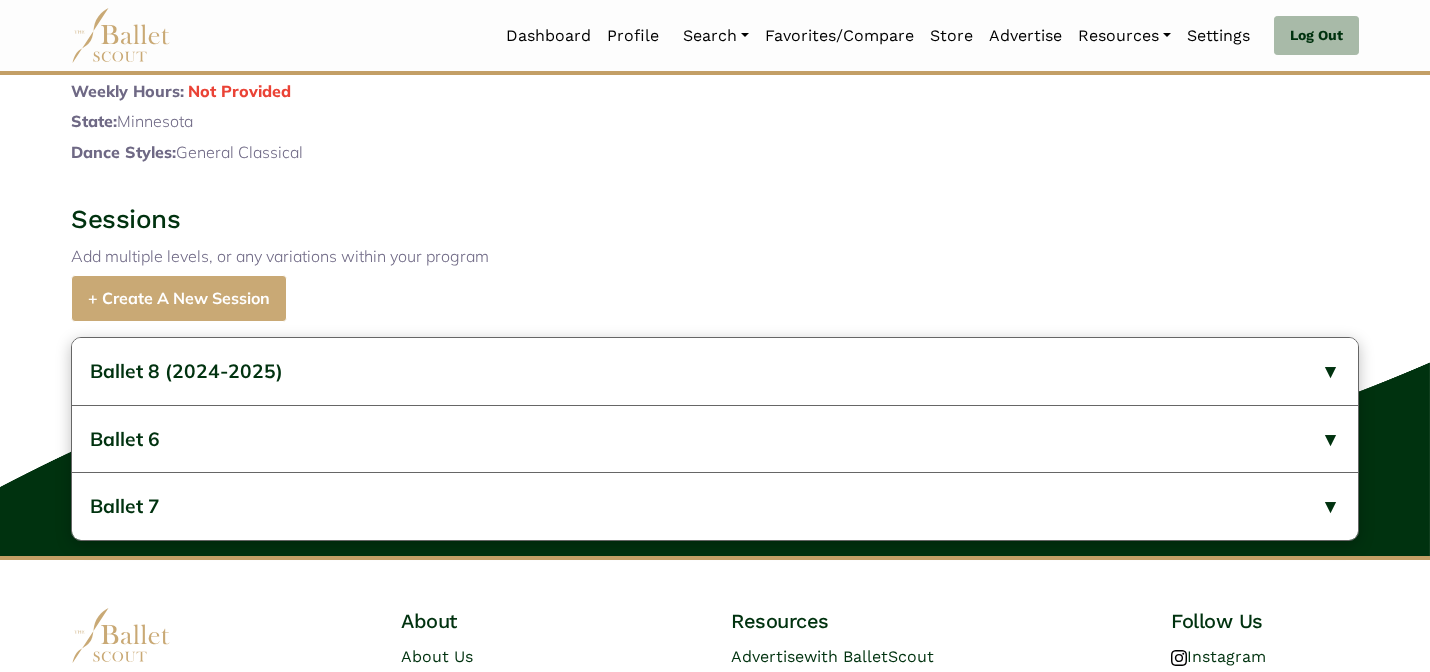 scroll, scrollTop: 856, scrollLeft: 0, axis: vertical 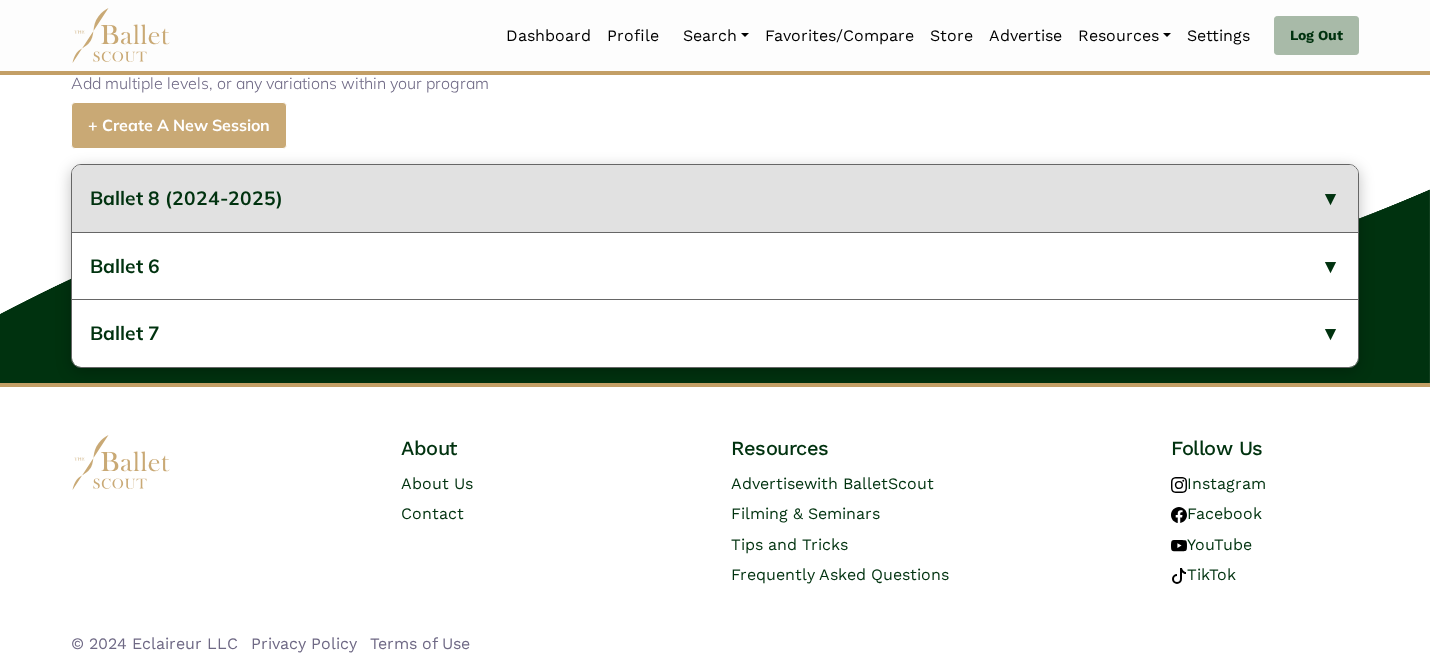 click on "Ballet 8 (2024-2025)" at bounding box center (715, 198) 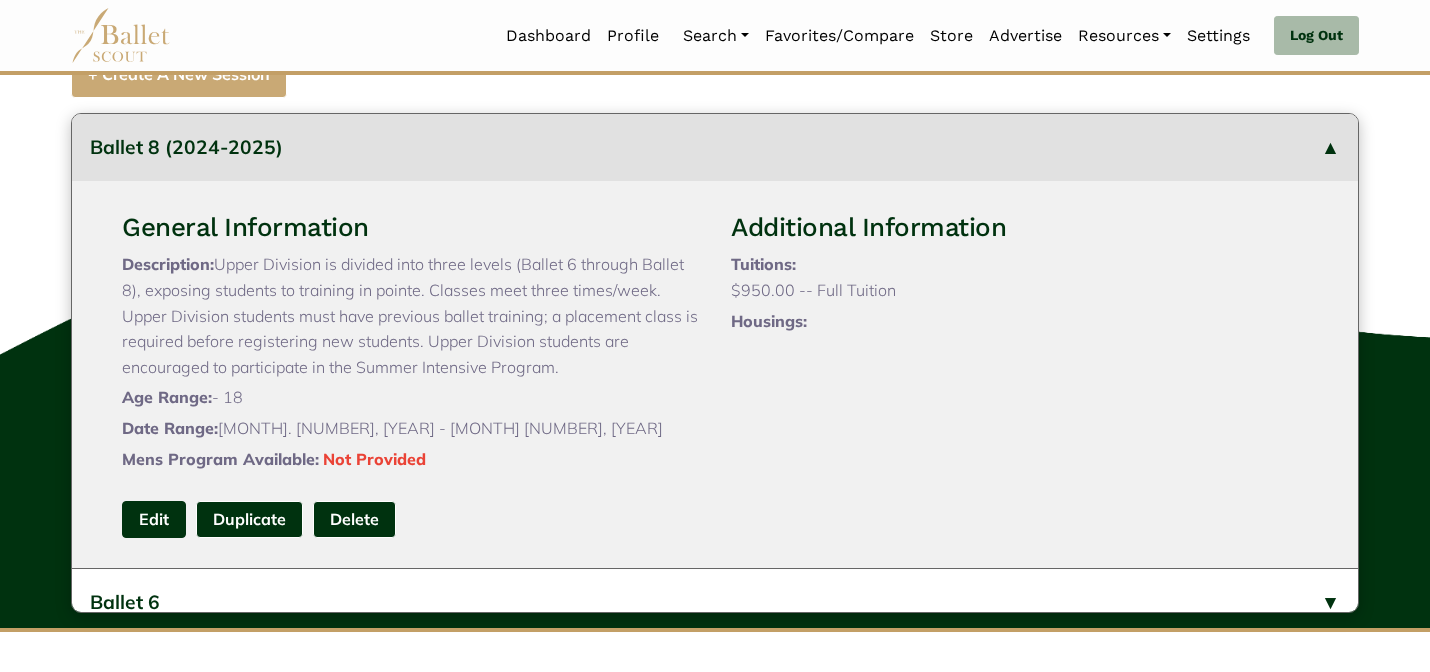 click on "Edit" at bounding box center (154, 519) 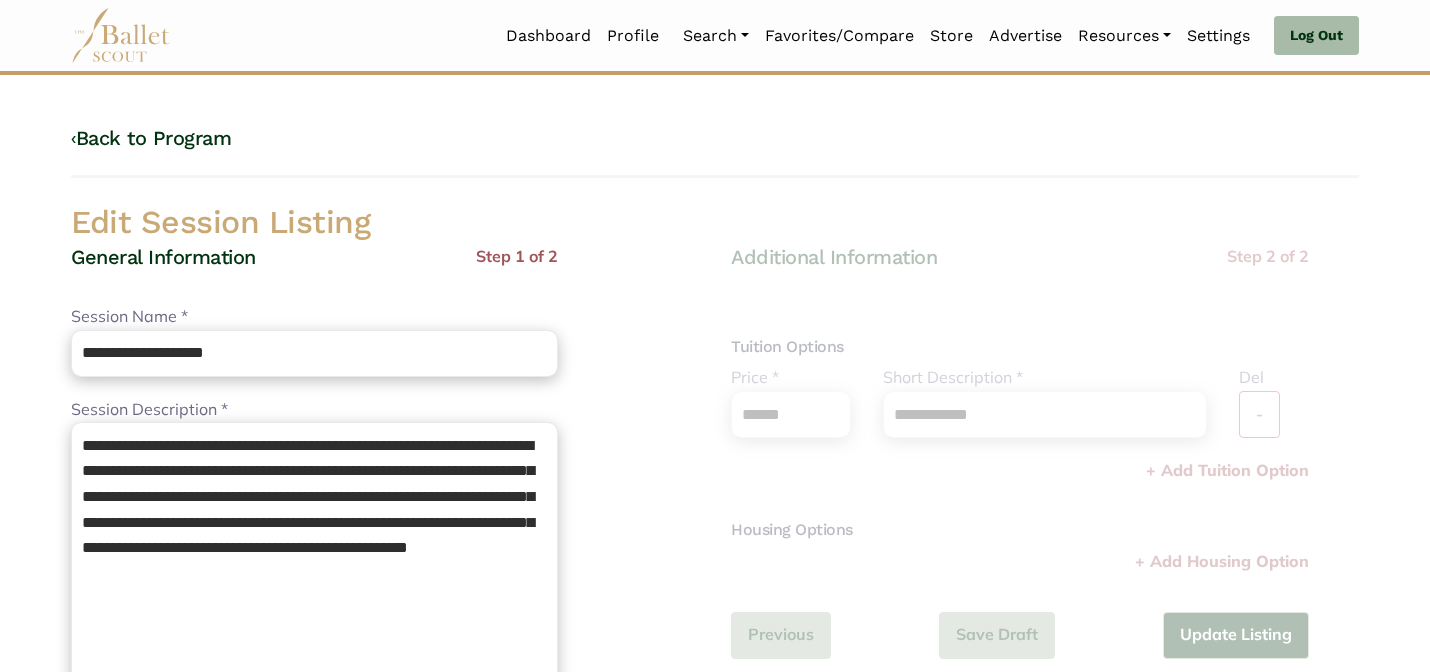 scroll, scrollTop: 0, scrollLeft: 0, axis: both 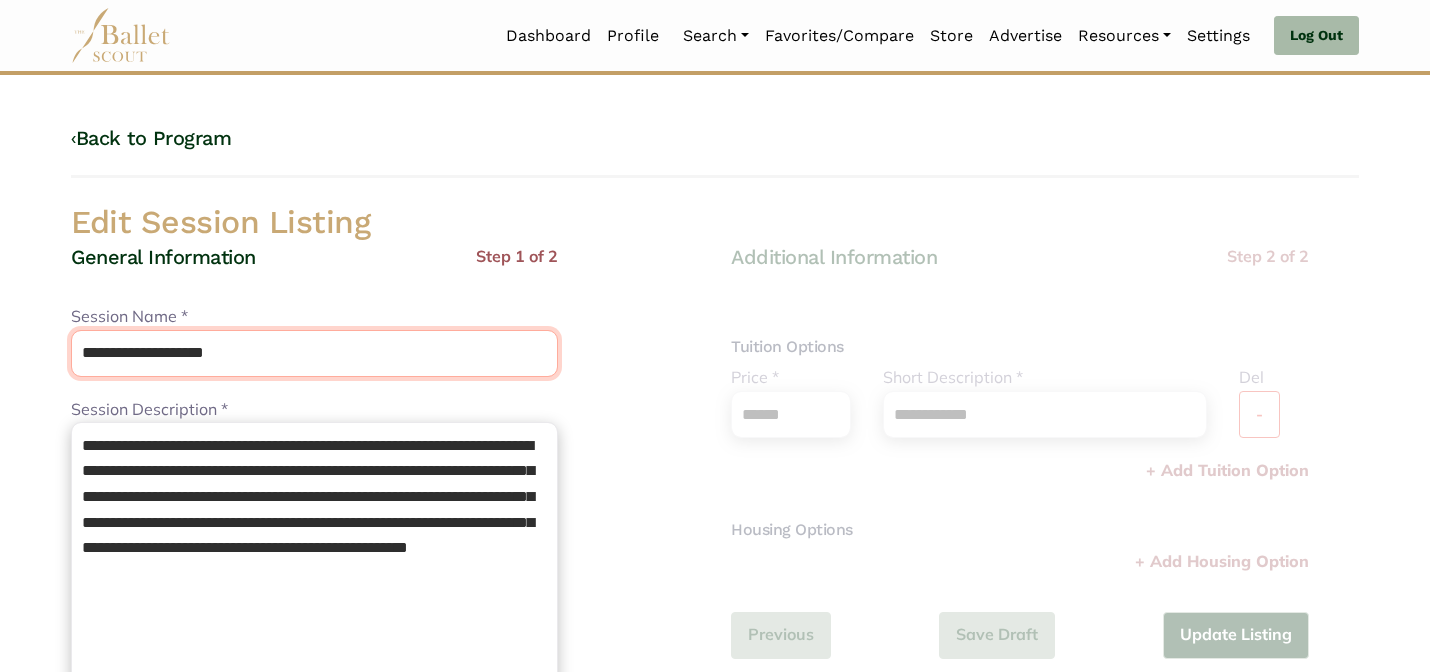 drag, startPoint x: 257, startPoint y: 355, endPoint x: 138, endPoint y: 345, distance: 119.419426 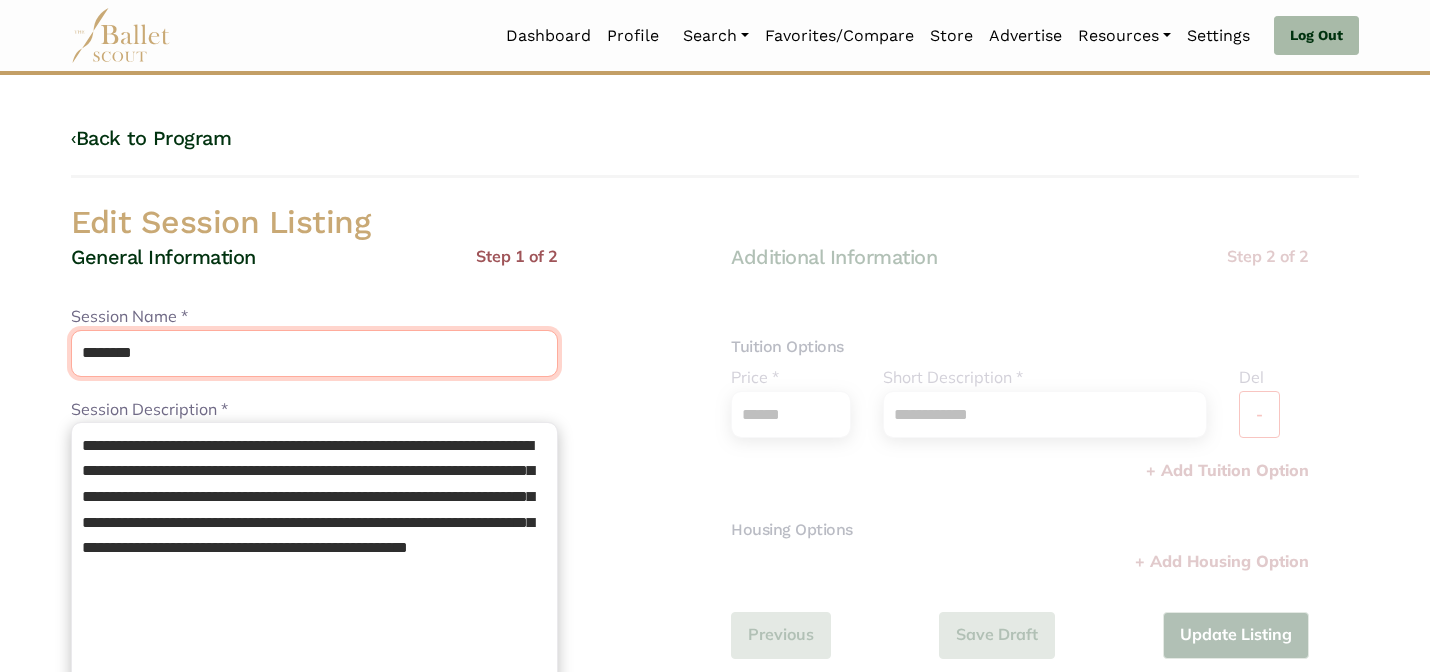 type on "********" 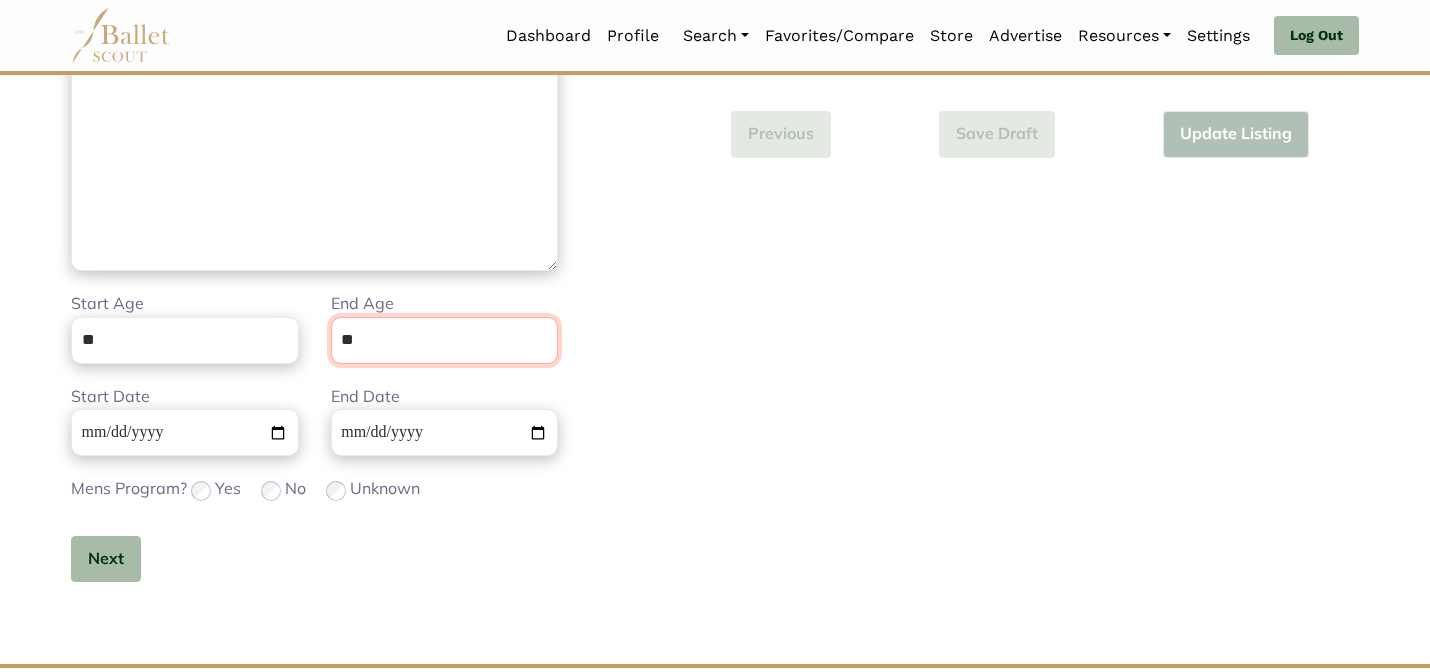 scroll, scrollTop: 505, scrollLeft: 0, axis: vertical 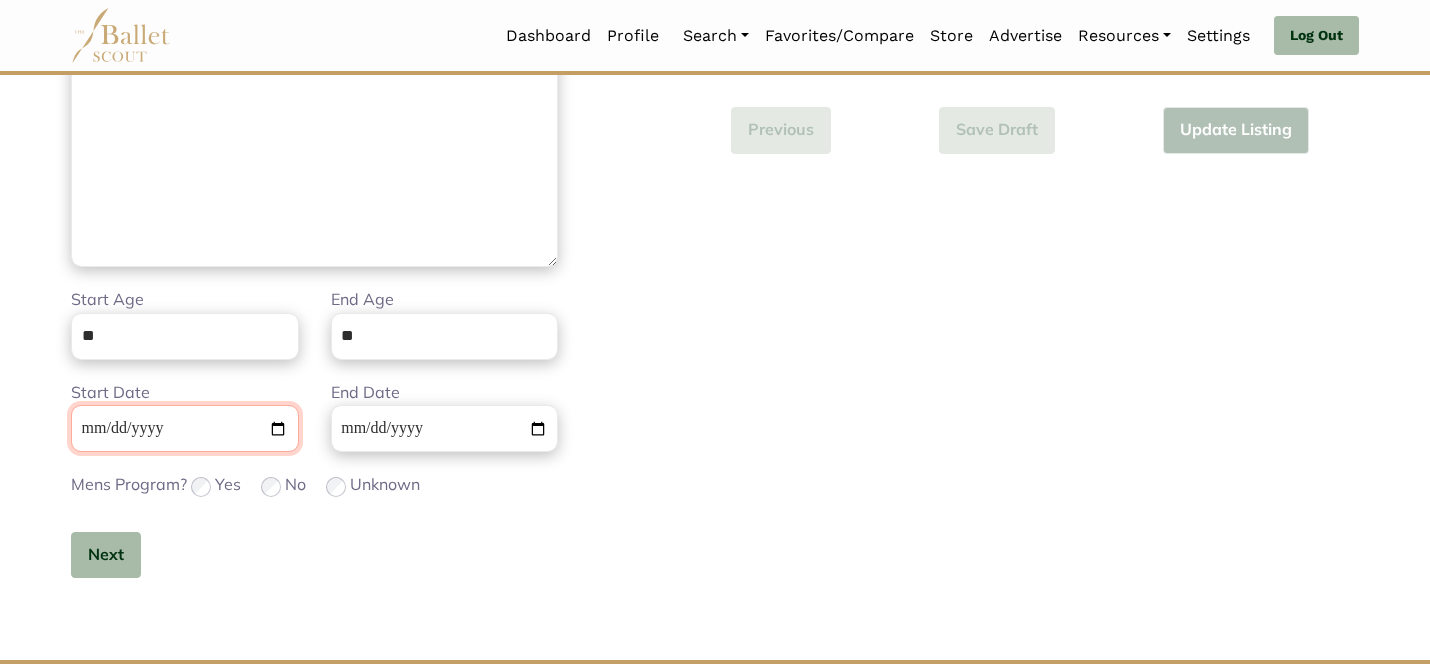 type 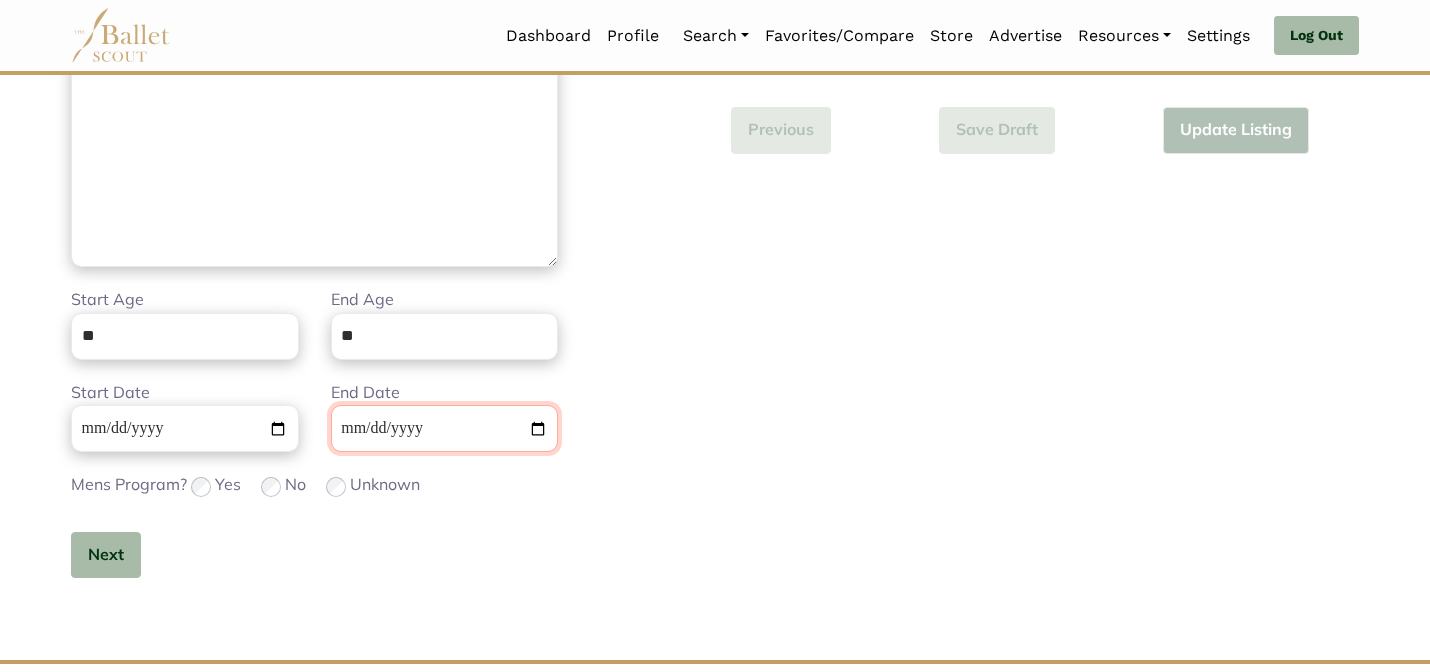 type 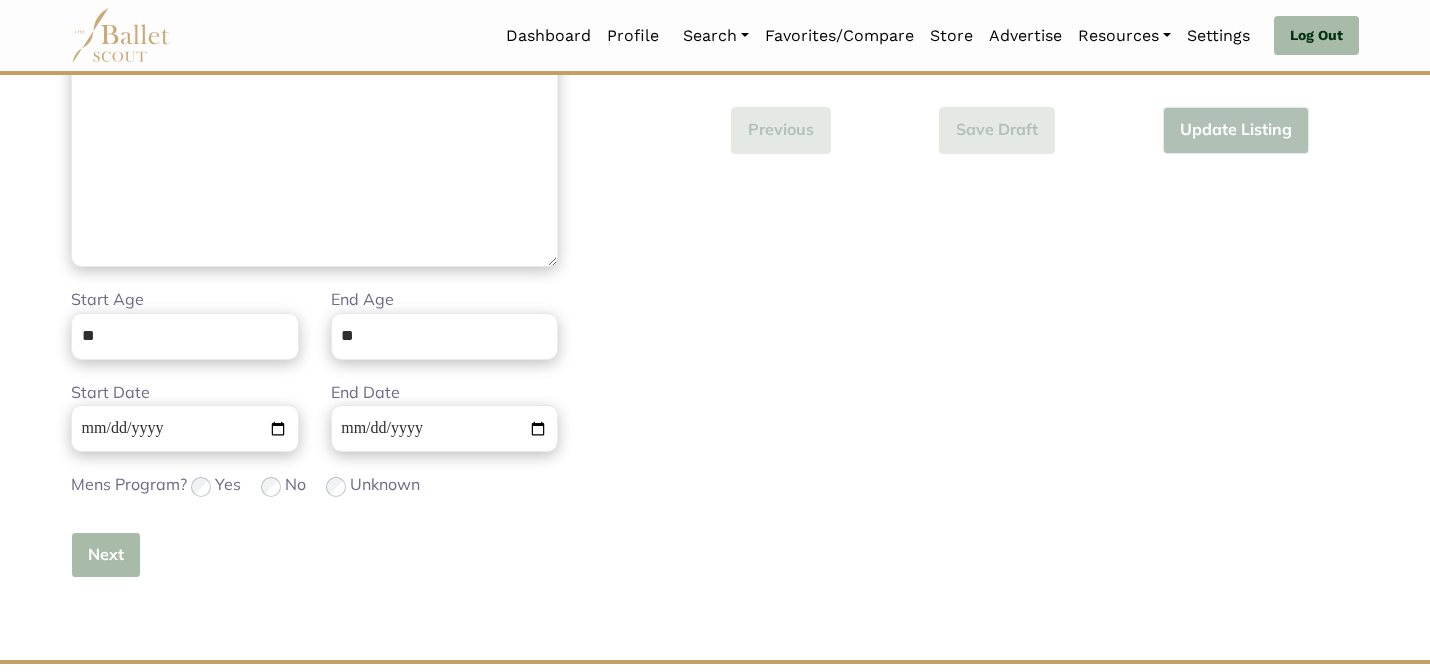 click on "Next" at bounding box center (106, 555) 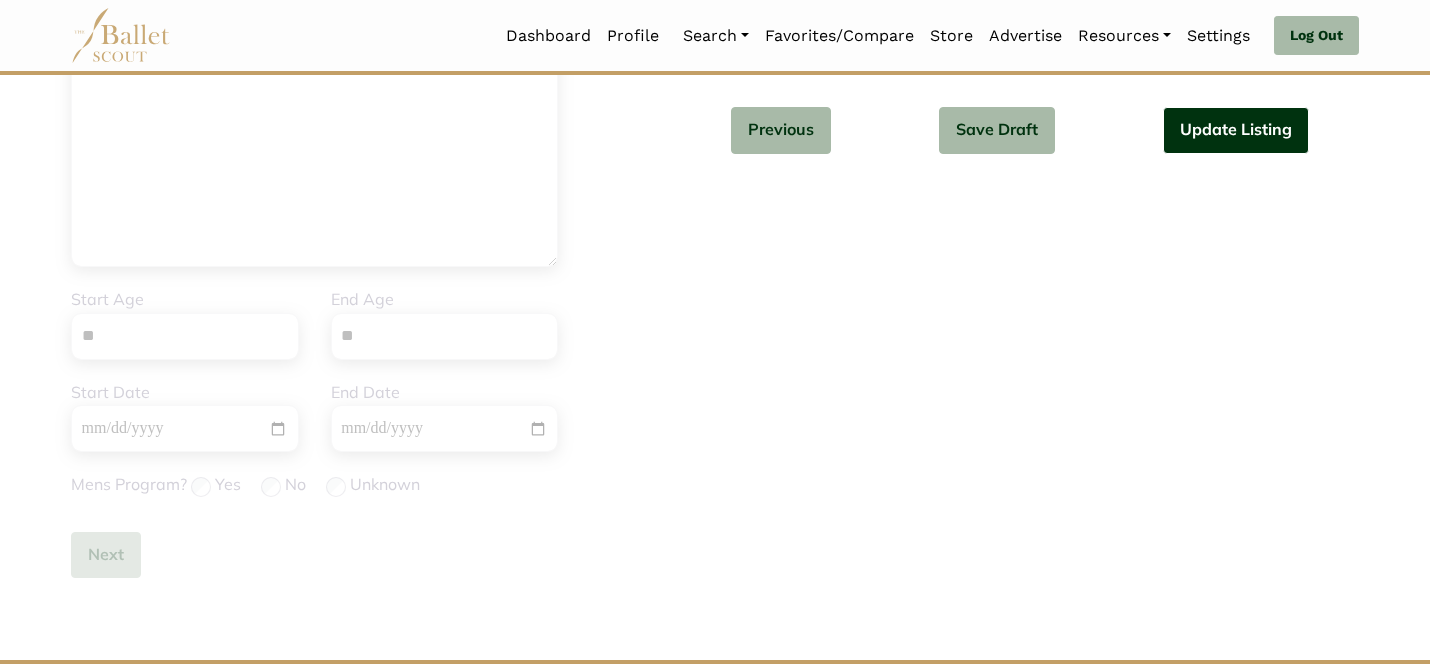 click on "Update Listing" at bounding box center (1236, 130) 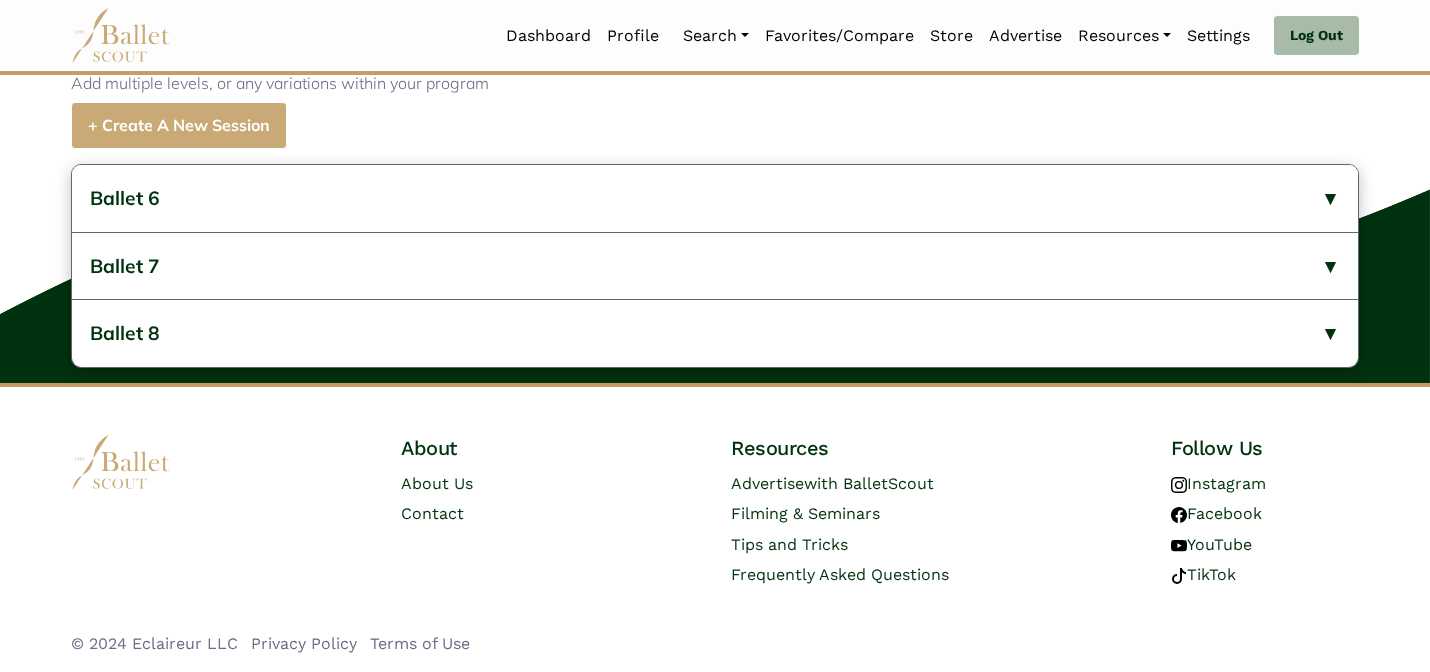 scroll, scrollTop: 856, scrollLeft: 0, axis: vertical 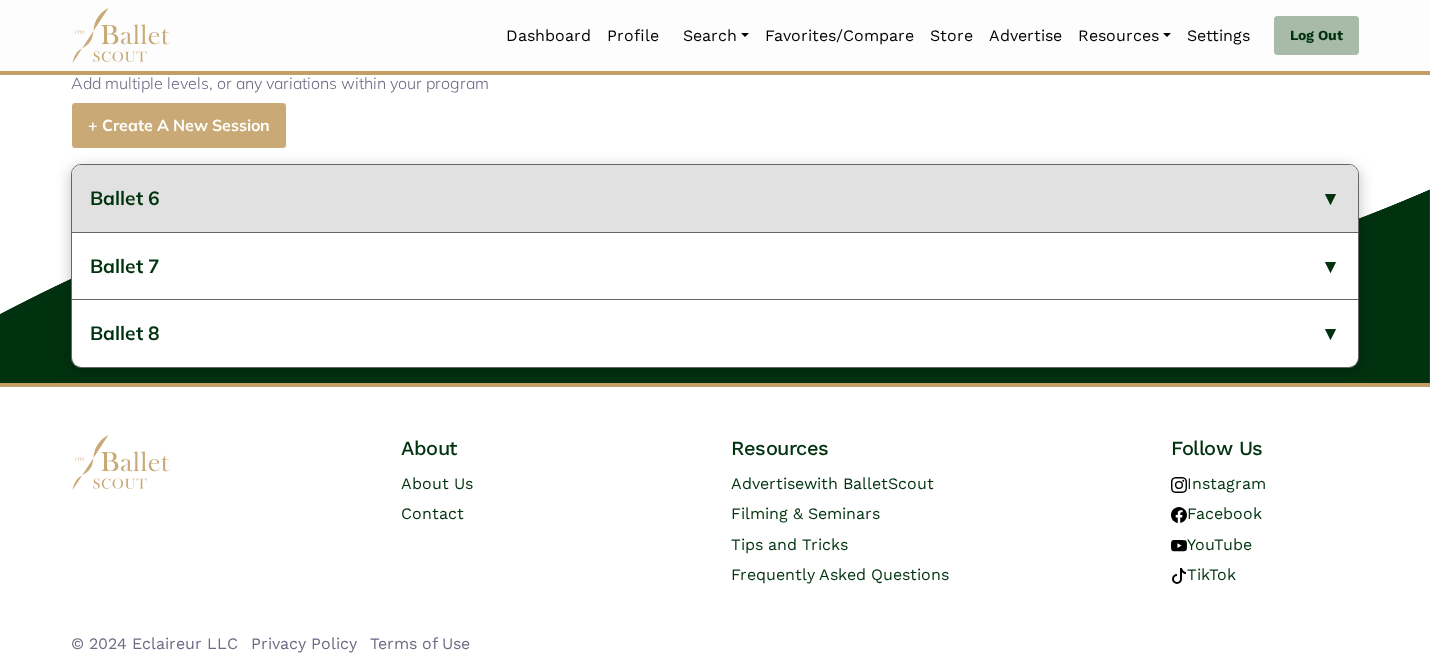 click on "Ballet 6" at bounding box center [715, 198] 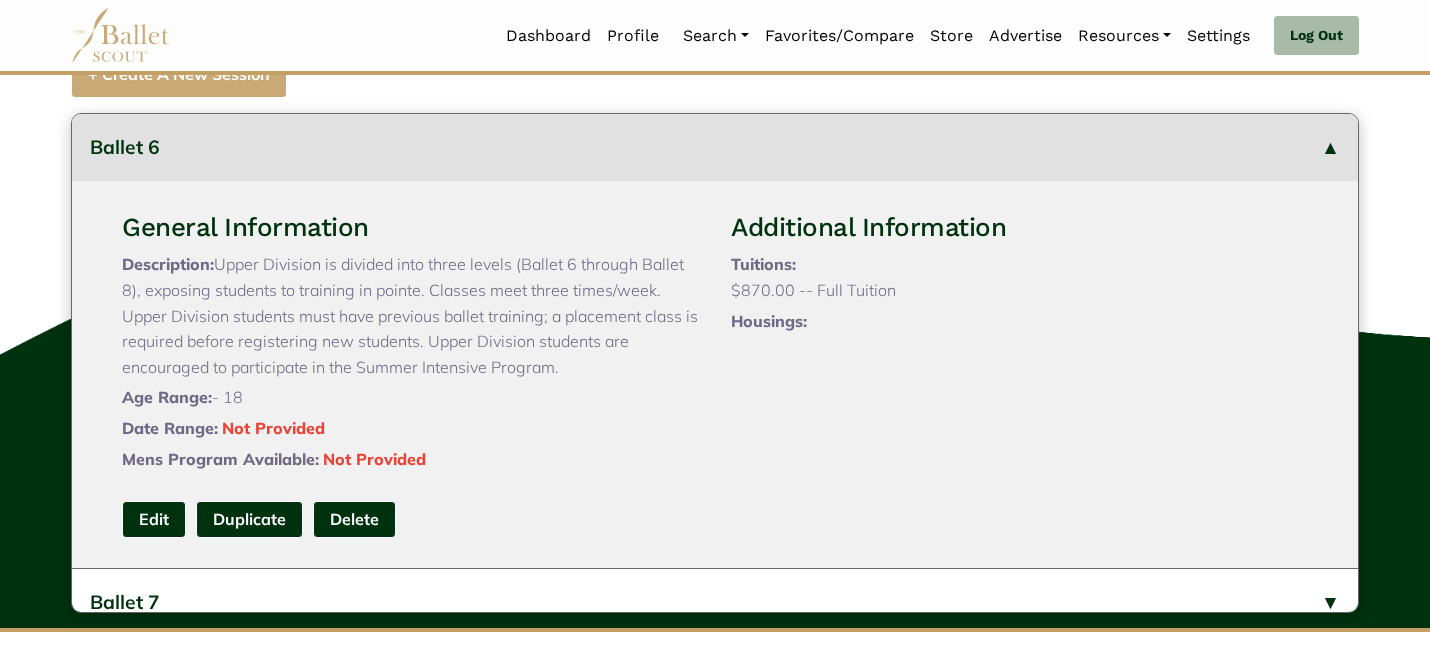 type 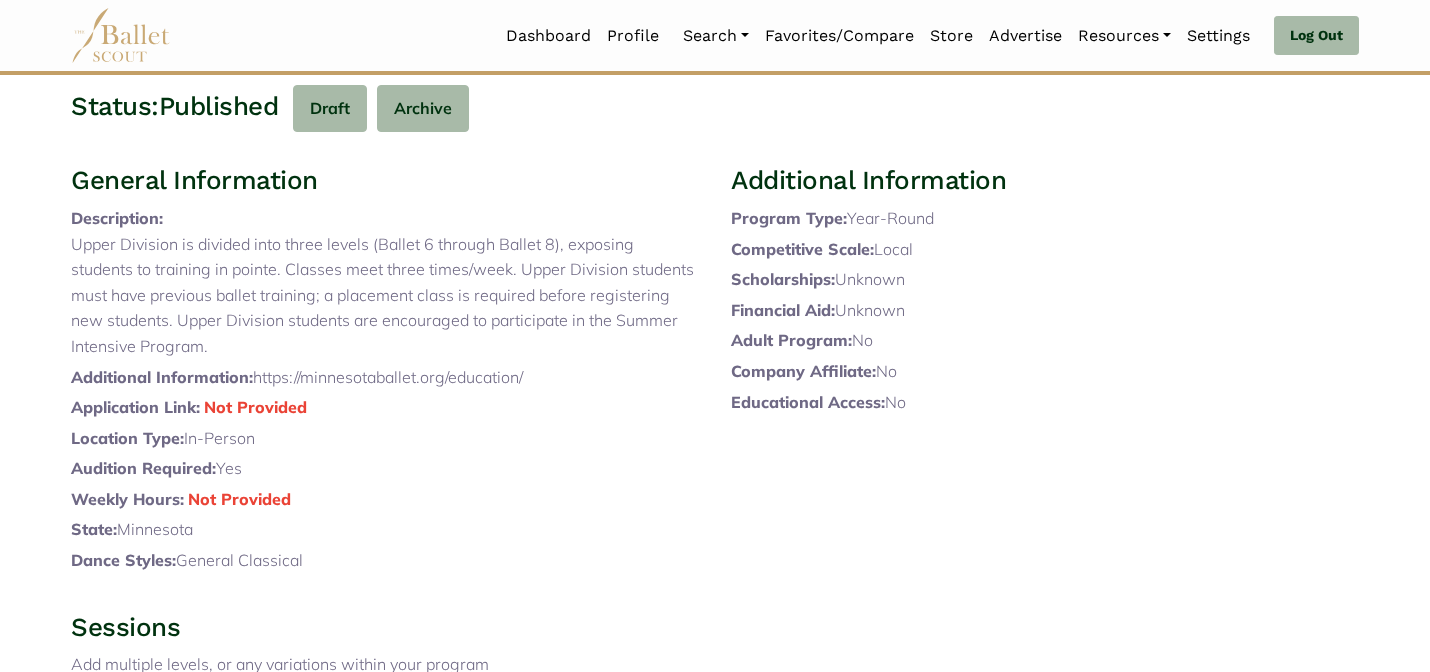 scroll, scrollTop: 0, scrollLeft: 0, axis: both 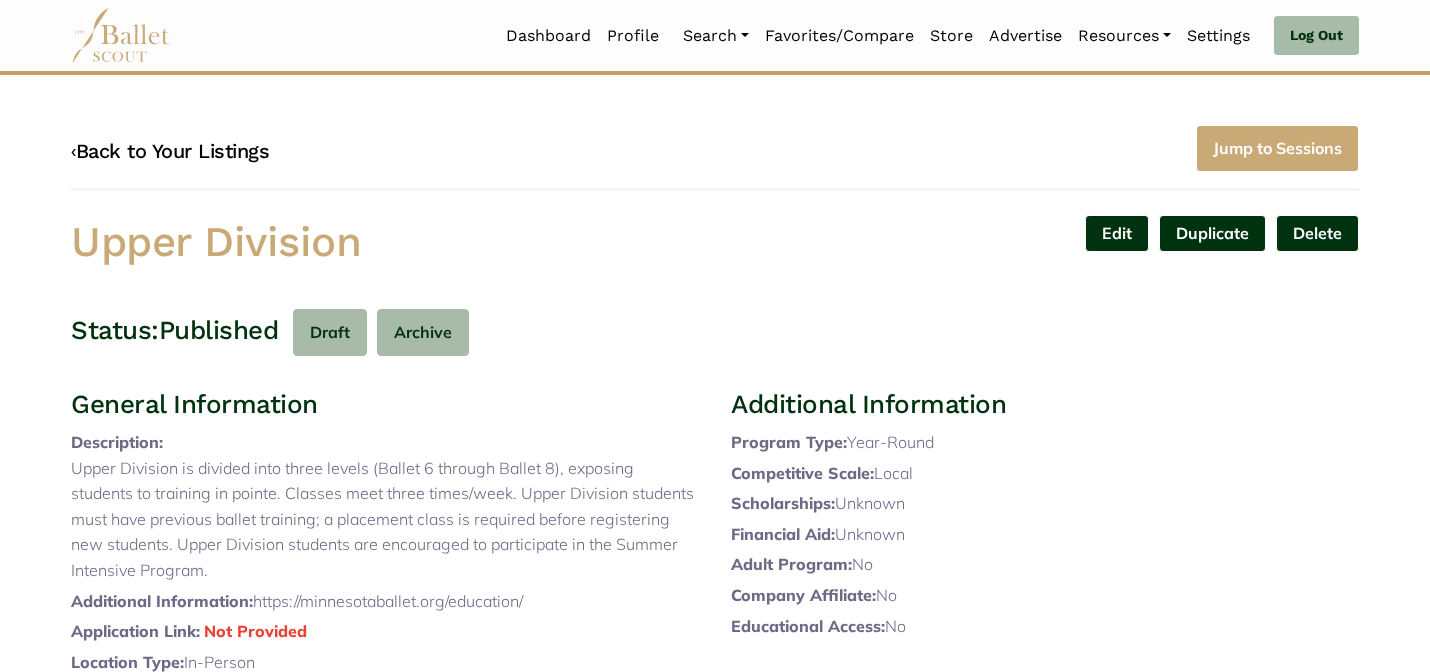 click on "‹  Back to Your Listings" at bounding box center (170, 151) 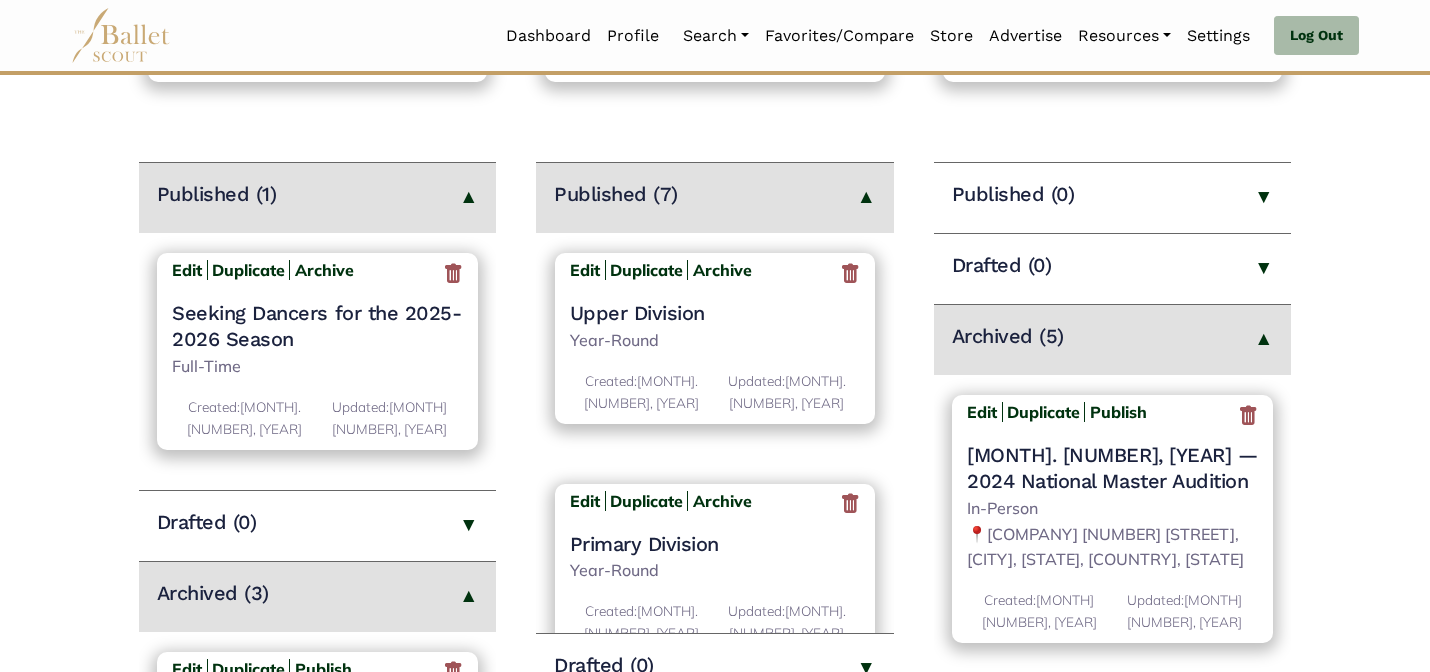 scroll, scrollTop: 240, scrollLeft: 0, axis: vertical 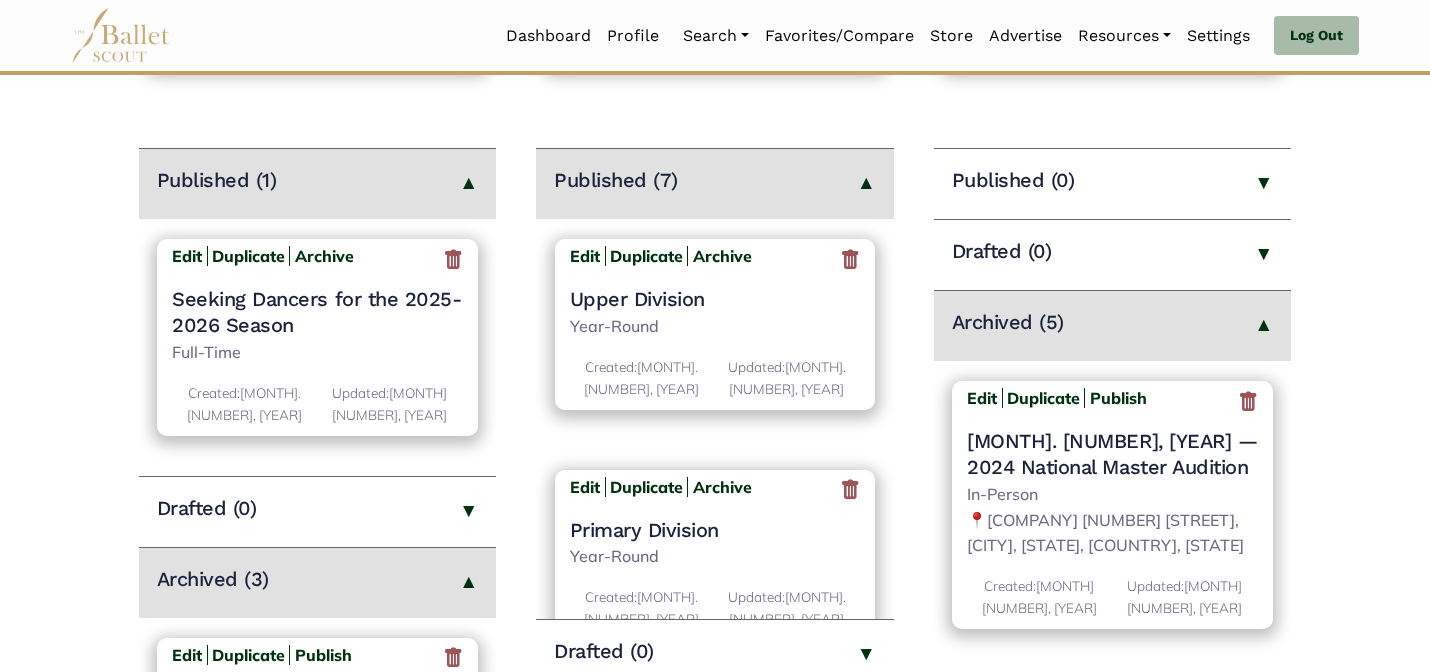 click on "Jobs
Create New Job Listing  >
Published (1)
Edit
Duplicate
Archive
Seeking Dancers for the [YEAR] Season
Full-Time
Created:  [MONTH]. [NUMBER], [YEAR]
Updated:  [MONTH] [NUMBER], [YEAR]" at bounding box center (715, 497) 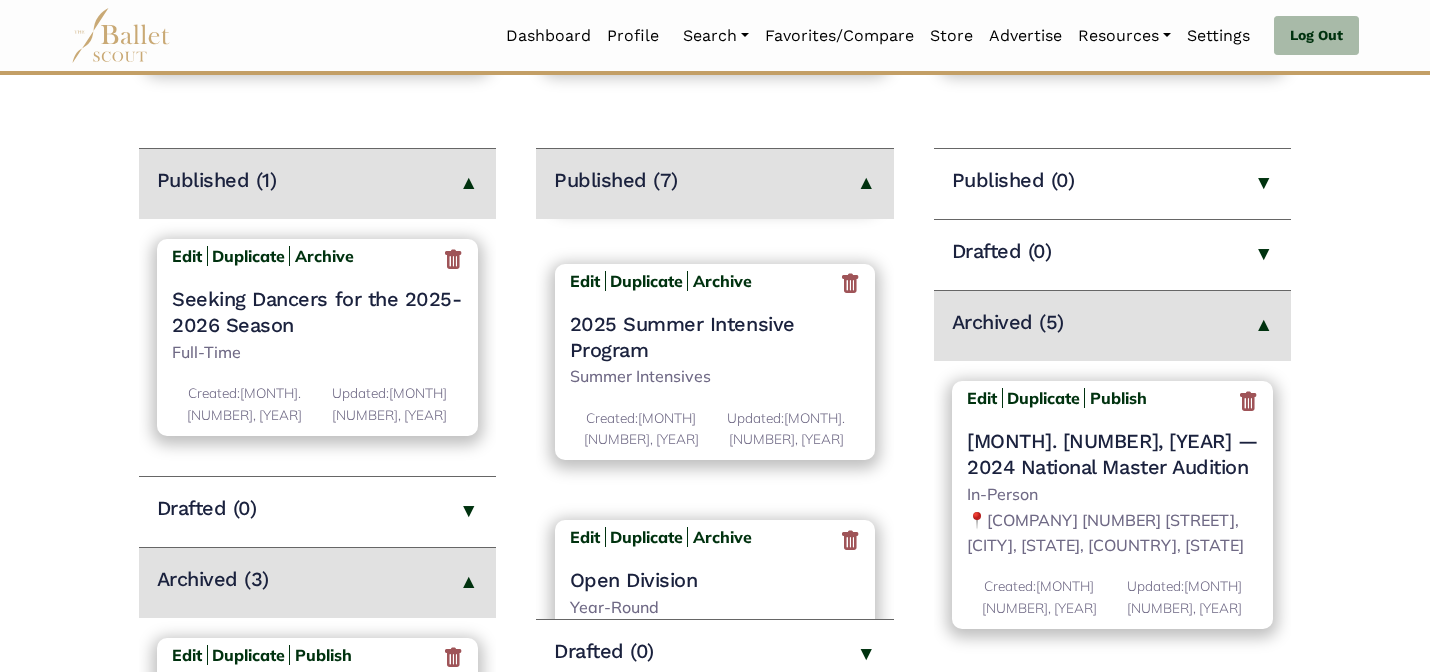 scroll, scrollTop: 1194, scrollLeft: 0, axis: vertical 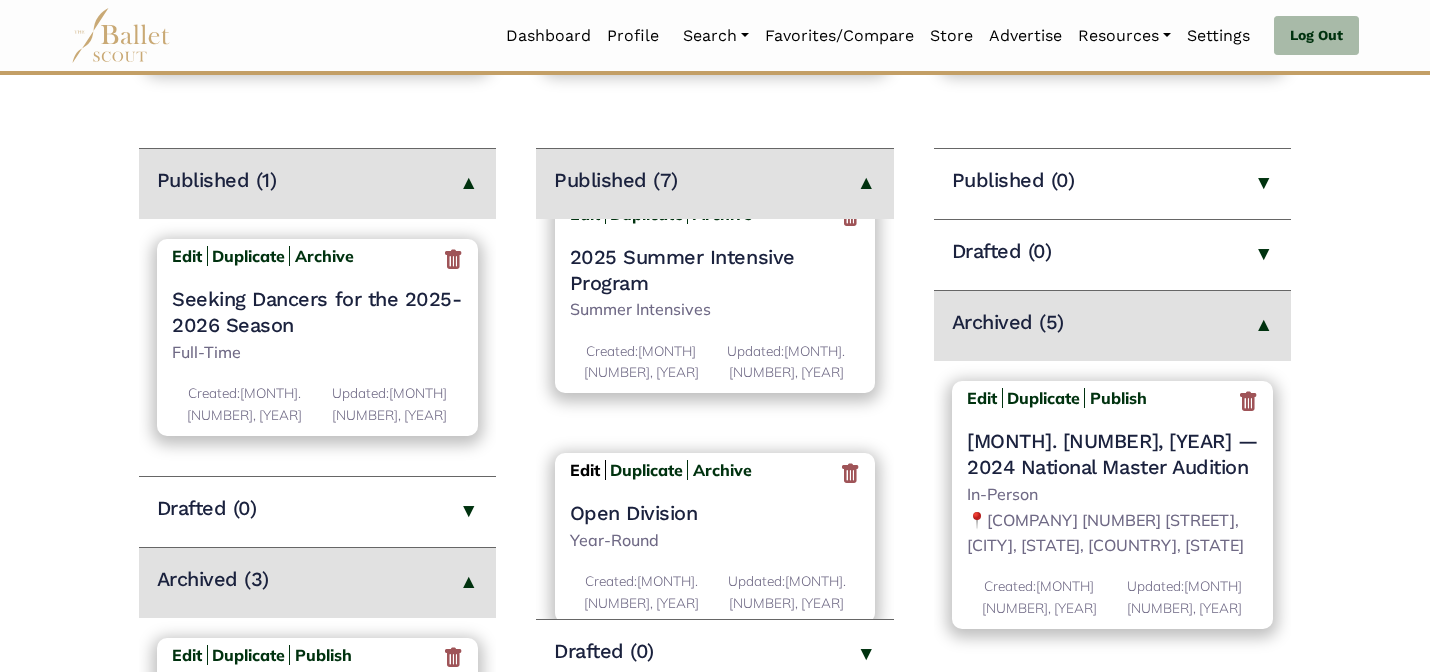 click on "Edit" at bounding box center (585, 470) 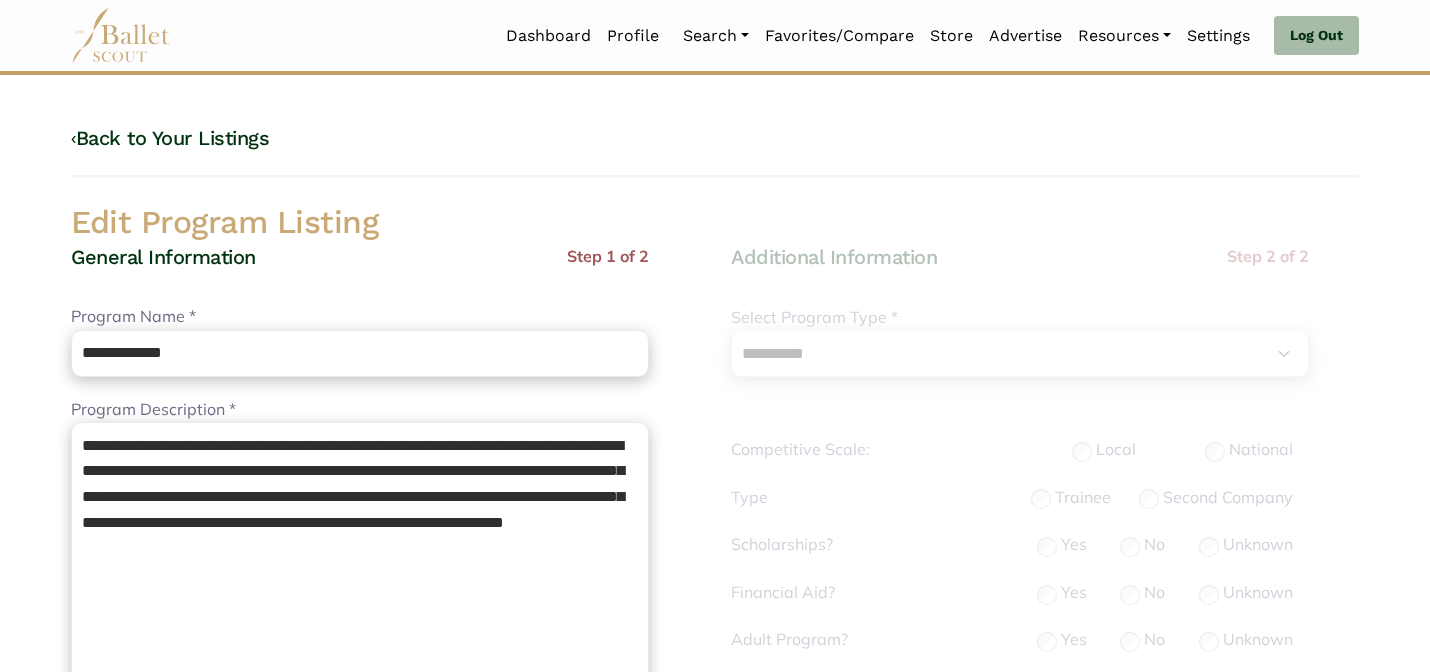 select on "**" 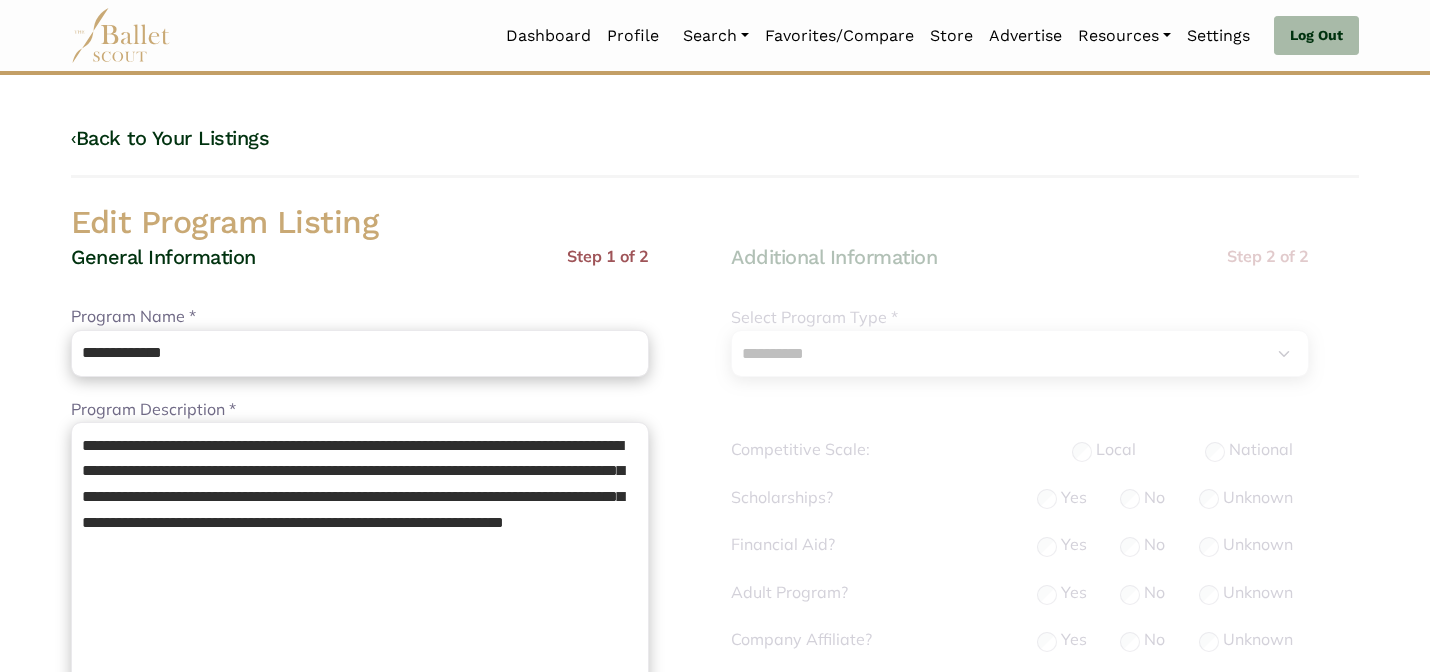 scroll, scrollTop: 632, scrollLeft: 0, axis: vertical 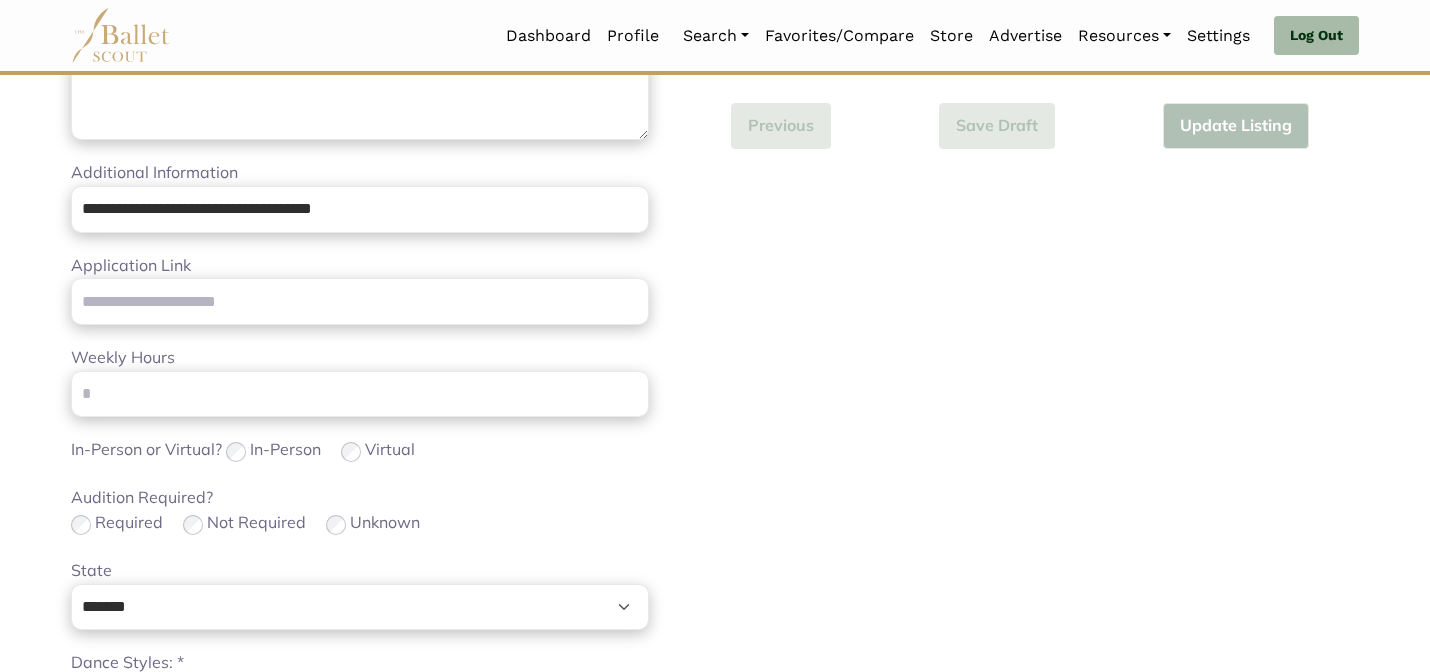click on "**********" at bounding box center [360, 296] 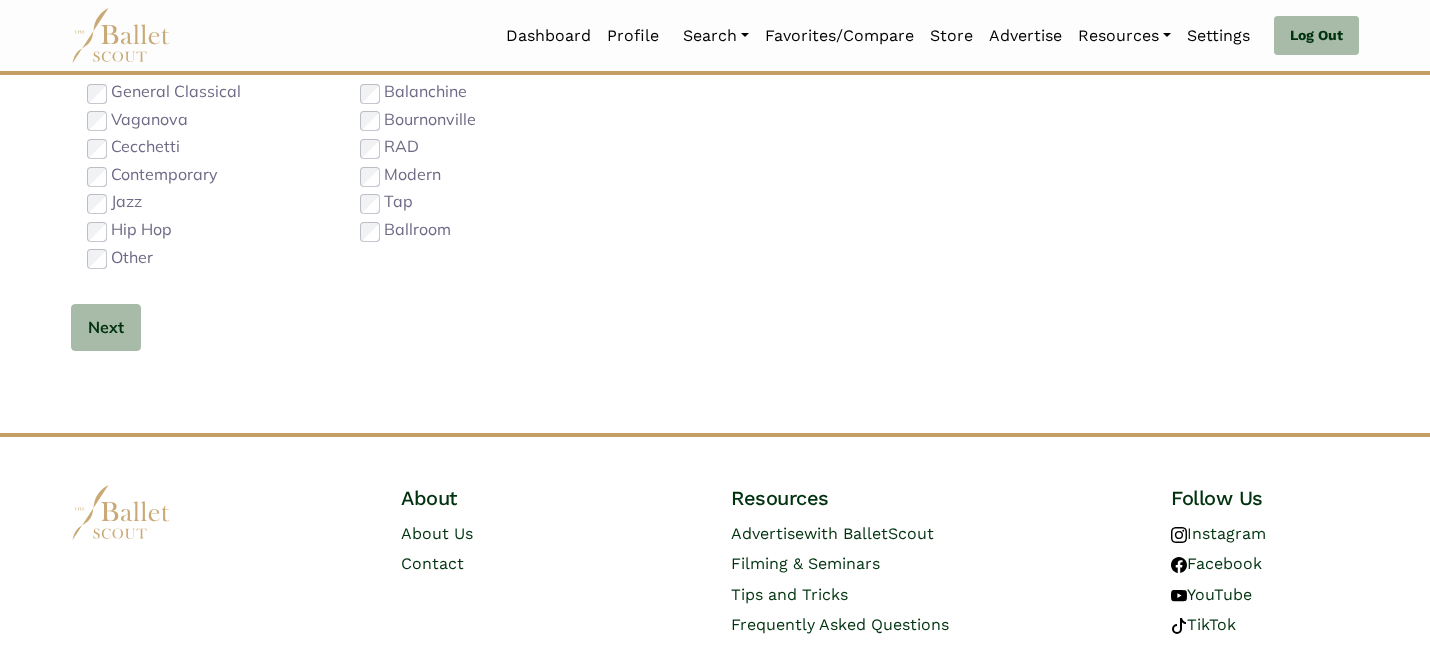 scroll, scrollTop: 1264, scrollLeft: 0, axis: vertical 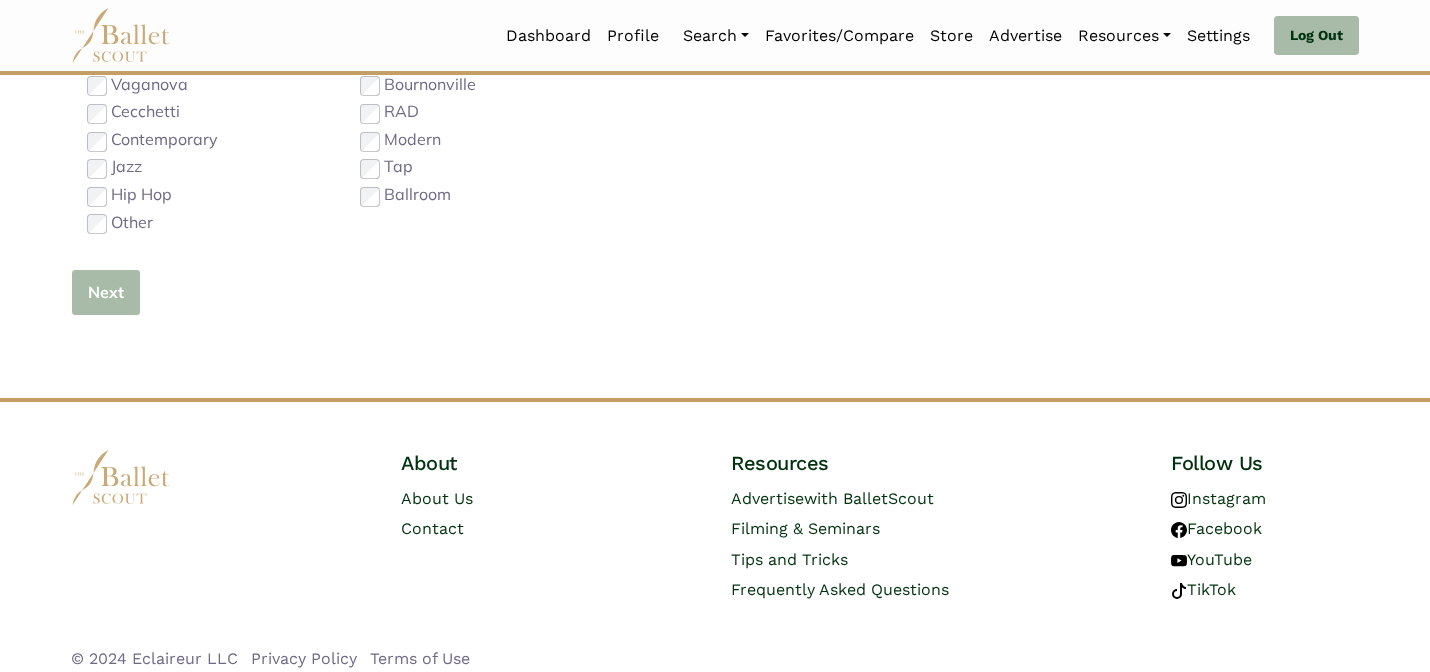 click on "Next" at bounding box center (106, 292) 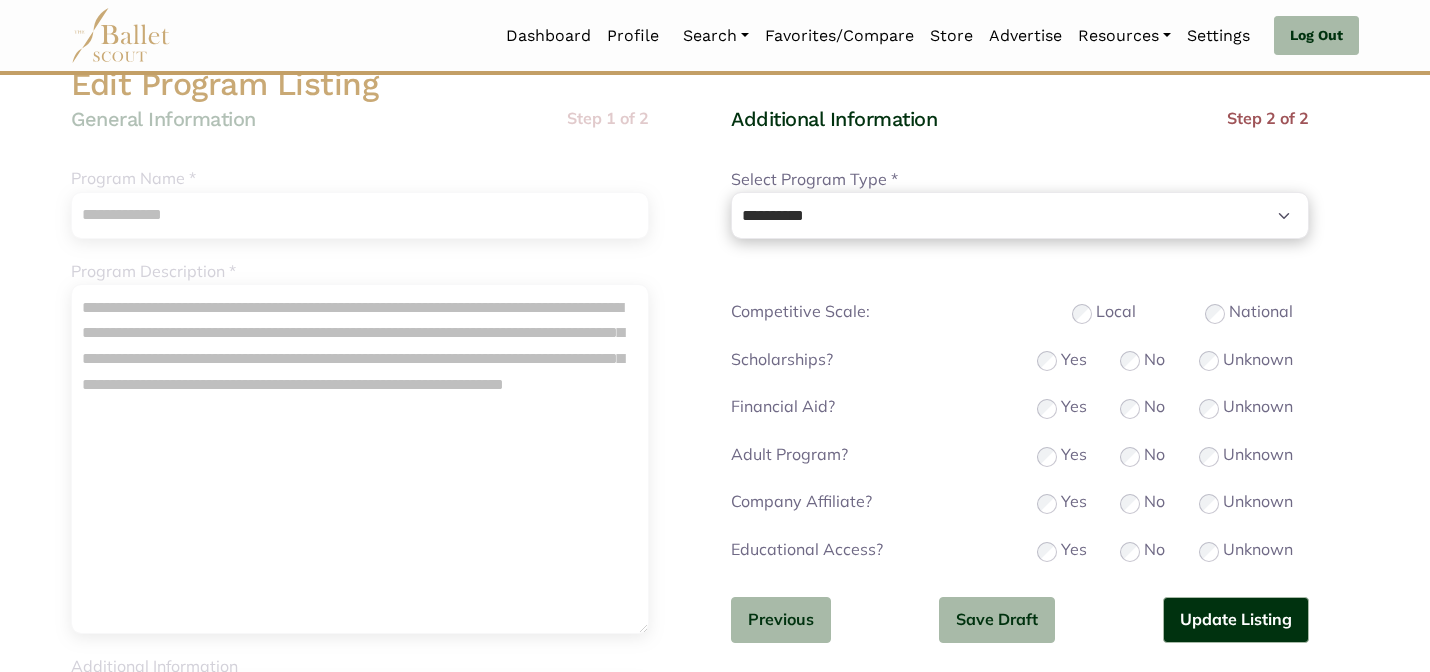 scroll, scrollTop: 160, scrollLeft: 0, axis: vertical 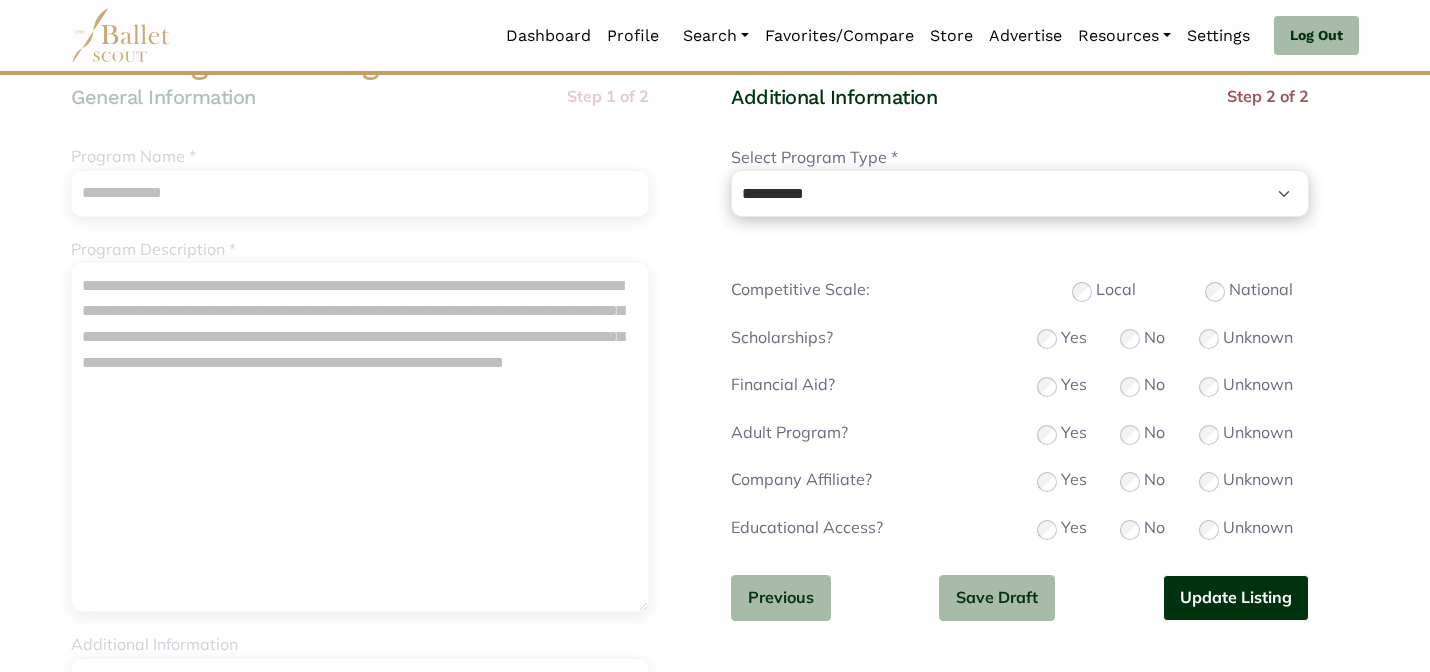 click on "Update Listing" at bounding box center [1236, 598] 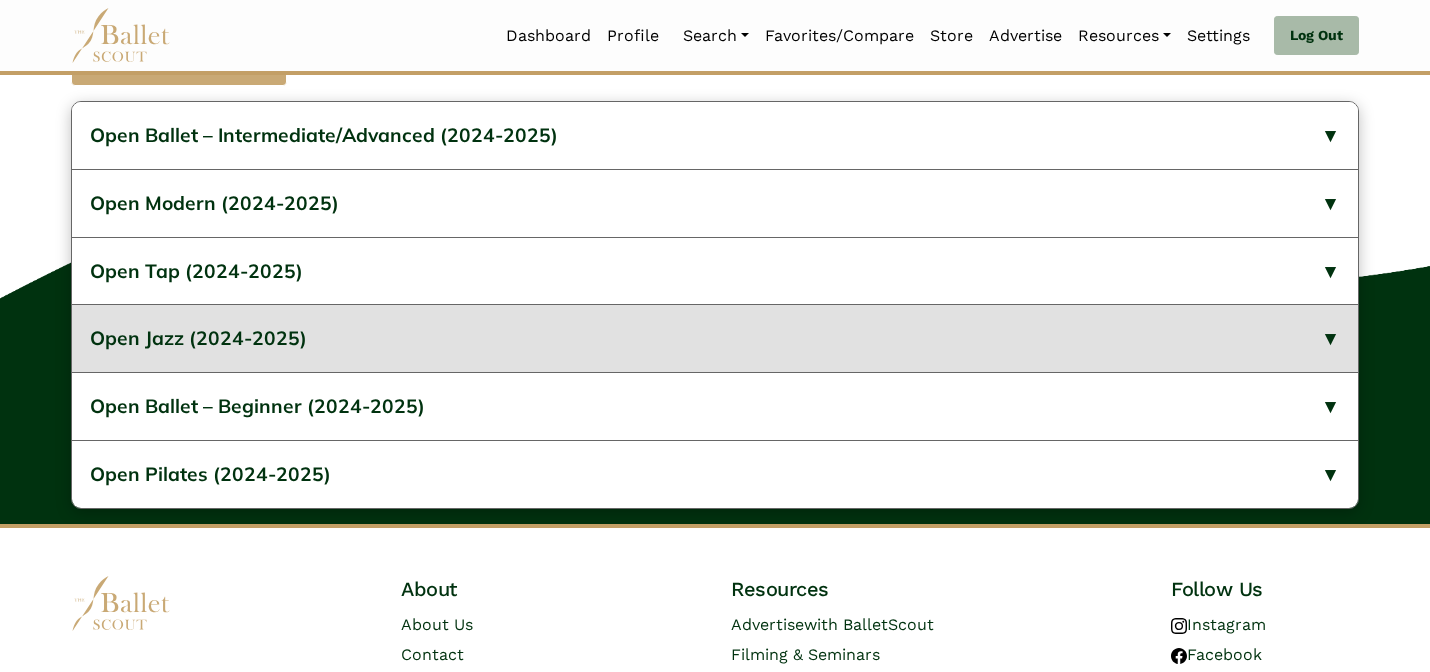 scroll, scrollTop: 834, scrollLeft: 0, axis: vertical 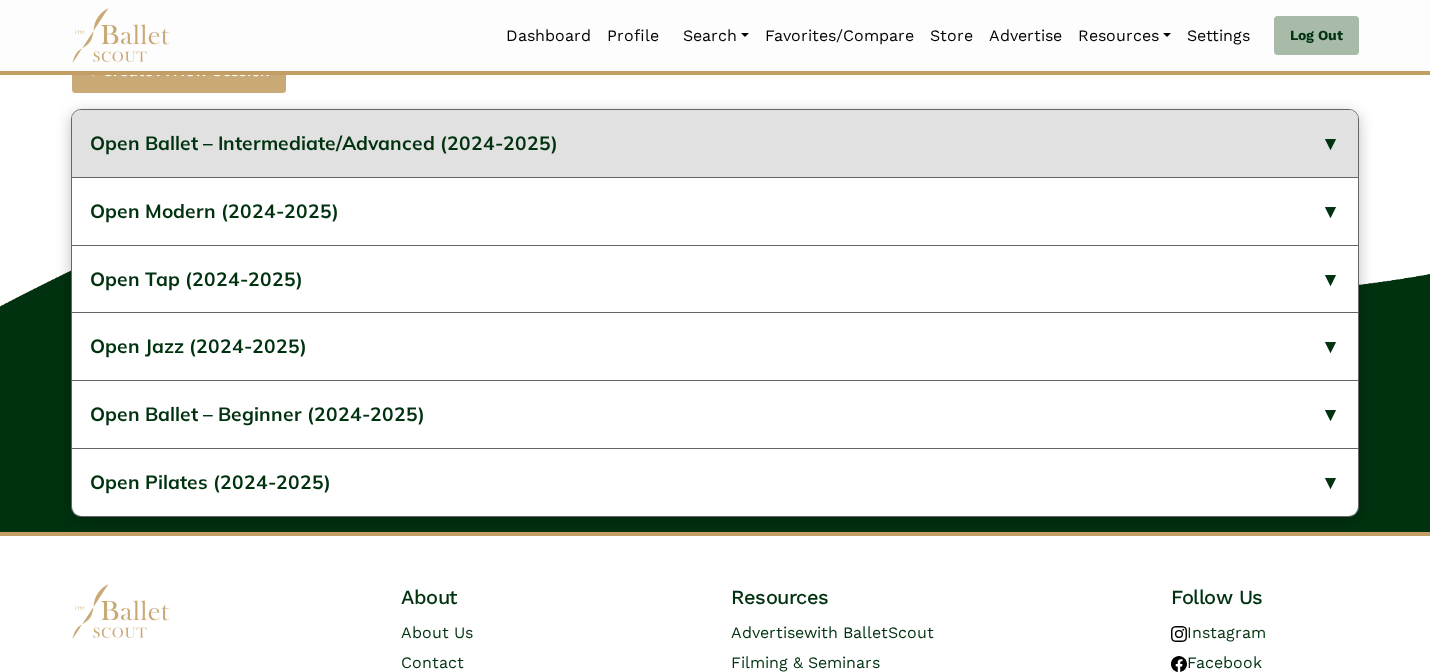 click on "Open Ballet – Intermediate/Advanced (2024-2025)" at bounding box center (324, 143) 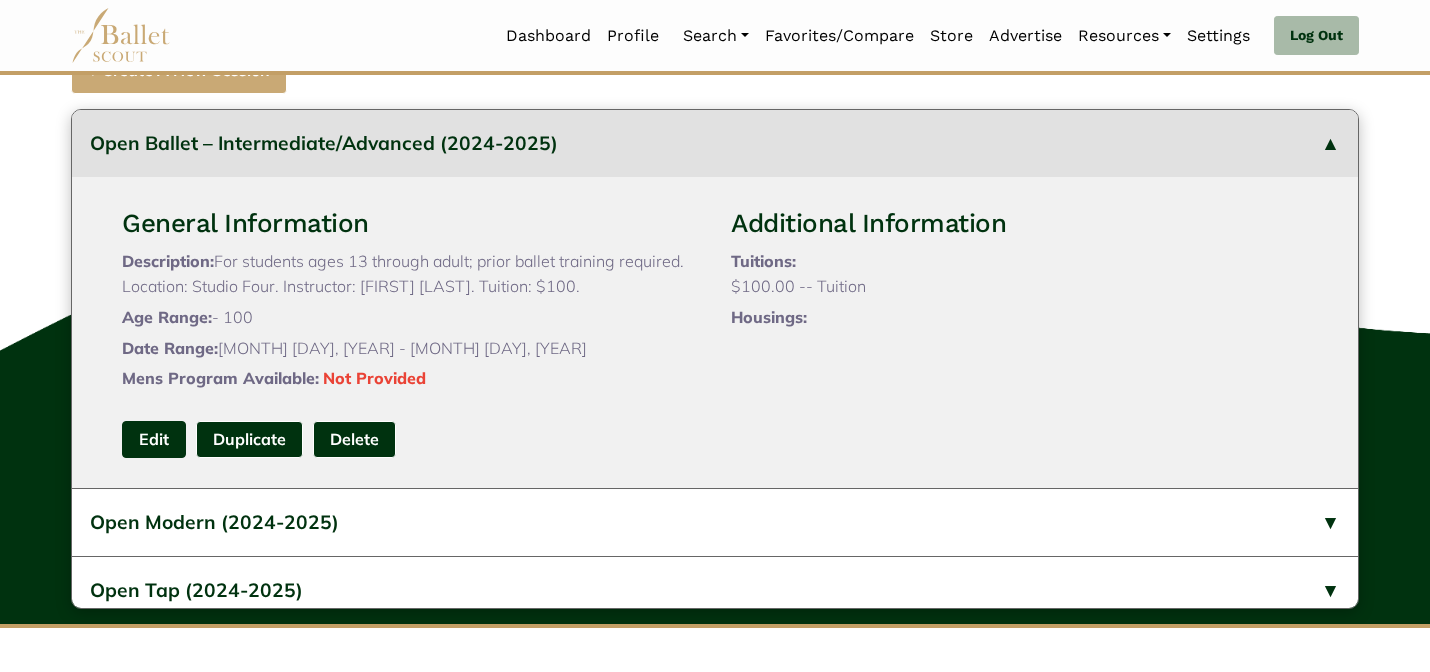 click on "Edit" at bounding box center (154, 439) 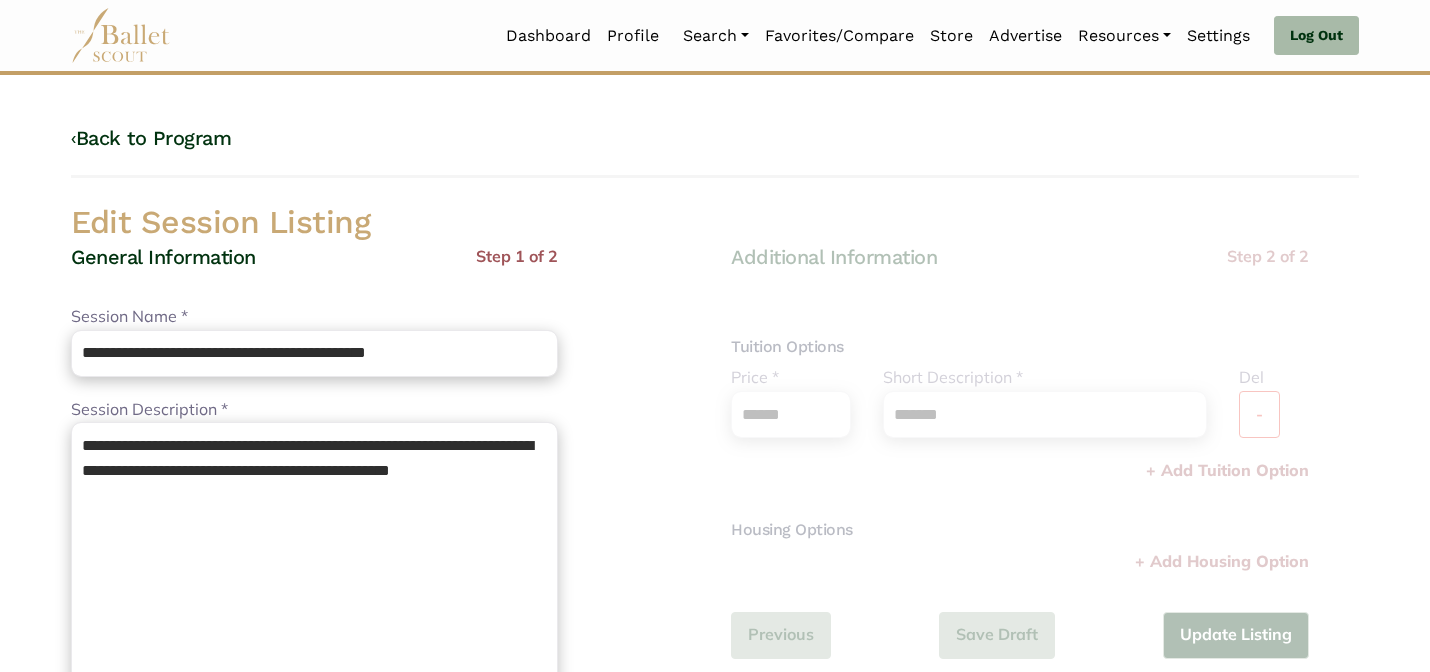 scroll, scrollTop: 0, scrollLeft: 0, axis: both 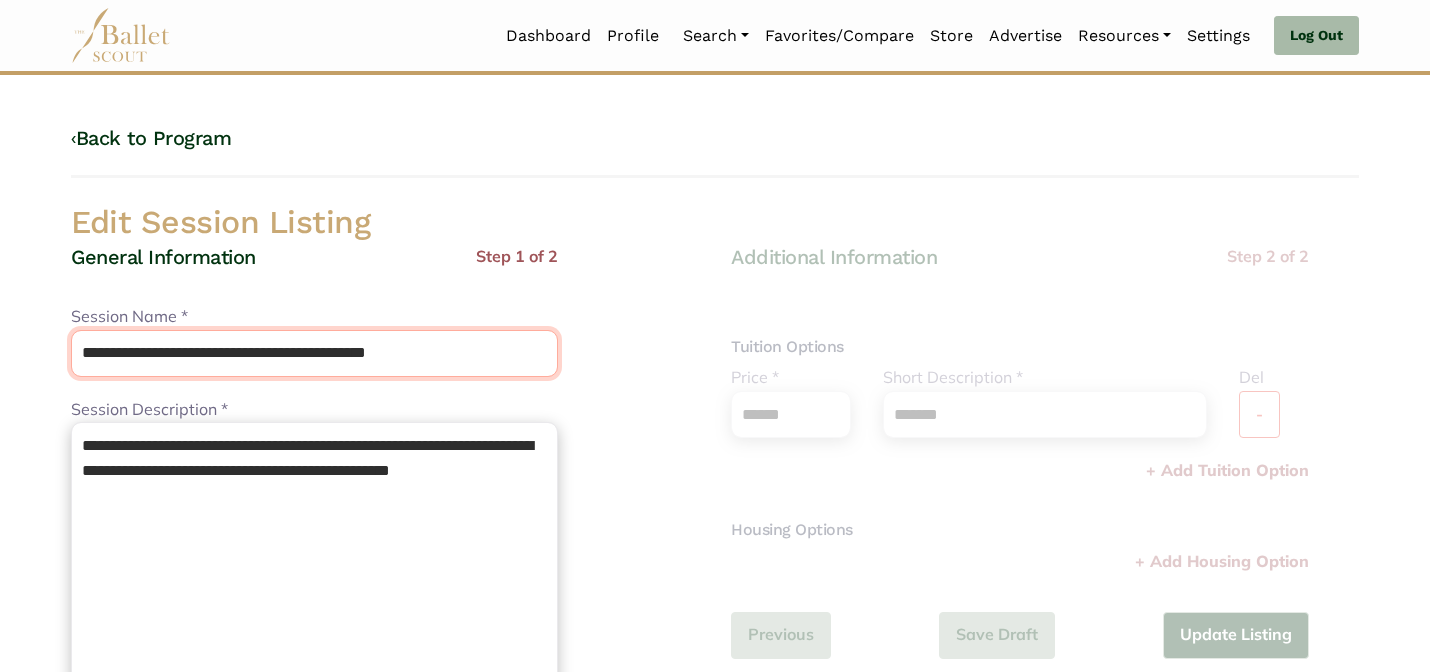 drag, startPoint x: 473, startPoint y: 352, endPoint x: 359, endPoint y: 350, distance: 114.01754 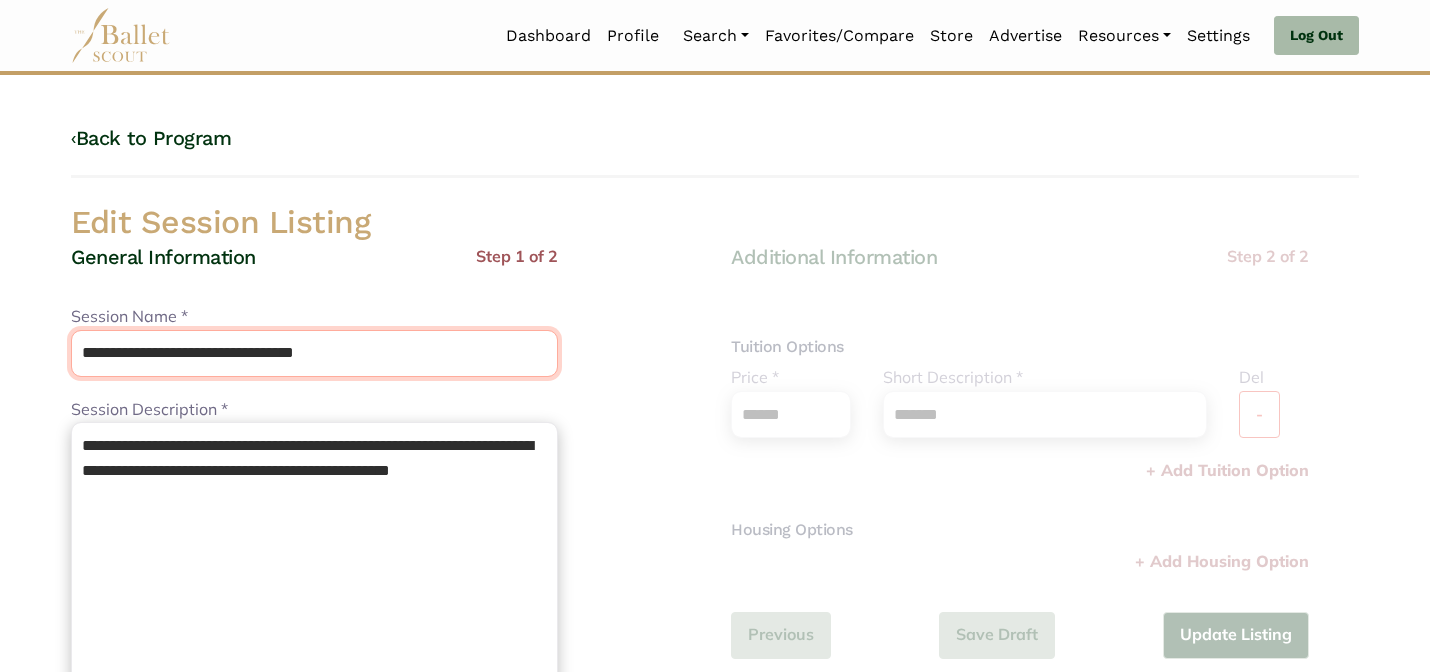 type on "**********" 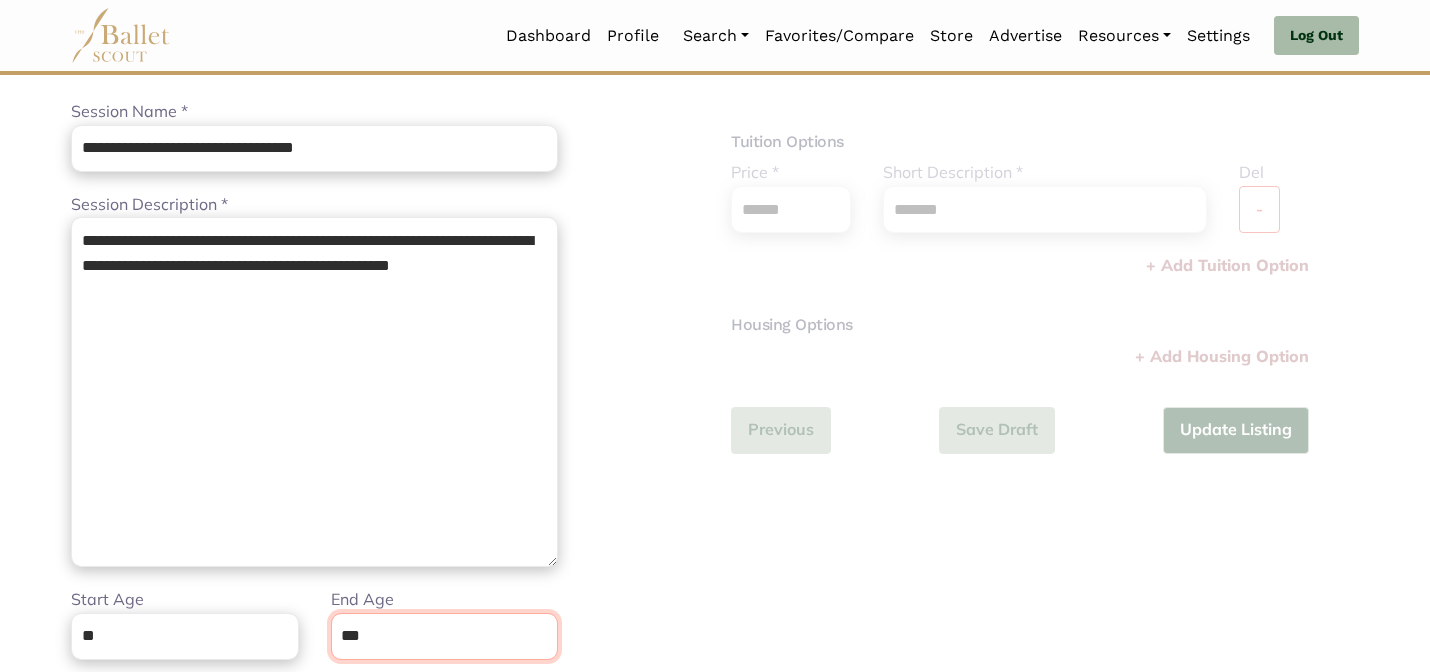scroll, scrollTop: 505, scrollLeft: 0, axis: vertical 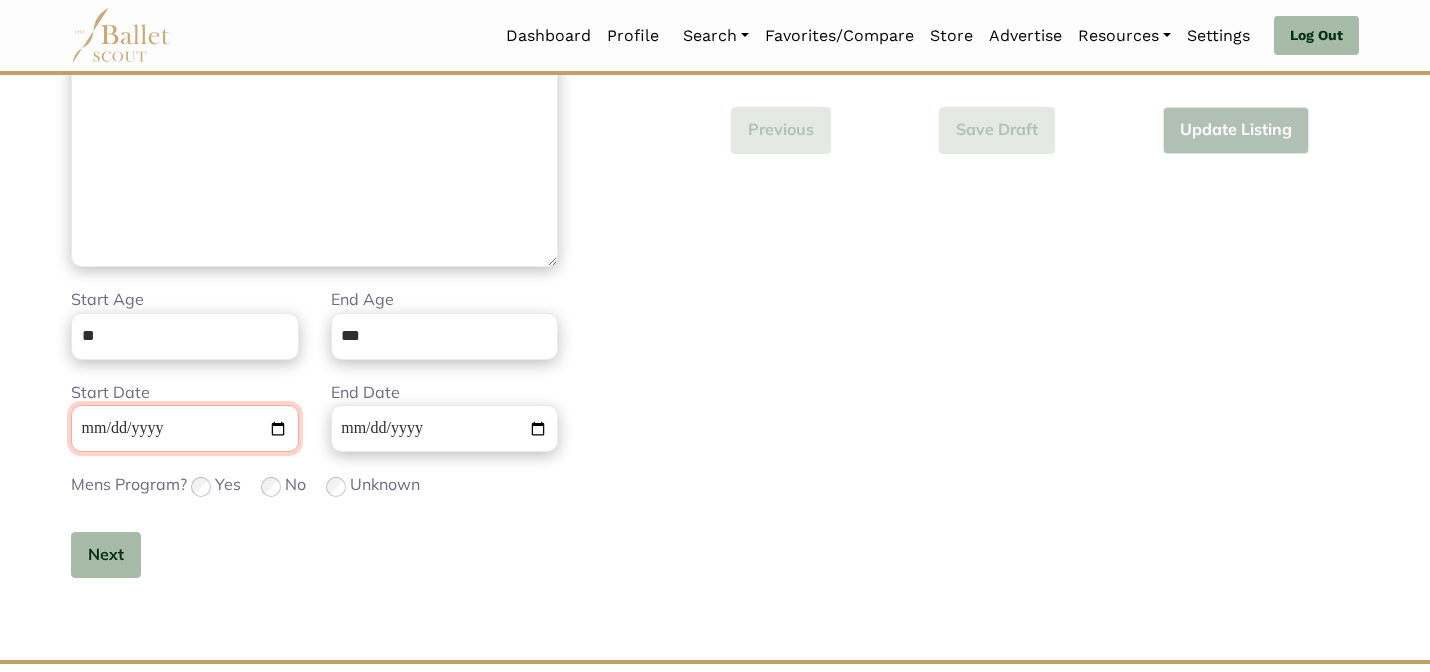 type 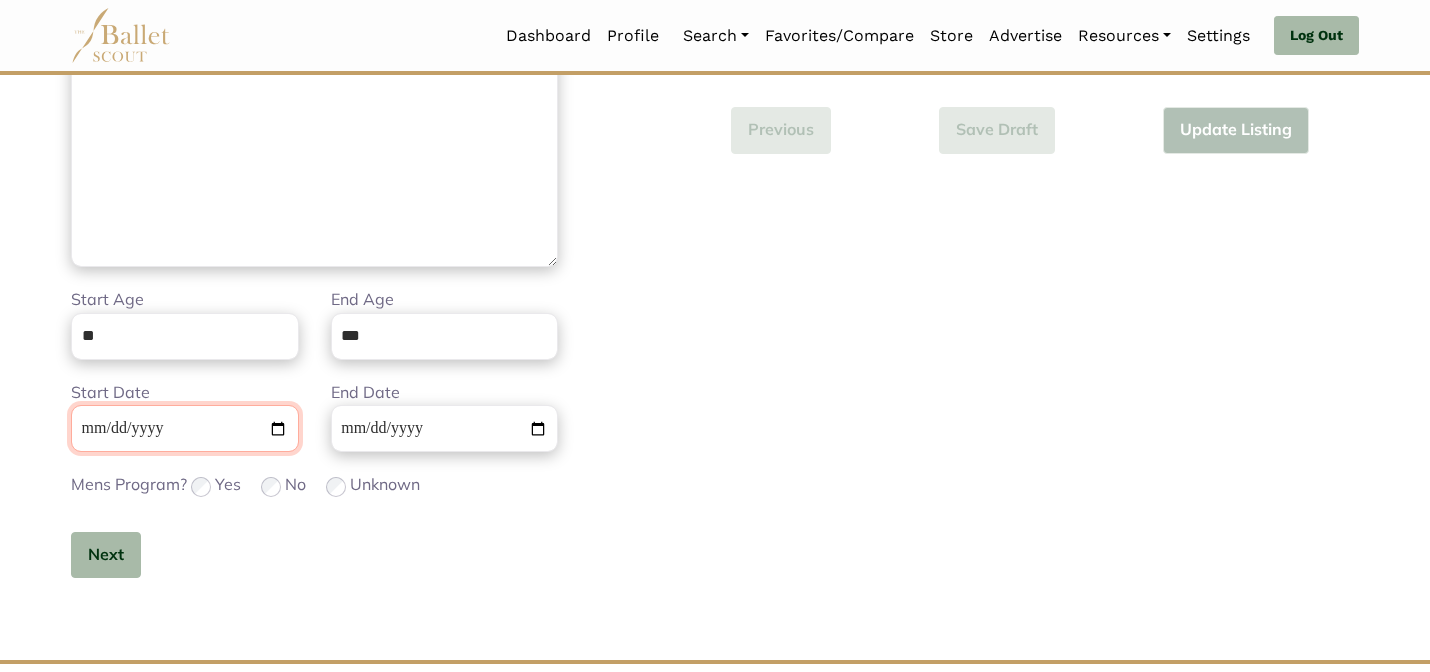 click on "Start Date" at bounding box center [185, 428] 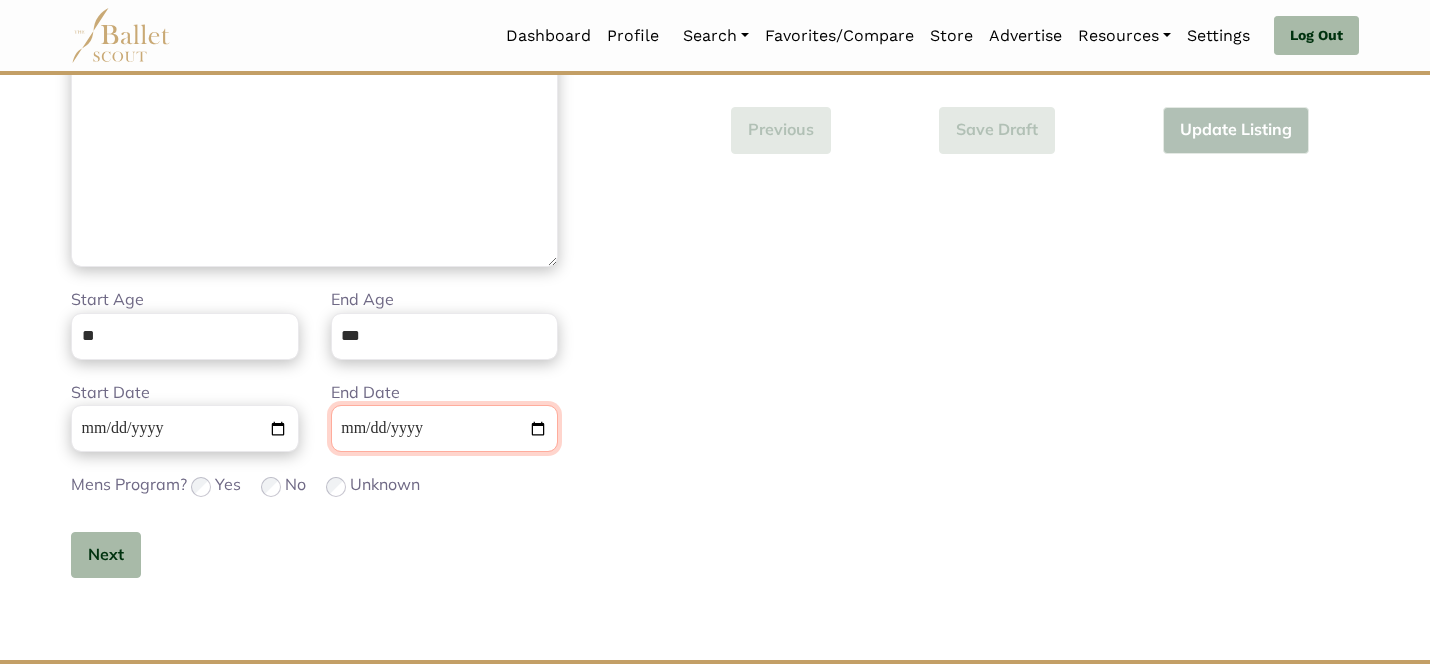 type 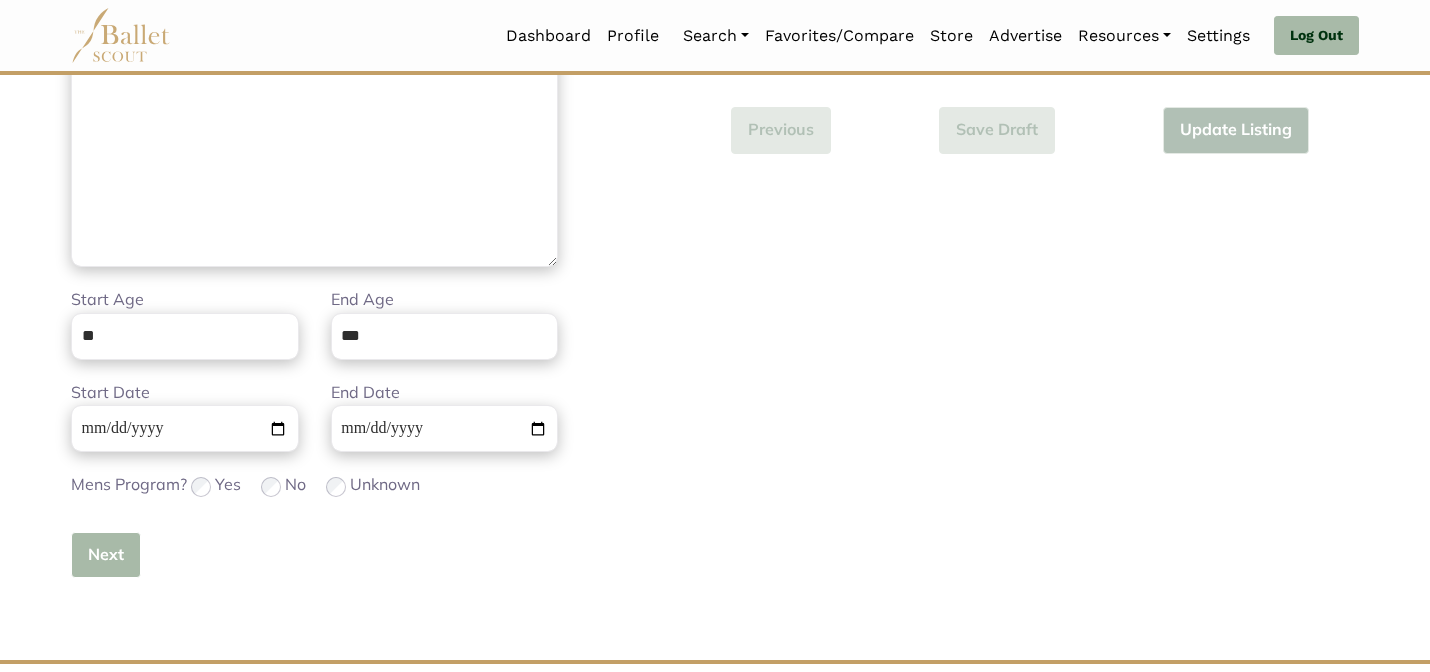 click on "Next" at bounding box center (106, 555) 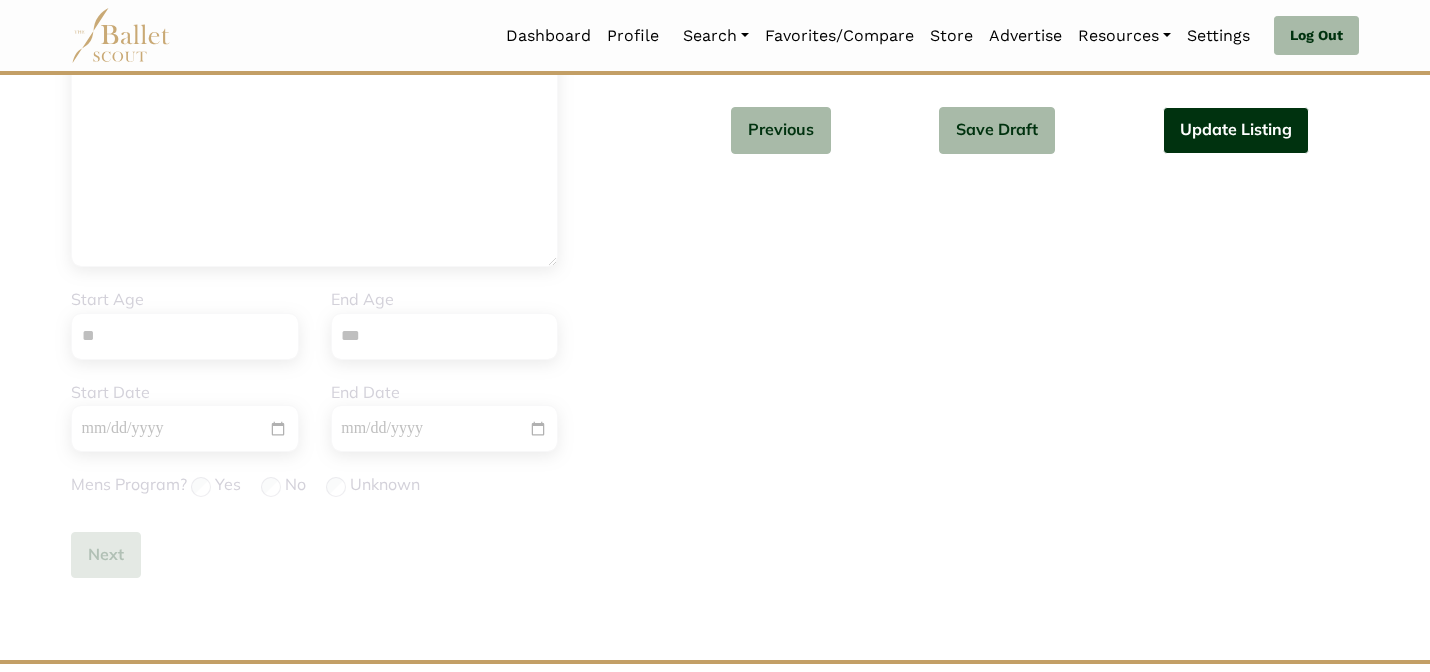 click on "Update Listing" at bounding box center [1236, 130] 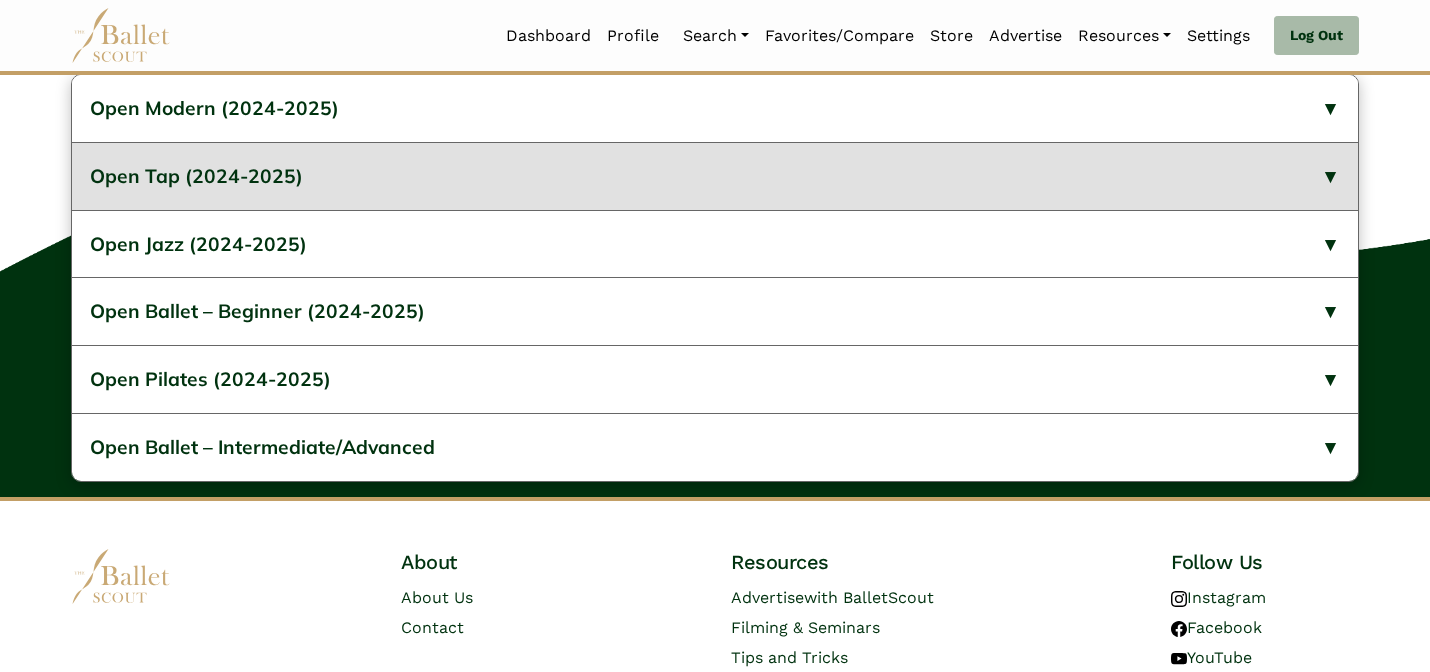 scroll, scrollTop: 872, scrollLeft: 0, axis: vertical 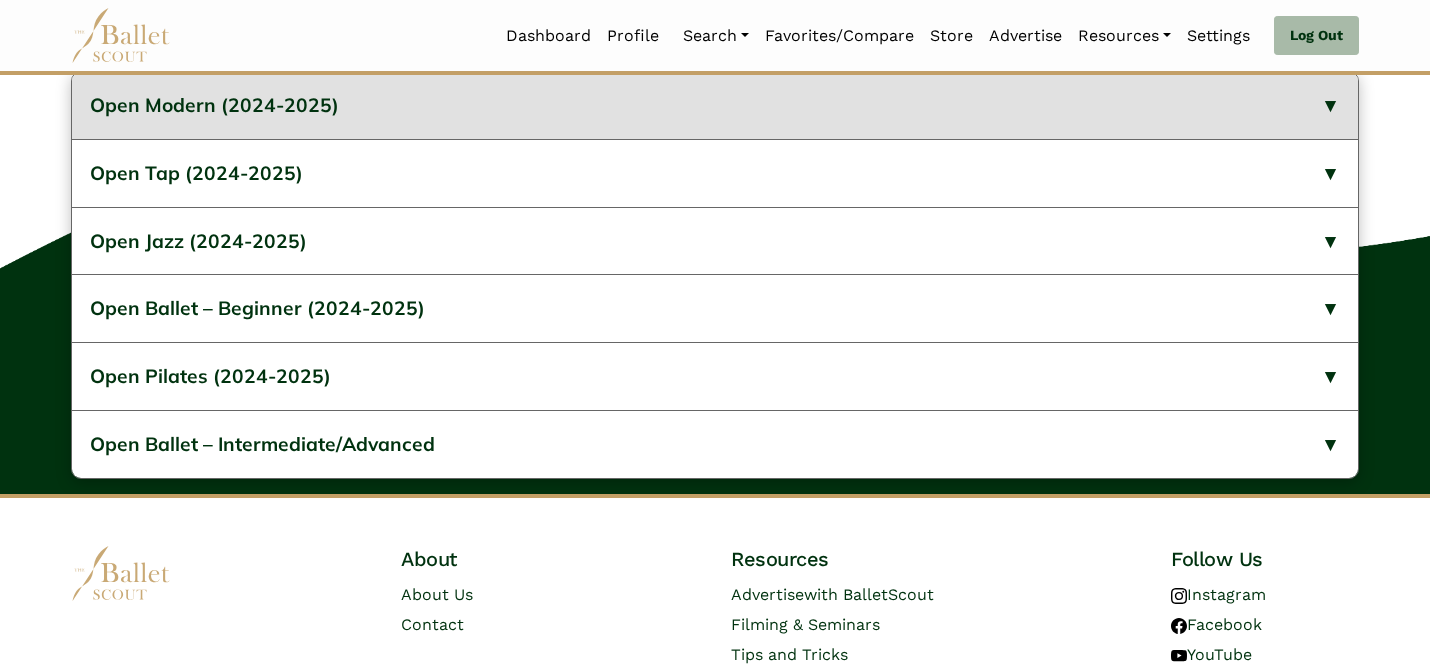 click on "Open Modern (2024-2025)" at bounding box center (715, 105) 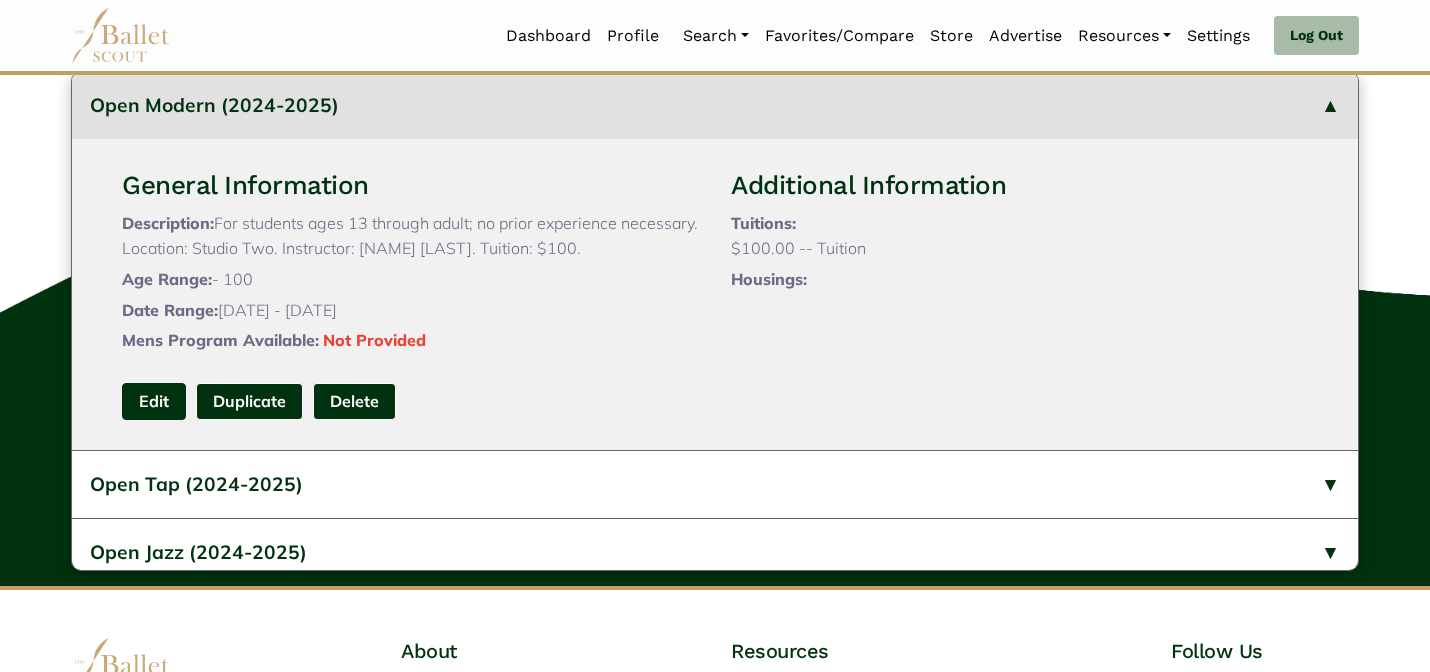 click on "Edit" at bounding box center (154, 401) 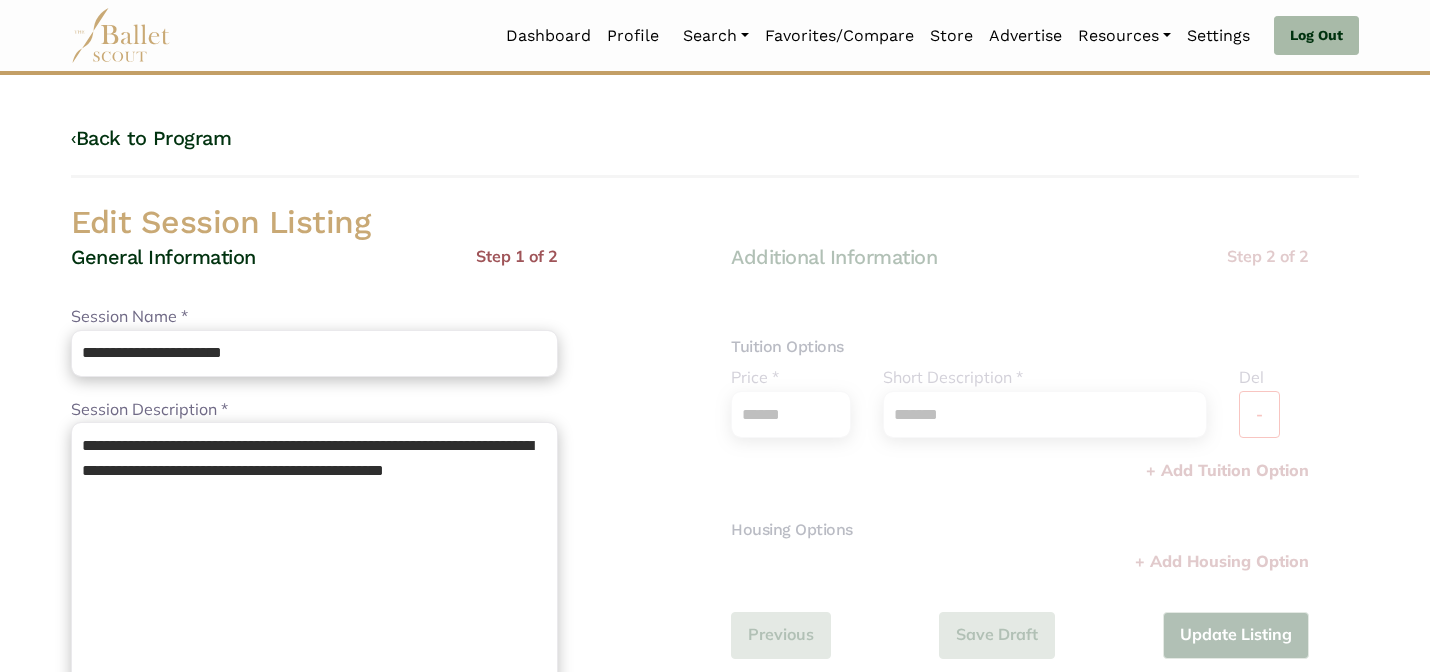 scroll, scrollTop: 0, scrollLeft: 0, axis: both 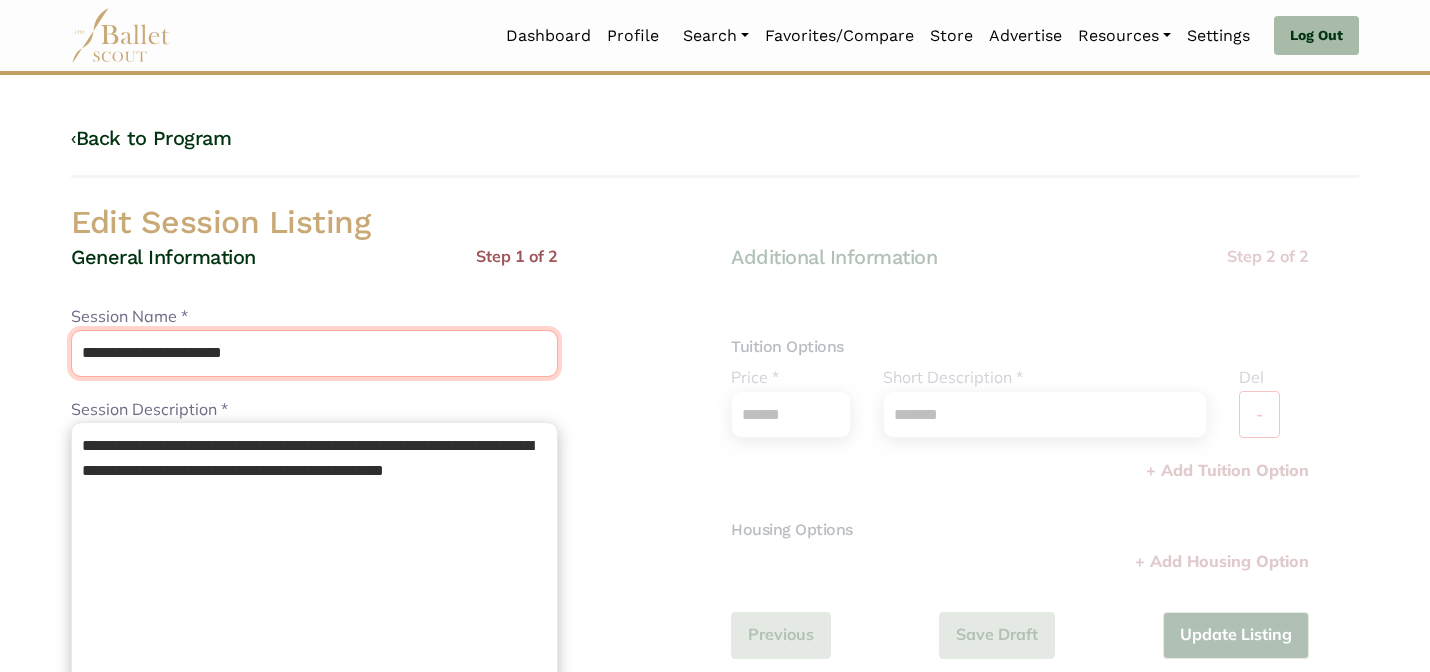 drag, startPoint x: 322, startPoint y: 363, endPoint x: 181, endPoint y: 353, distance: 141.35417 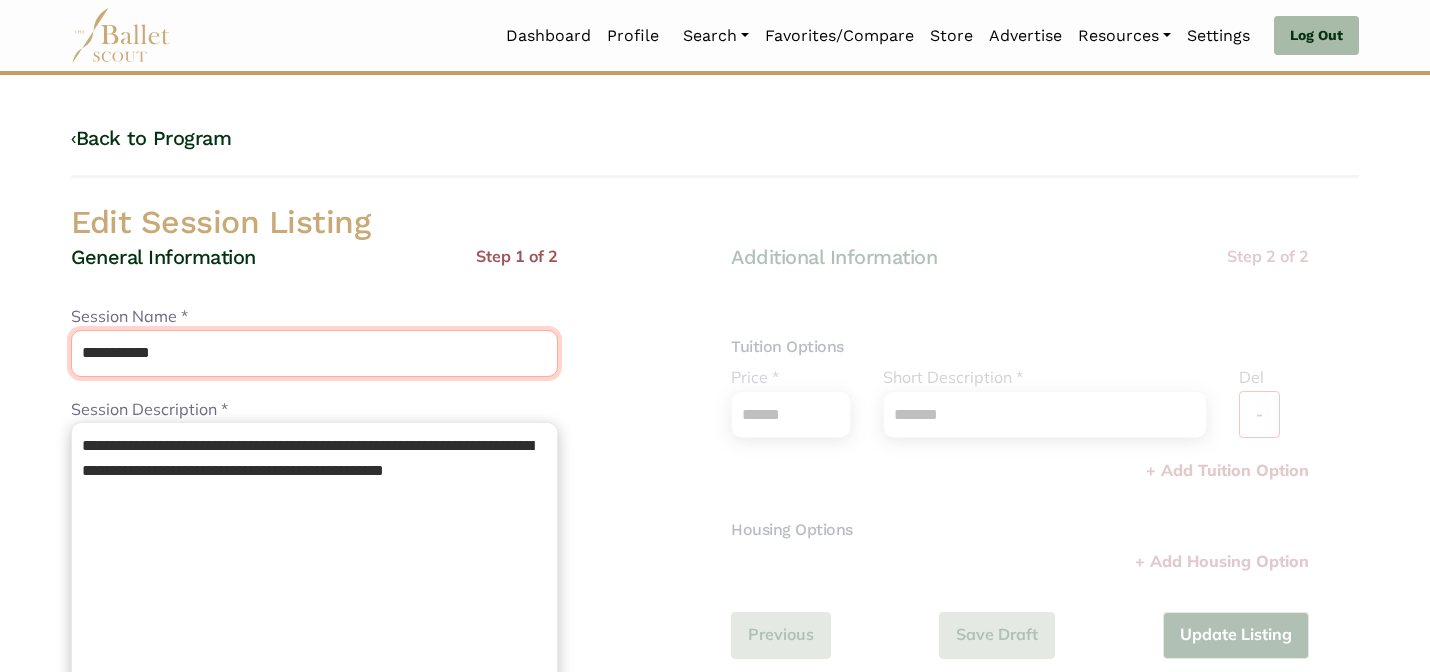 type on "**********" 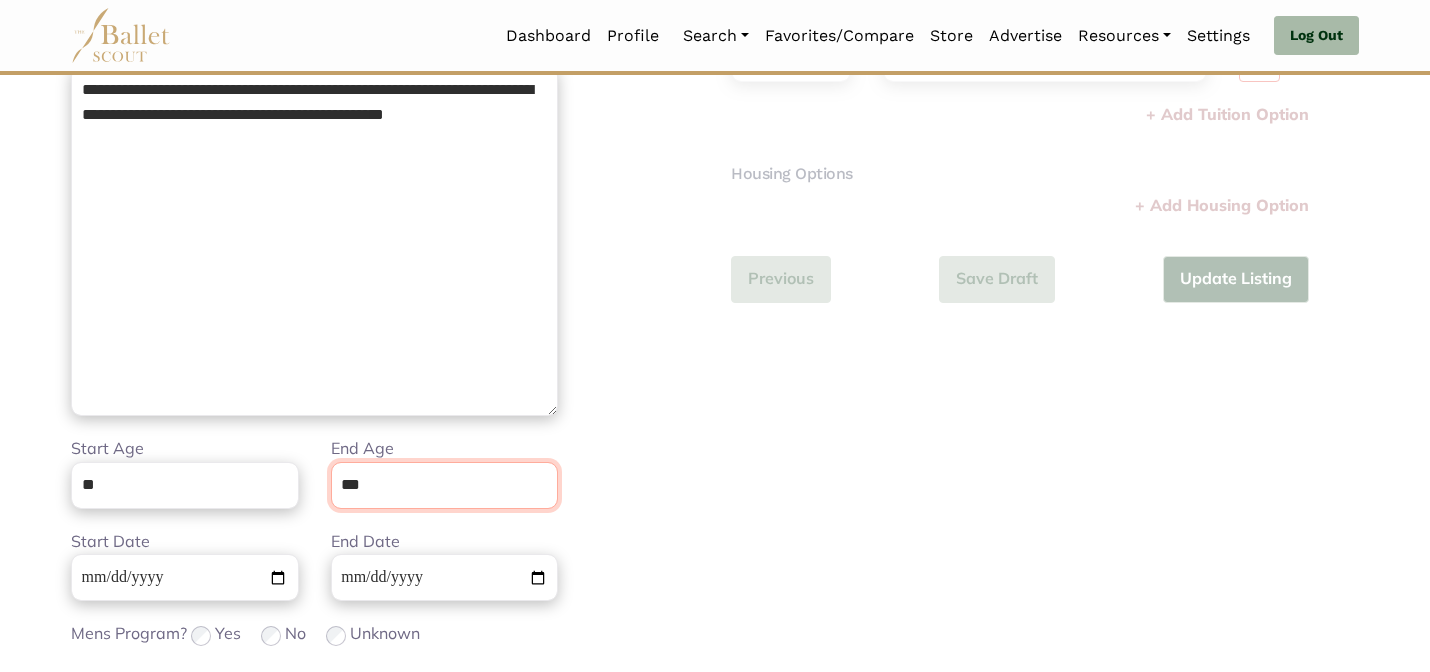 scroll, scrollTop: 505, scrollLeft: 0, axis: vertical 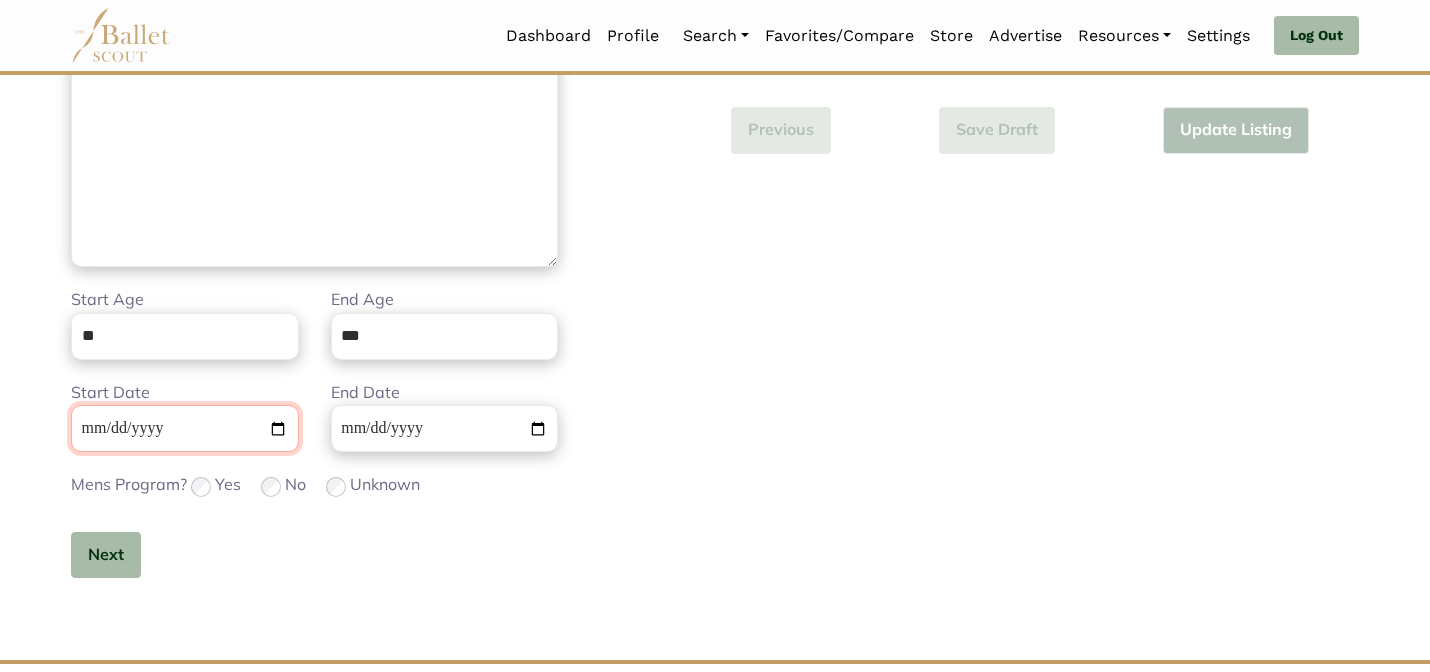 type 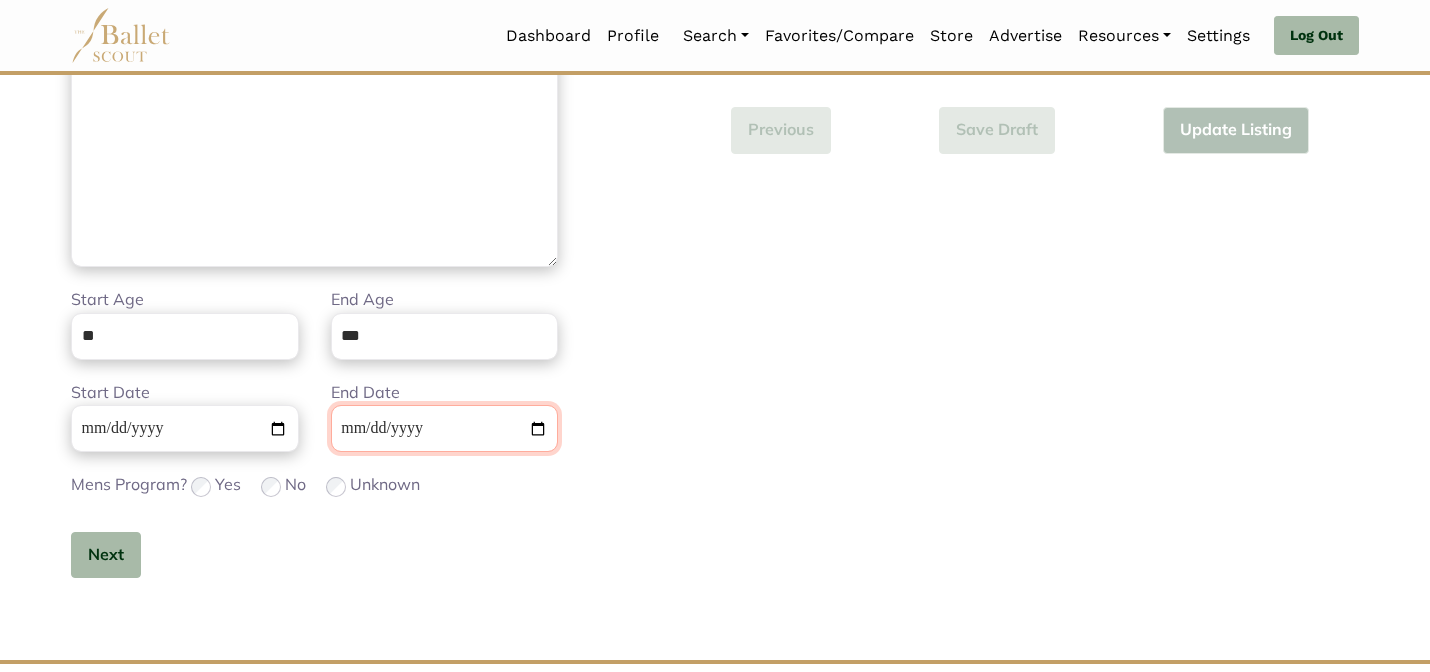 type 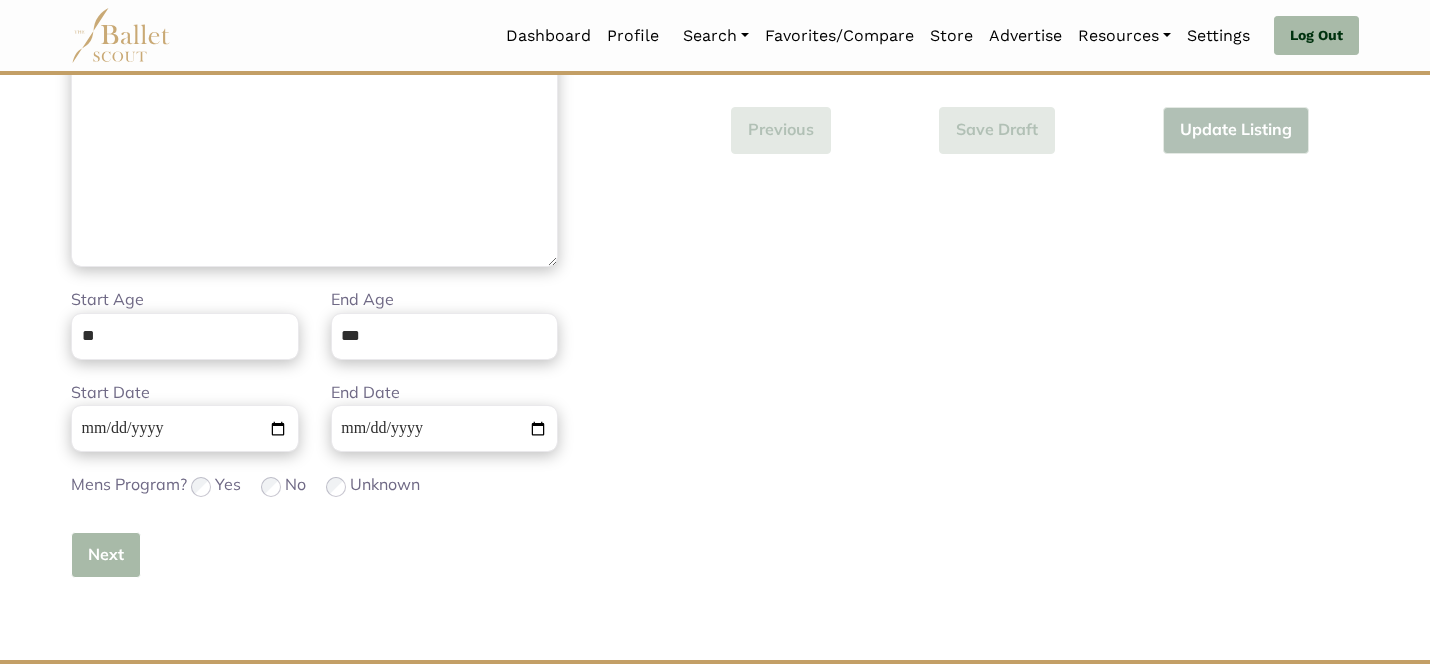click on "Next" at bounding box center (106, 555) 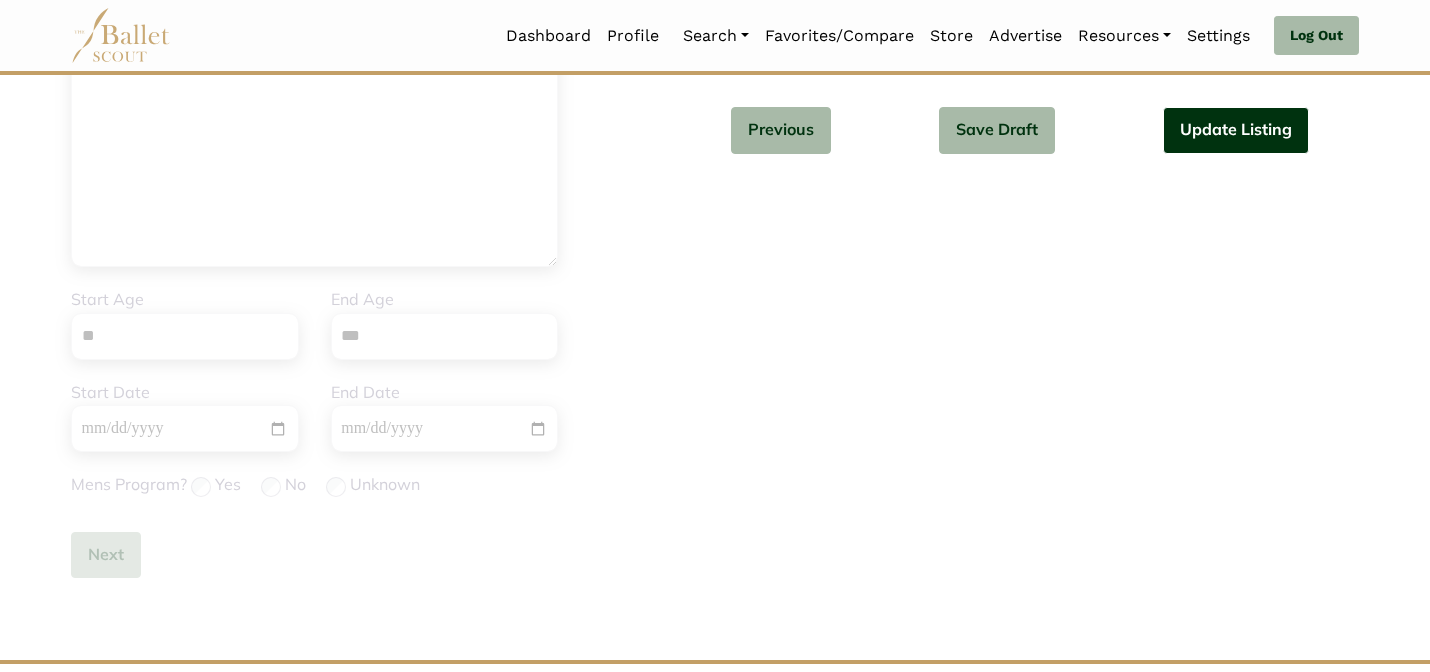 click on "Update Listing" at bounding box center [1236, 130] 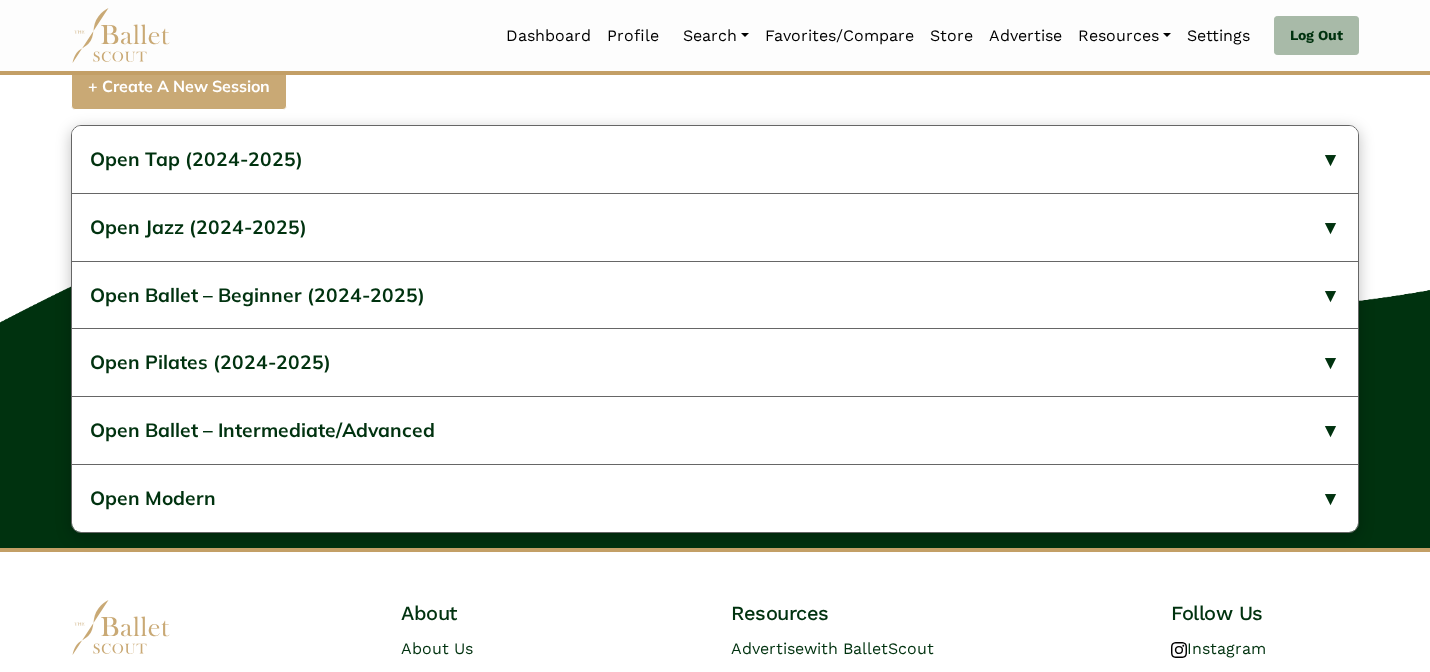 scroll, scrollTop: 832, scrollLeft: 0, axis: vertical 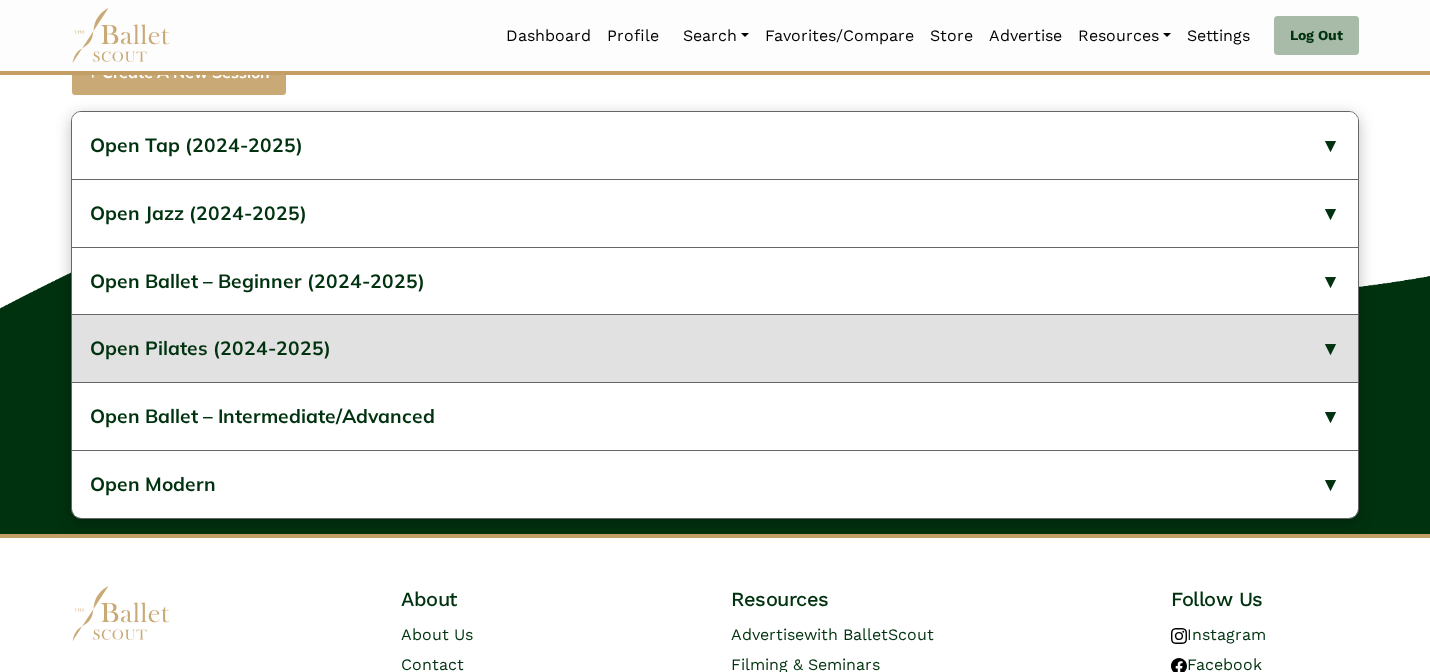 click on "Open Pilates (2024-2025)" at bounding box center [715, 348] 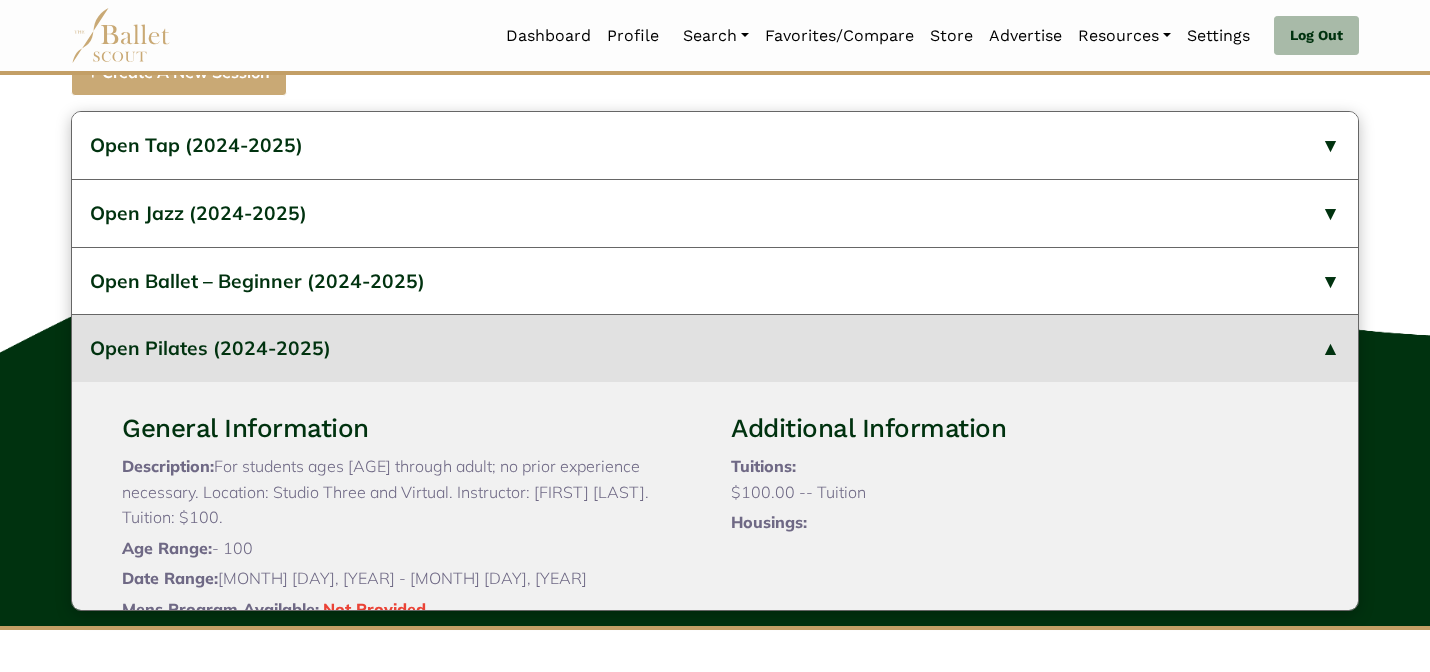 type 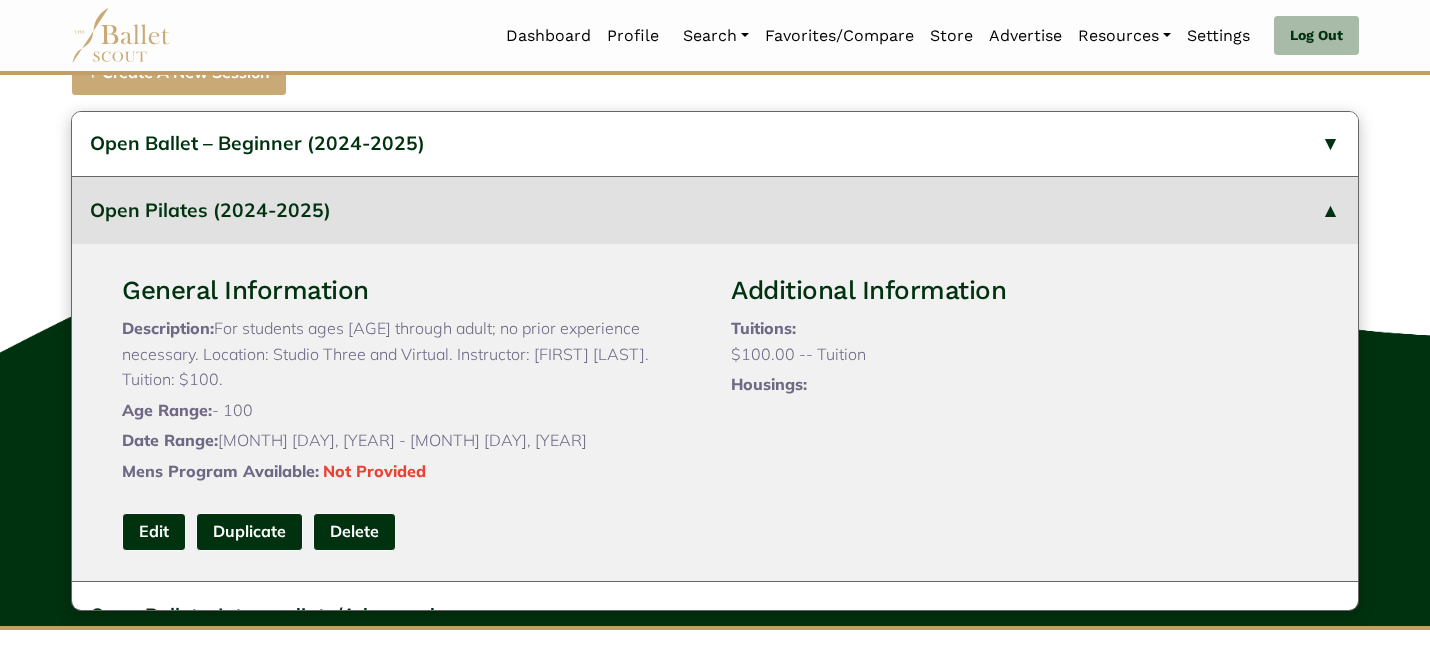 scroll, scrollTop: 160, scrollLeft: 0, axis: vertical 